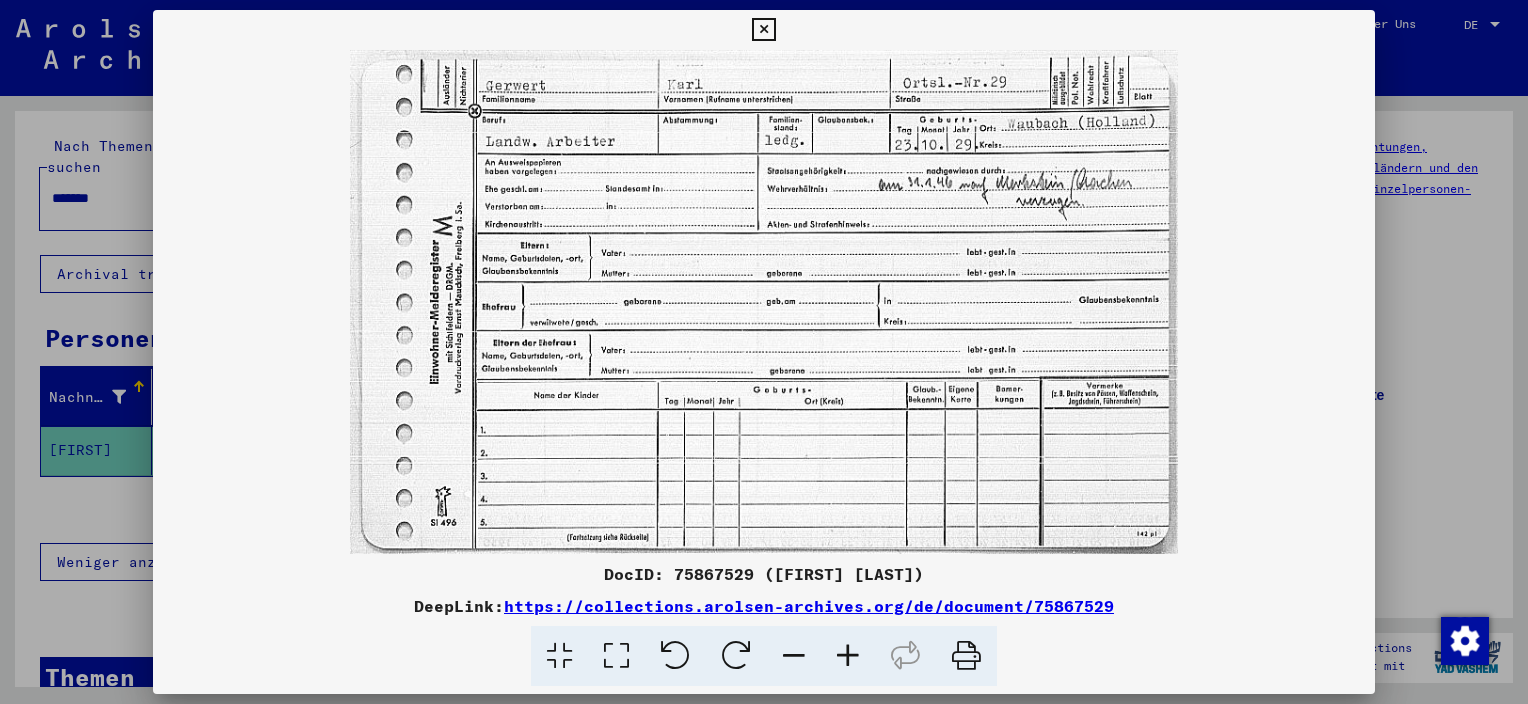 scroll, scrollTop: 0, scrollLeft: 0, axis: both 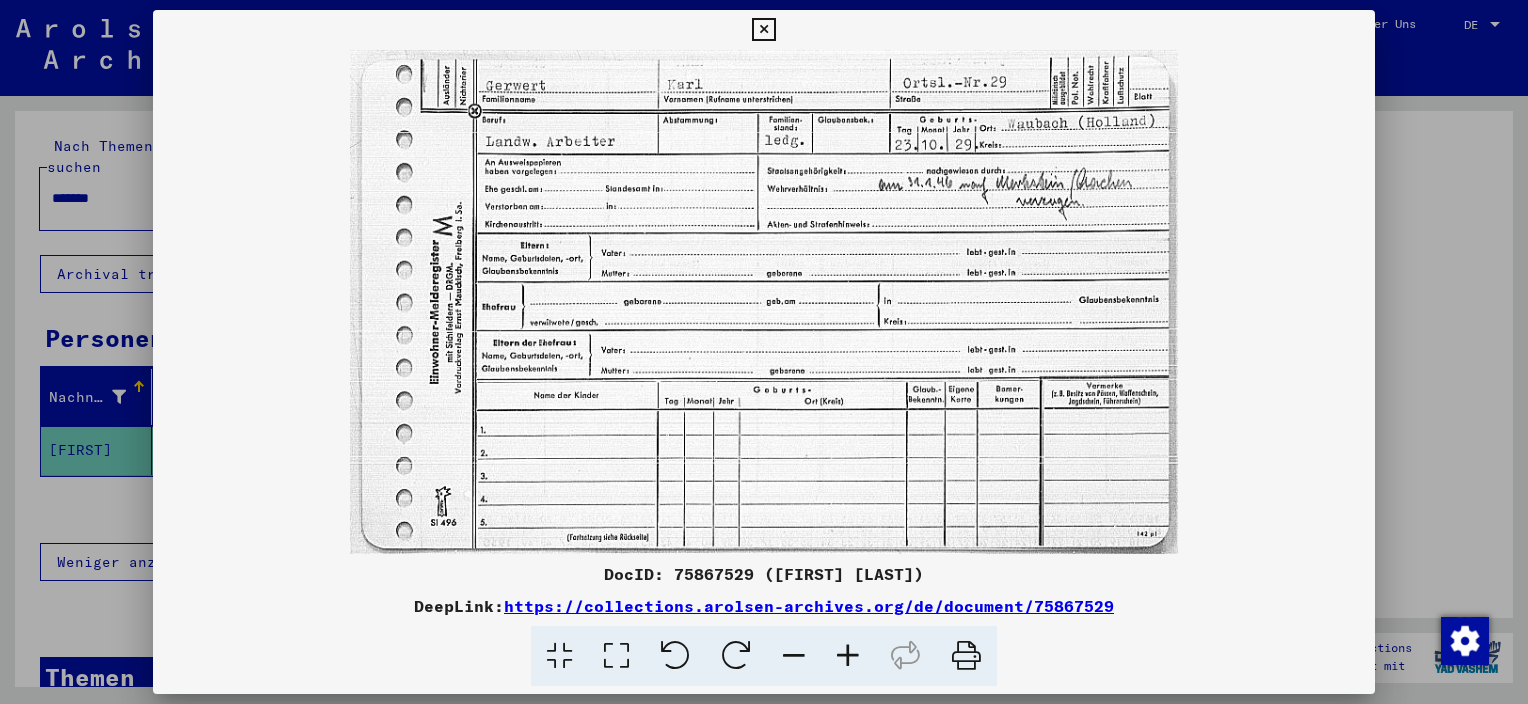 drag, startPoint x: 967, startPoint y: 656, endPoint x: 117, endPoint y: 592, distance: 852.406 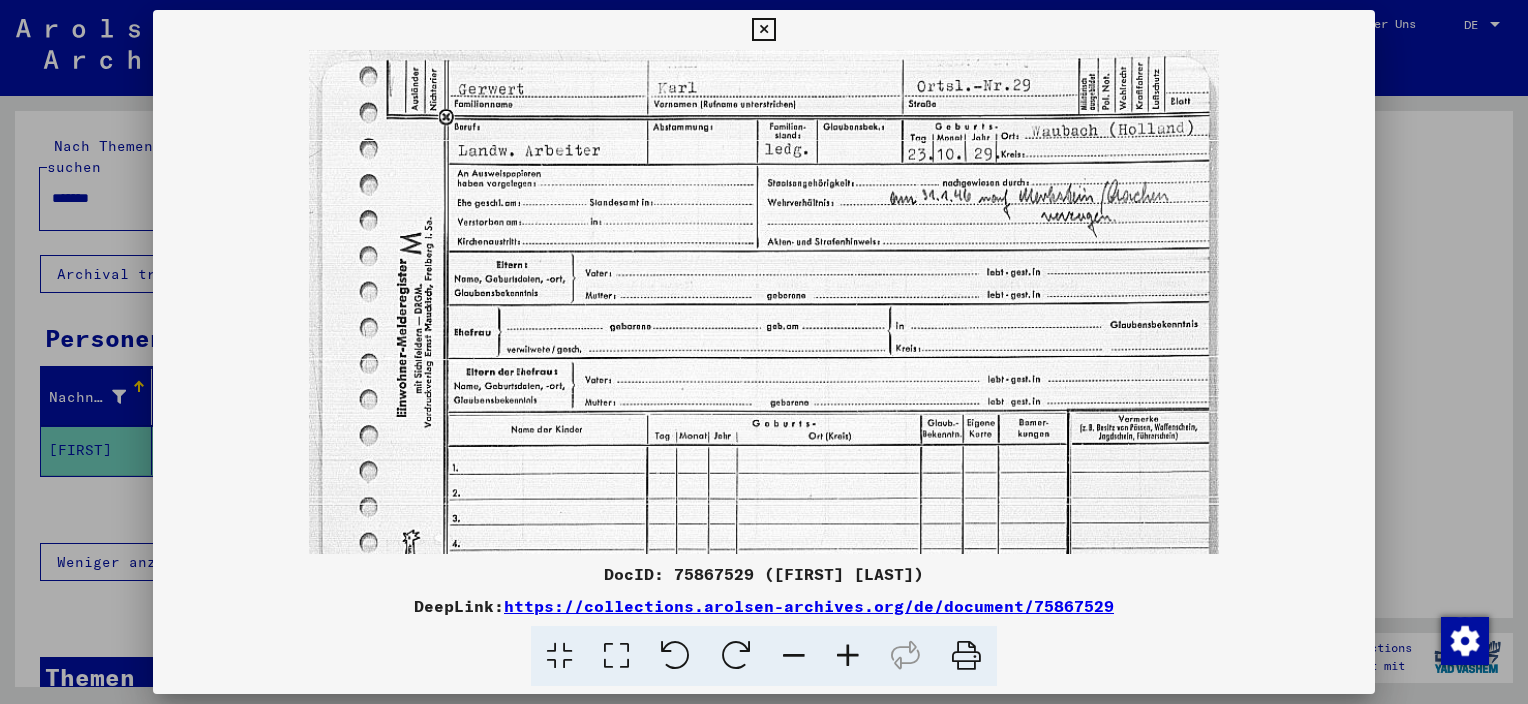 click at bounding box center [848, 656] 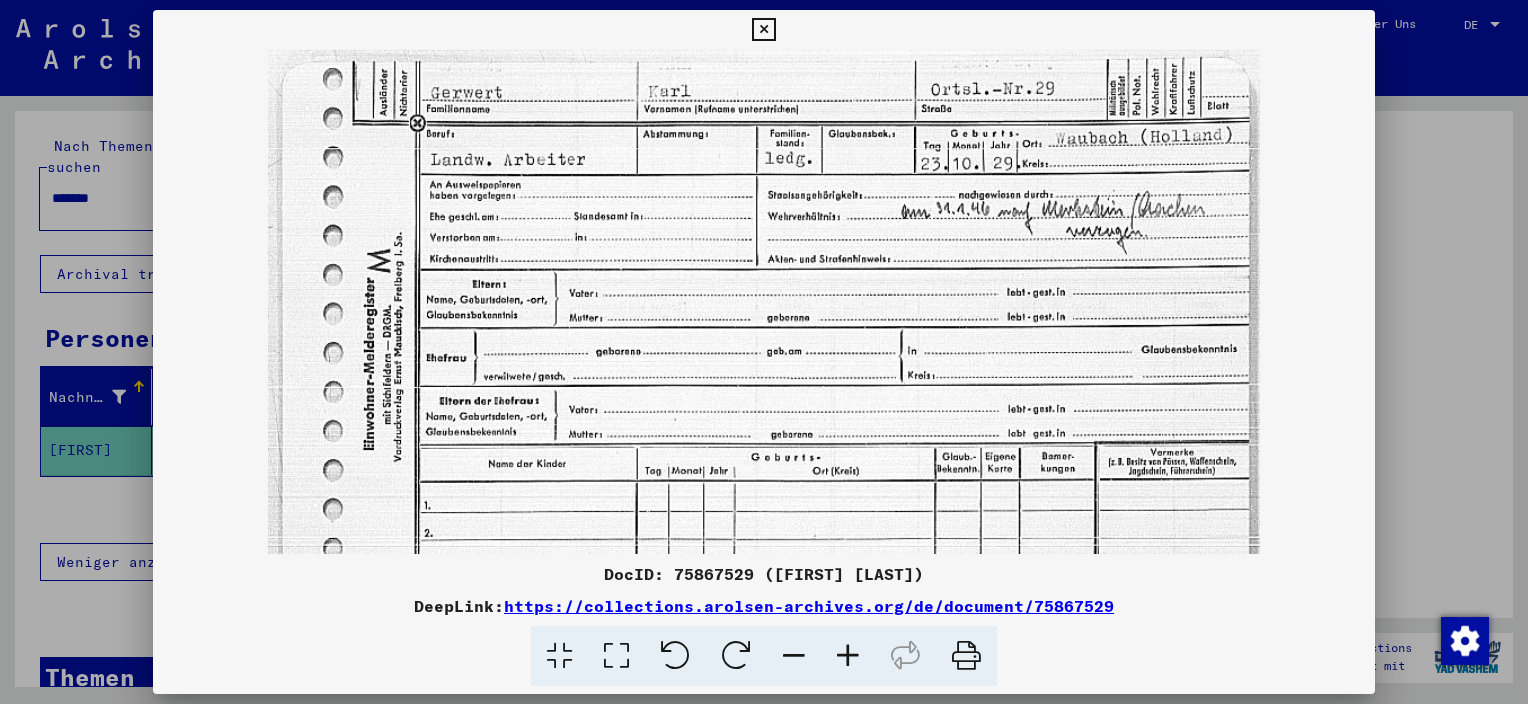 click at bounding box center [848, 656] 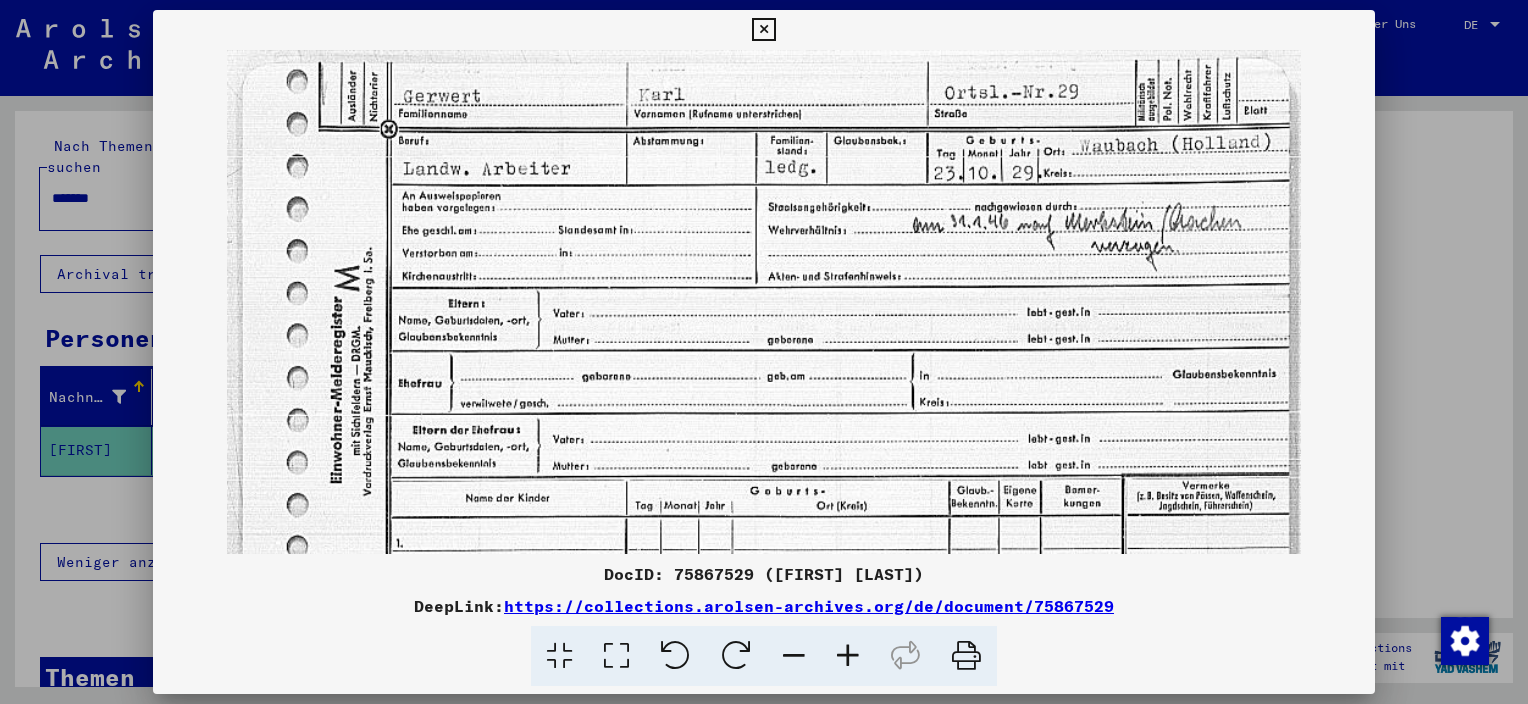 click at bounding box center [848, 656] 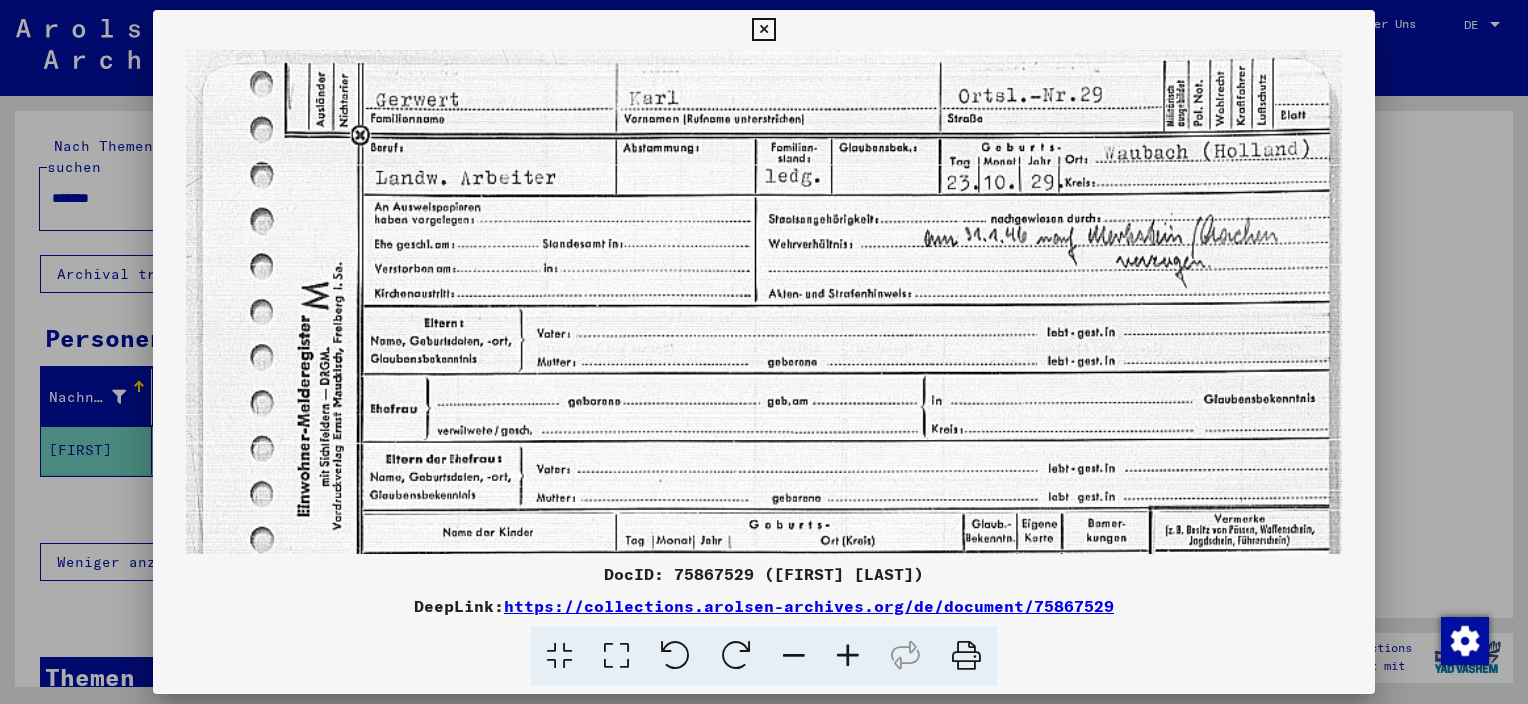 click at bounding box center [848, 656] 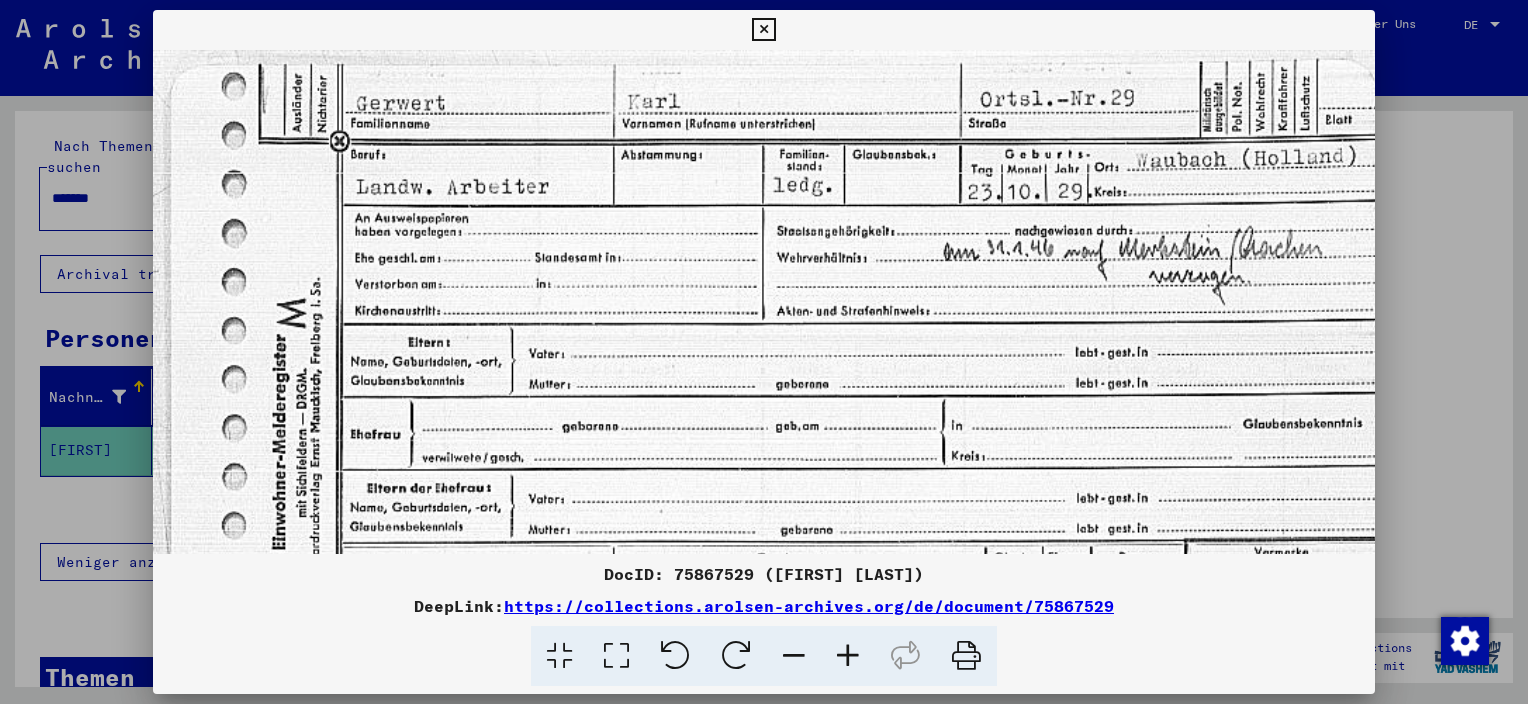 click at bounding box center [848, 656] 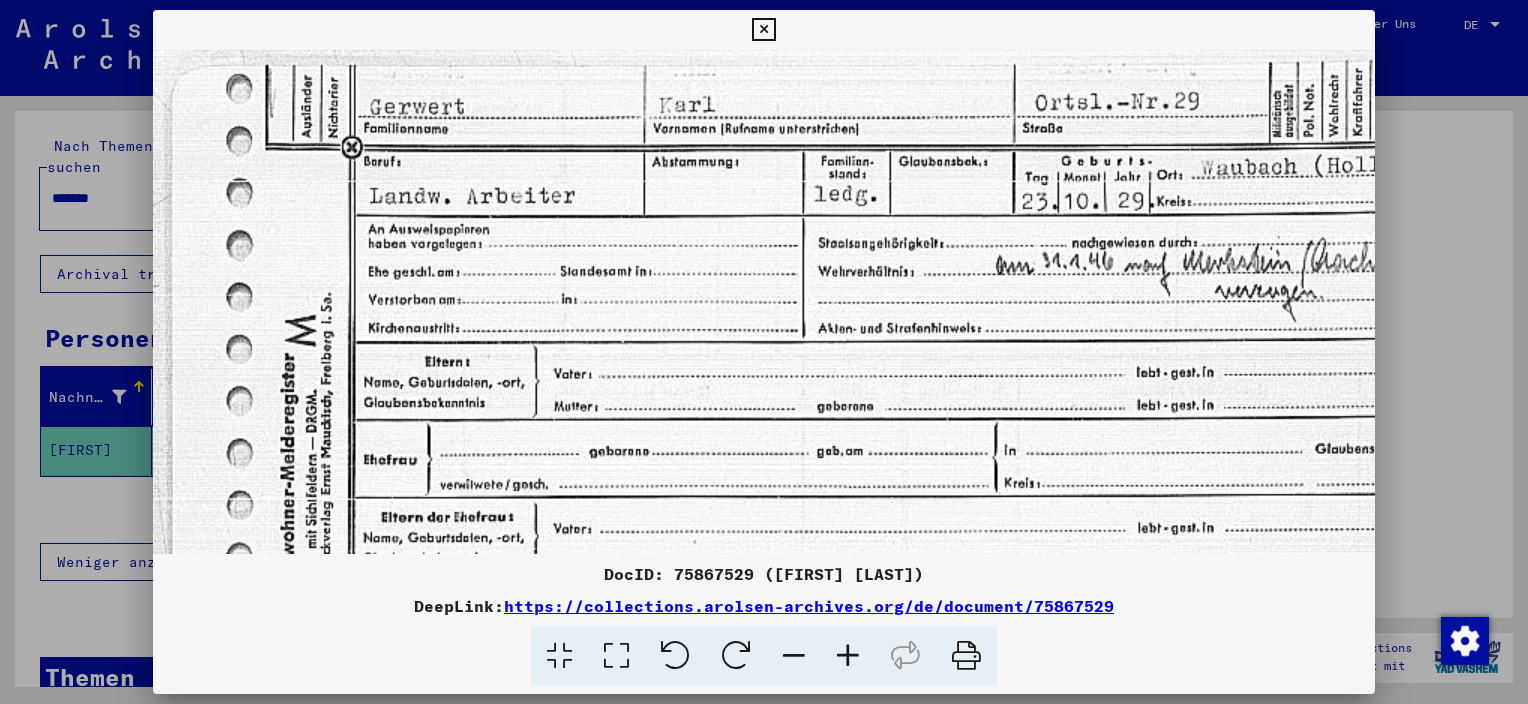 click at bounding box center (848, 656) 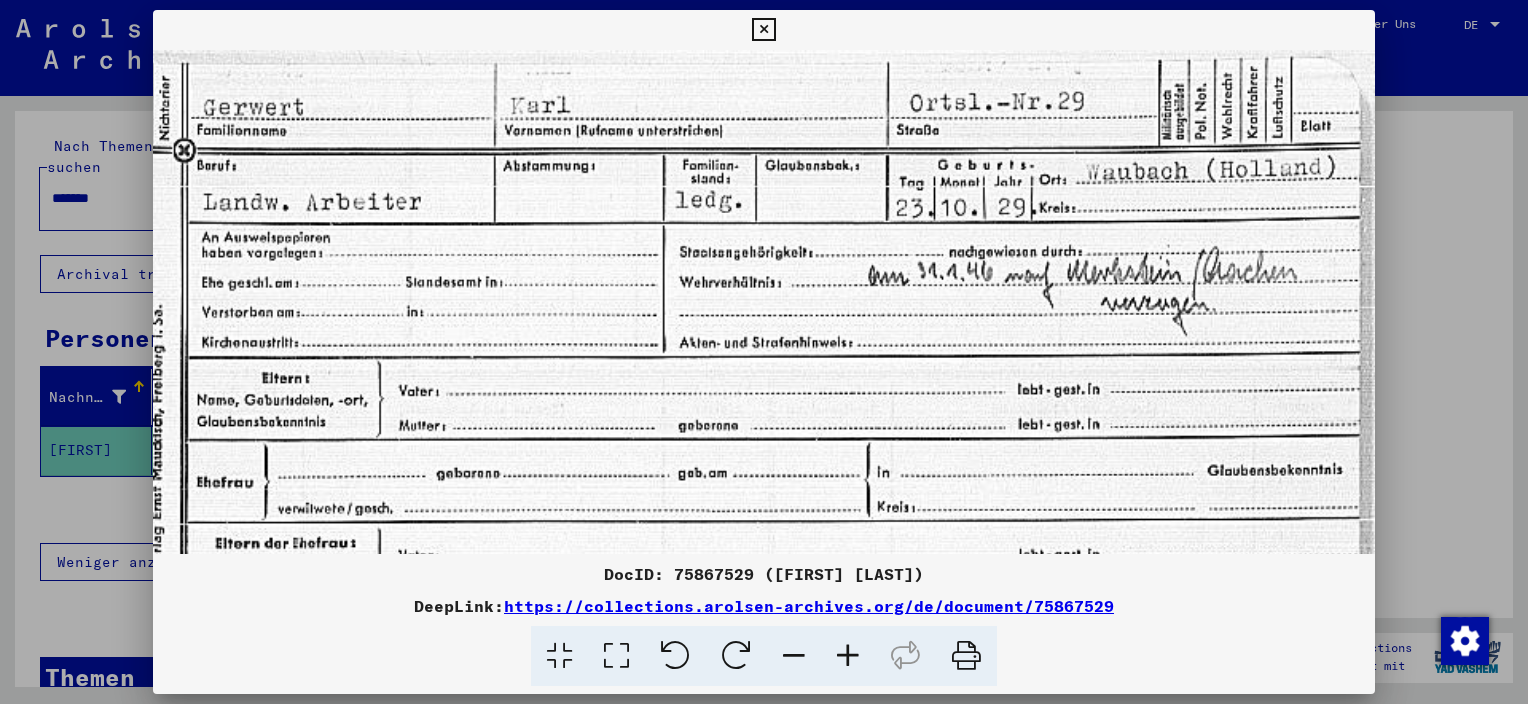 scroll, scrollTop: 4, scrollLeft: 180, axis: both 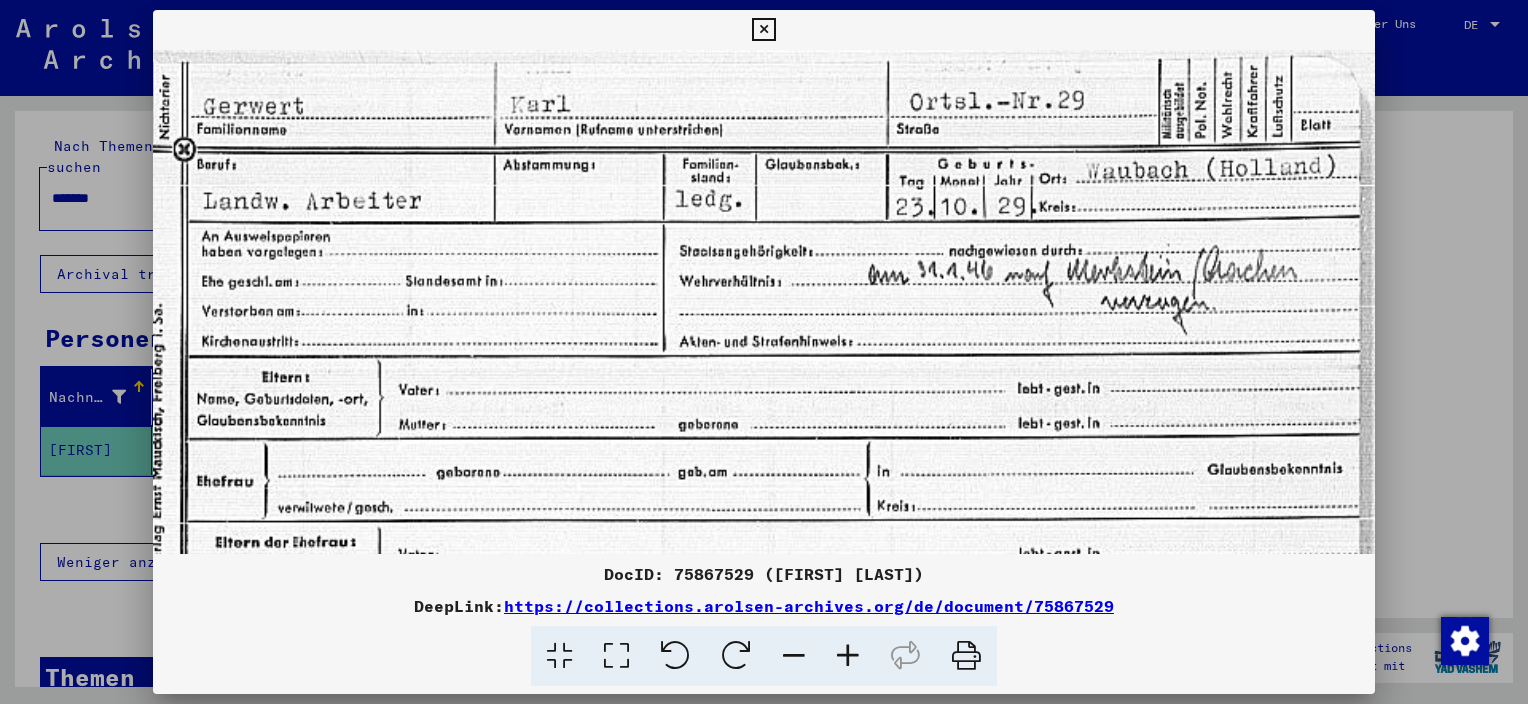 drag, startPoint x: 1212, startPoint y: 405, endPoint x: 910, endPoint y: 412, distance: 302.08112 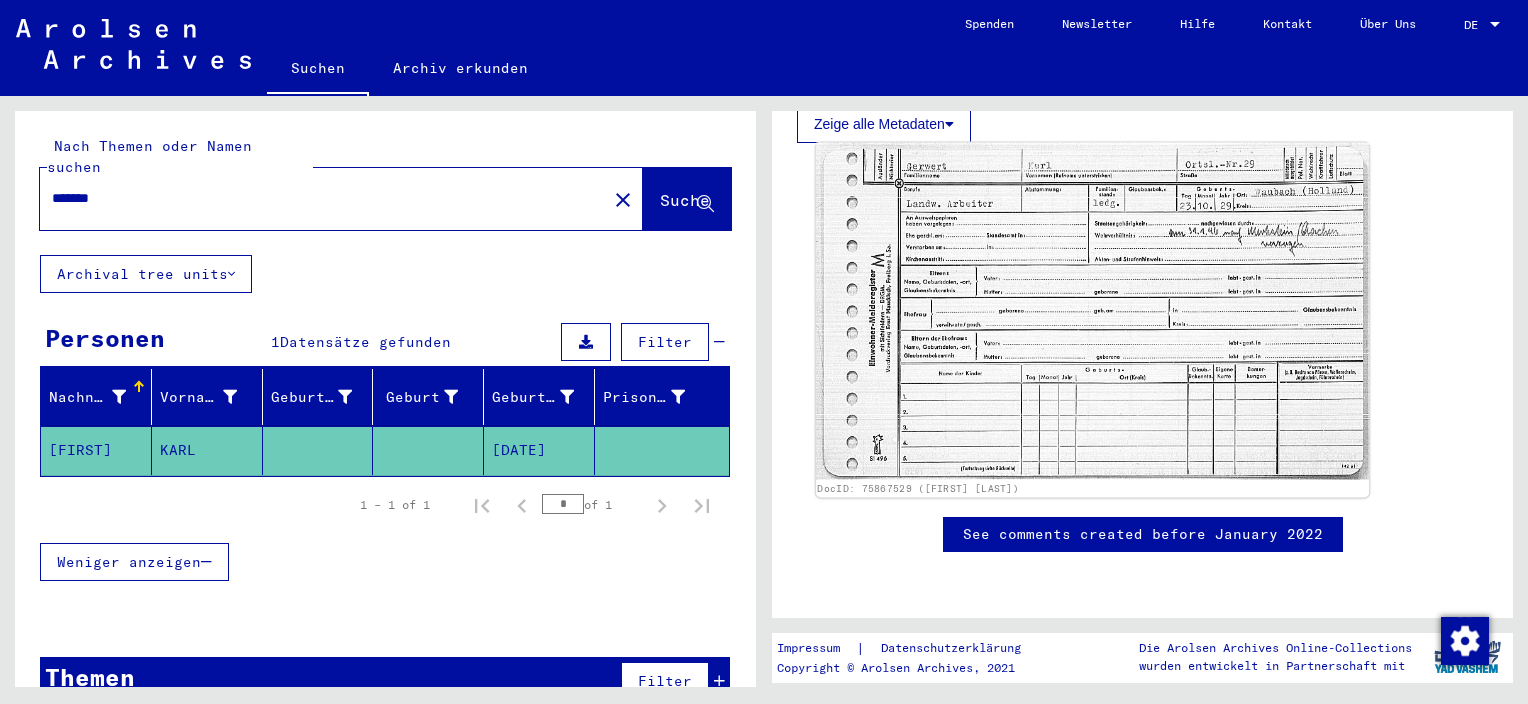 scroll, scrollTop: 800, scrollLeft: 0, axis: vertical 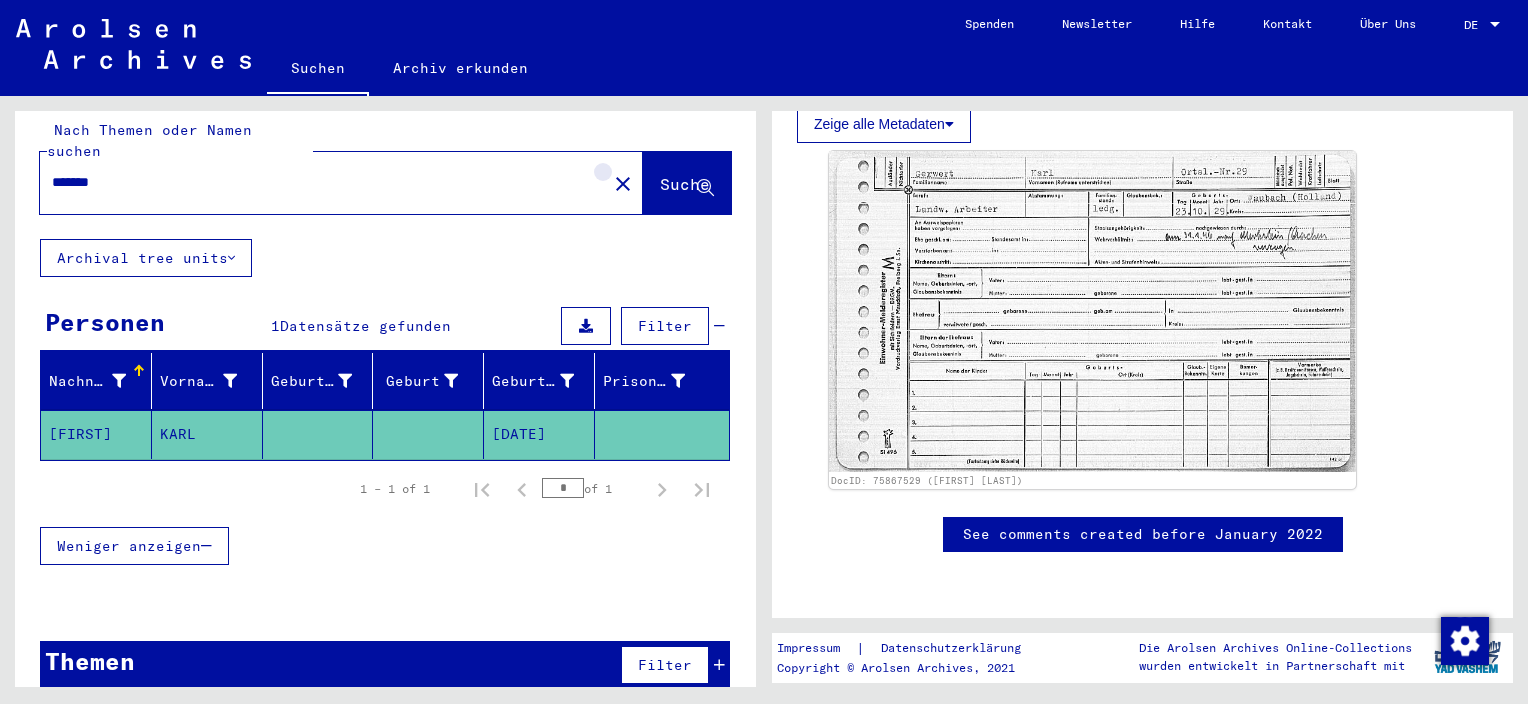 click on "close" 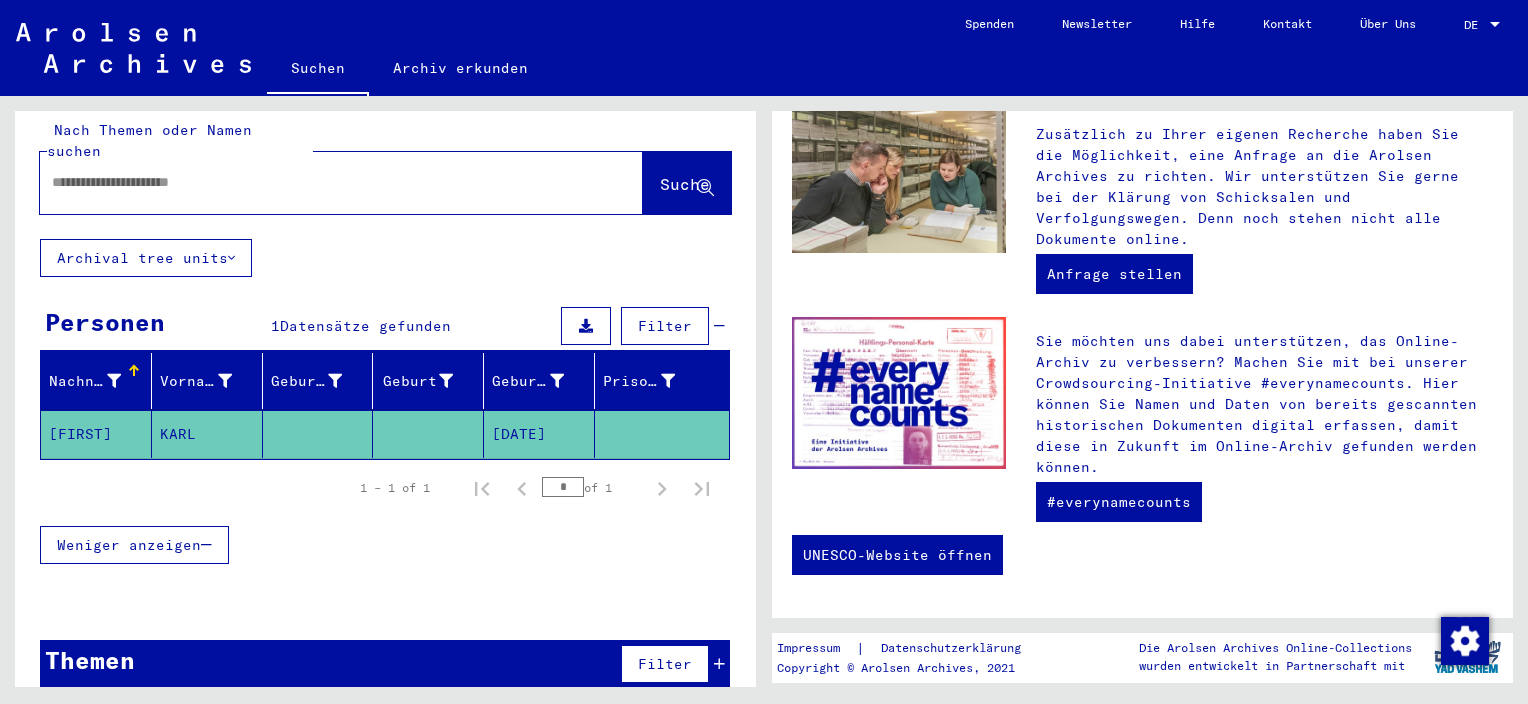 scroll, scrollTop: 0, scrollLeft: 0, axis: both 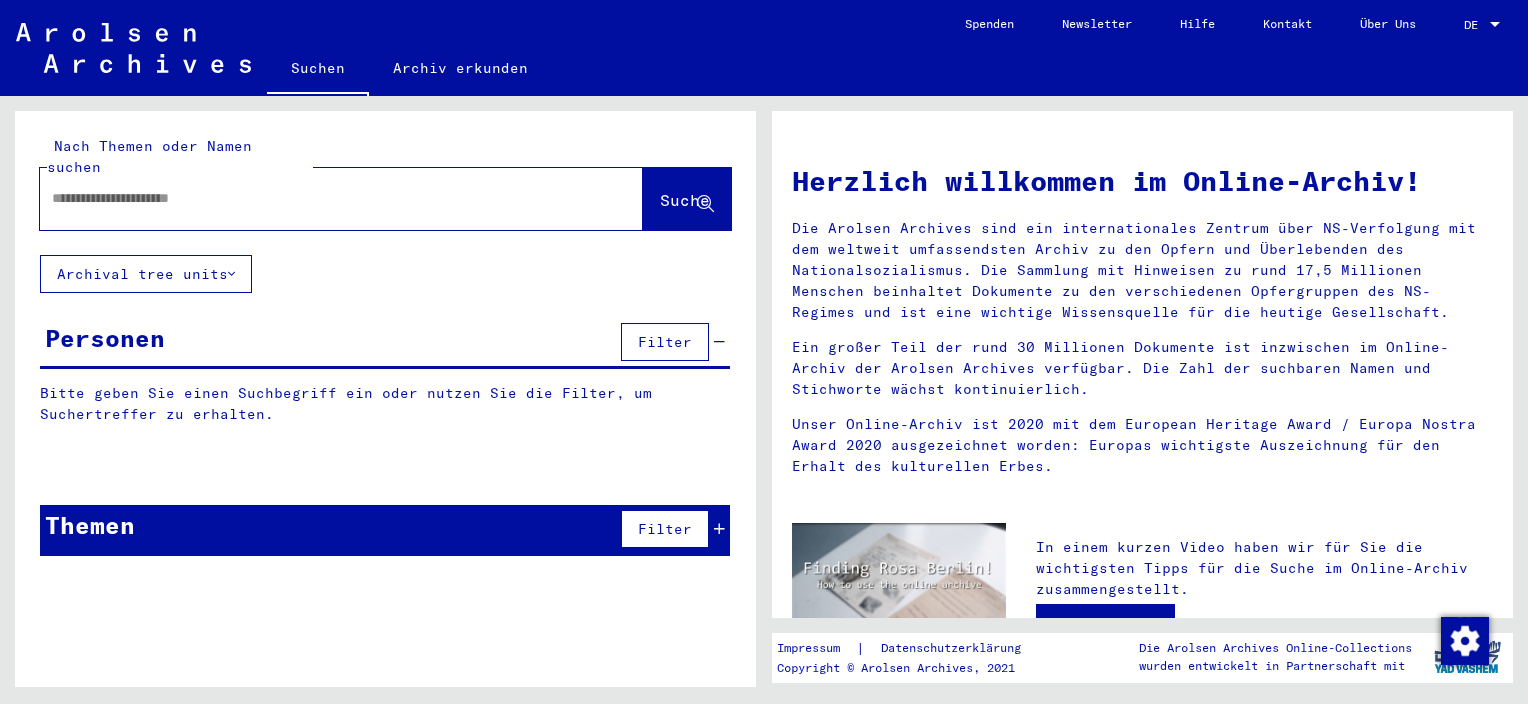 click at bounding box center [317, 198] 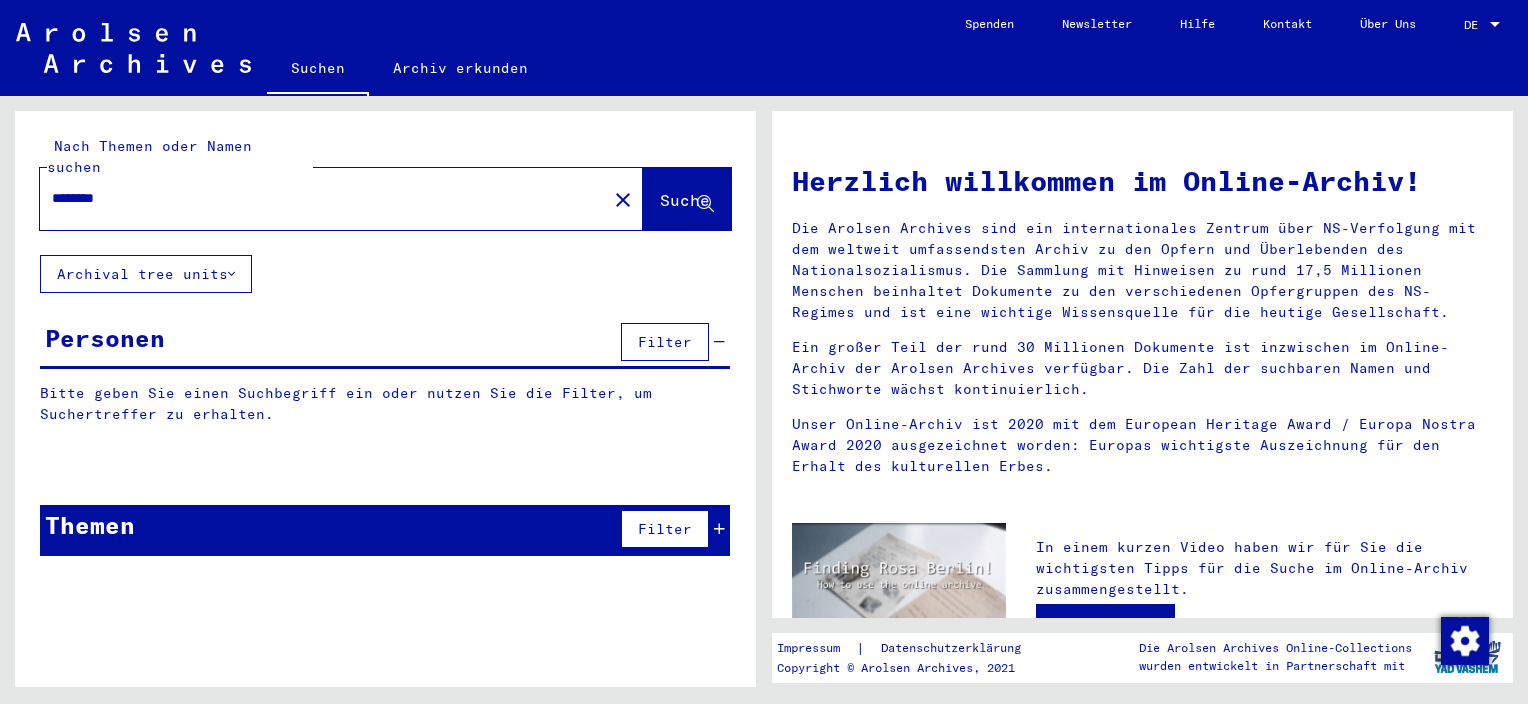 type on "********" 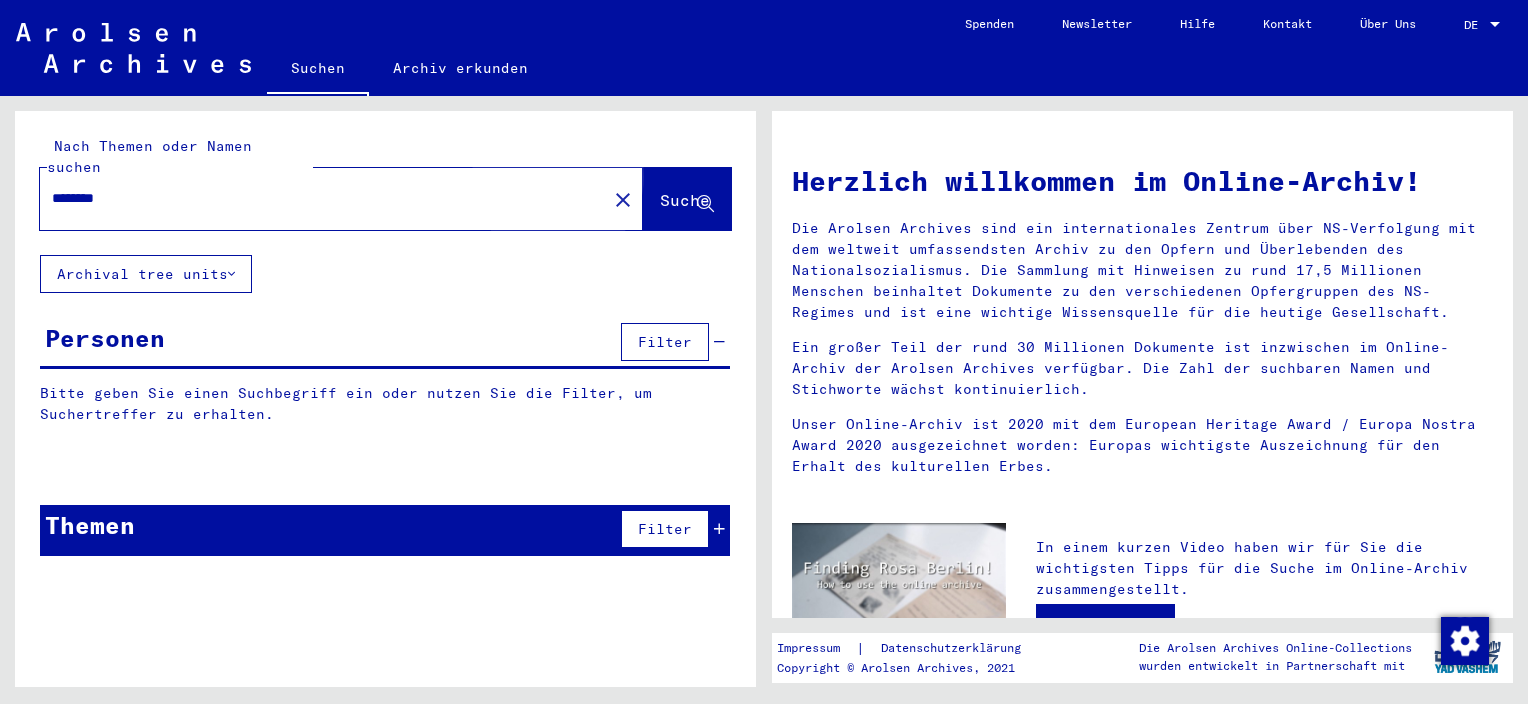 click on "Suche" 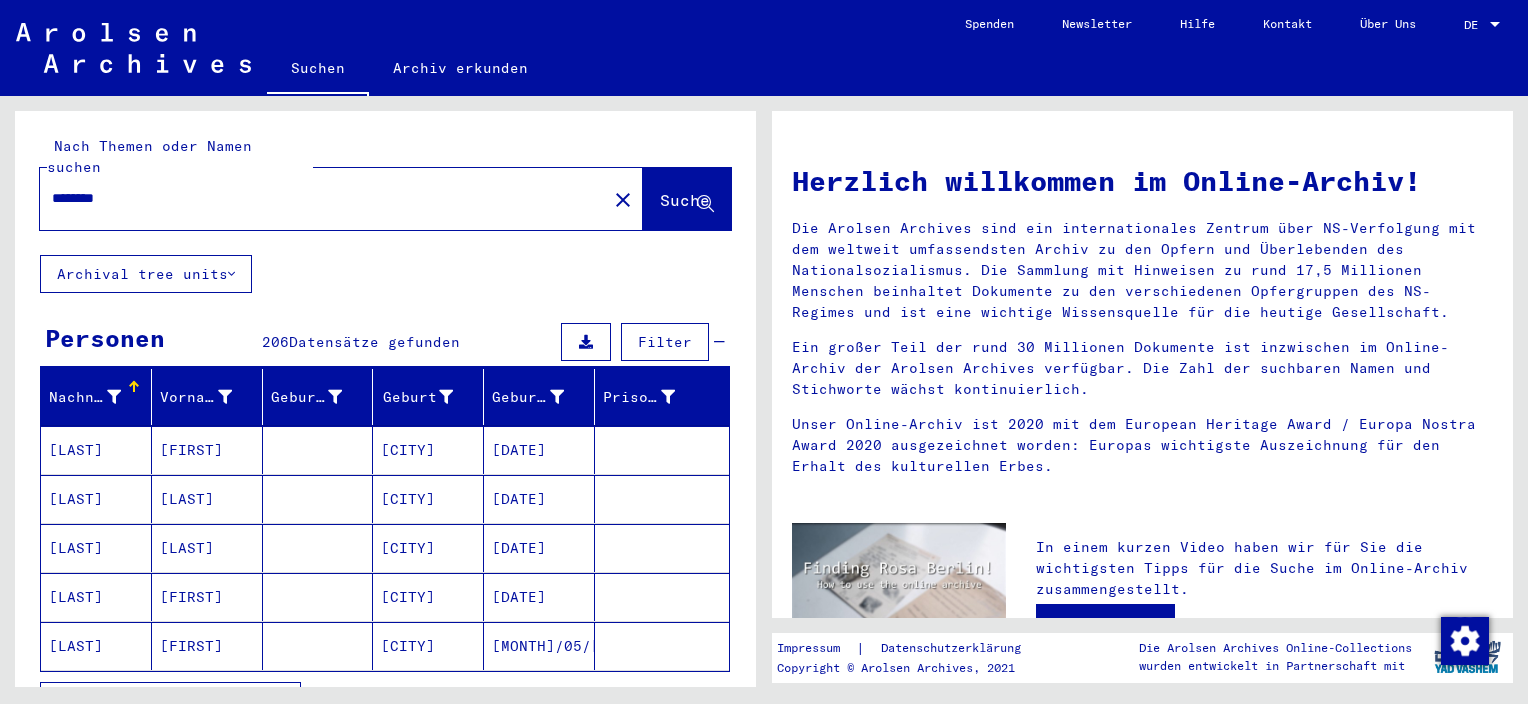 click at bounding box center [136, 384] 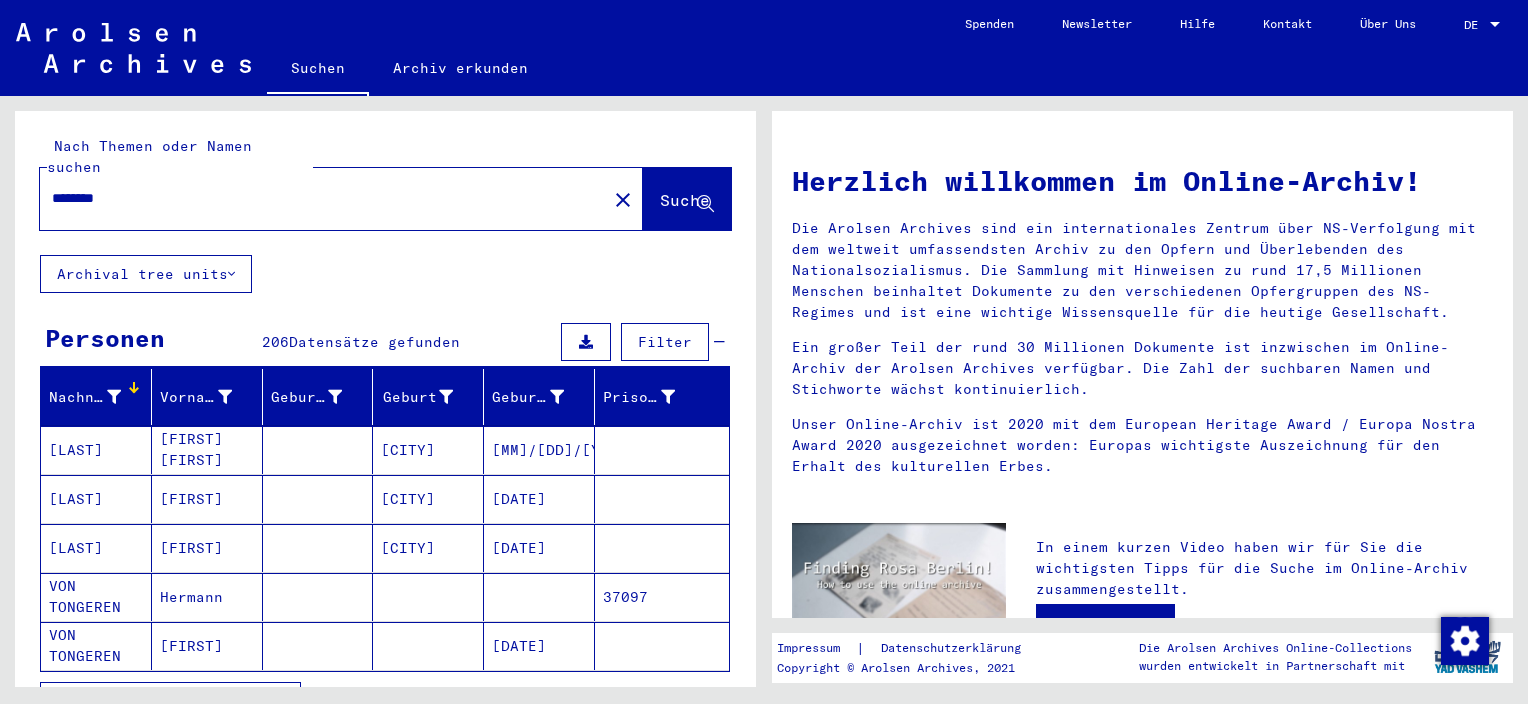 scroll, scrollTop: 200, scrollLeft: 0, axis: vertical 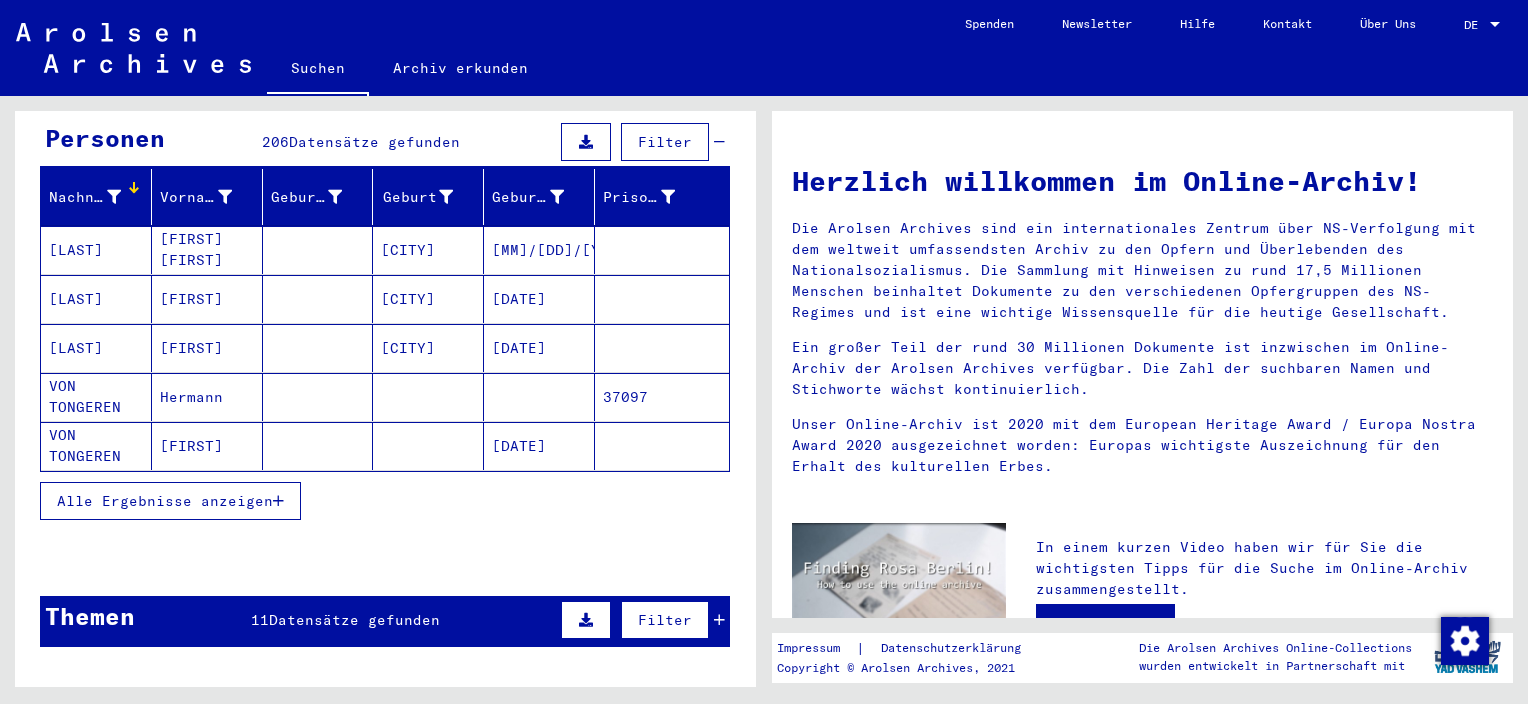click on "Alle Ergebnisse anzeigen" at bounding box center (165, 501) 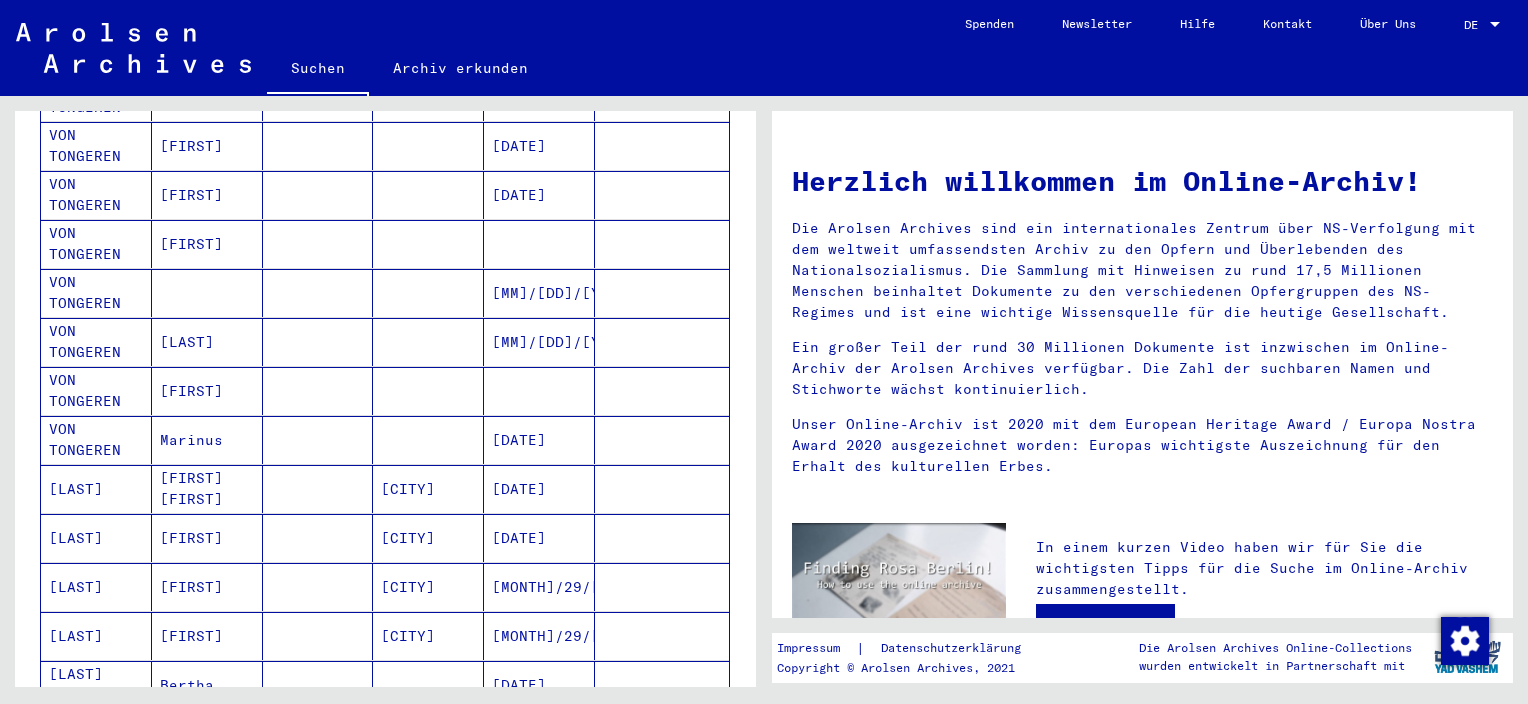 scroll, scrollTop: 100, scrollLeft: 0, axis: vertical 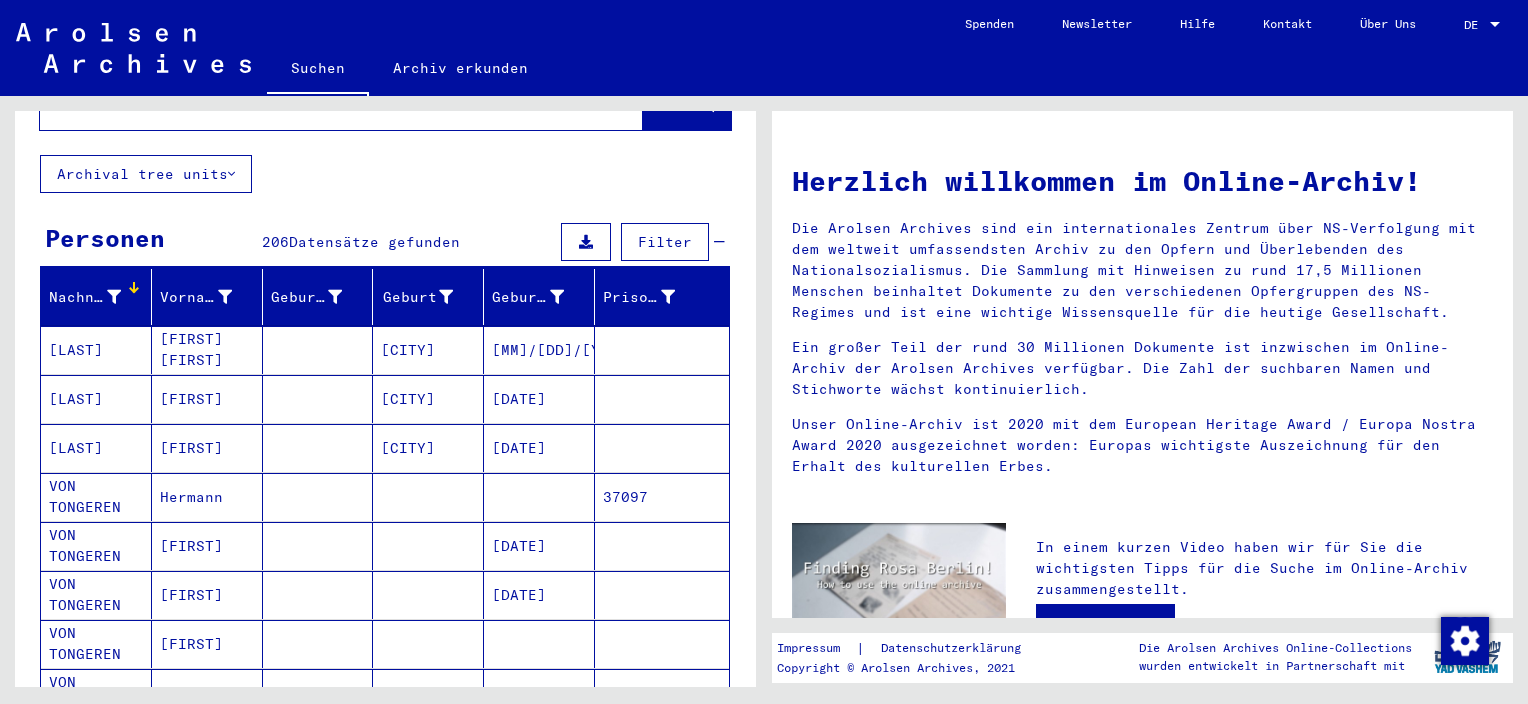 click at bounding box center (114, 297) 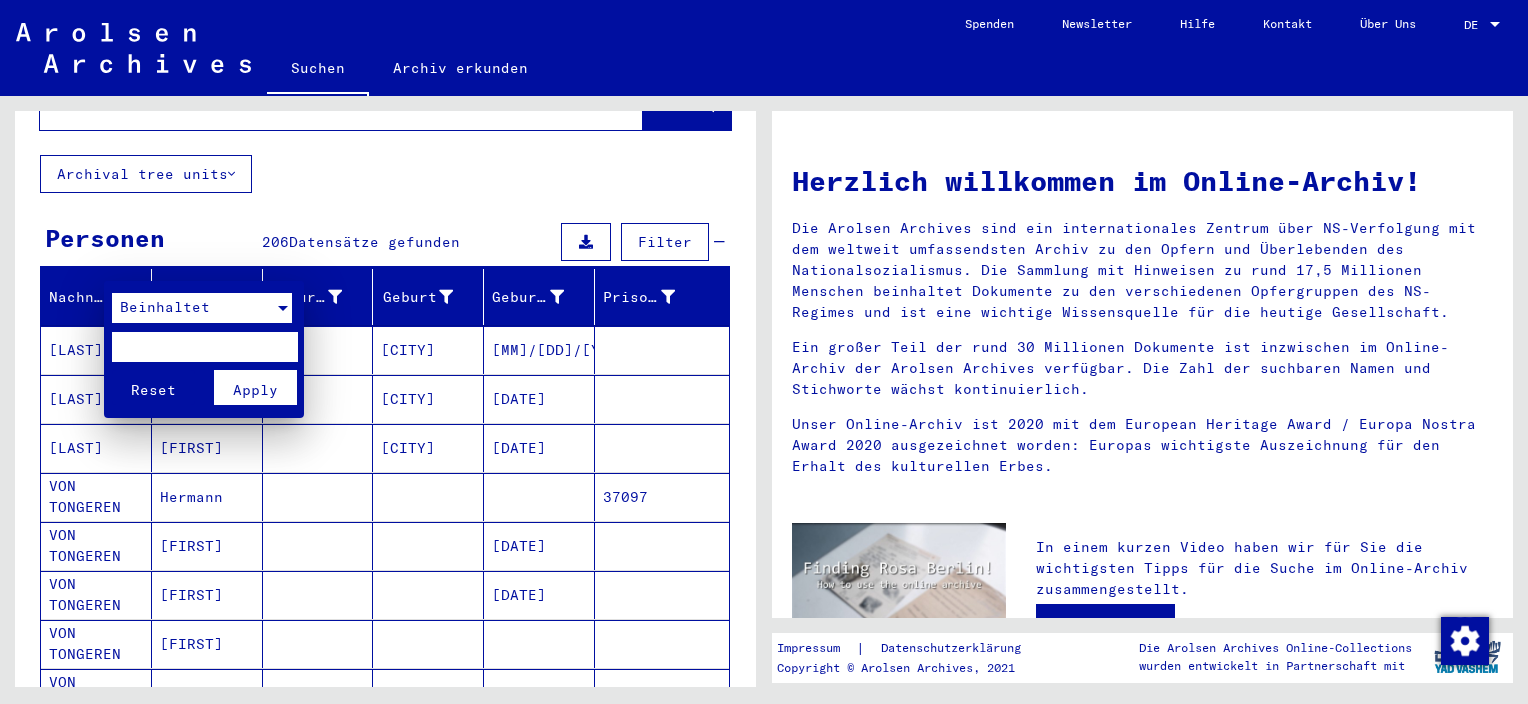 click at bounding box center [283, 308] 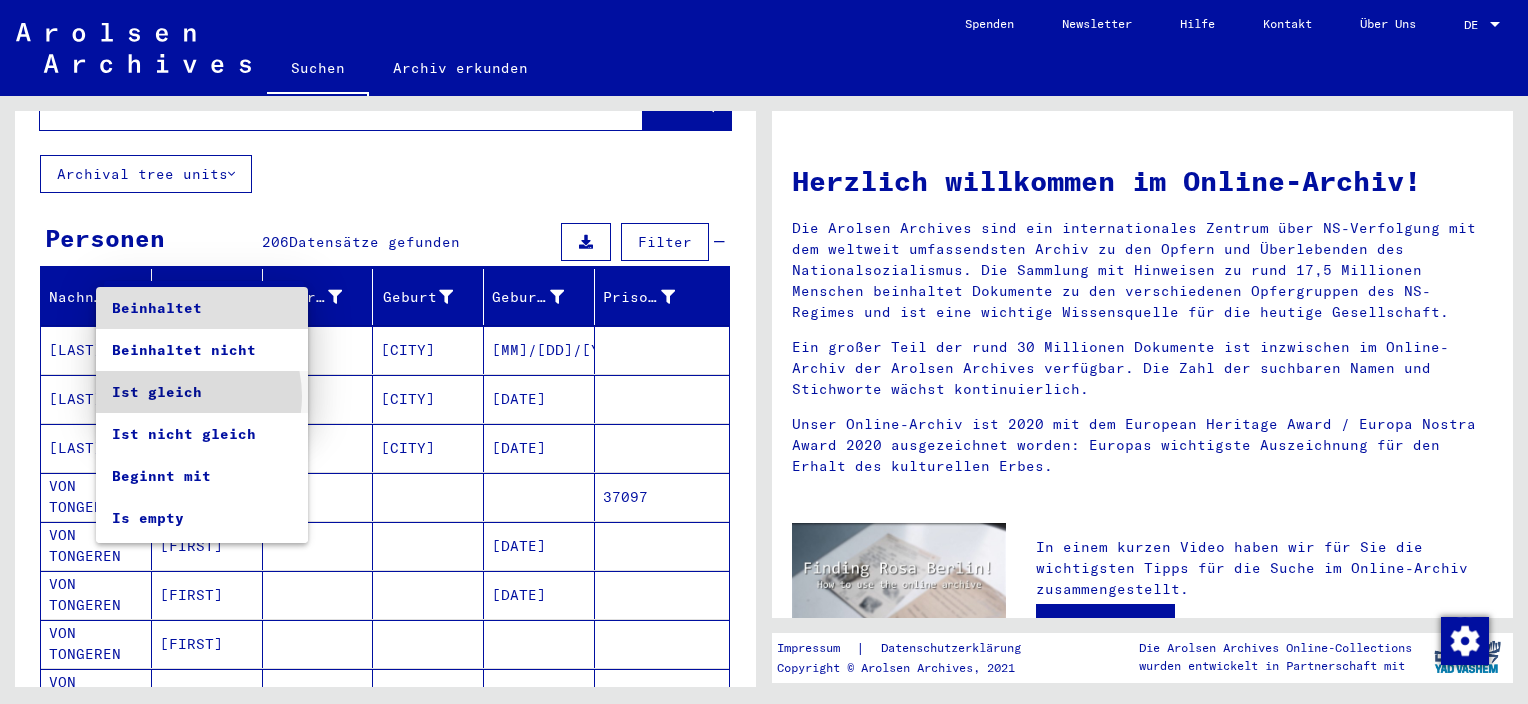 click on "Ist gleich" at bounding box center [202, 392] 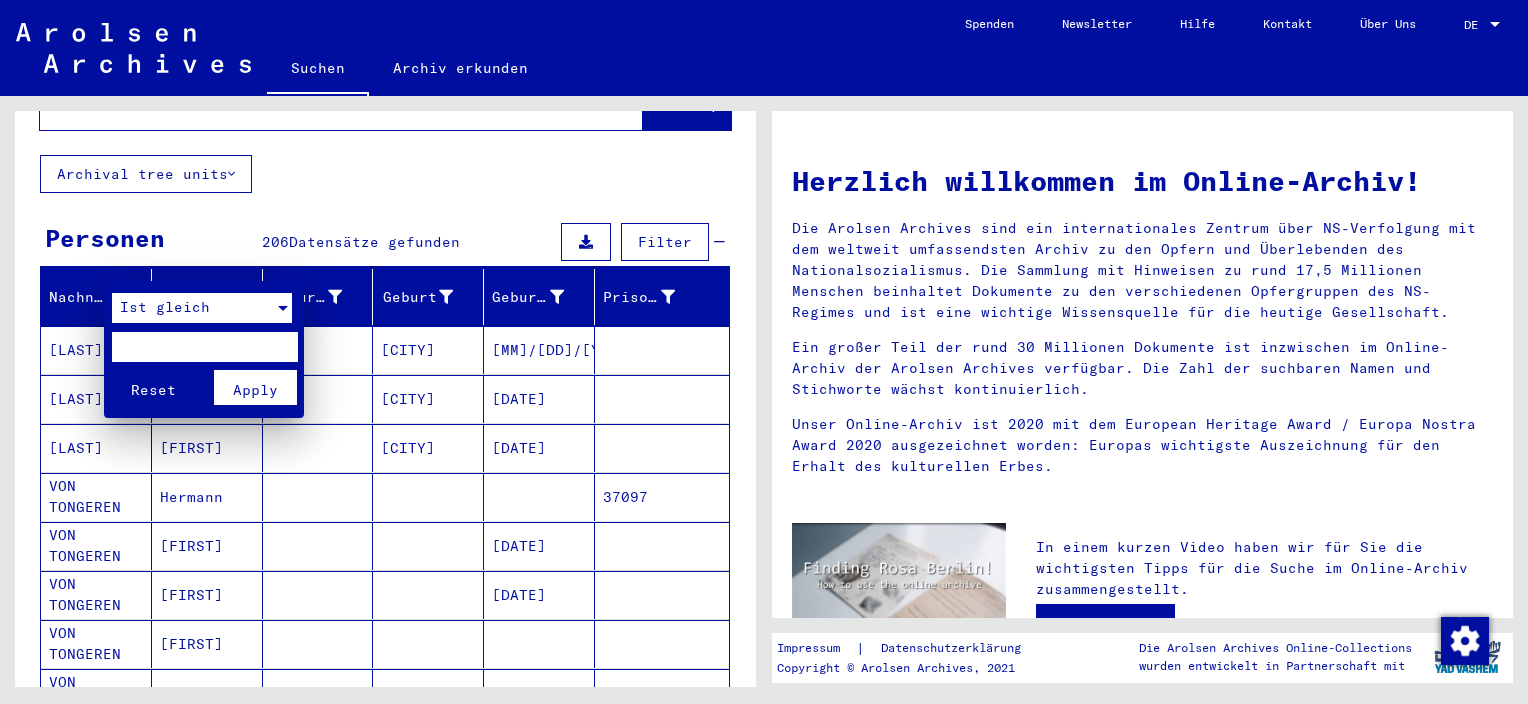 click at bounding box center (283, 308) 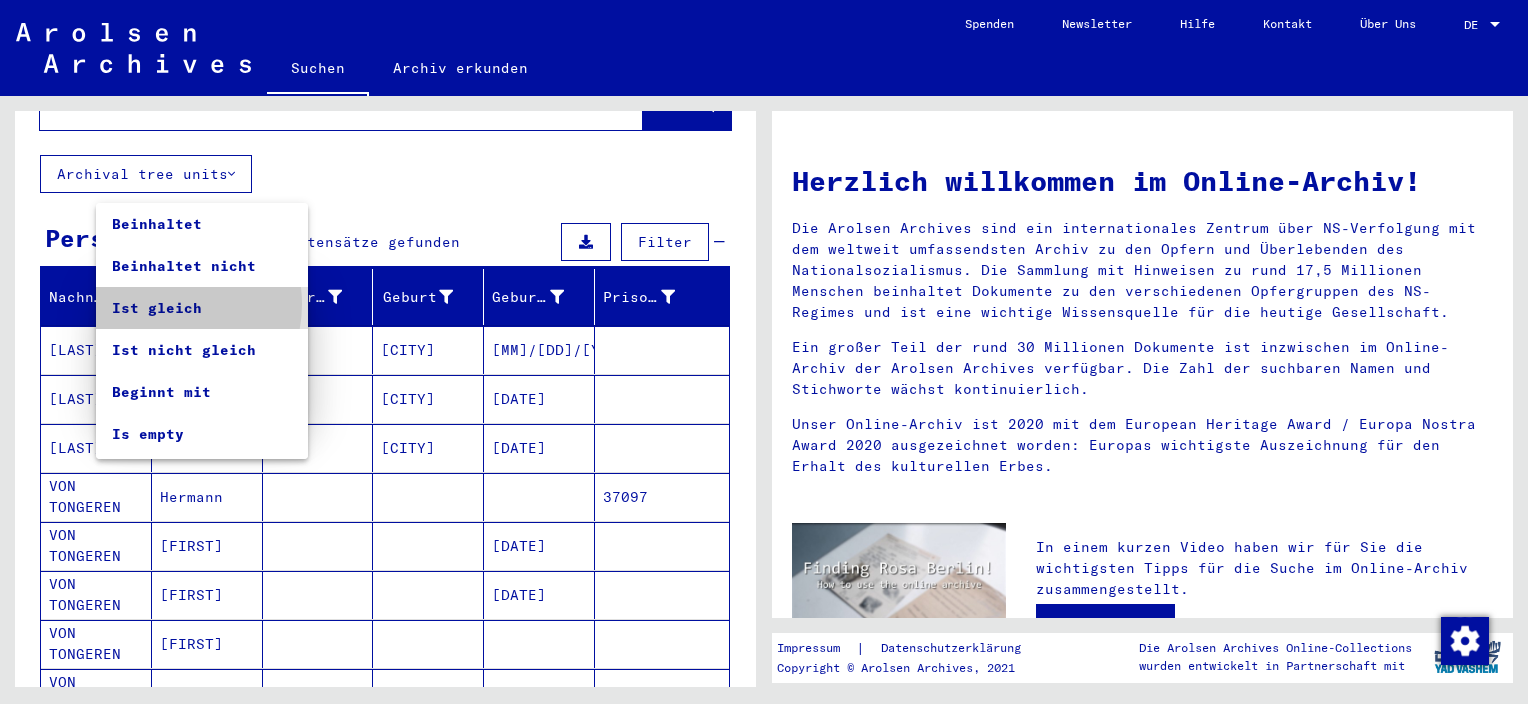 click on "Ist gleich" at bounding box center [202, 308] 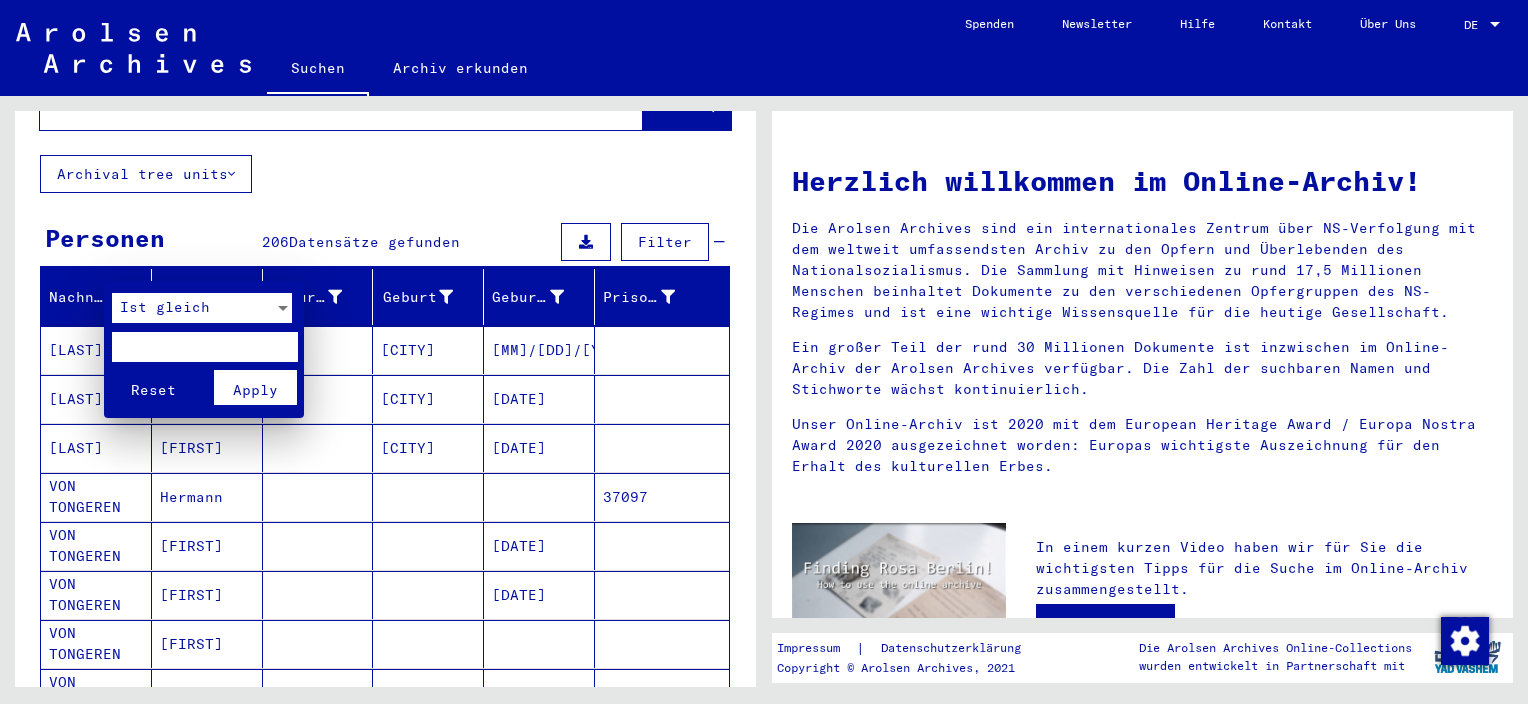 click at bounding box center (204, 347) 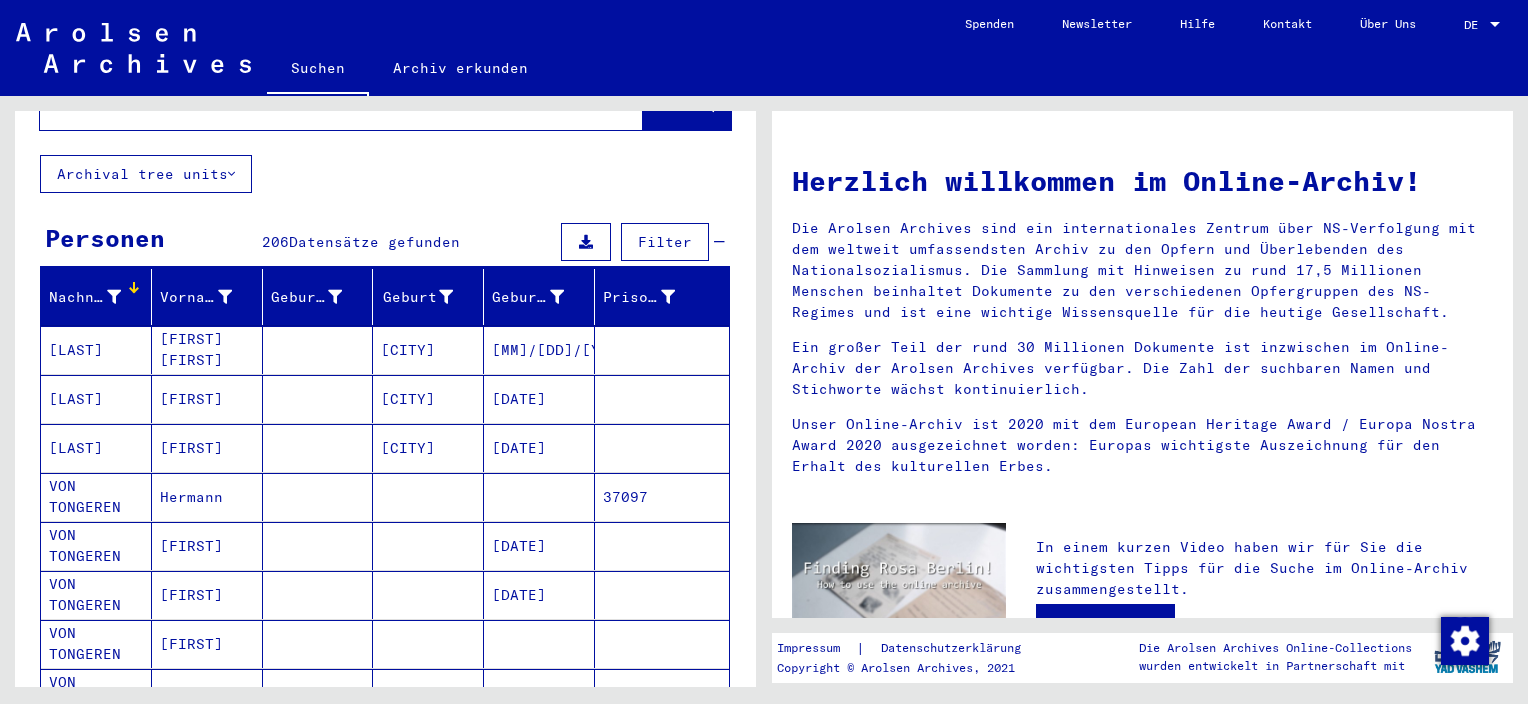 click at bounding box center (134, 292) 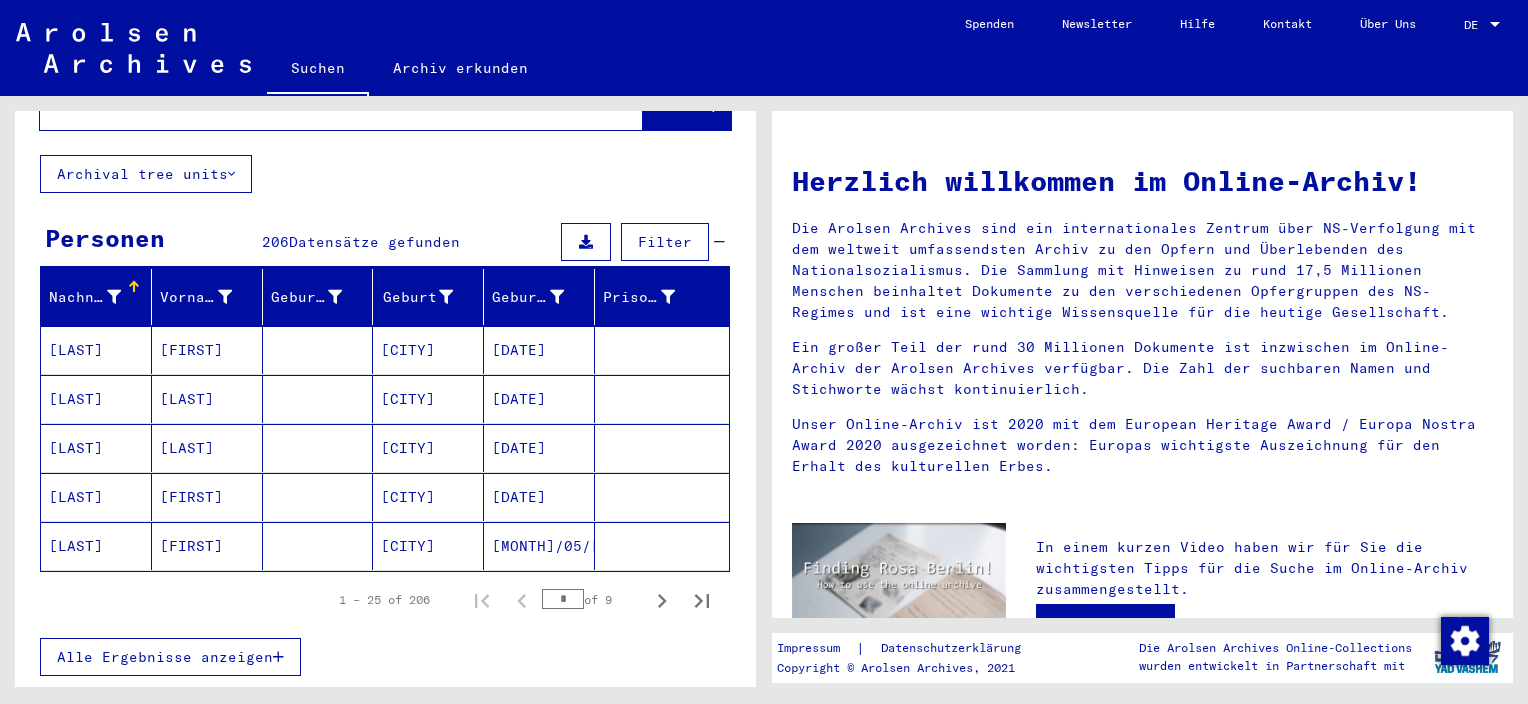click at bounding box center (134, 287) 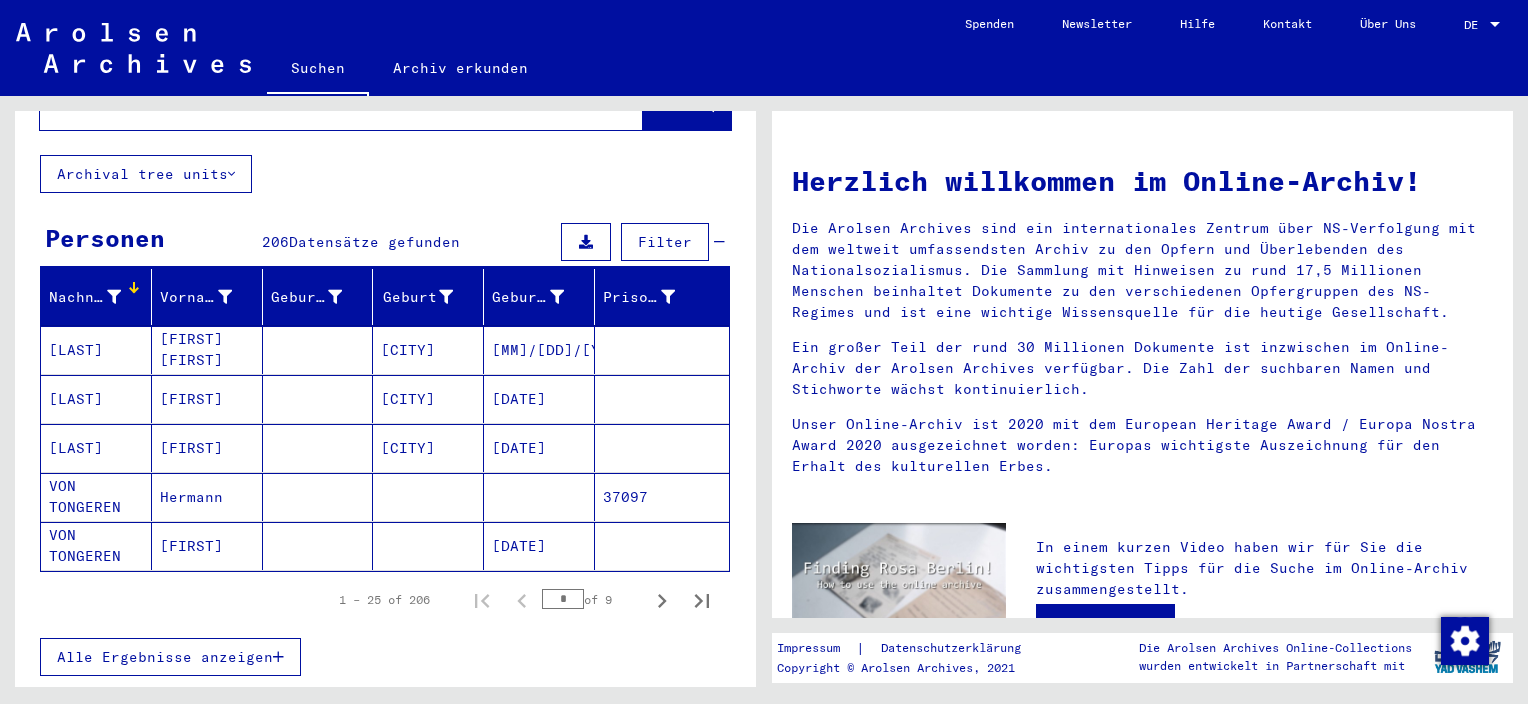 click at bounding box center [114, 297] 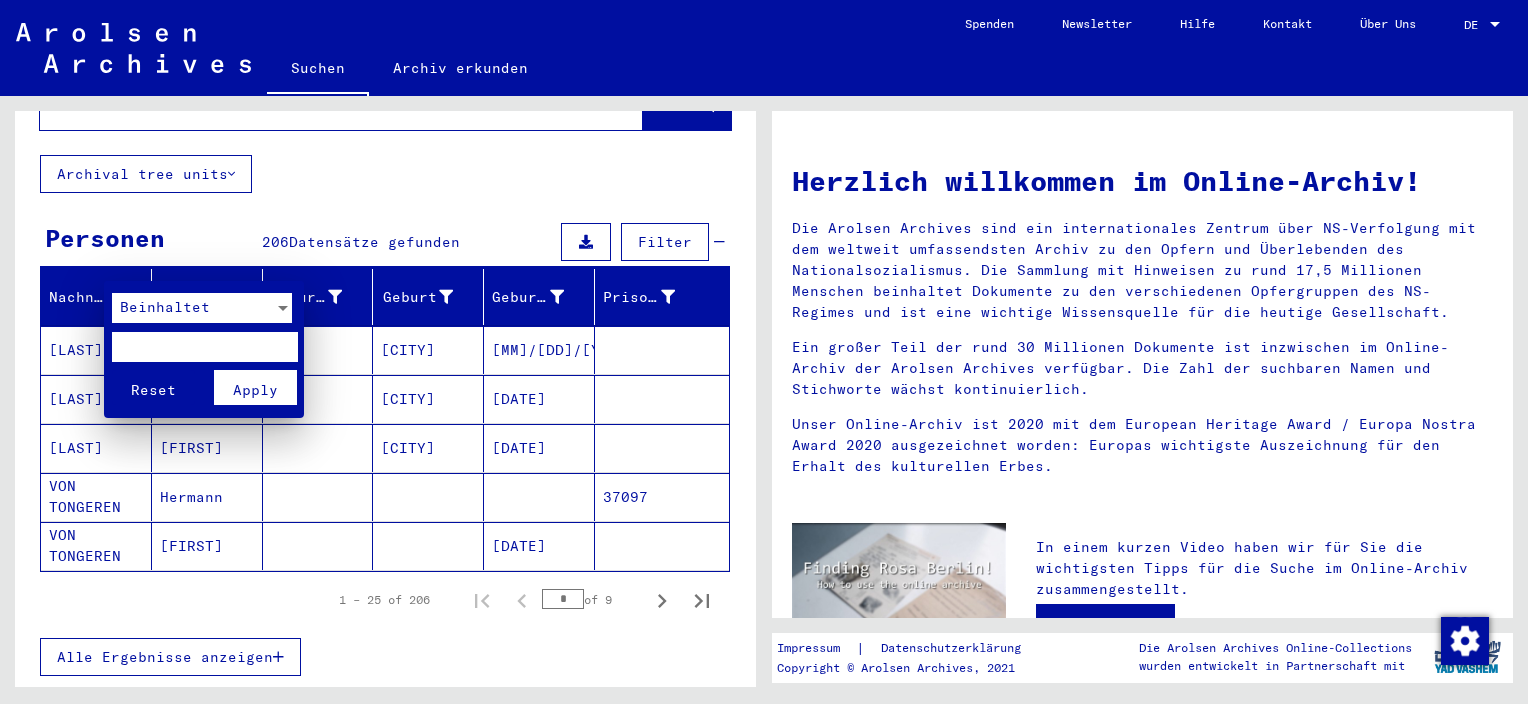 click at bounding box center (204, 347) 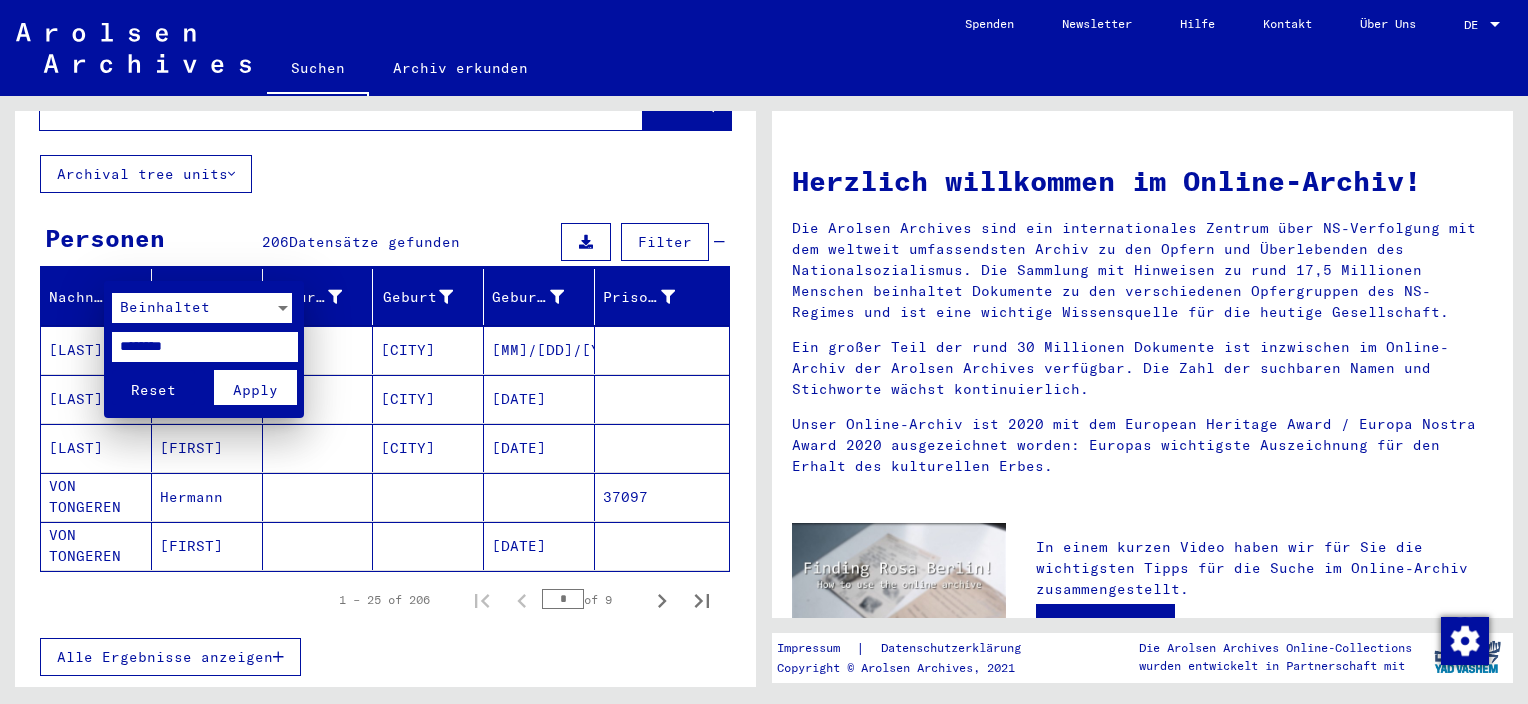 type on "********" 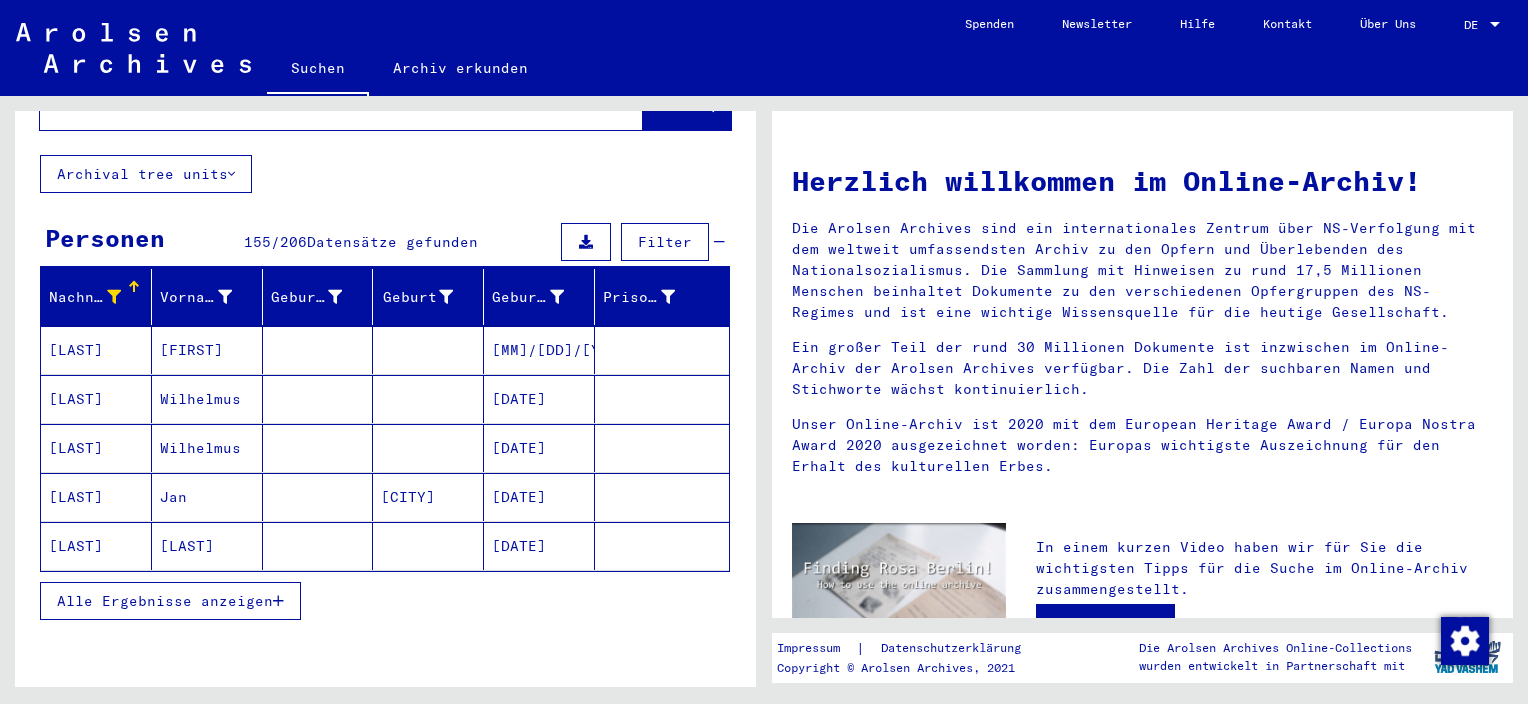 click on "Alle Ergebnisse anzeigen" at bounding box center (165, 601) 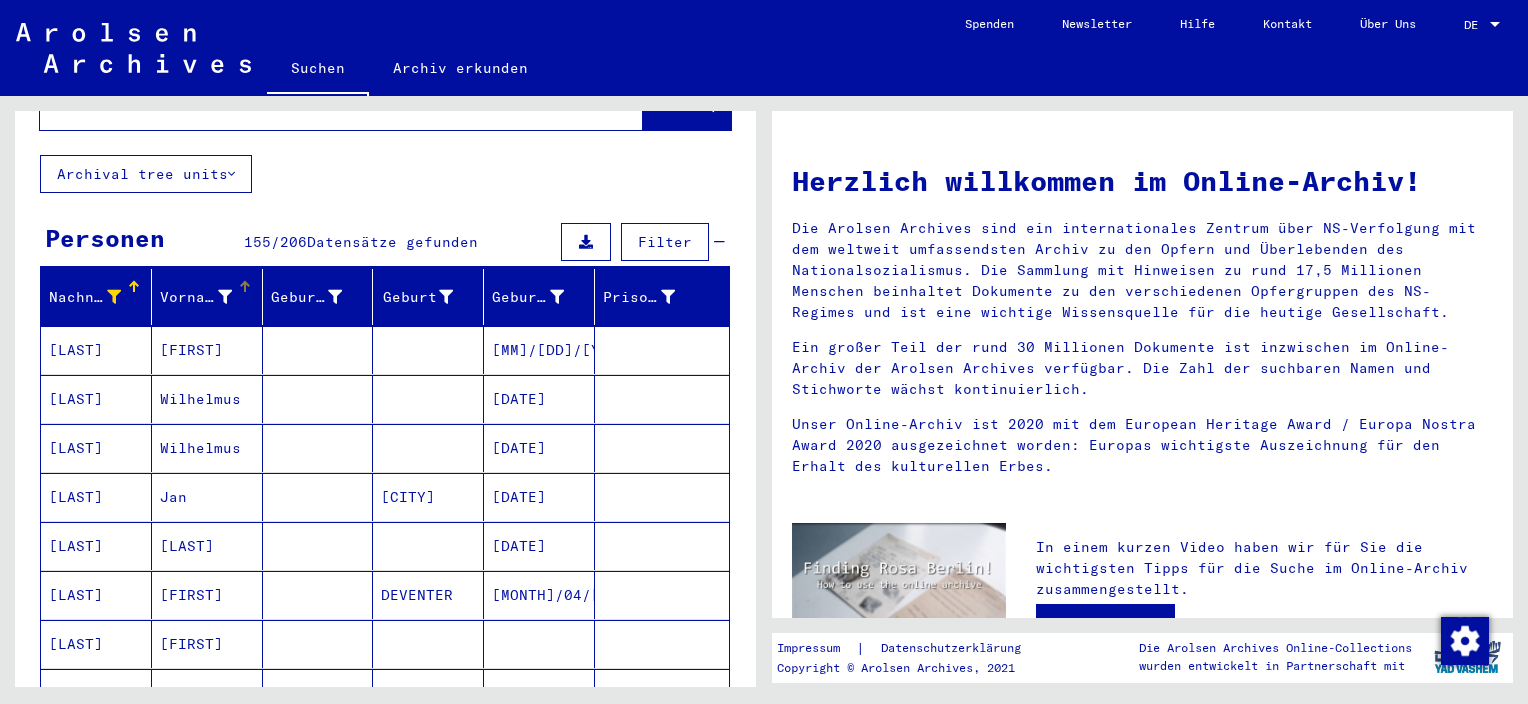 click at bounding box center [245, 287] 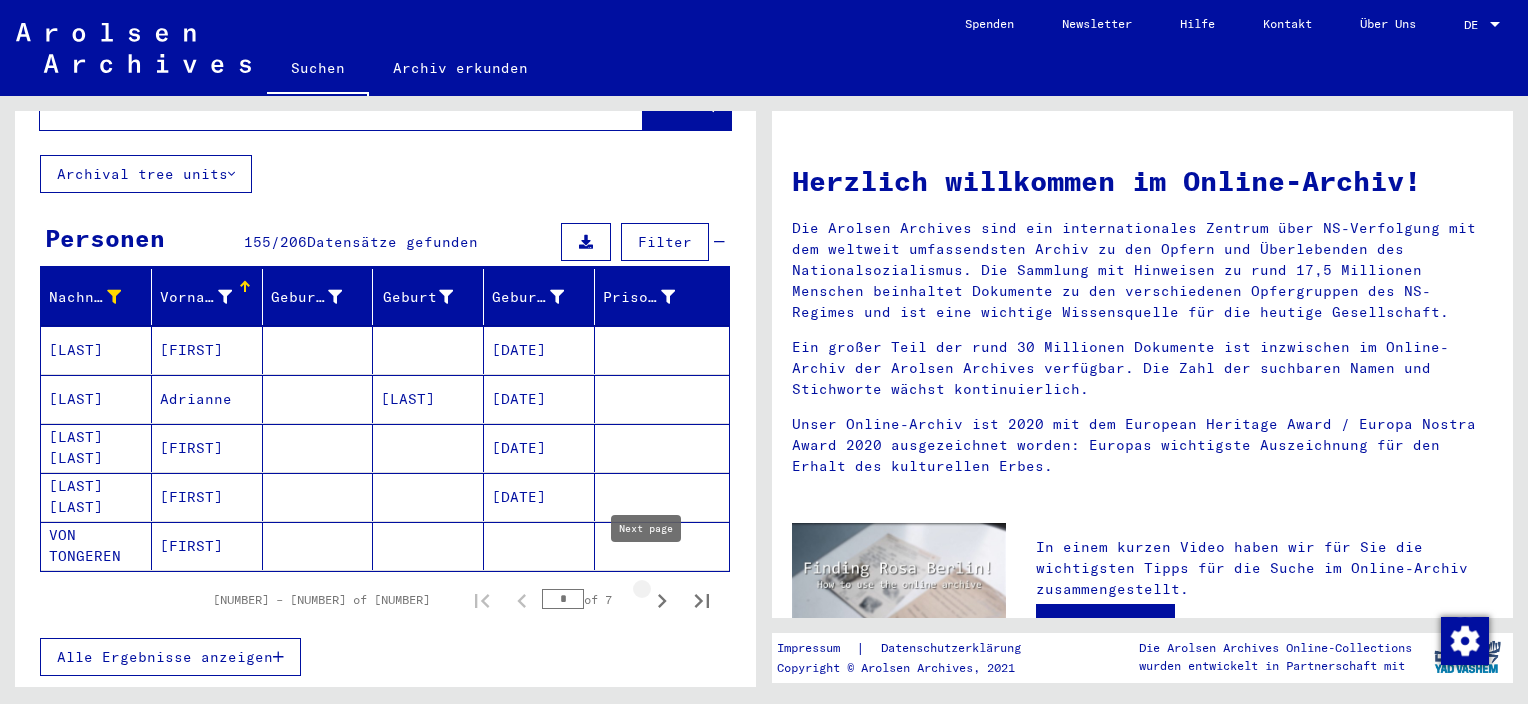 click 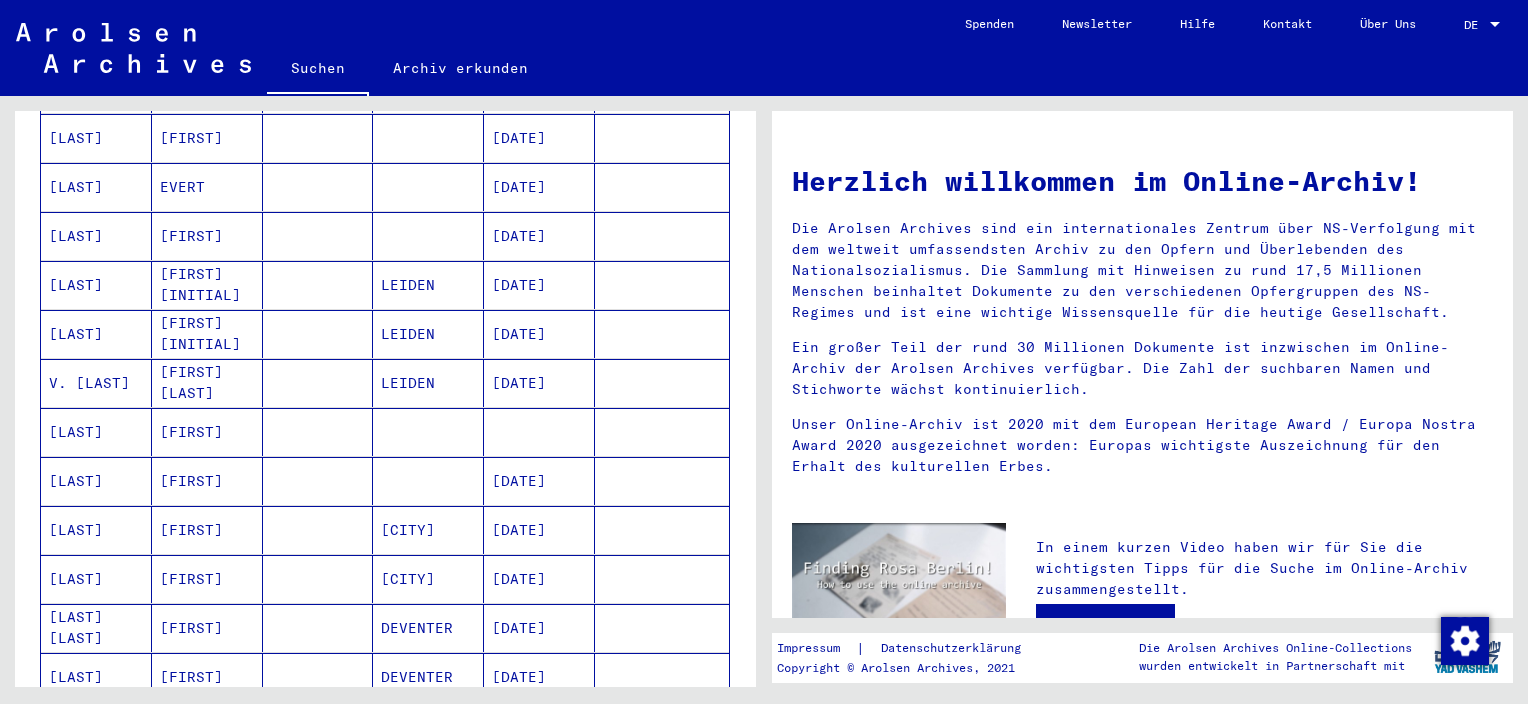 scroll, scrollTop: 1000, scrollLeft: 0, axis: vertical 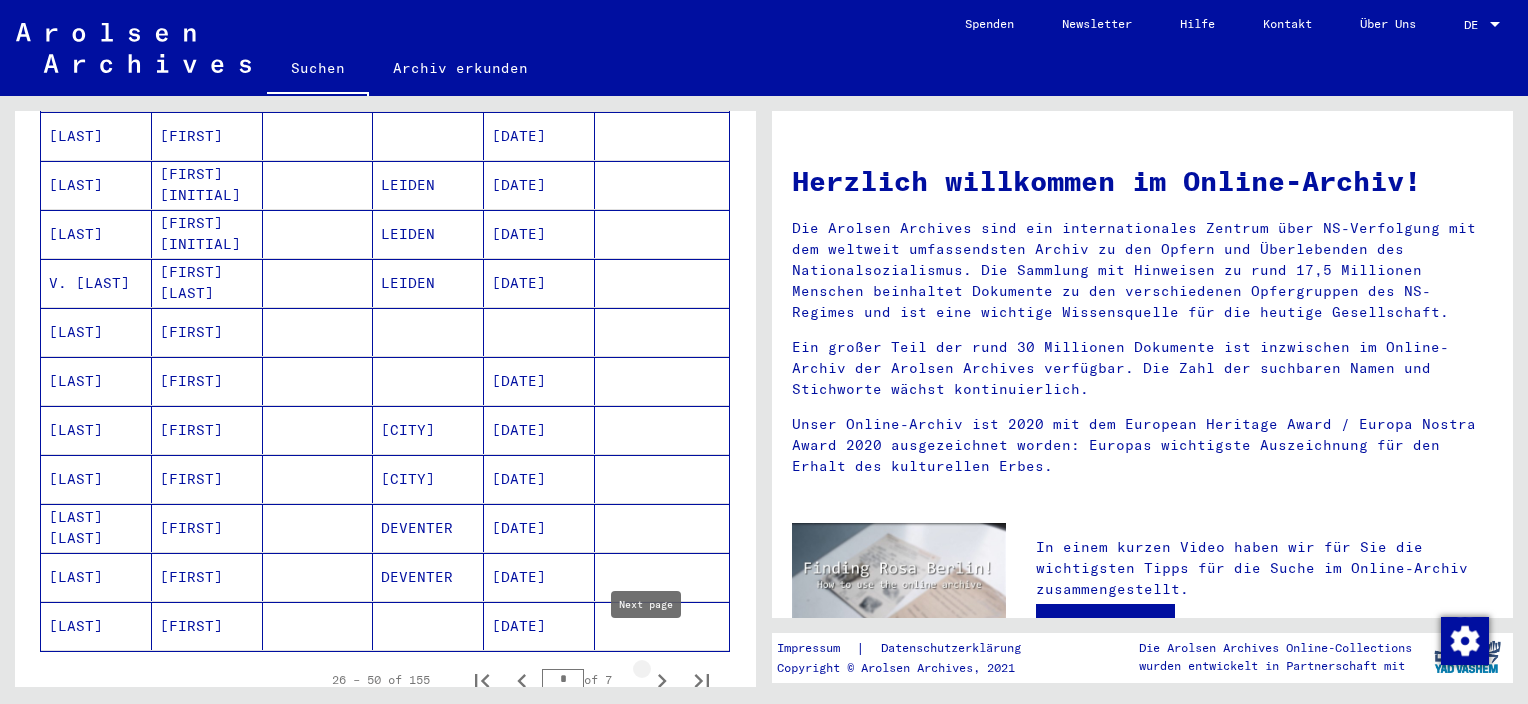 click 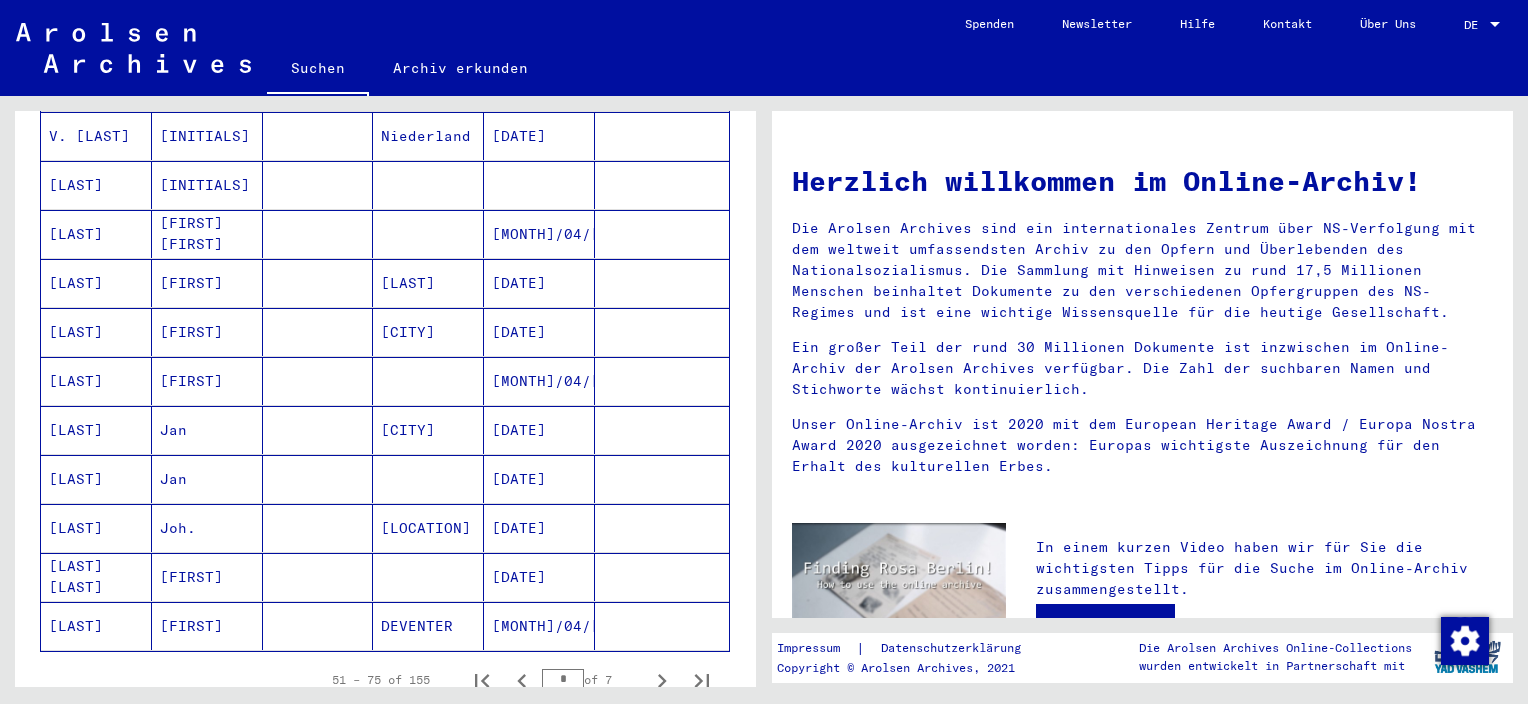 scroll, scrollTop: 1100, scrollLeft: 0, axis: vertical 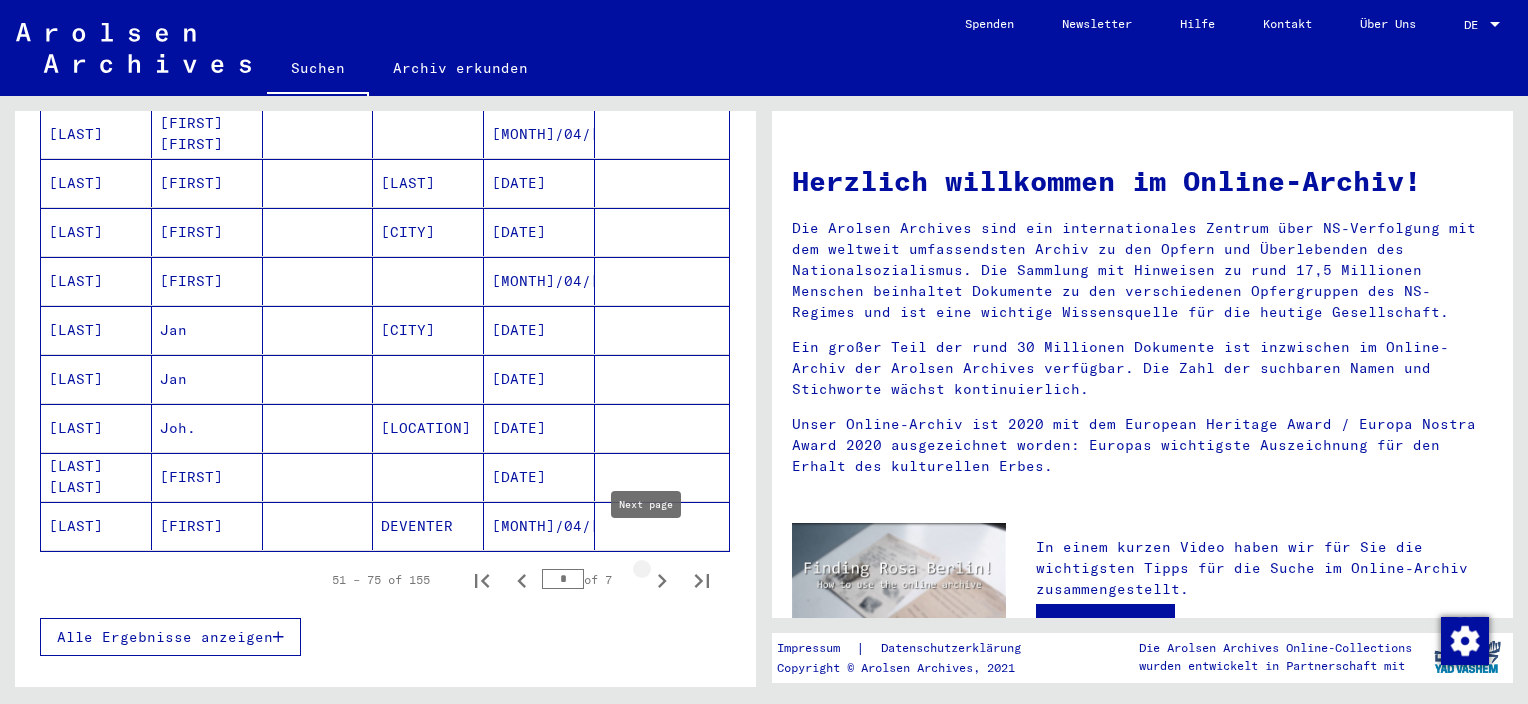 click 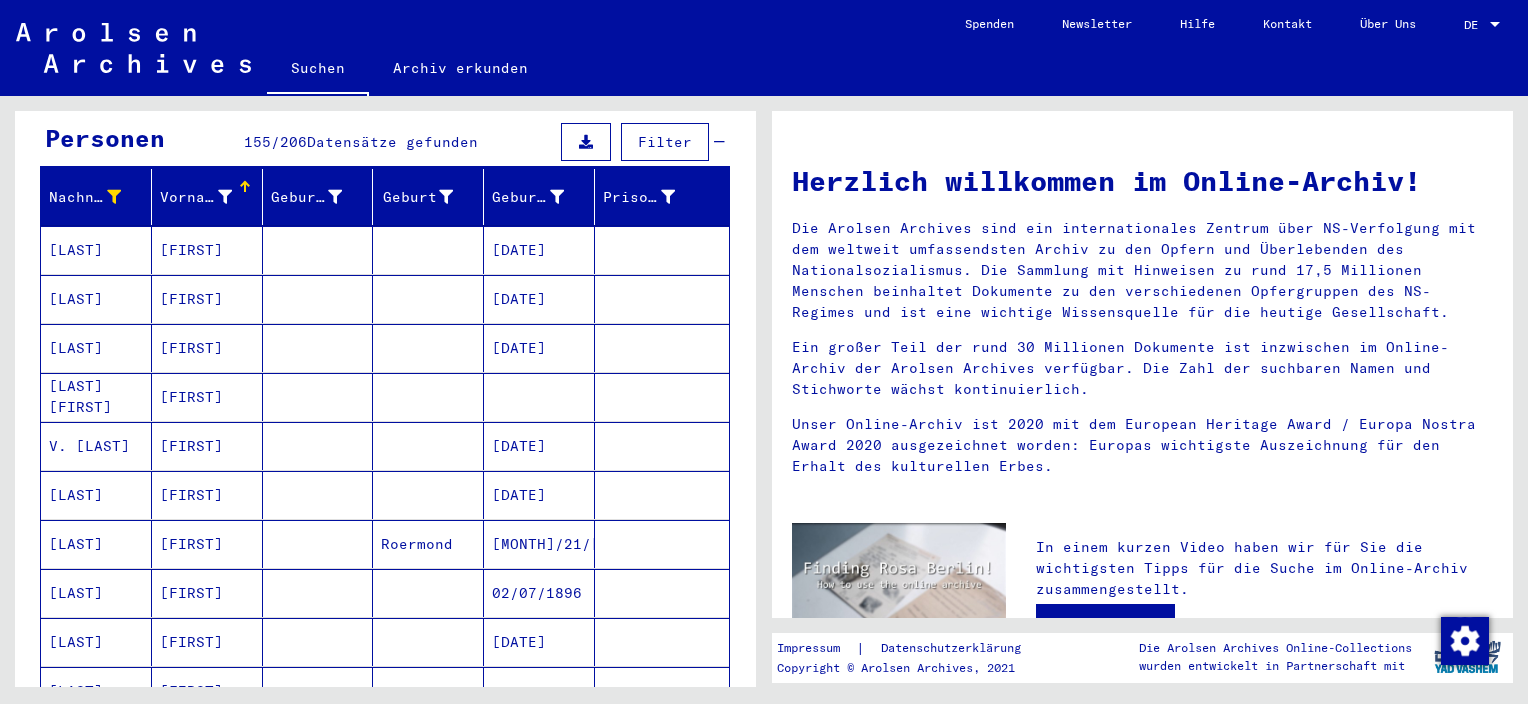scroll, scrollTop: 100, scrollLeft: 0, axis: vertical 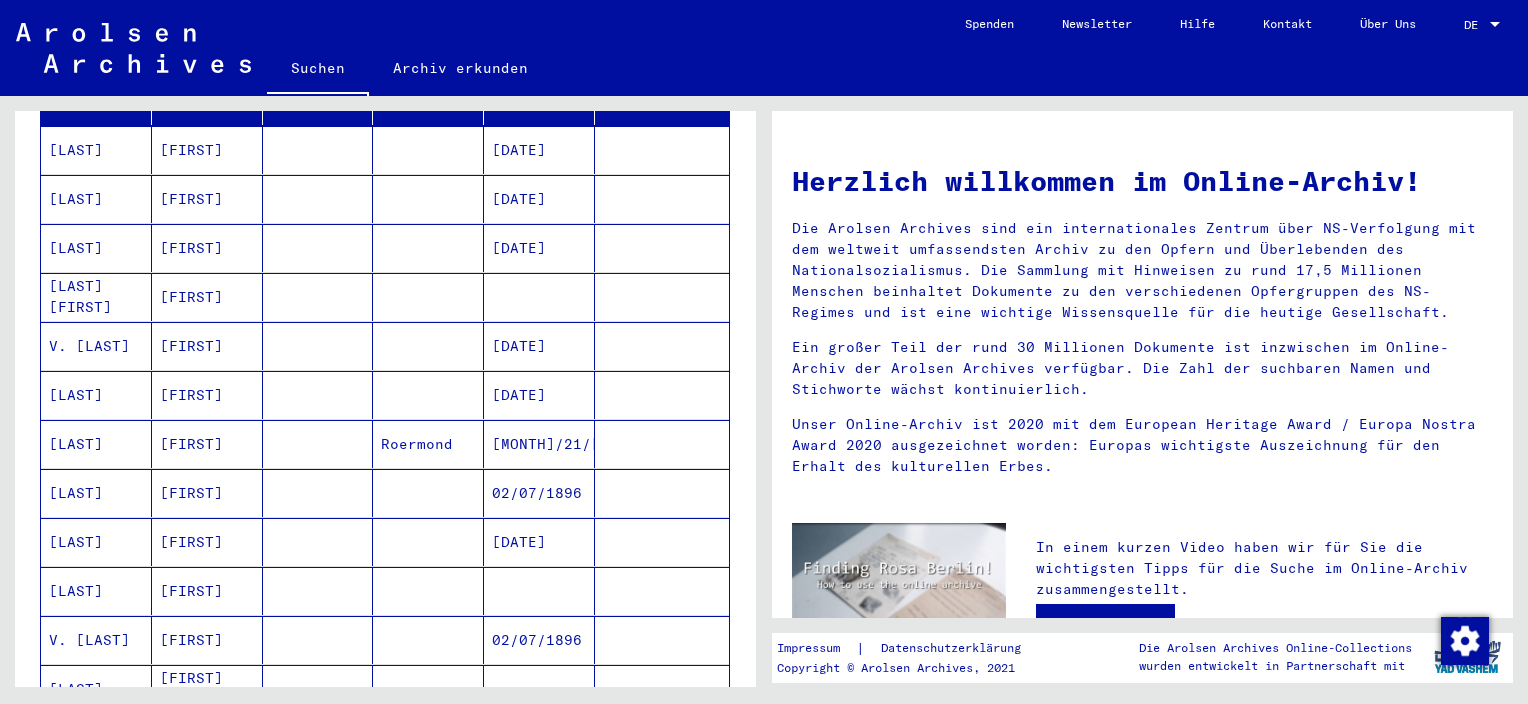 click on "[FIRST]" at bounding box center (207, 346) 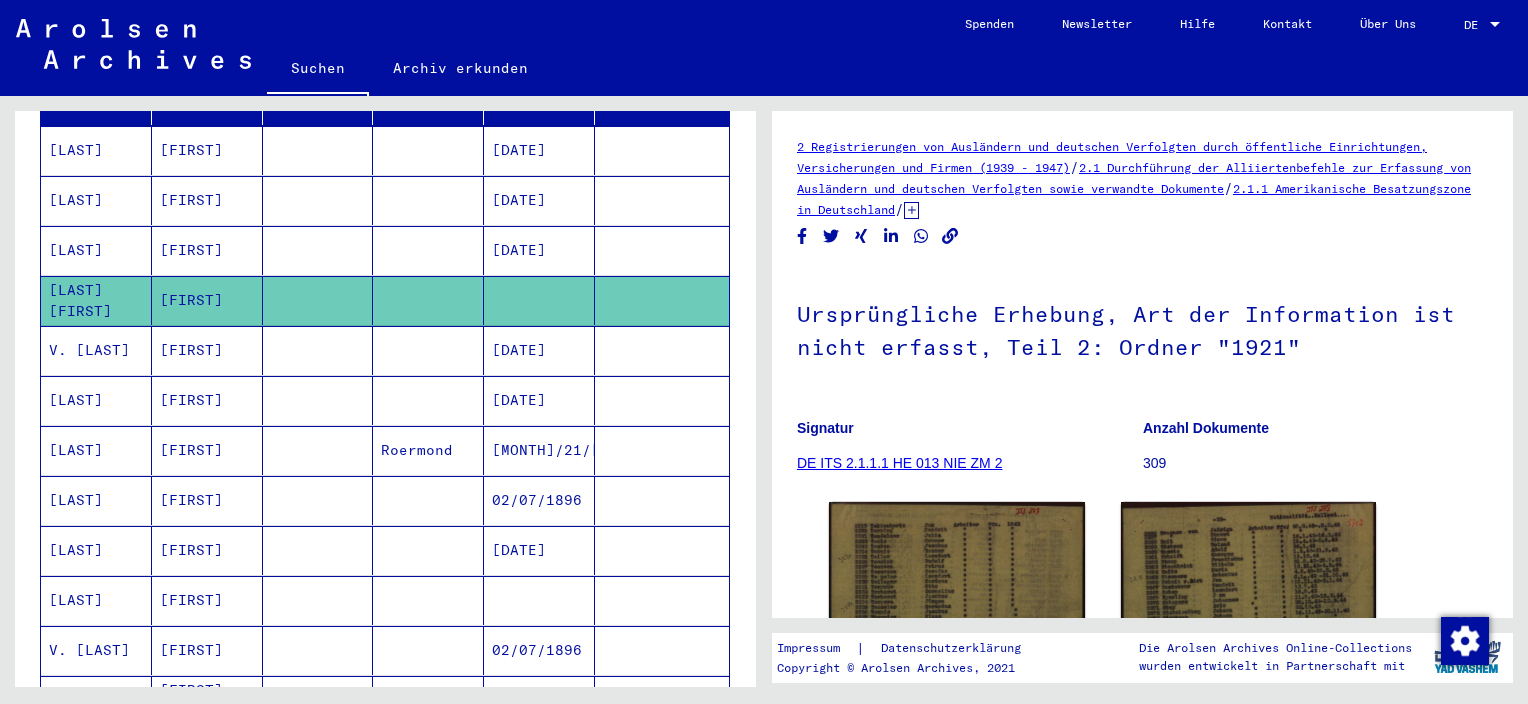 scroll, scrollTop: 0, scrollLeft: 0, axis: both 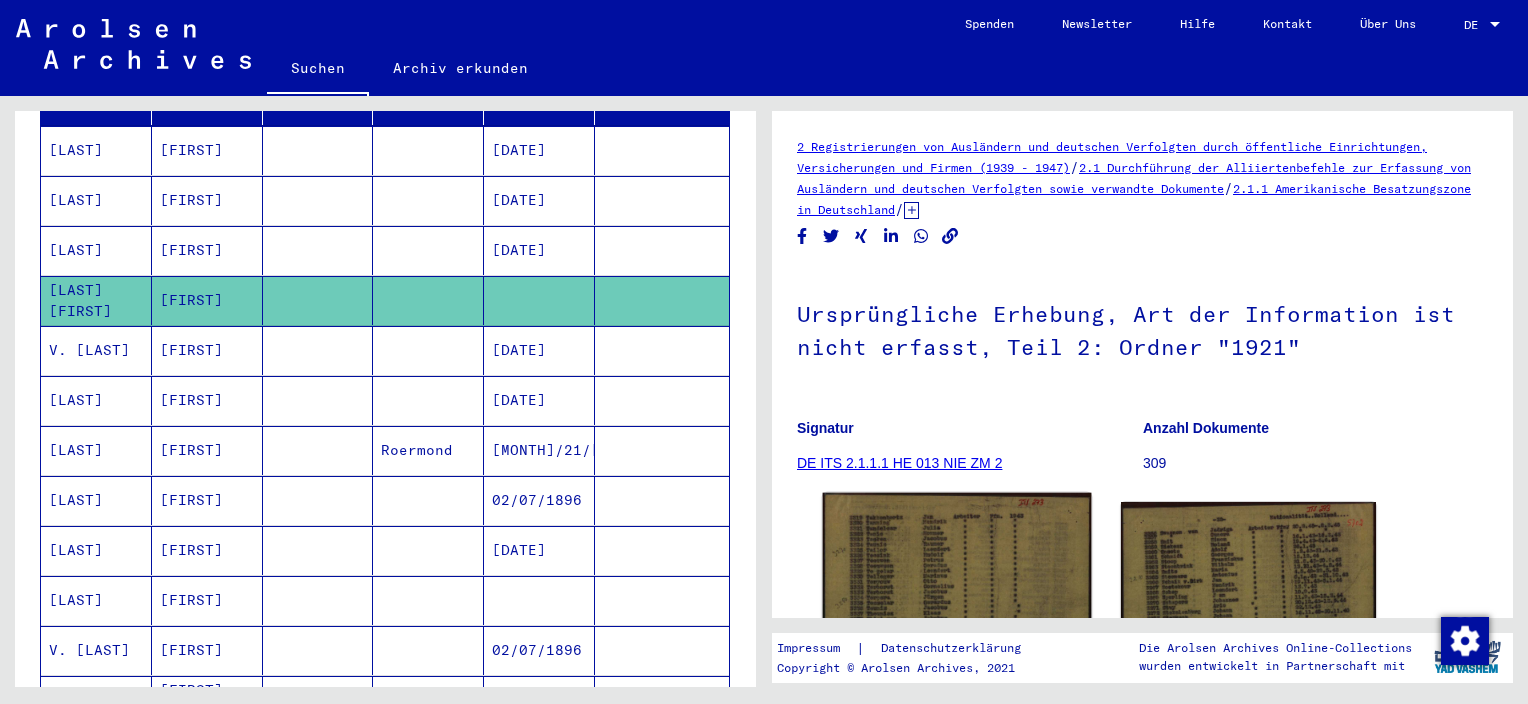 click 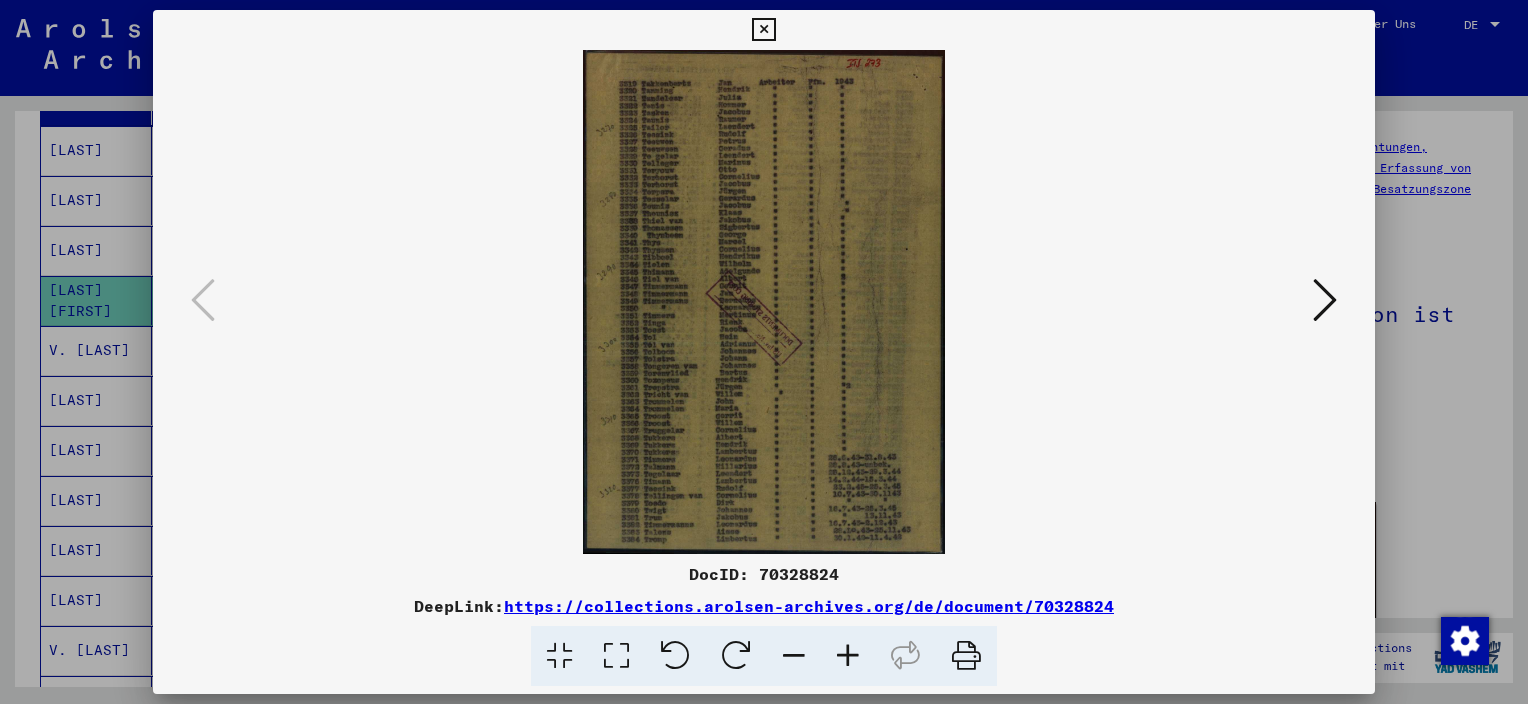 click at bounding box center [763, 30] 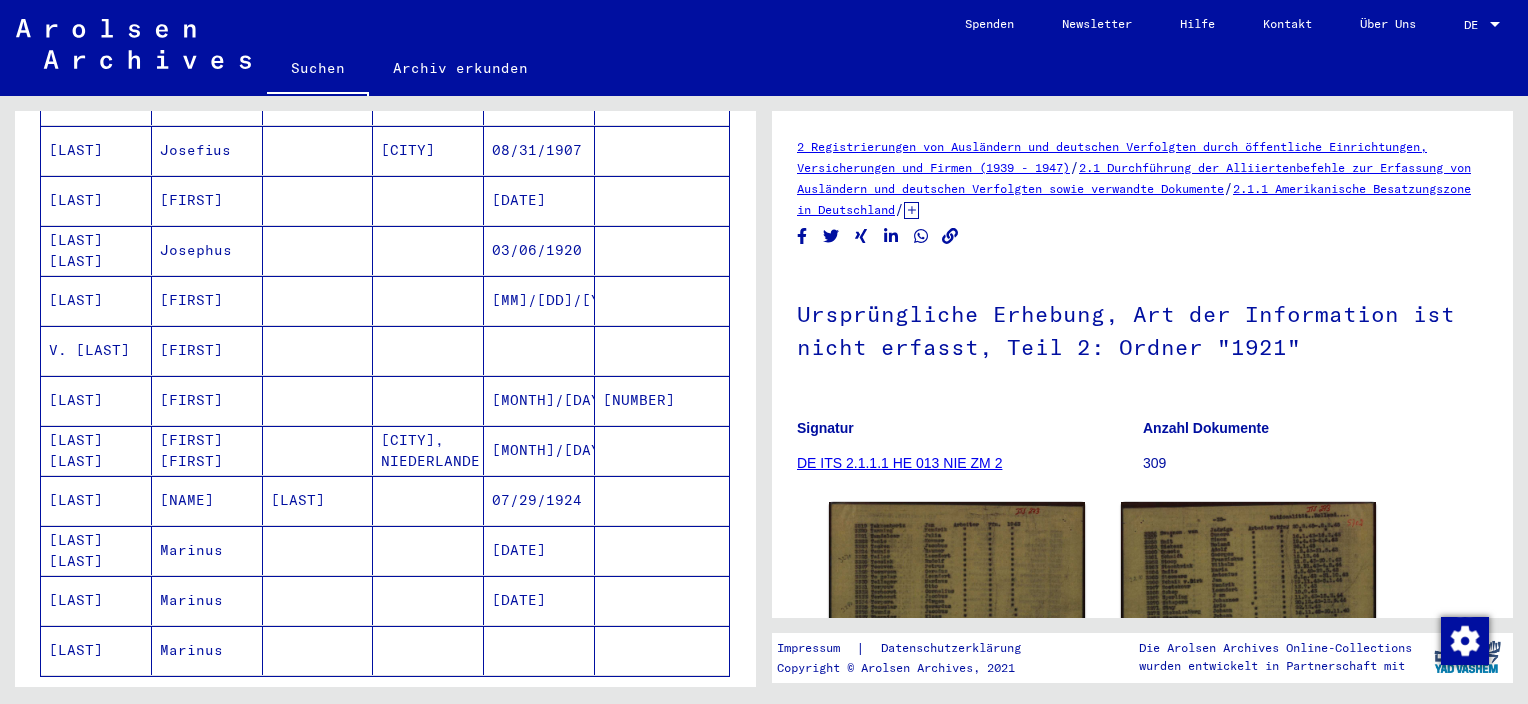 scroll, scrollTop: 1200, scrollLeft: 0, axis: vertical 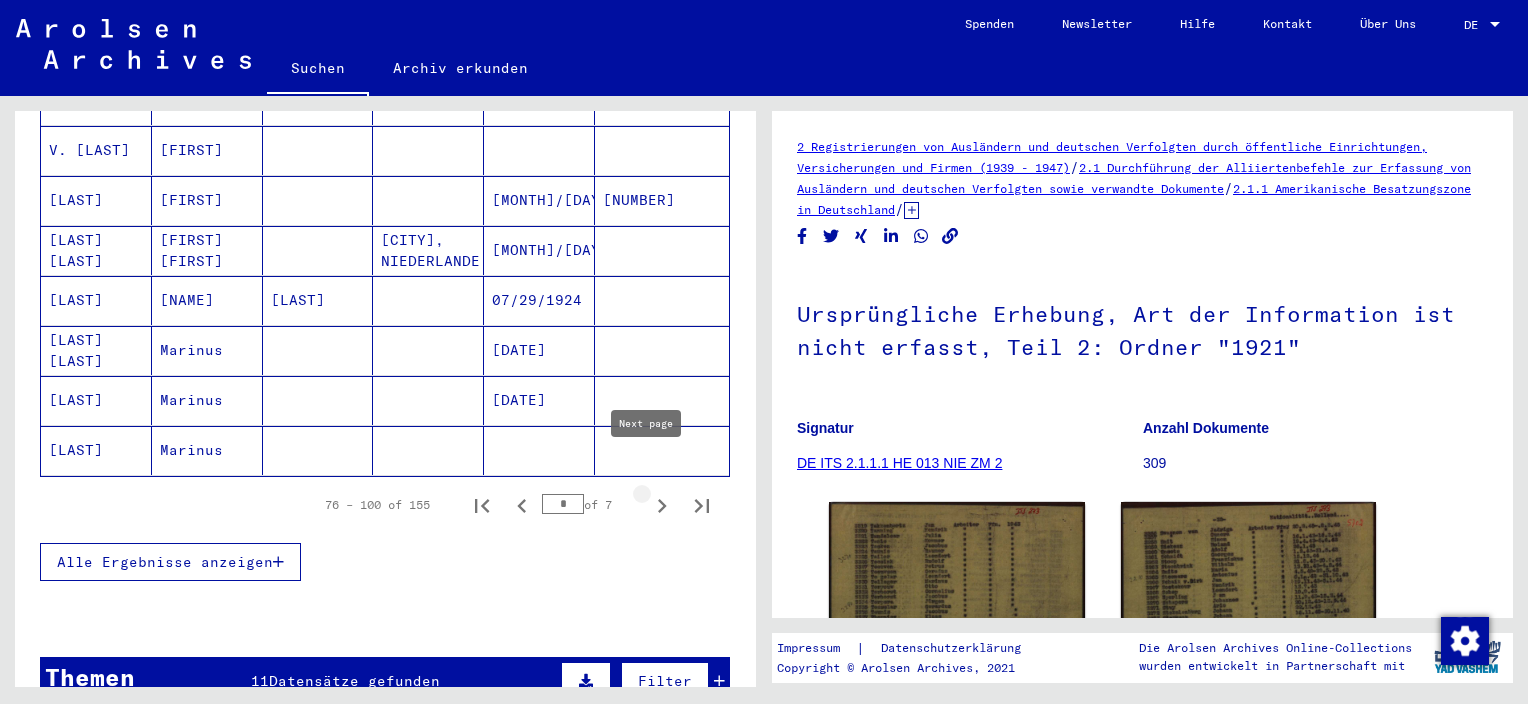 click 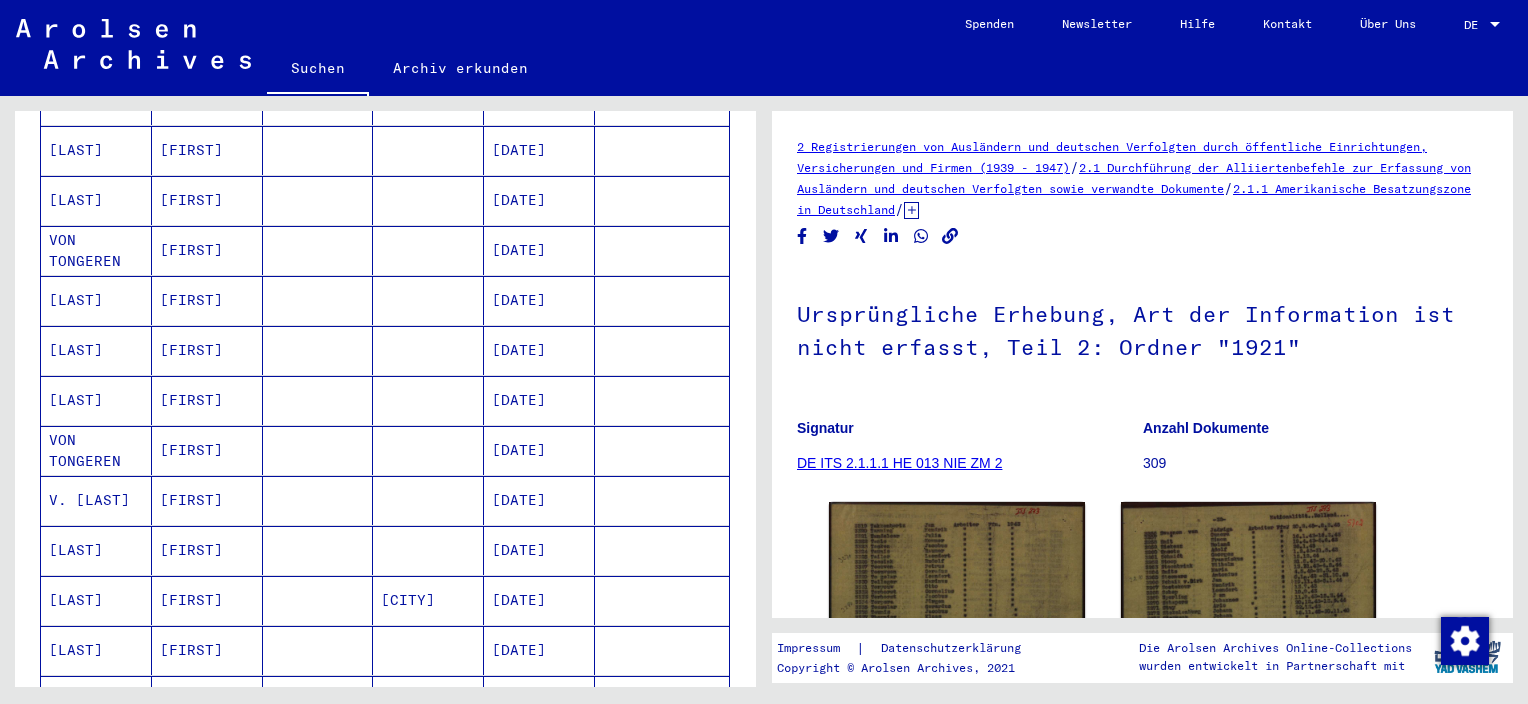 scroll, scrollTop: 1100, scrollLeft: 0, axis: vertical 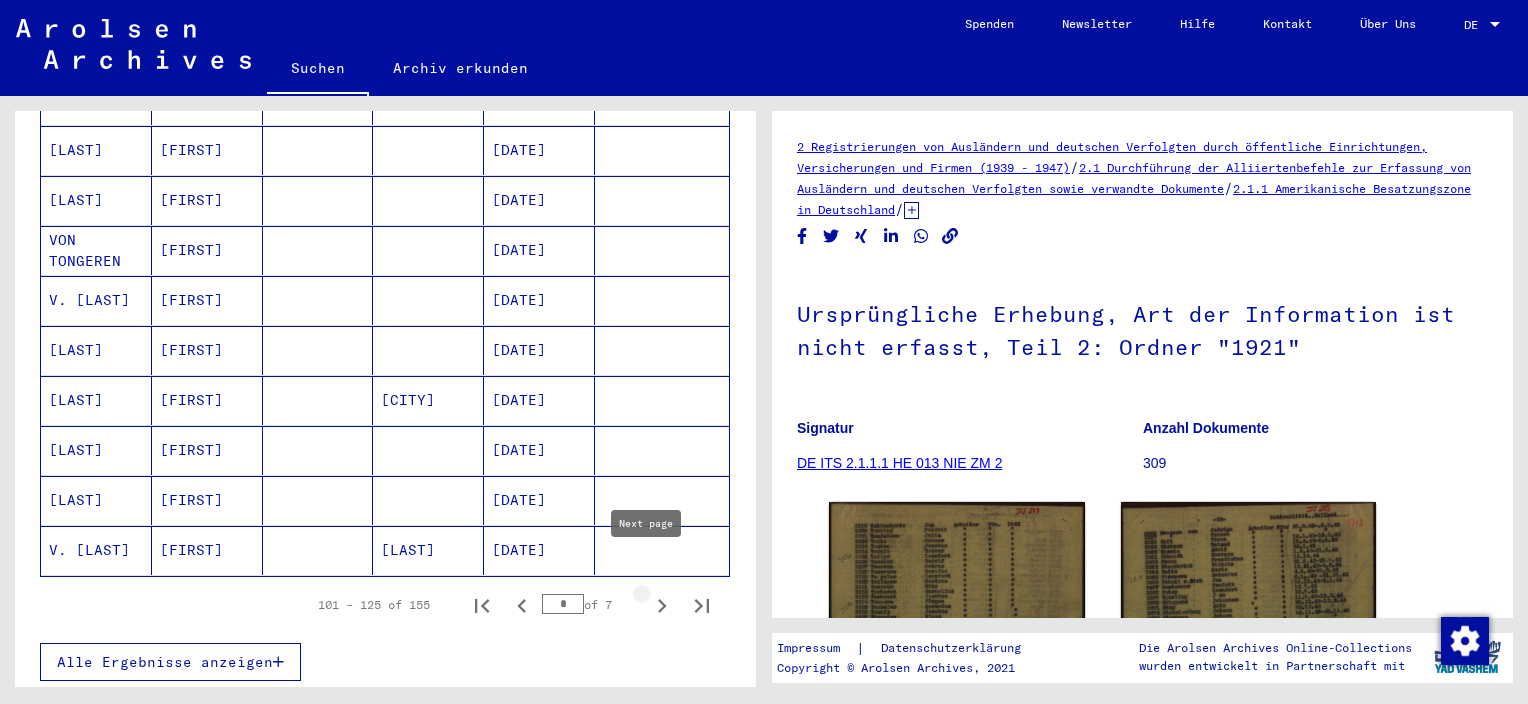 click 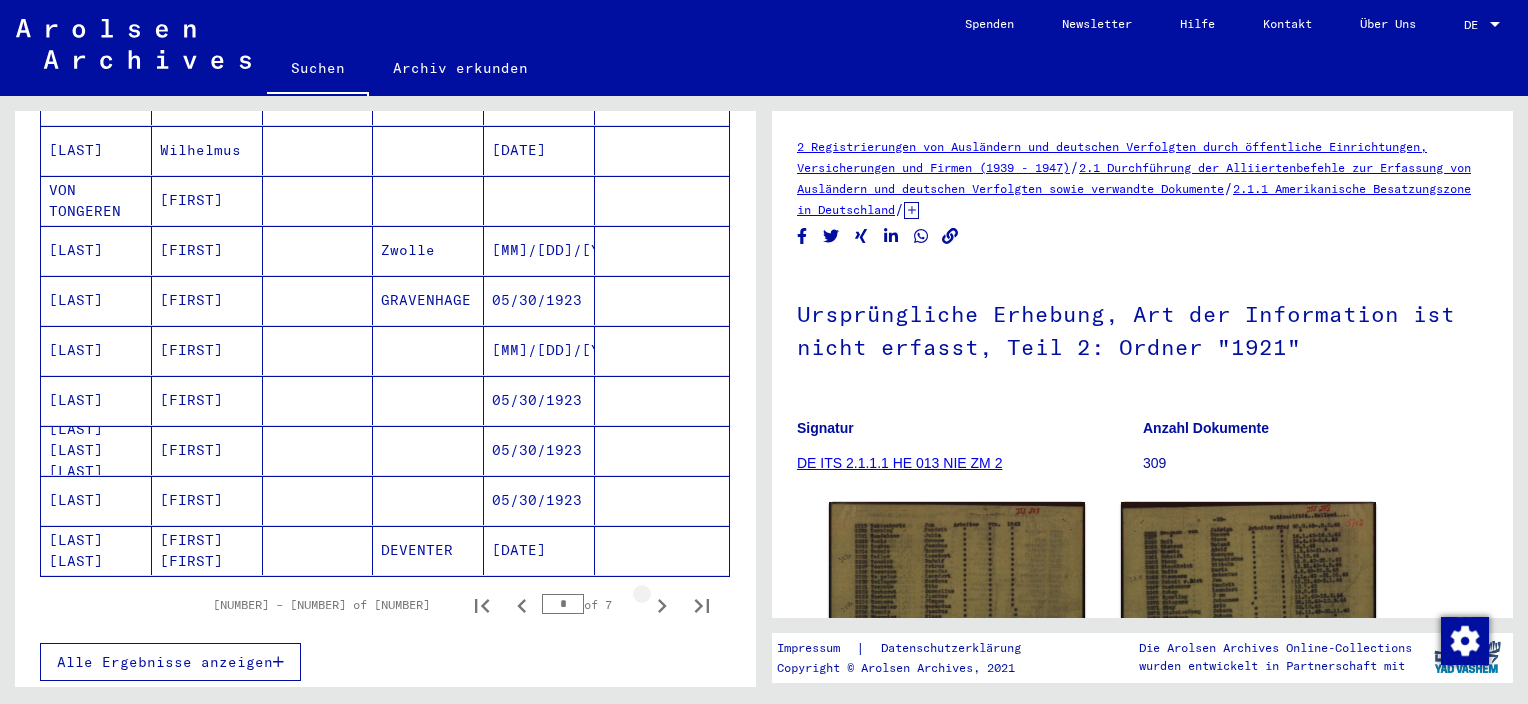 click 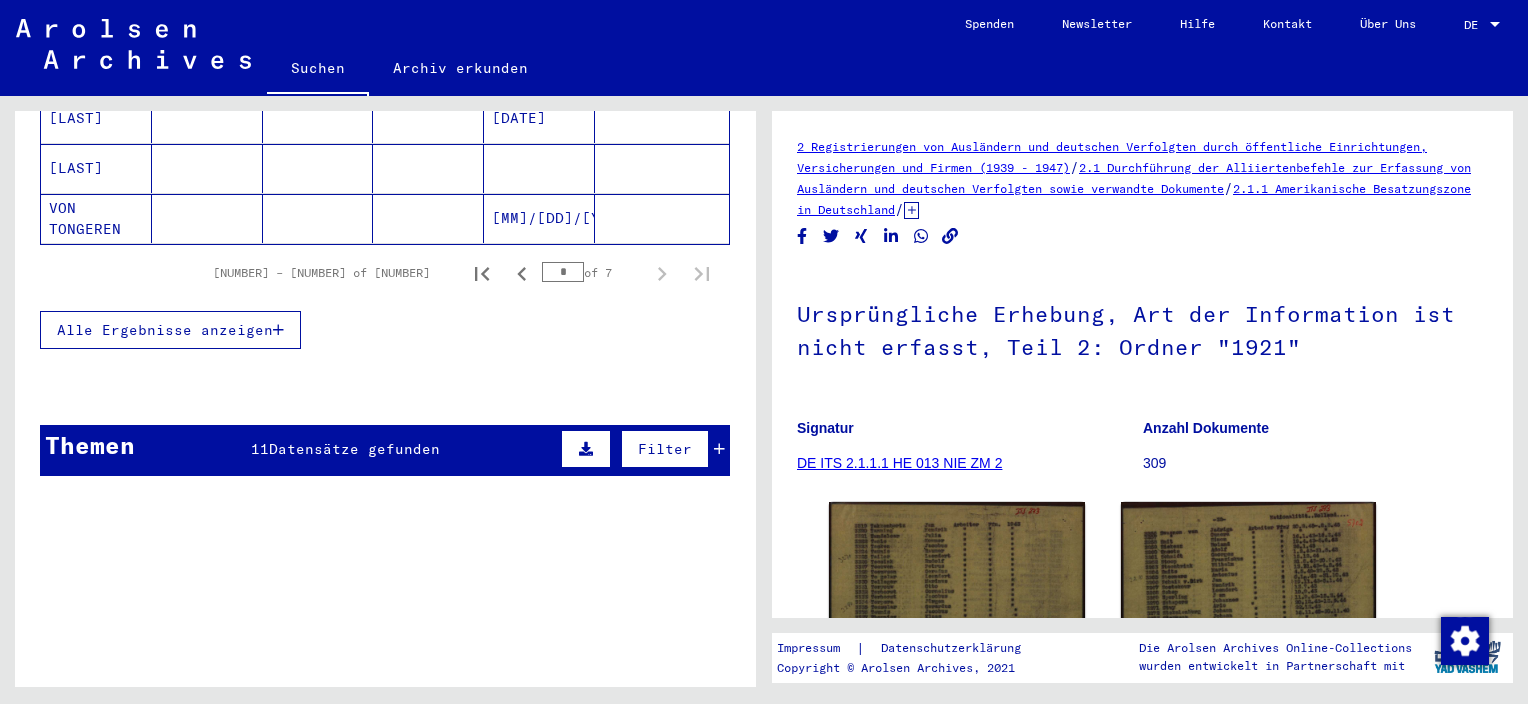 scroll, scrollTop: 132, scrollLeft: 0, axis: vertical 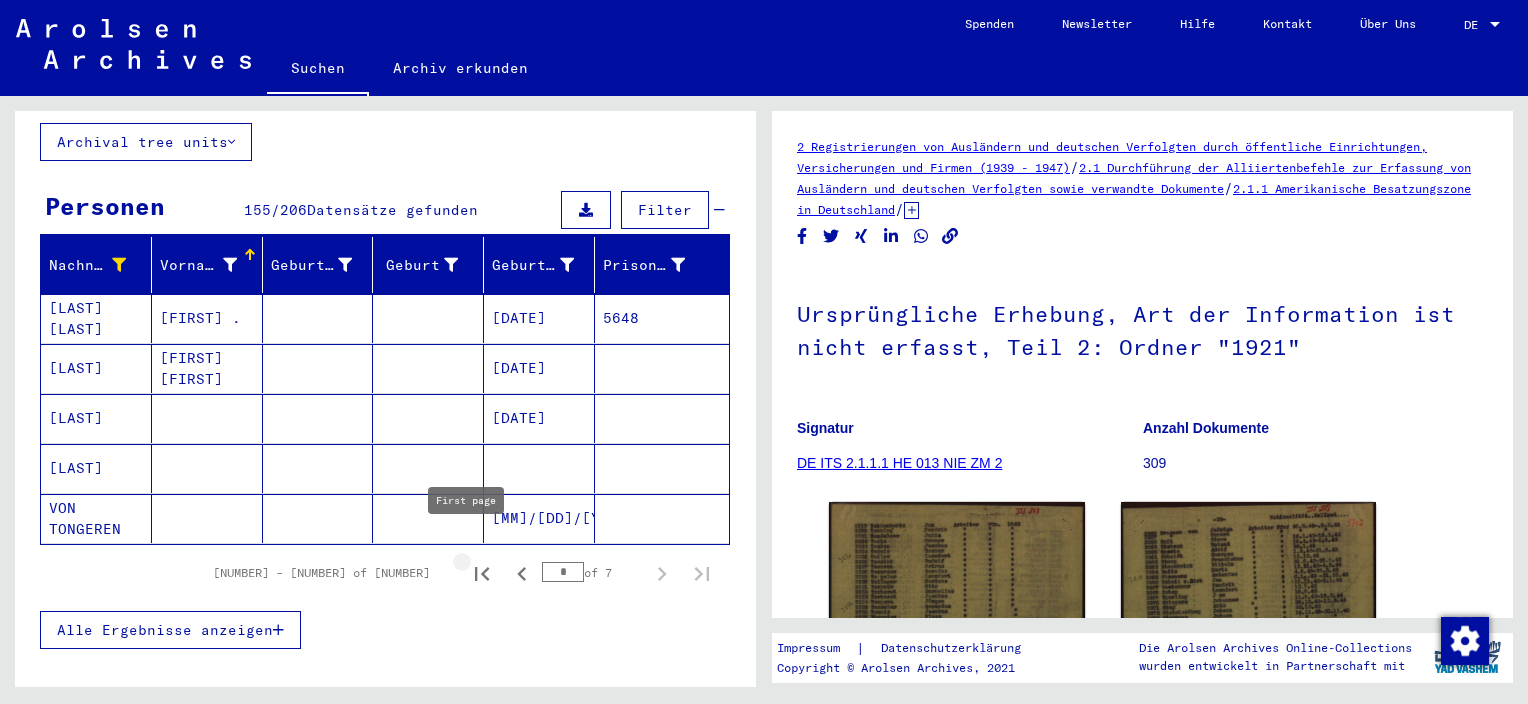 click 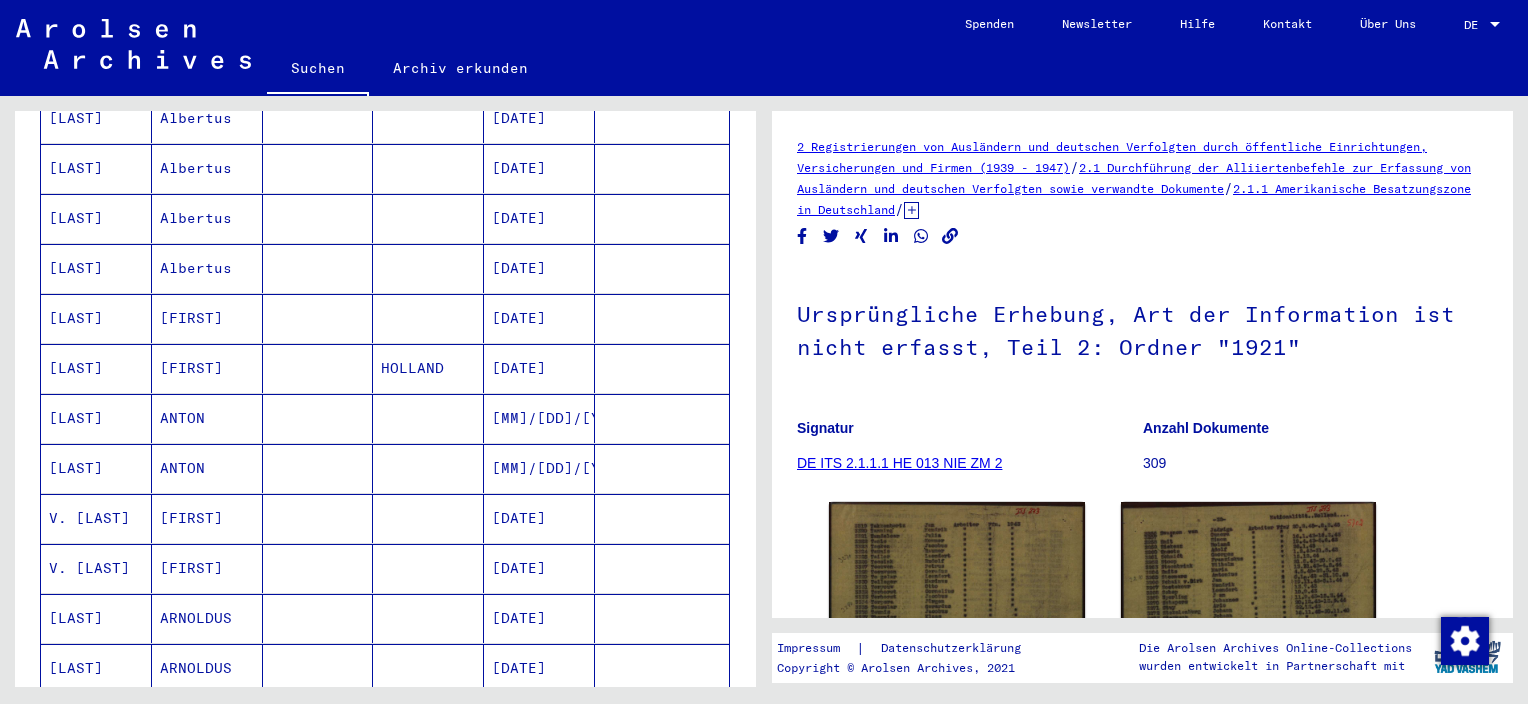 scroll, scrollTop: 1032, scrollLeft: 0, axis: vertical 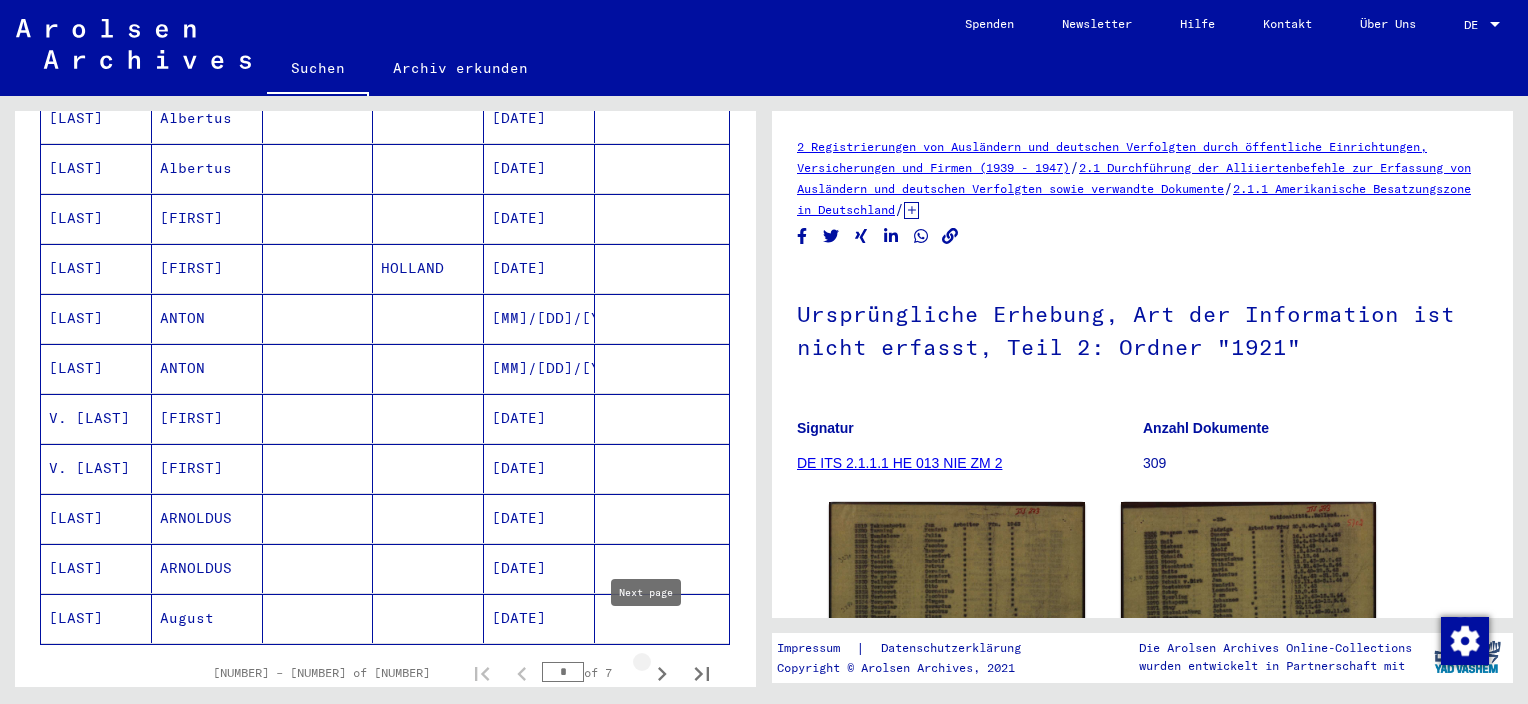 click 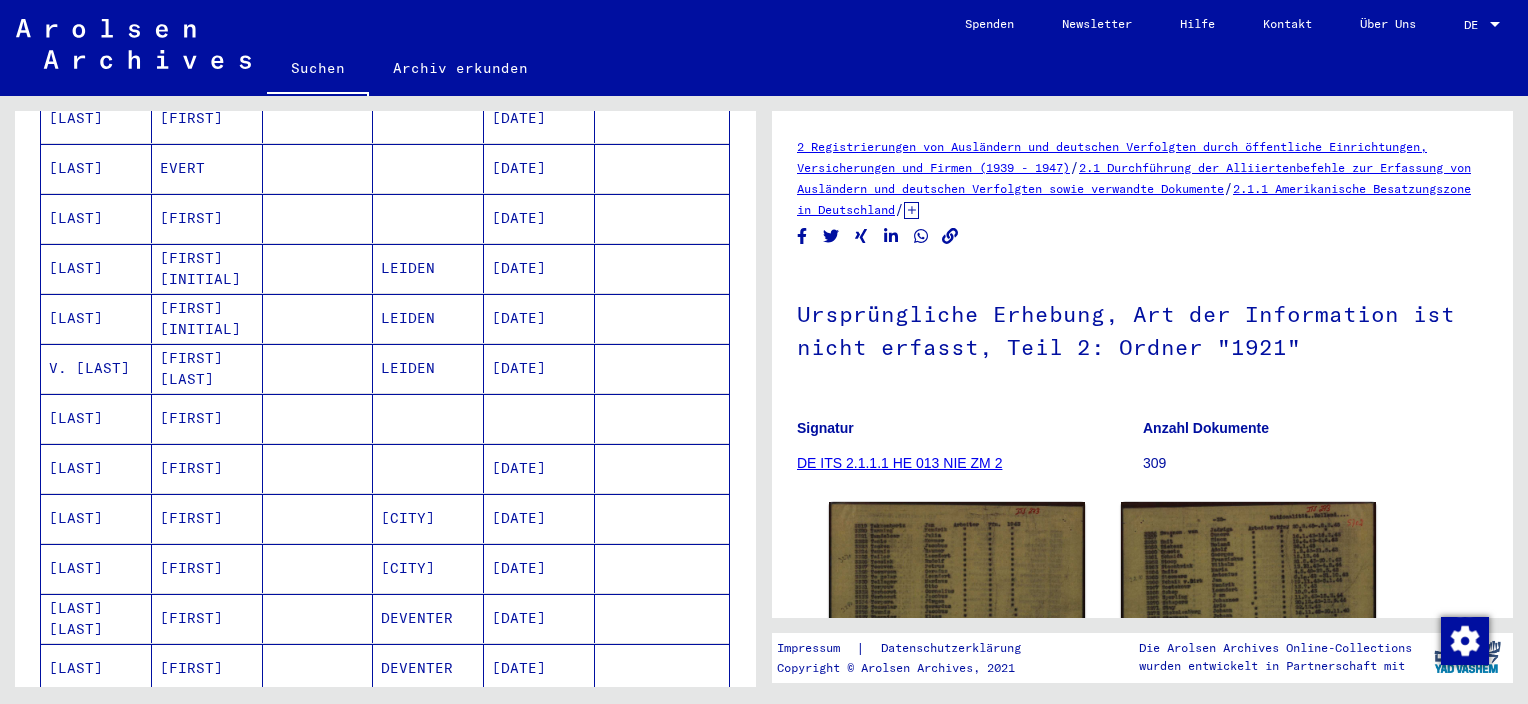 scroll, scrollTop: 1032, scrollLeft: 0, axis: vertical 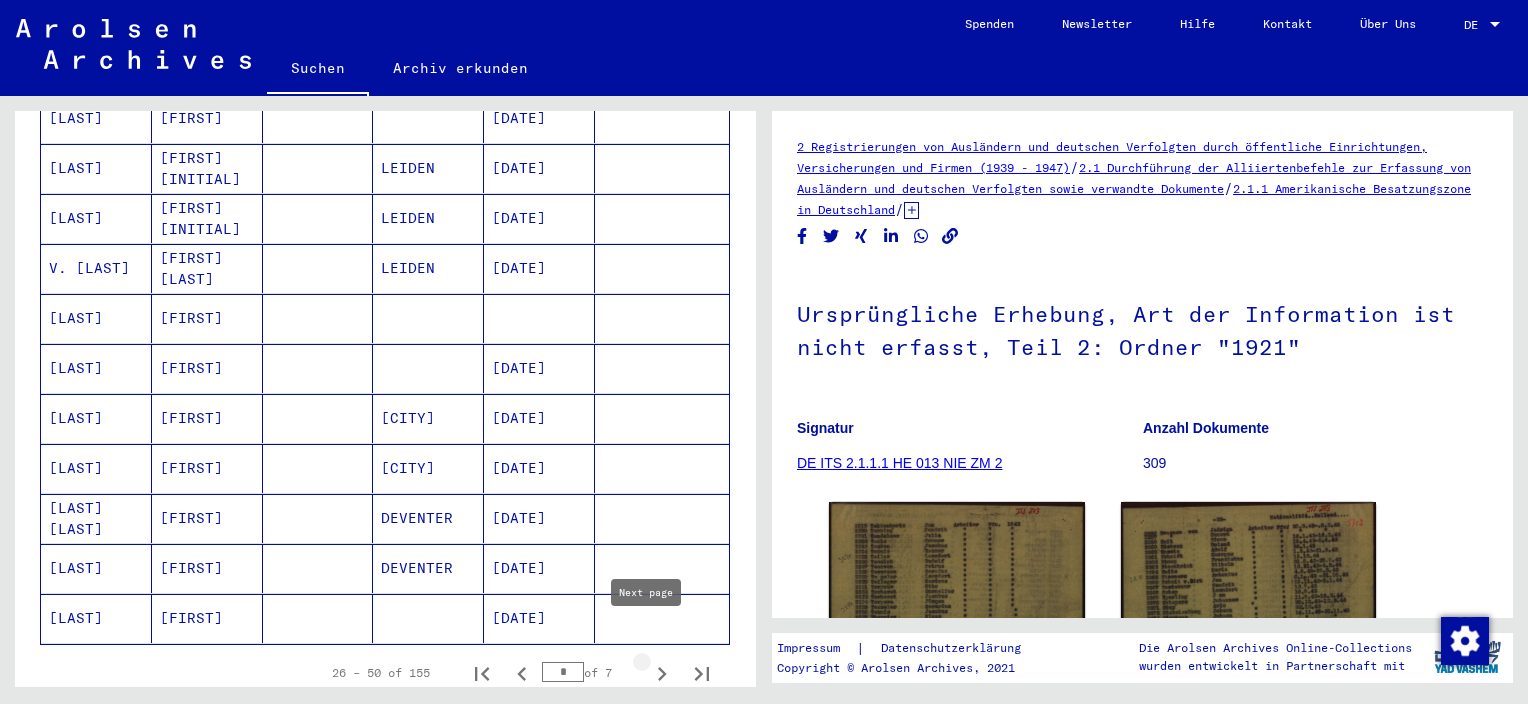 click 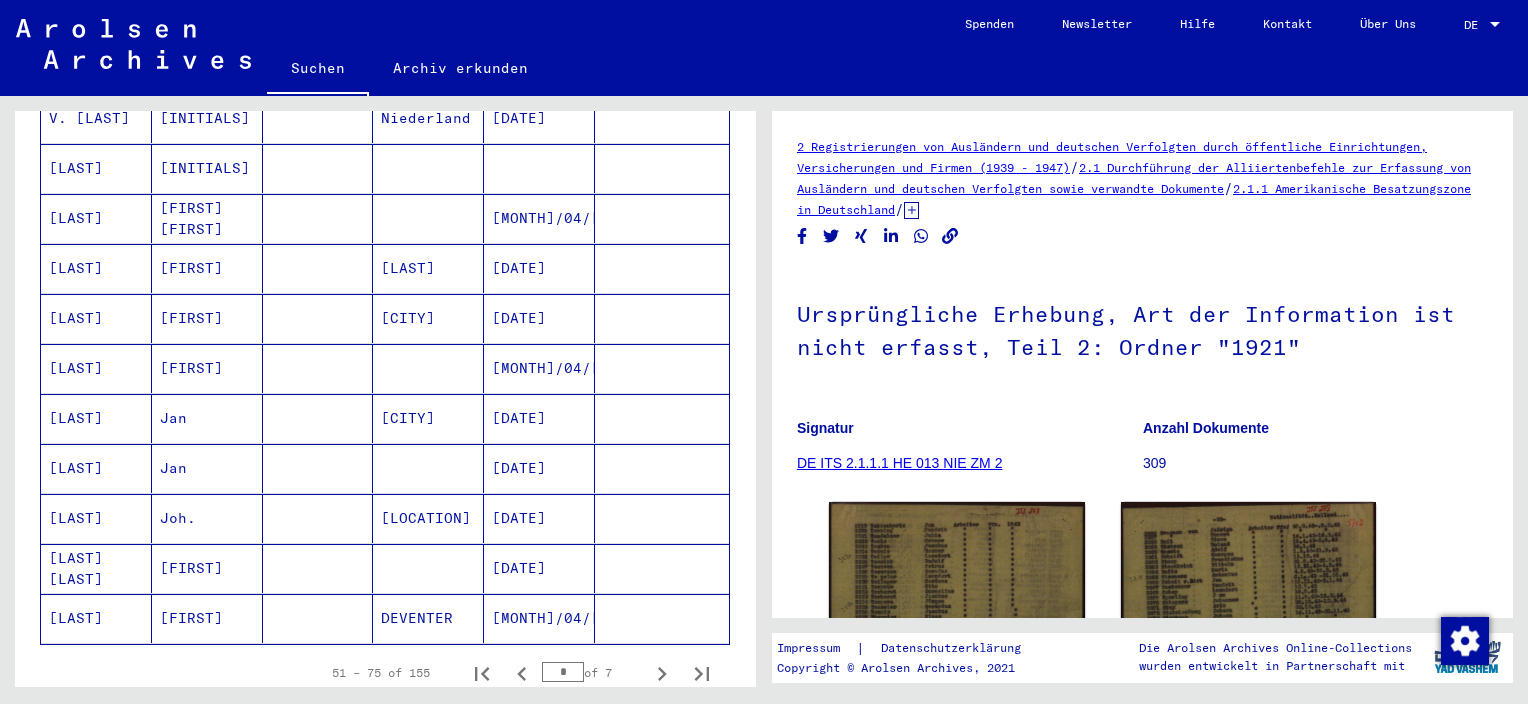drag, startPoint x: 646, startPoint y: 640, endPoint x: 643, endPoint y: 675, distance: 35.128338 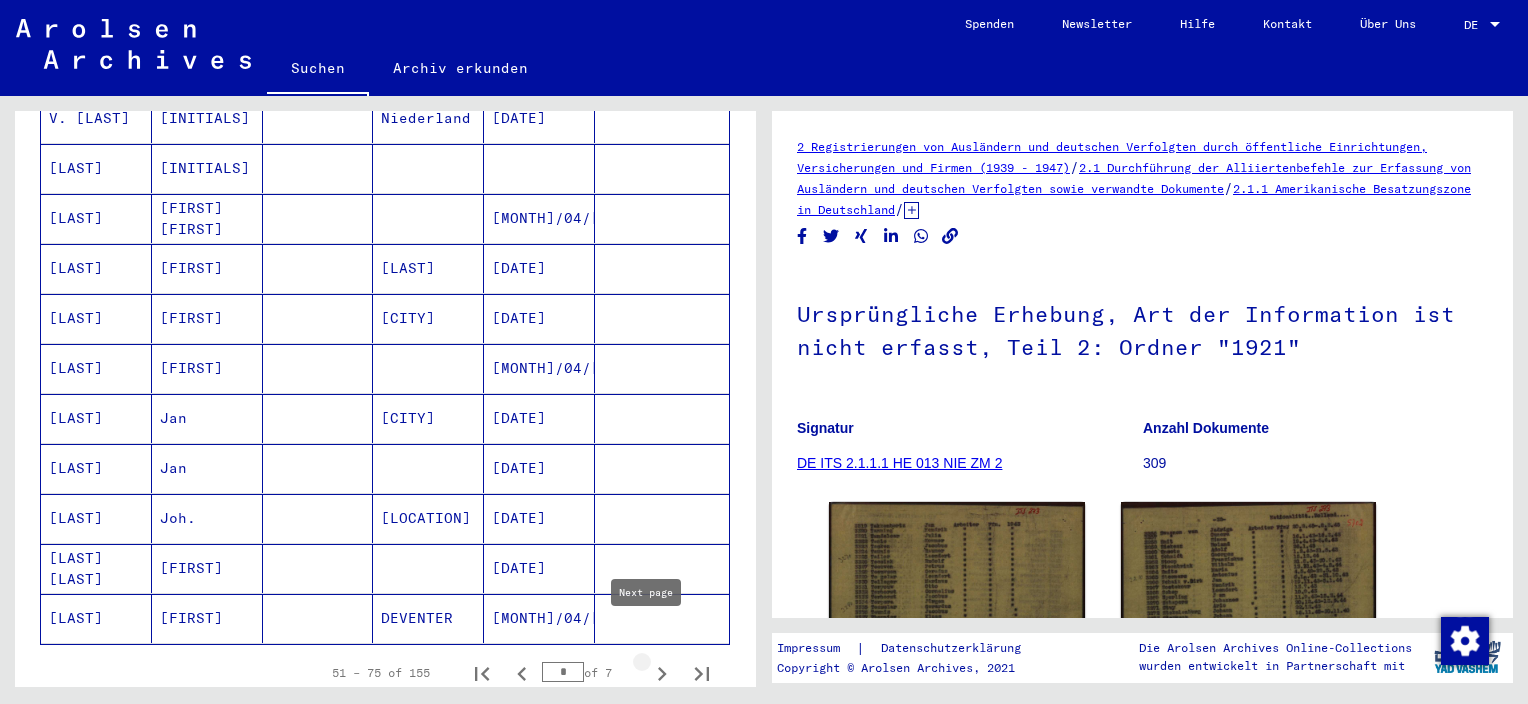 click 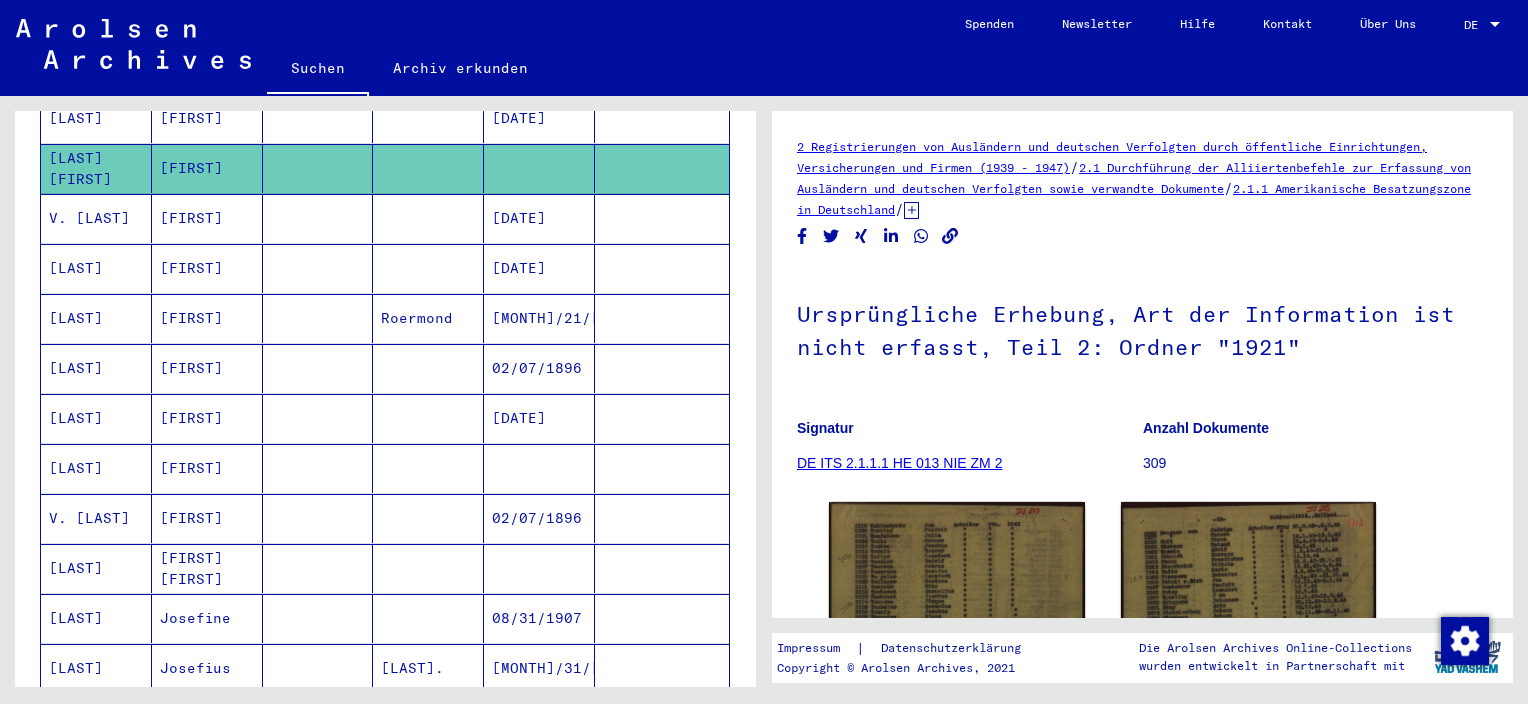 scroll, scrollTop: 232, scrollLeft: 0, axis: vertical 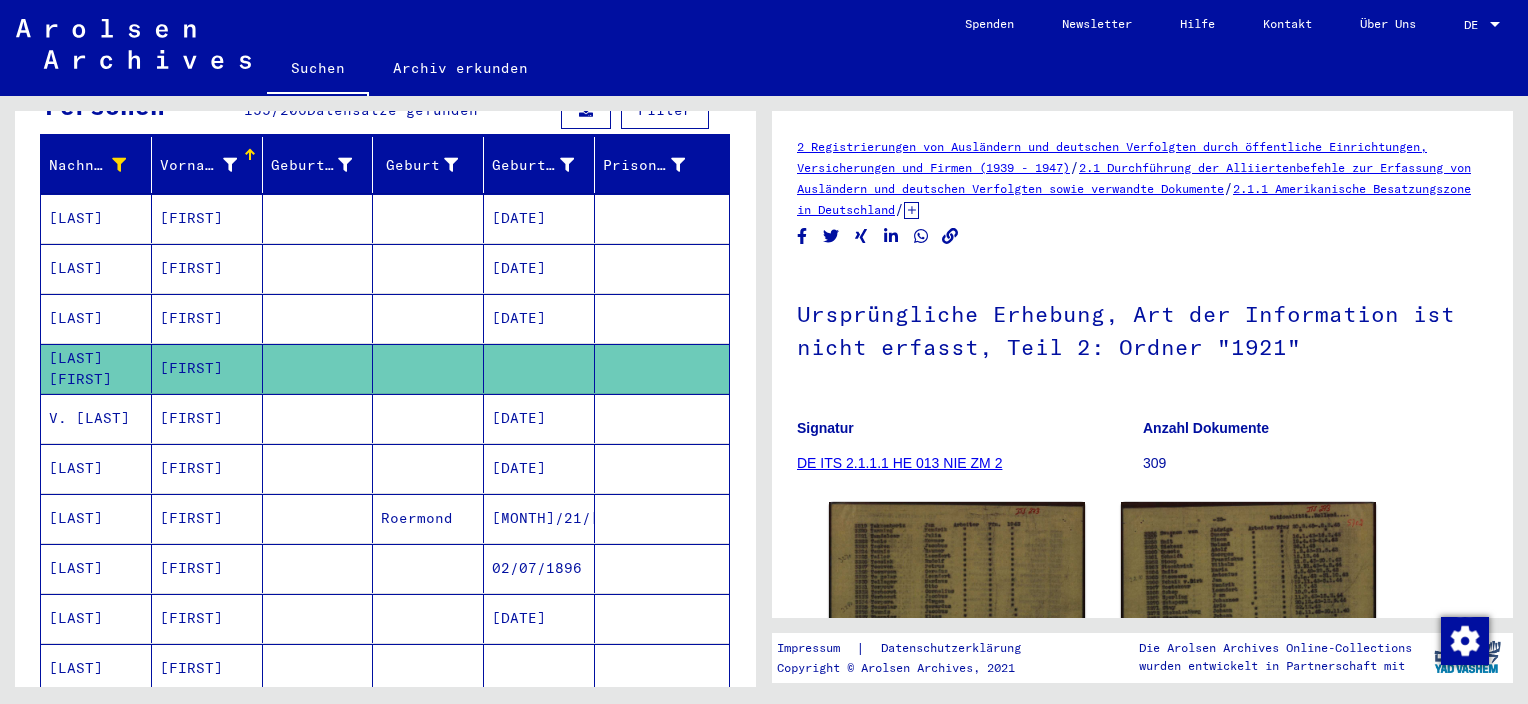 click on "[FIRST]" at bounding box center [207, 718] 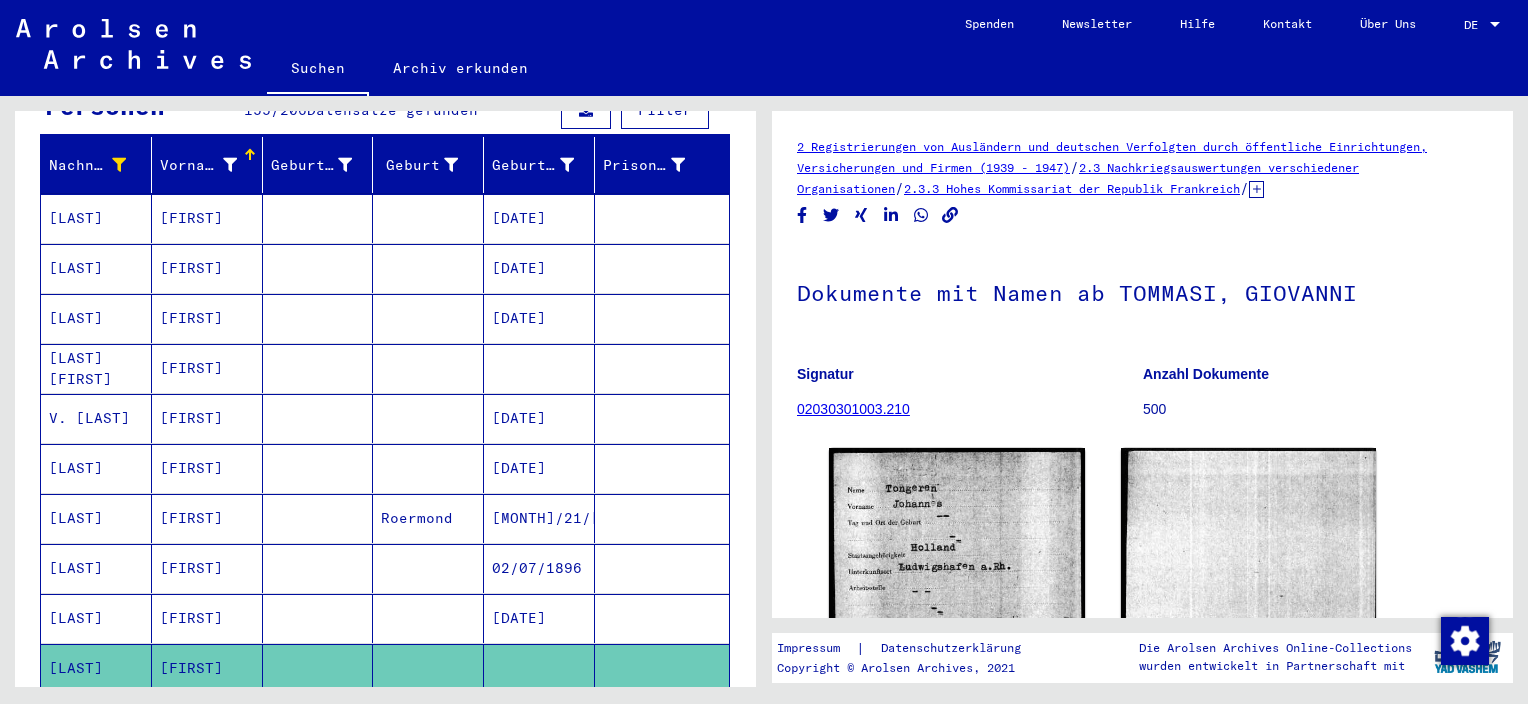 scroll, scrollTop: 0, scrollLeft: 0, axis: both 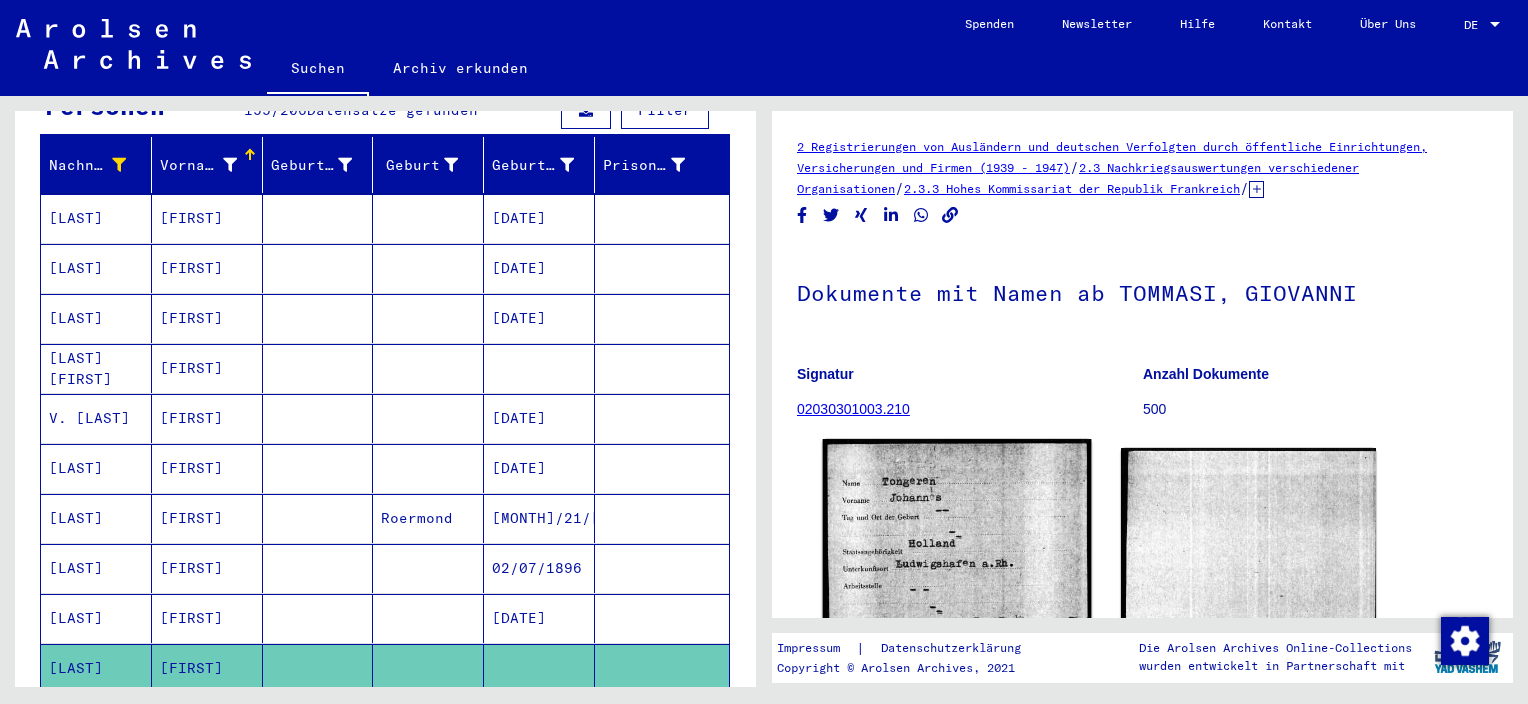 click 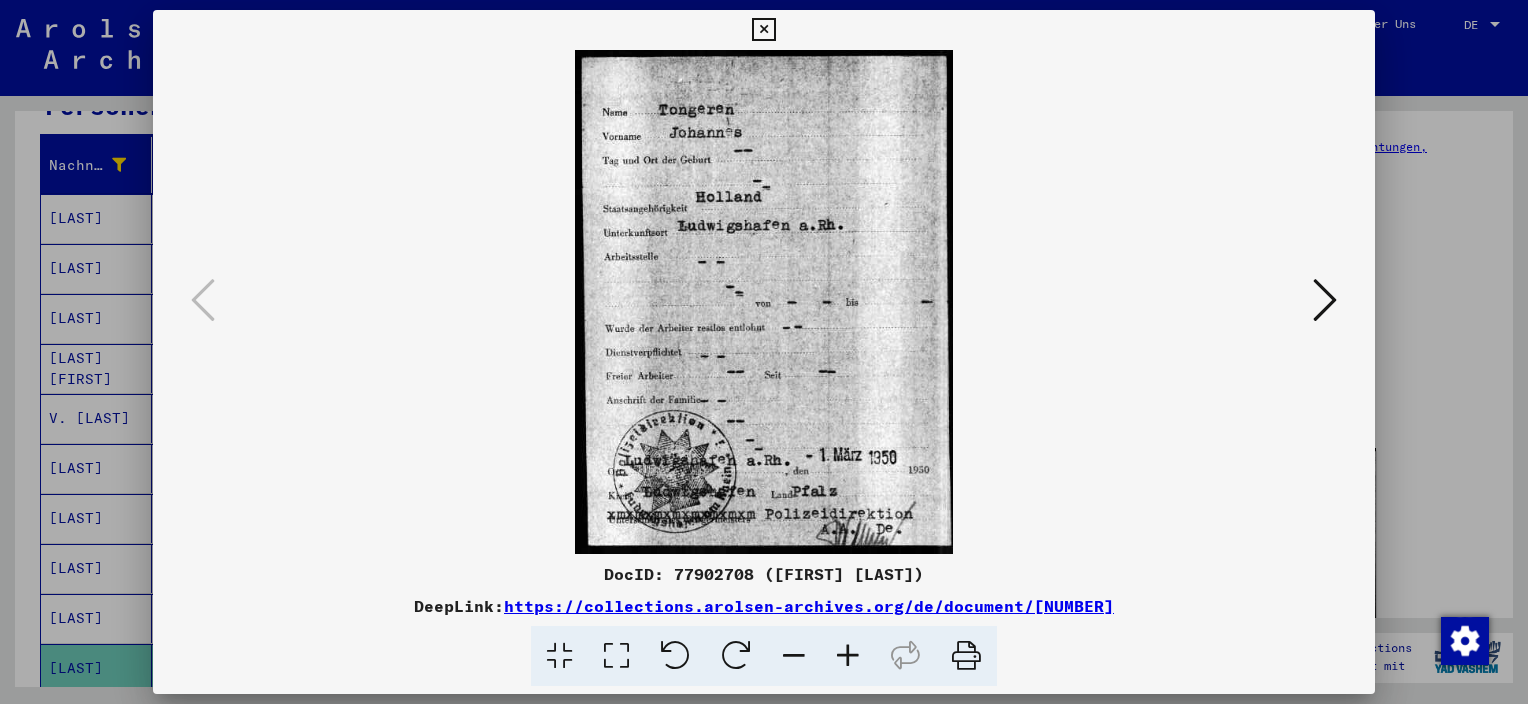click at bounding box center (763, 30) 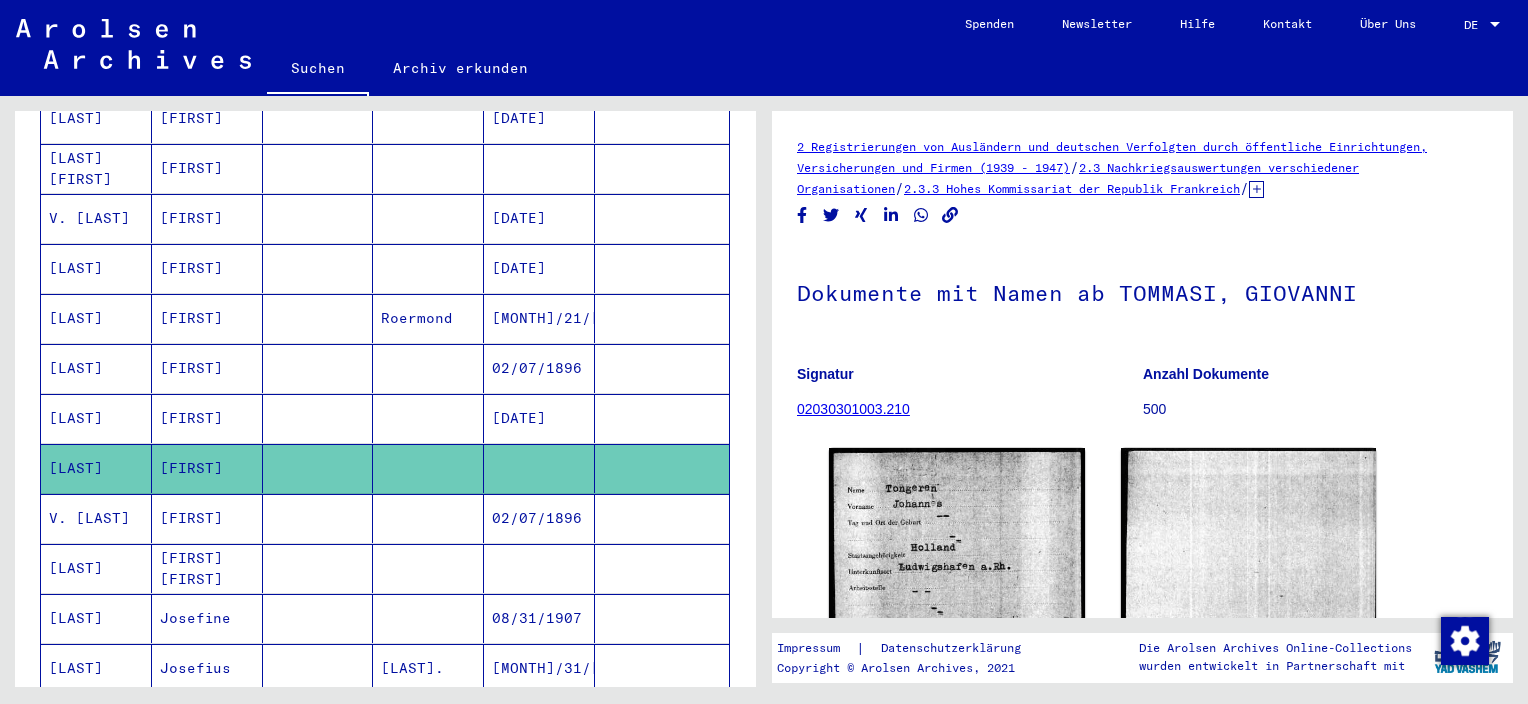 scroll, scrollTop: 532, scrollLeft: 0, axis: vertical 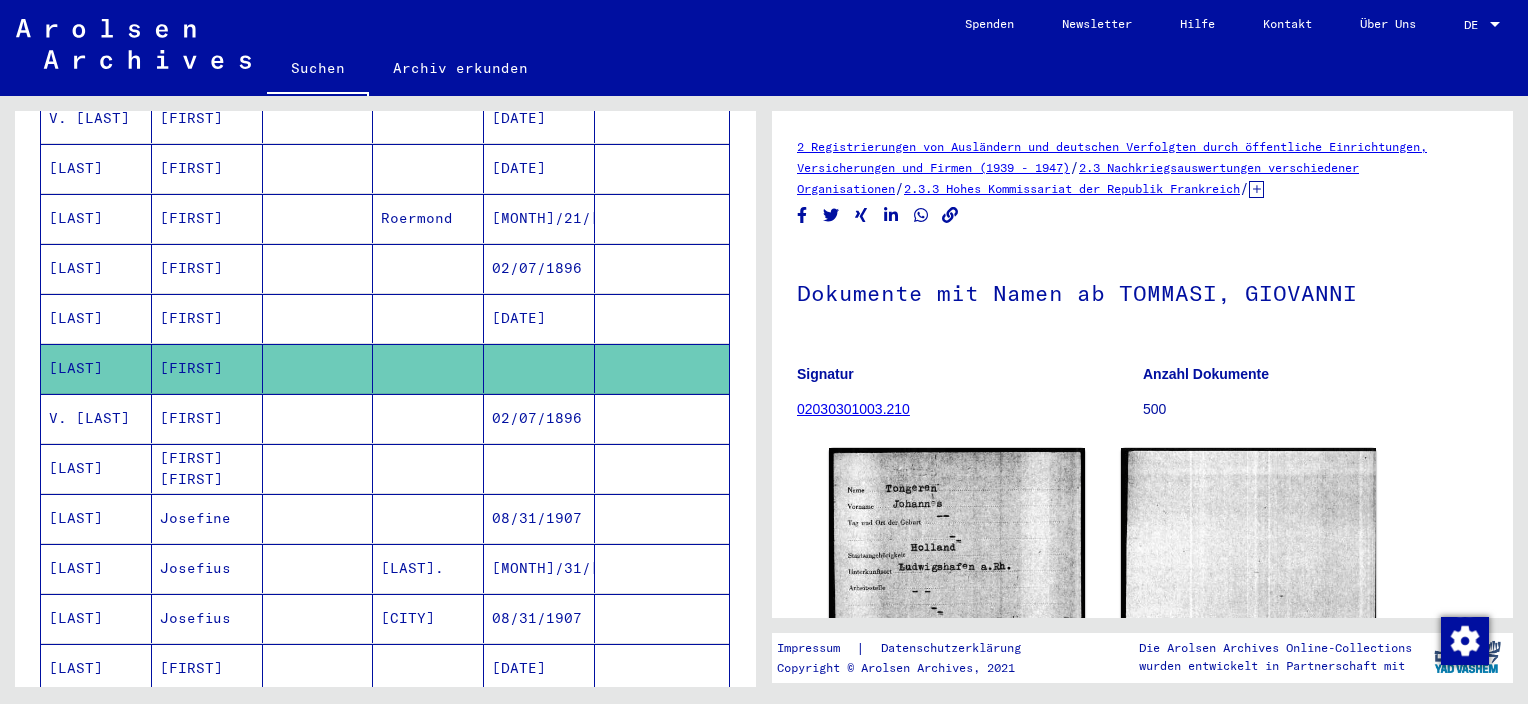 click on "[FIRST] [FIRST]" at bounding box center (207, 518) 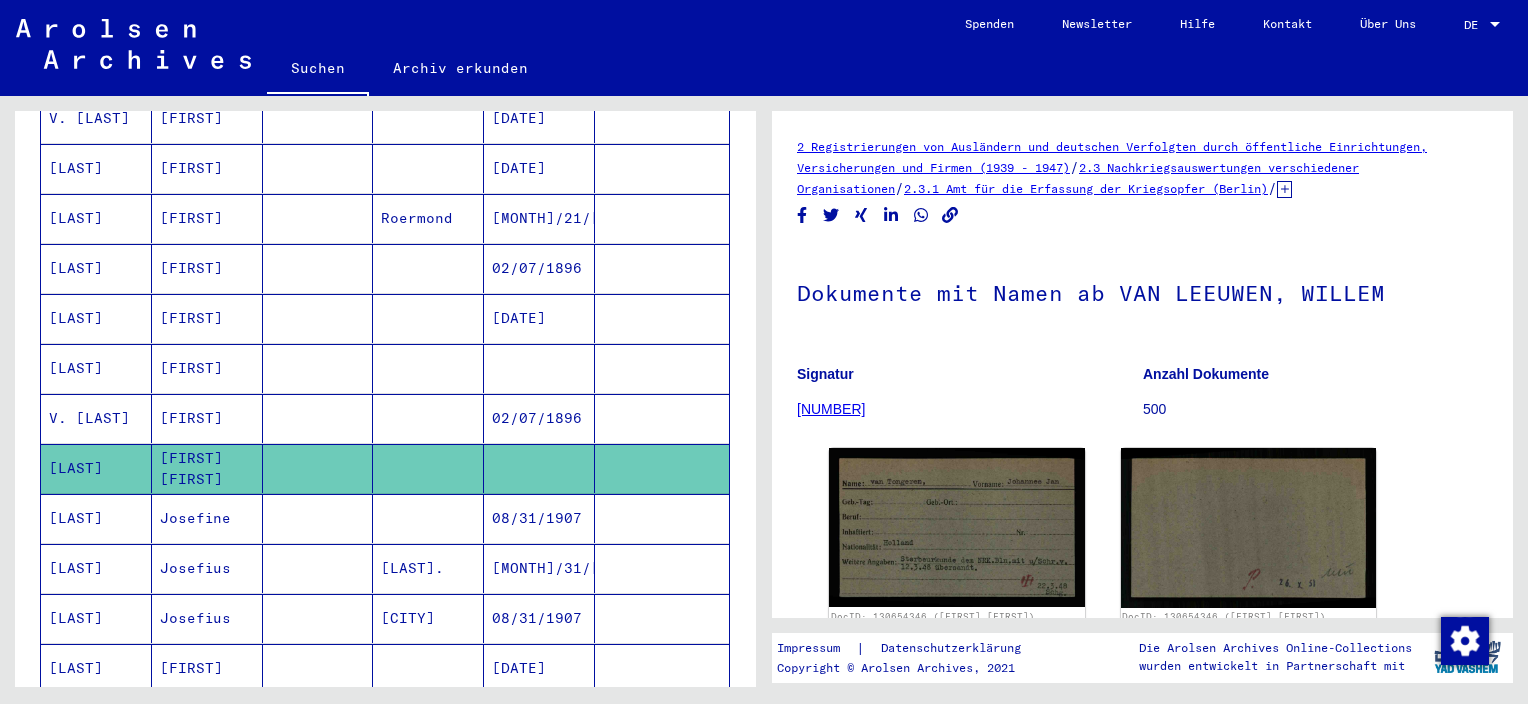 scroll, scrollTop: 0, scrollLeft: 0, axis: both 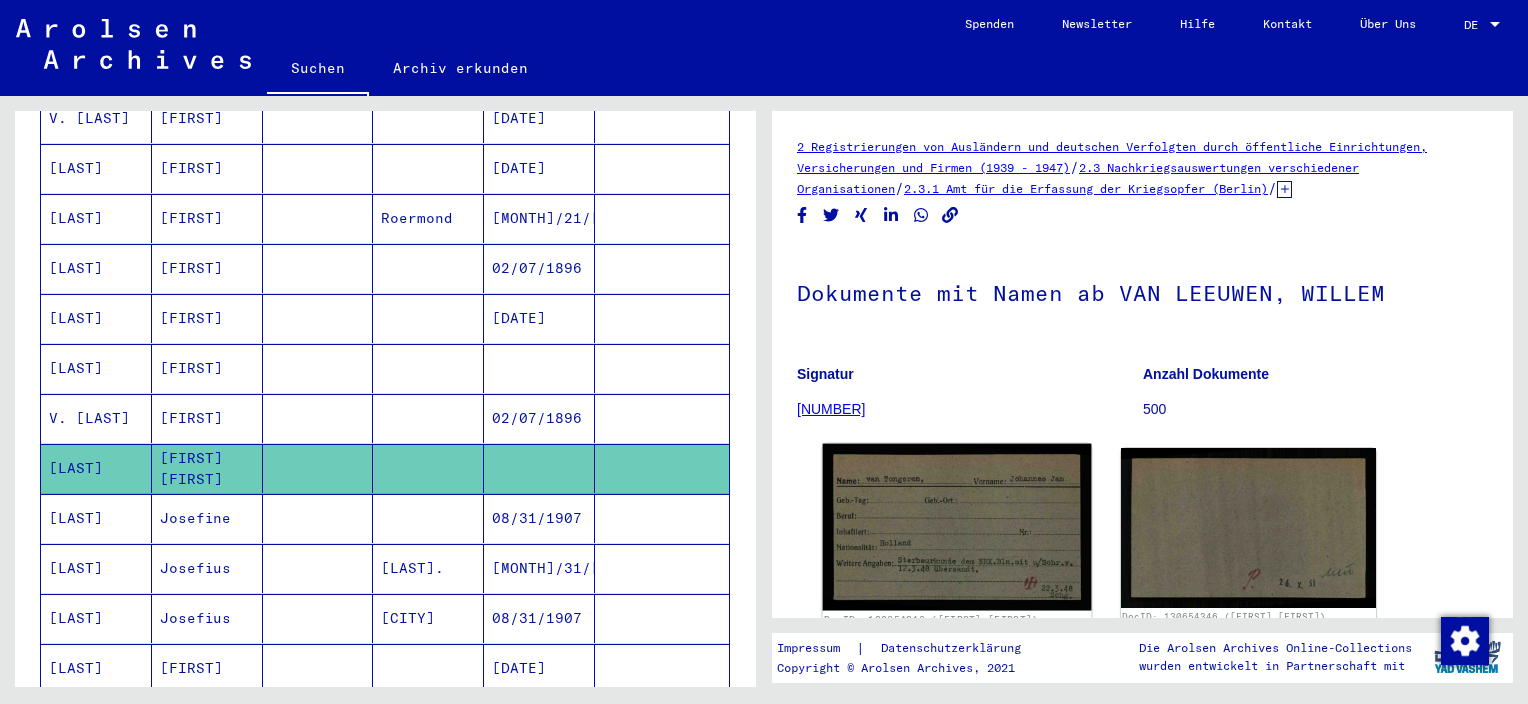 click 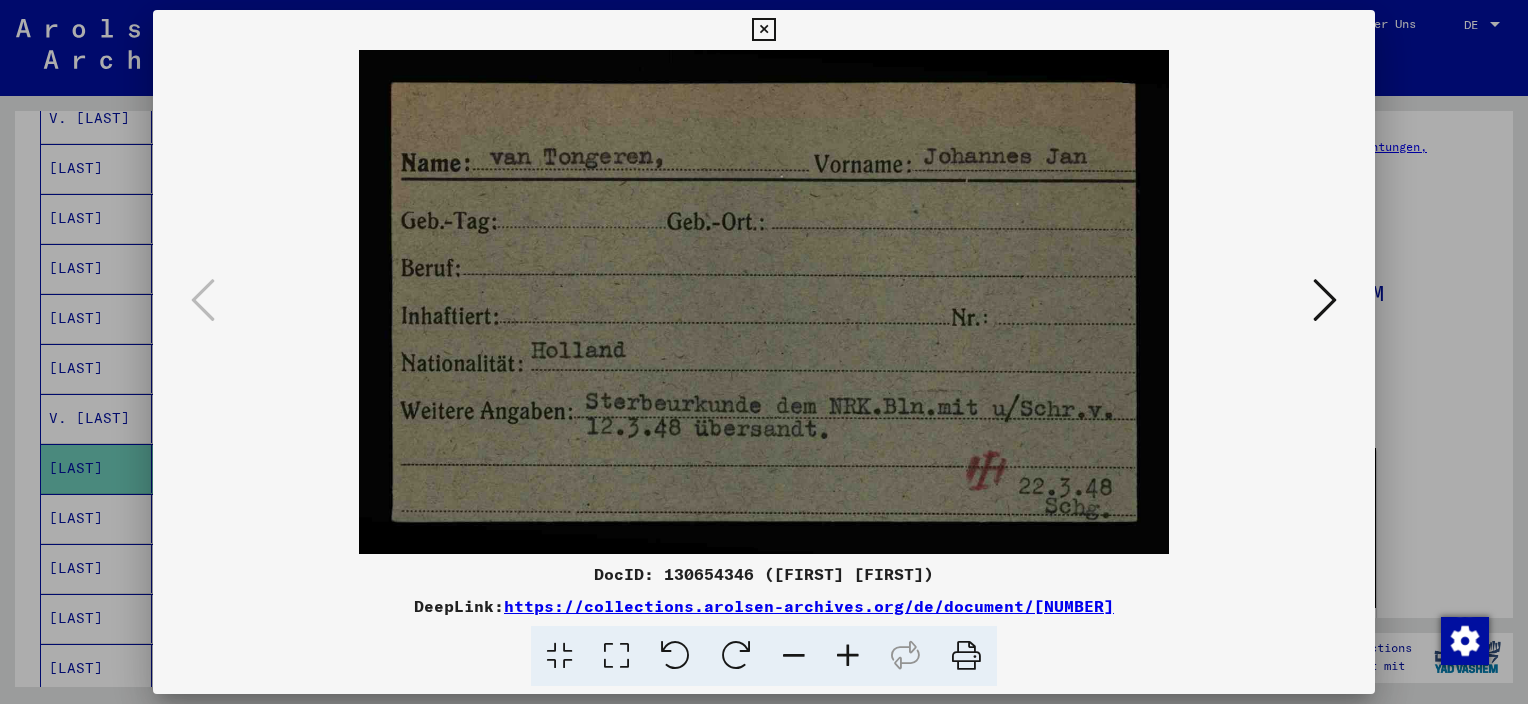 click at bounding box center [763, 30] 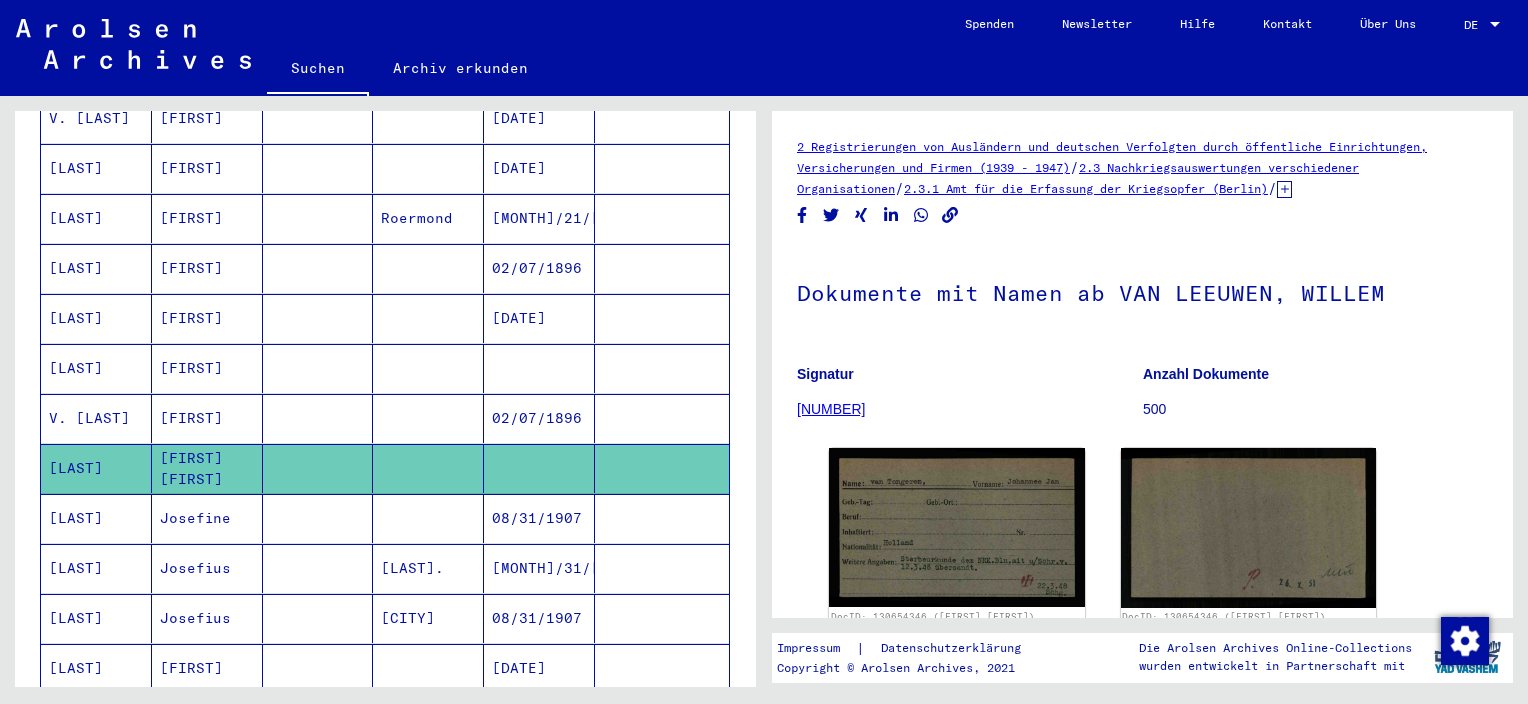 scroll, scrollTop: 632, scrollLeft: 0, axis: vertical 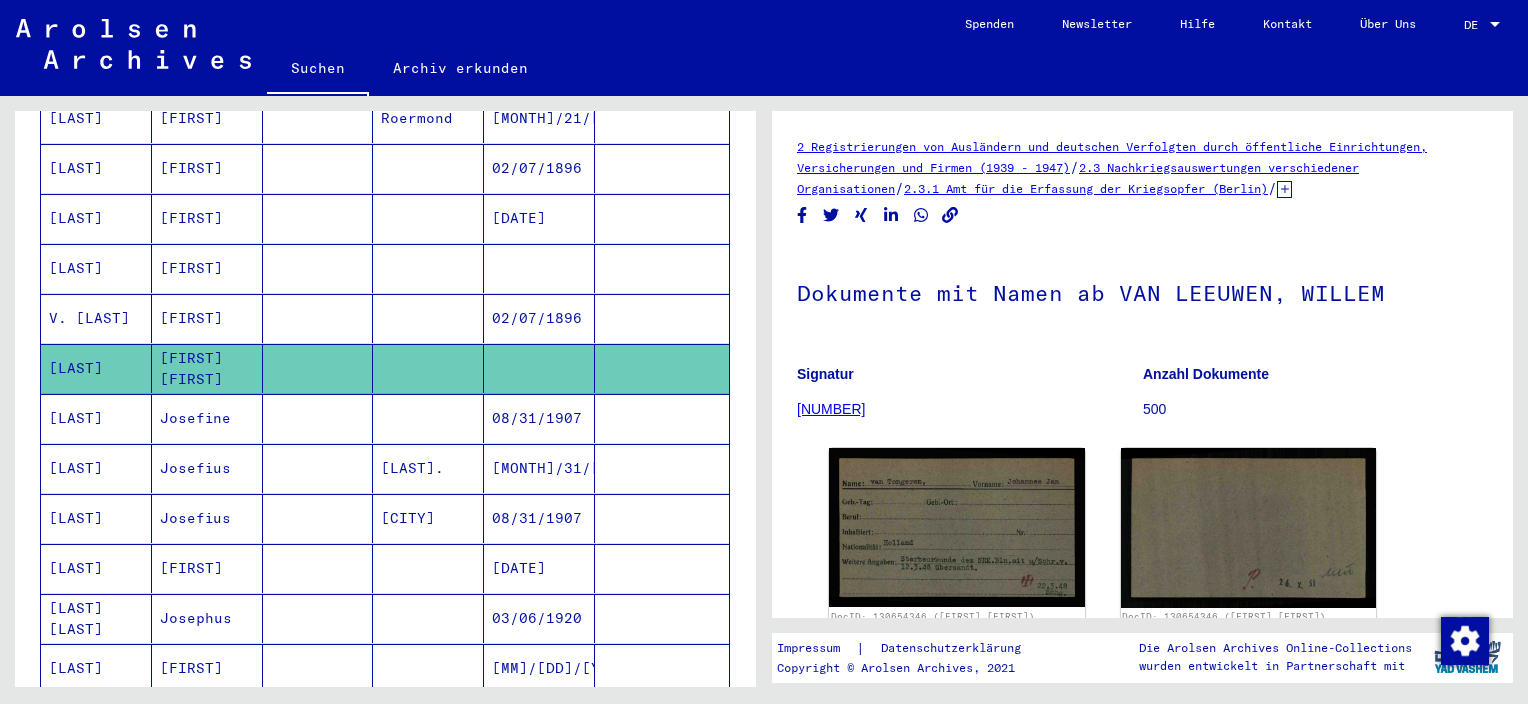click on "Josefius" at bounding box center (207, 568) 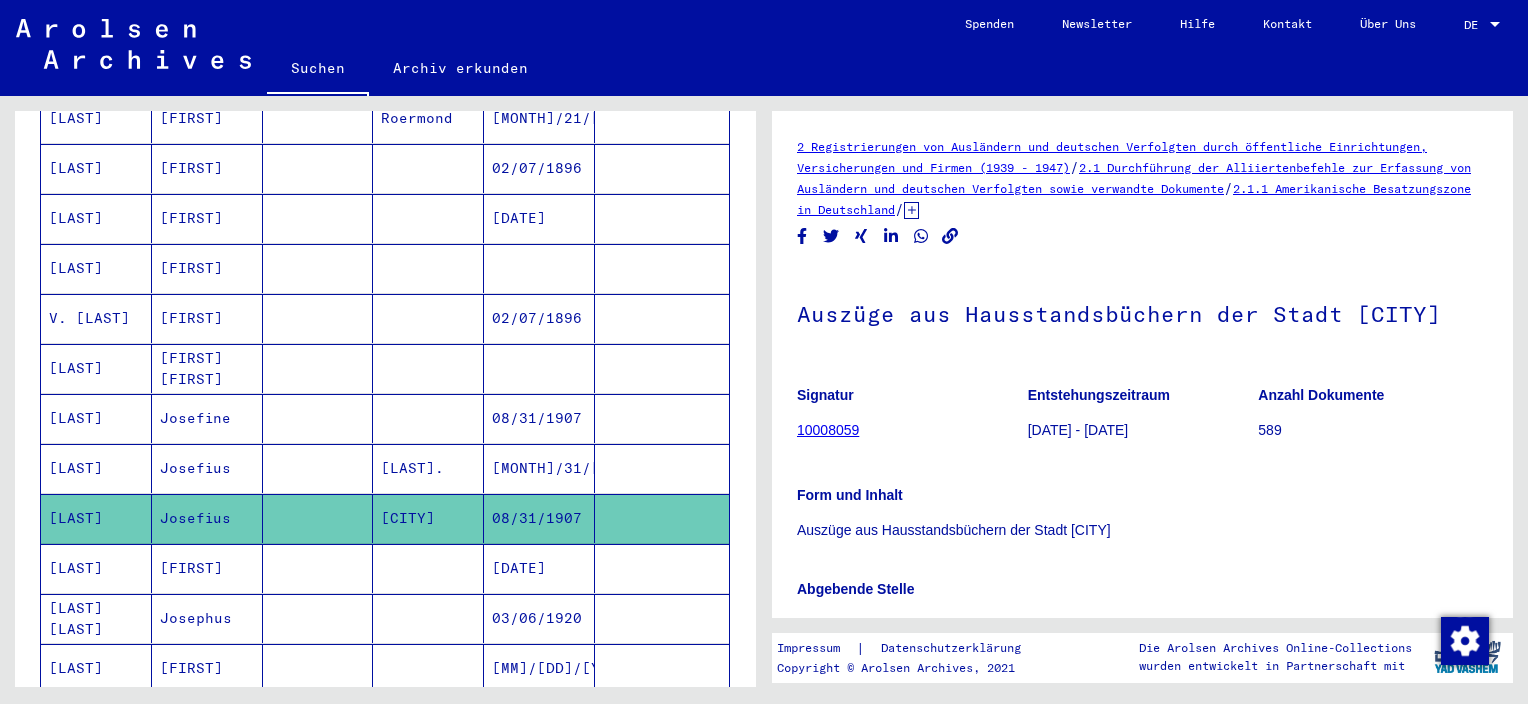 scroll, scrollTop: 0, scrollLeft: 0, axis: both 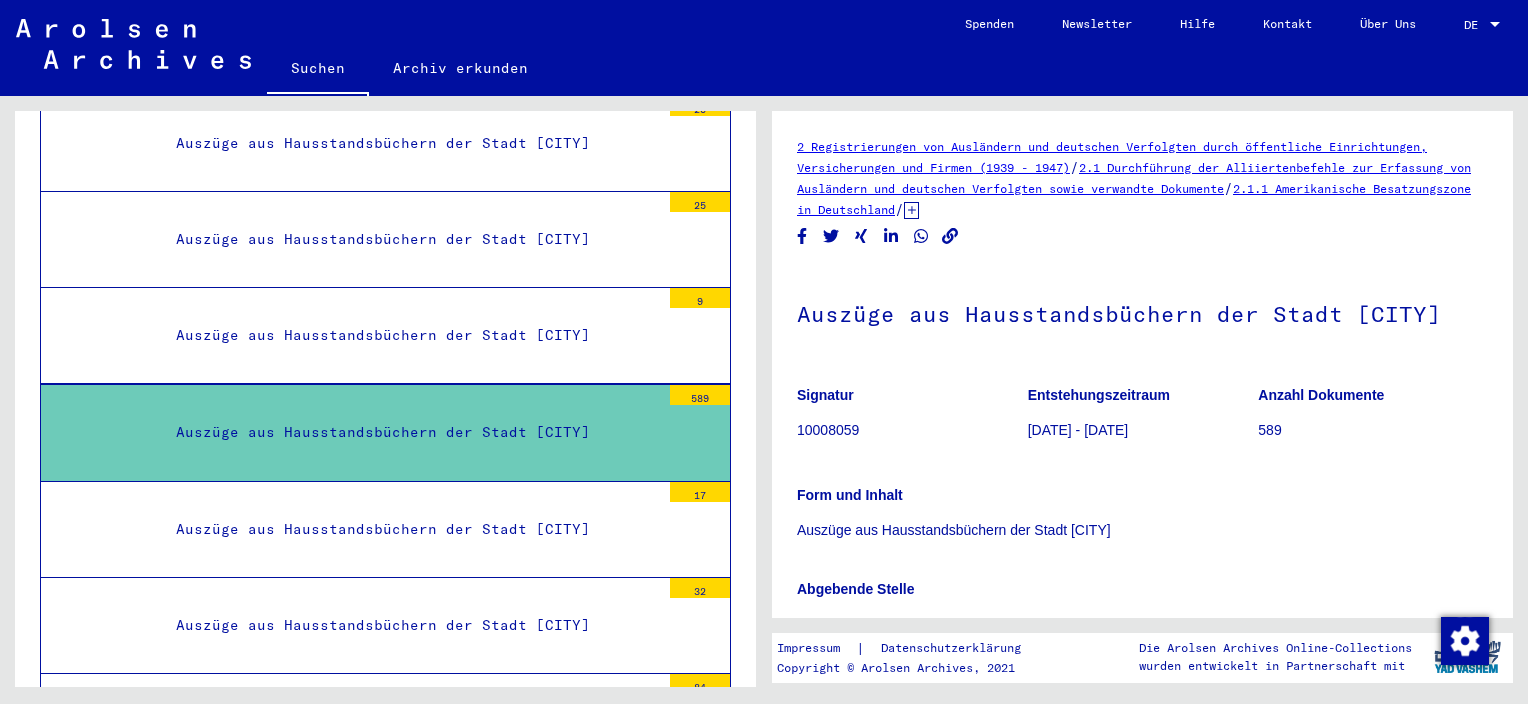 click on "Auszüge aus Hausstandsbüchern der Stadt [CITY]" at bounding box center (410, 432) 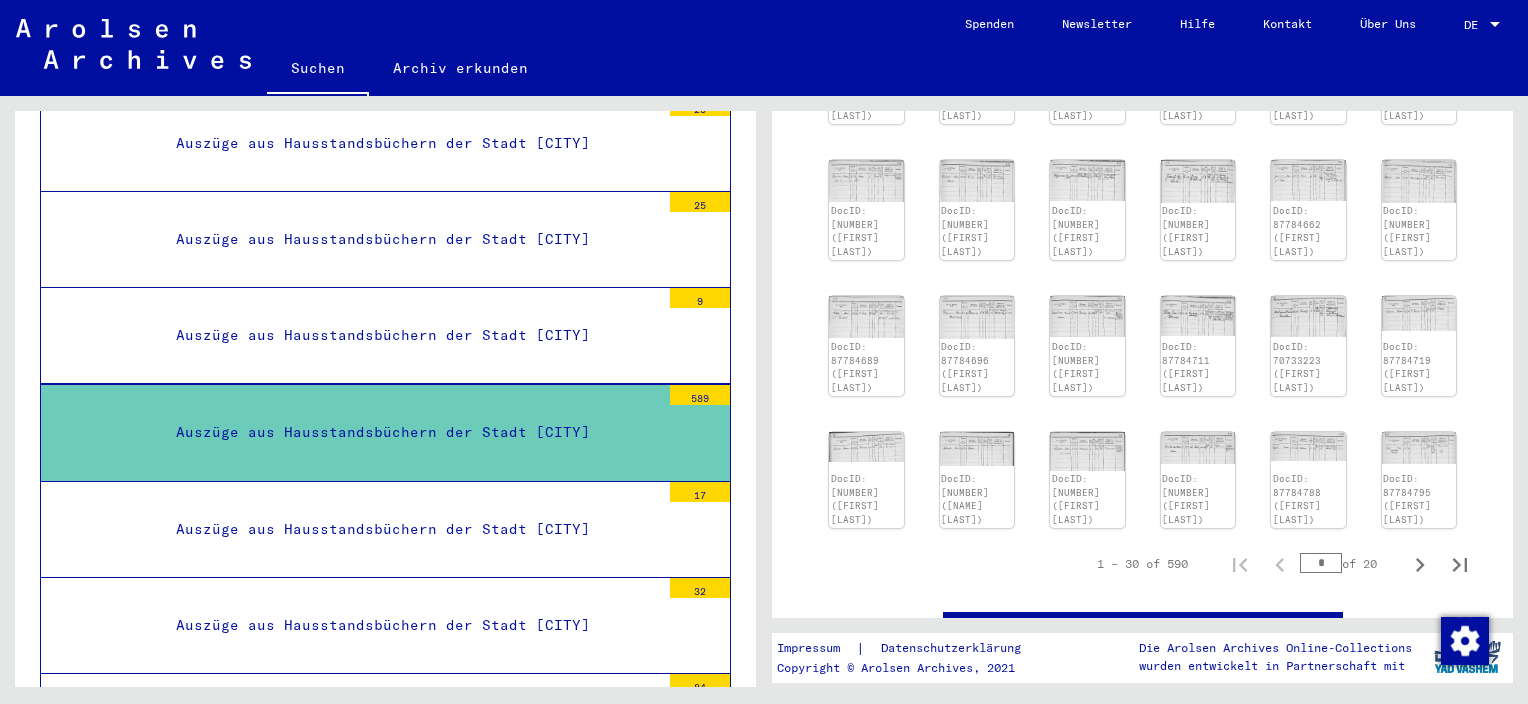 scroll, scrollTop: 1000, scrollLeft: 0, axis: vertical 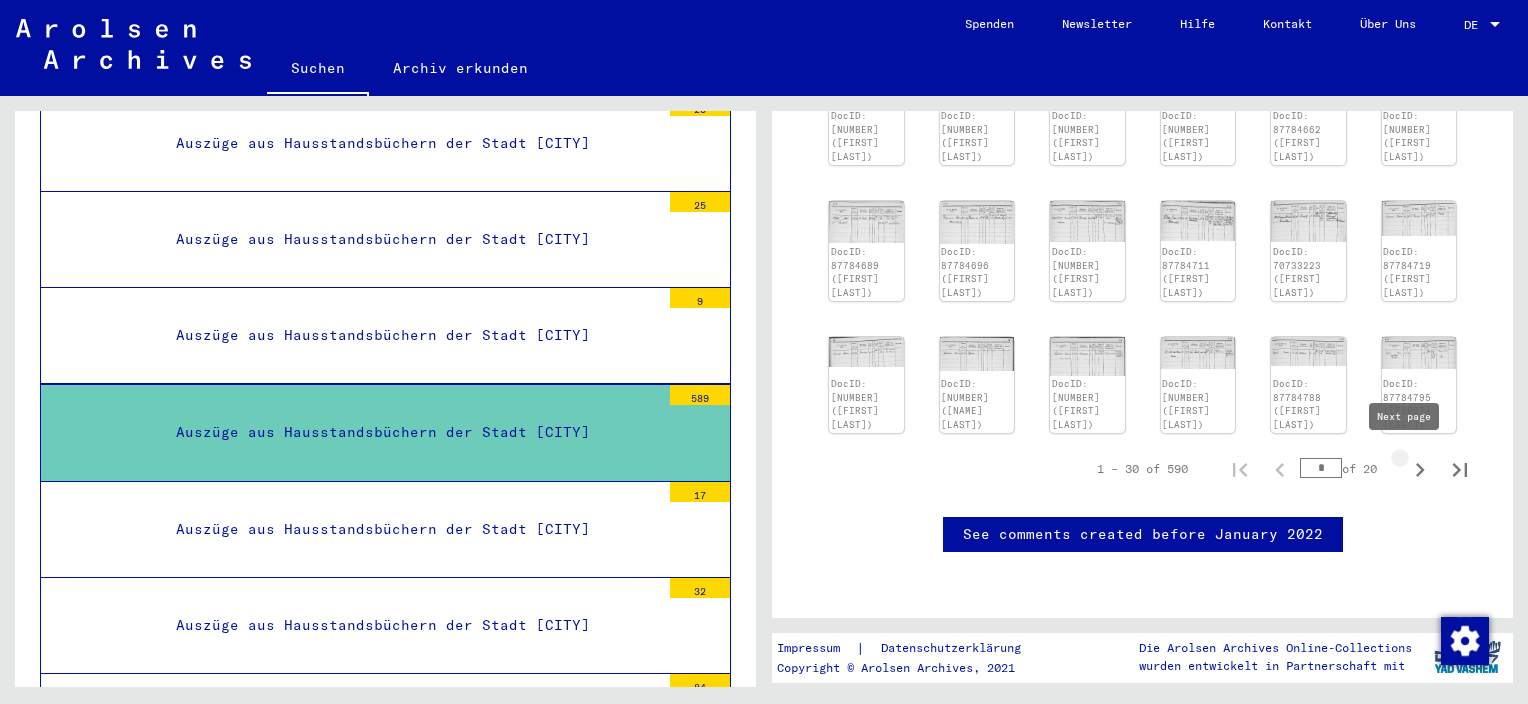 click 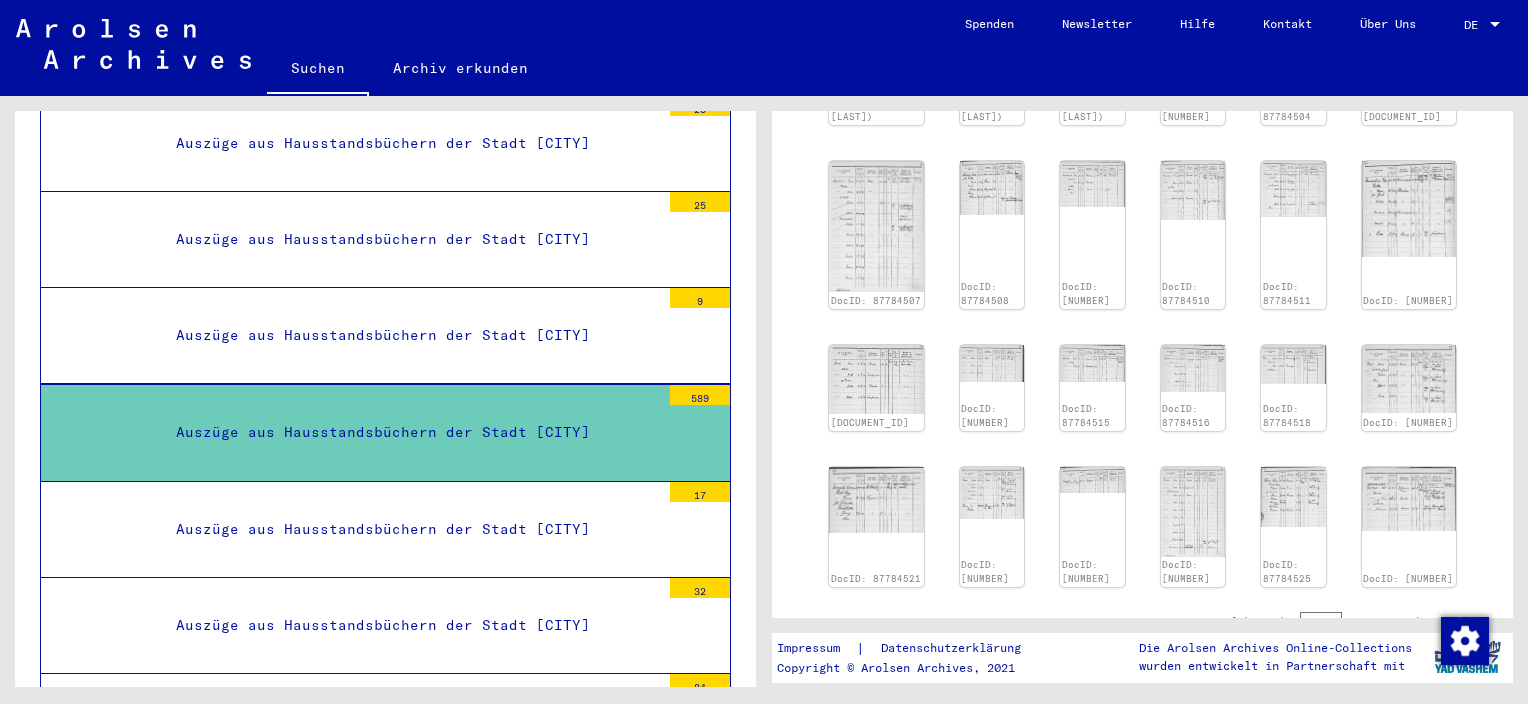 scroll, scrollTop: 1000, scrollLeft: 0, axis: vertical 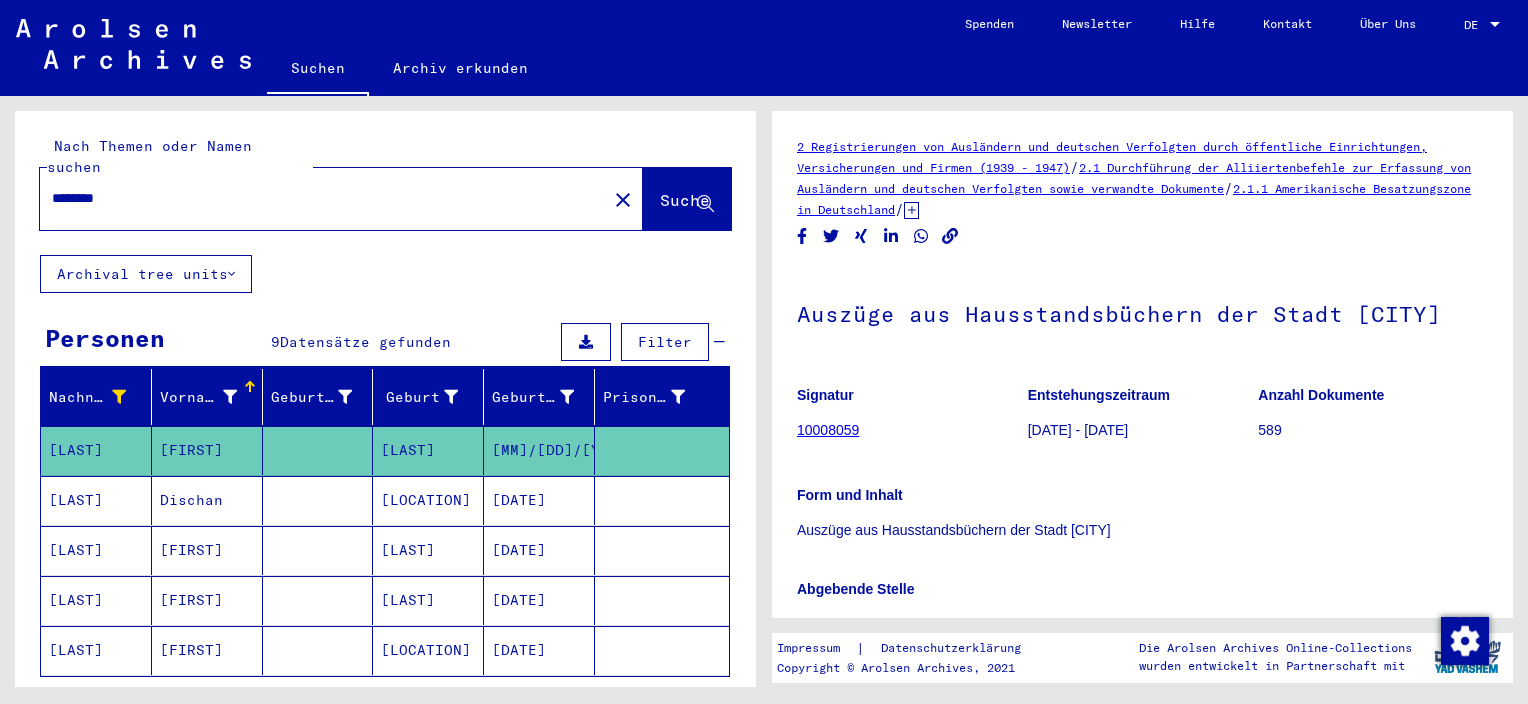 type on "********" 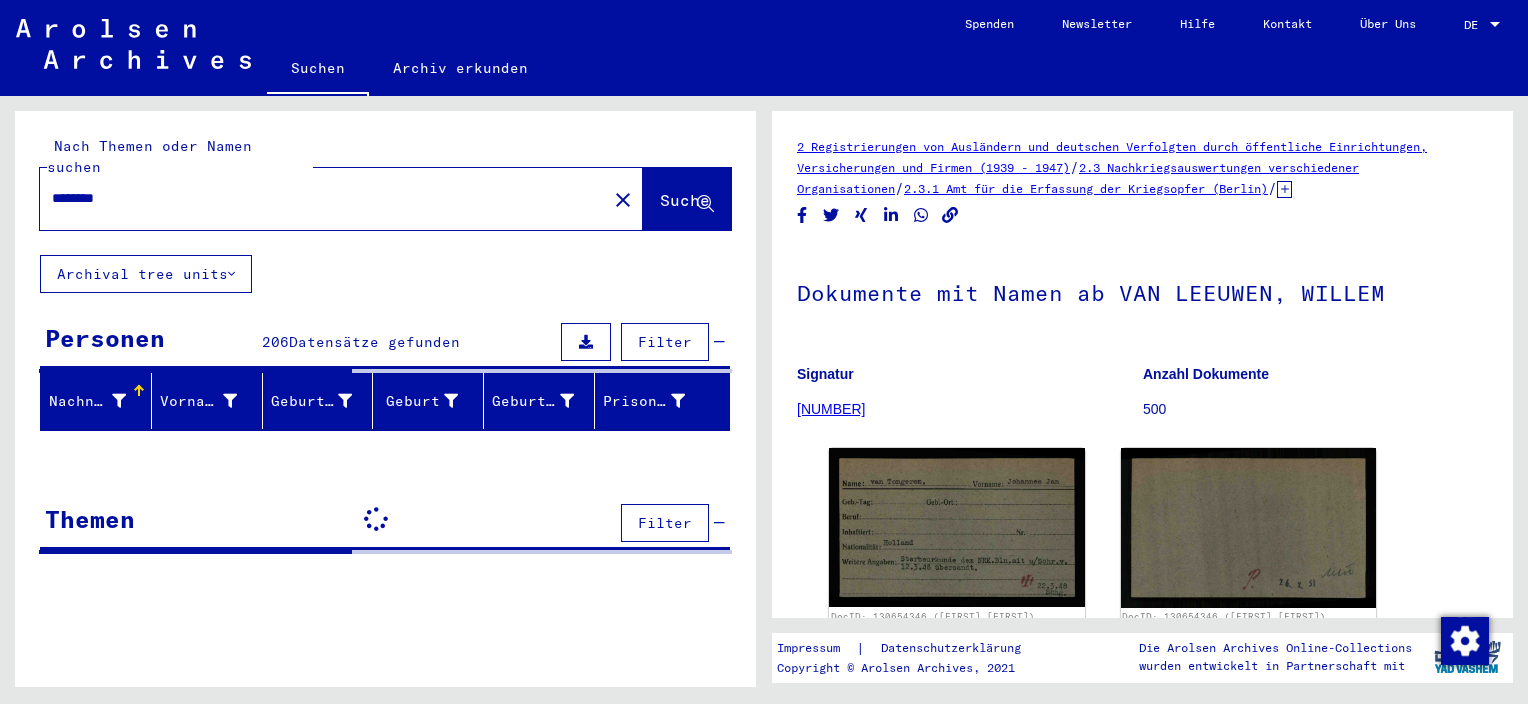 scroll, scrollTop: 0, scrollLeft: 0, axis: both 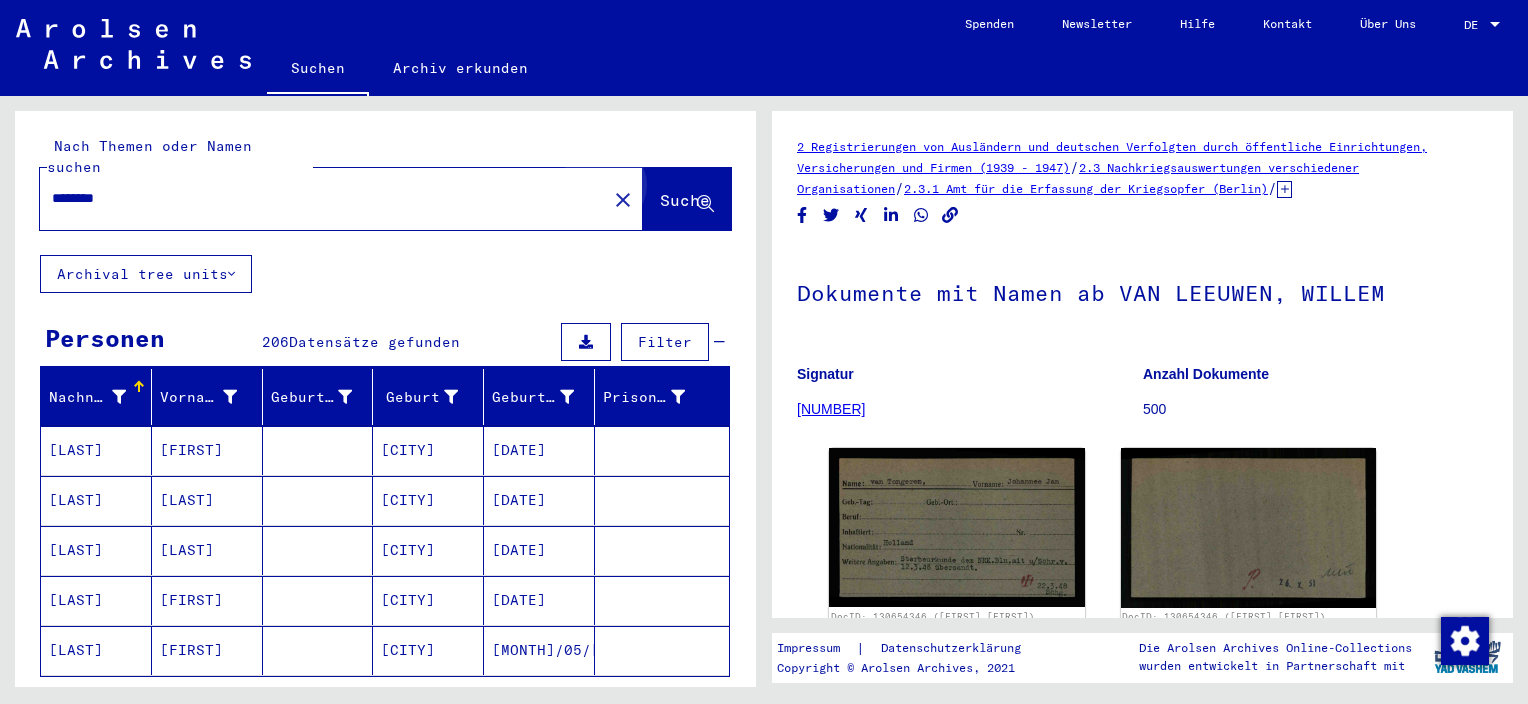 click on "Suche" 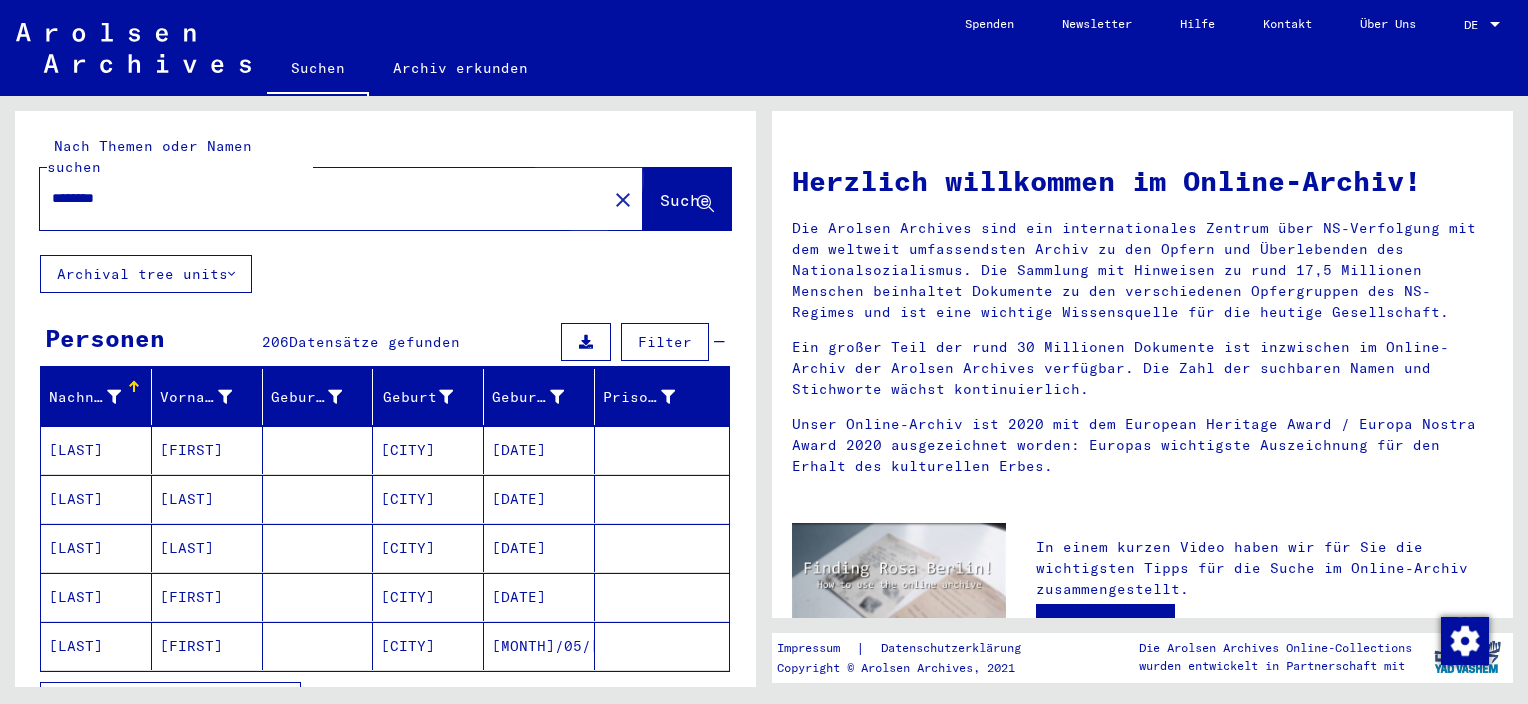 click on "Suche" 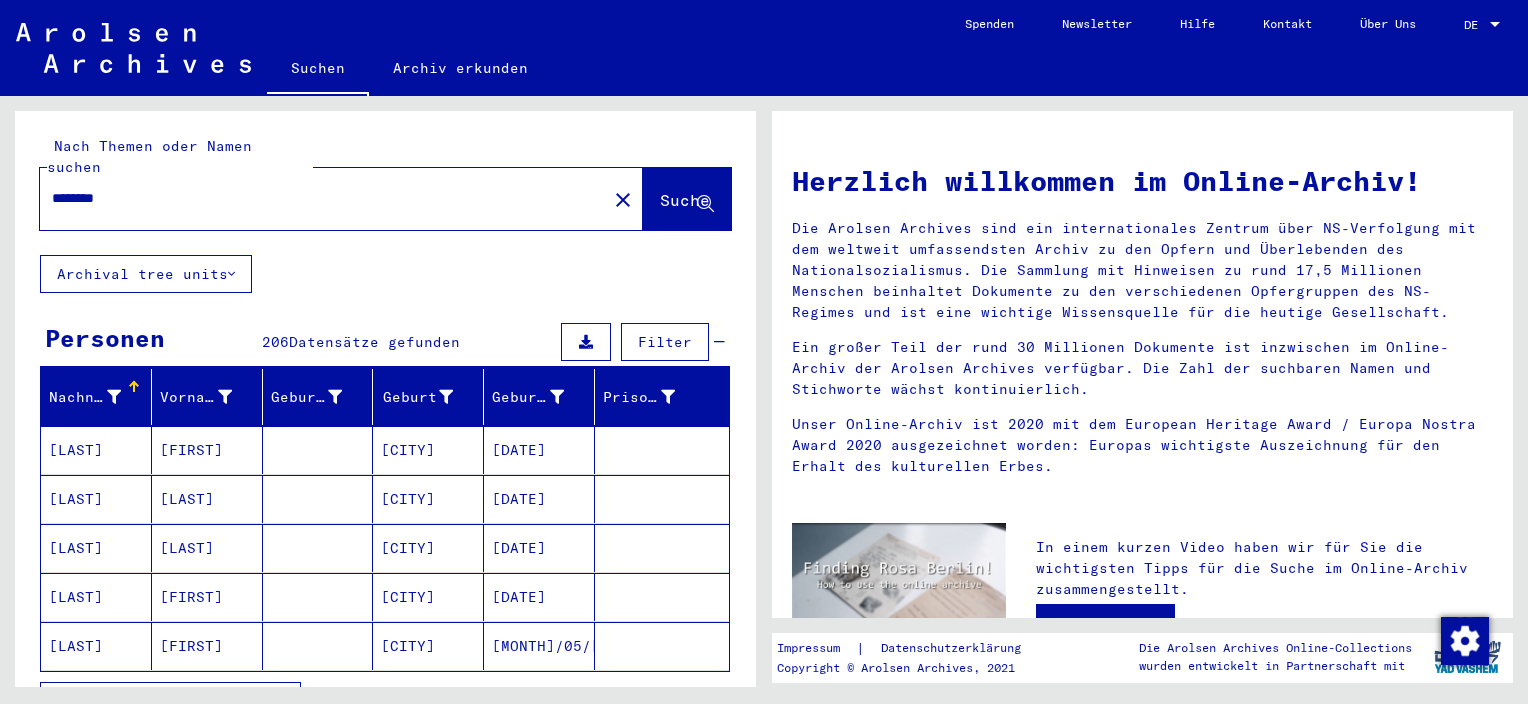 click at bounding box center (114, 397) 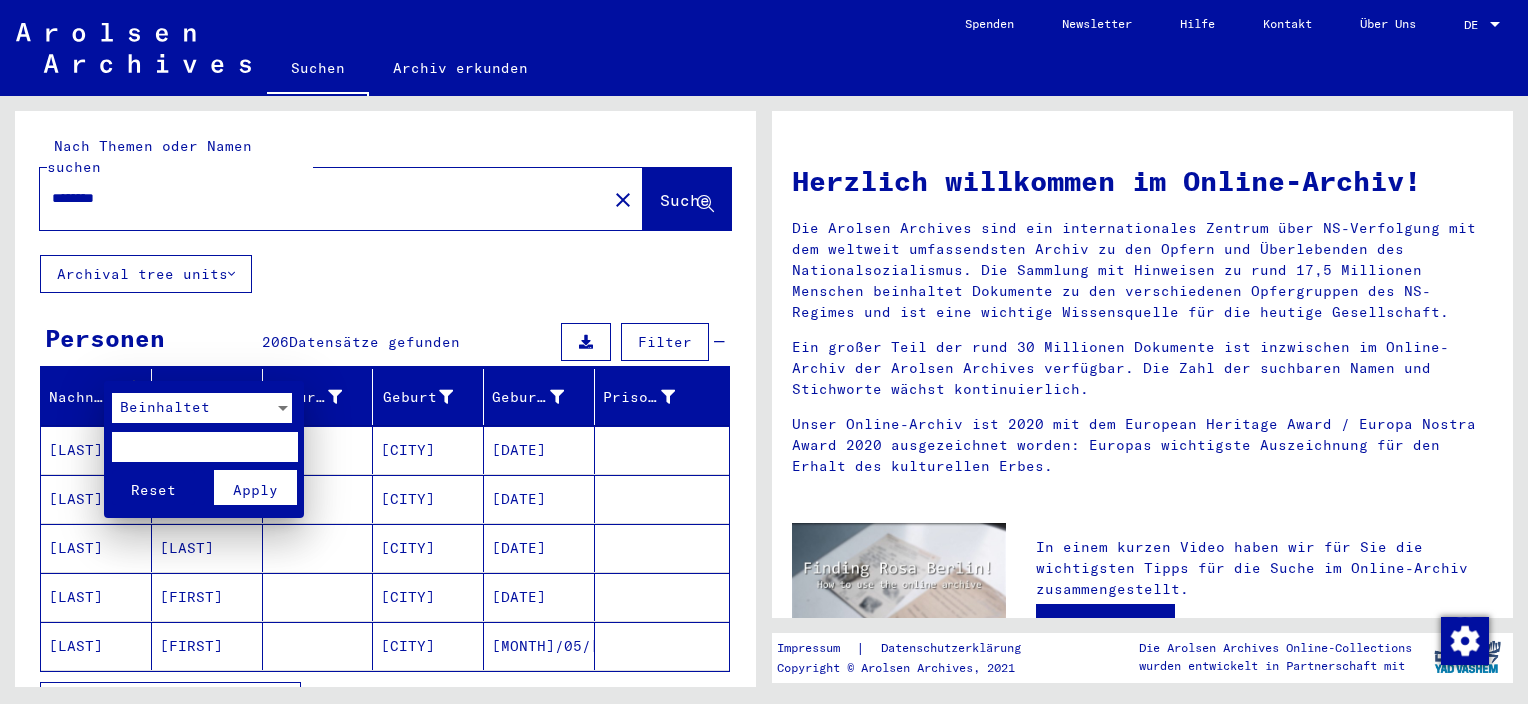click at bounding box center [204, 447] 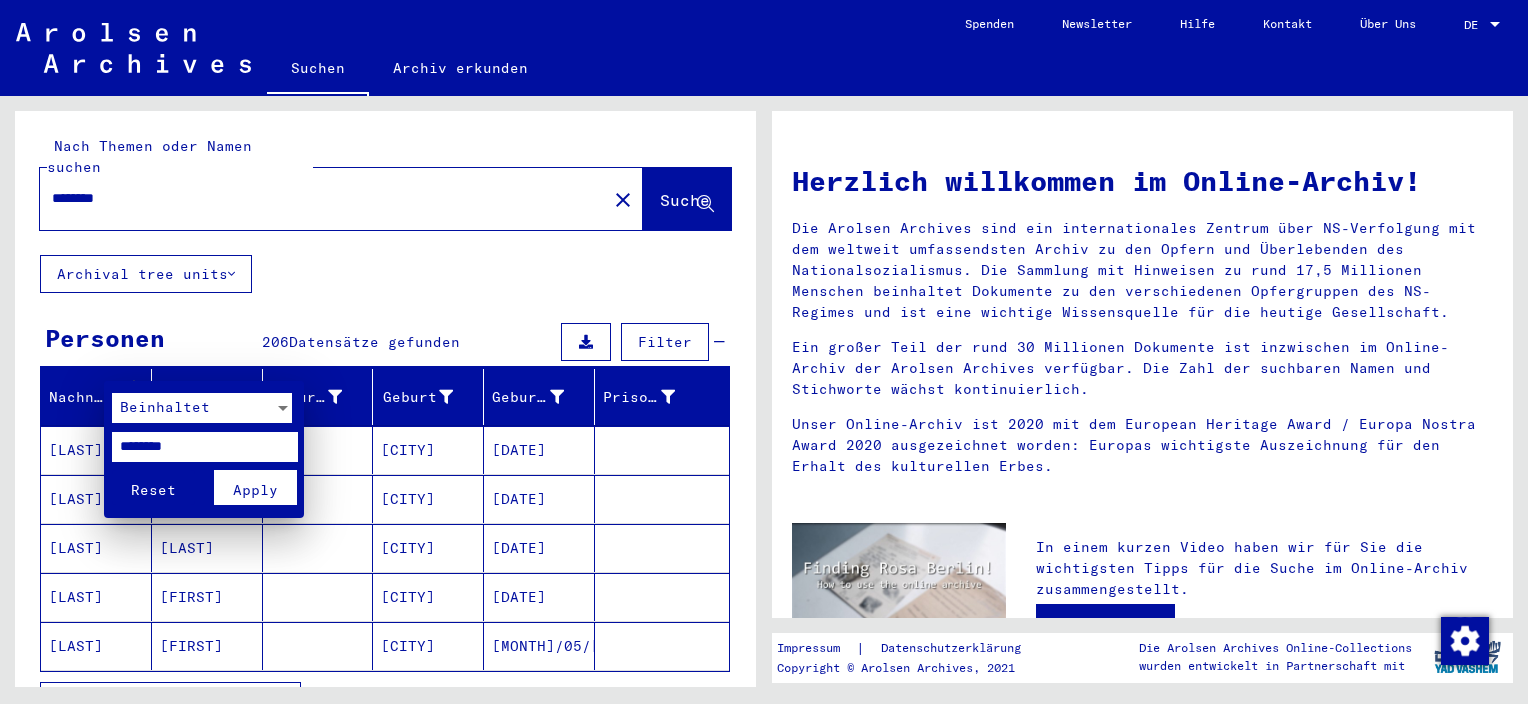 type on "********" 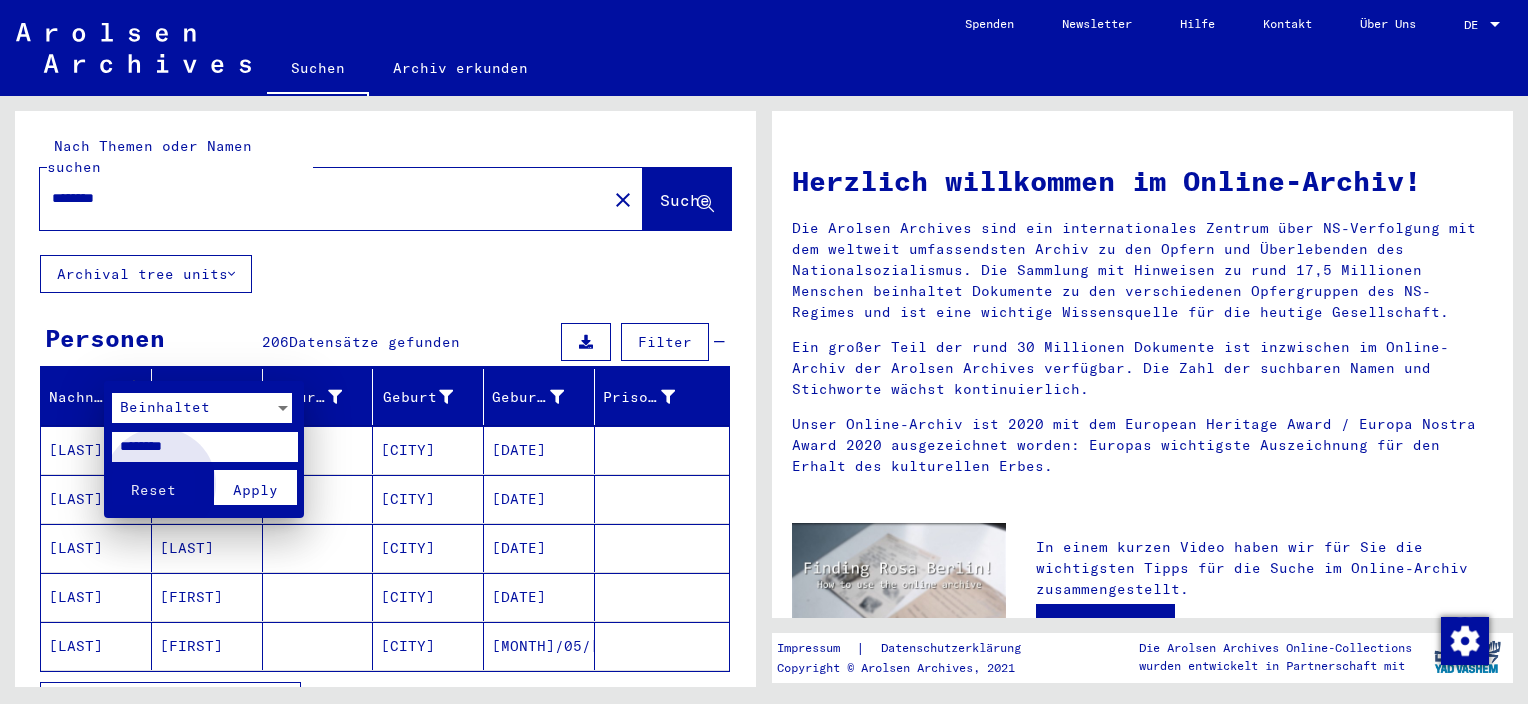 click on "Apply" at bounding box center (255, 487) 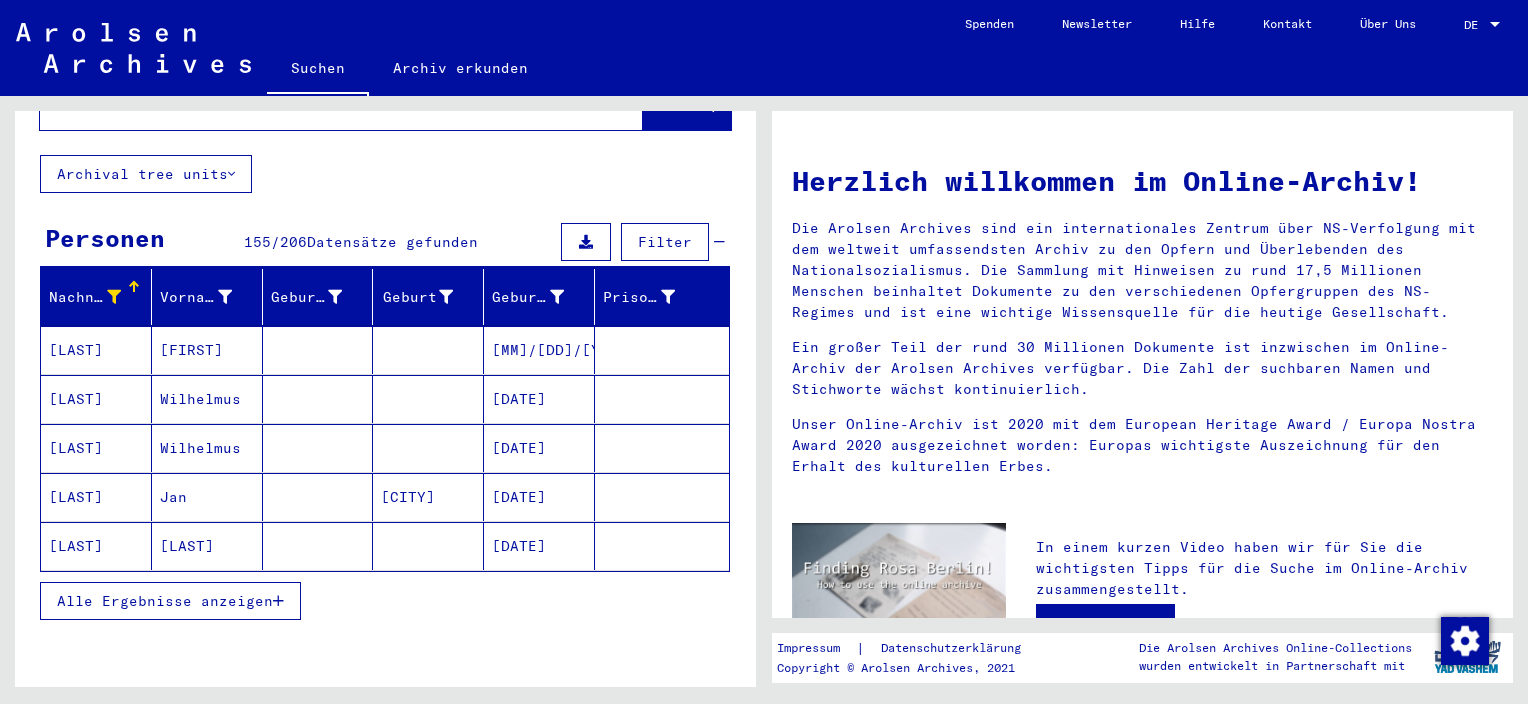 scroll, scrollTop: 200, scrollLeft: 0, axis: vertical 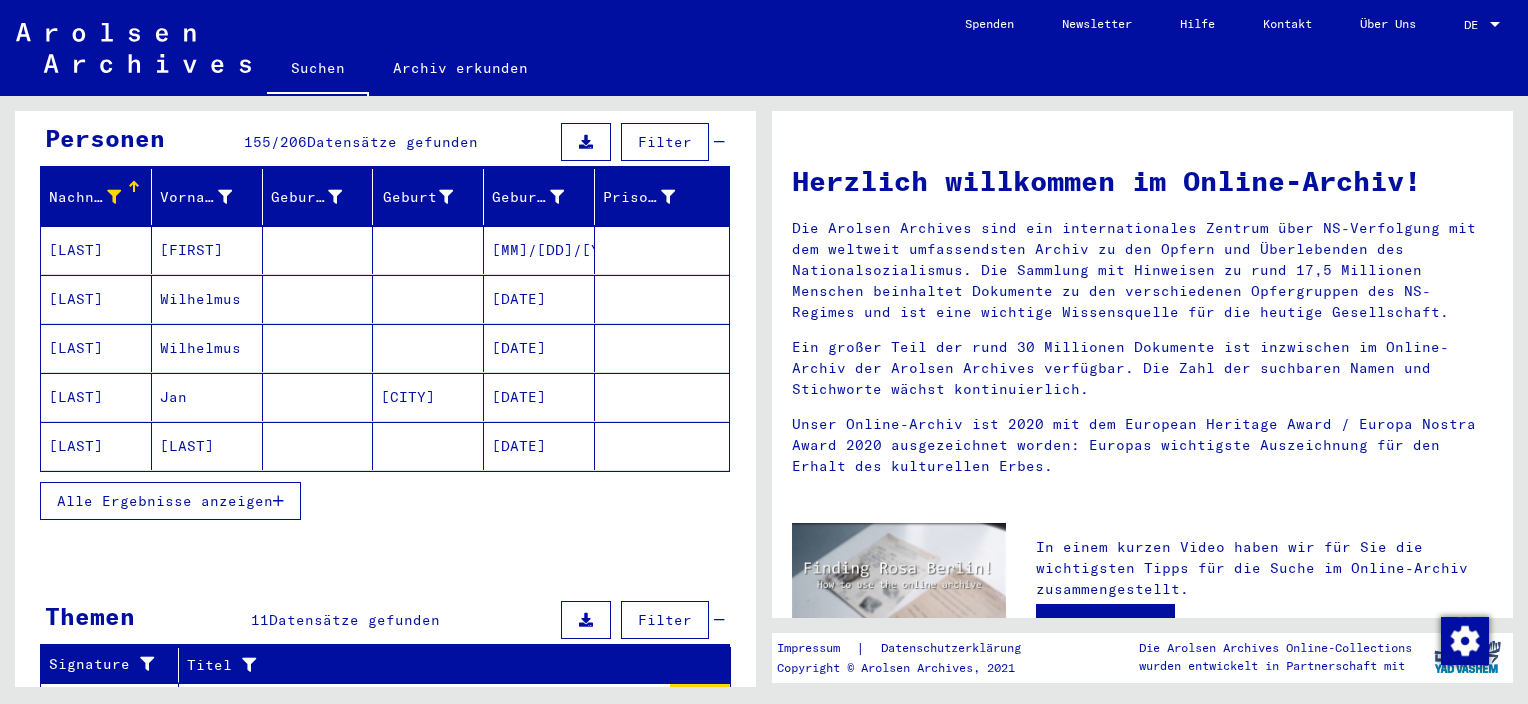 click on "Alle Ergebnisse anzeigen" at bounding box center (165, 501) 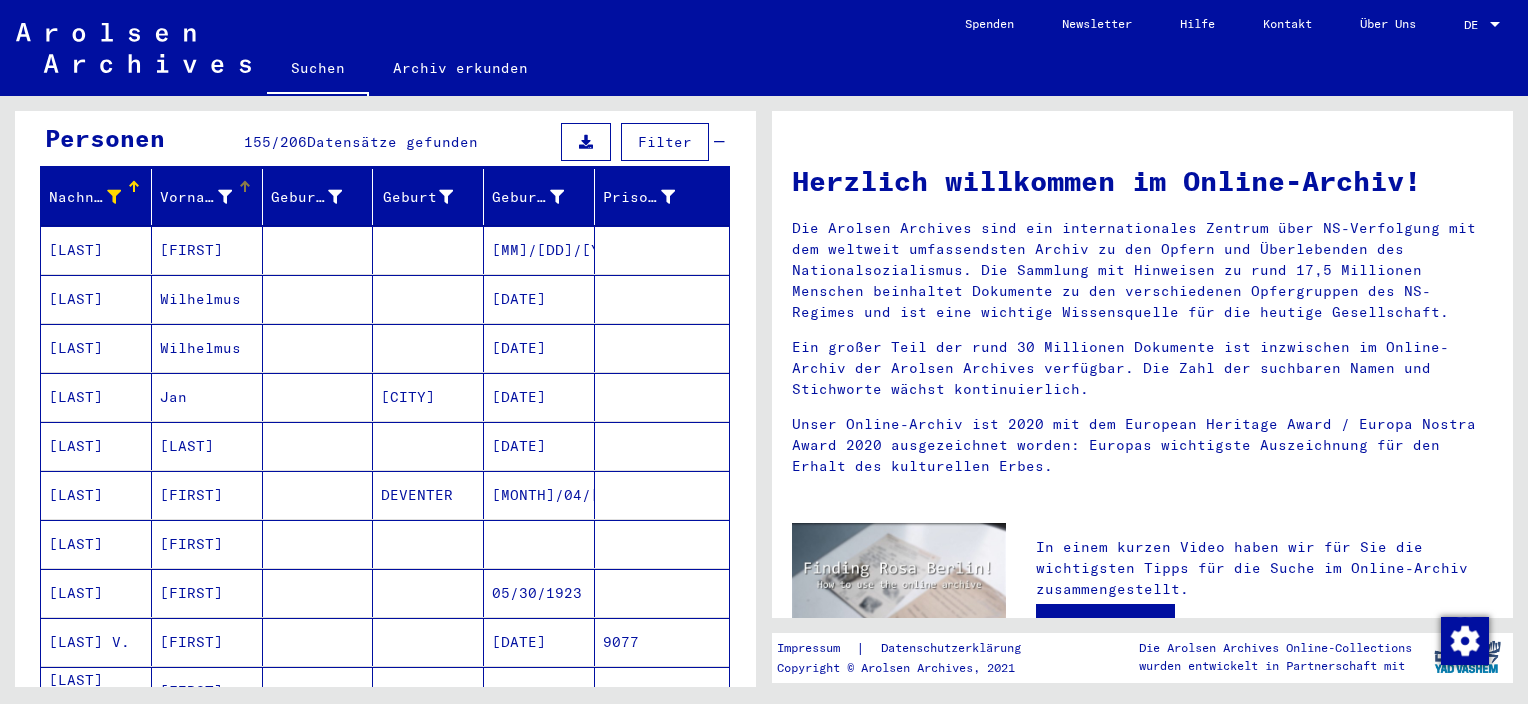 click at bounding box center (245, 187) 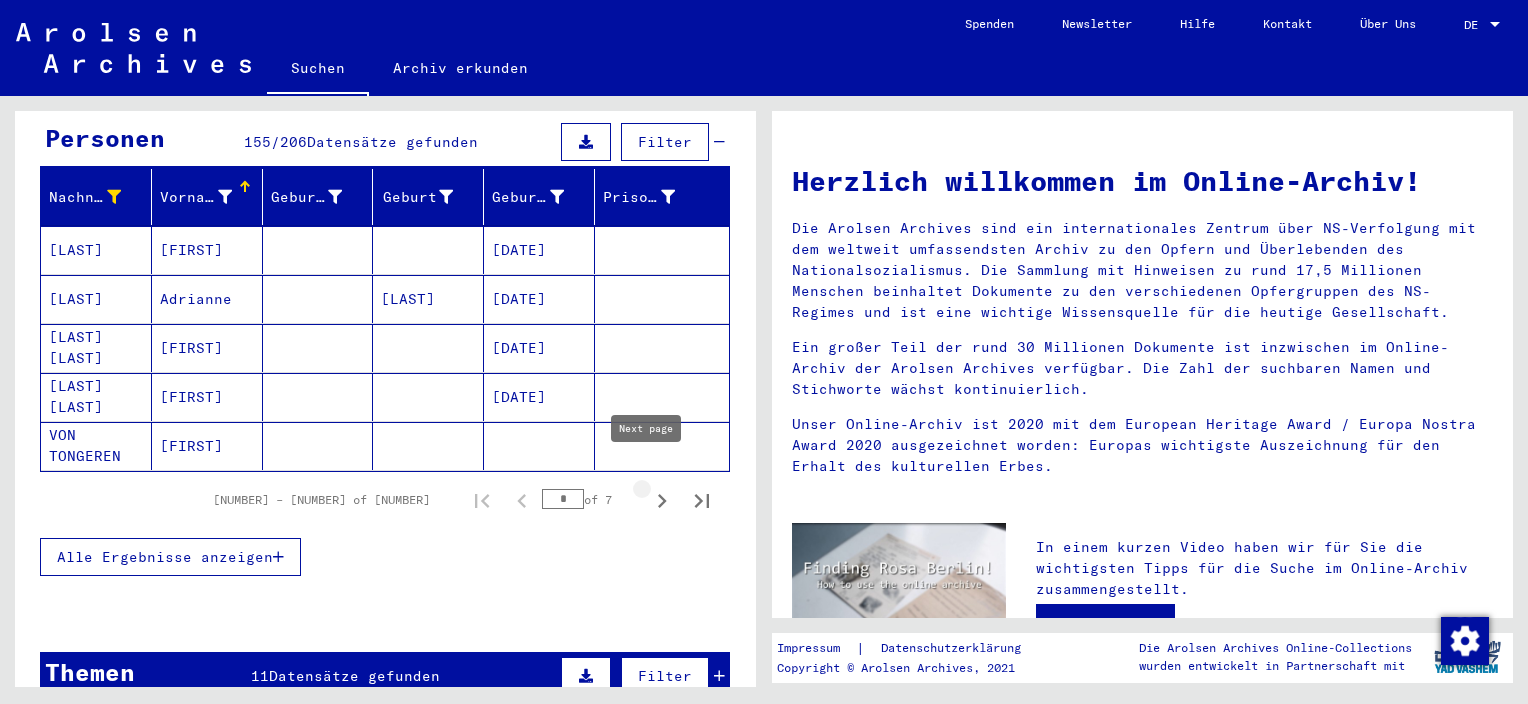 click 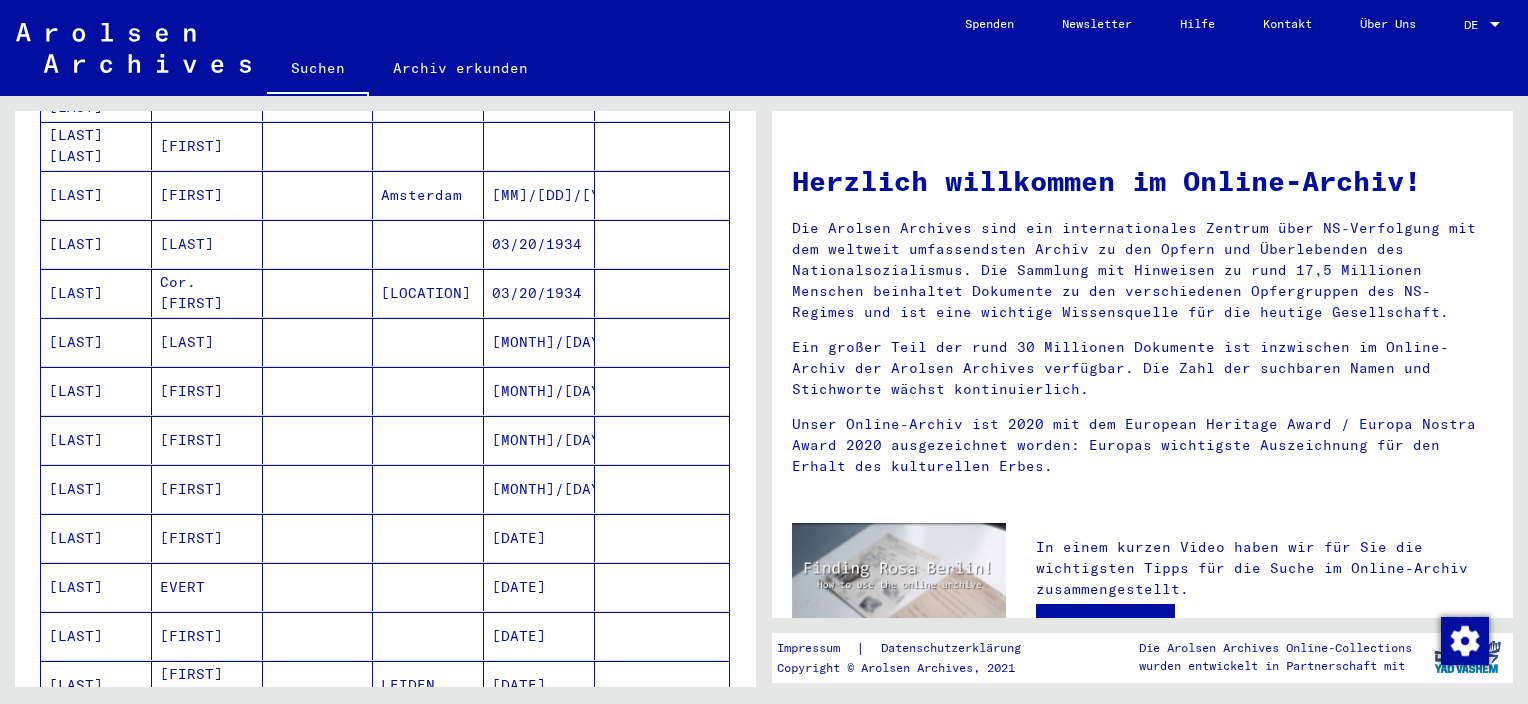 scroll, scrollTop: 300, scrollLeft: 0, axis: vertical 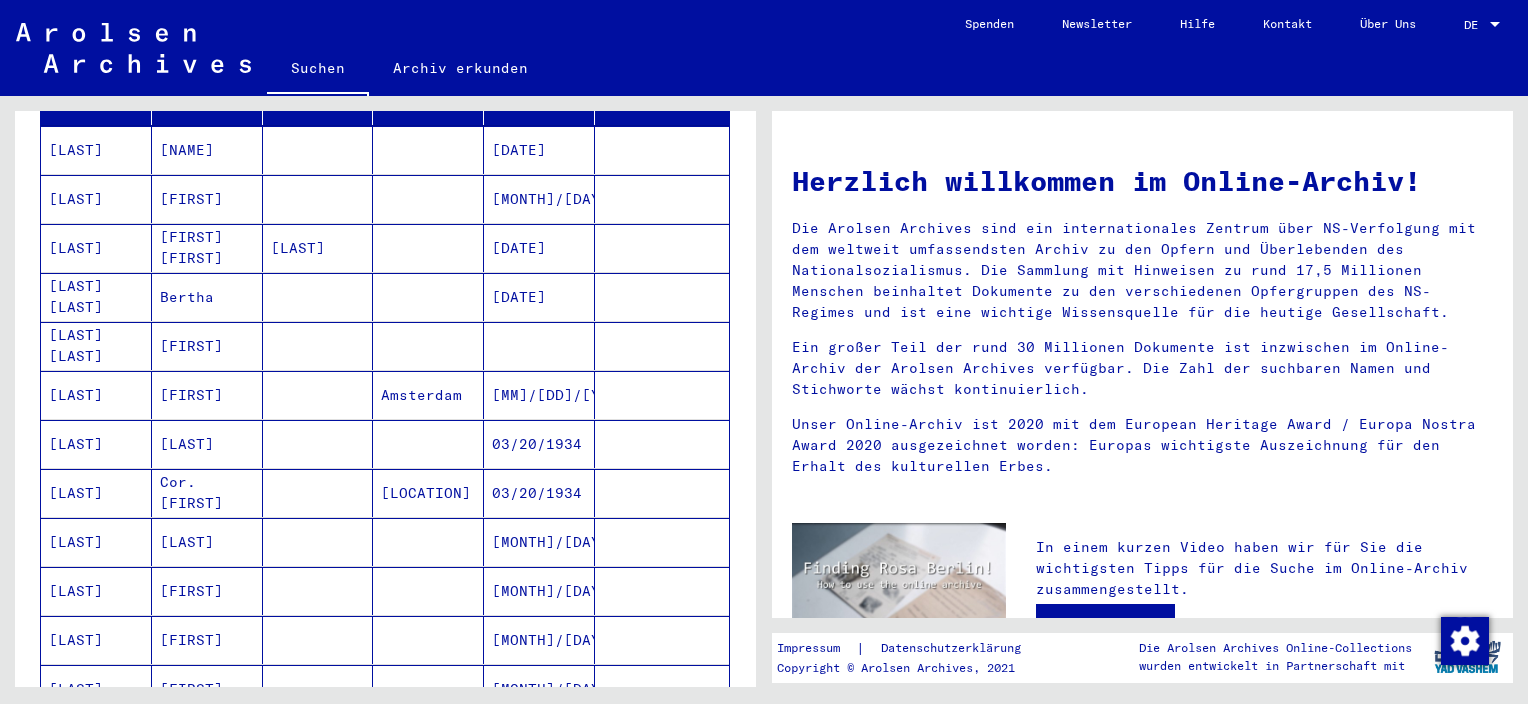 click on "[LAST] [LAST]" at bounding box center [96, 346] 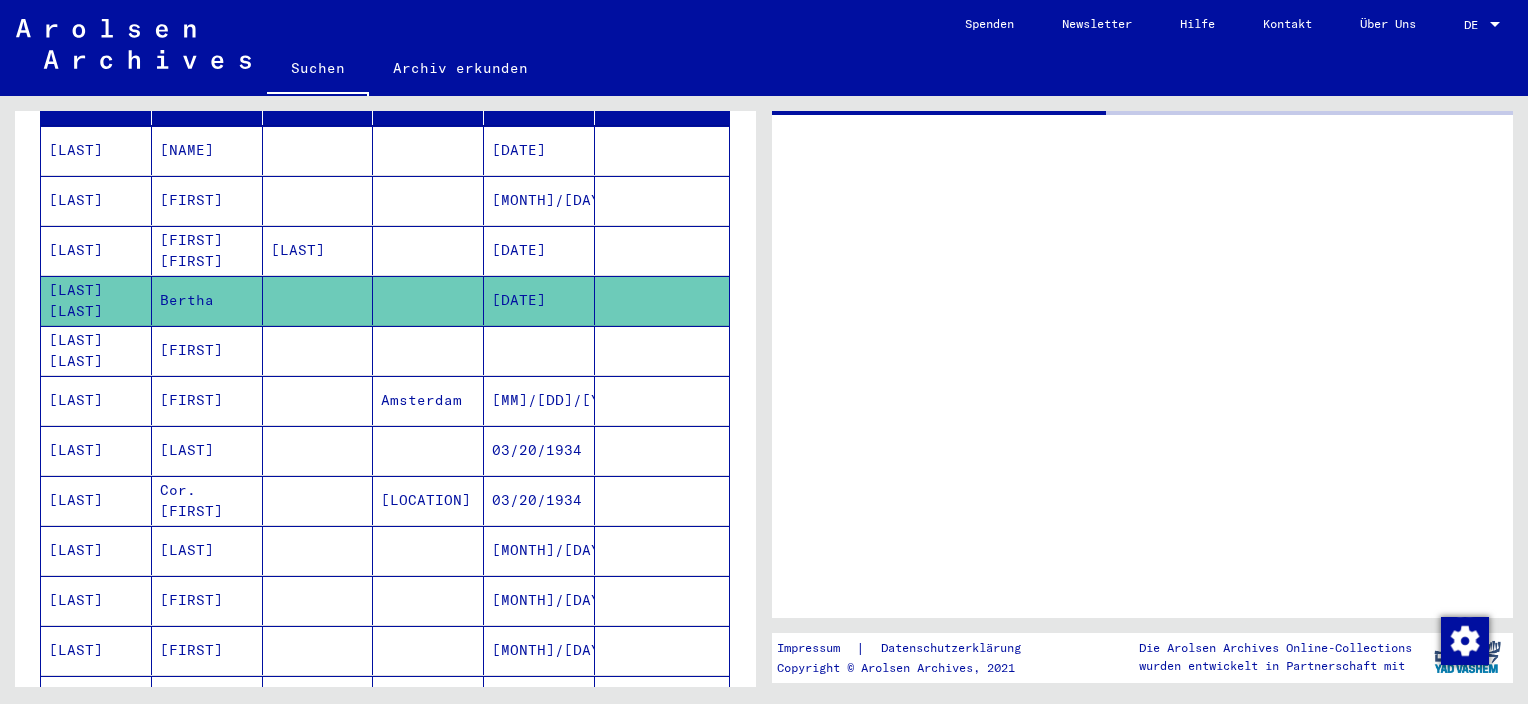 scroll, scrollTop: 300, scrollLeft: 0, axis: vertical 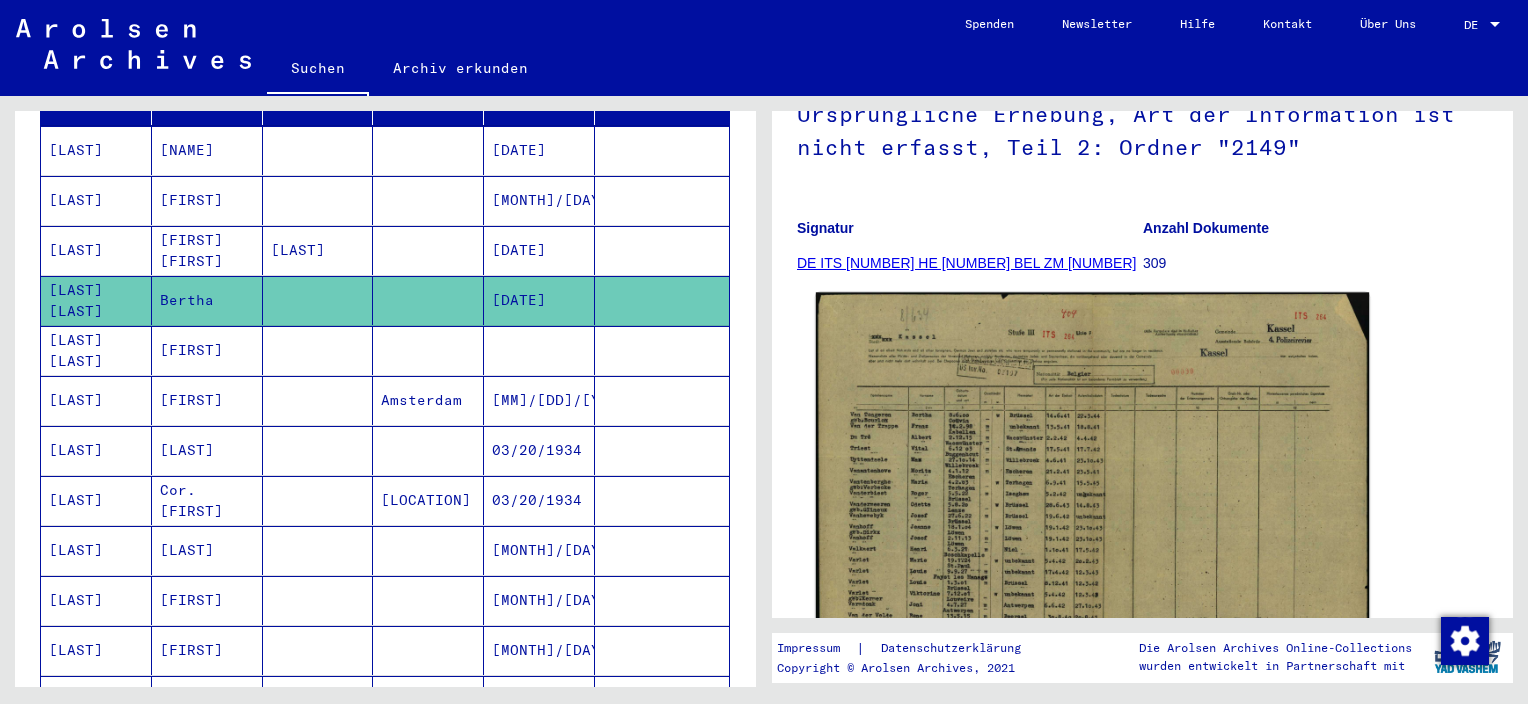 click 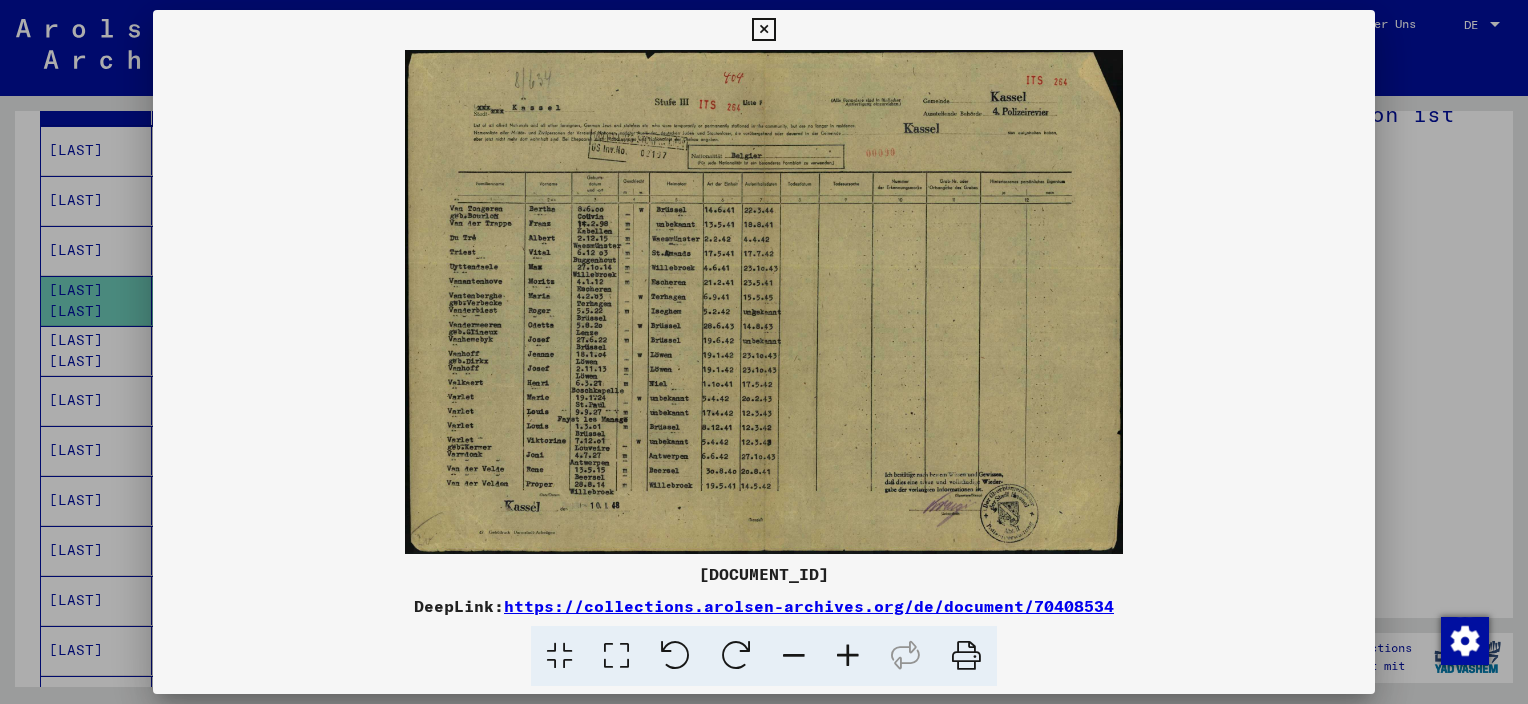 click at bounding box center [848, 656] 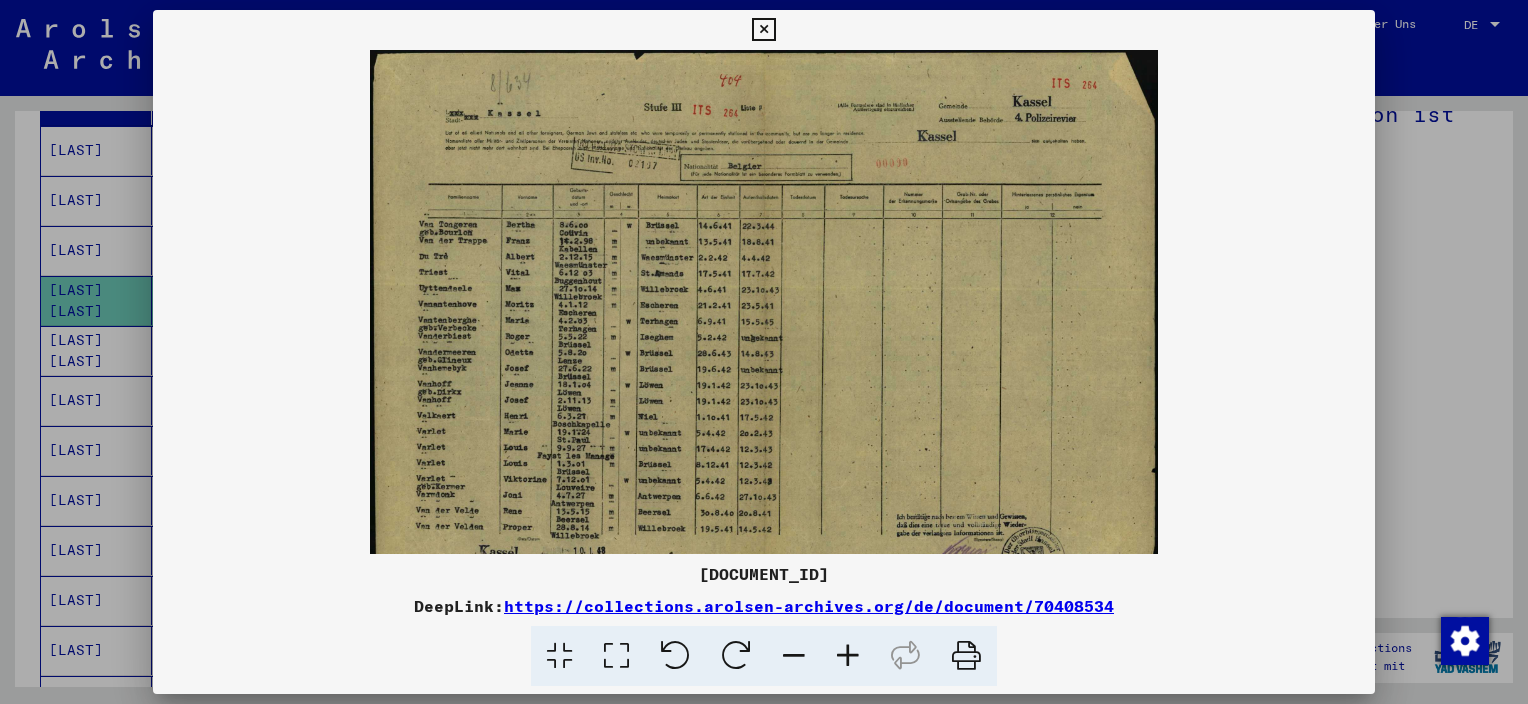 click at bounding box center (848, 656) 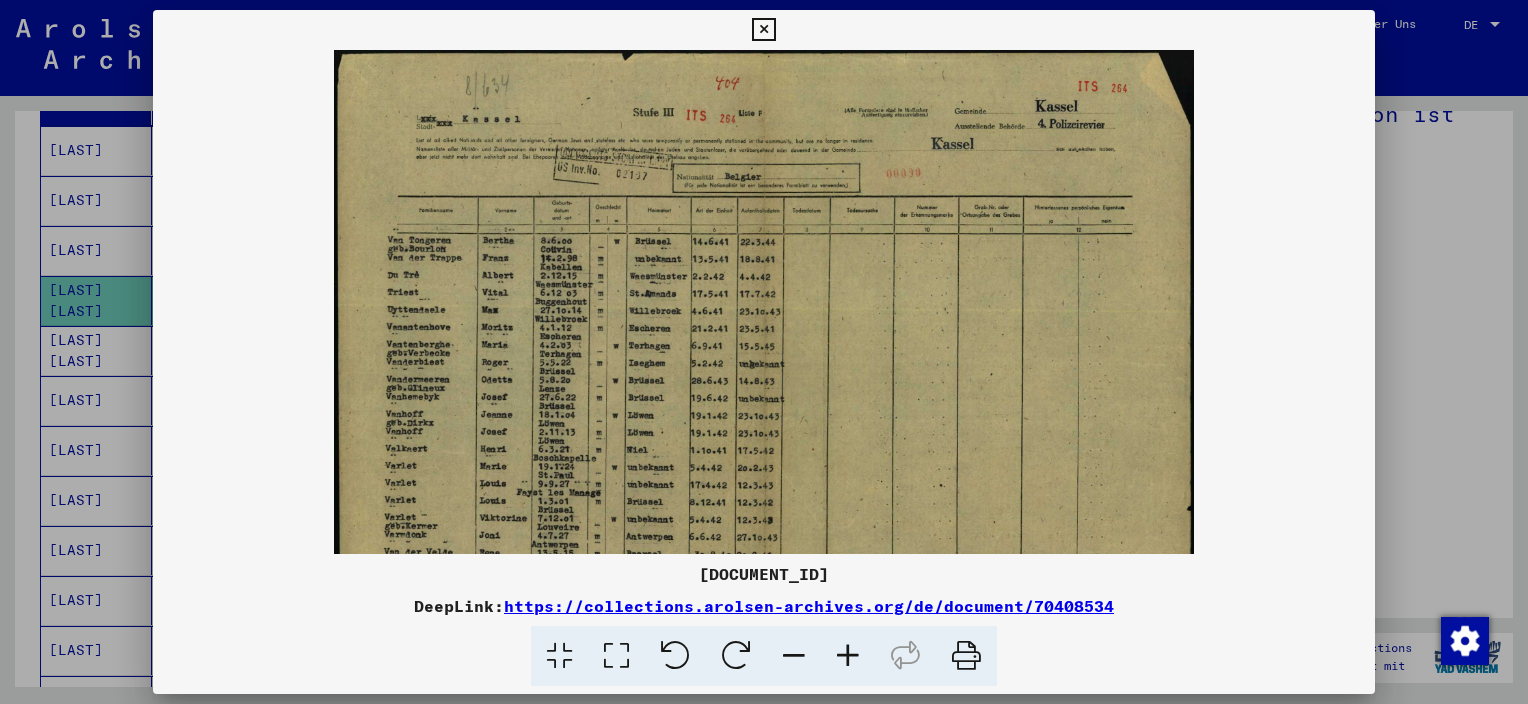 click at bounding box center [848, 656] 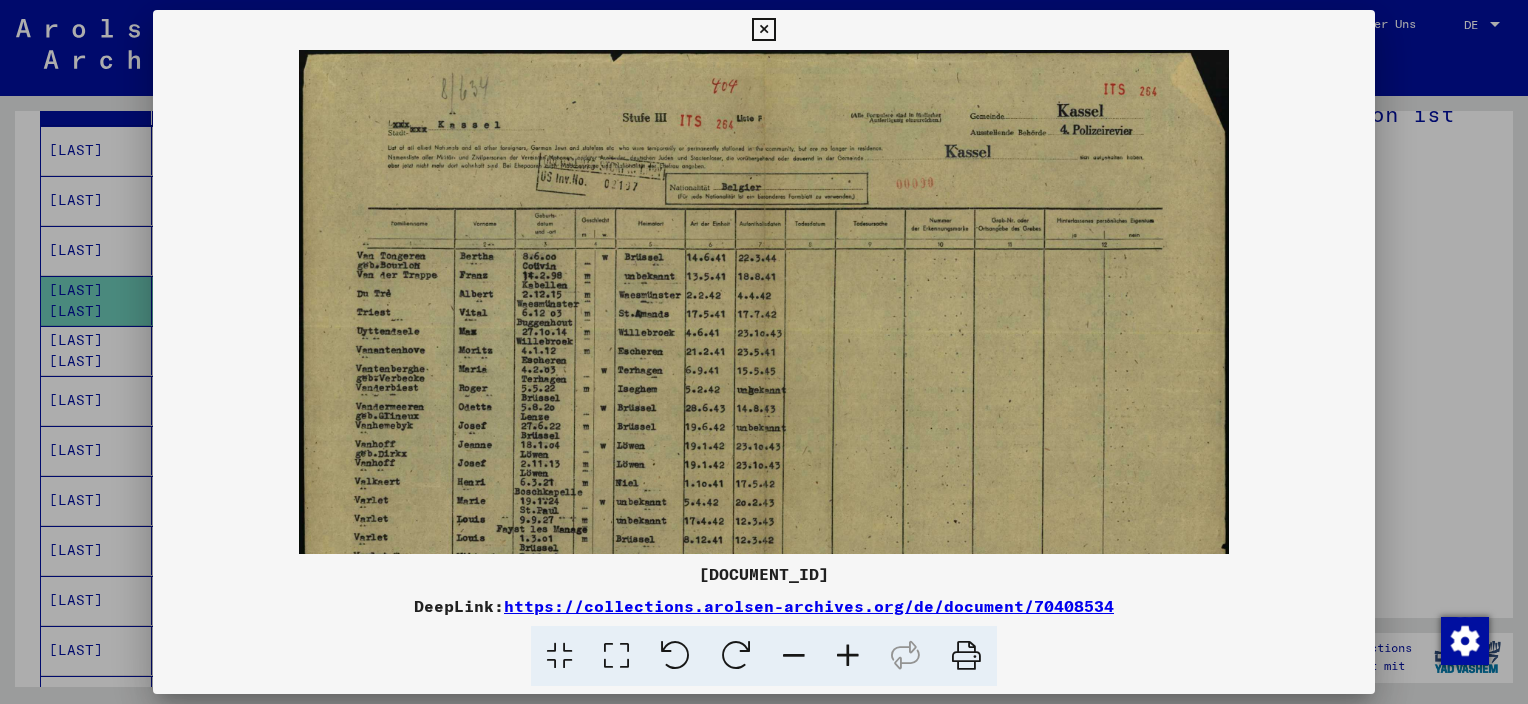 click at bounding box center [848, 656] 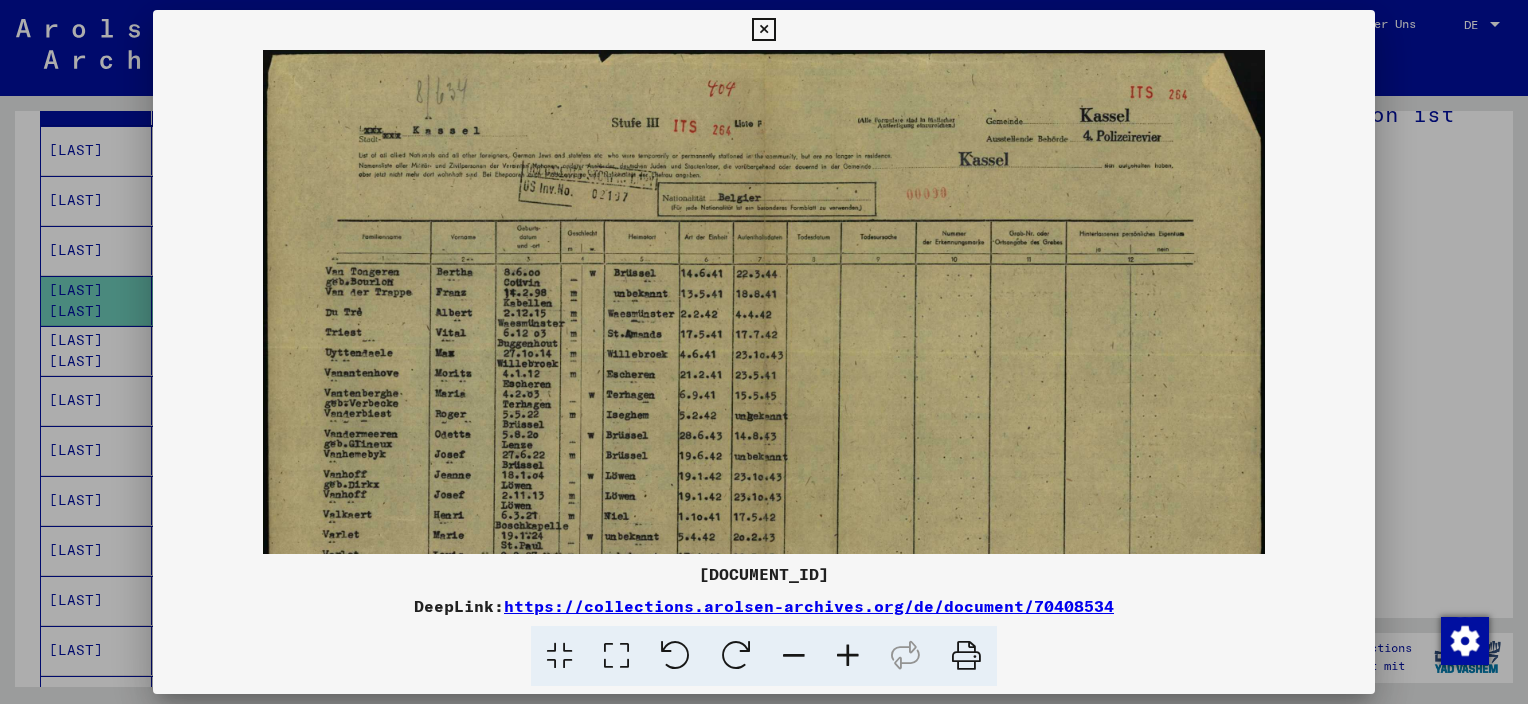 click at bounding box center (848, 656) 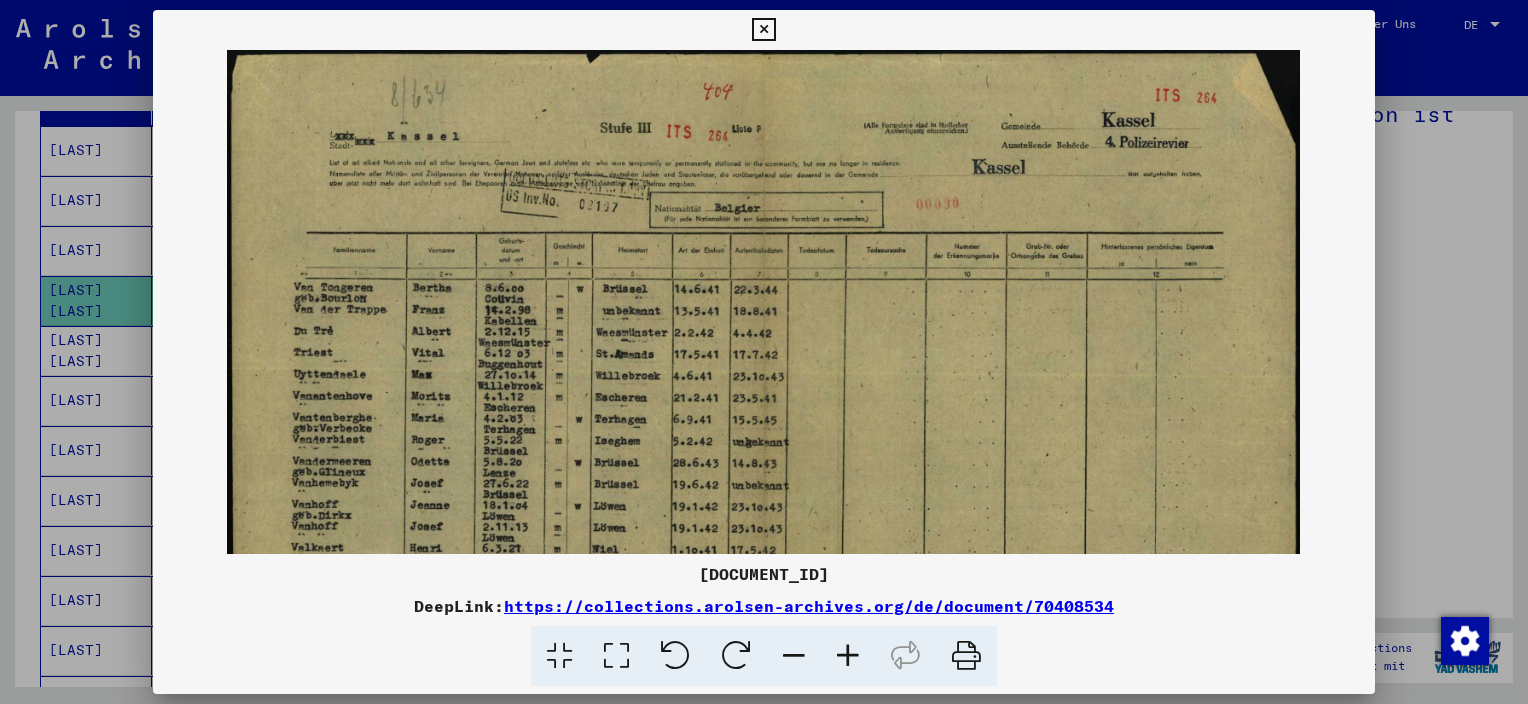 click at bounding box center [848, 656] 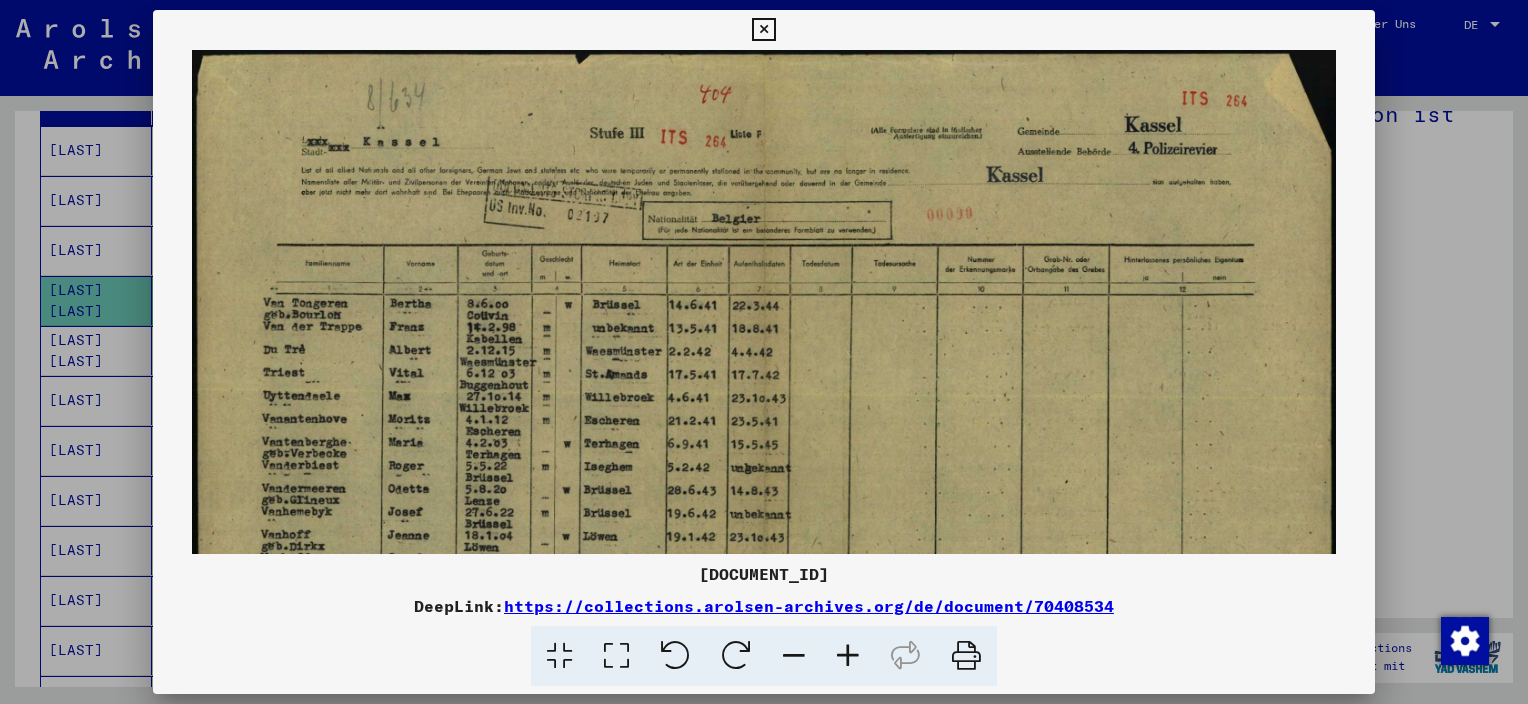 click at bounding box center (848, 656) 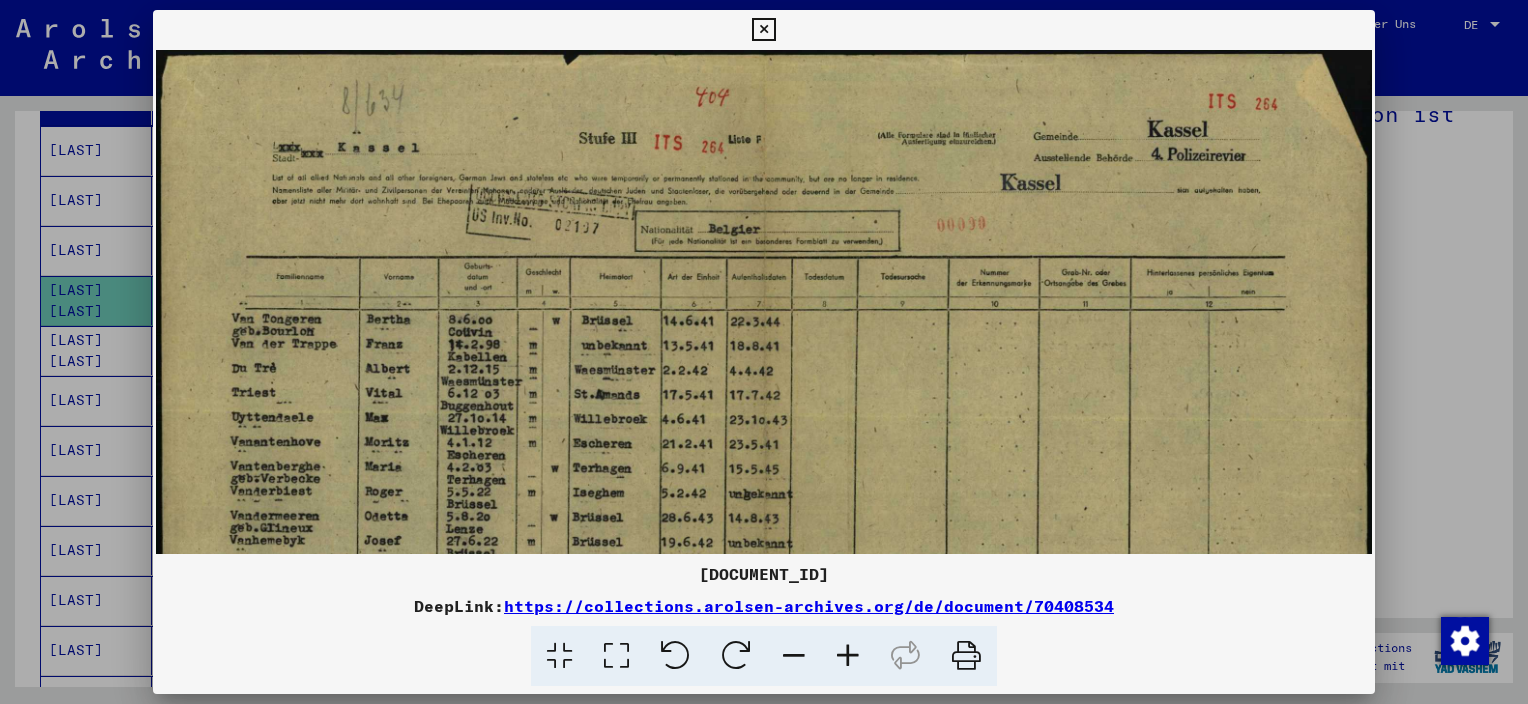 click at bounding box center [848, 656] 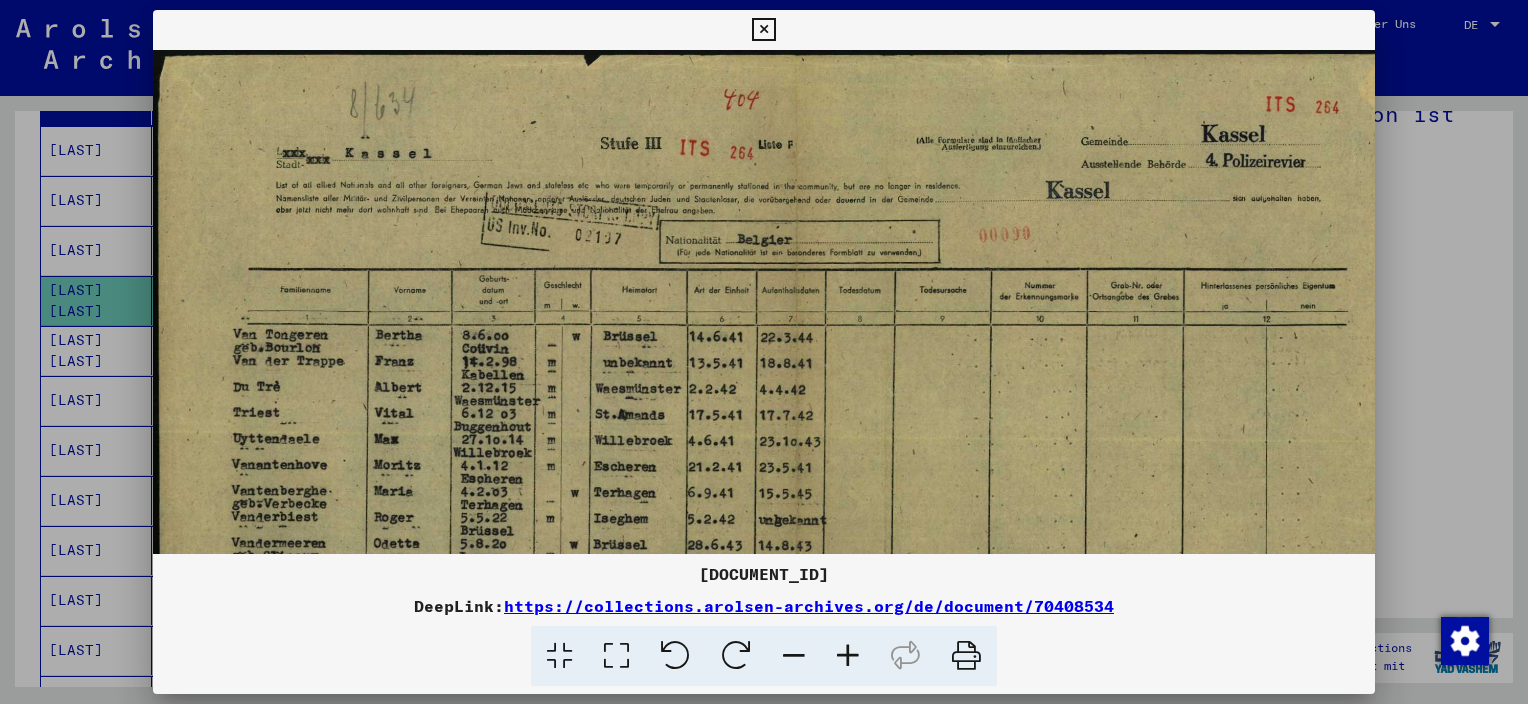 click at bounding box center [848, 656] 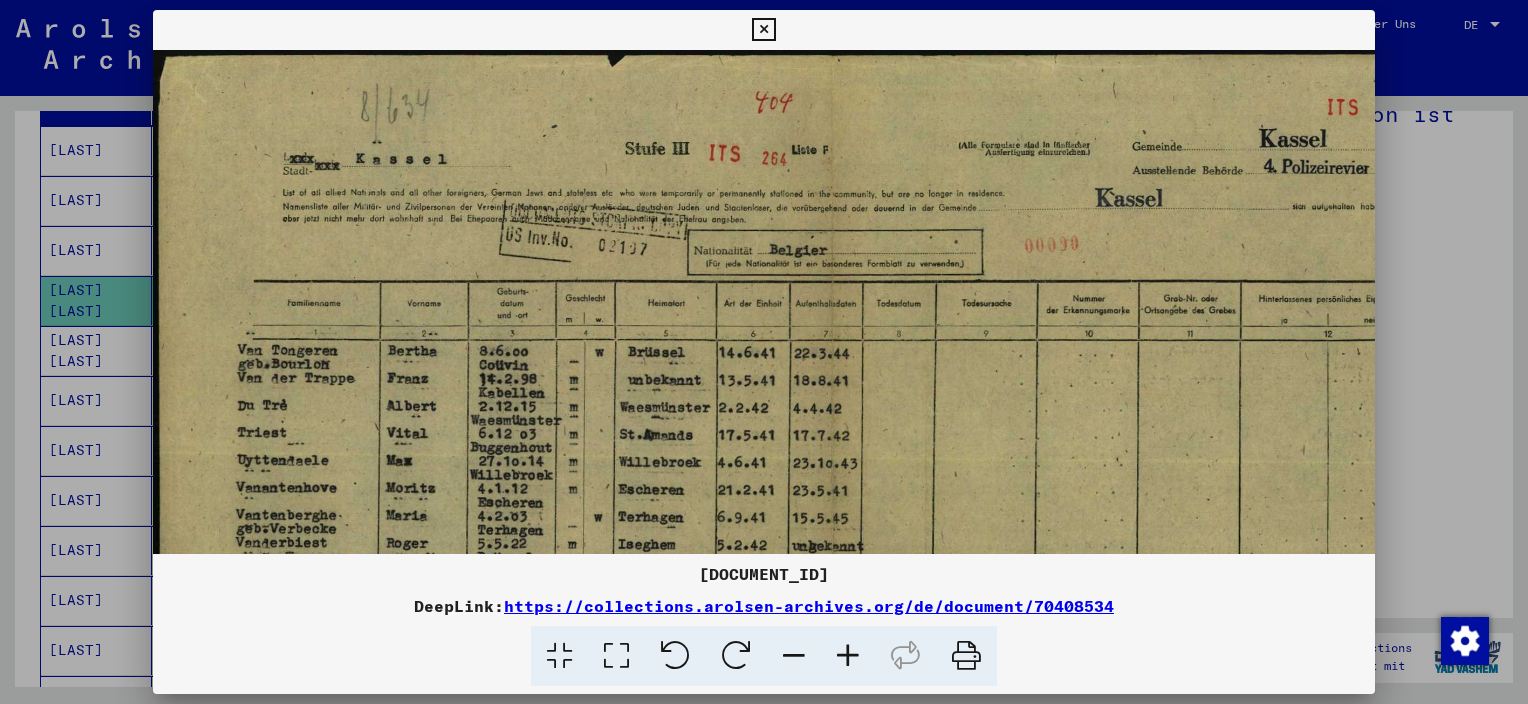 click at bounding box center [848, 656] 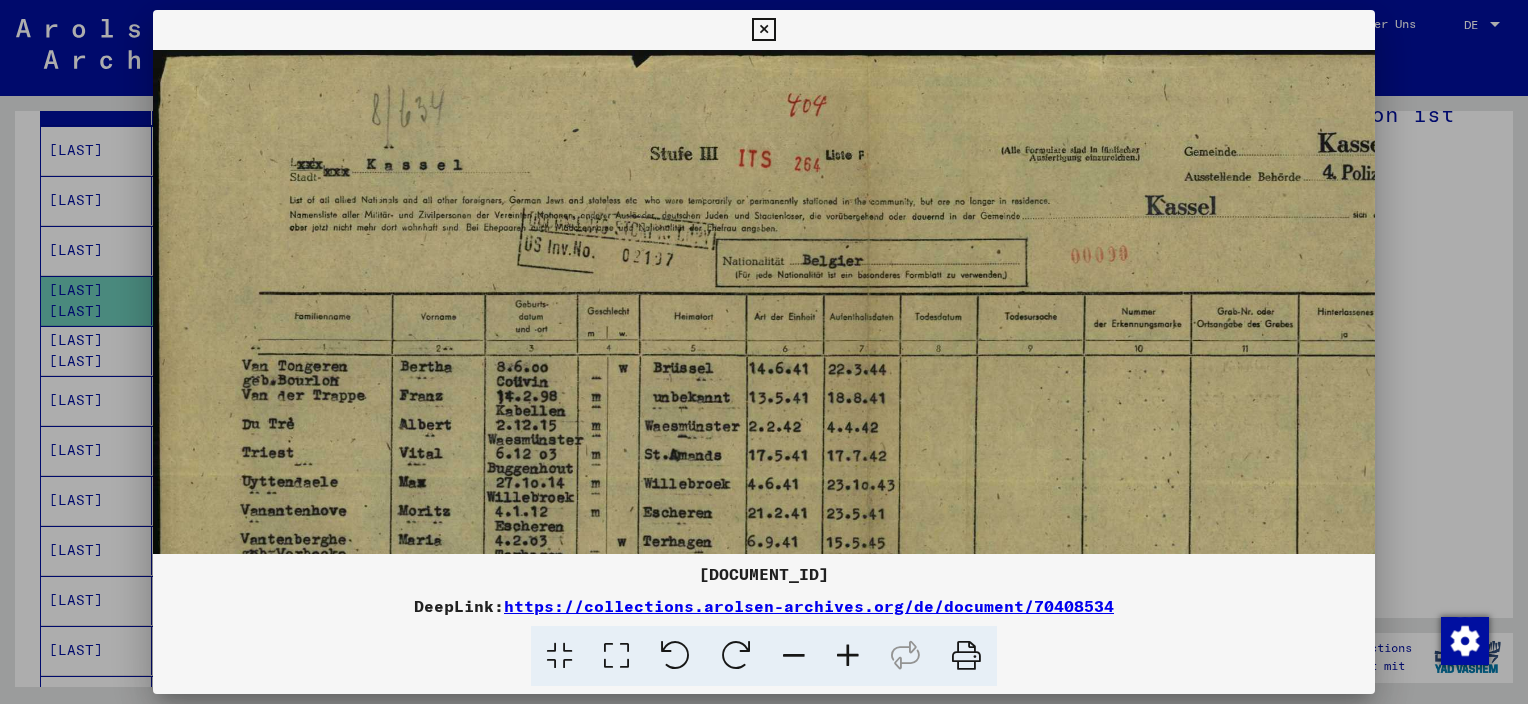 click at bounding box center [848, 656] 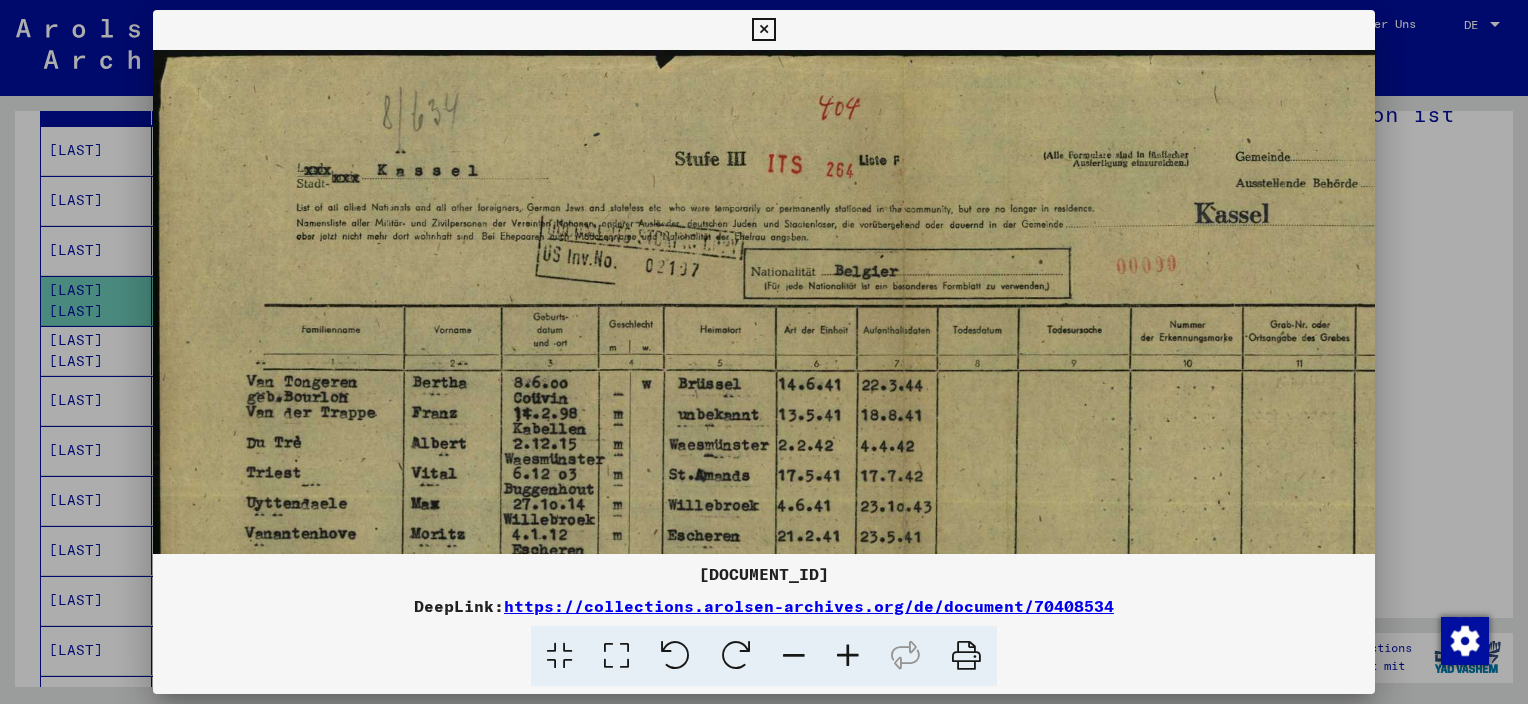 click at bounding box center [848, 656] 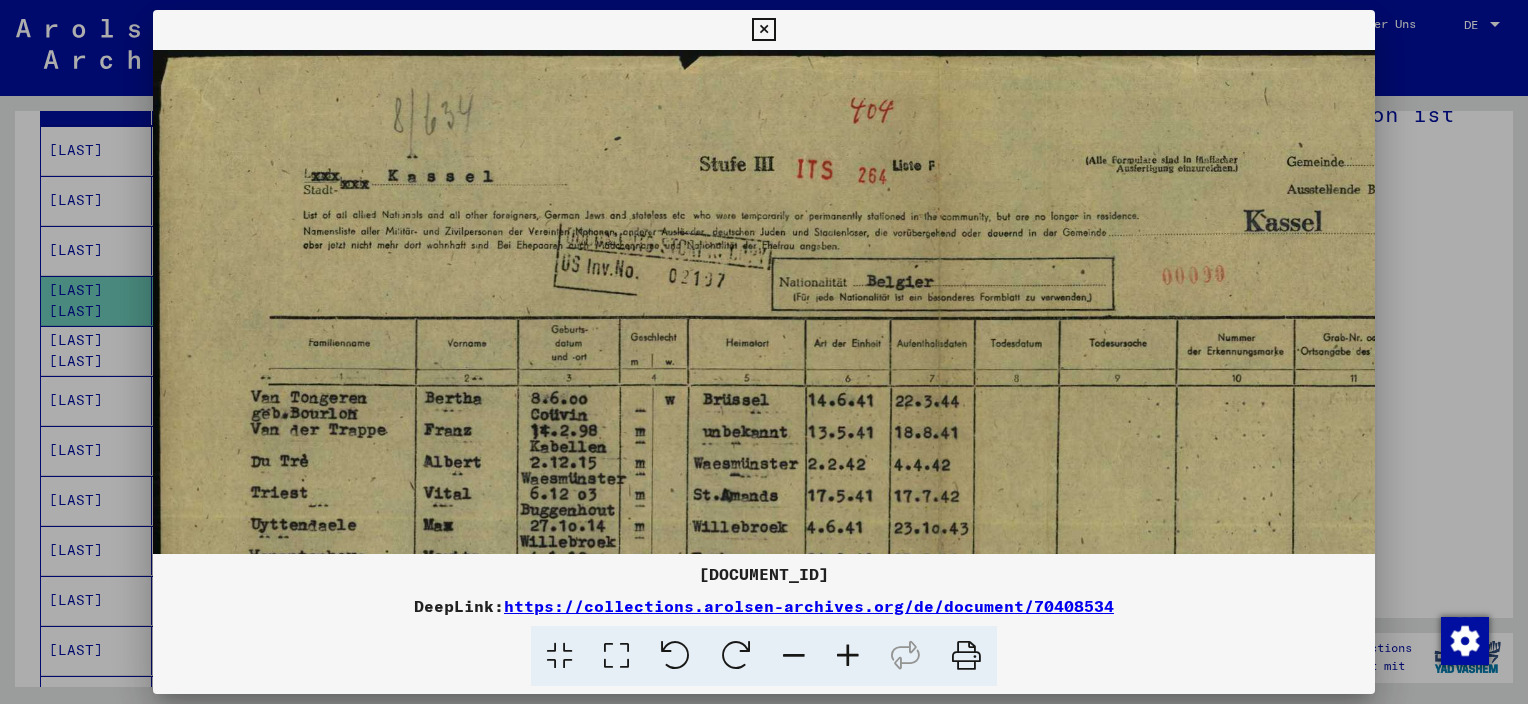 click at bounding box center [848, 656] 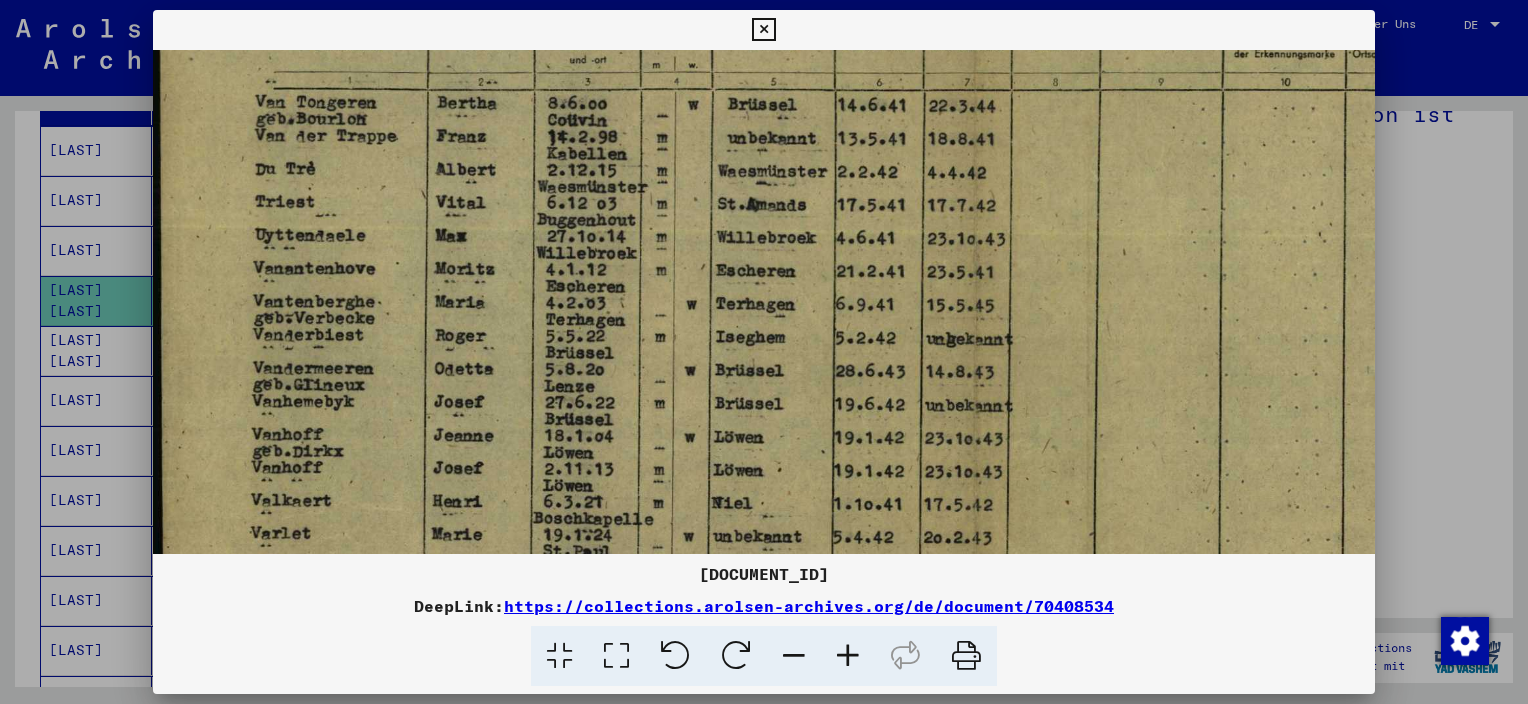 scroll, scrollTop: 312, scrollLeft: 0, axis: vertical 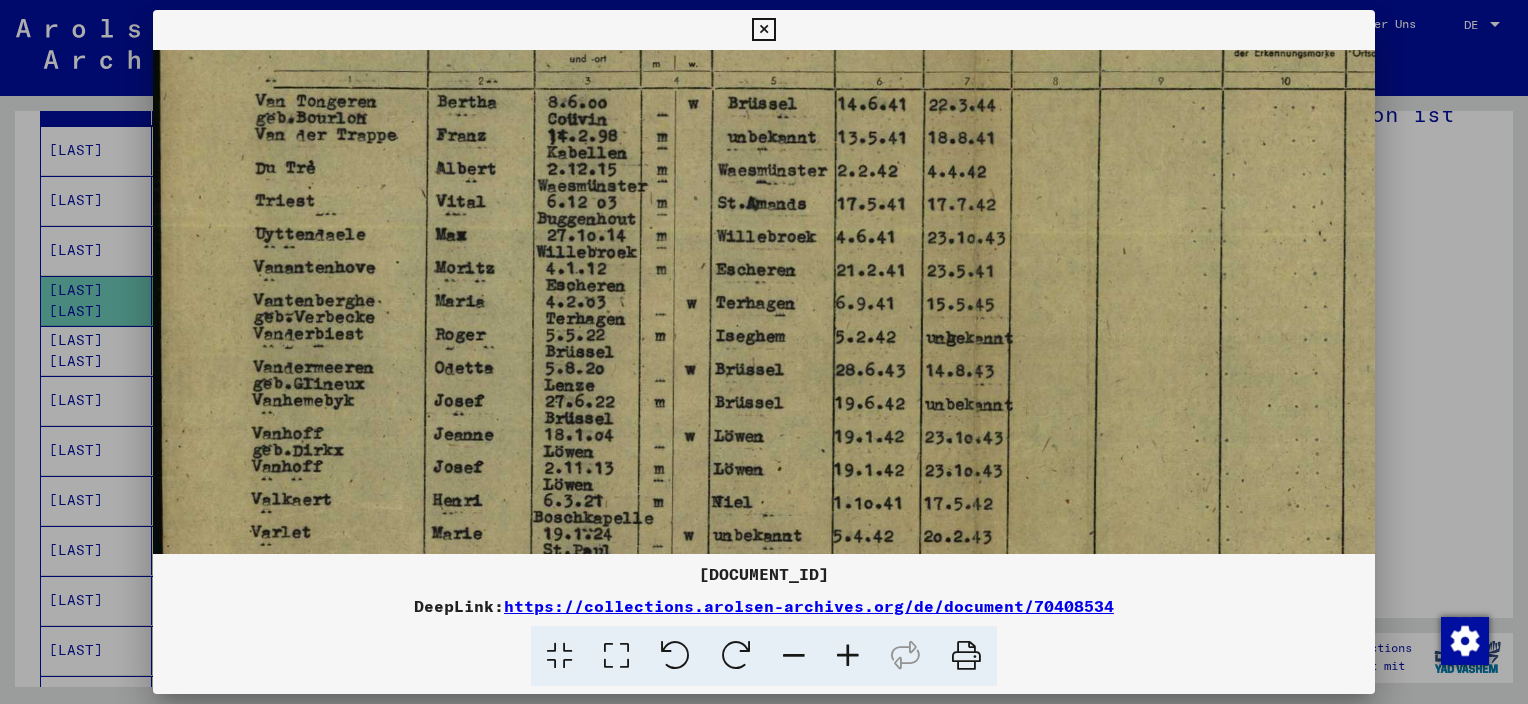 drag, startPoint x: 892, startPoint y: 492, endPoint x: 976, endPoint y: 185, distance: 318.28445 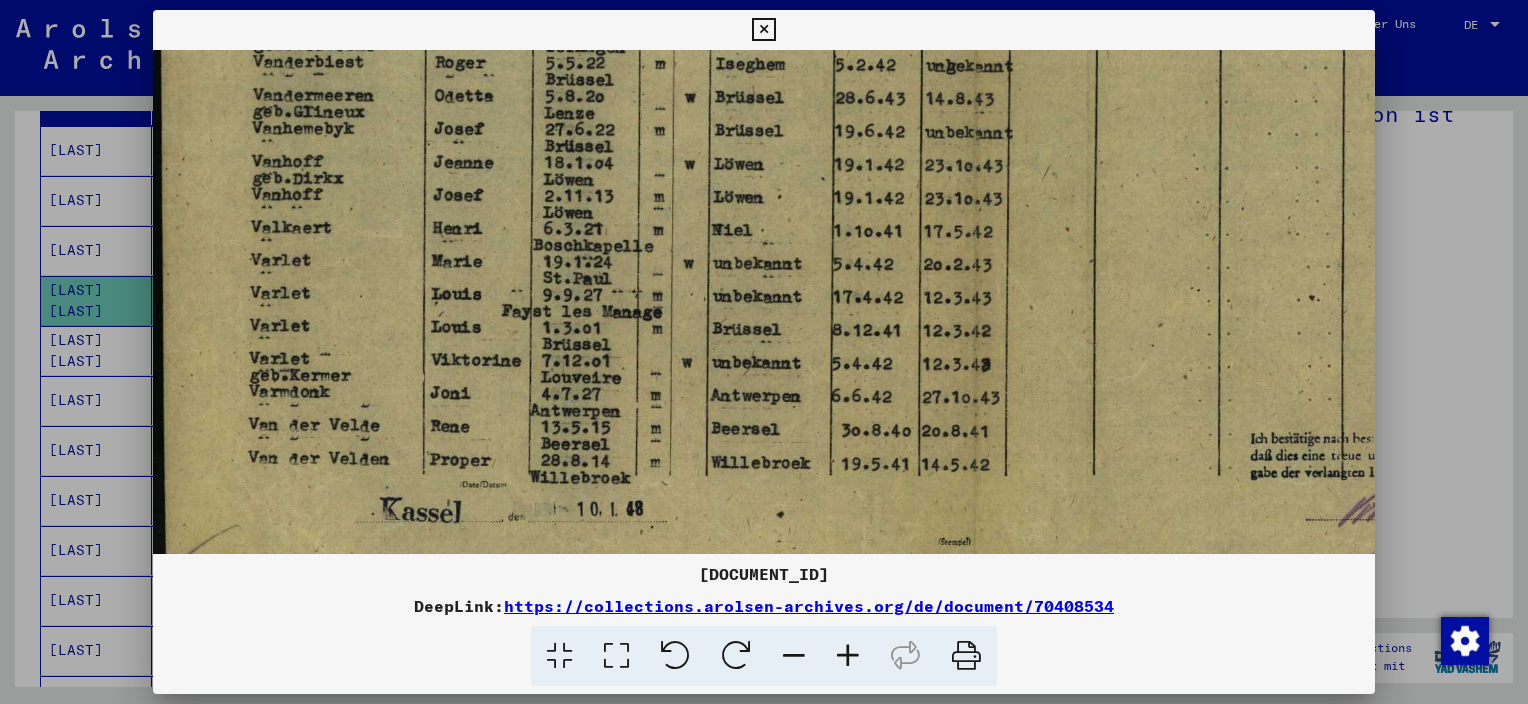 scroll, scrollTop: 592, scrollLeft: 0, axis: vertical 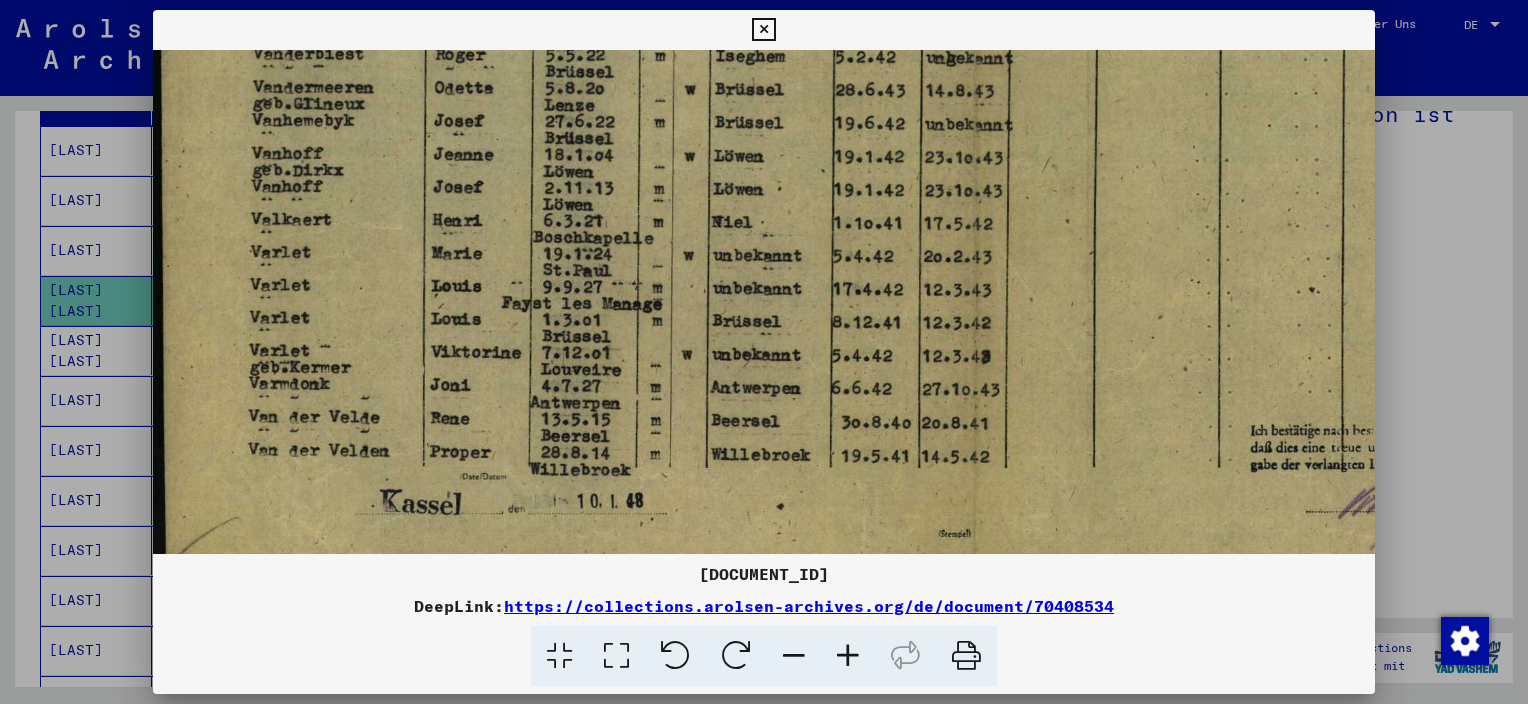 drag, startPoint x: 738, startPoint y: 467, endPoint x: 768, endPoint y: 188, distance: 280.60828 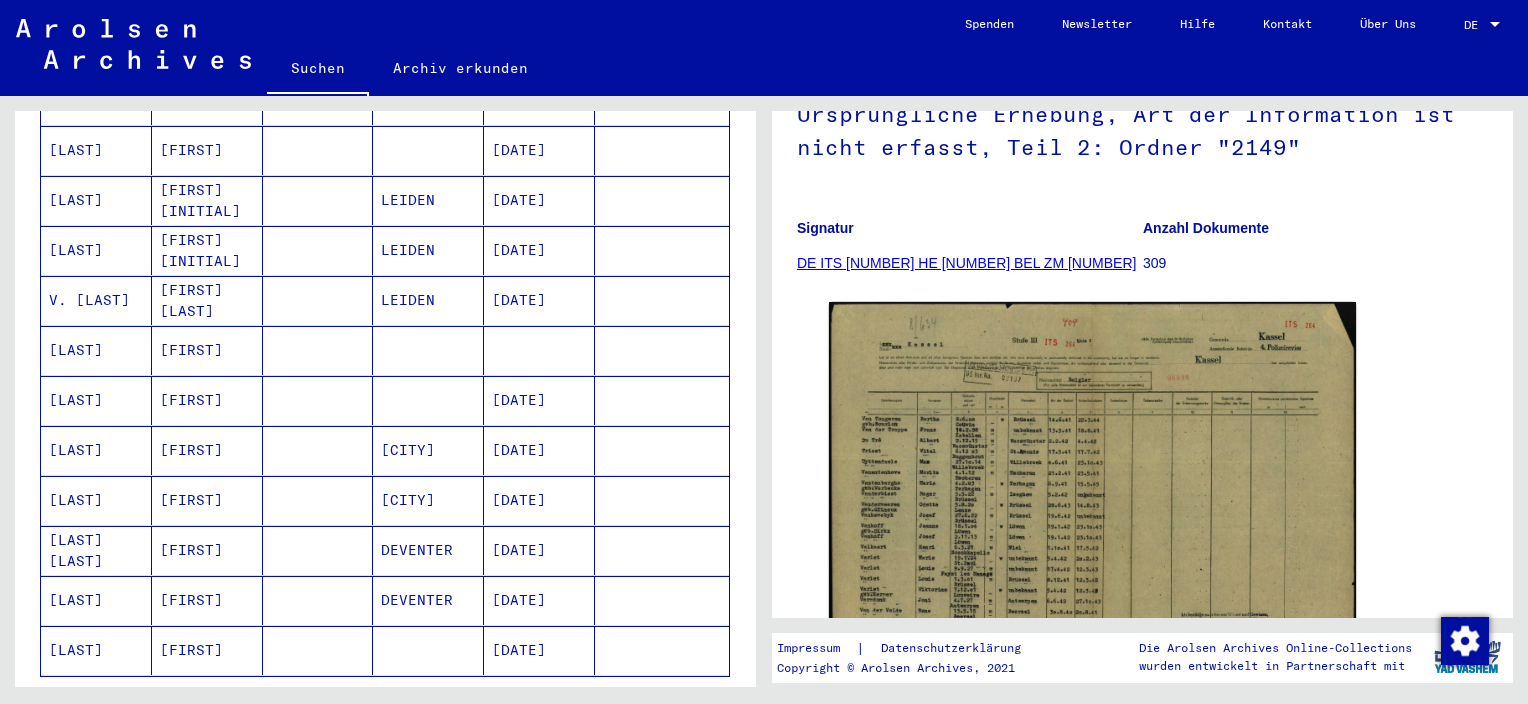 scroll, scrollTop: 1200, scrollLeft: 0, axis: vertical 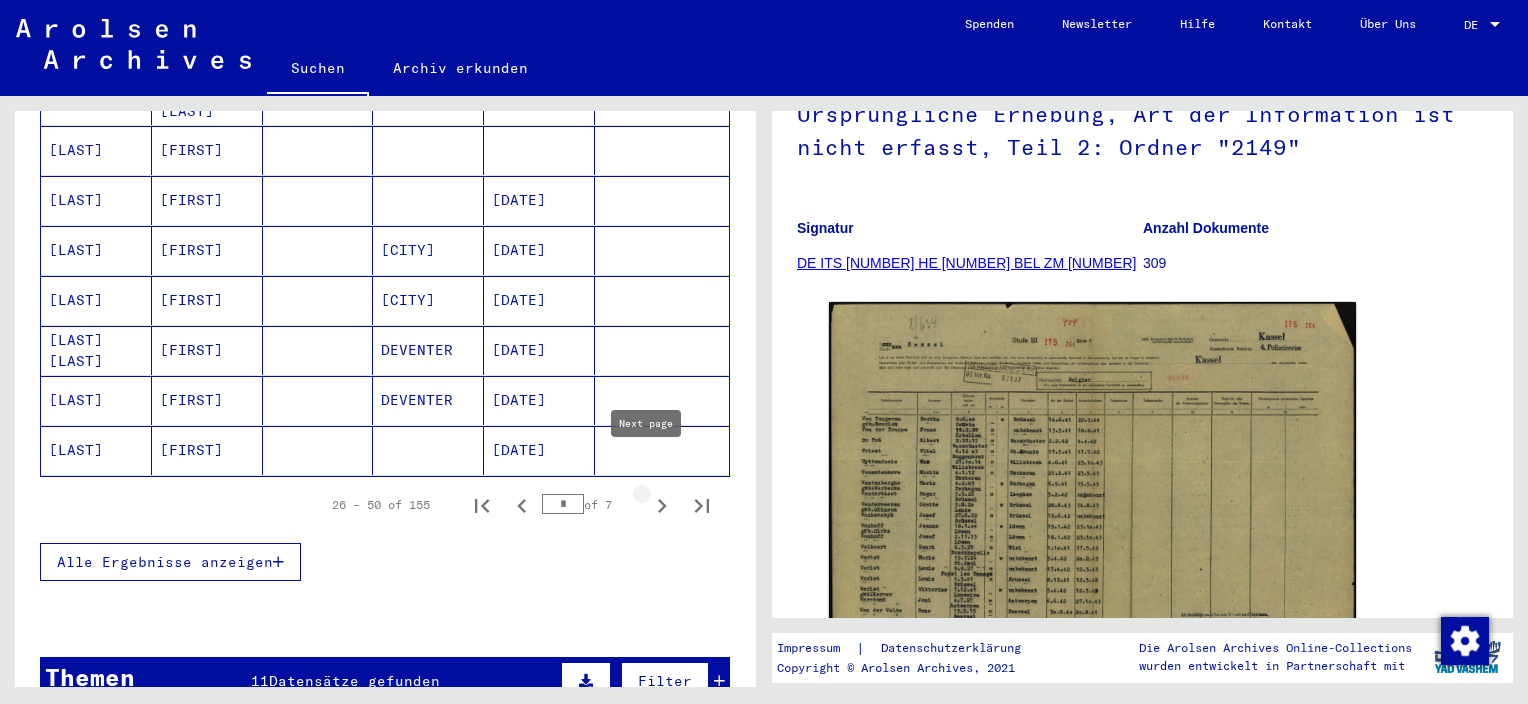 click 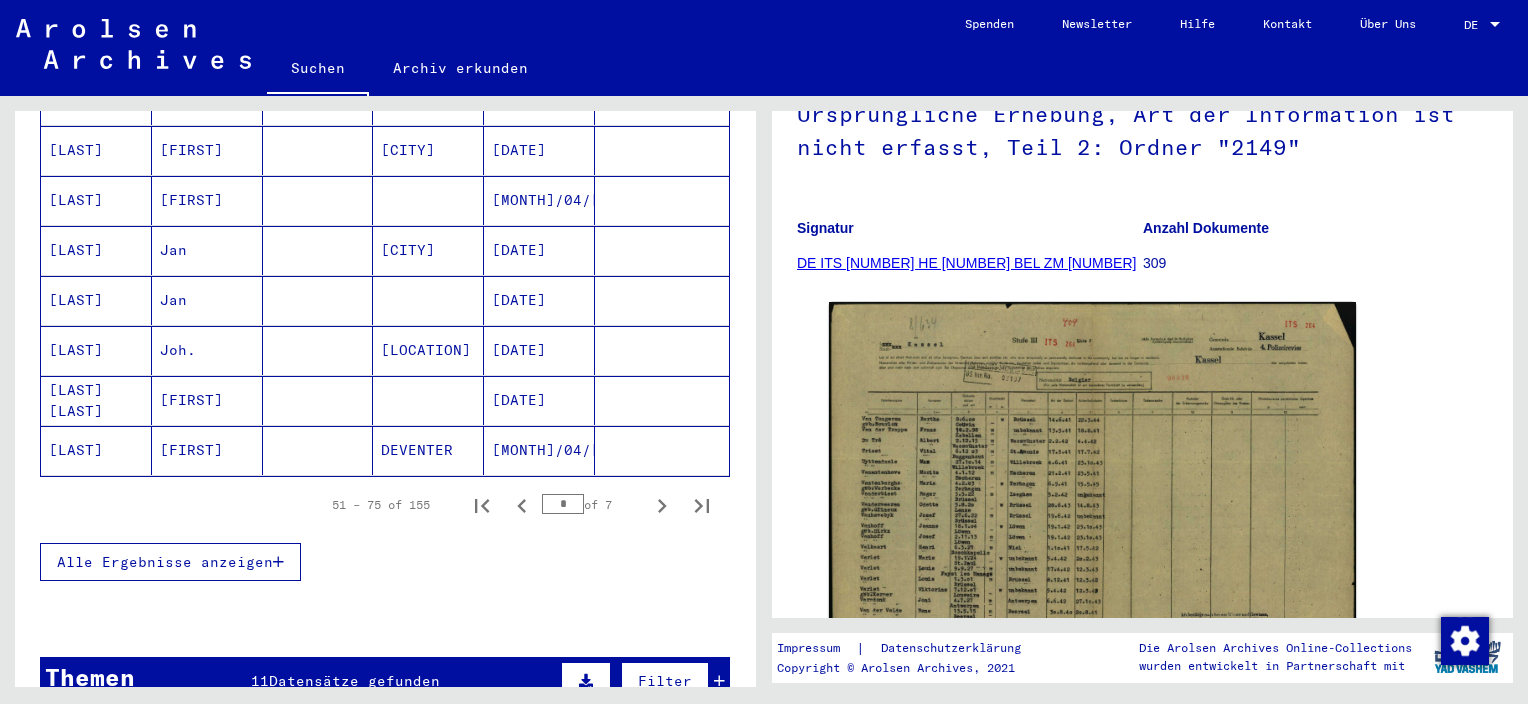 click on "Jan" at bounding box center (207, 300) 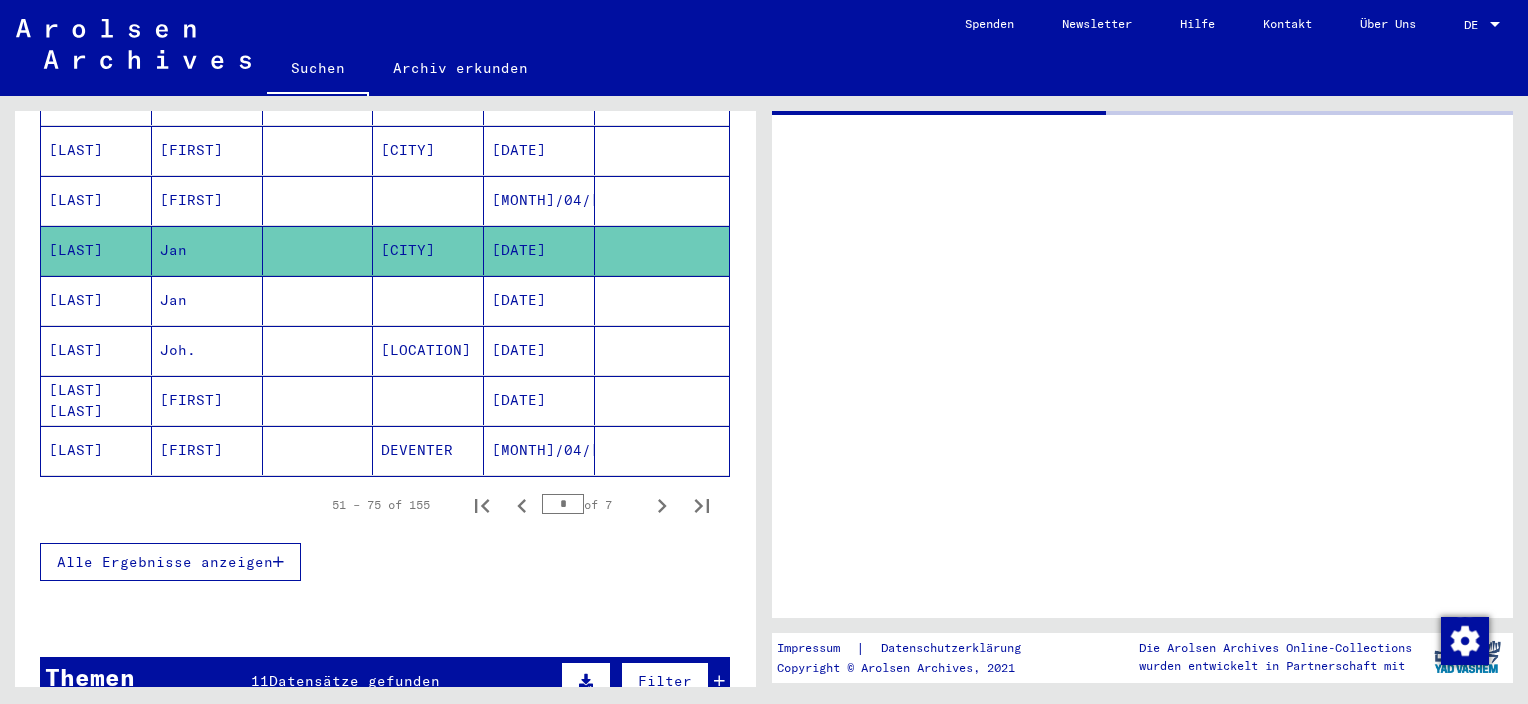 scroll, scrollTop: 0, scrollLeft: 0, axis: both 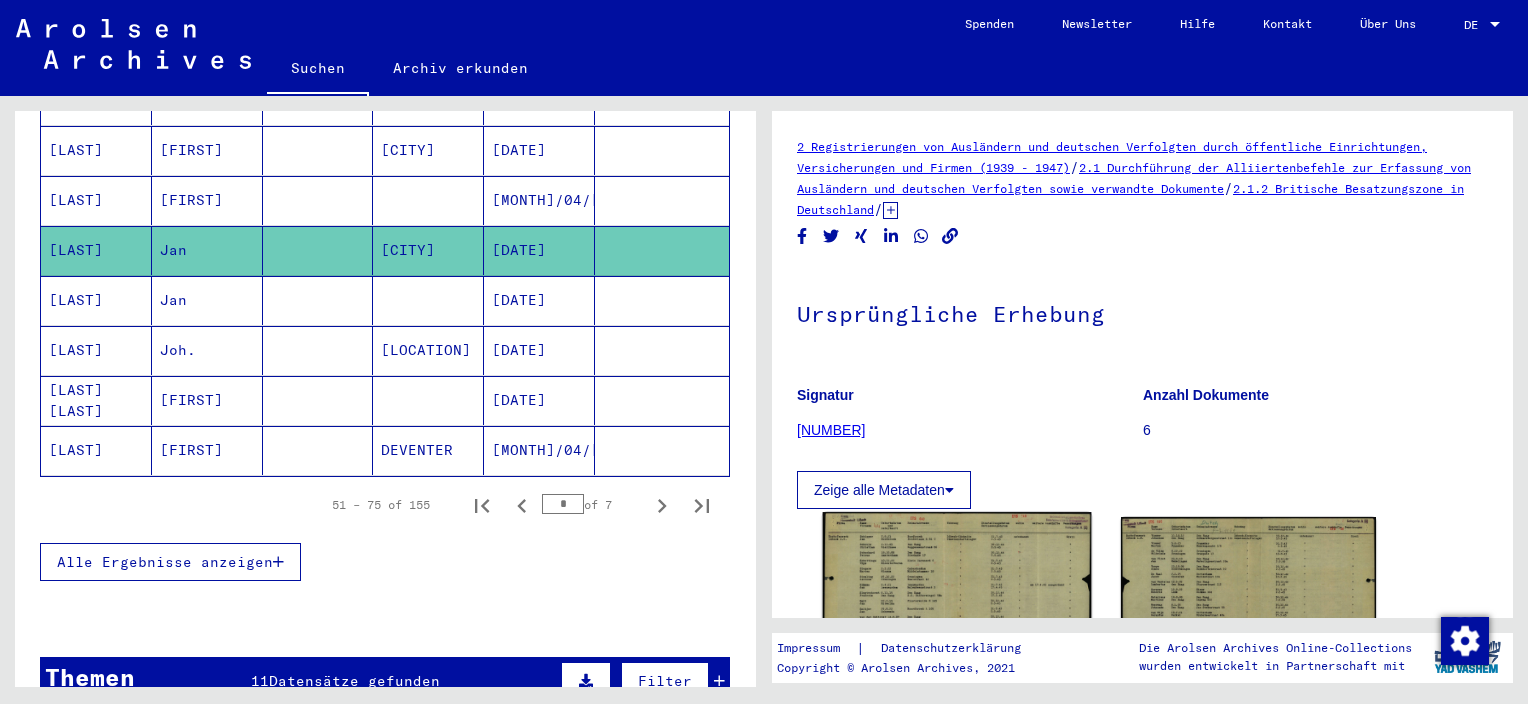 click 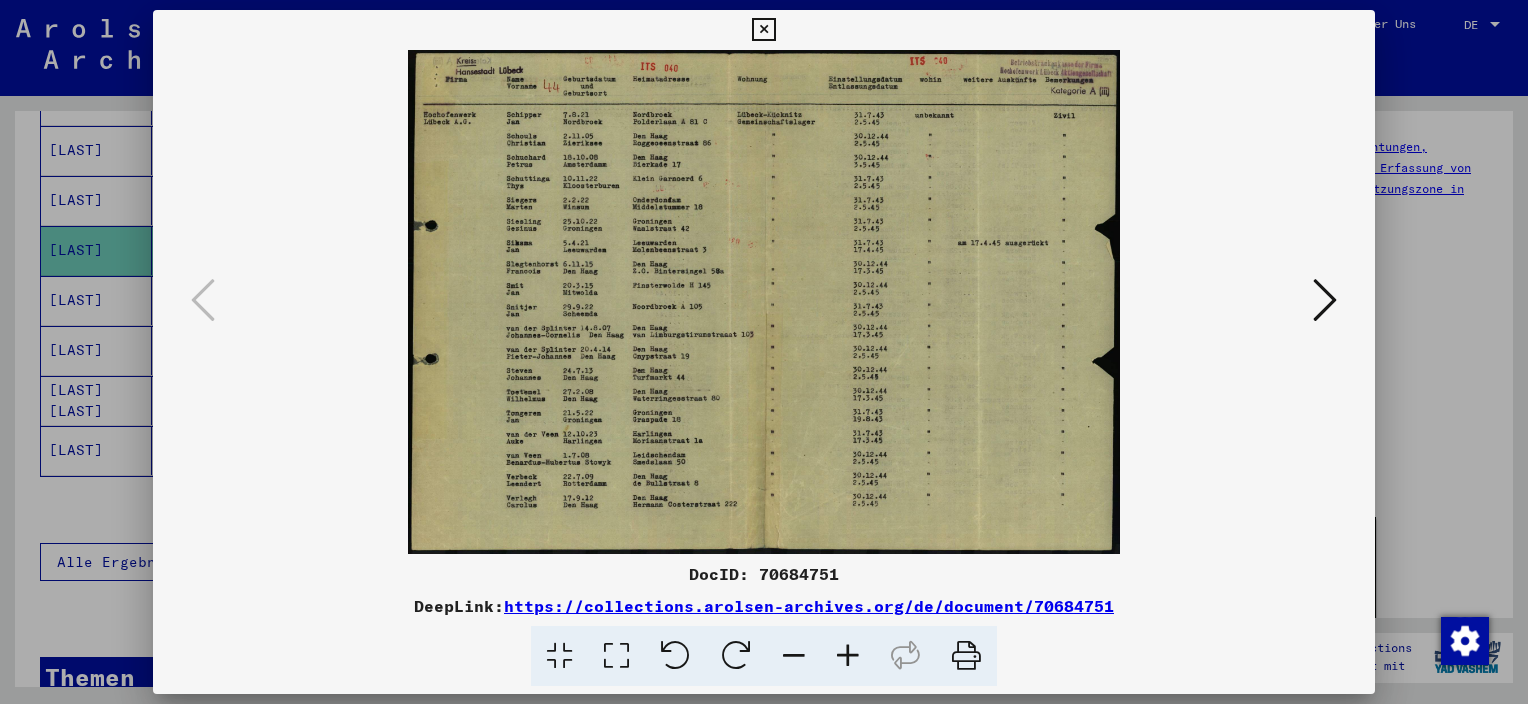 click at bounding box center (848, 656) 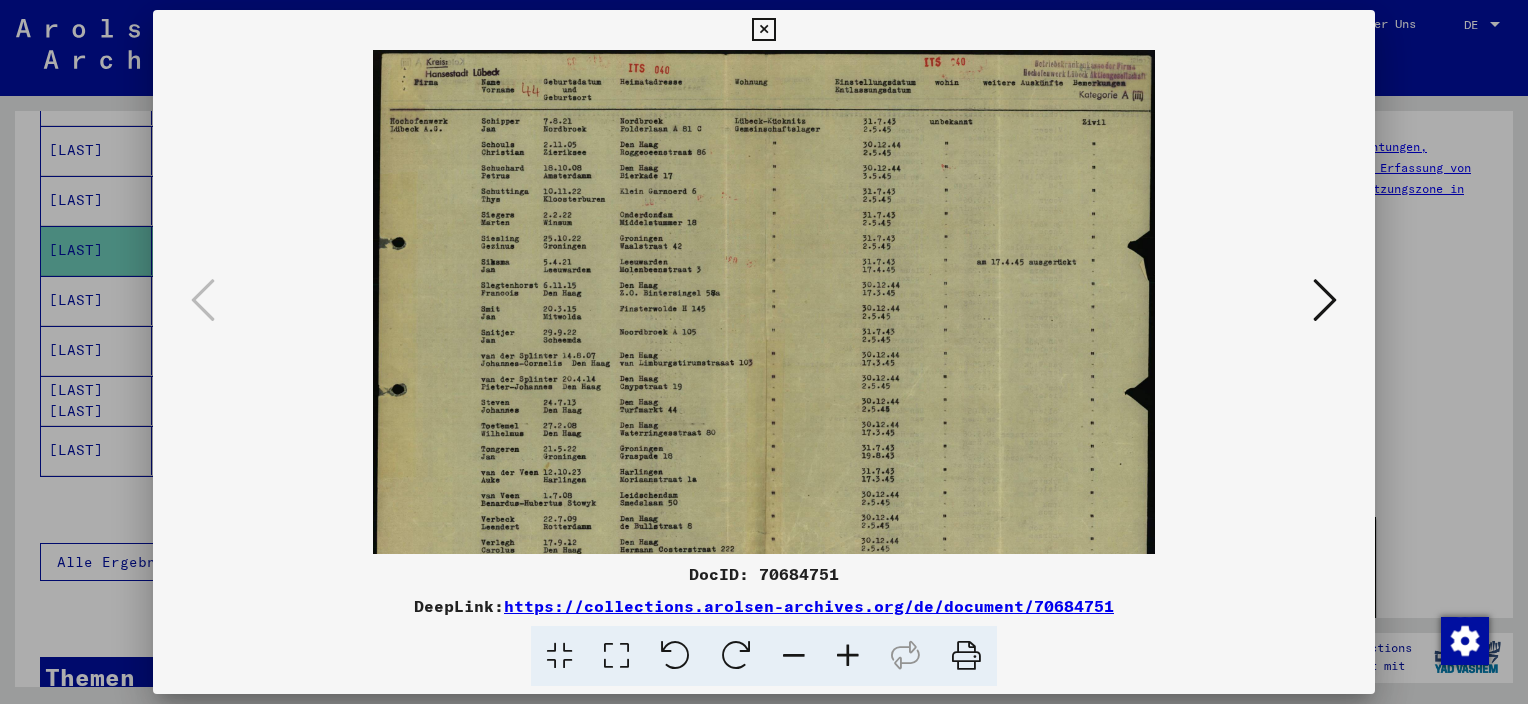 click at bounding box center [848, 656] 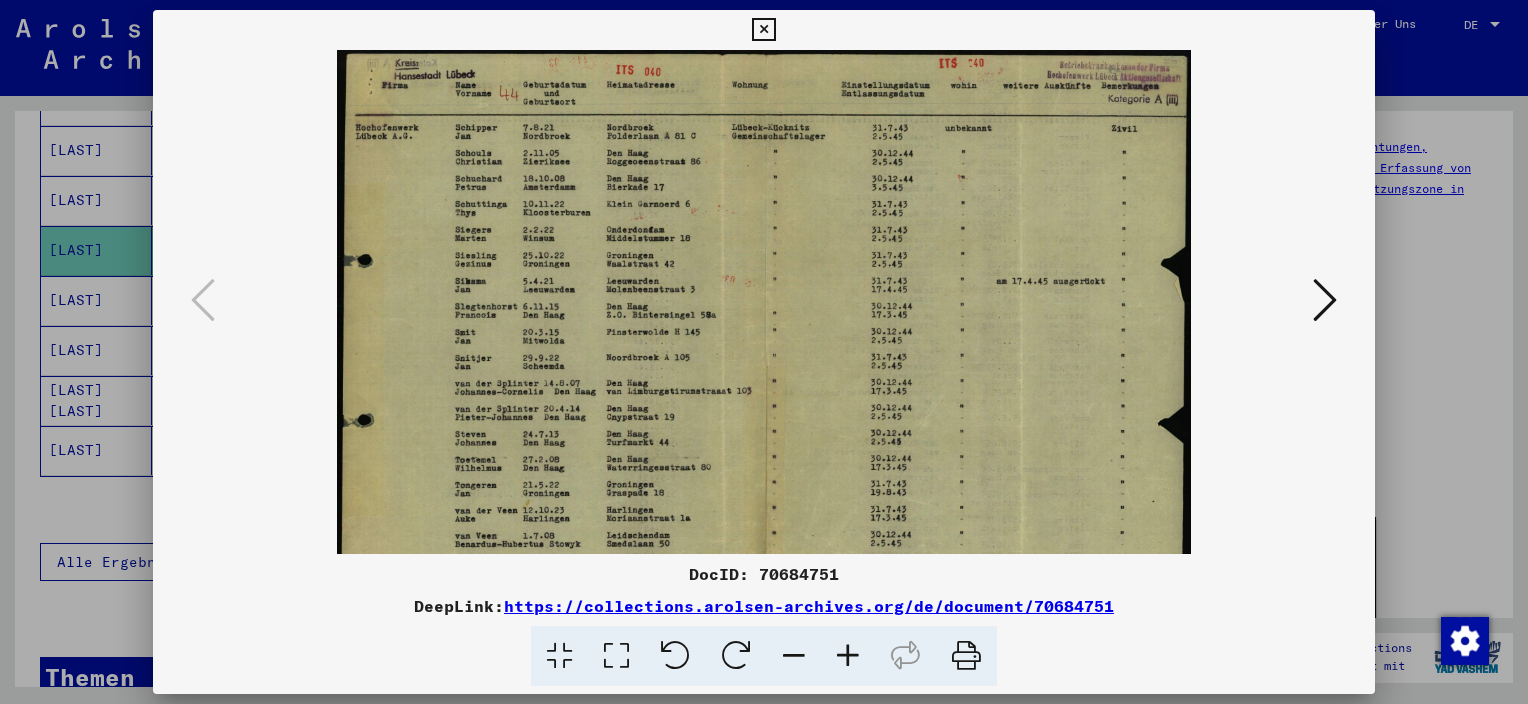 click at bounding box center [848, 656] 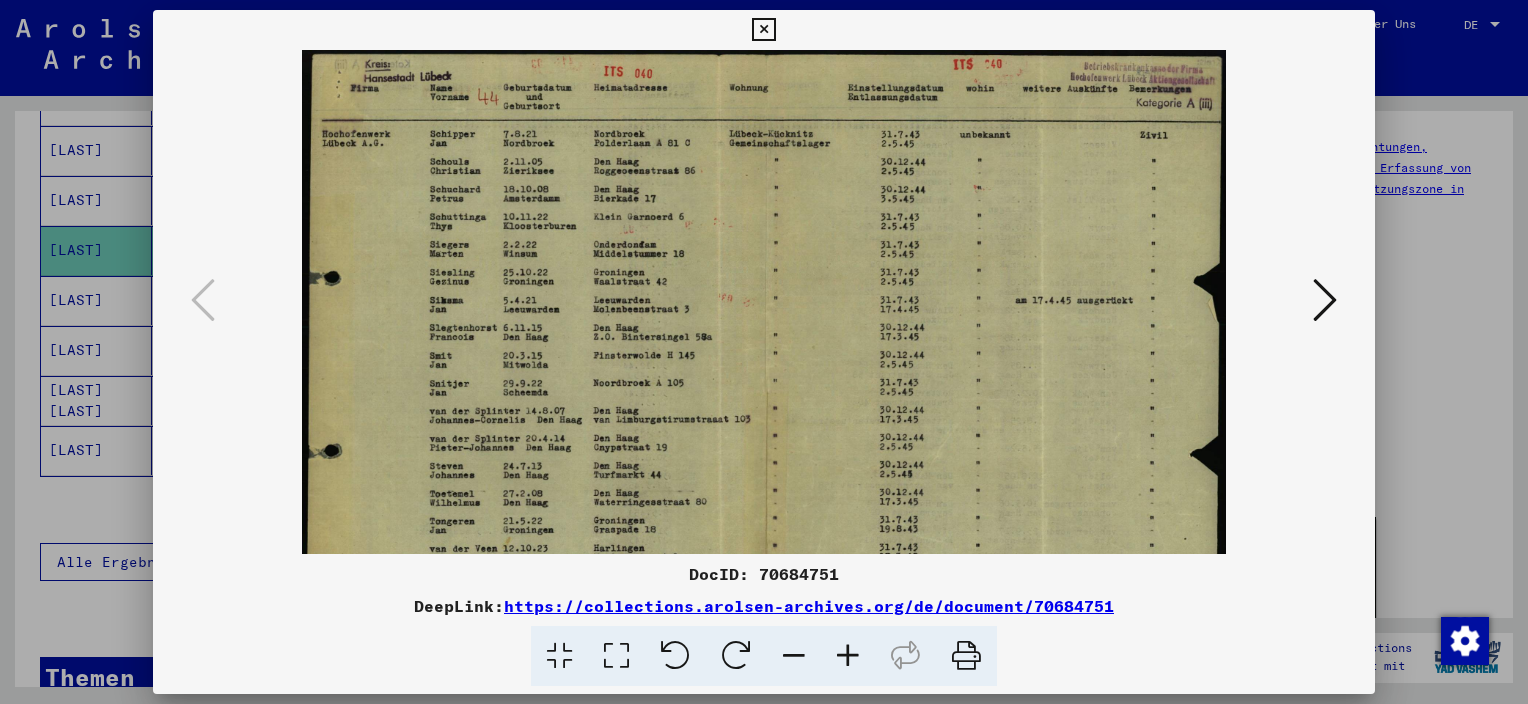 click at bounding box center (848, 656) 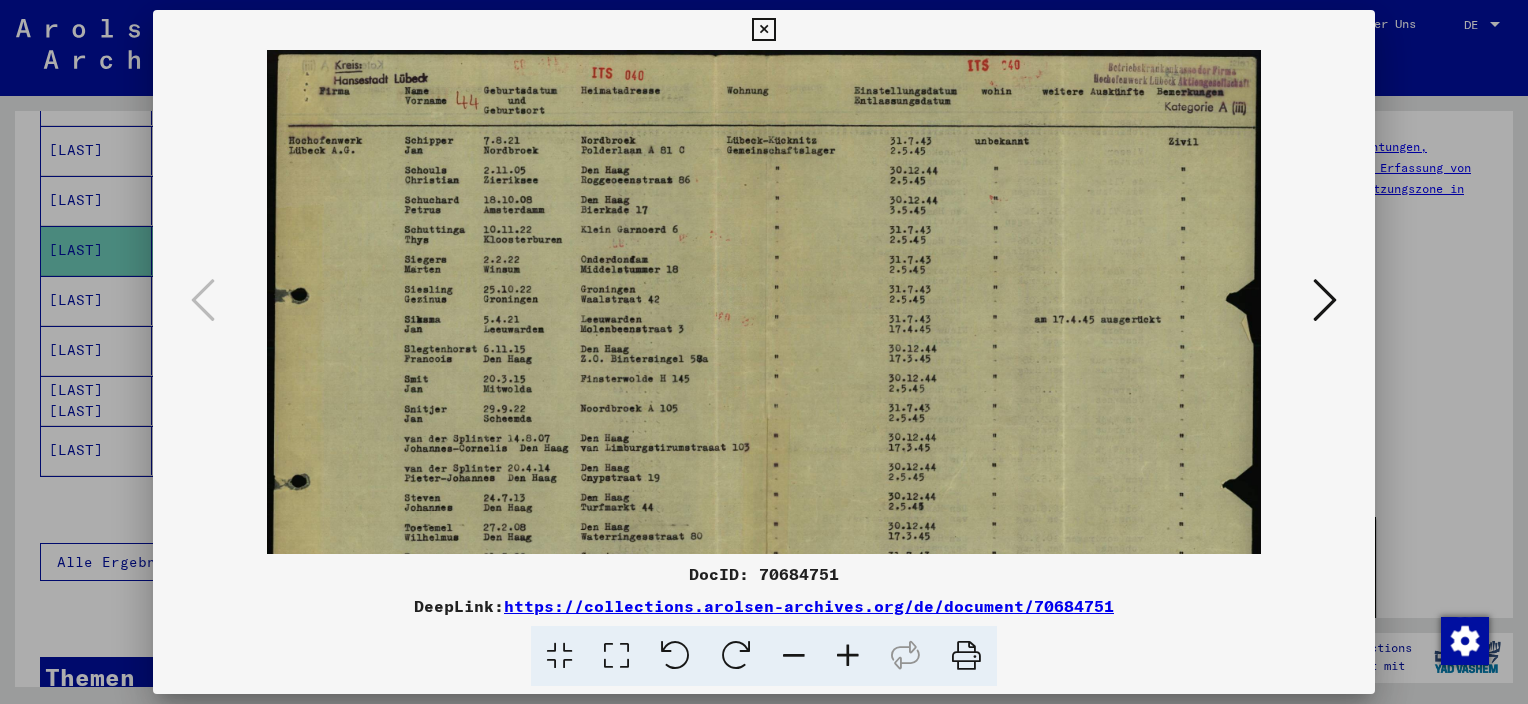 click at bounding box center (848, 656) 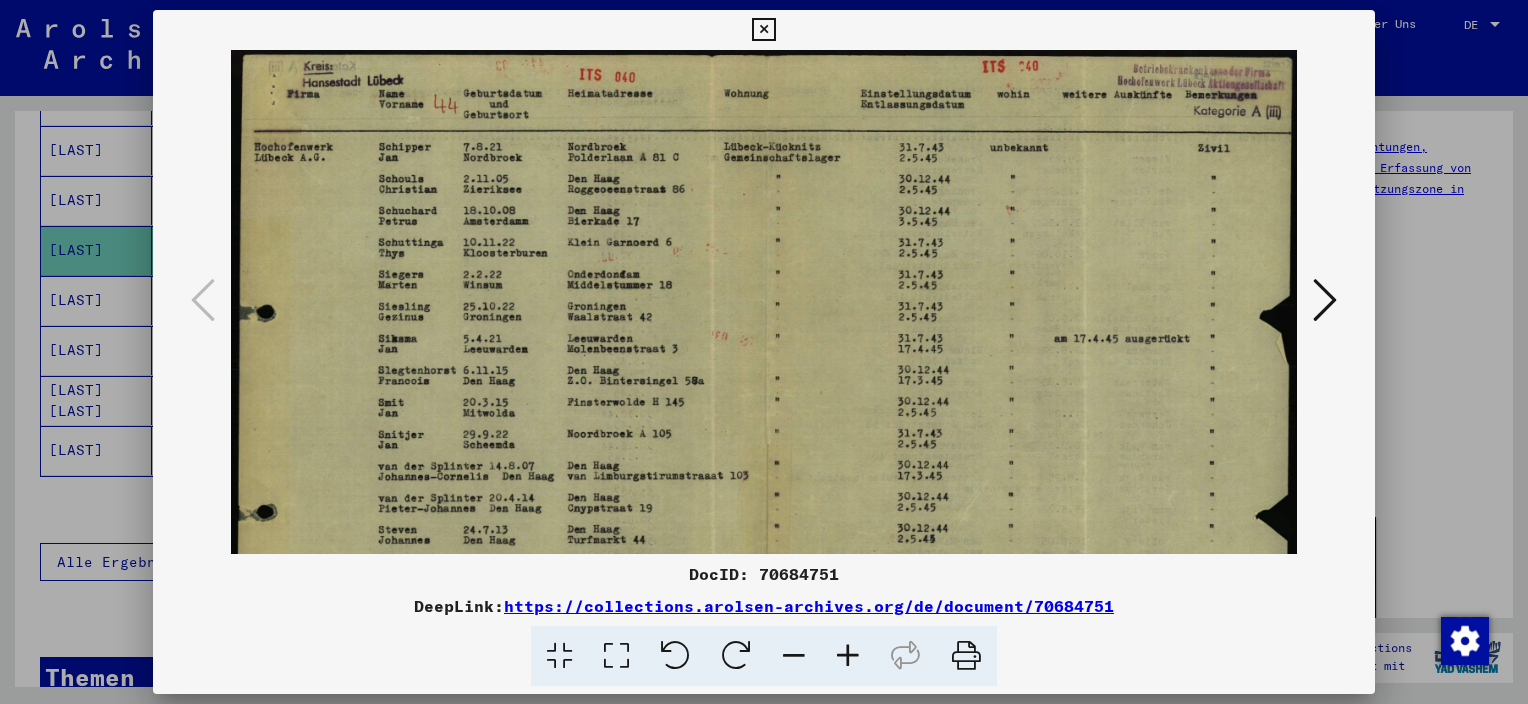 click at bounding box center (848, 656) 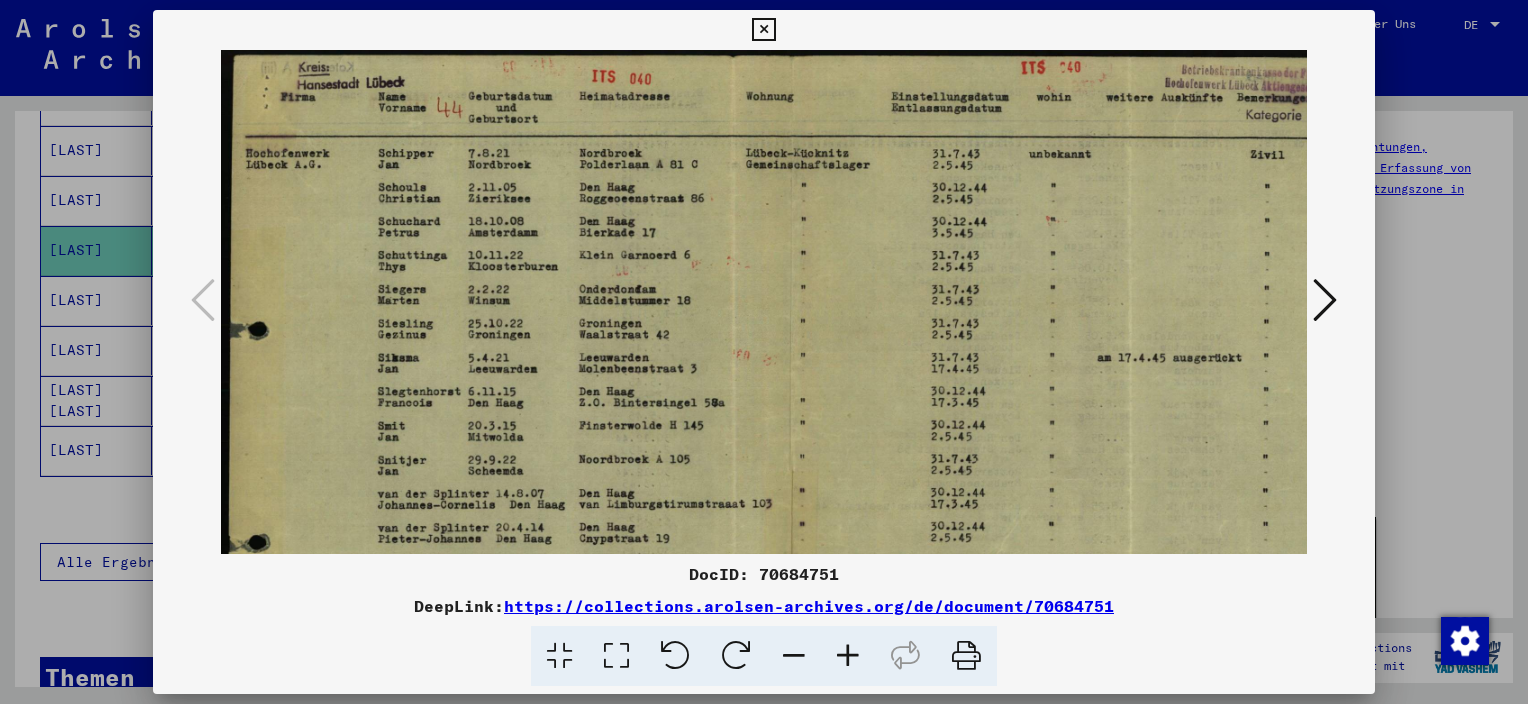 click at bounding box center [848, 656] 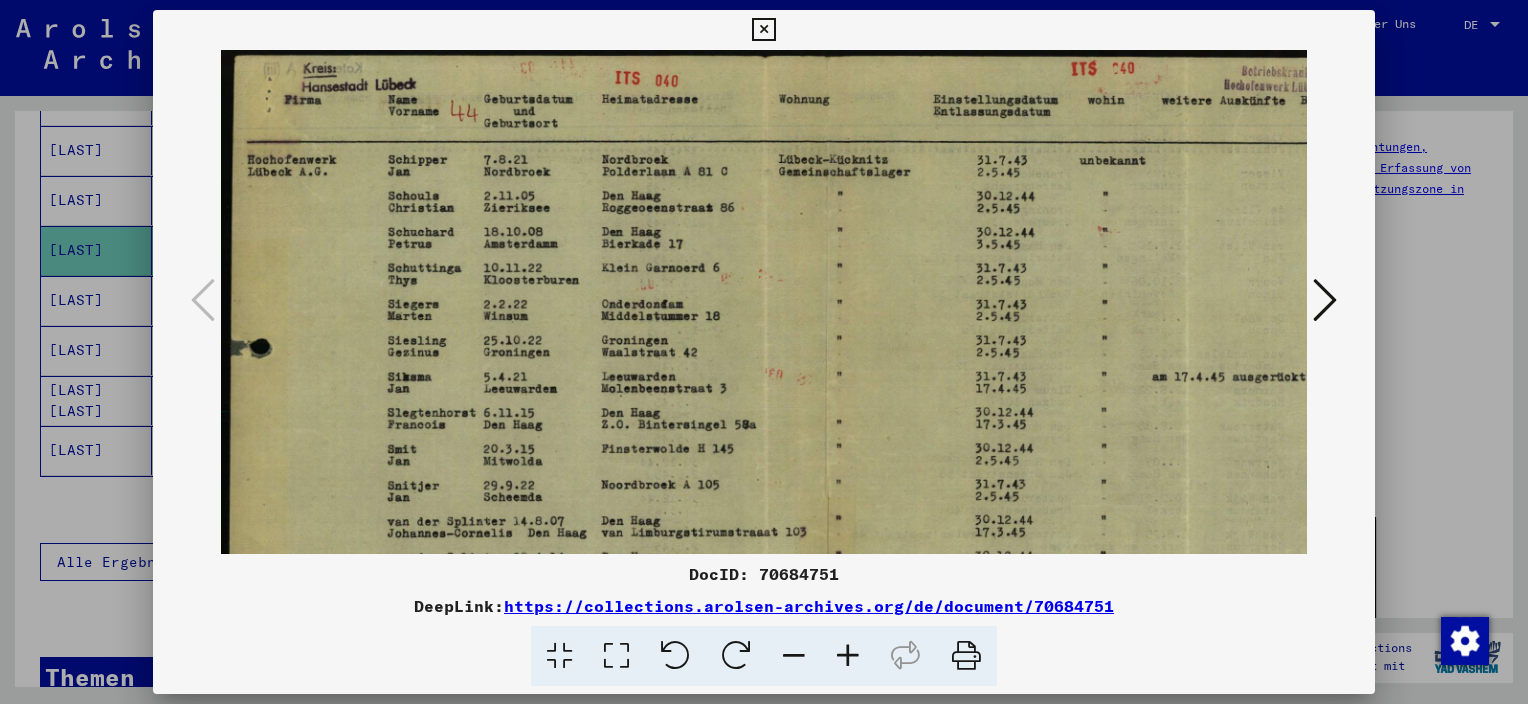 click at bounding box center [848, 656] 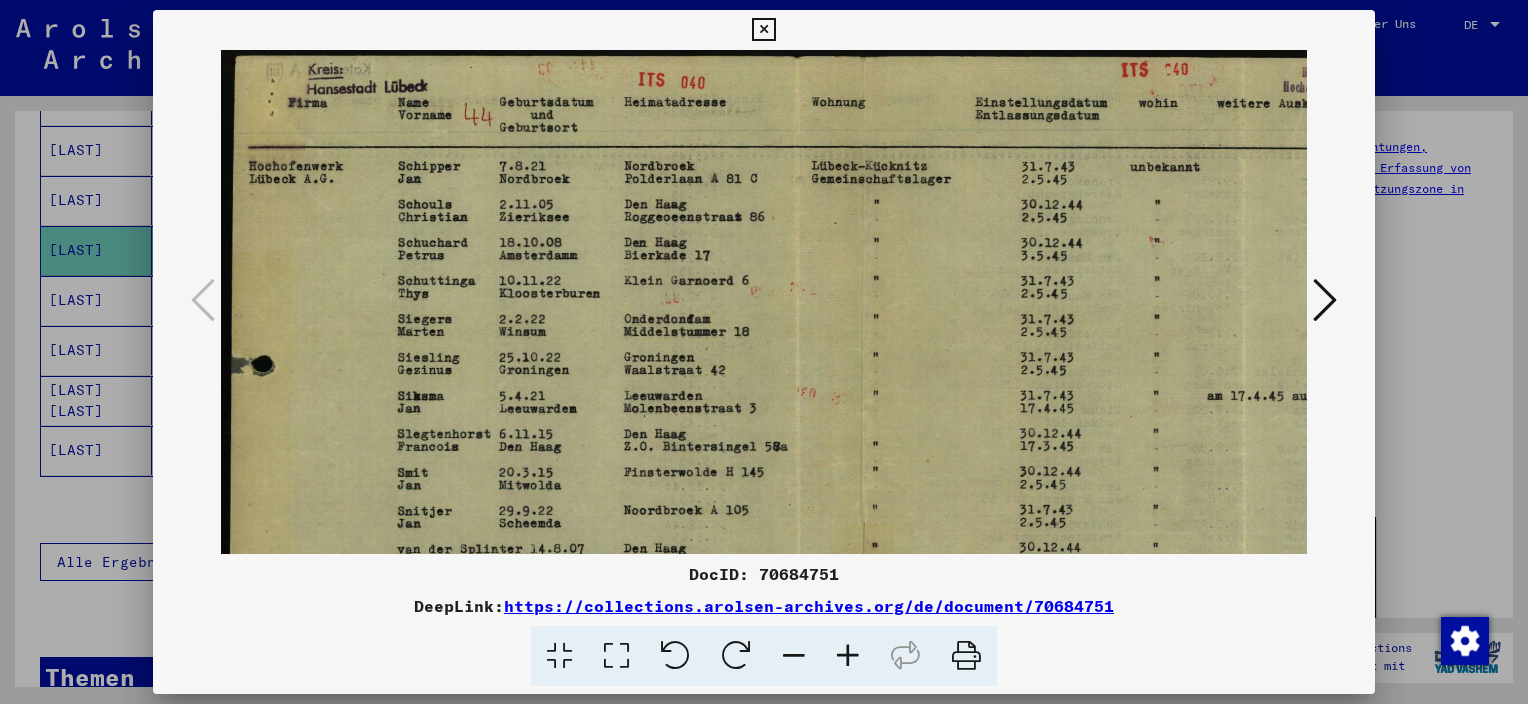 click at bounding box center [848, 656] 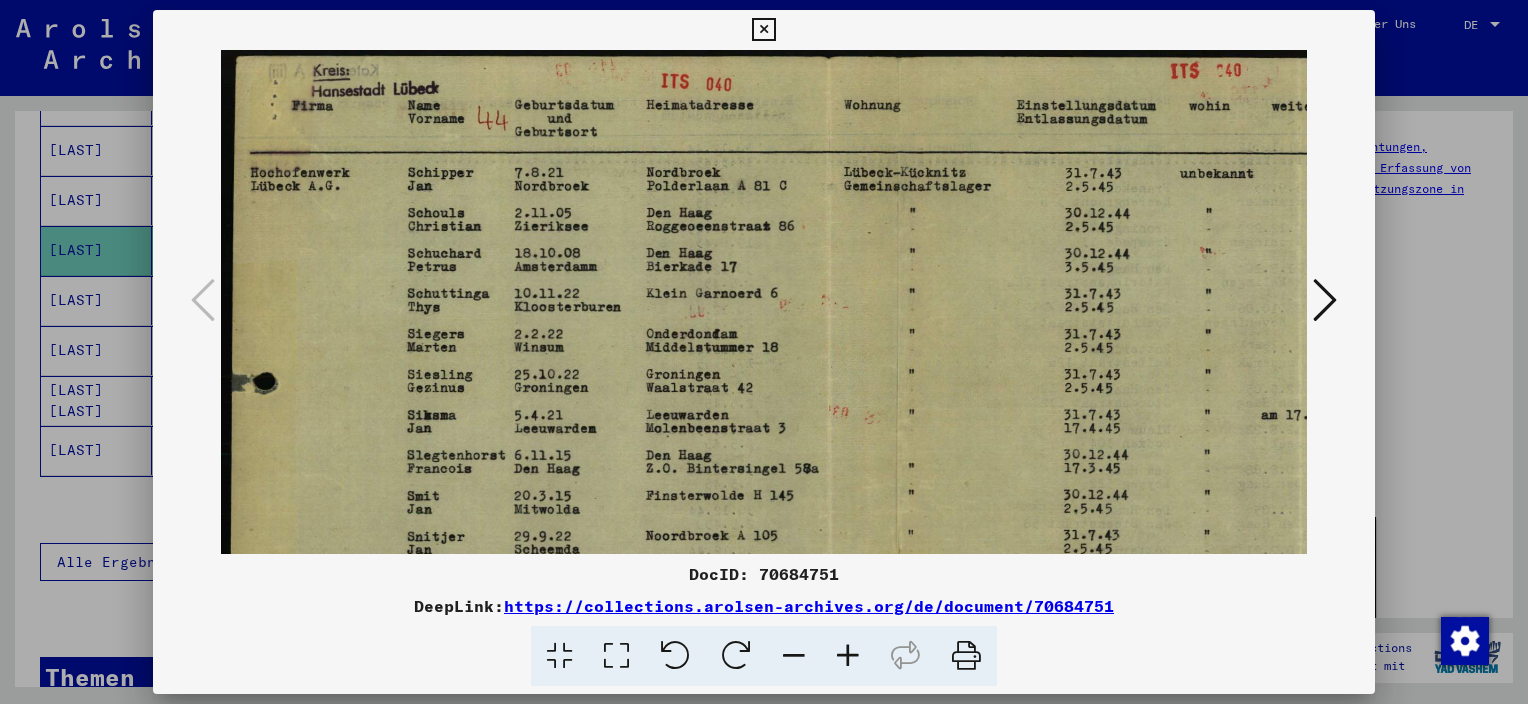 click at bounding box center (848, 656) 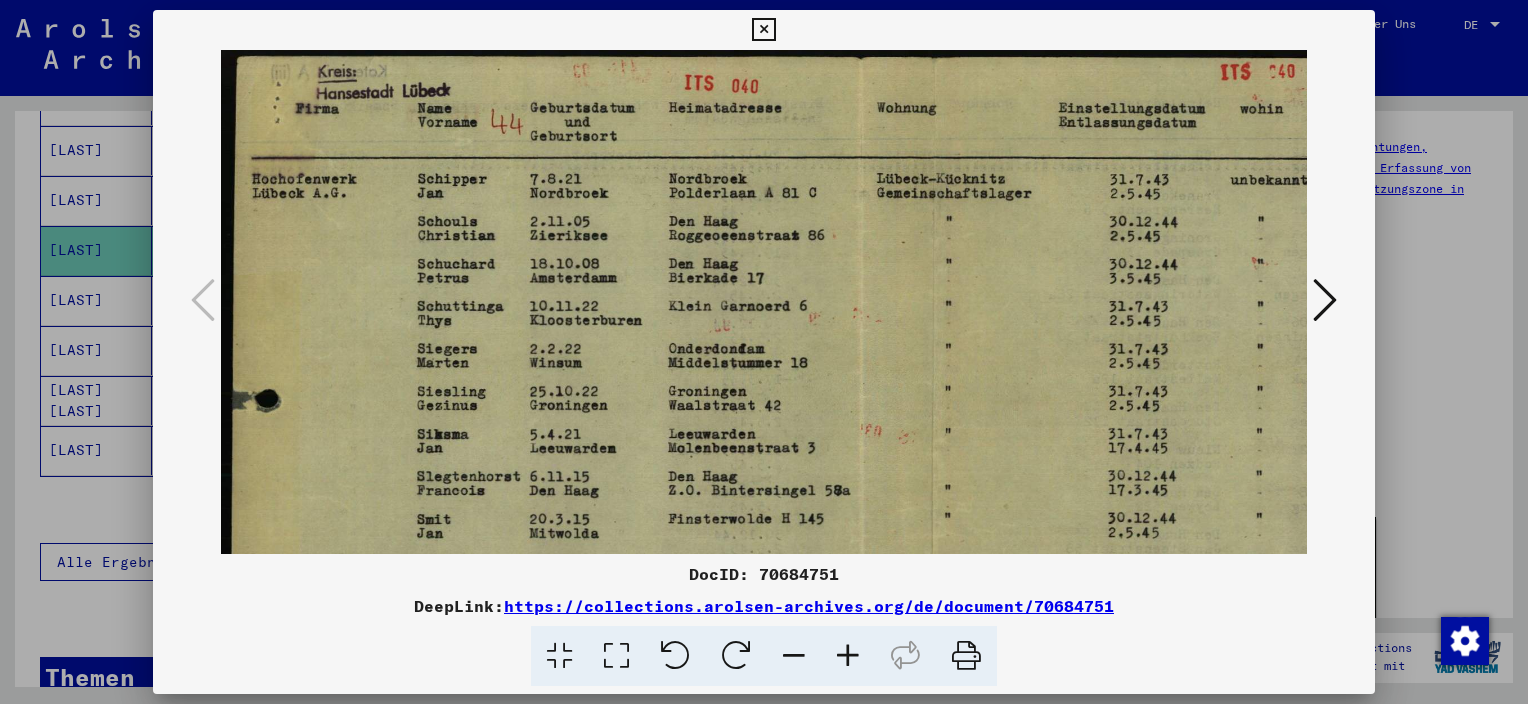 click at bounding box center (848, 656) 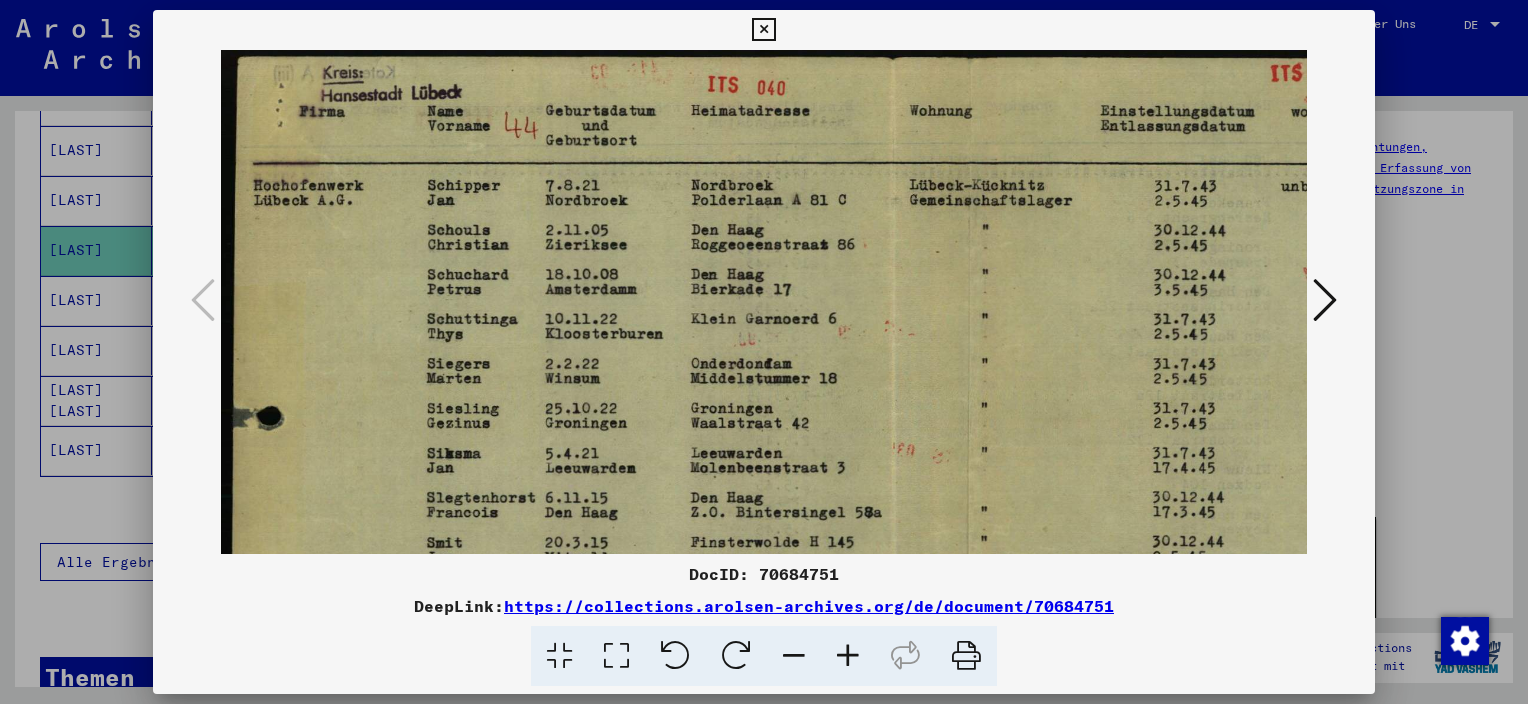 click at bounding box center (848, 656) 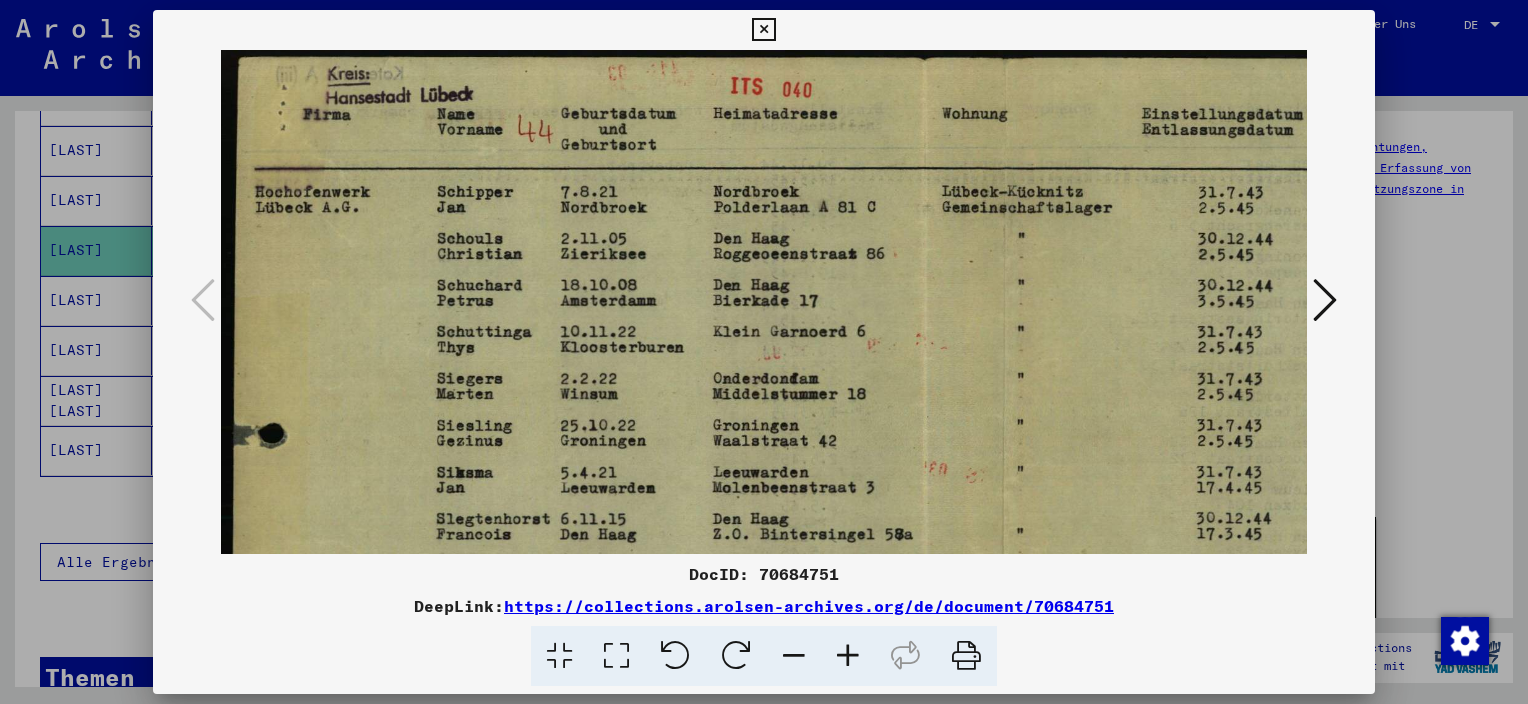 click at bounding box center [848, 656] 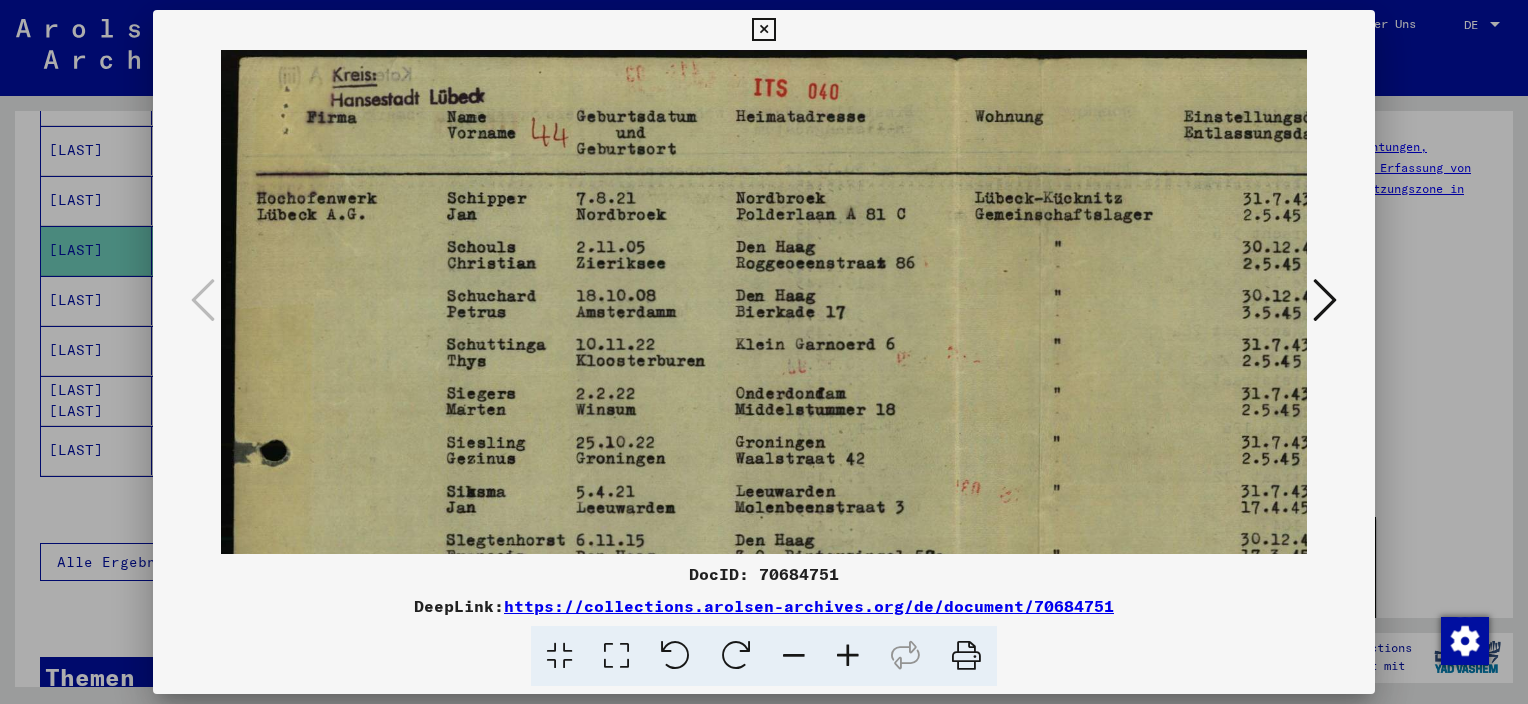 click at bounding box center (848, 656) 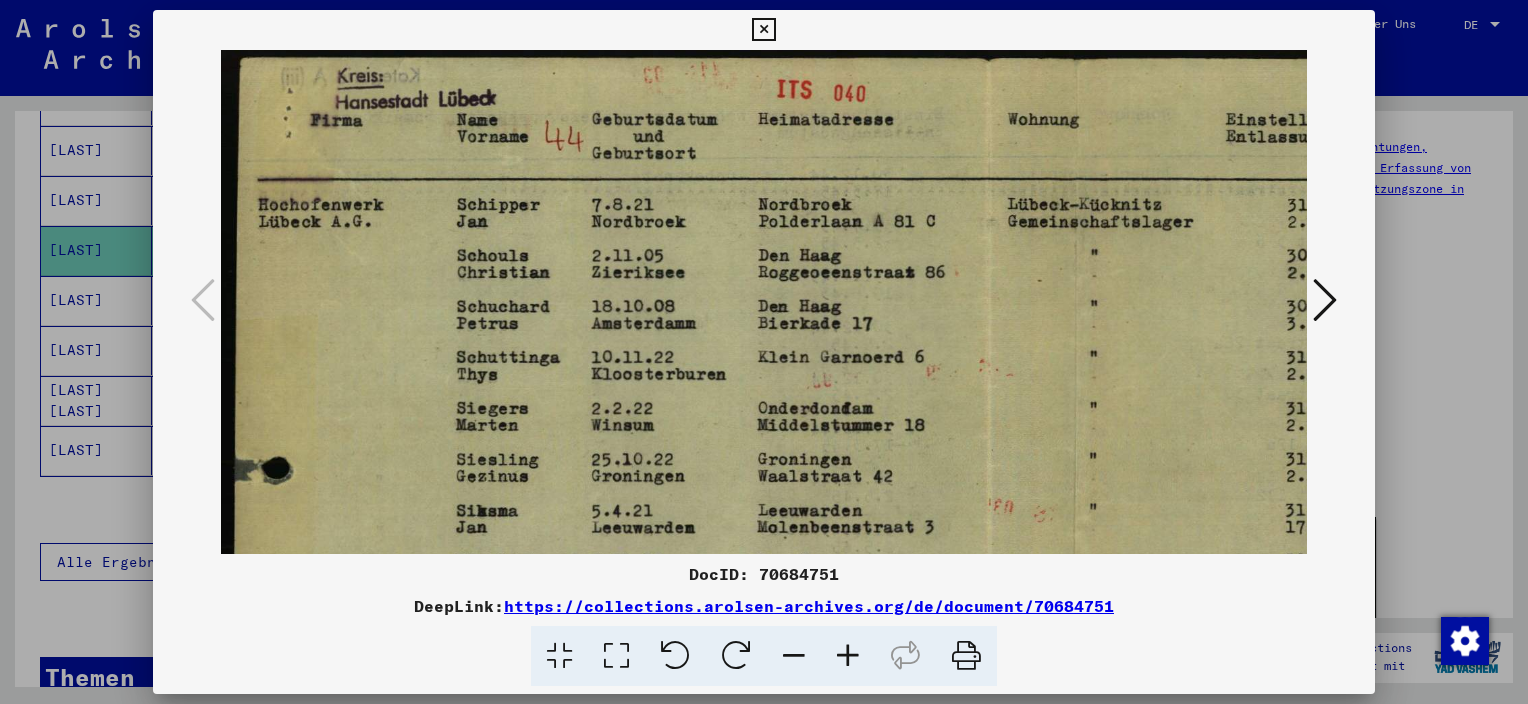 click at bounding box center (848, 656) 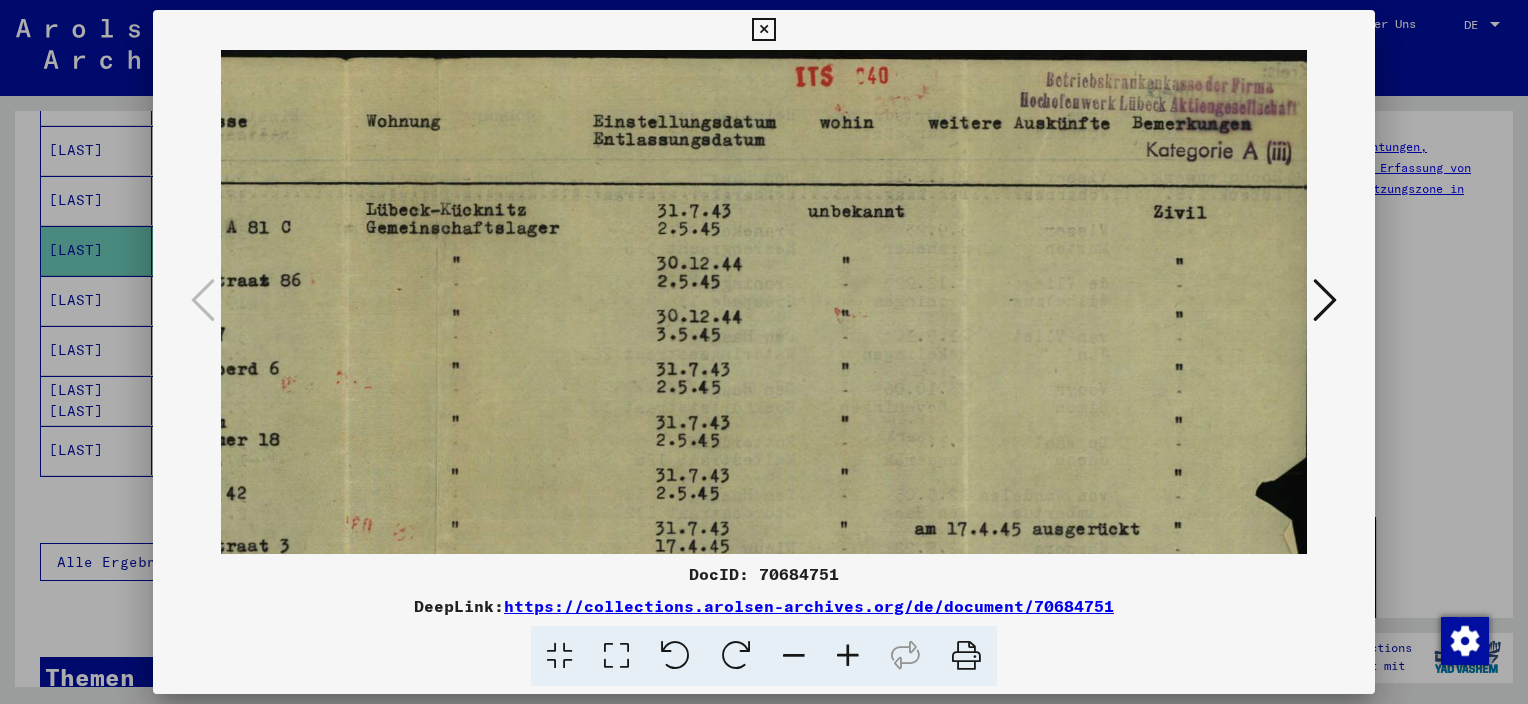 scroll, scrollTop: 1, scrollLeft: 684, axis: both 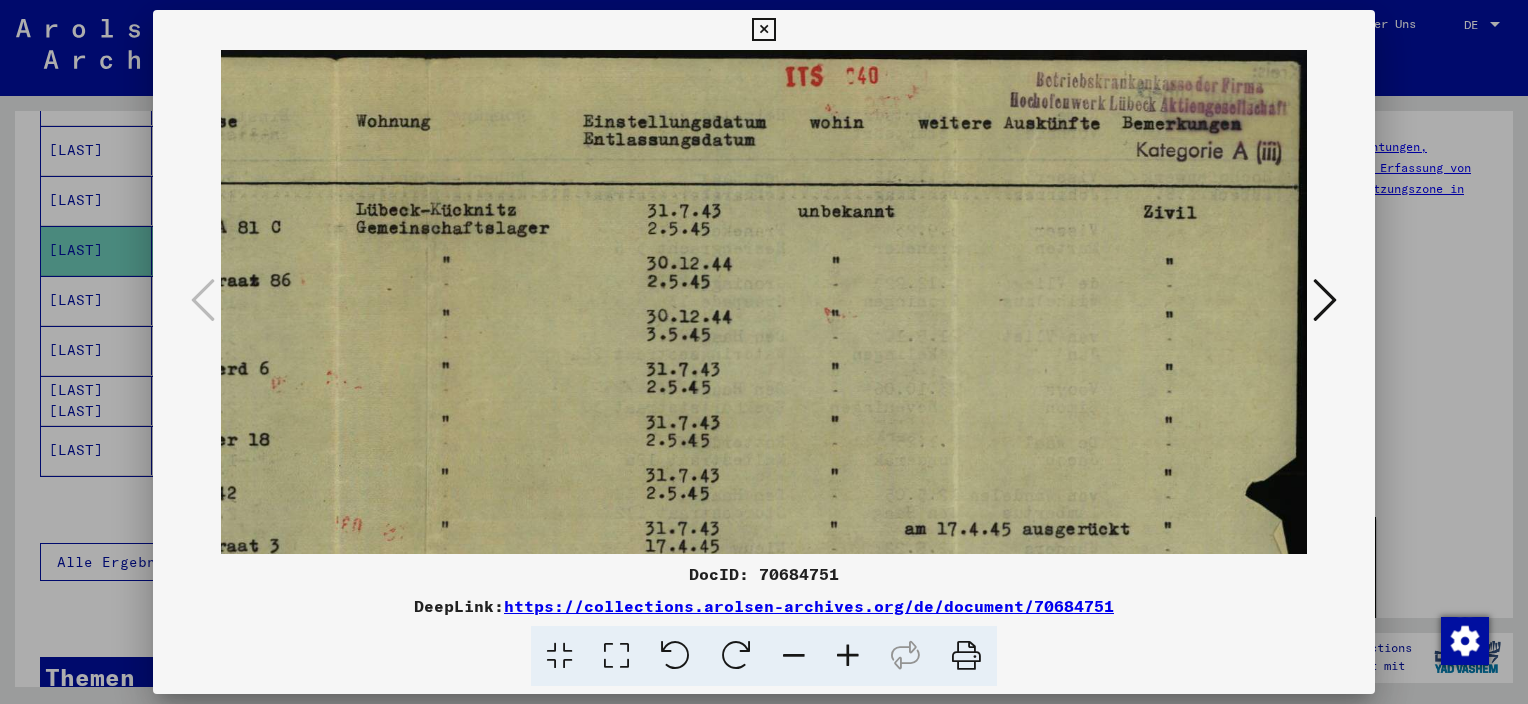 drag, startPoint x: 1172, startPoint y: 276, endPoint x: 450, endPoint y: 361, distance: 726.98627 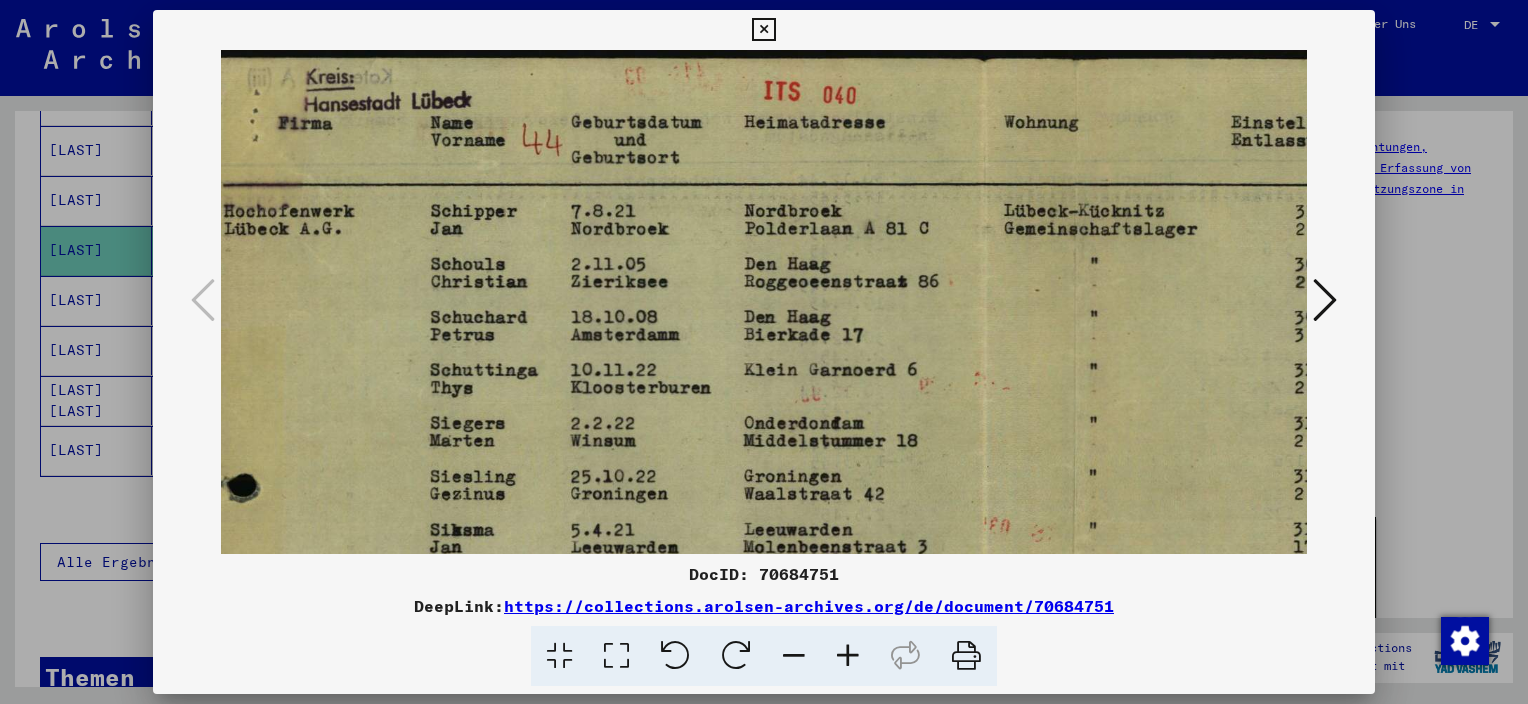 scroll, scrollTop: 0, scrollLeft: 0, axis: both 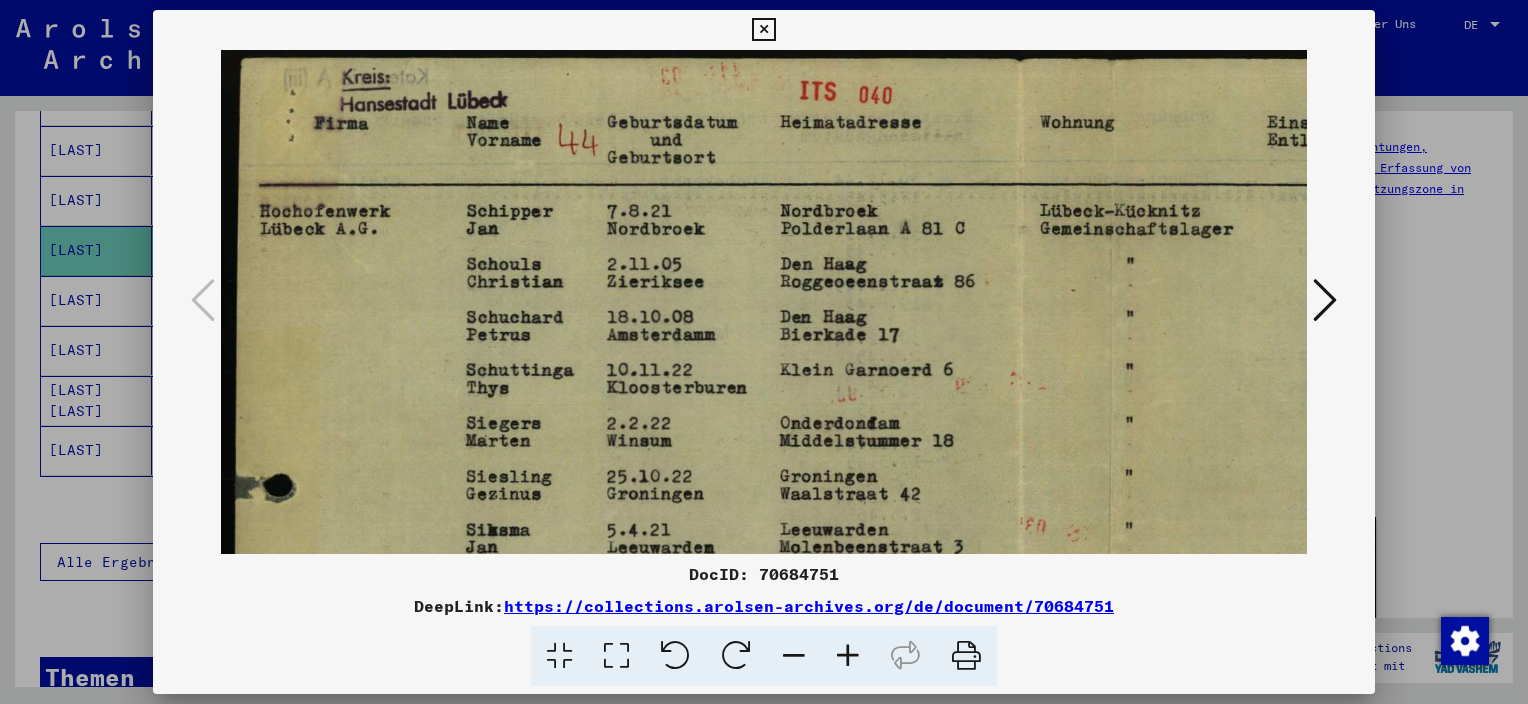 drag, startPoint x: 405, startPoint y: 362, endPoint x: 1154, endPoint y: 370, distance: 749.0427 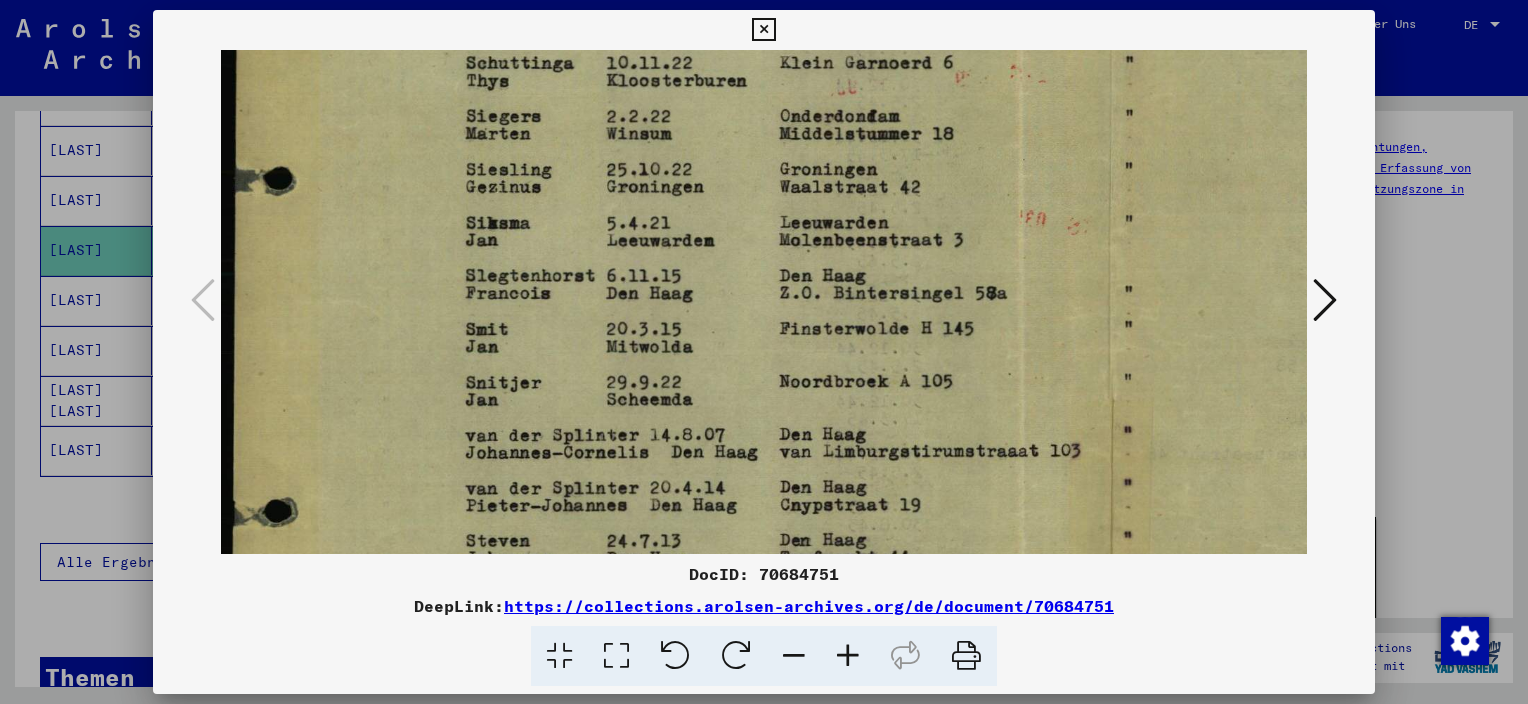 scroll, scrollTop: 308, scrollLeft: 0, axis: vertical 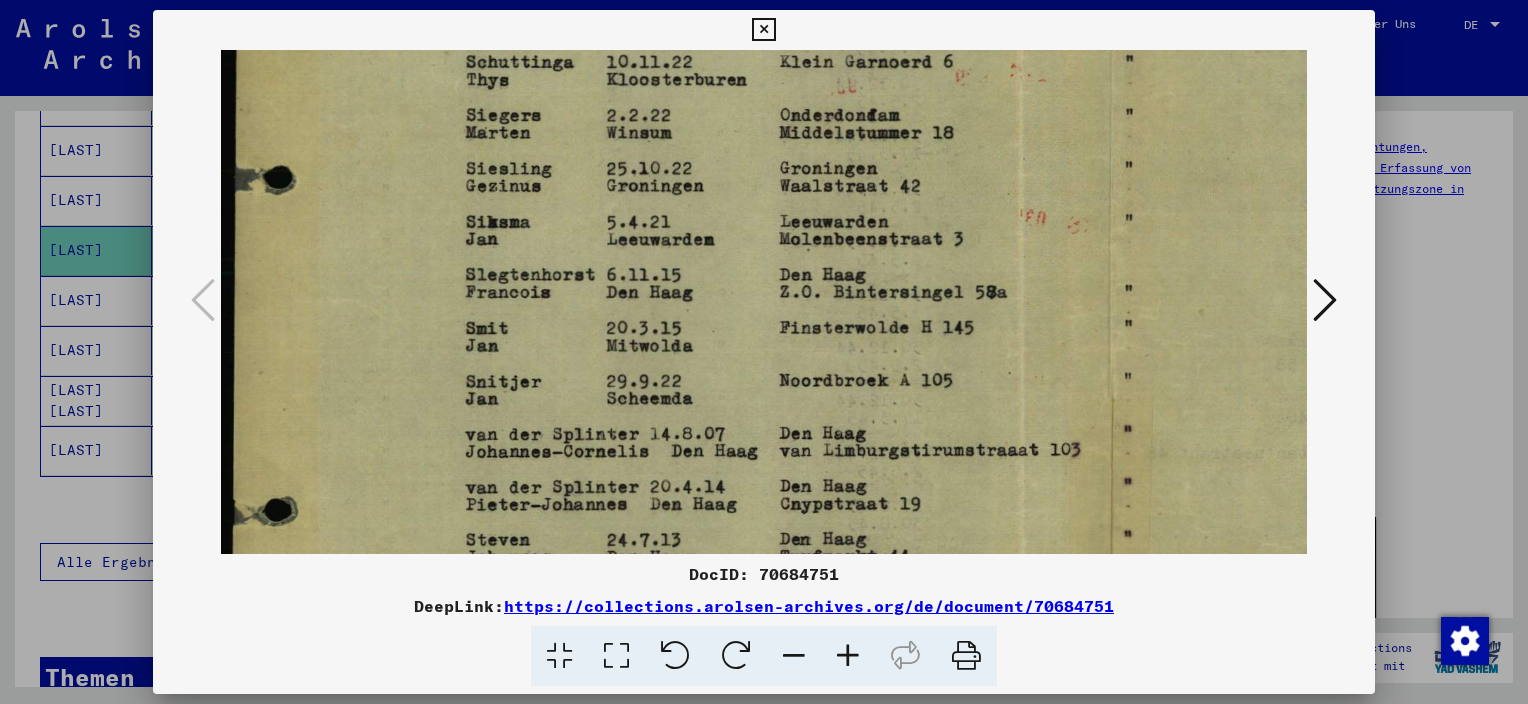 drag, startPoint x: 721, startPoint y: 508, endPoint x: 725, endPoint y: 204, distance: 304.0263 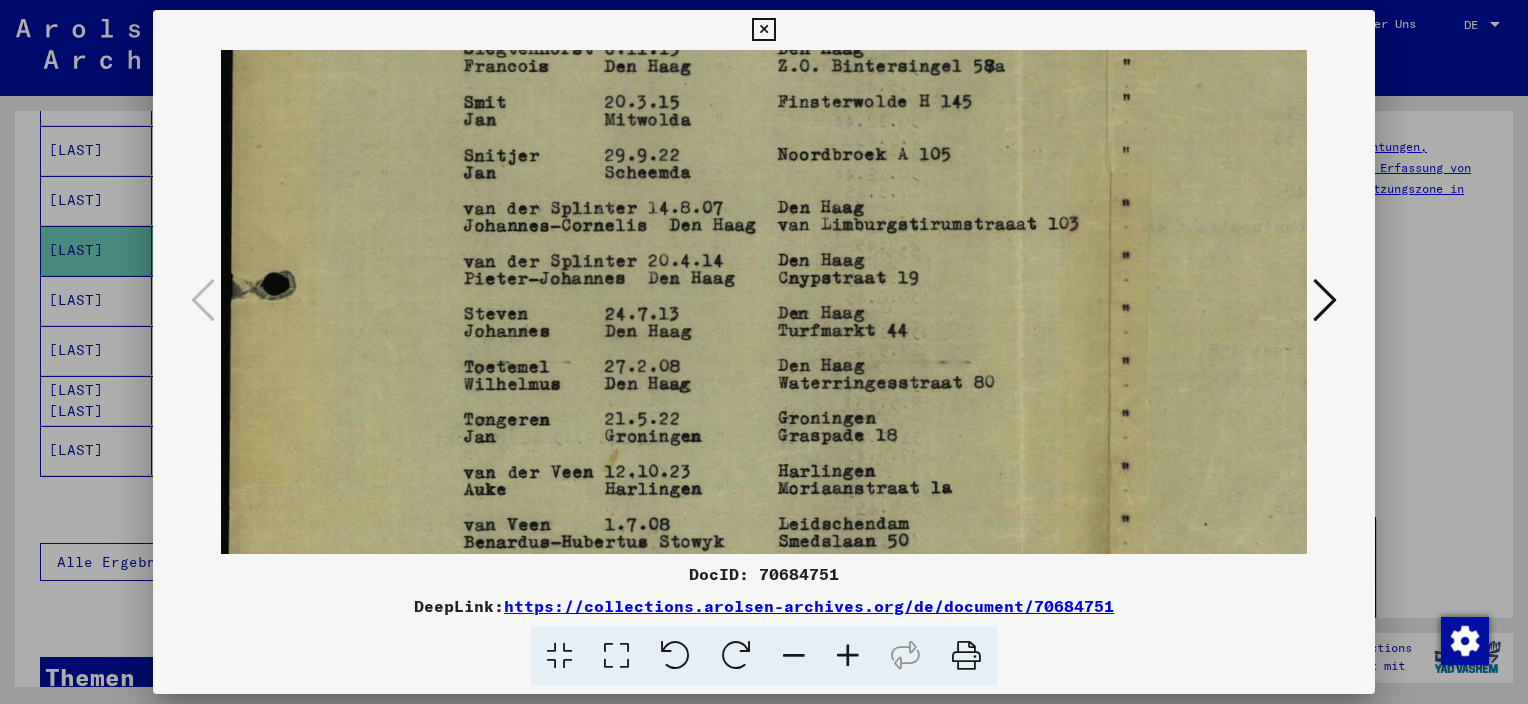 scroll, scrollTop: 546, scrollLeft: 2, axis: both 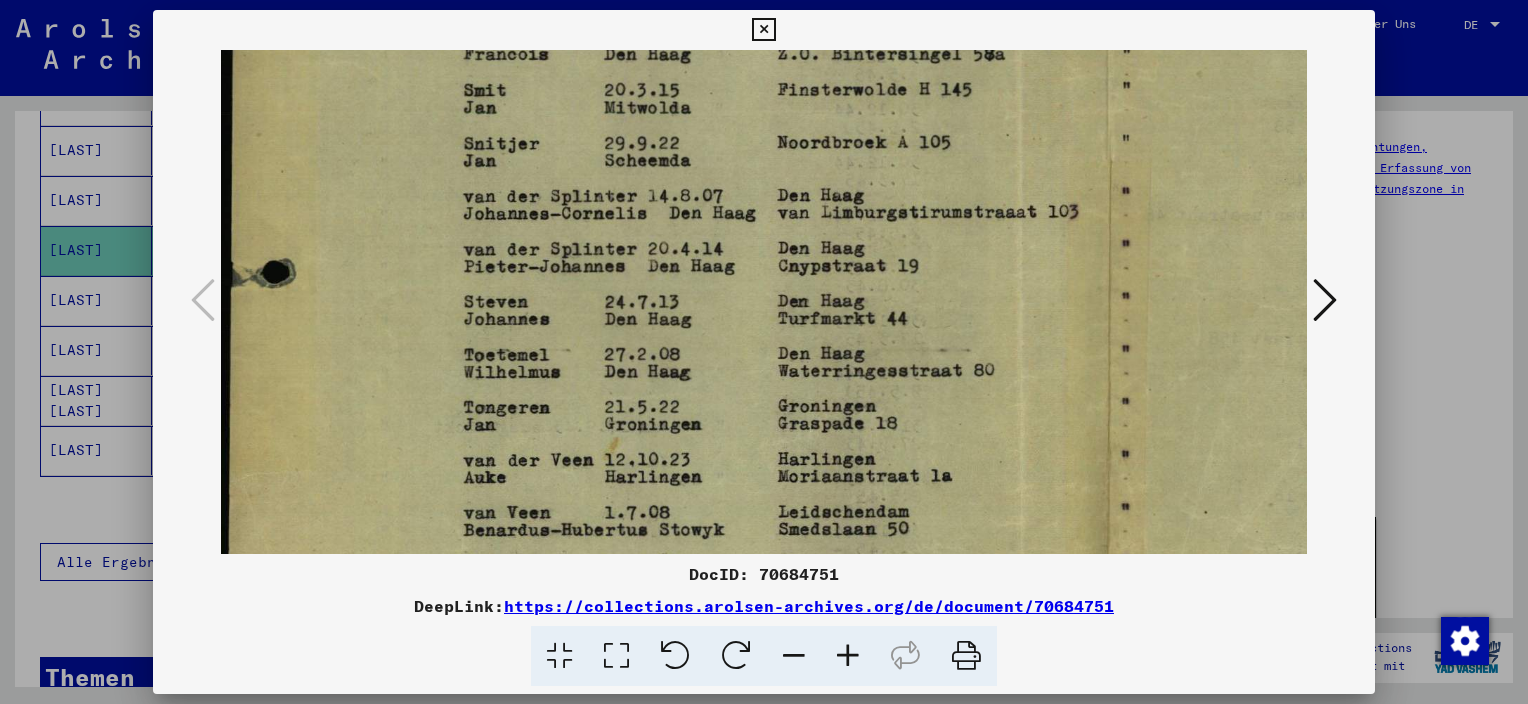 drag, startPoint x: 742, startPoint y: 490, endPoint x: 740, endPoint y: 256, distance: 234.00854 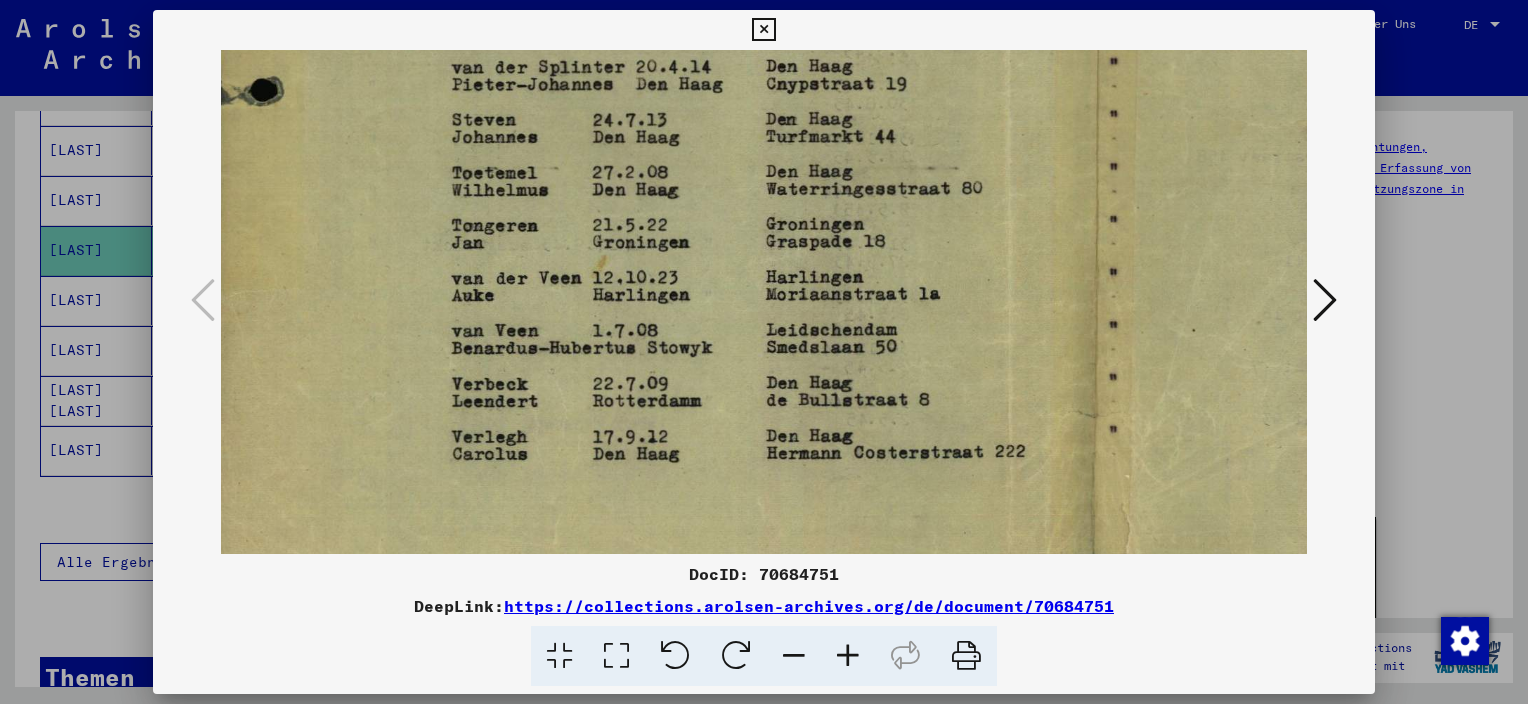 scroll, scrollTop: 732, scrollLeft: 14, axis: both 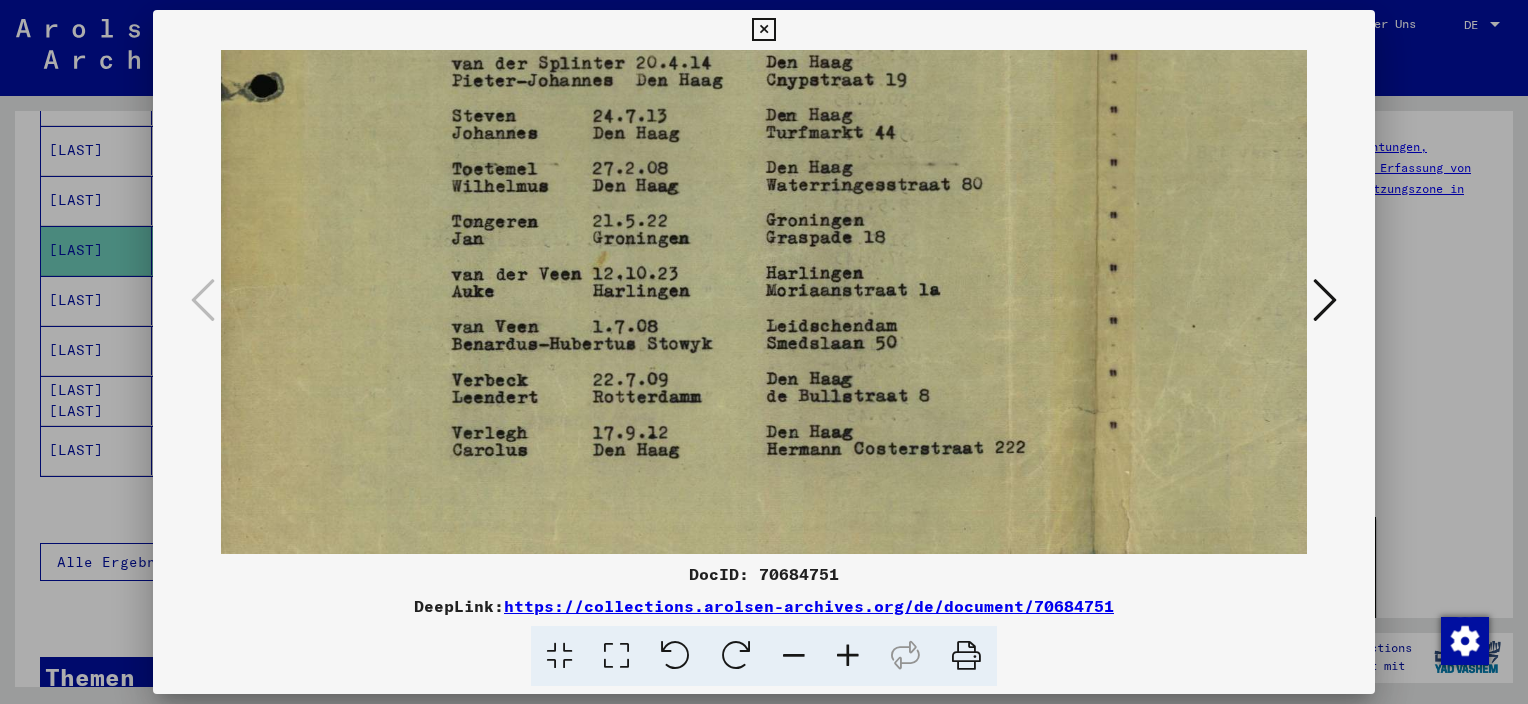 drag, startPoint x: 716, startPoint y: 509, endPoint x: 702, endPoint y: 324, distance: 185.52898 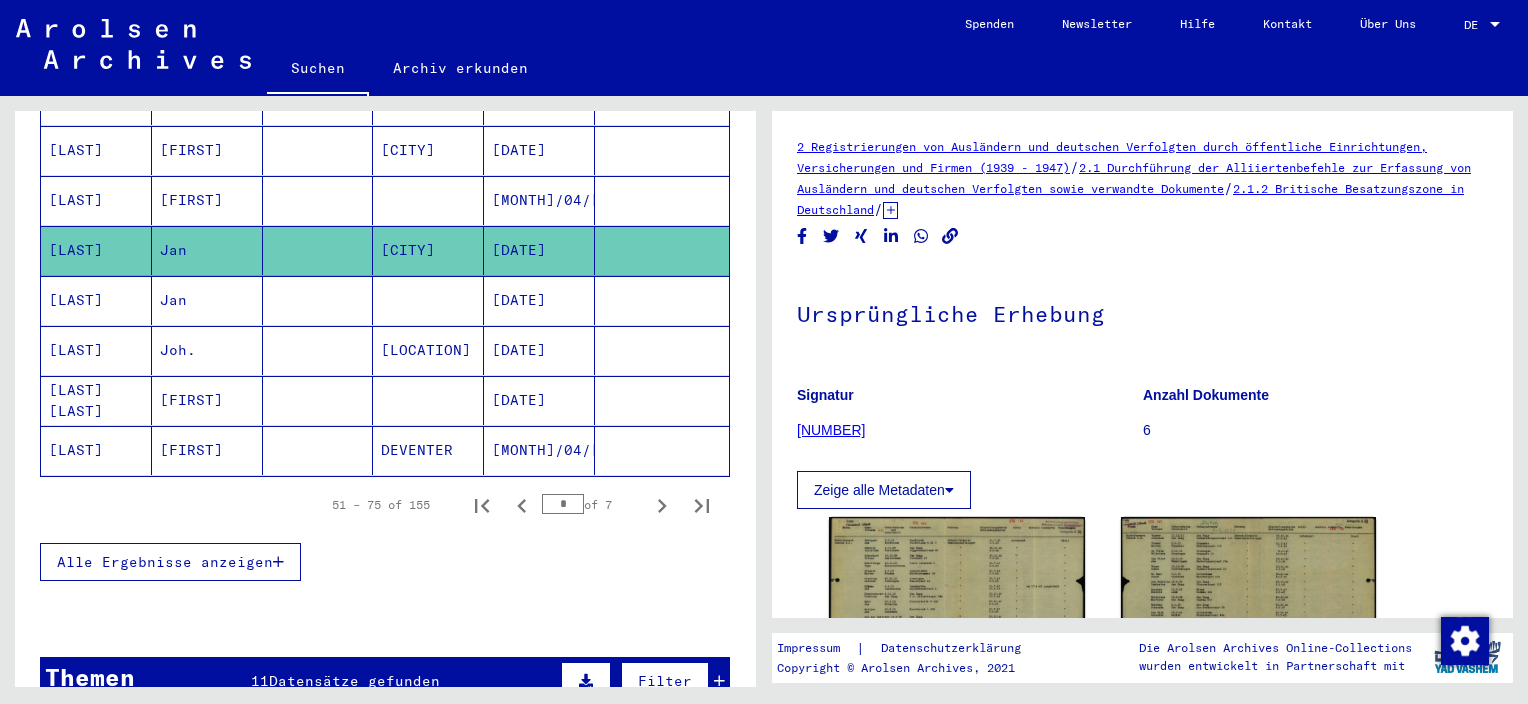 drag, startPoint x: 645, startPoint y: 477, endPoint x: 617, endPoint y: 572, distance: 99.0404 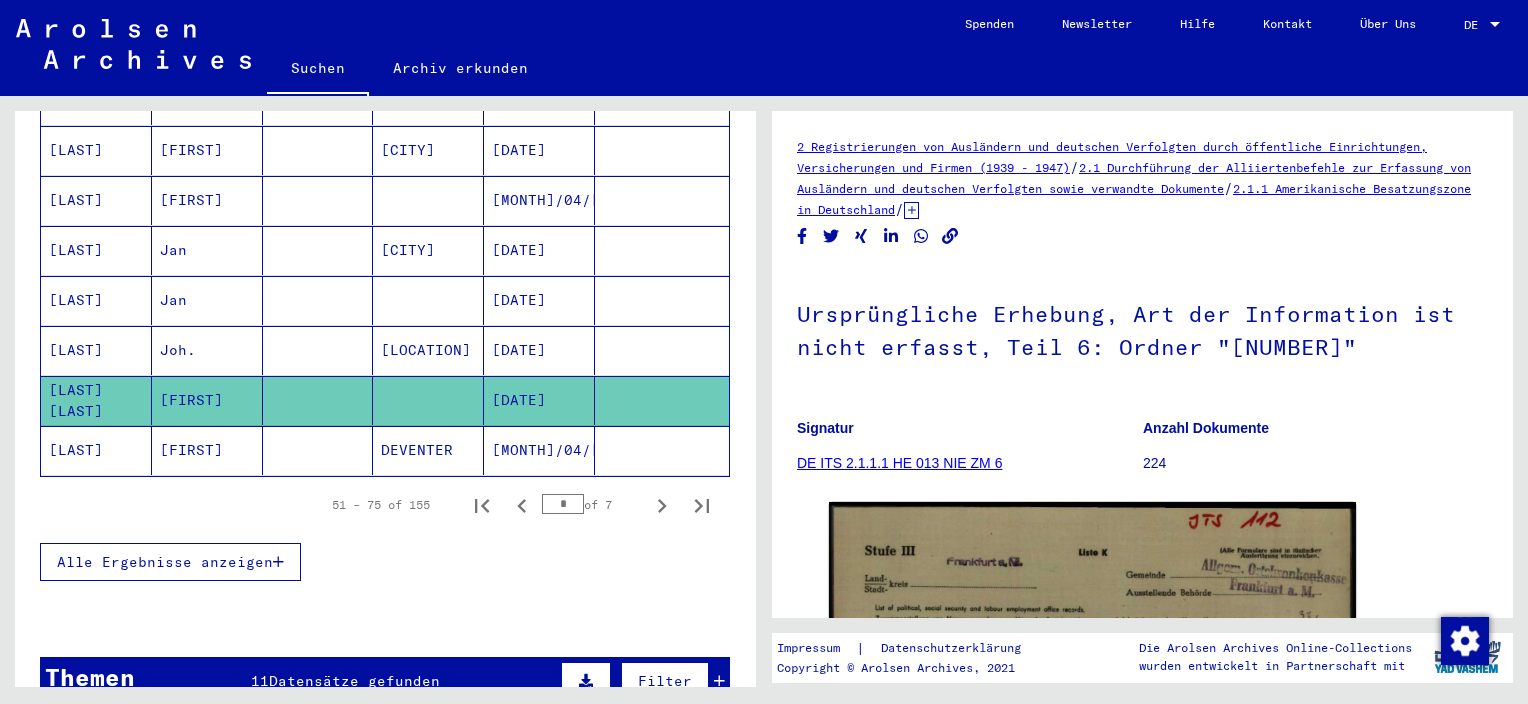scroll, scrollTop: 0, scrollLeft: 0, axis: both 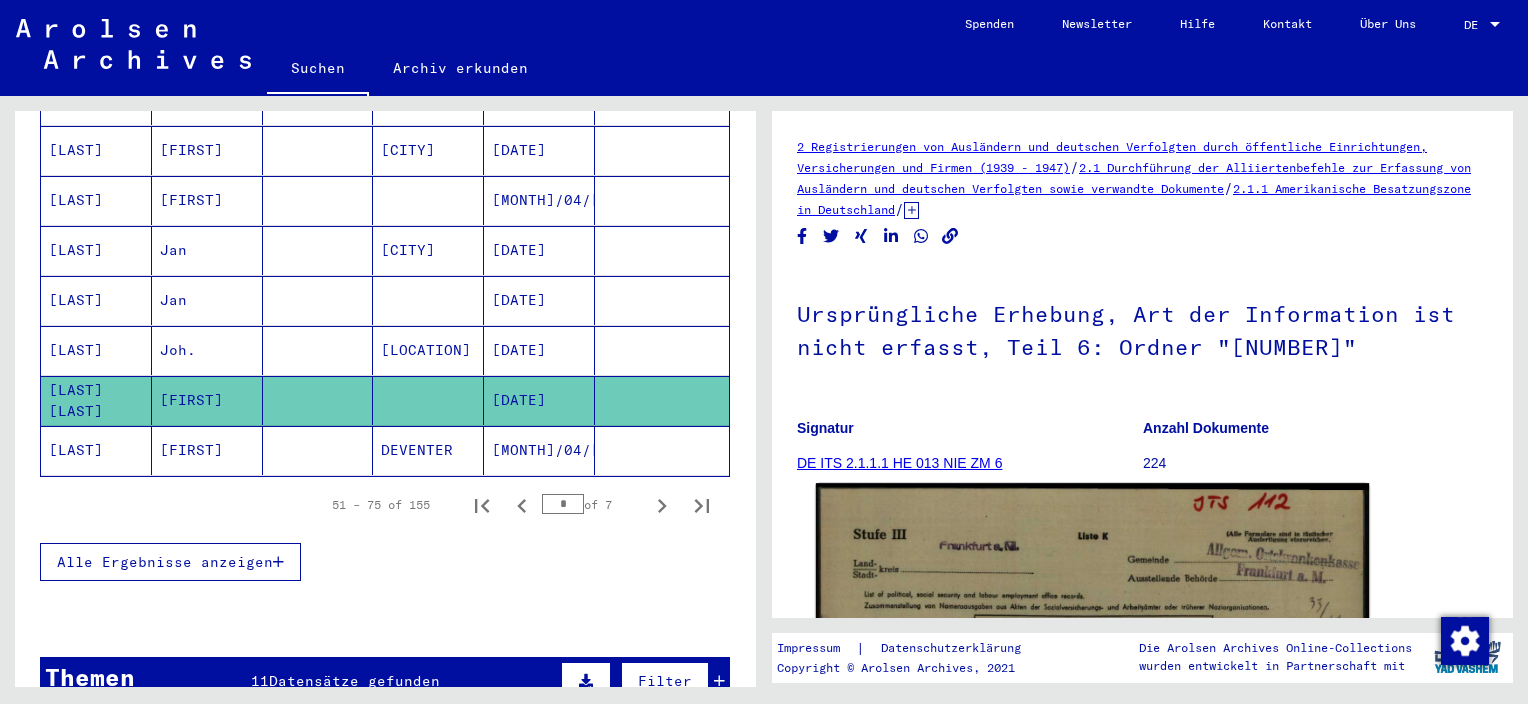 click 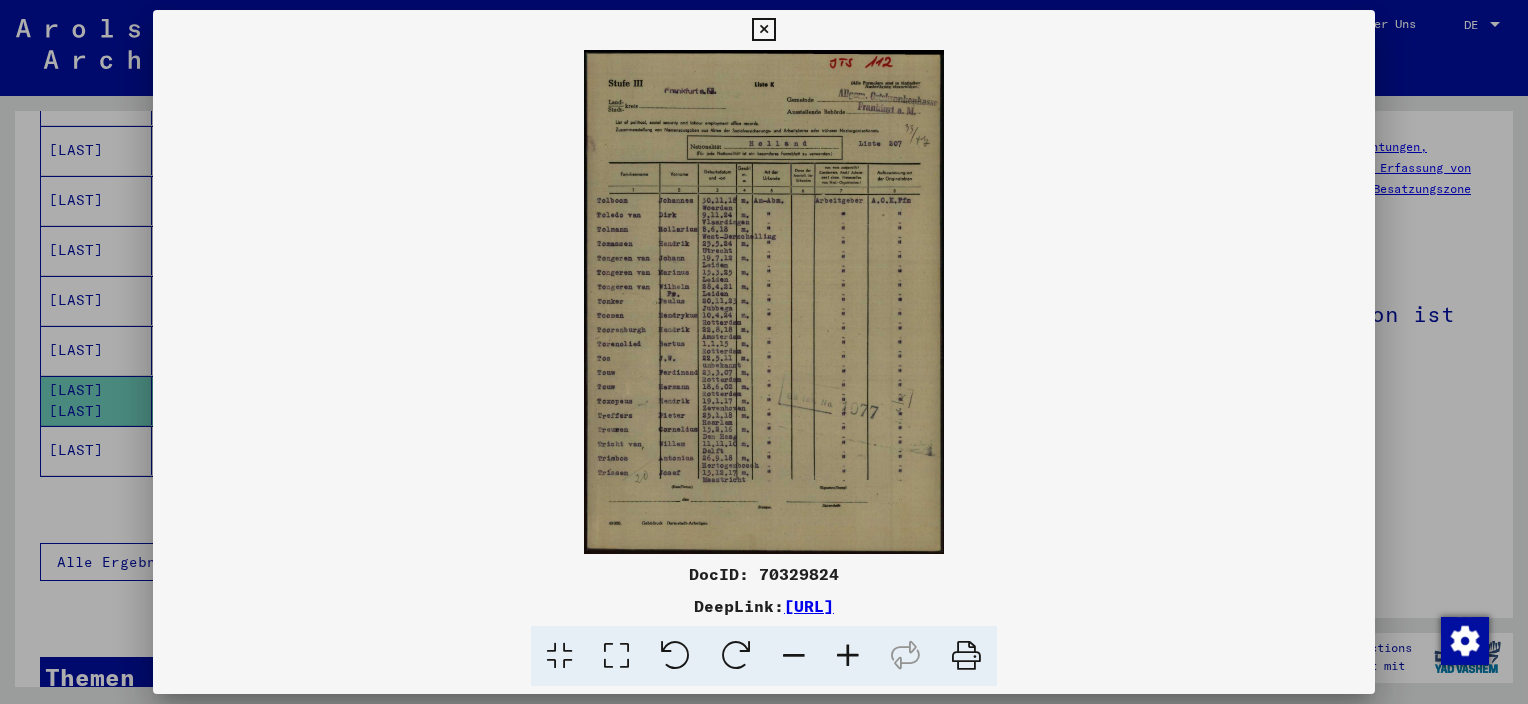 click at bounding box center (848, 656) 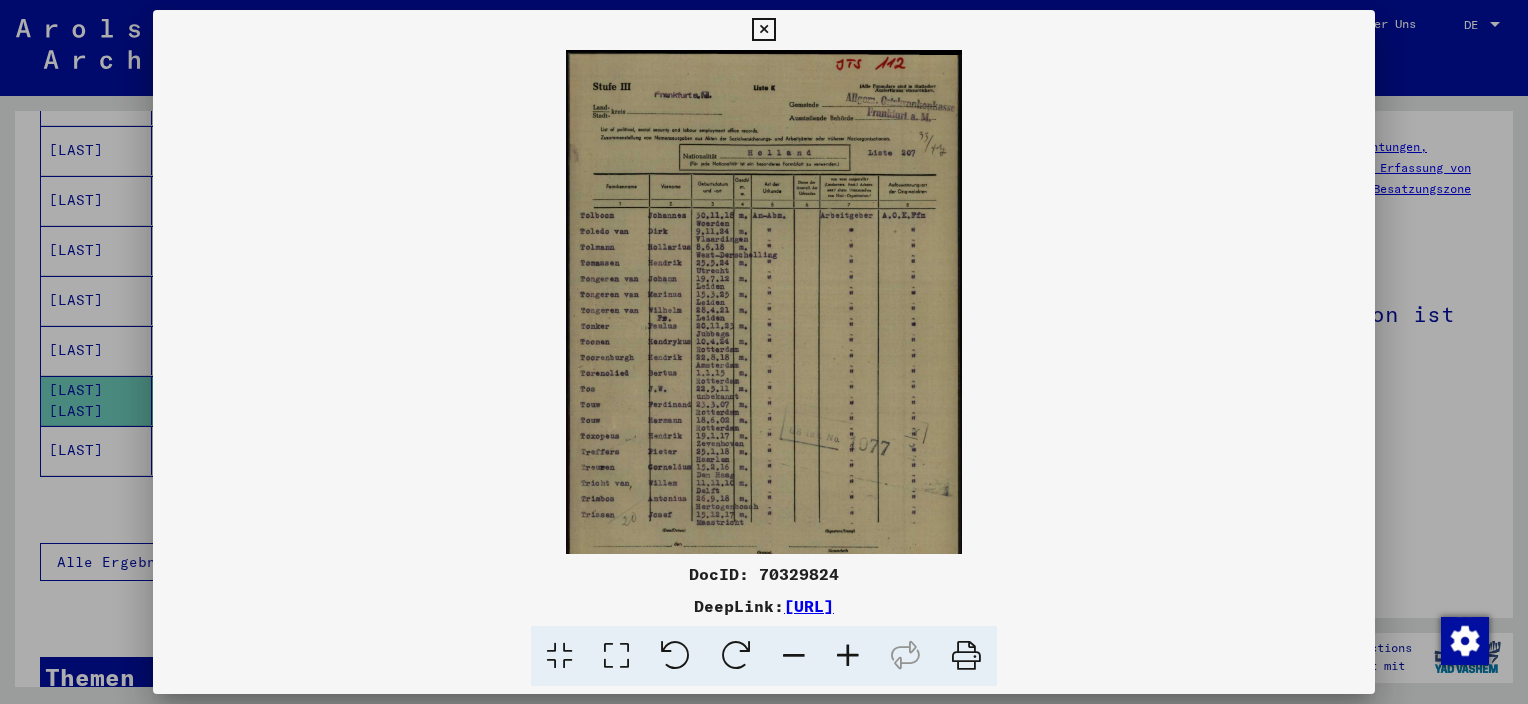 click at bounding box center (848, 656) 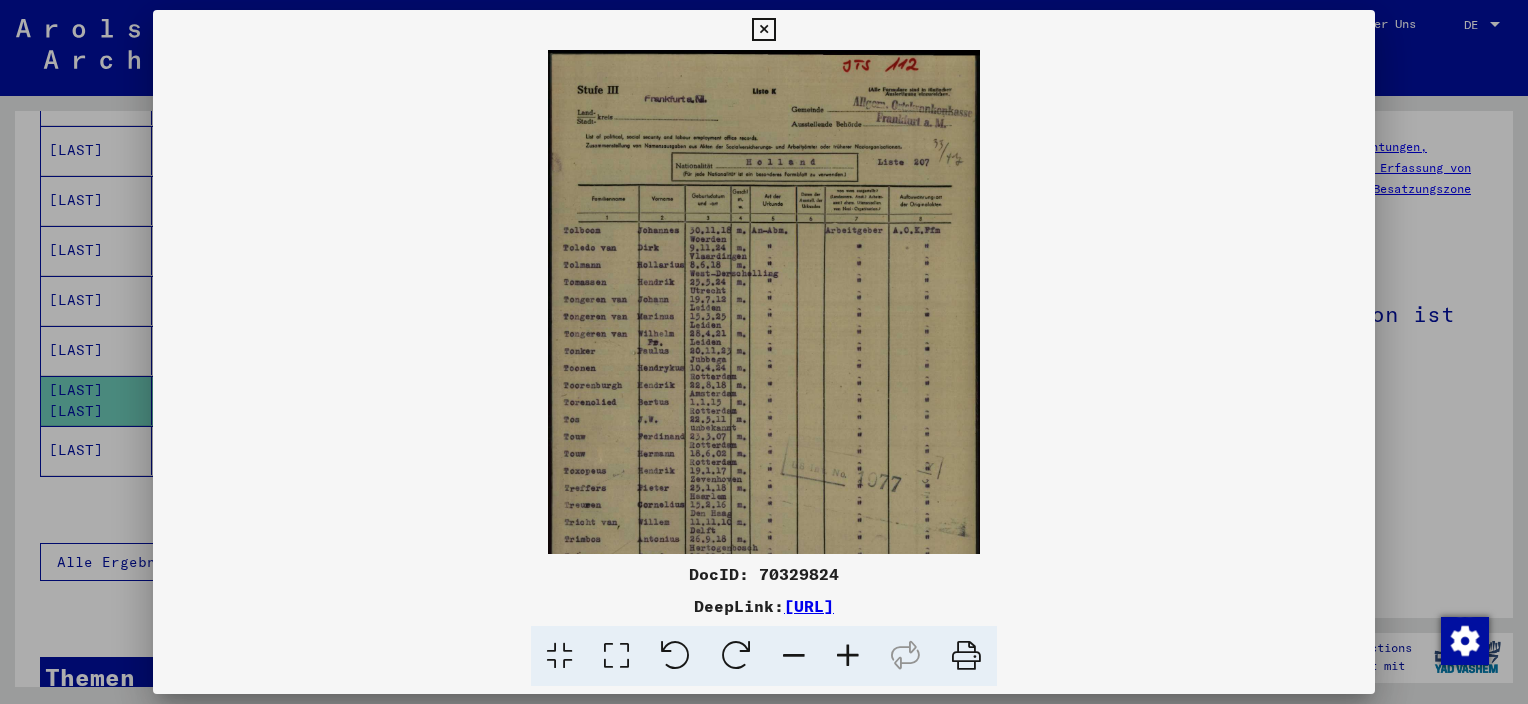 click at bounding box center [848, 656] 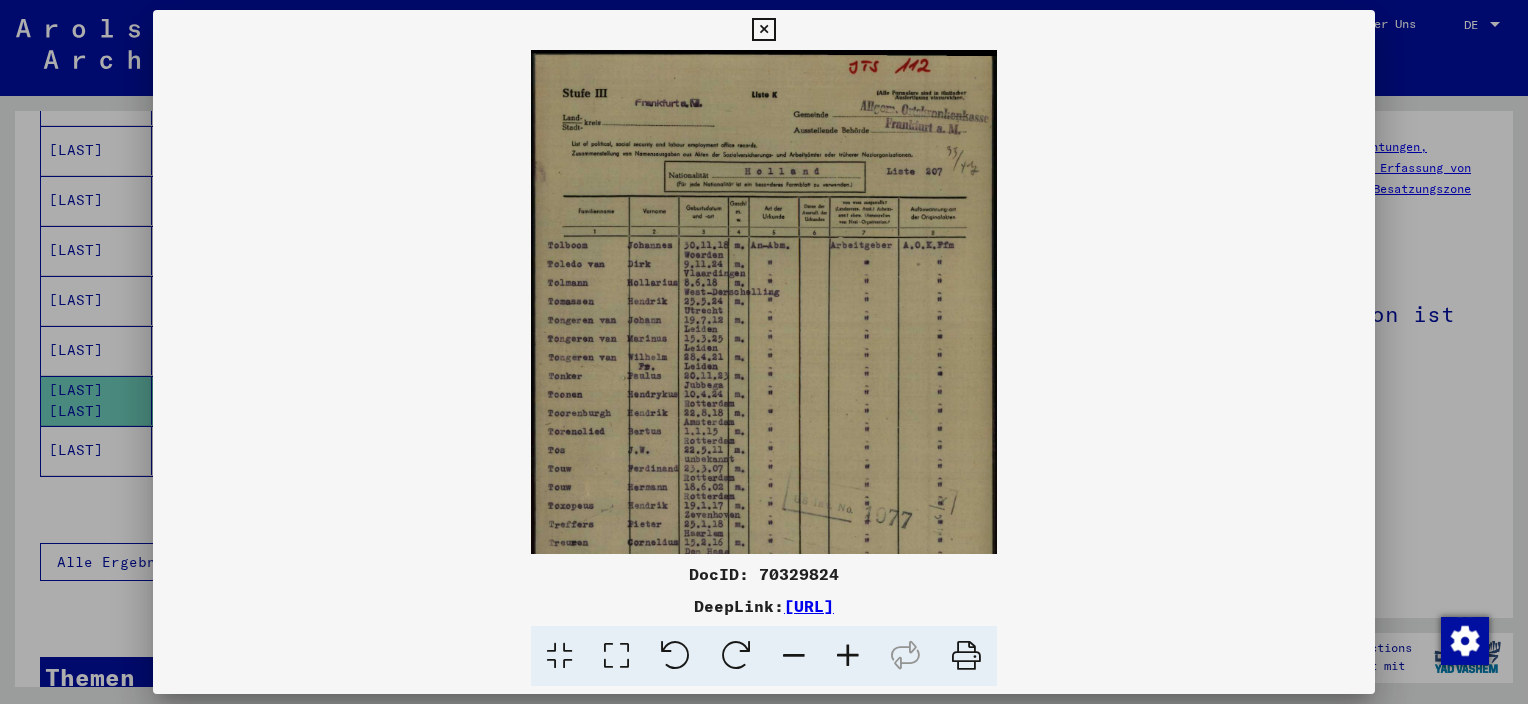 click at bounding box center (848, 656) 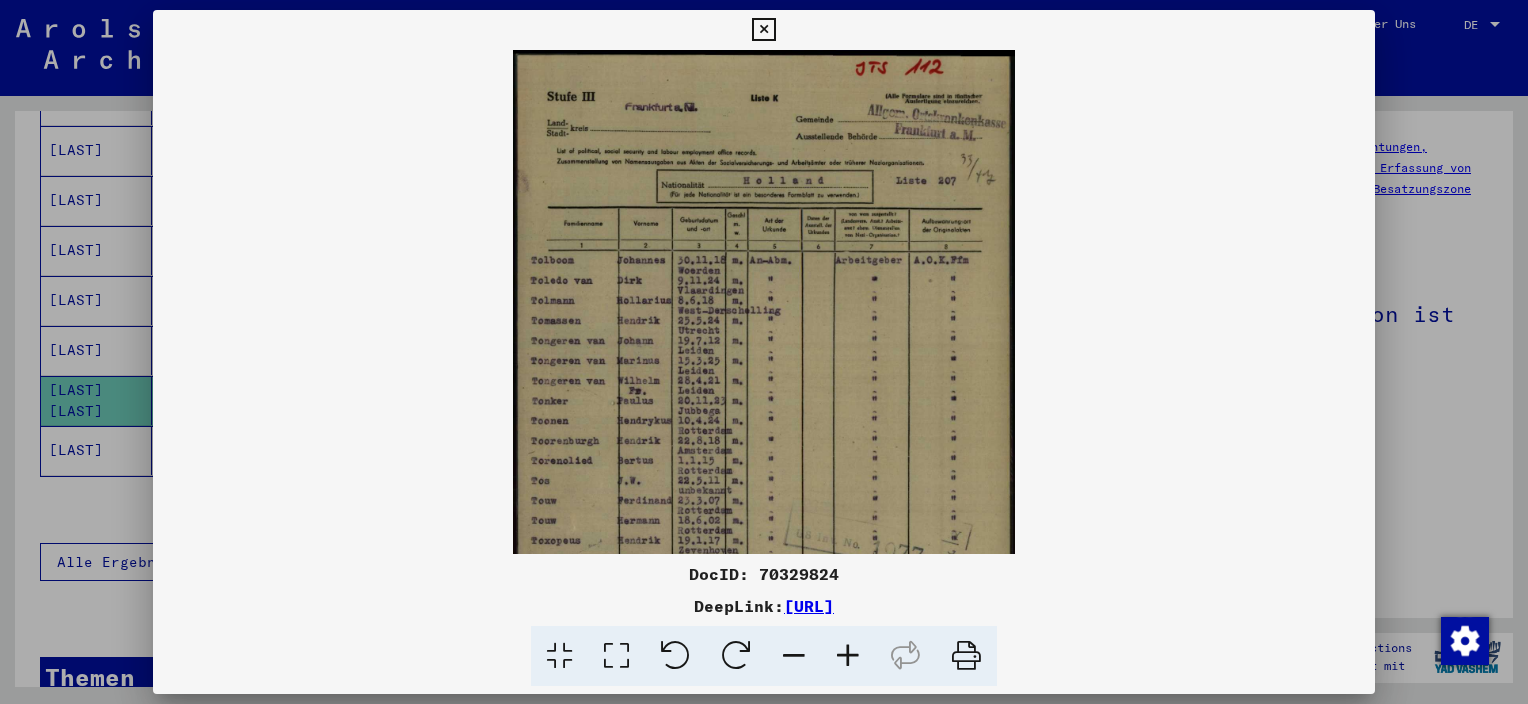 click at bounding box center [848, 656] 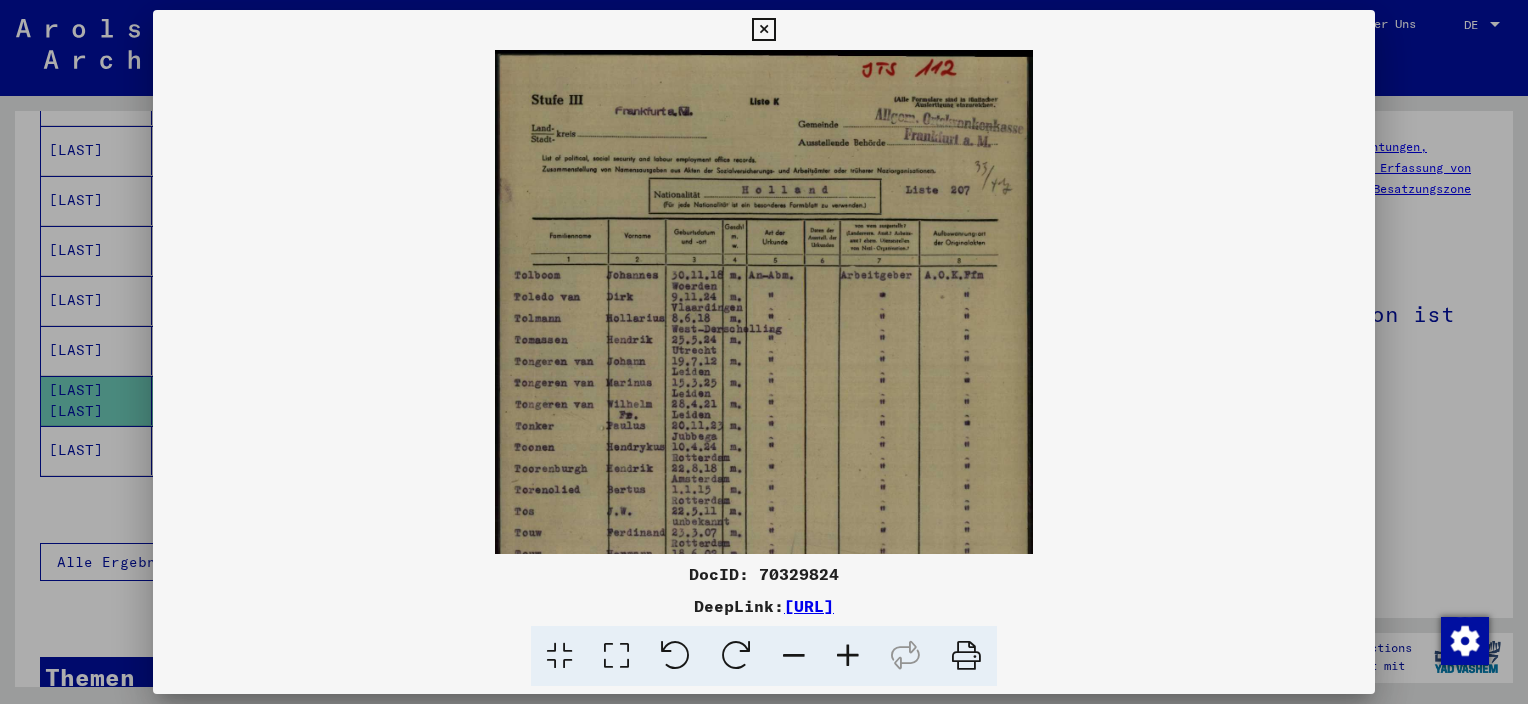 click at bounding box center (848, 656) 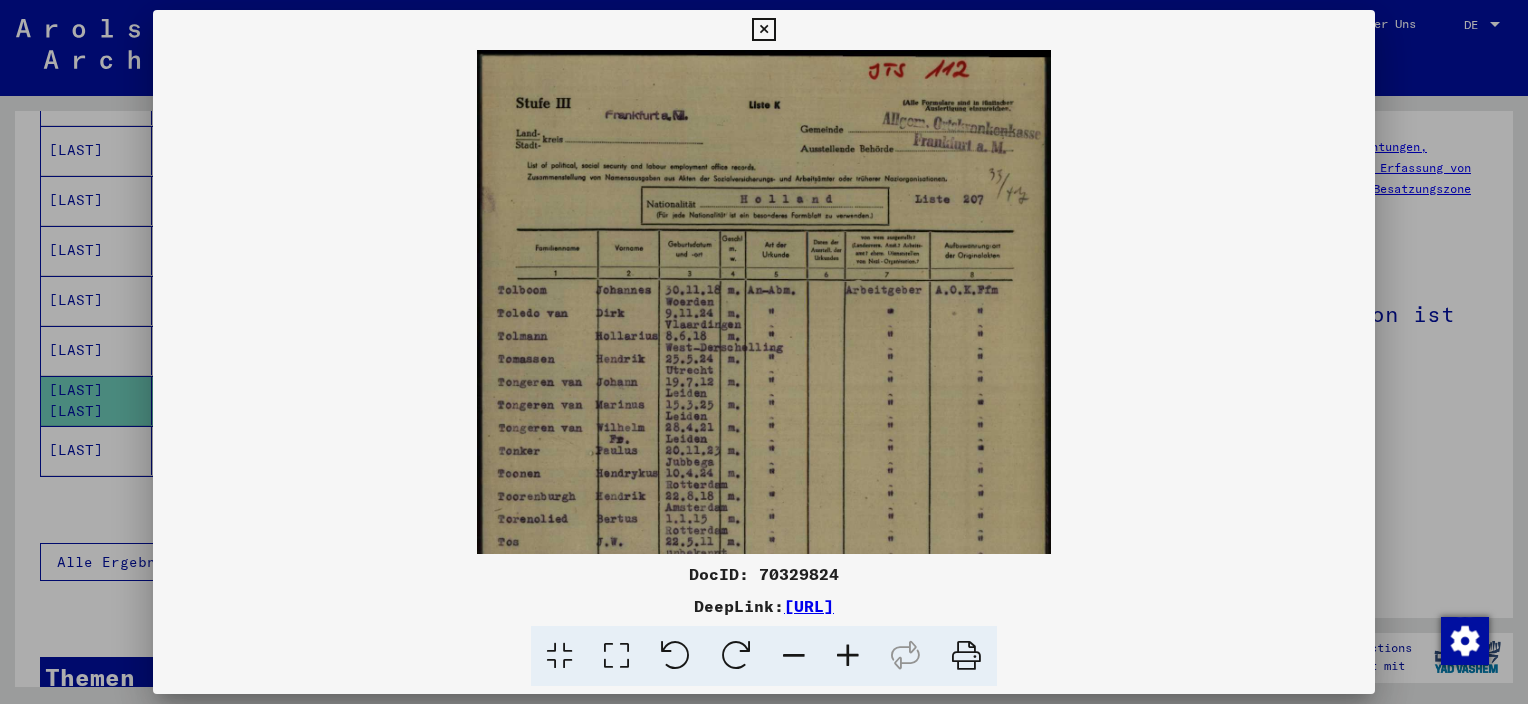 click at bounding box center [848, 656] 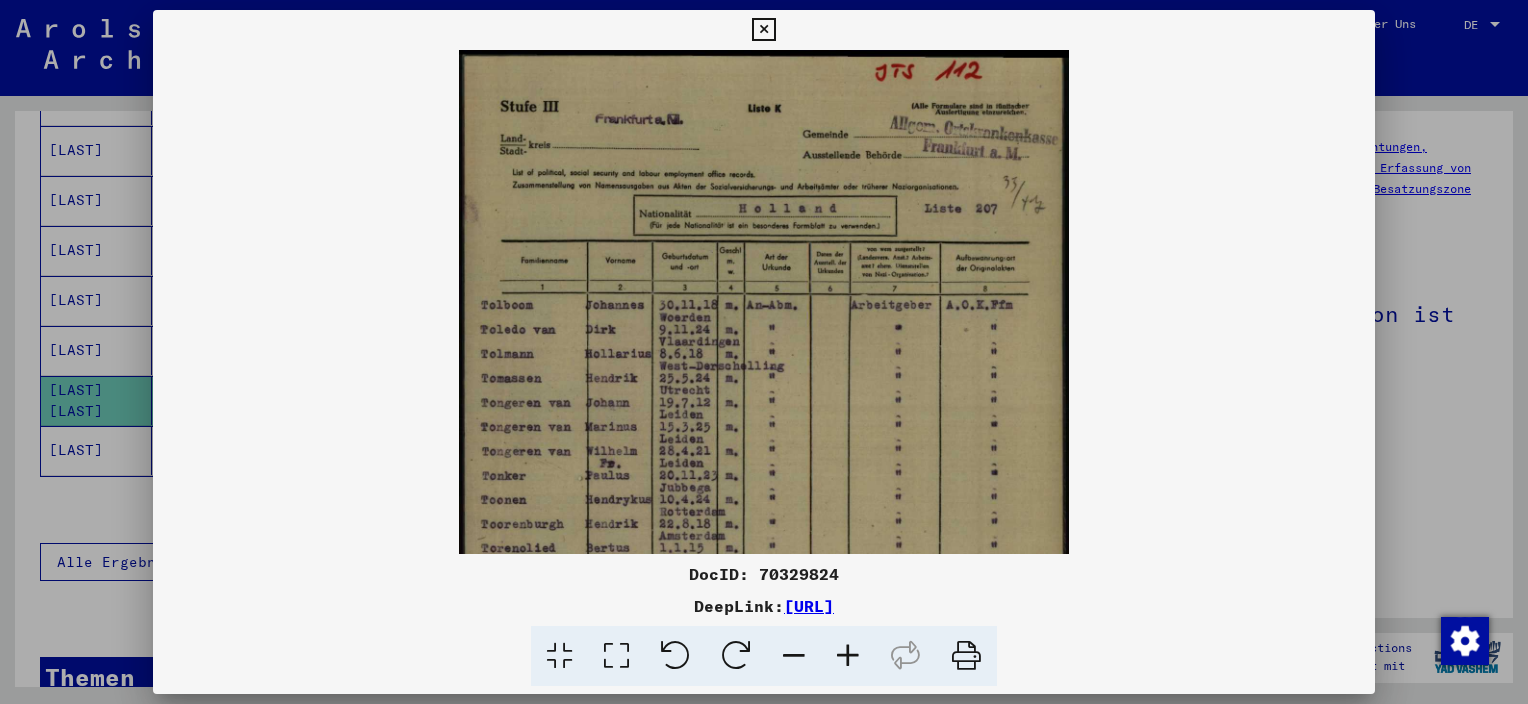 click at bounding box center [848, 656] 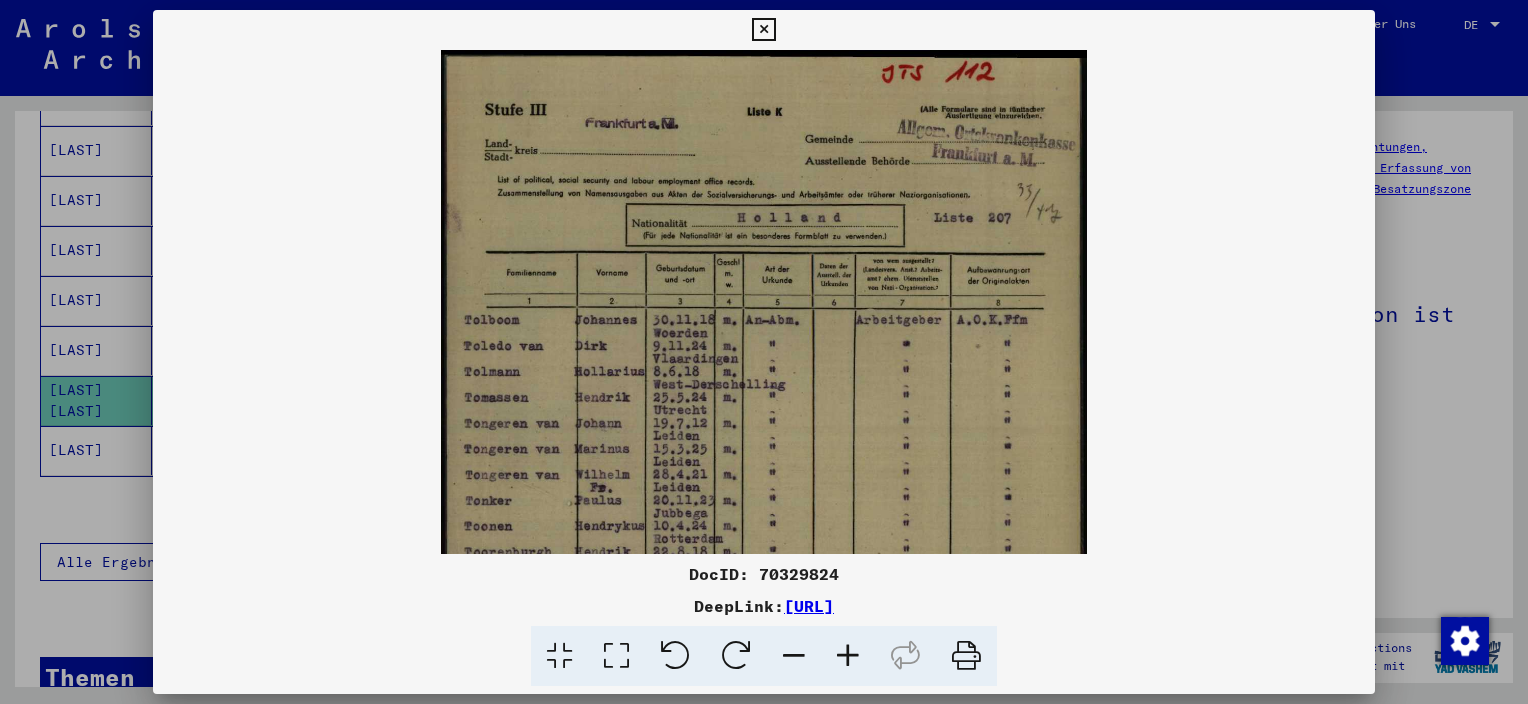 click at bounding box center (848, 656) 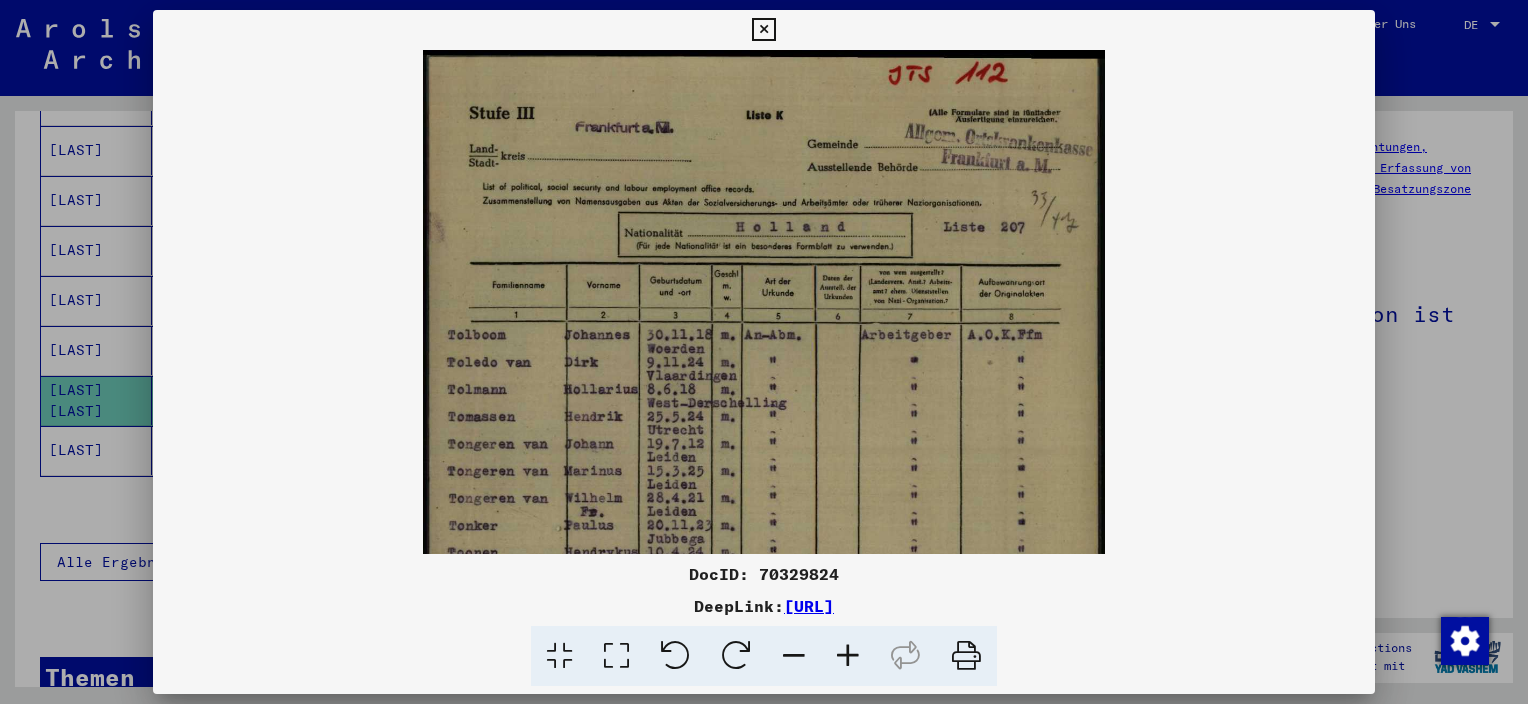 click at bounding box center [848, 656] 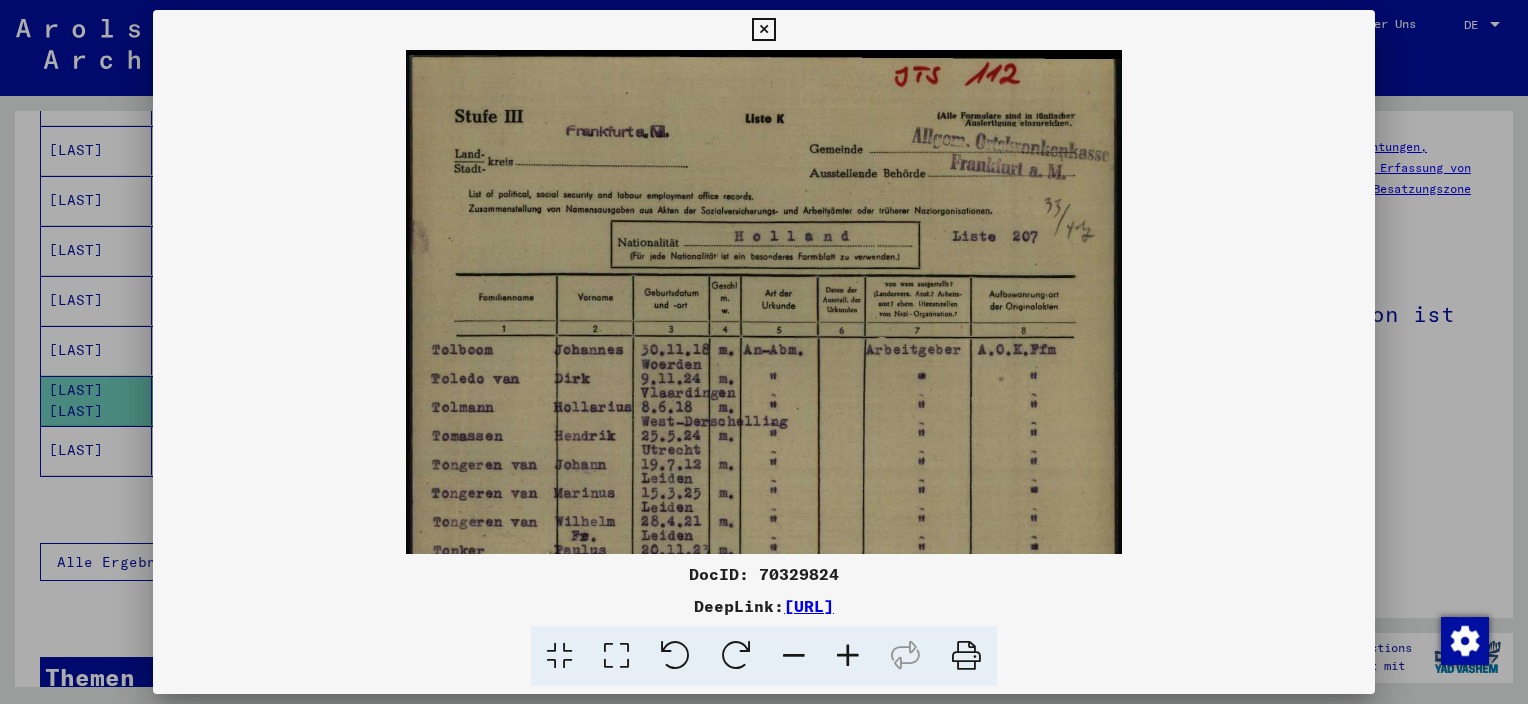 click at bounding box center (848, 656) 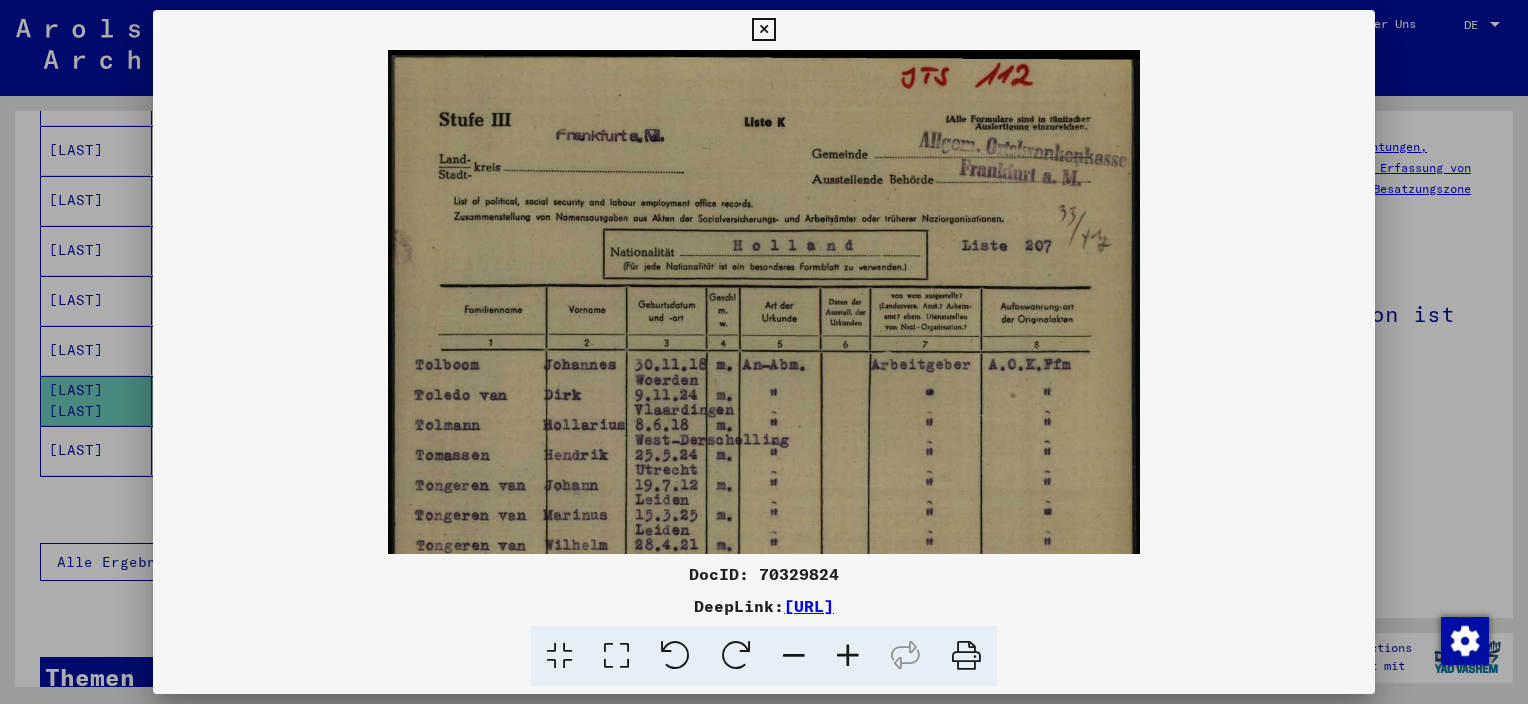 click at bounding box center (848, 656) 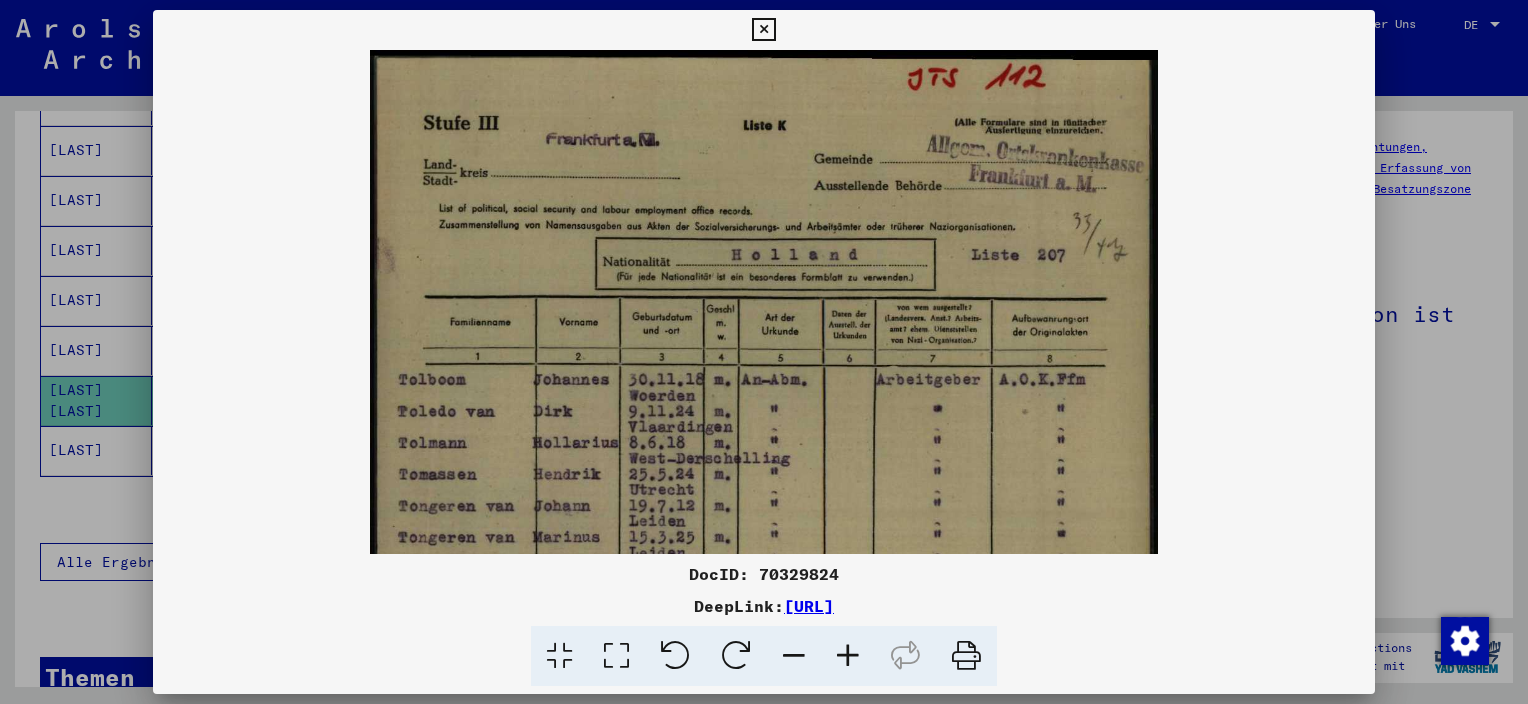 click at bounding box center (848, 656) 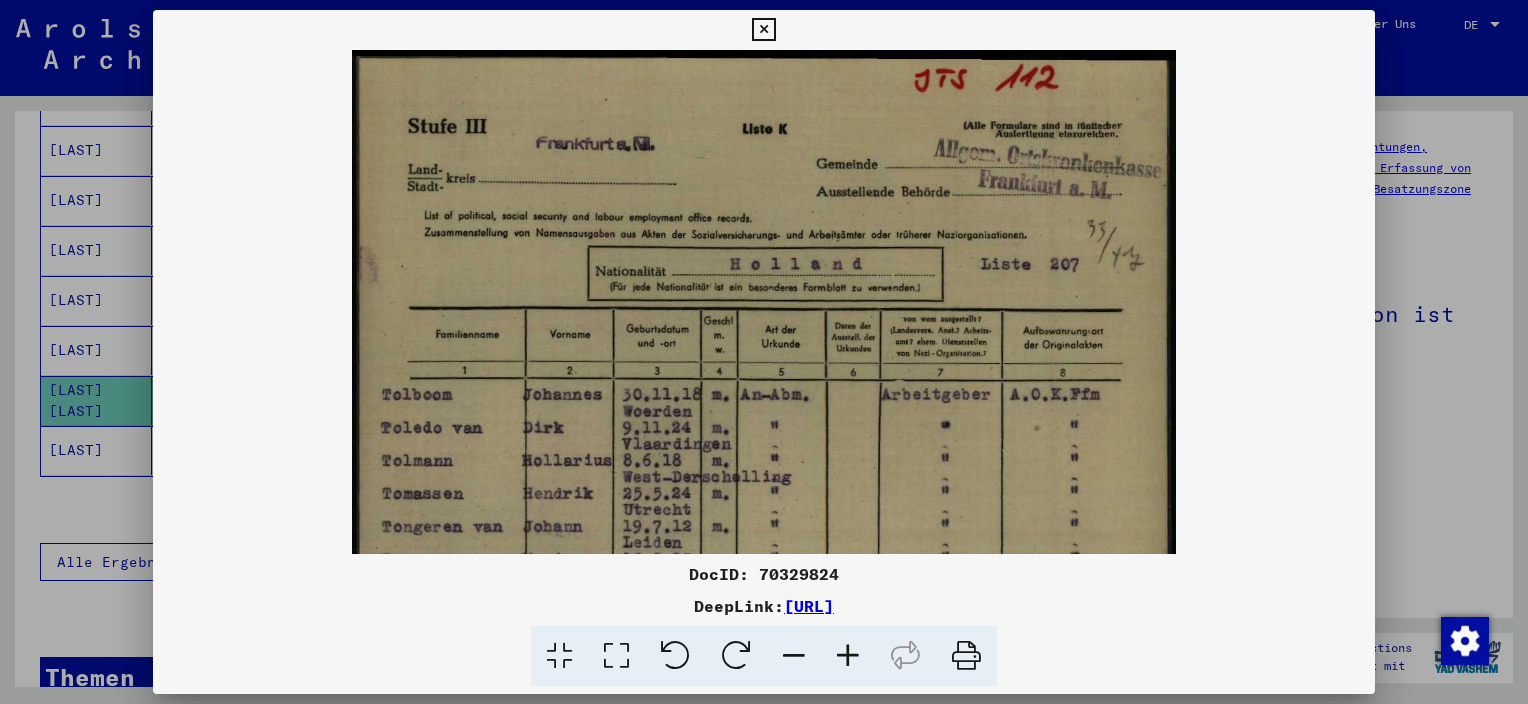 click at bounding box center [848, 656] 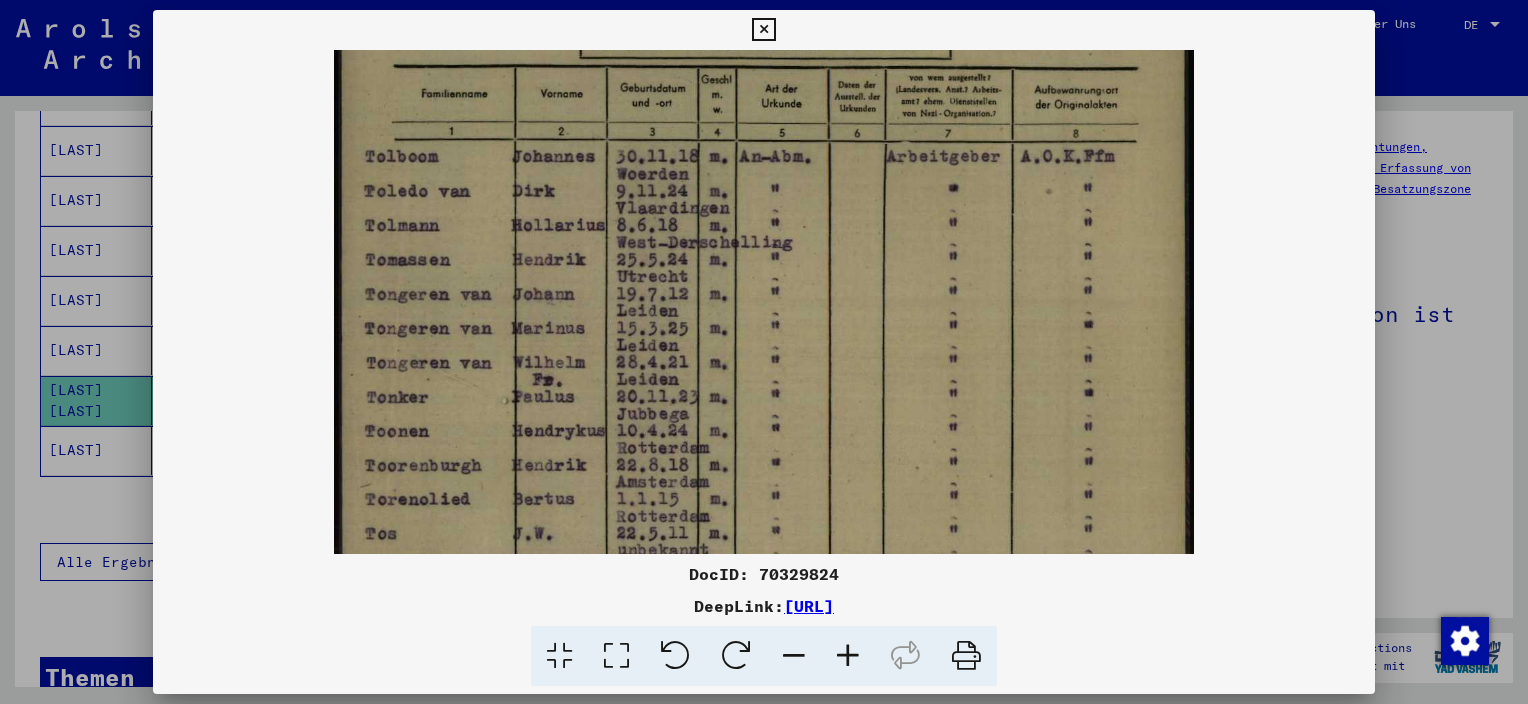 scroll, scrollTop: 254, scrollLeft: 0, axis: vertical 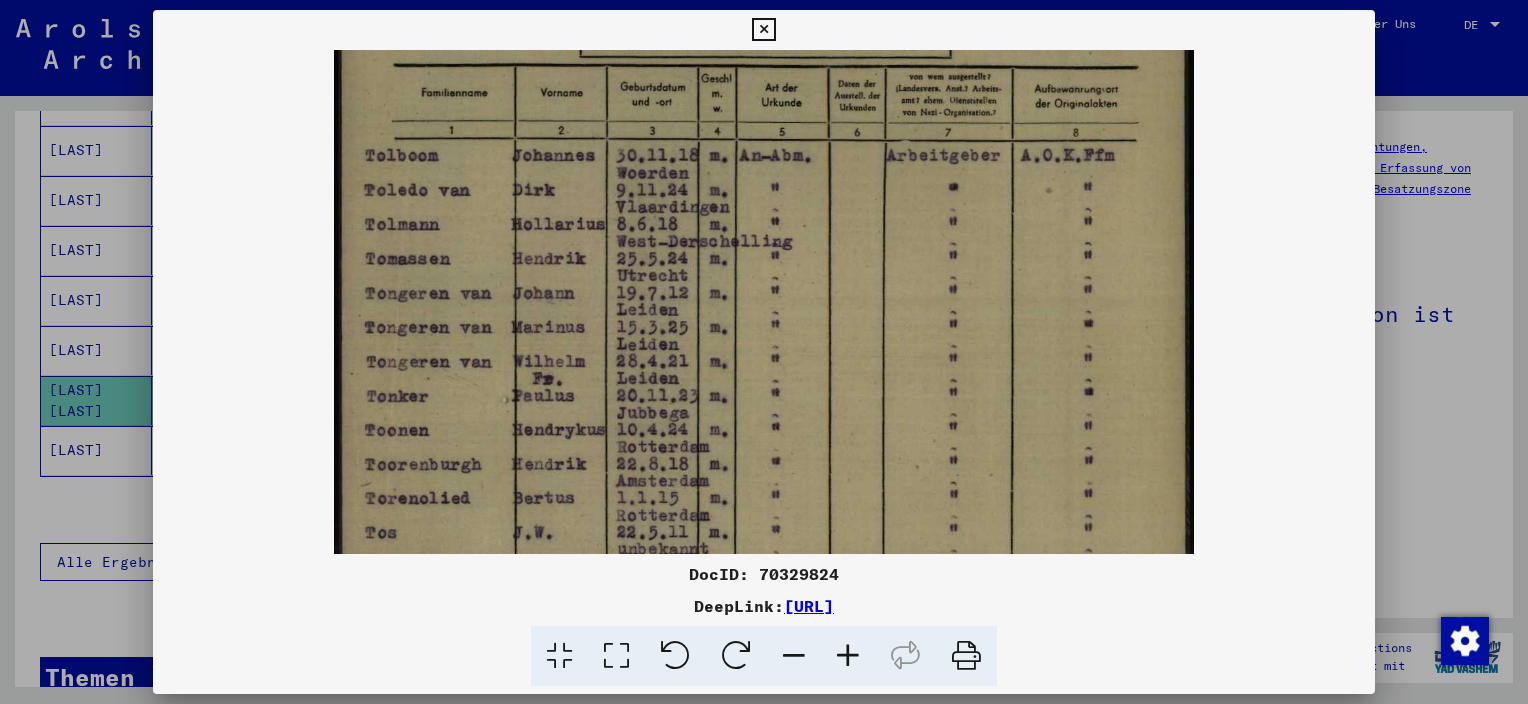 drag, startPoint x: 768, startPoint y: 511, endPoint x: 825, endPoint y: 259, distance: 258.36603 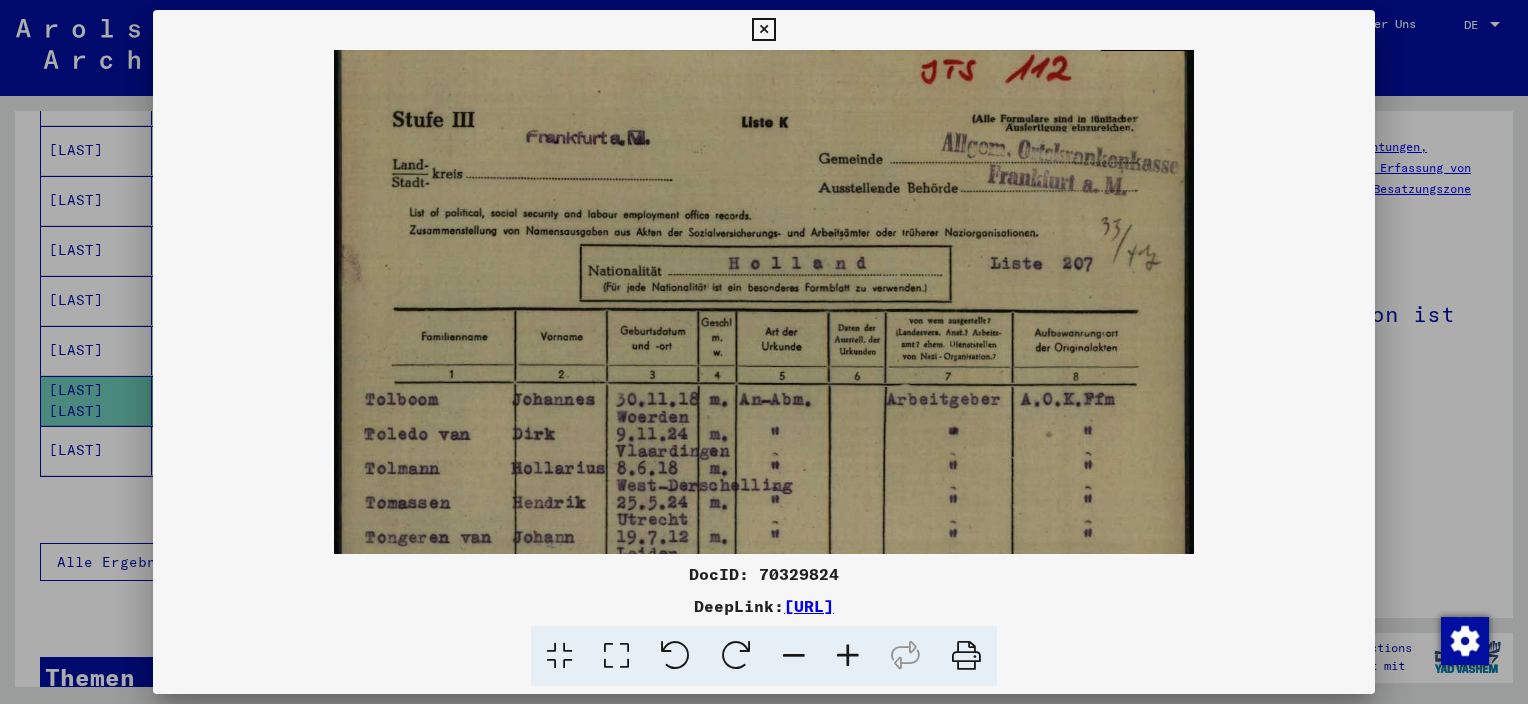 scroll, scrollTop: 16, scrollLeft: 0, axis: vertical 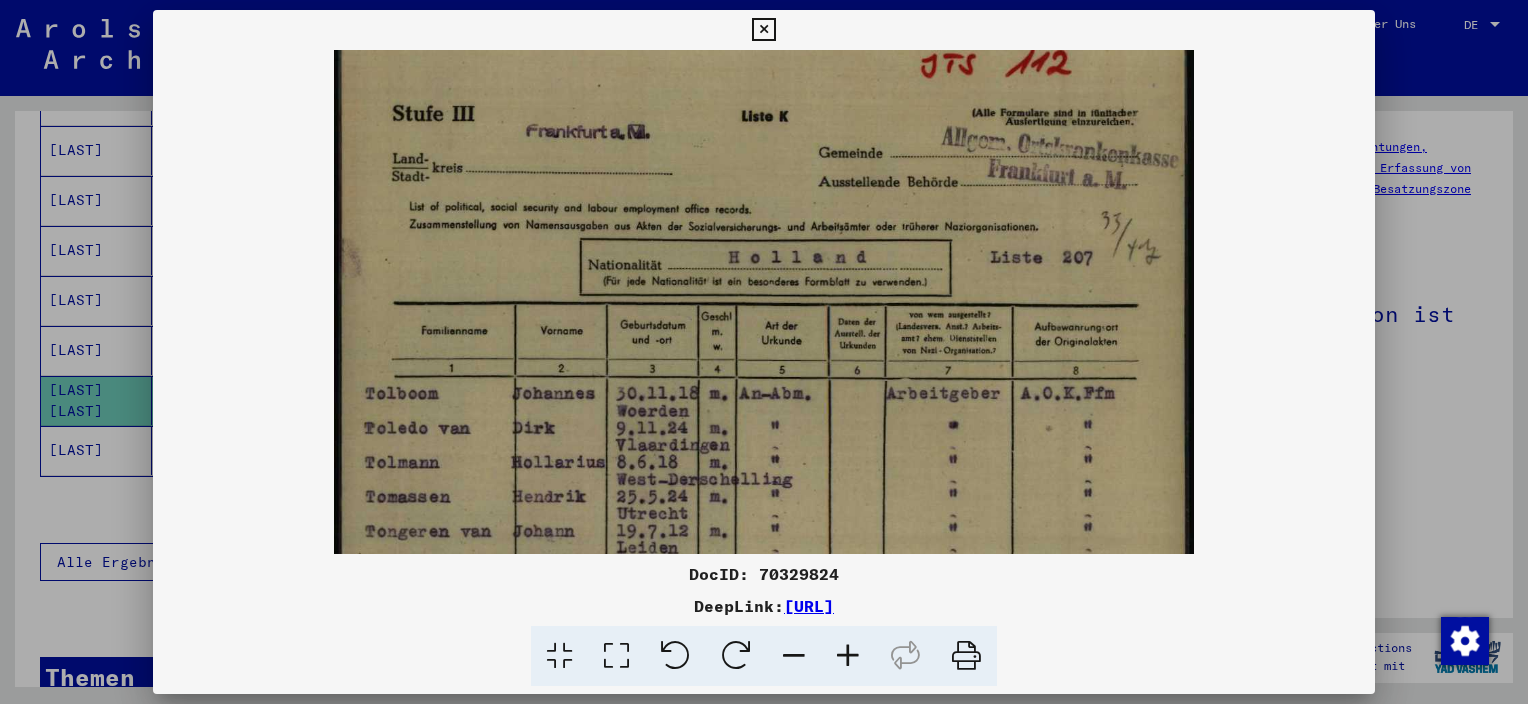 drag, startPoint x: 920, startPoint y: 252, endPoint x: 858, endPoint y: 514, distance: 269.23596 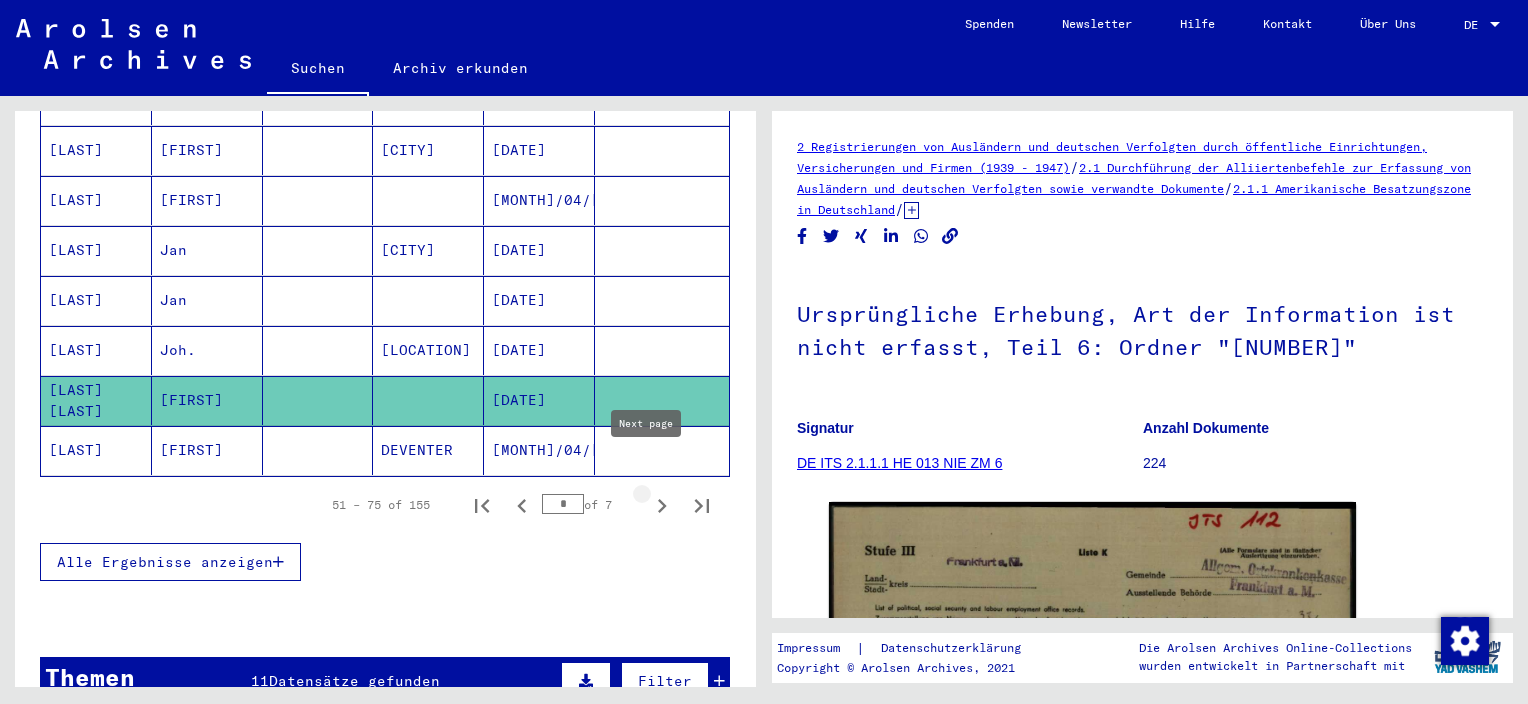 click 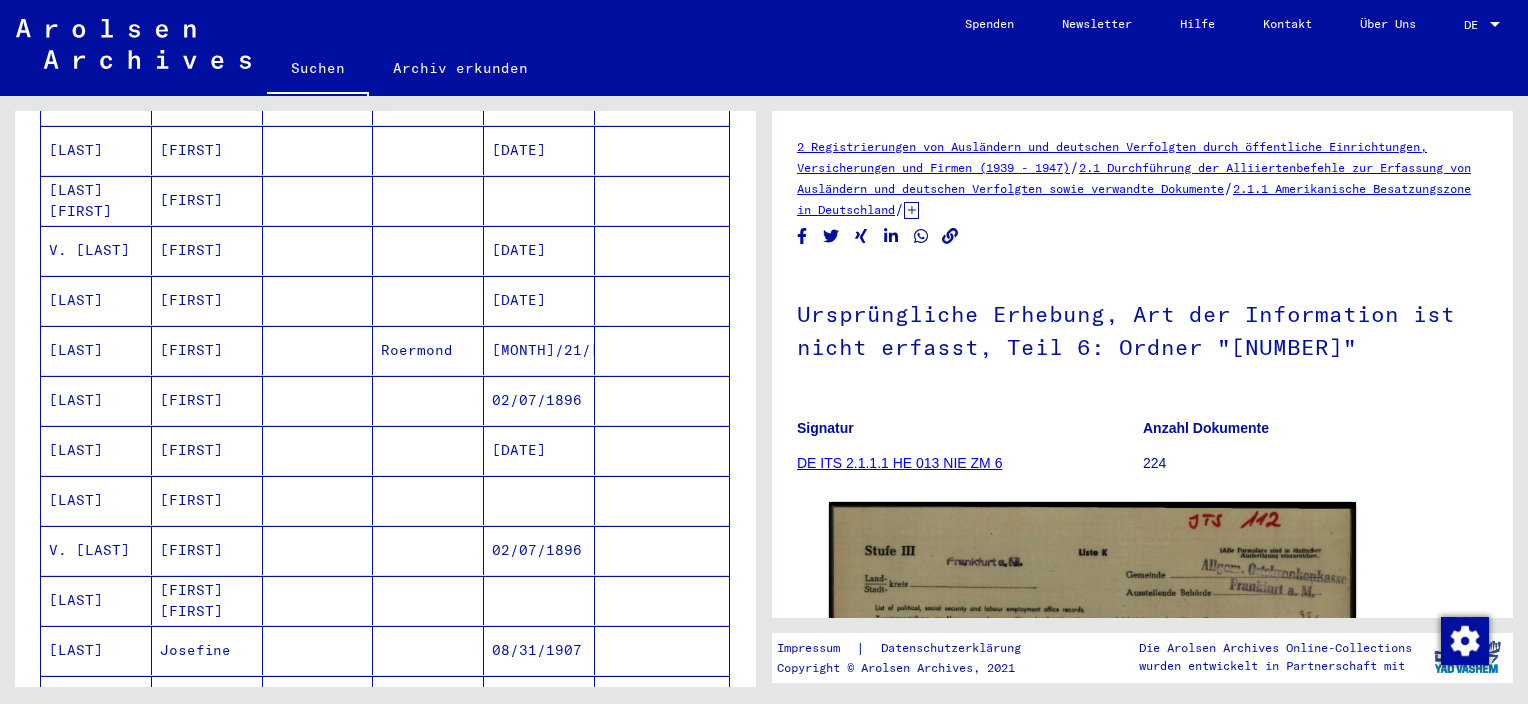 scroll, scrollTop: 200, scrollLeft: 0, axis: vertical 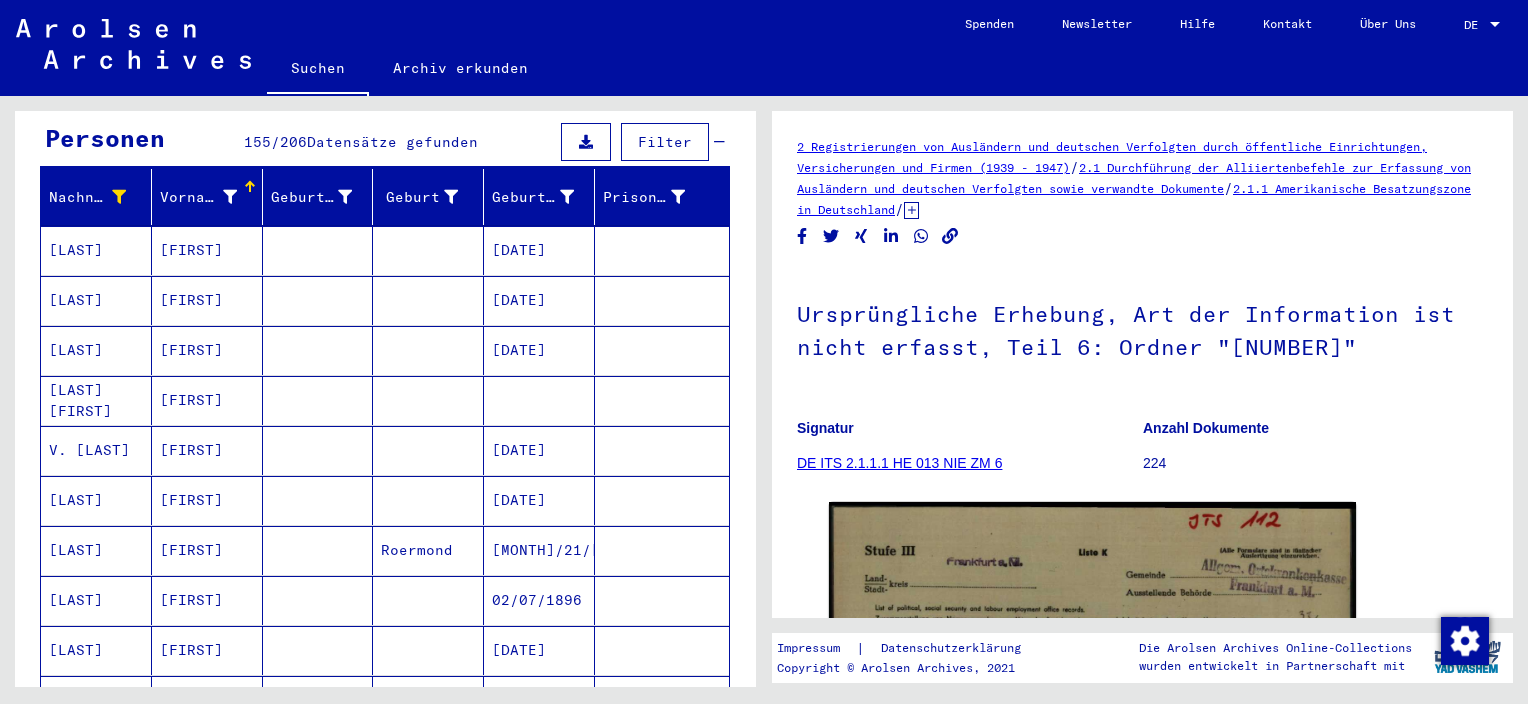 click on "[FIRST]" at bounding box center (207, 450) 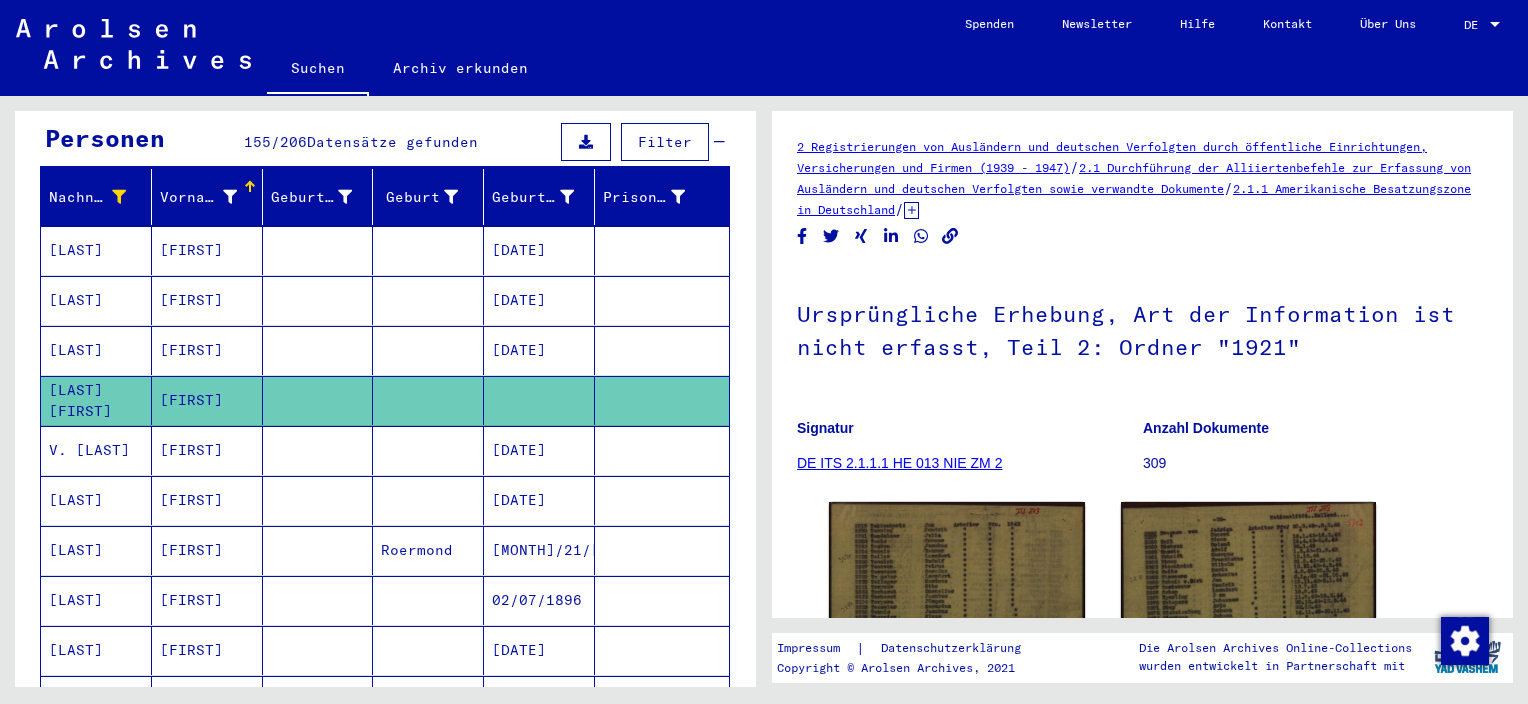 scroll, scrollTop: 0, scrollLeft: 0, axis: both 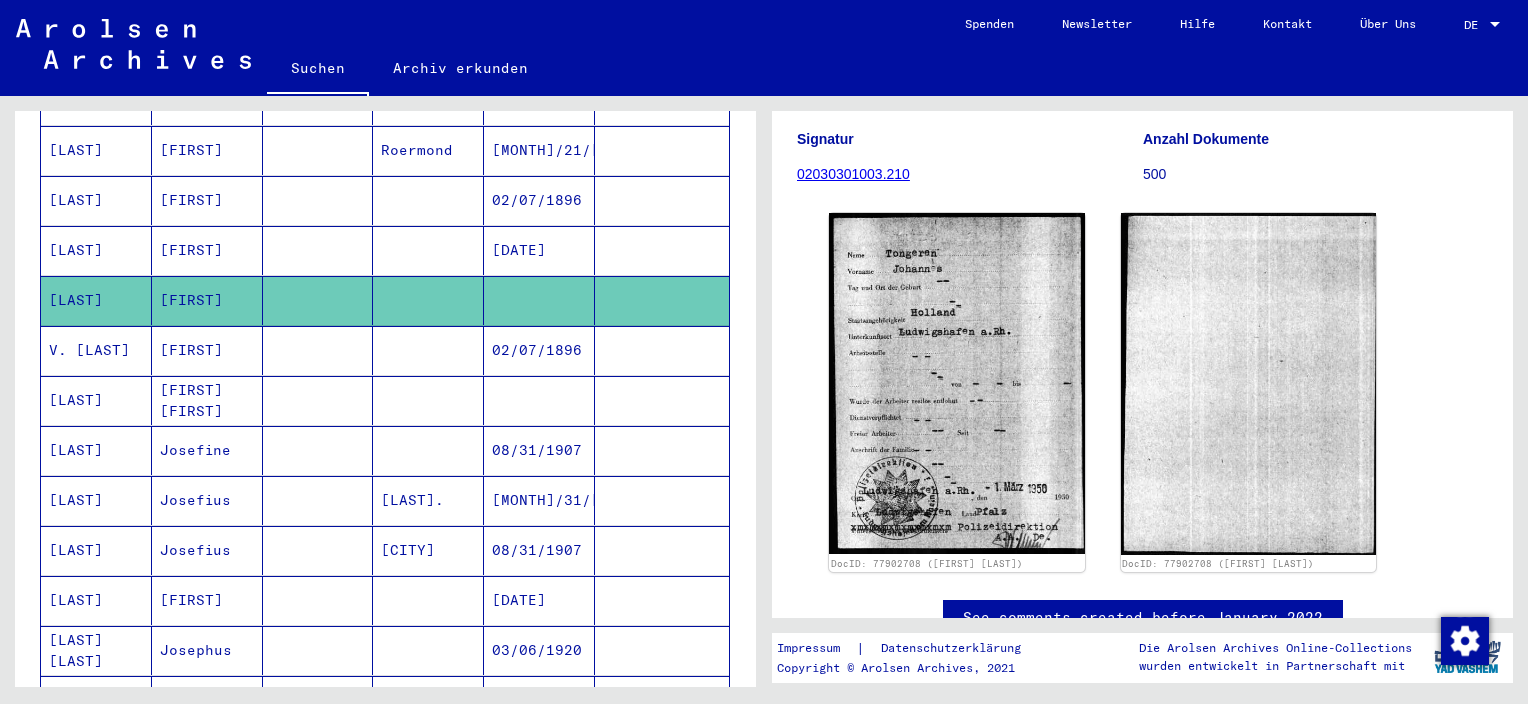 click on "[FIRST] [FIRST]" at bounding box center [207, 450] 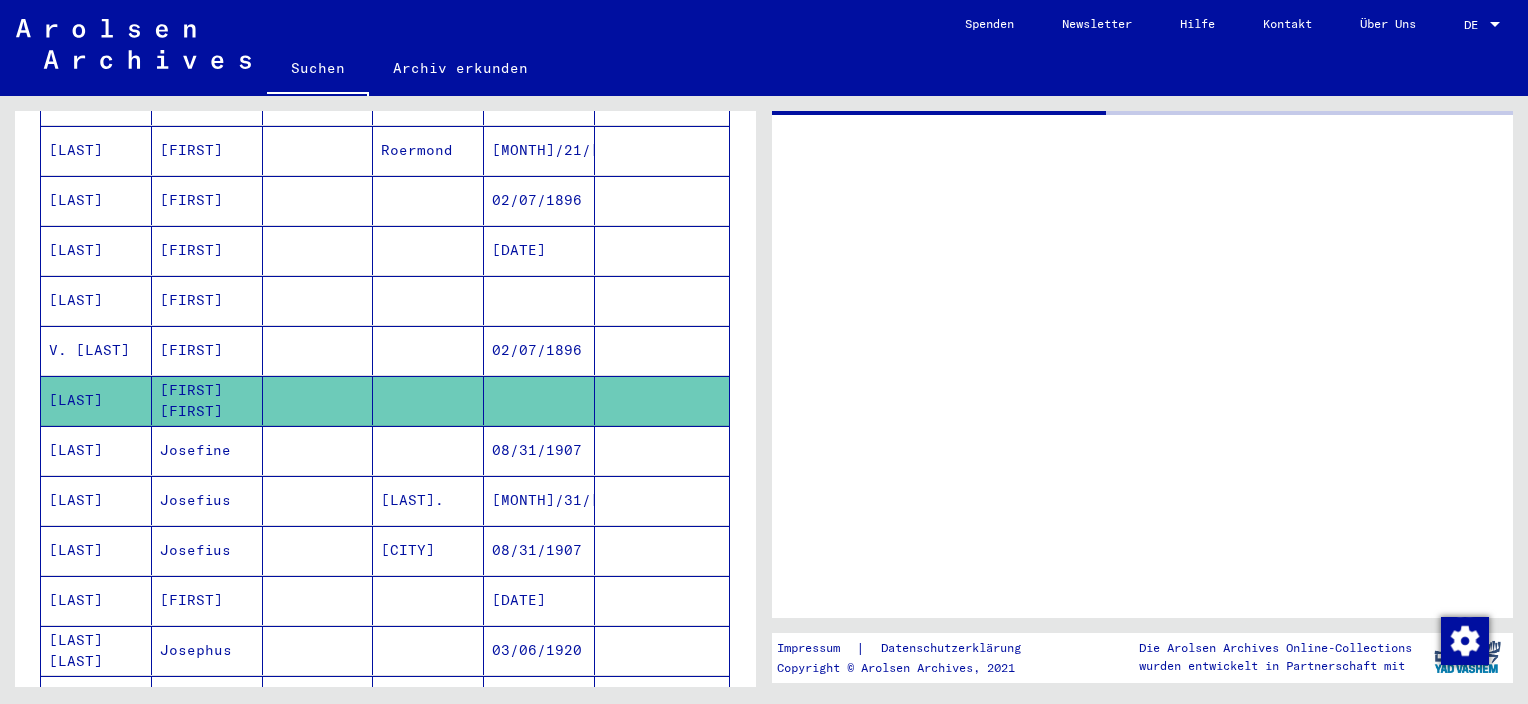 scroll, scrollTop: 0, scrollLeft: 0, axis: both 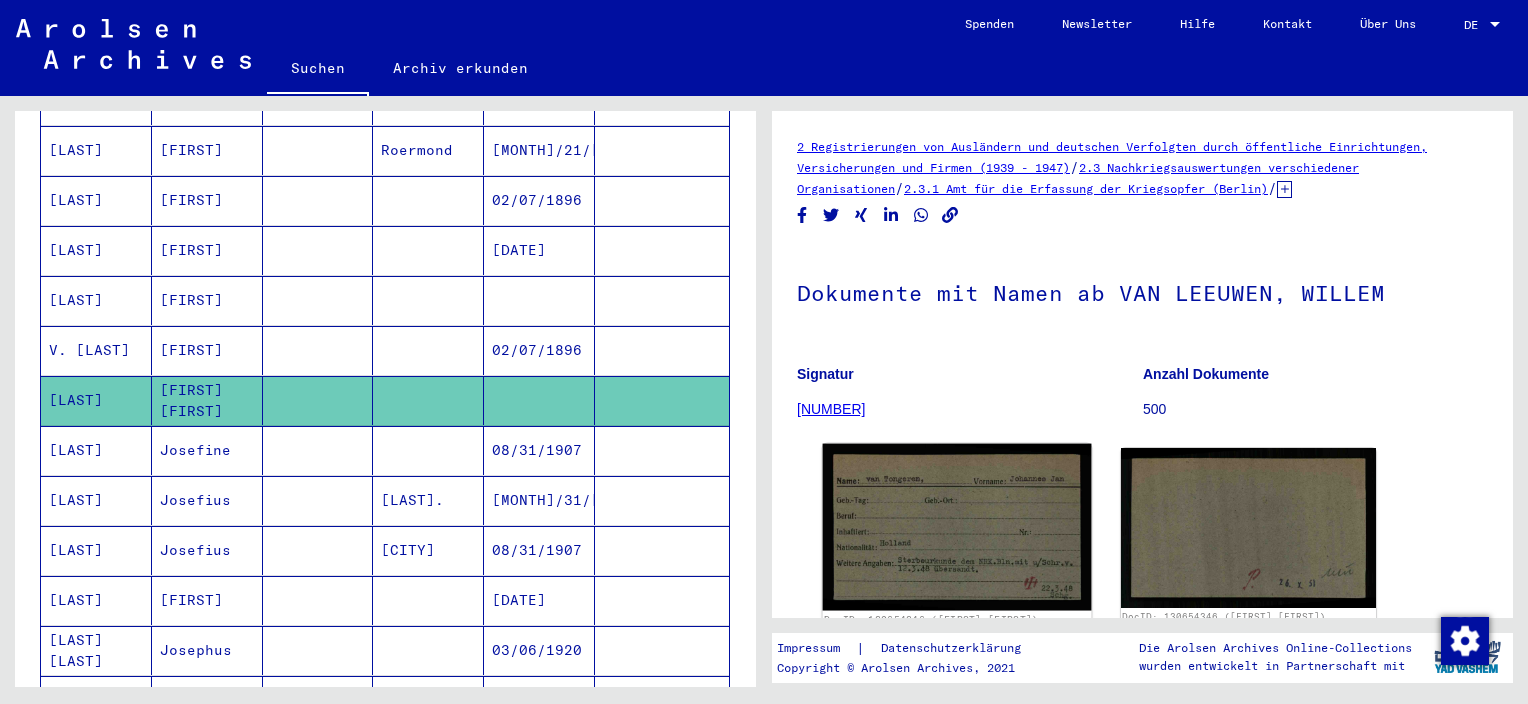 click 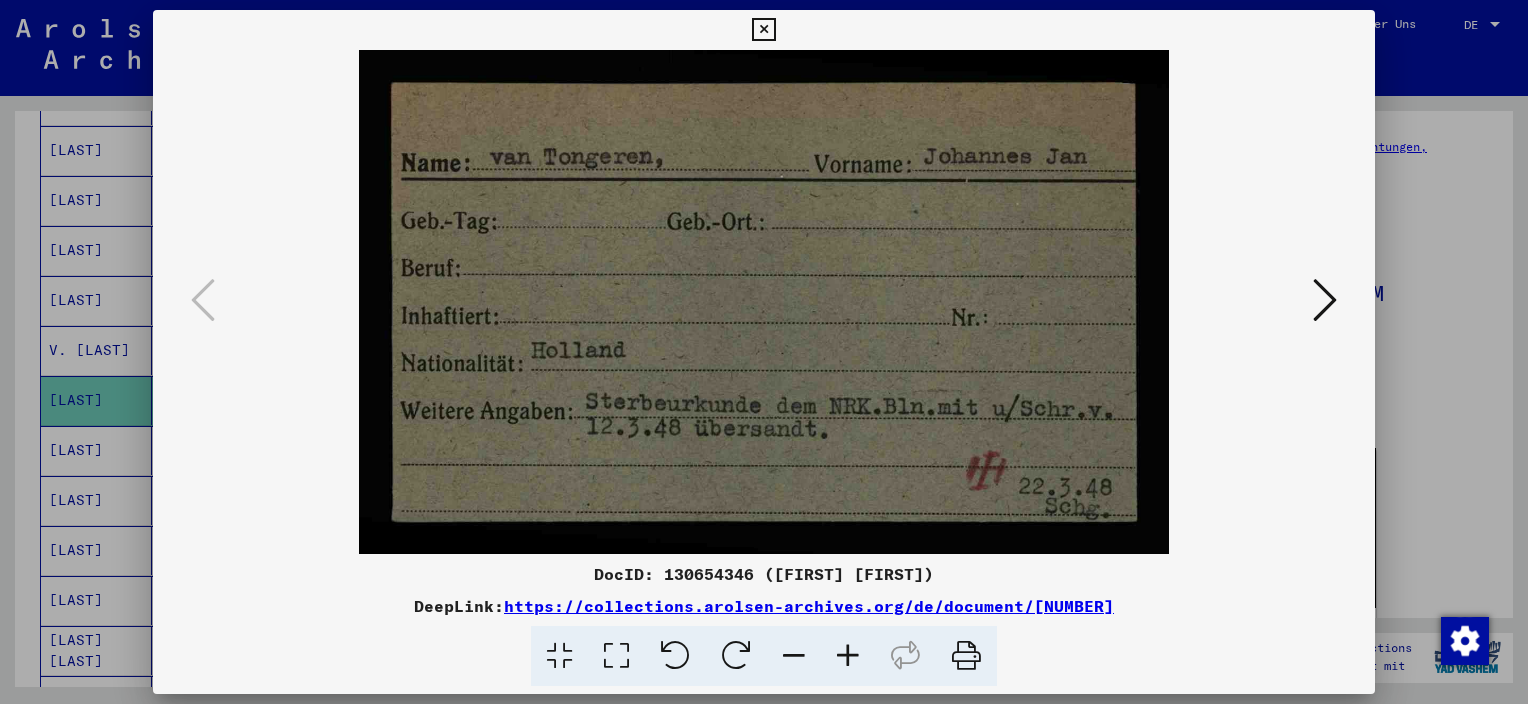 click at bounding box center (763, 30) 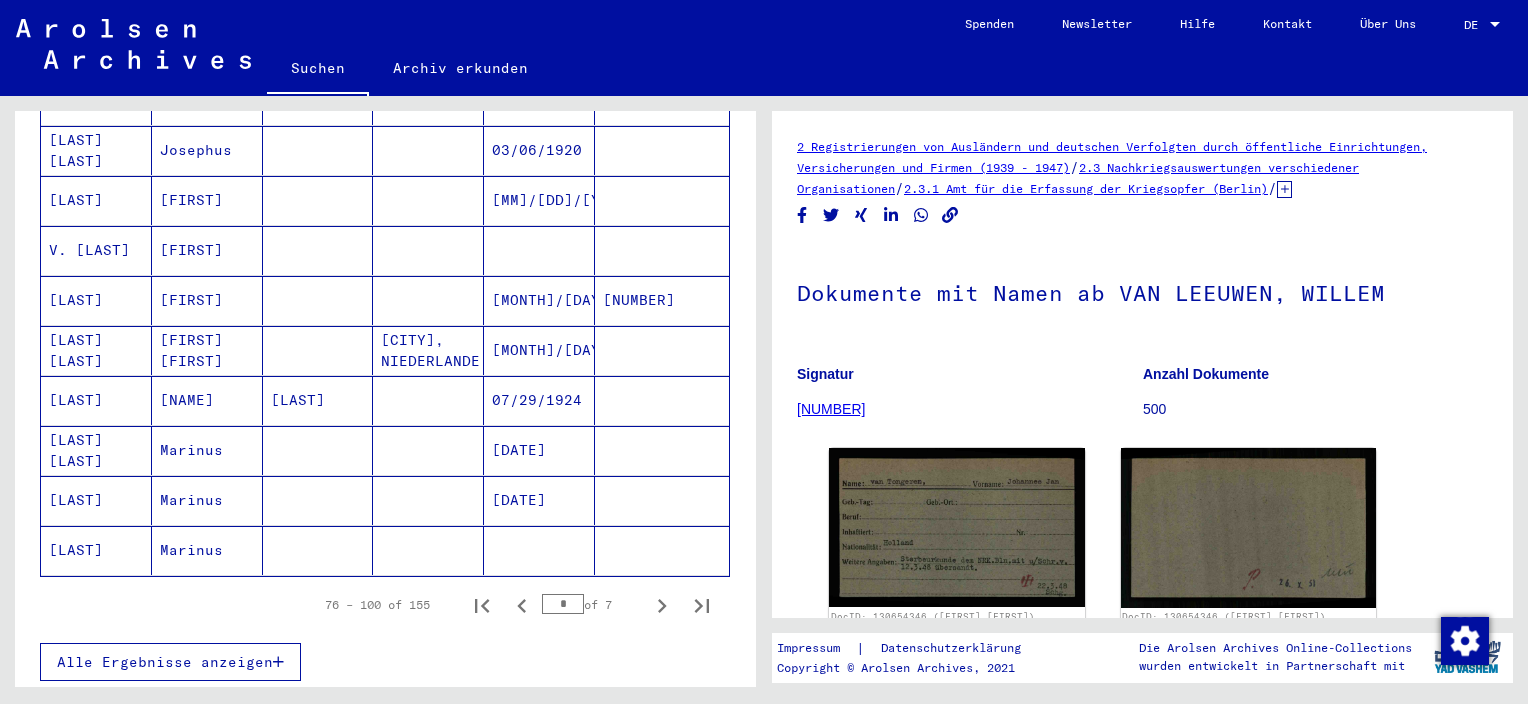 scroll, scrollTop: 1200, scrollLeft: 0, axis: vertical 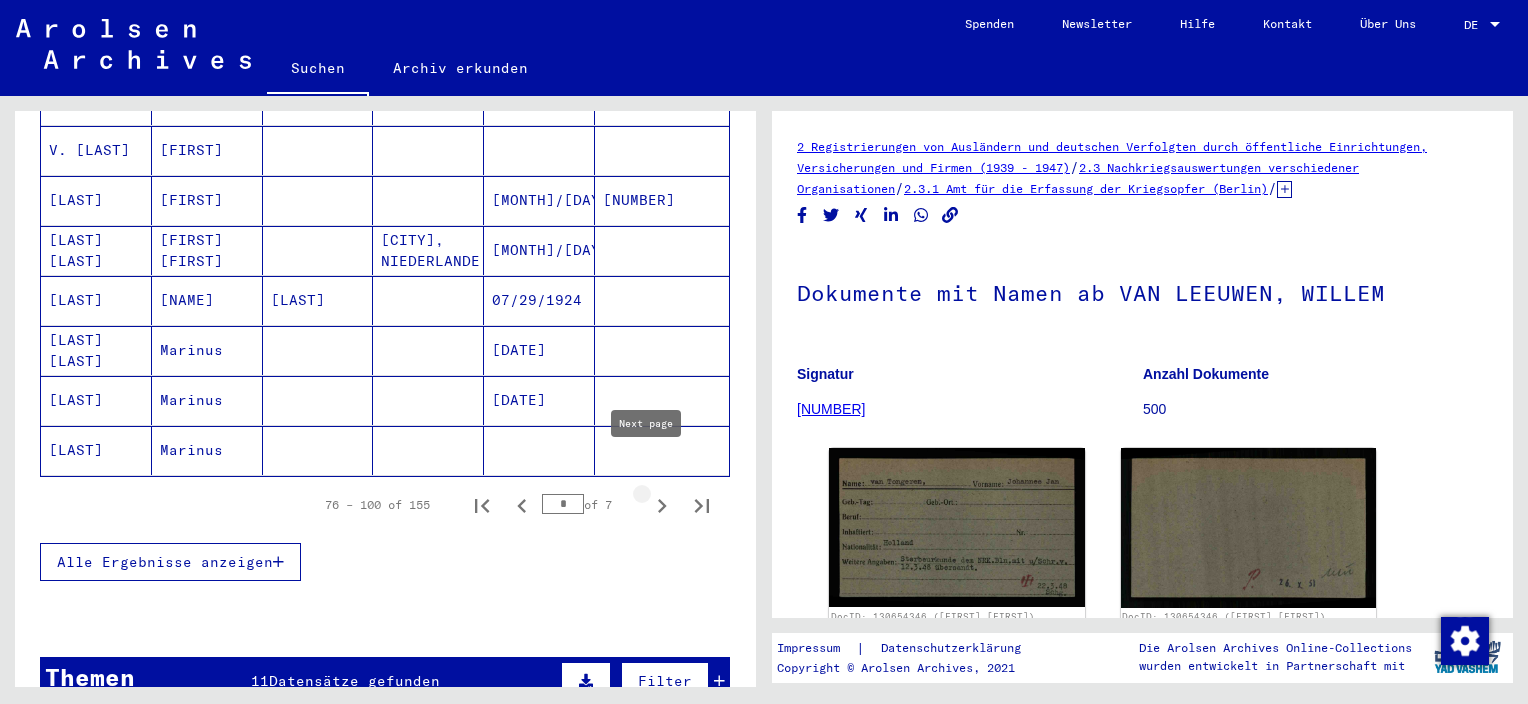 click 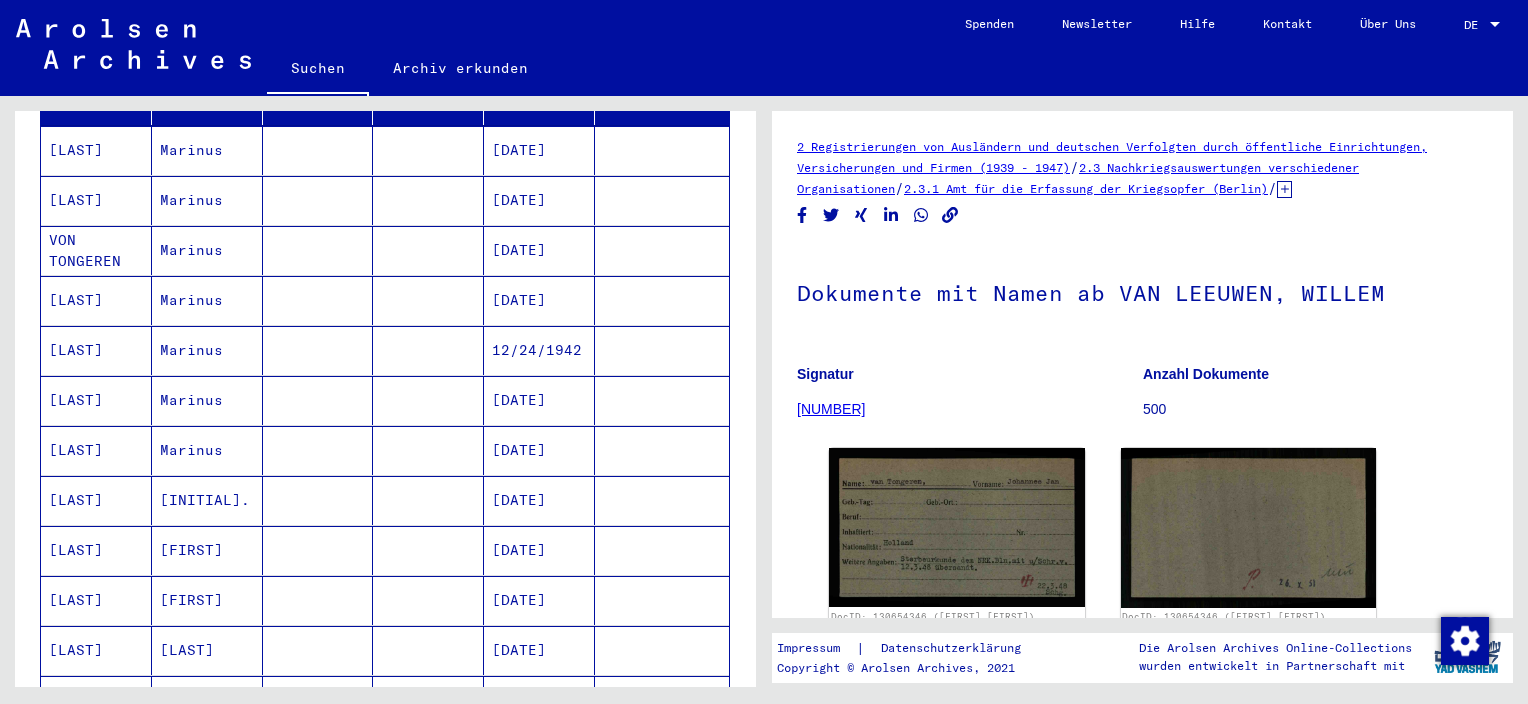 scroll, scrollTop: 0, scrollLeft: 0, axis: both 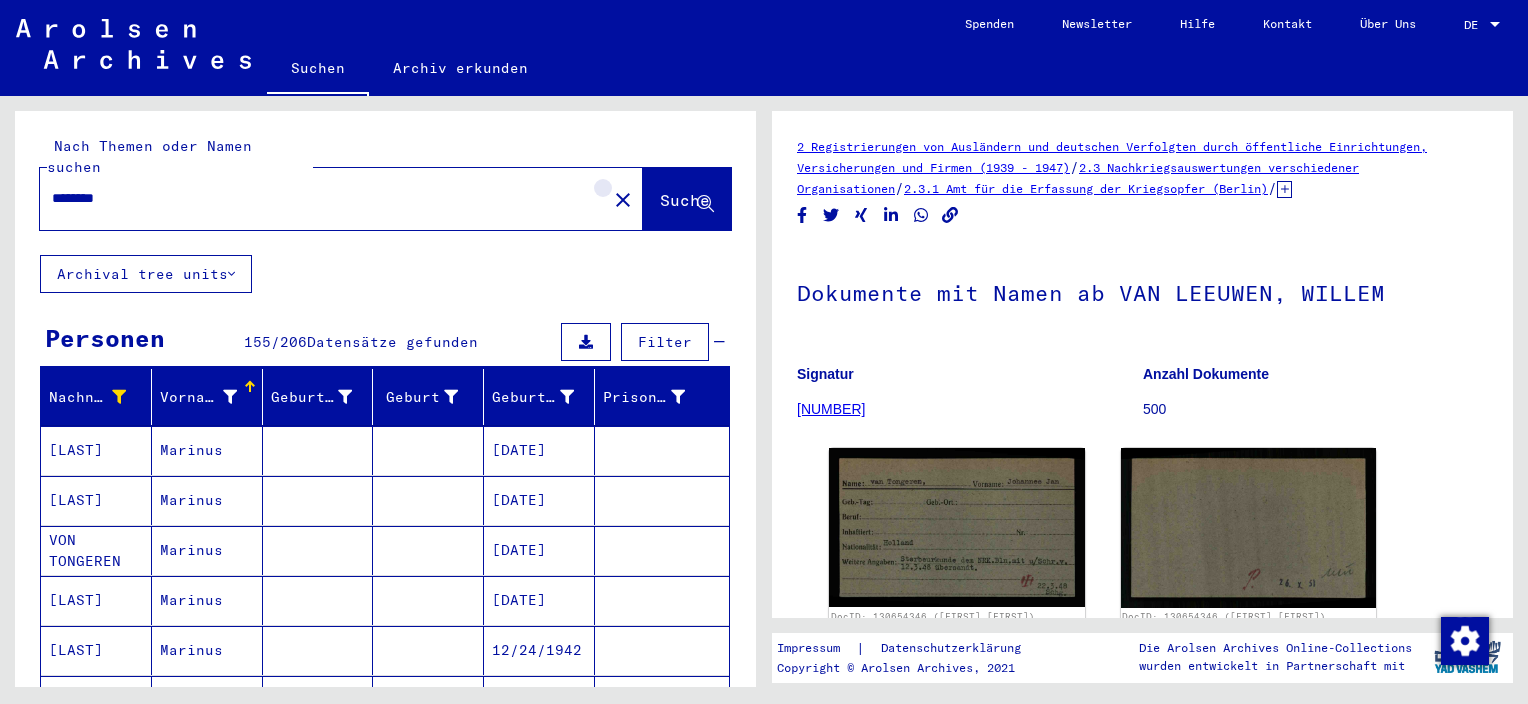 click on "close" 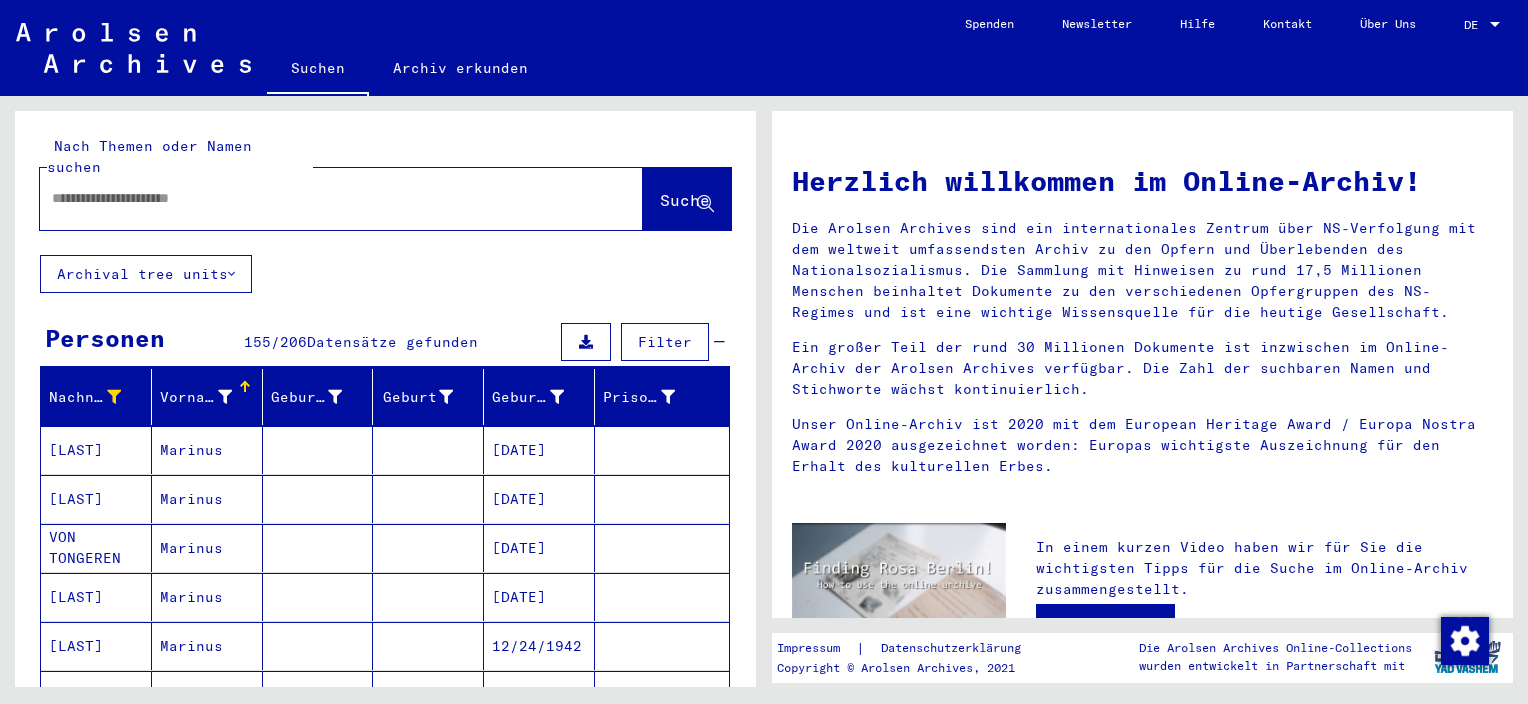 scroll, scrollTop: 0, scrollLeft: 0, axis: both 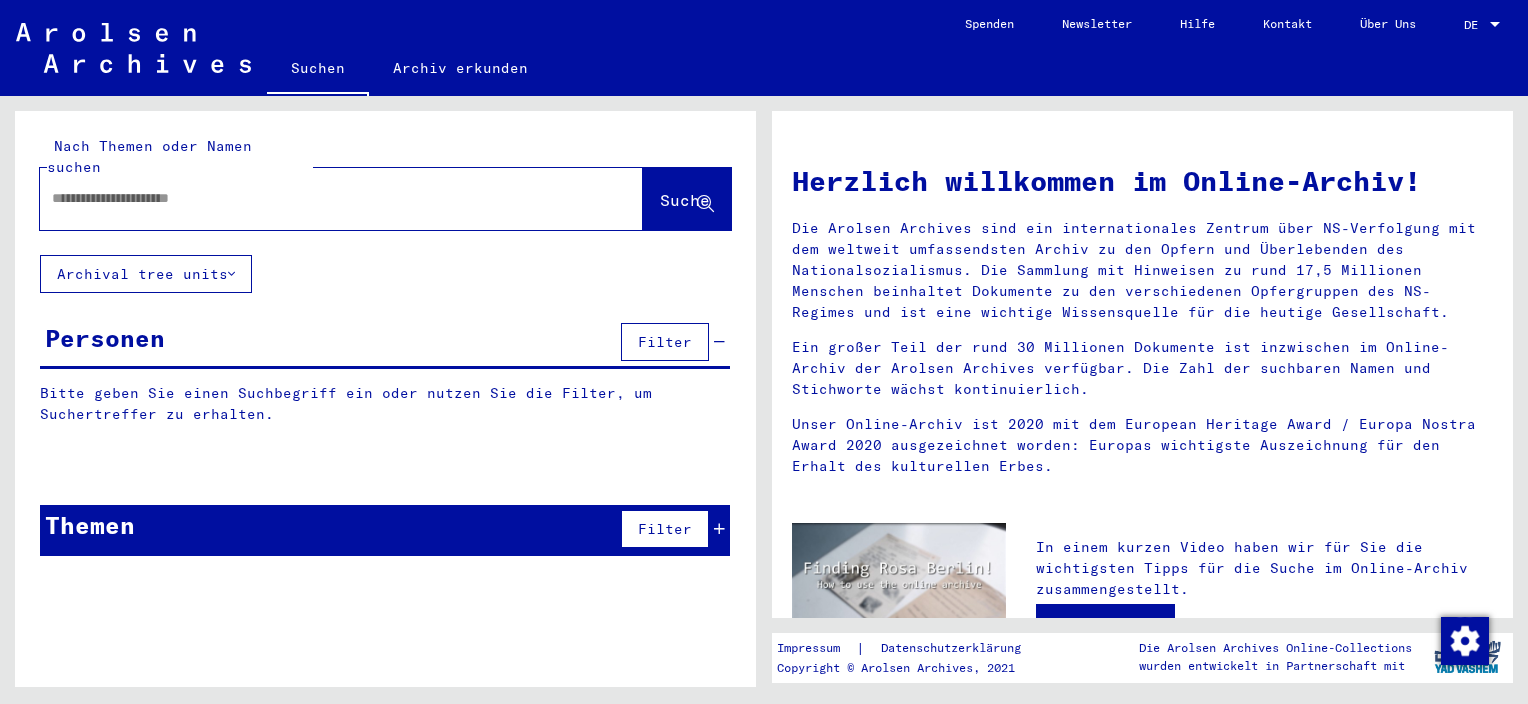 click at bounding box center [317, 198] 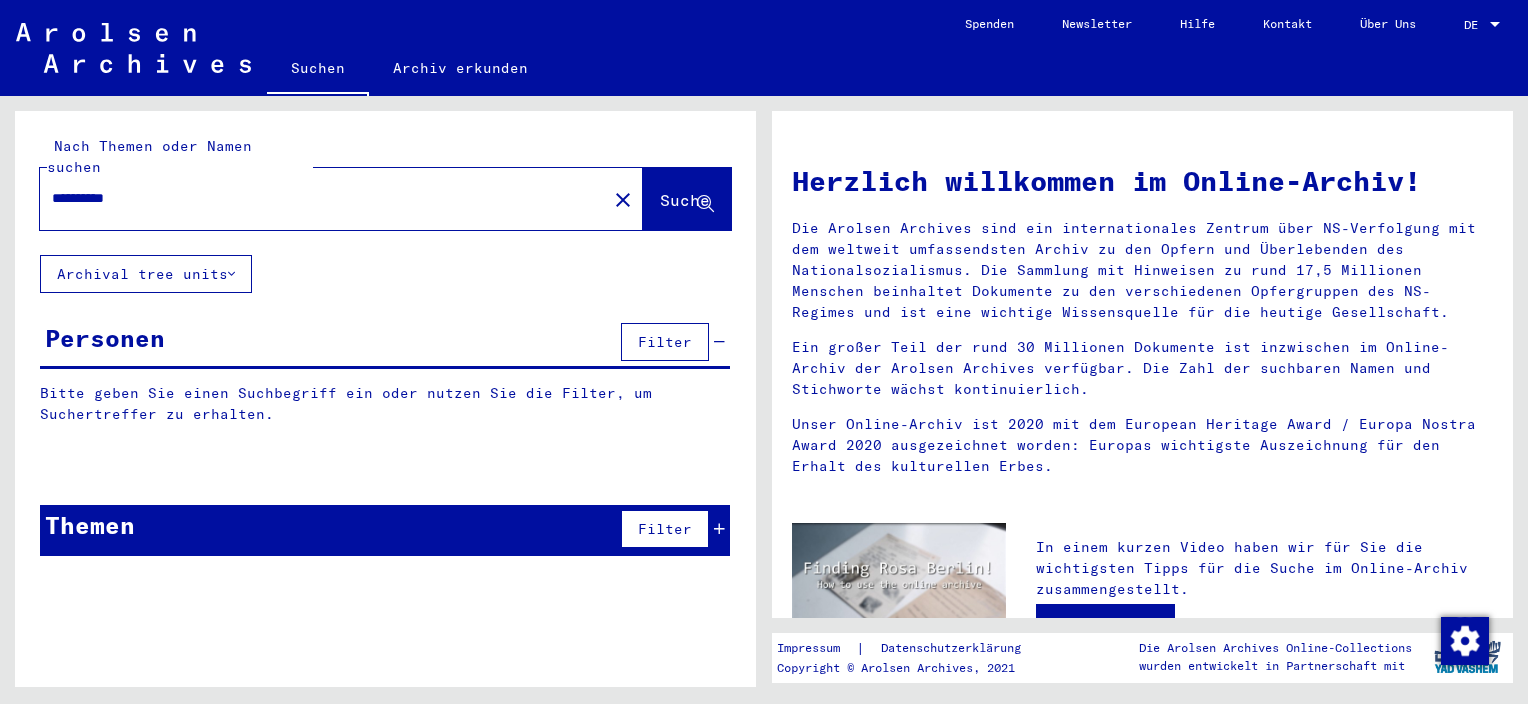 type on "**********" 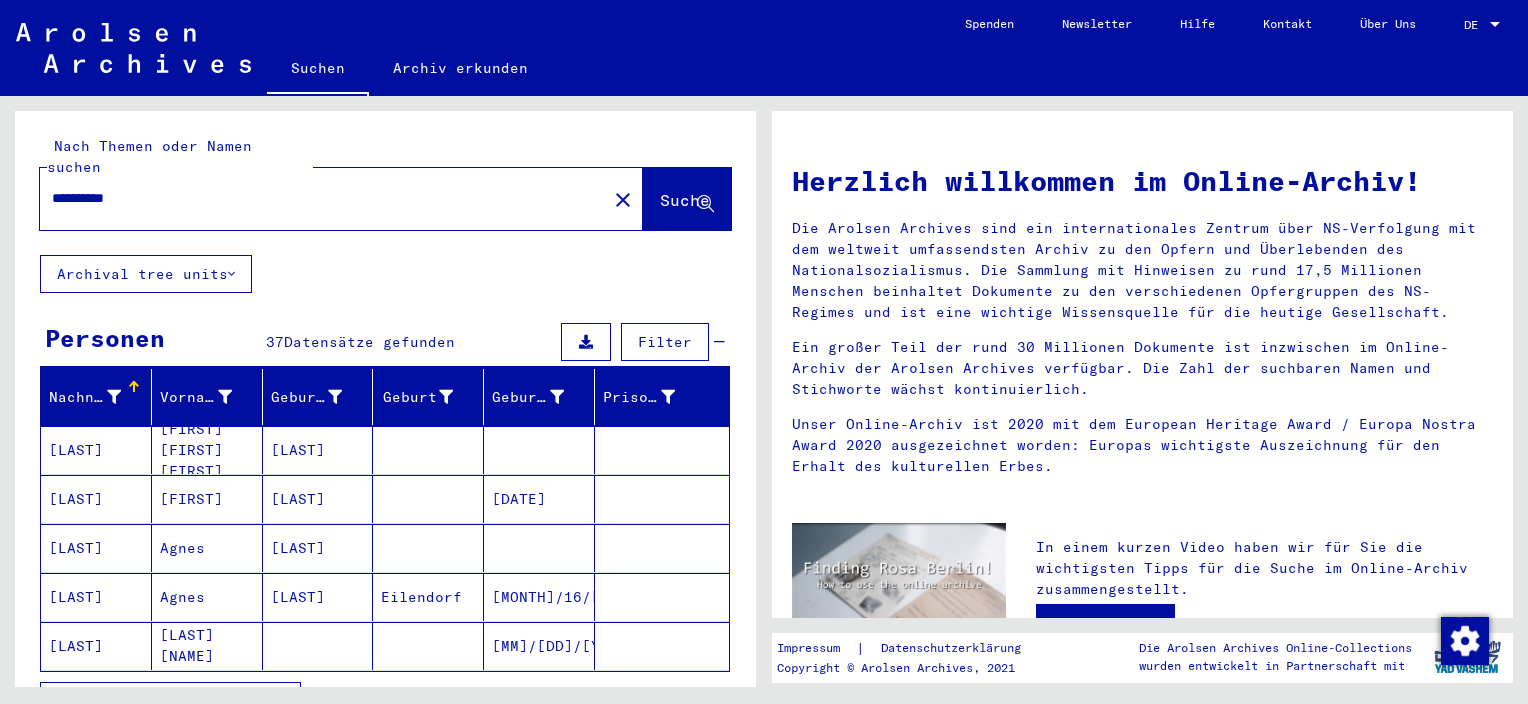 click at bounding box center [114, 397] 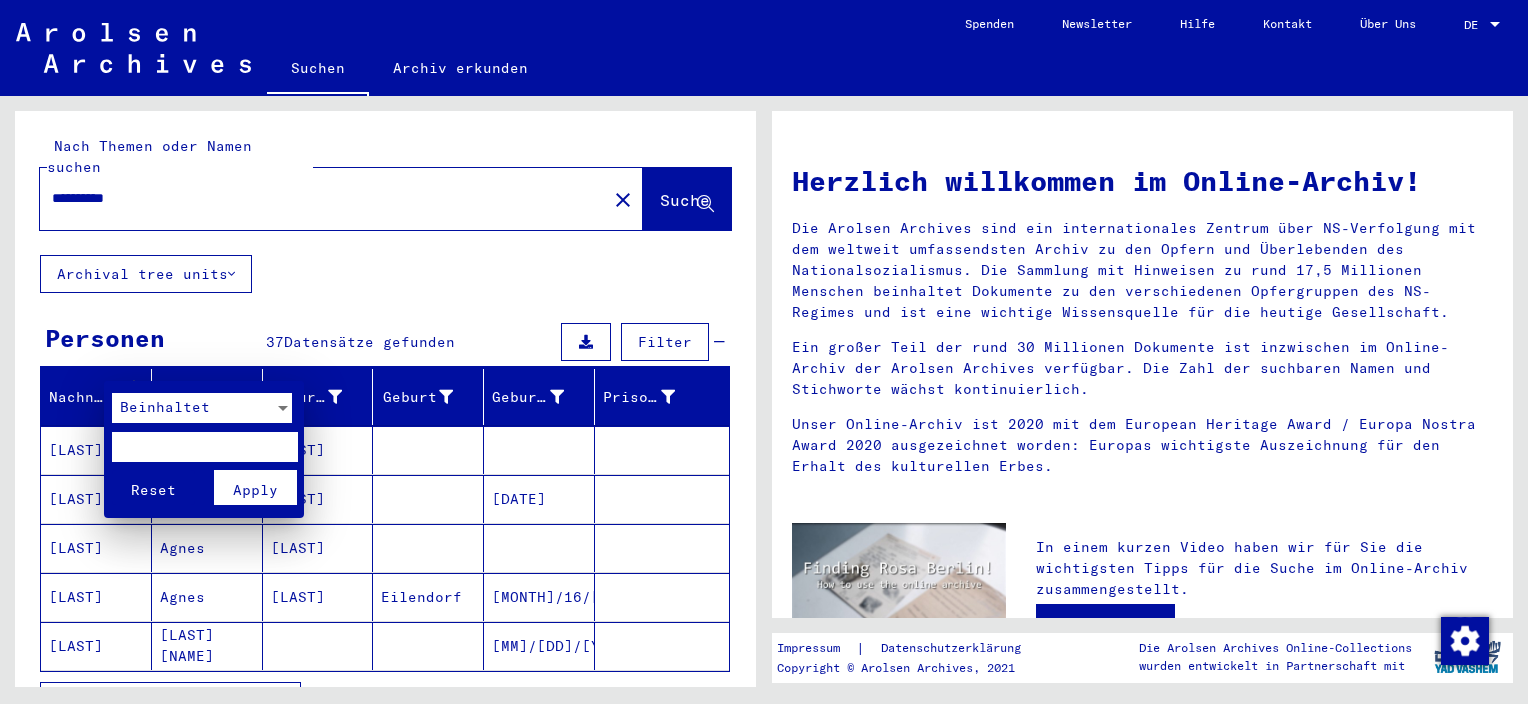 click at bounding box center (204, 447) 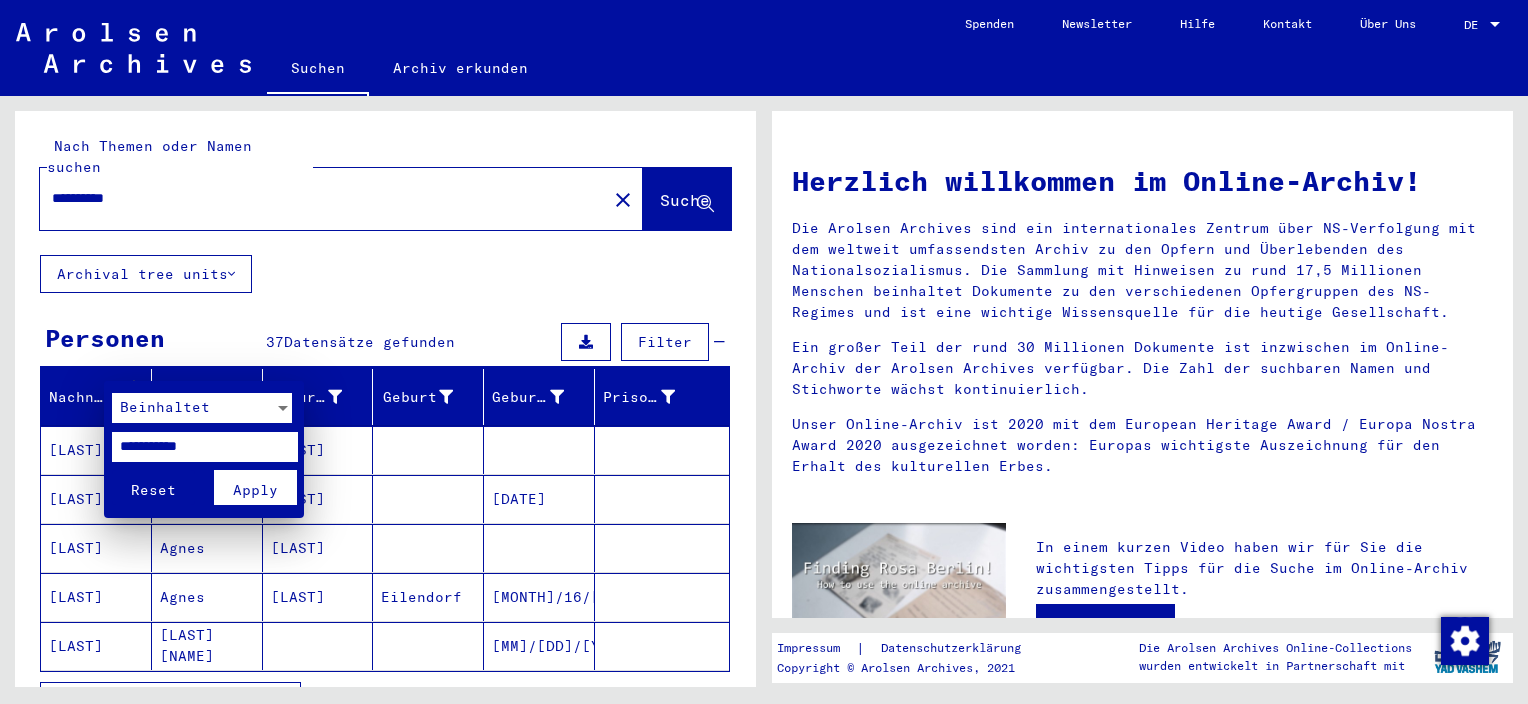 click on "**********" at bounding box center [204, 447] 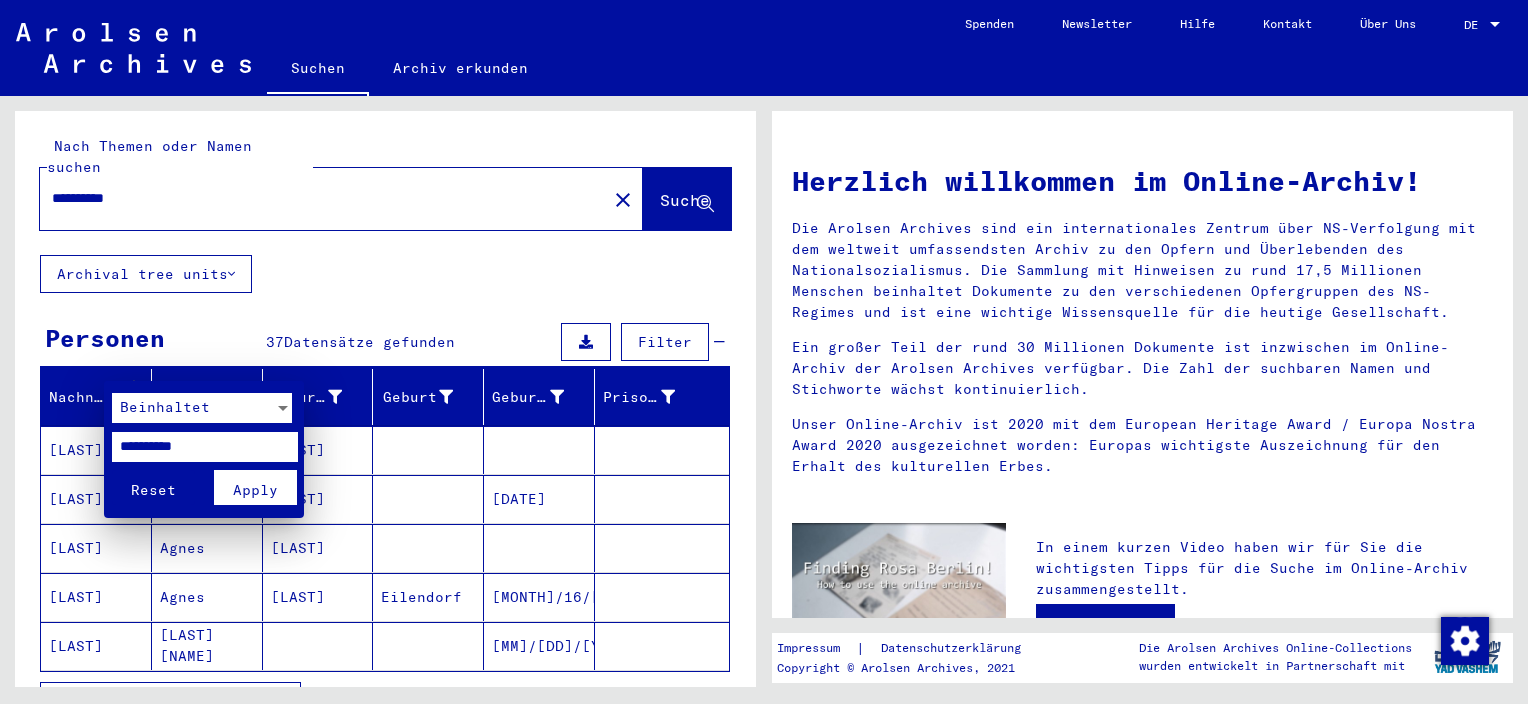 type on "**********" 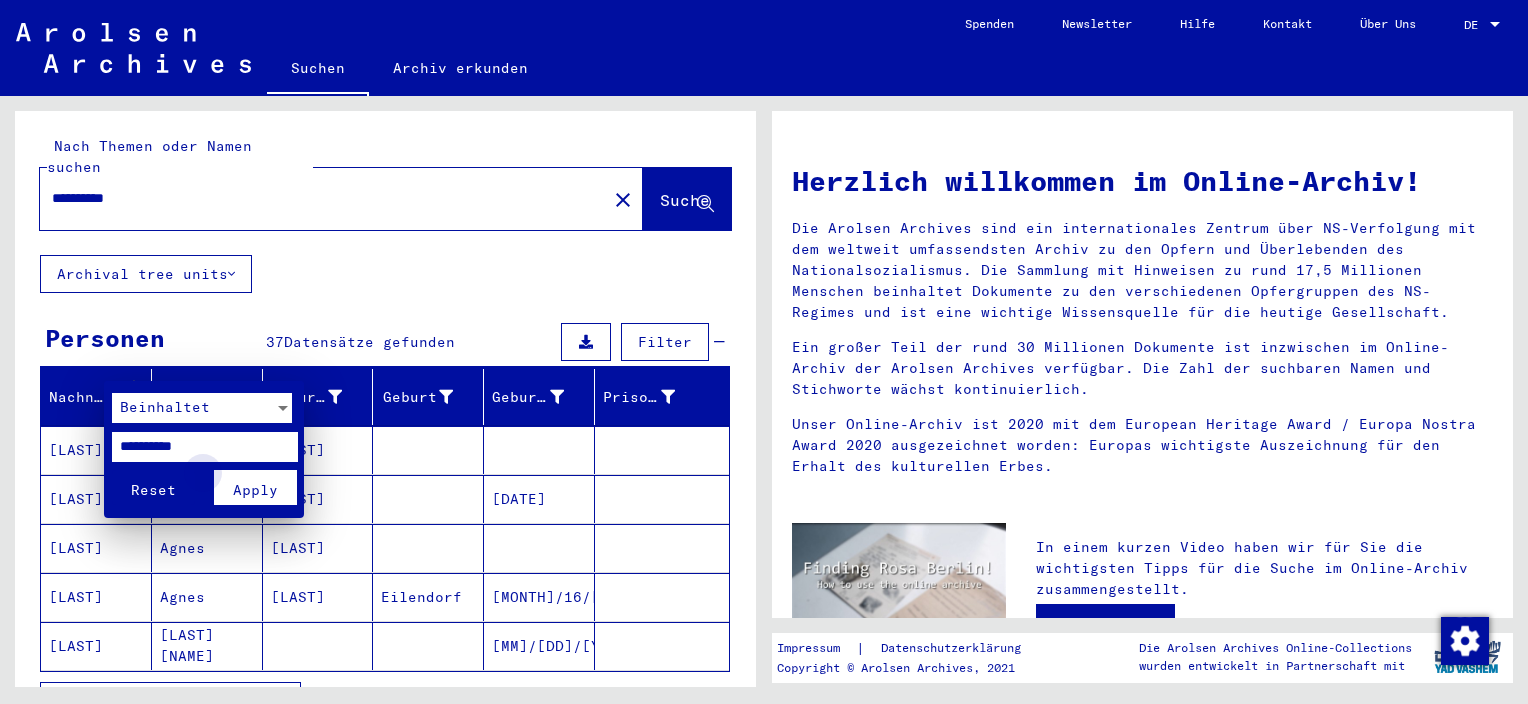 click on "Apply" at bounding box center (255, 490) 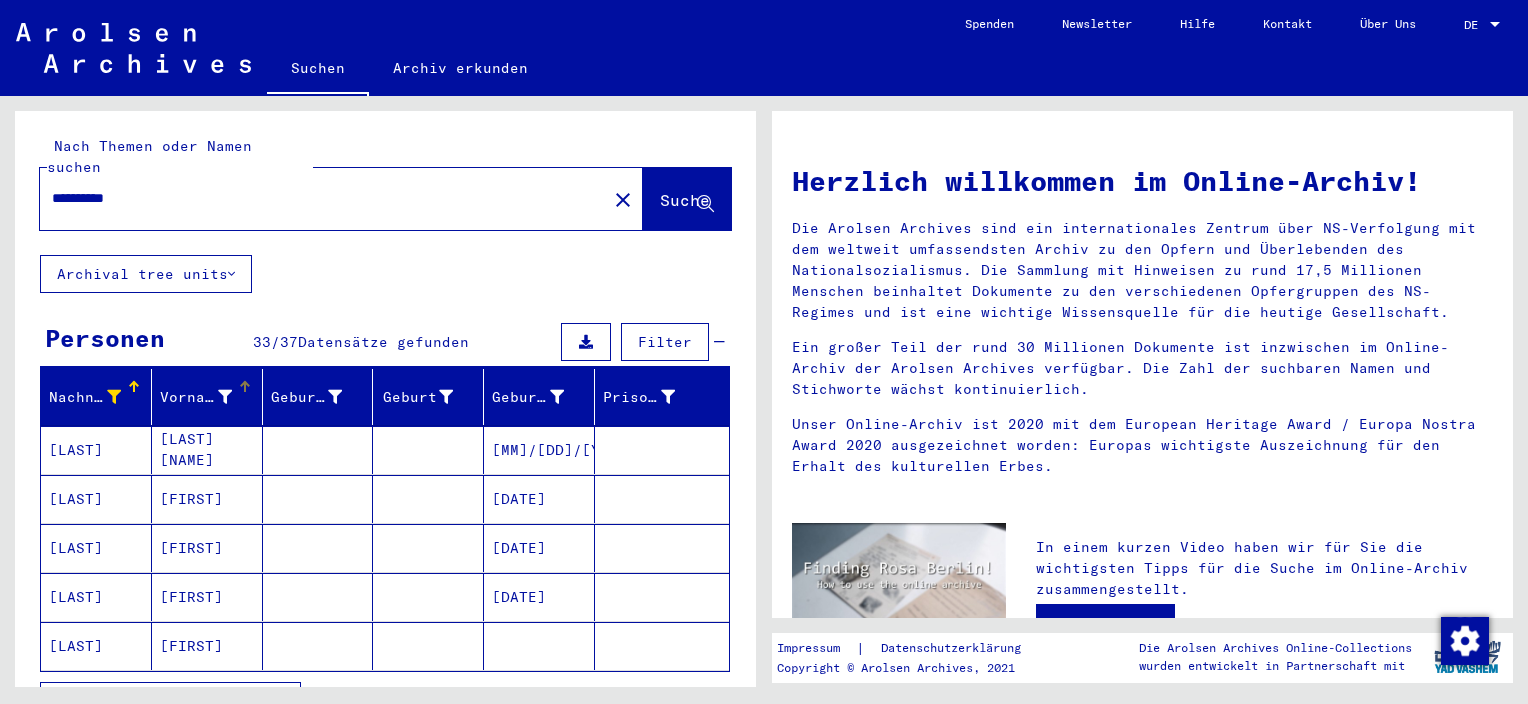 click at bounding box center [243, 384] 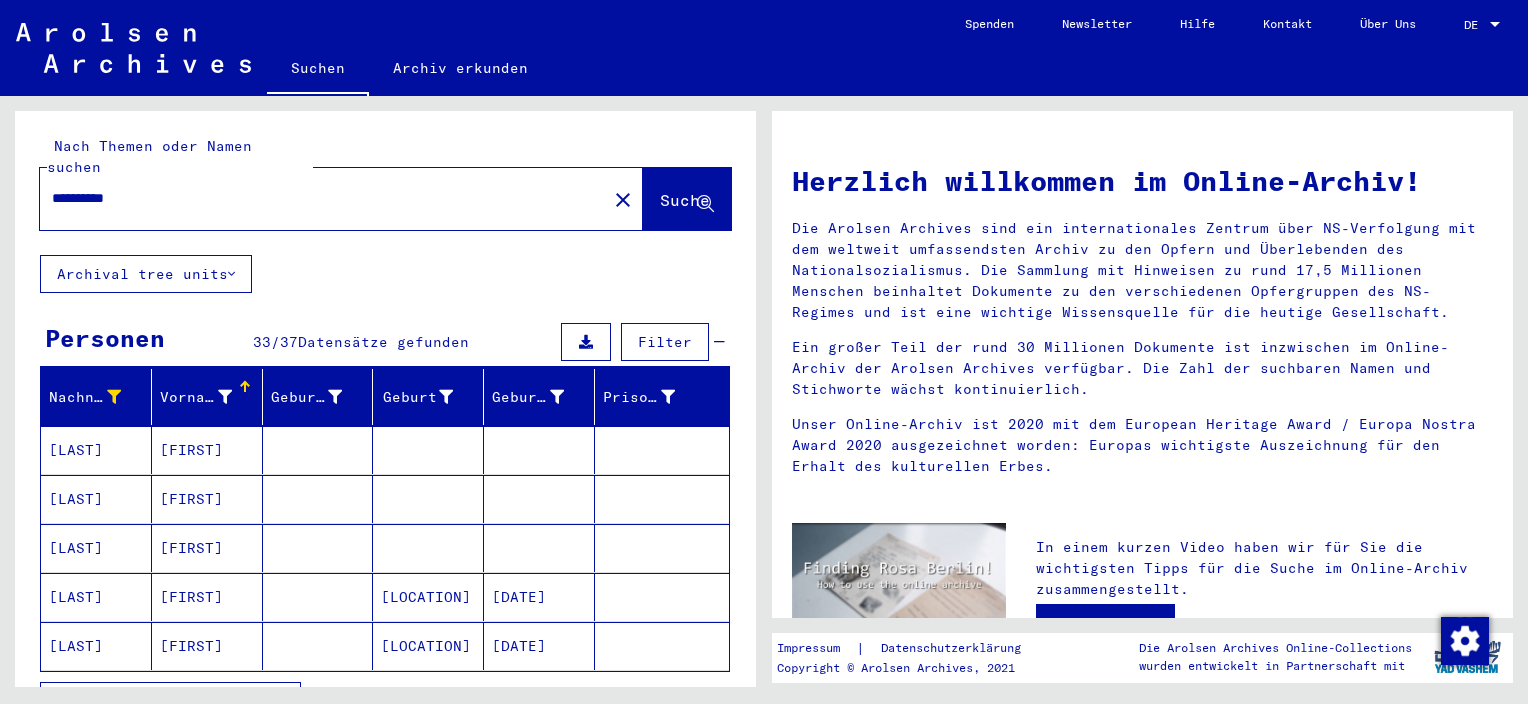 scroll, scrollTop: 200, scrollLeft: 0, axis: vertical 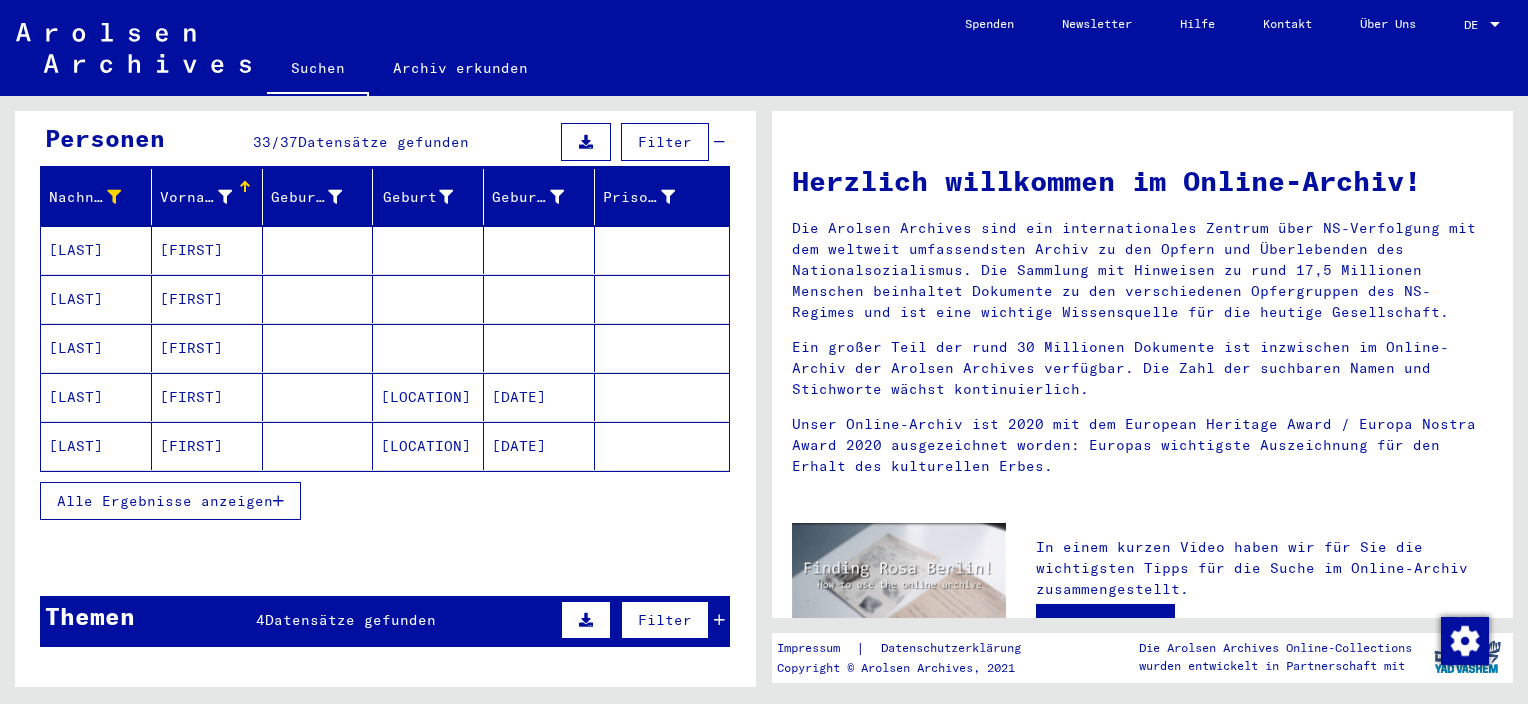 click on "Alle Ergebnisse anzeigen" at bounding box center [165, 501] 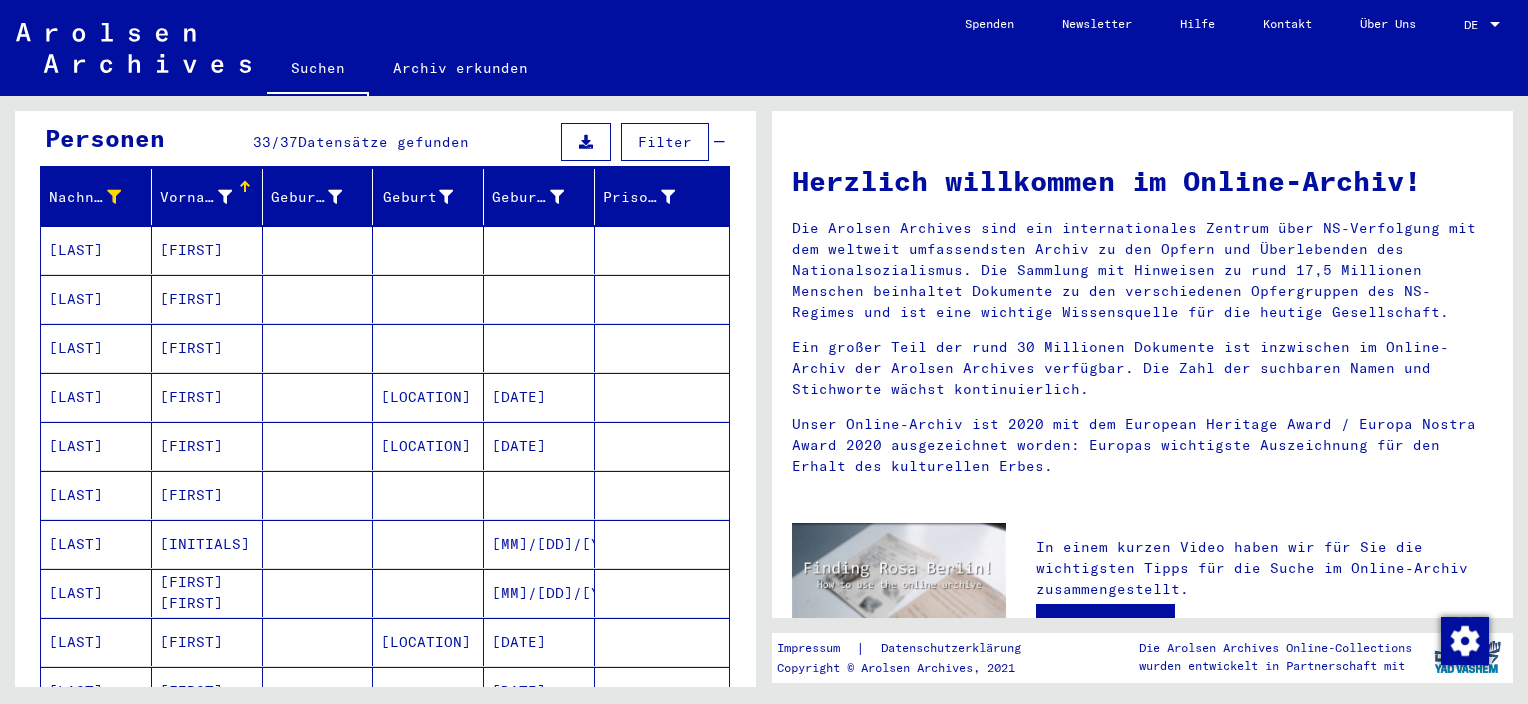 click on "[LAST]" at bounding box center (96, 299) 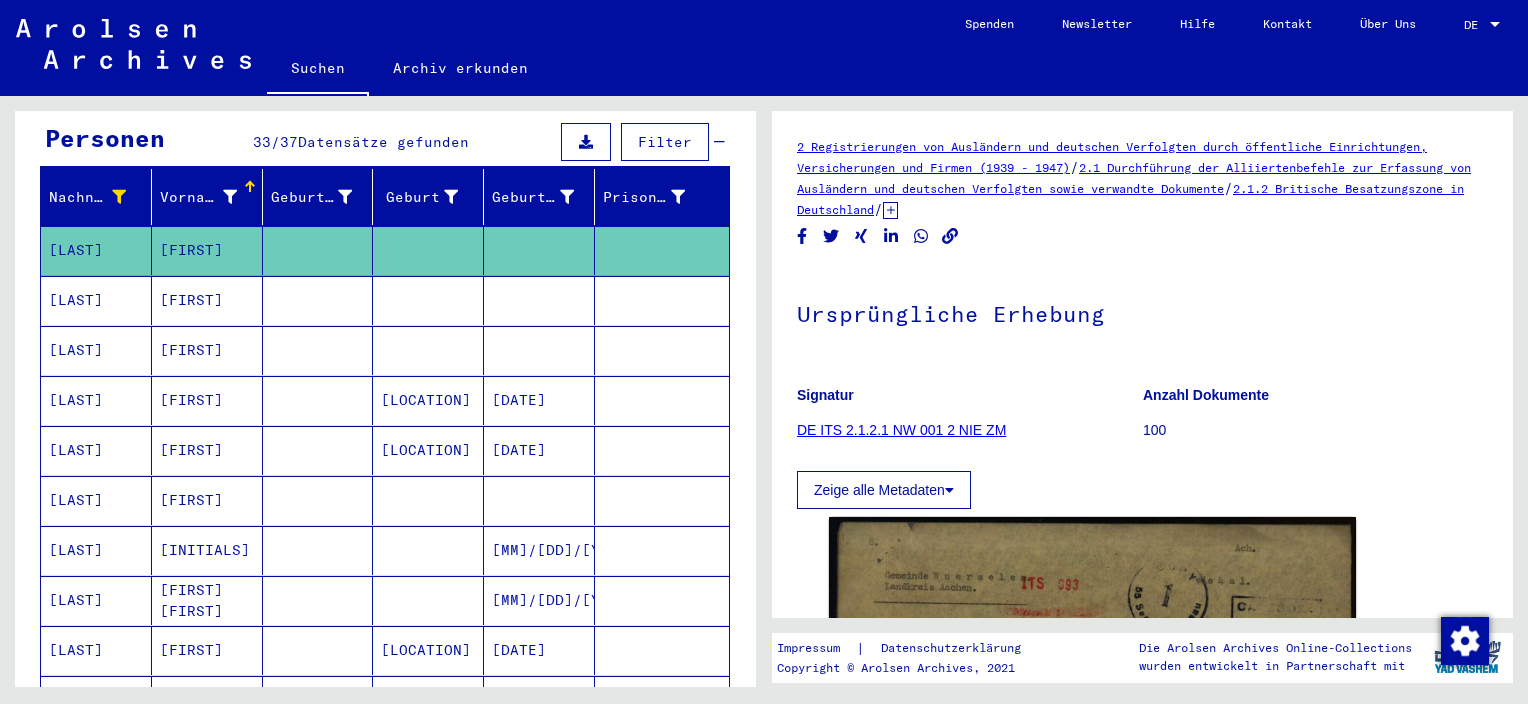 scroll, scrollTop: 0, scrollLeft: 0, axis: both 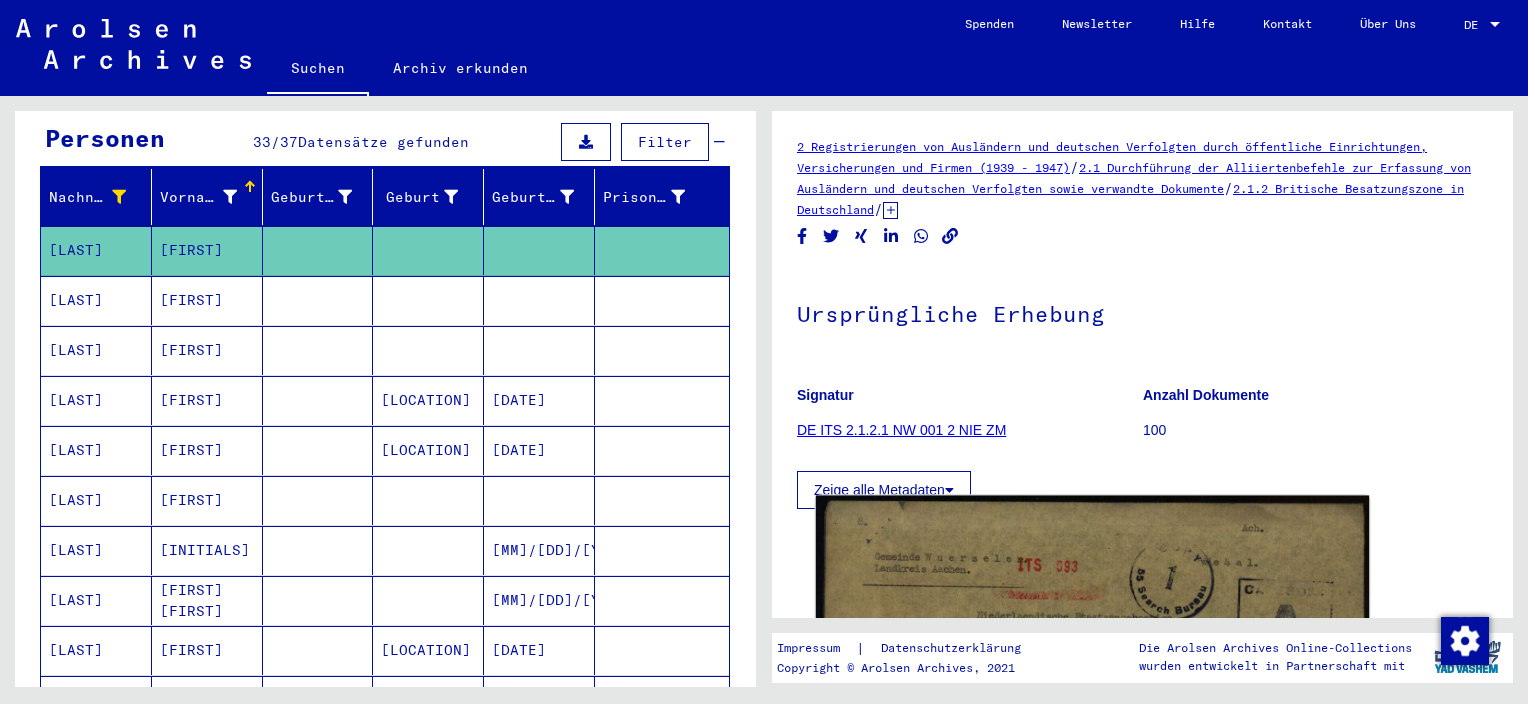 click 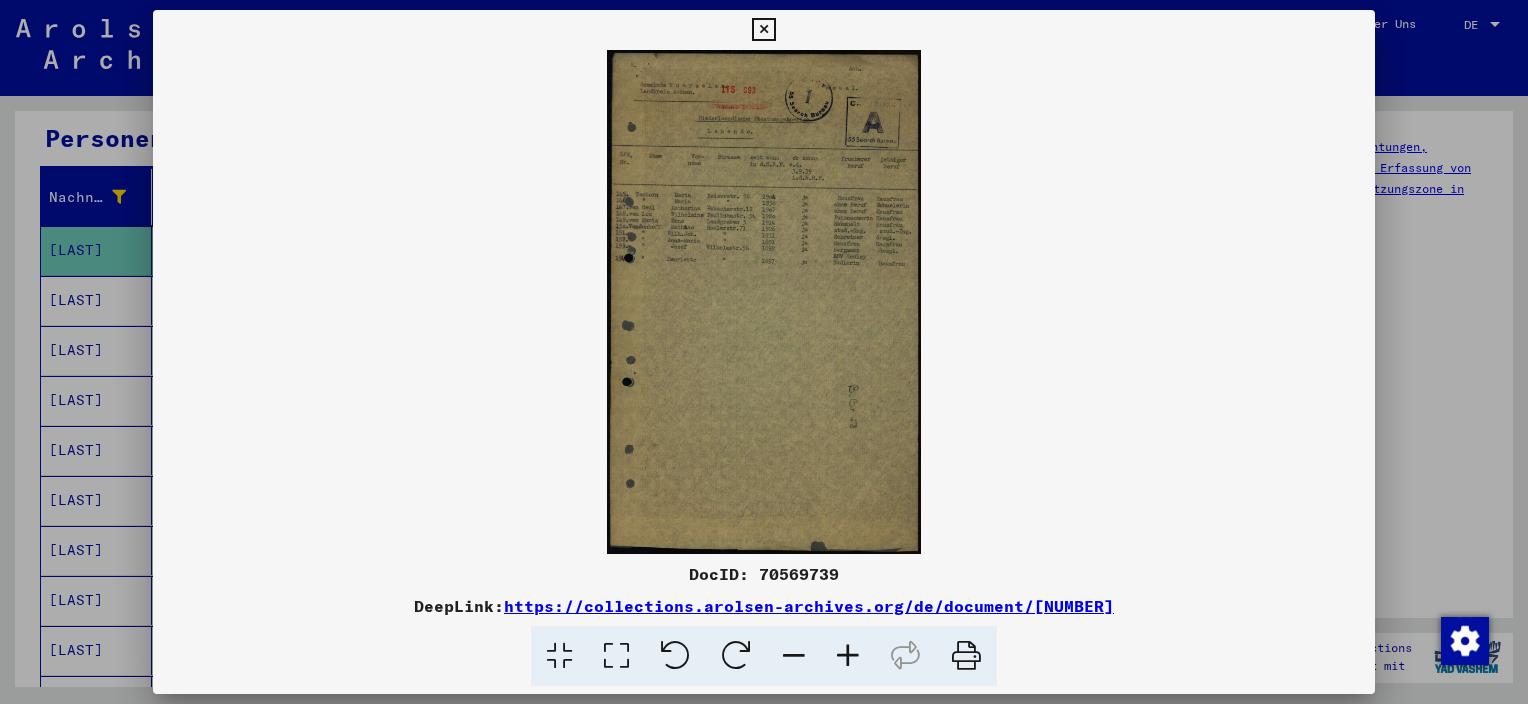 click at bounding box center (848, 656) 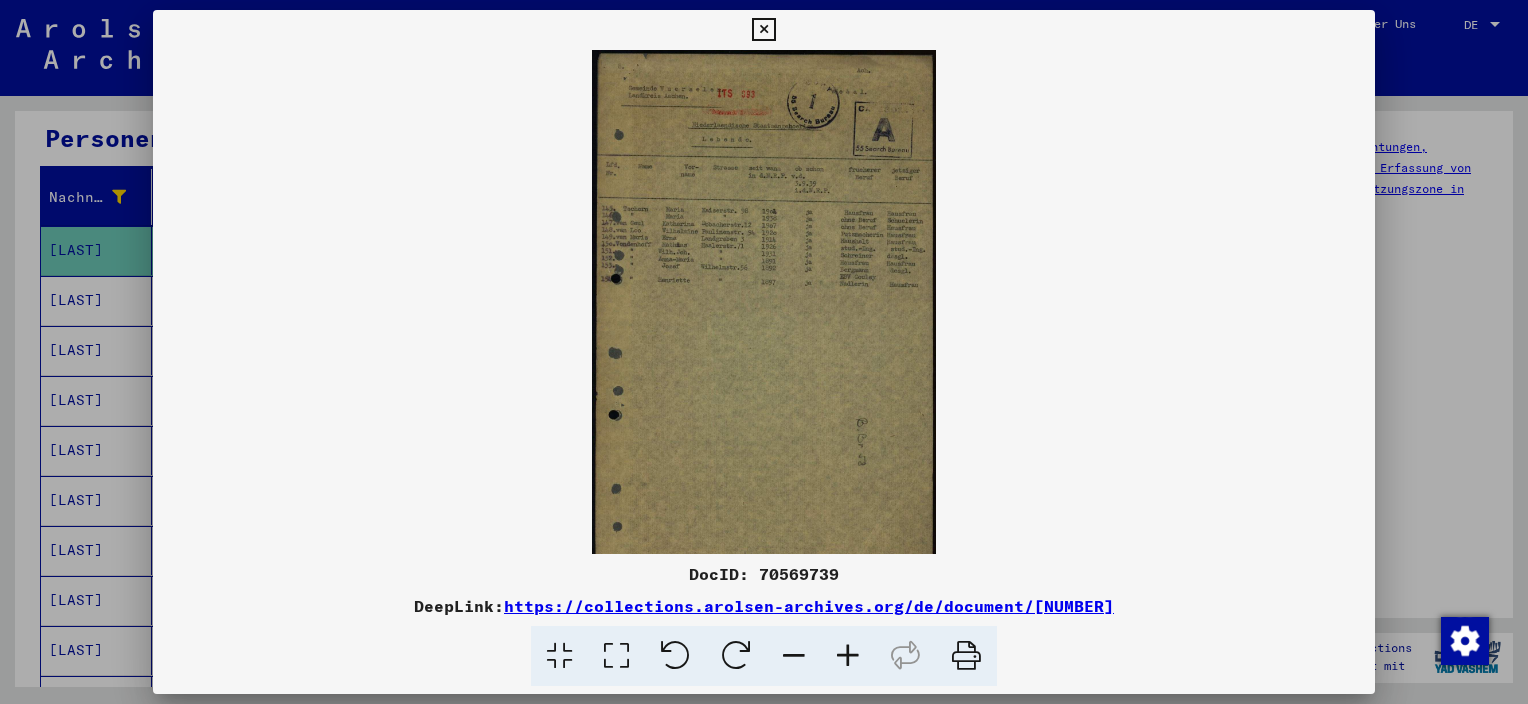 click at bounding box center [848, 656] 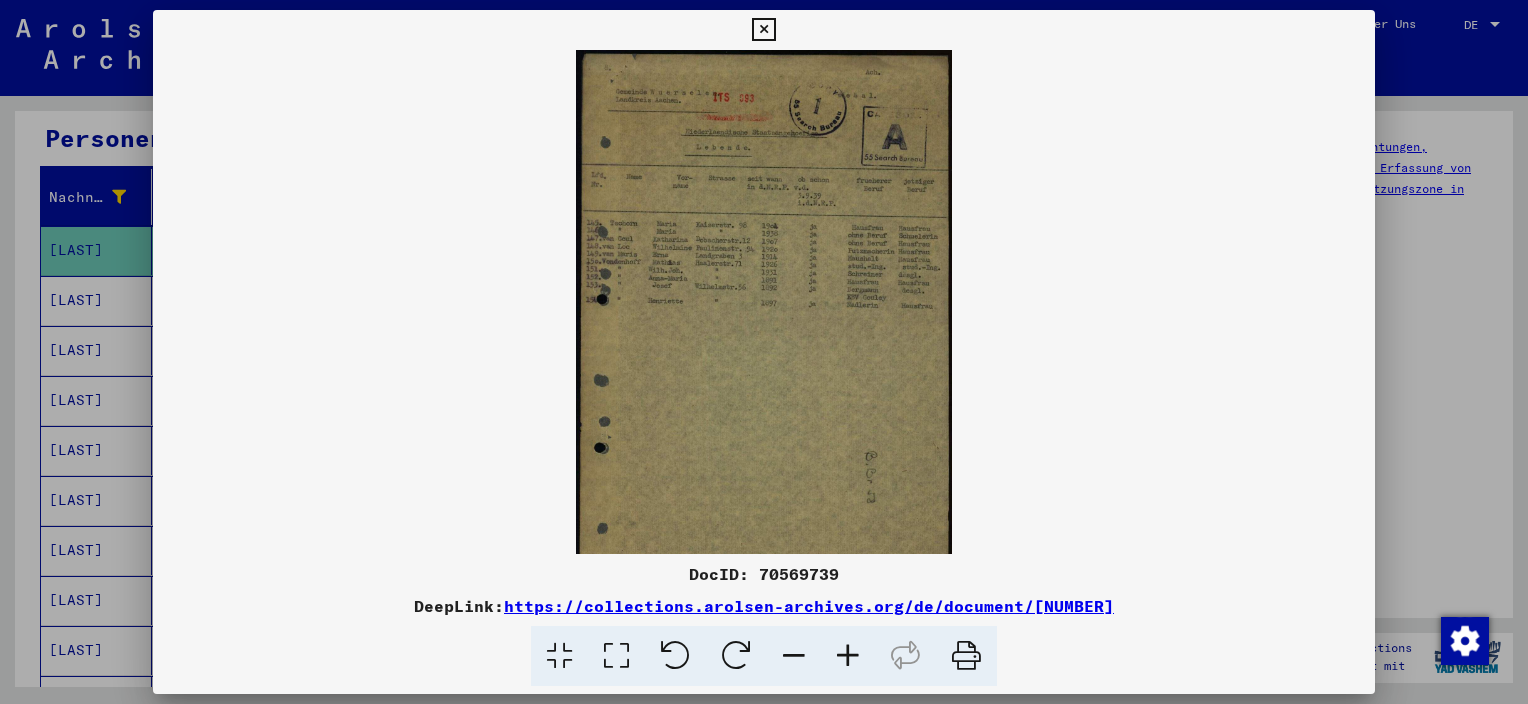 click at bounding box center (848, 656) 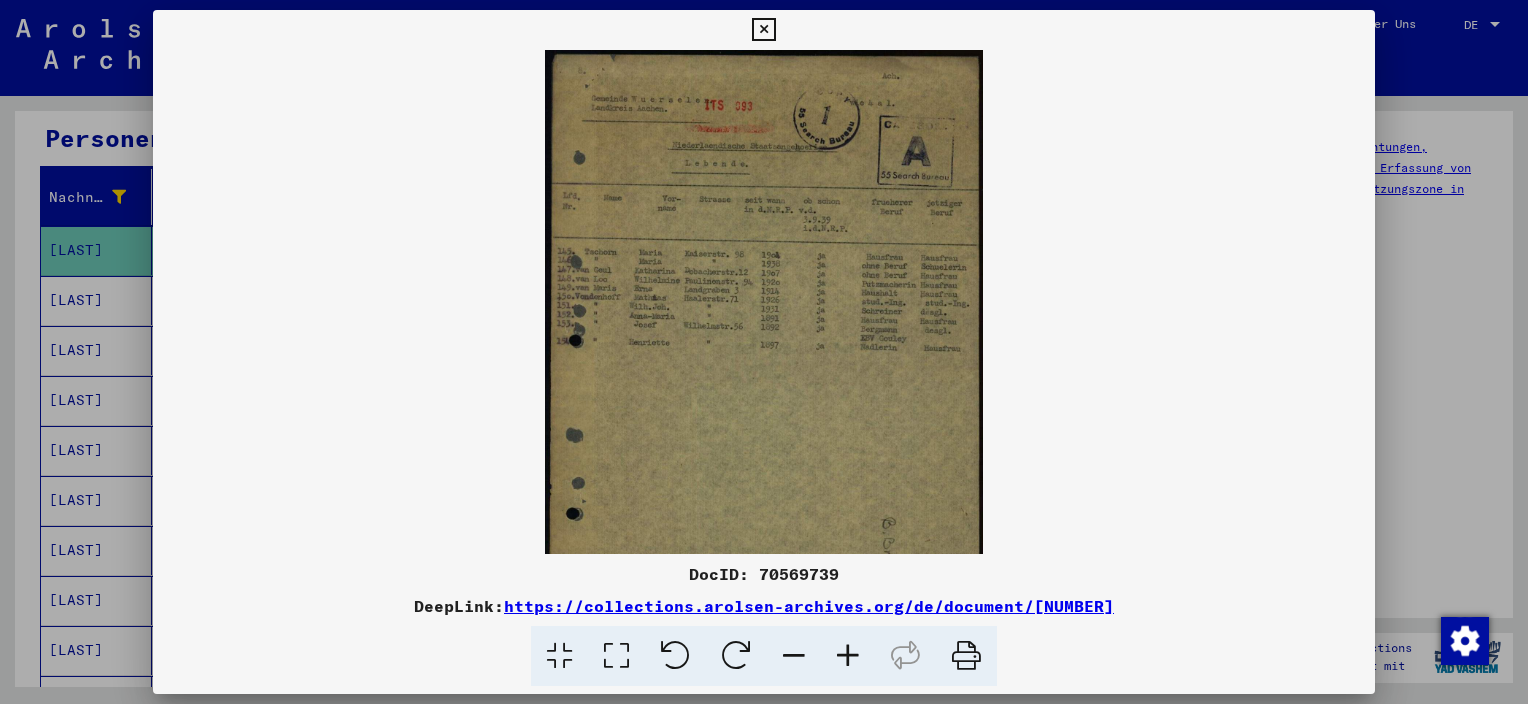 click at bounding box center (848, 656) 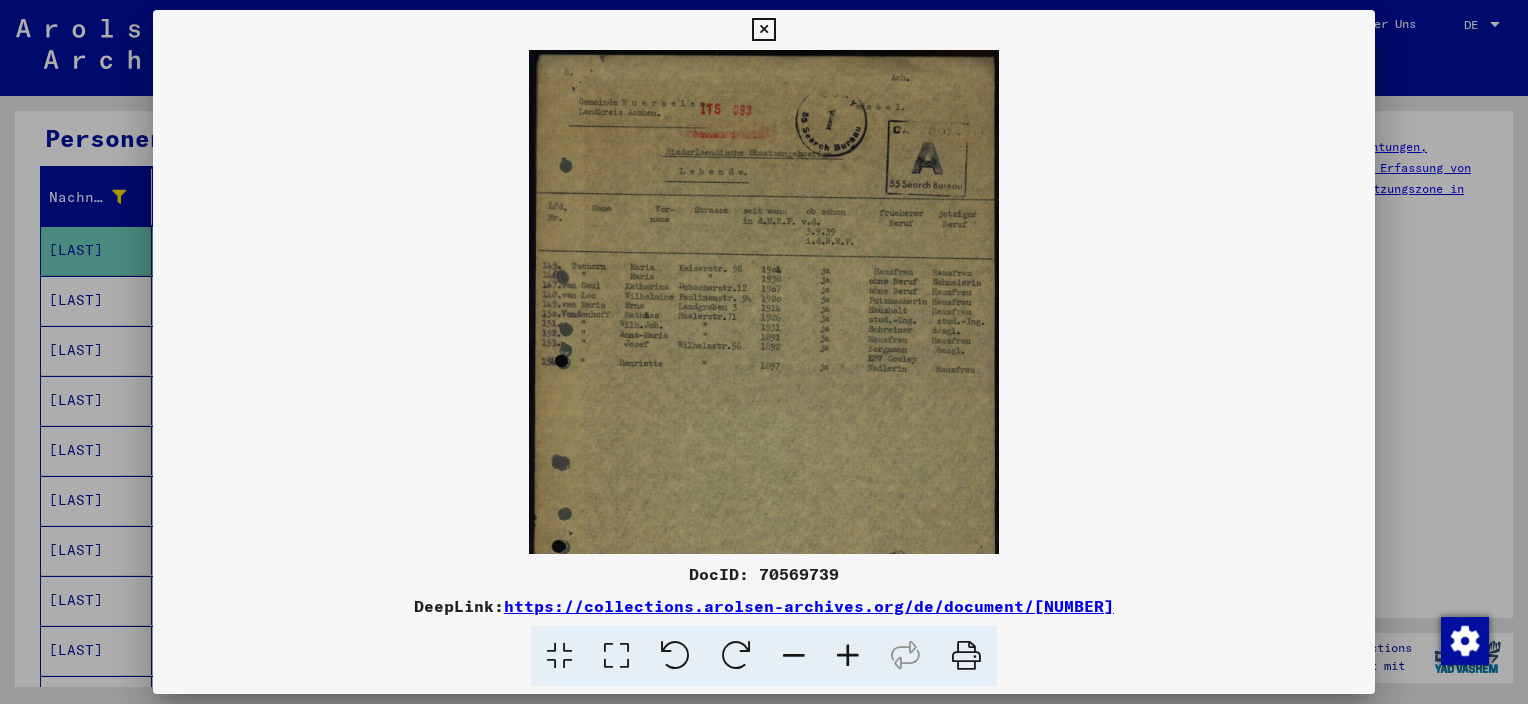 click at bounding box center (848, 656) 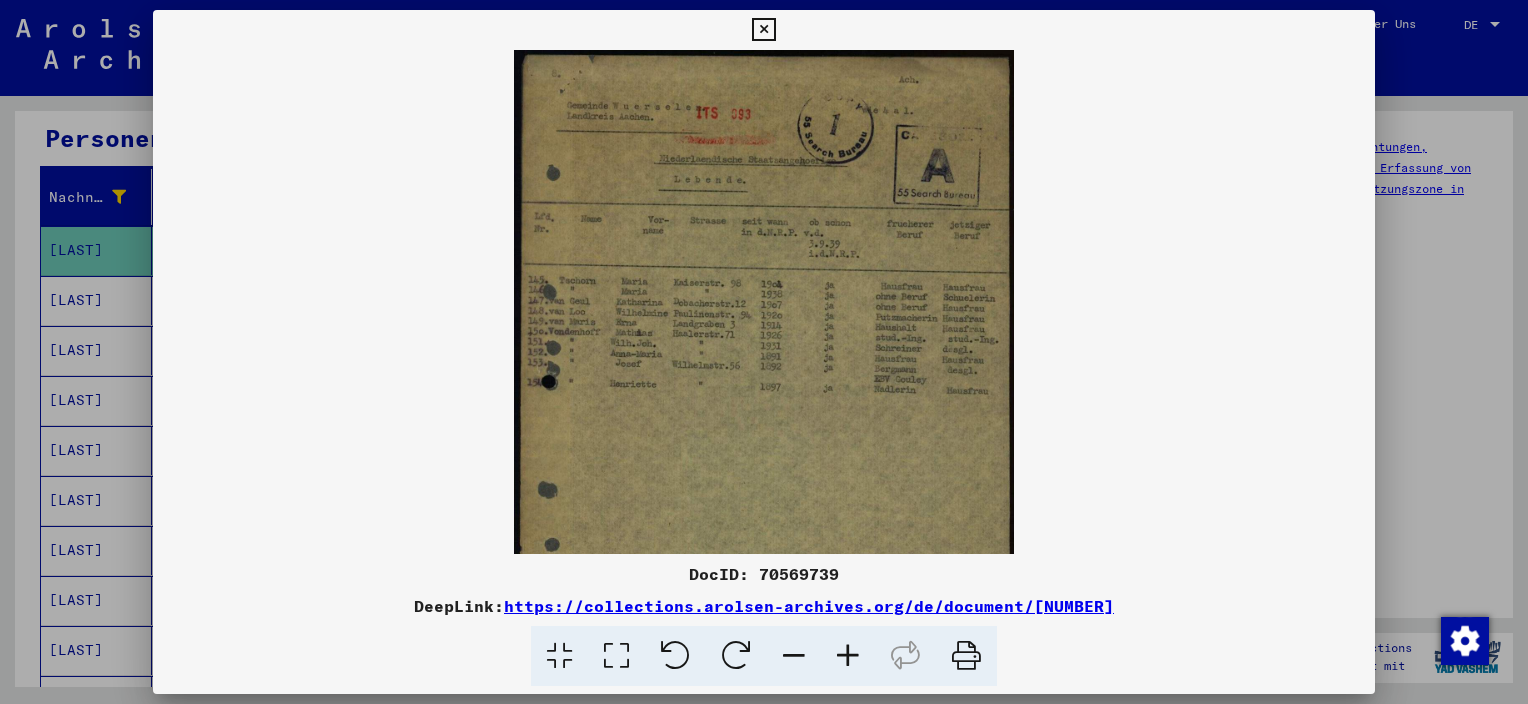click at bounding box center [848, 656] 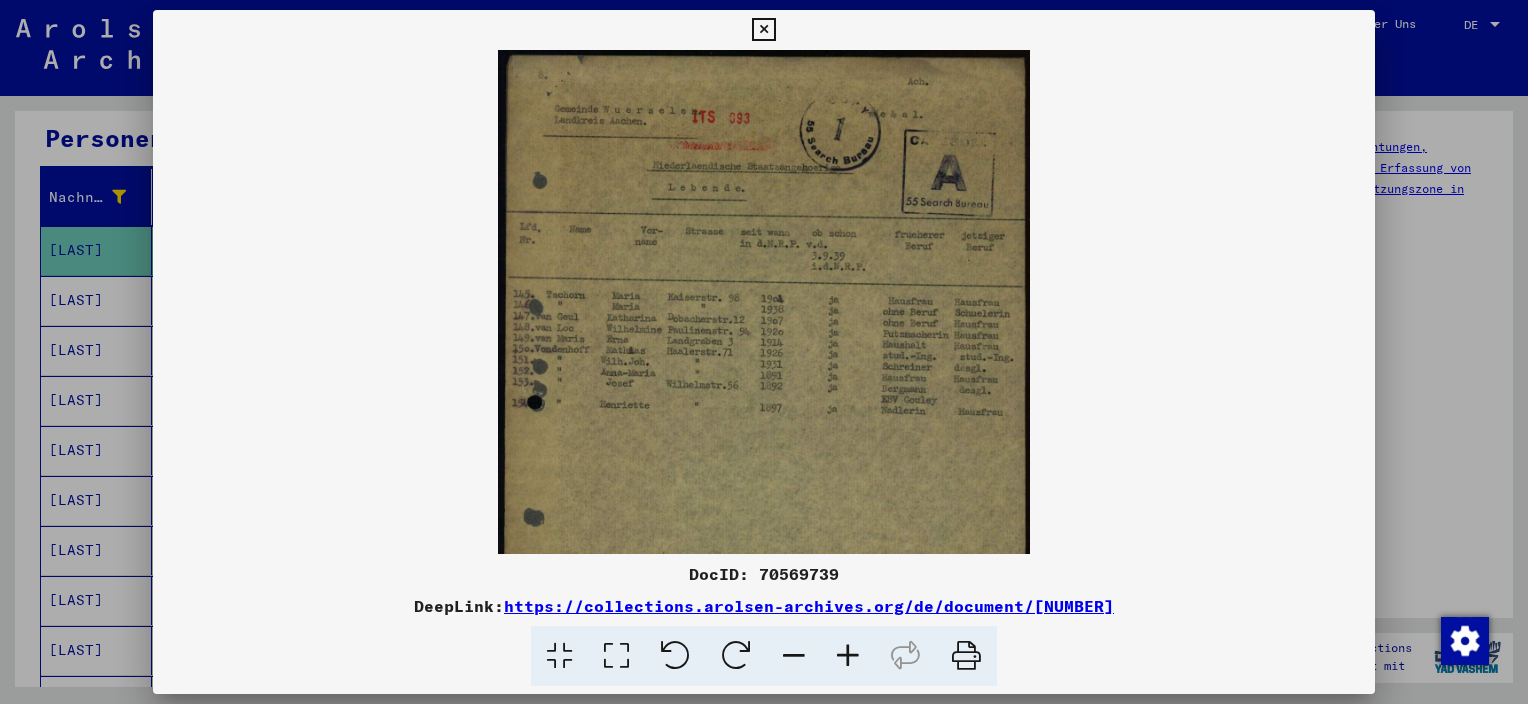 click at bounding box center [848, 656] 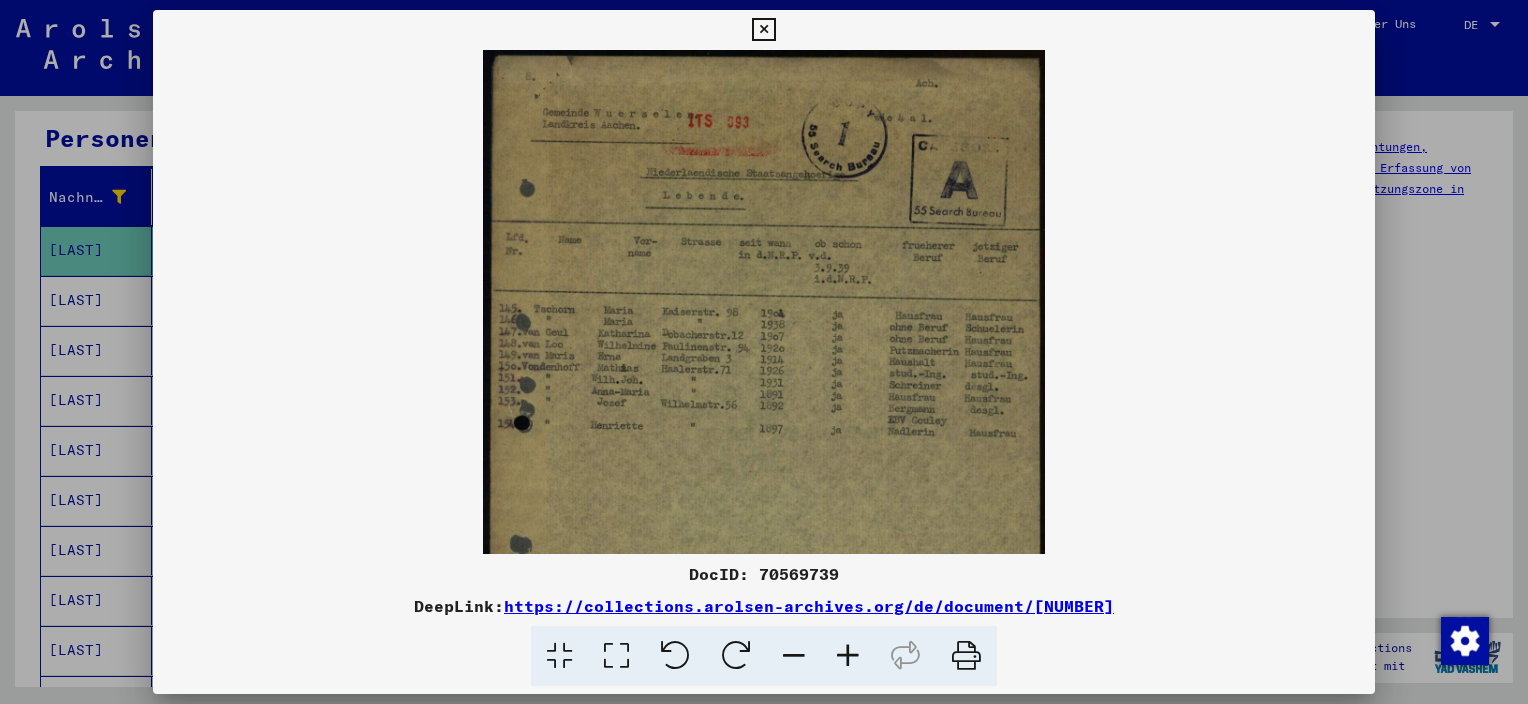click at bounding box center (848, 656) 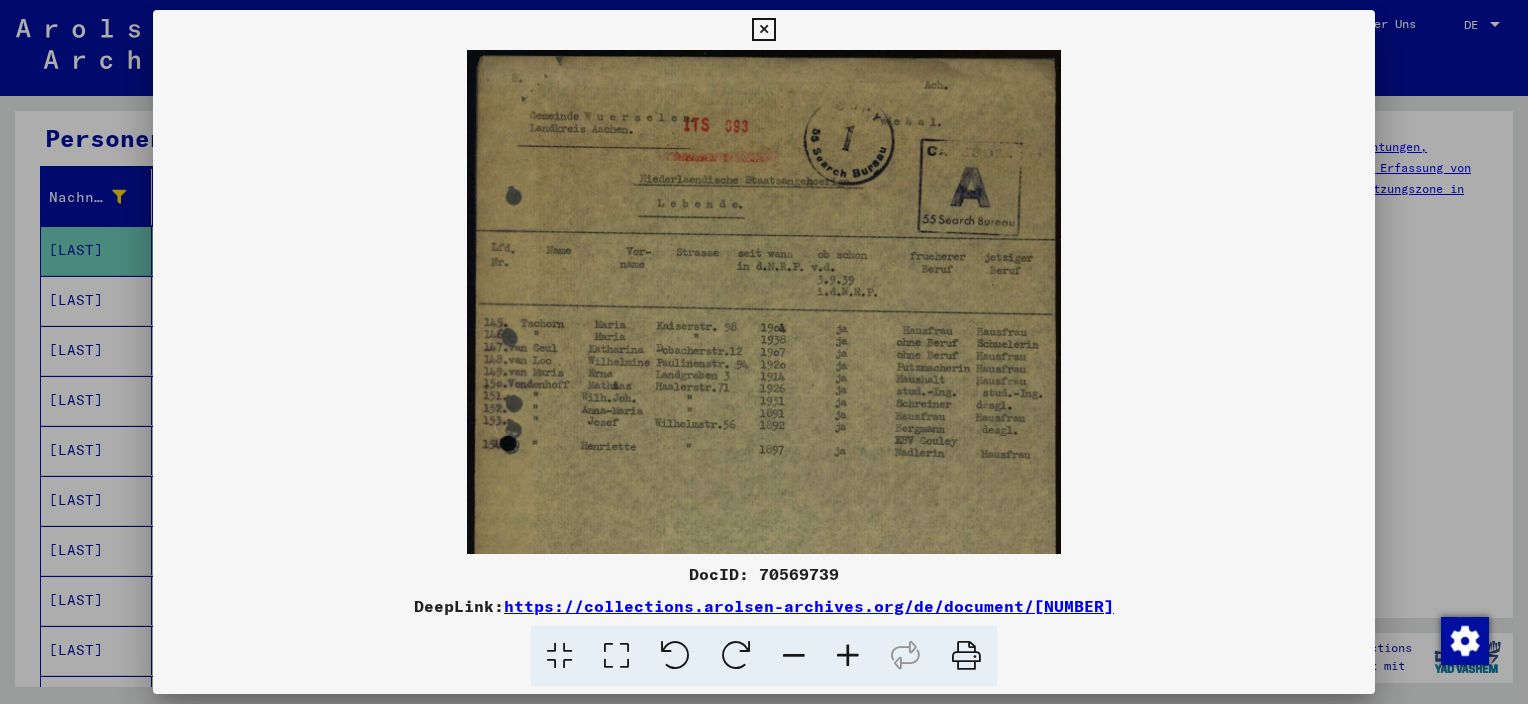 click at bounding box center (848, 656) 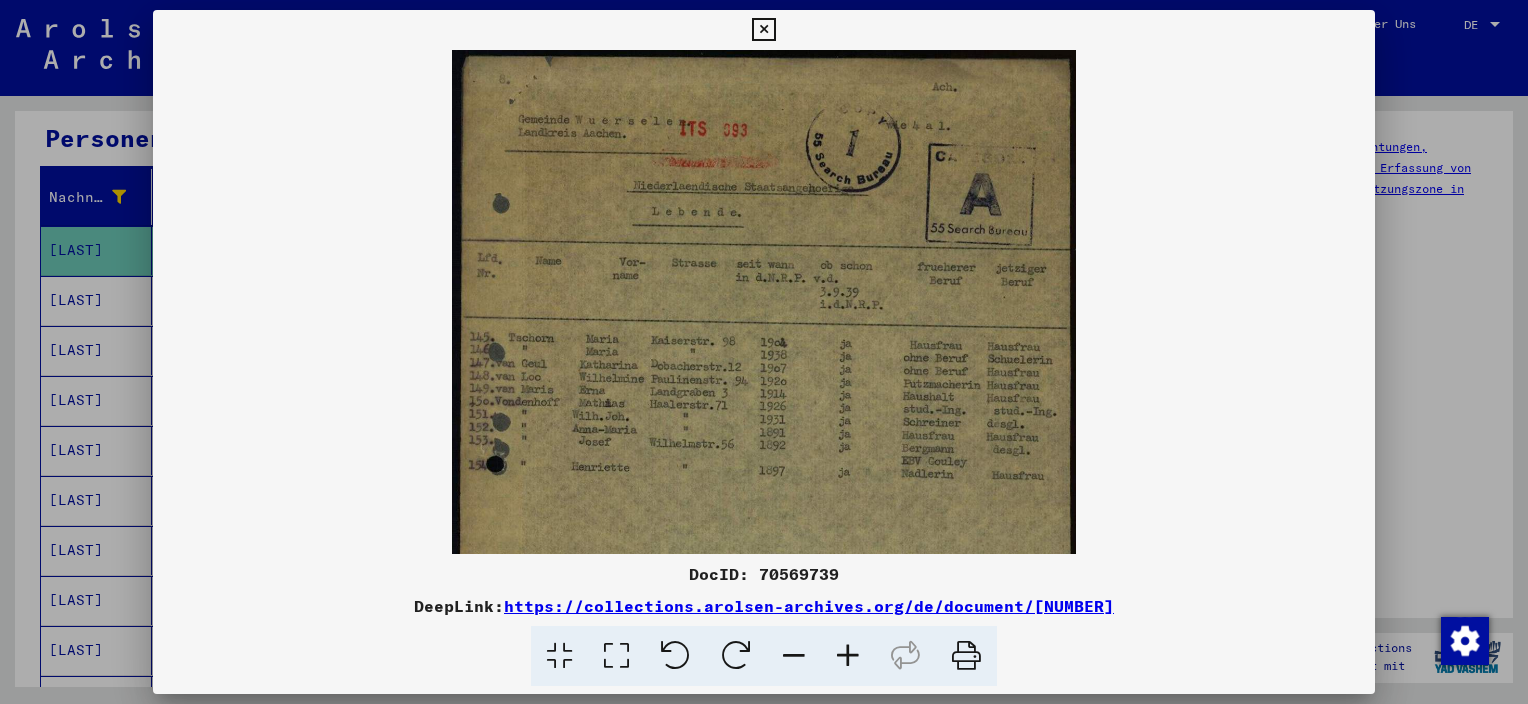click at bounding box center (848, 656) 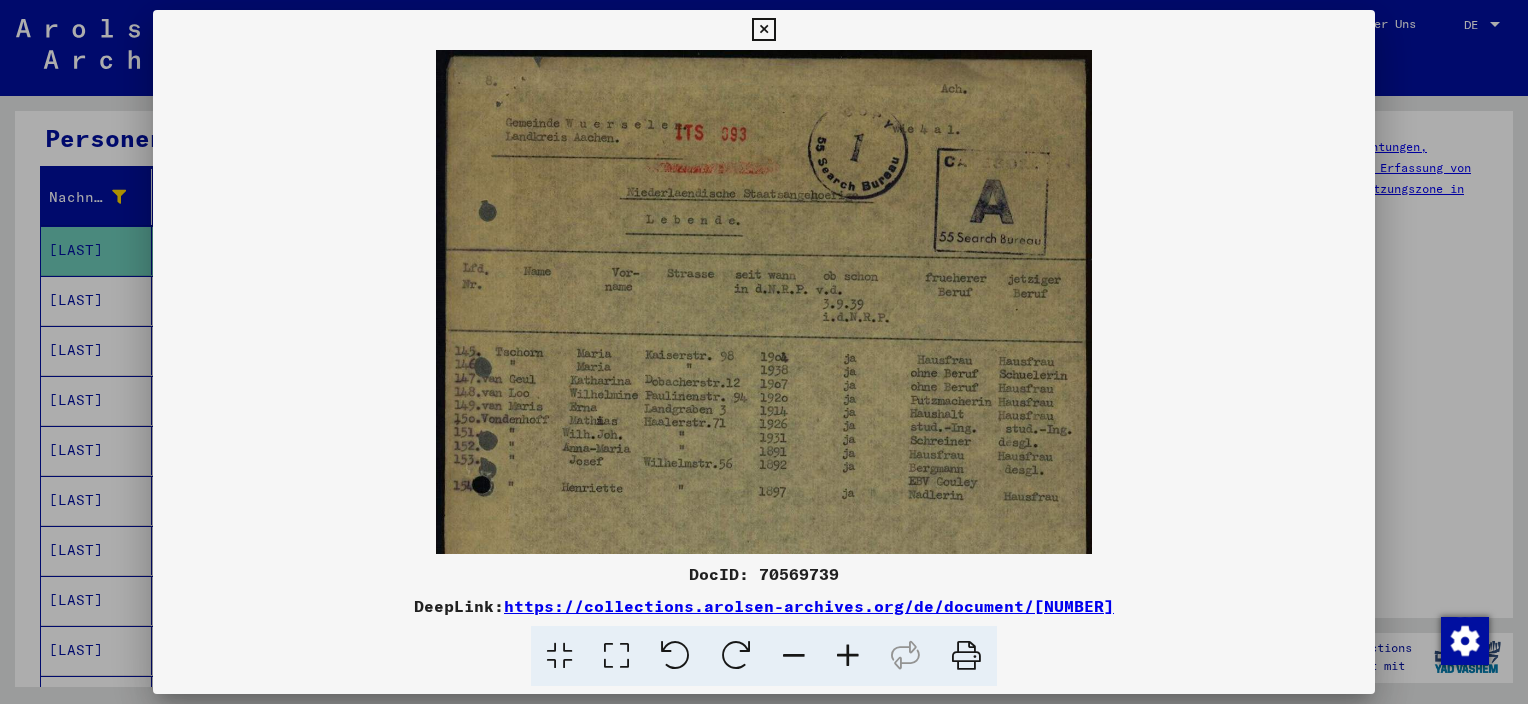 click at bounding box center [848, 656] 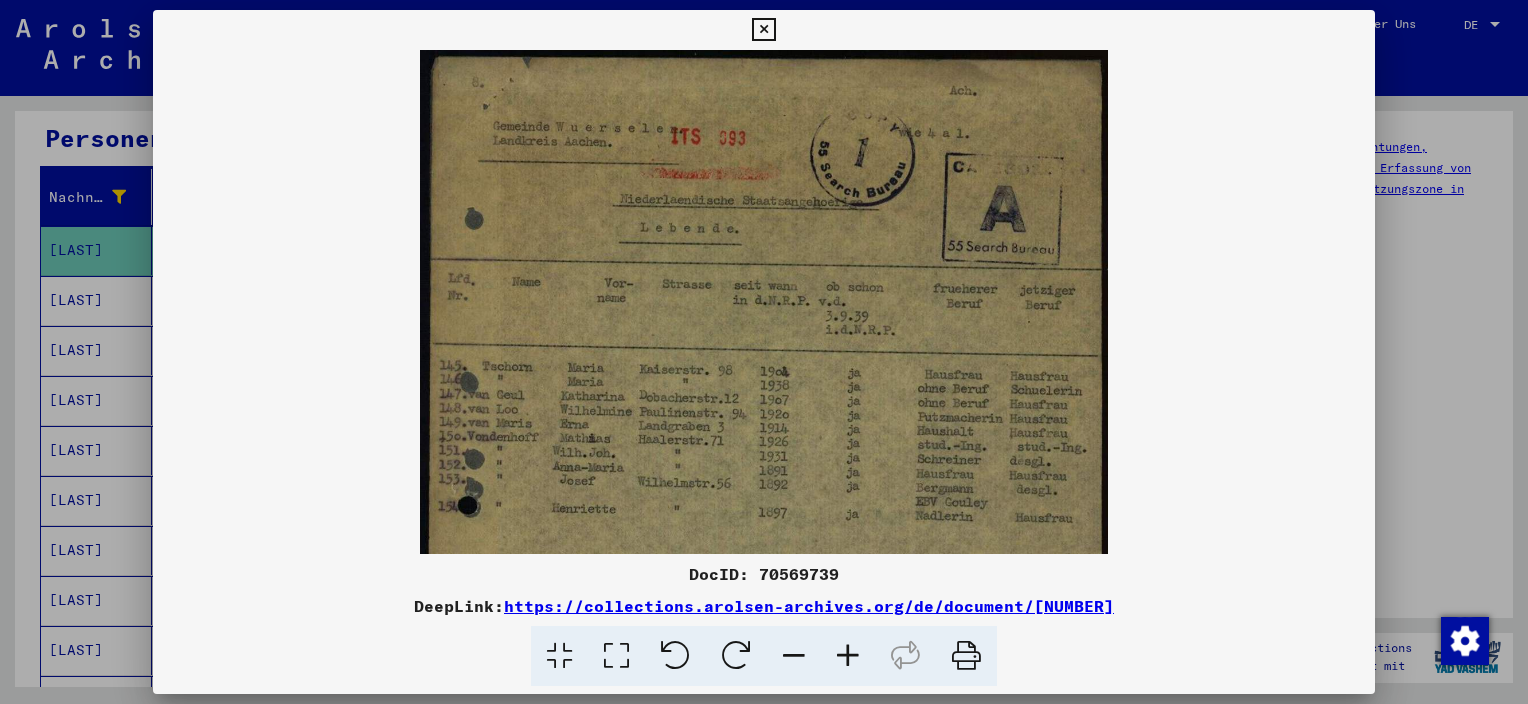 click at bounding box center [559, 656] 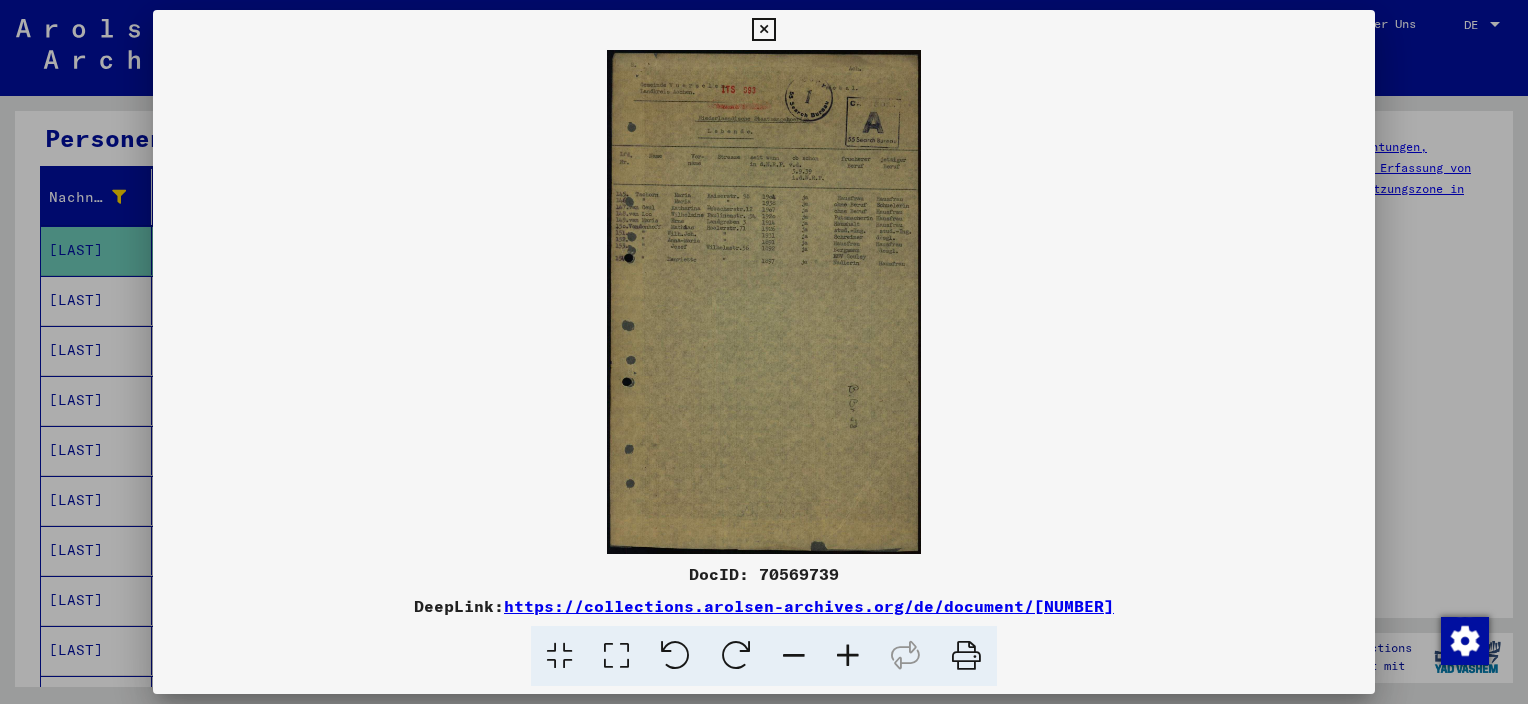 click at bounding box center [616, 656] 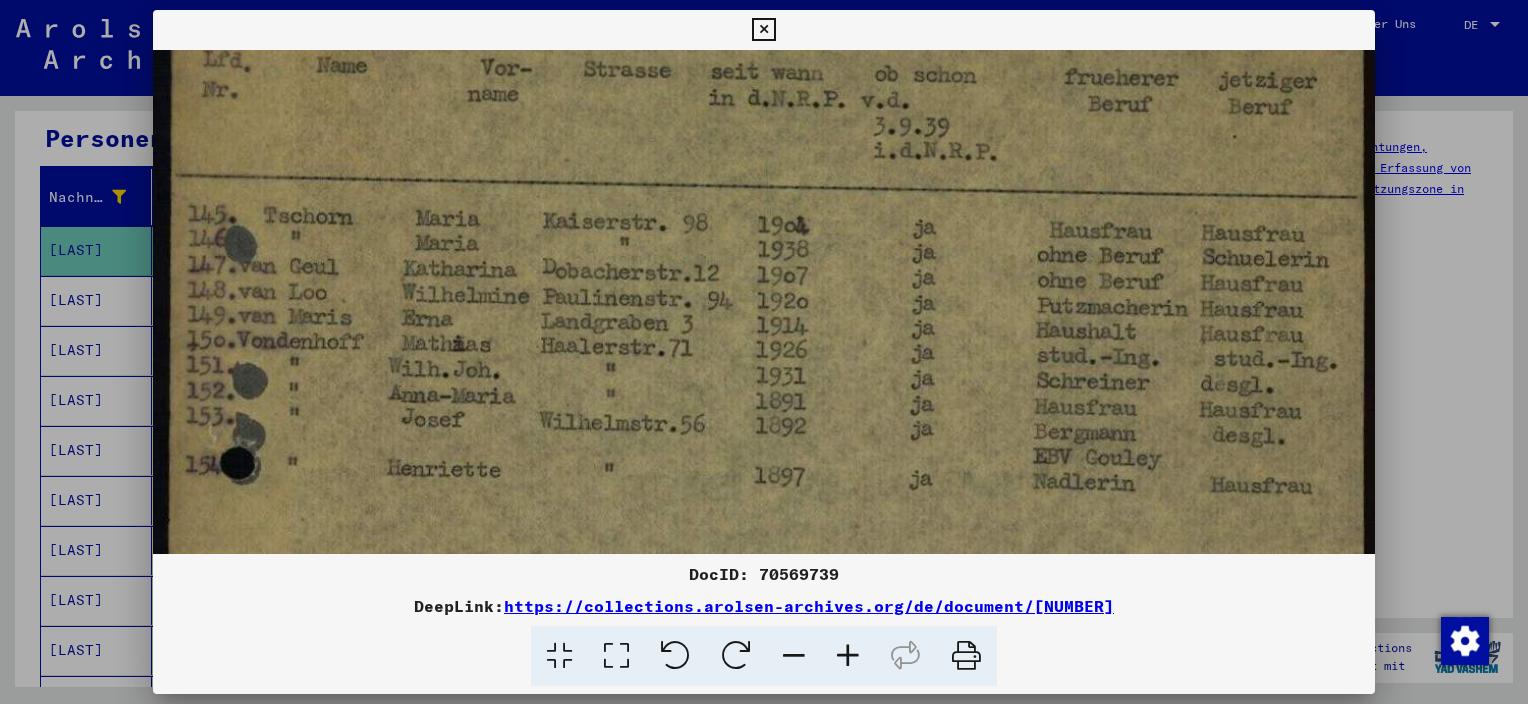 scroll, scrollTop: 412, scrollLeft: 0, axis: vertical 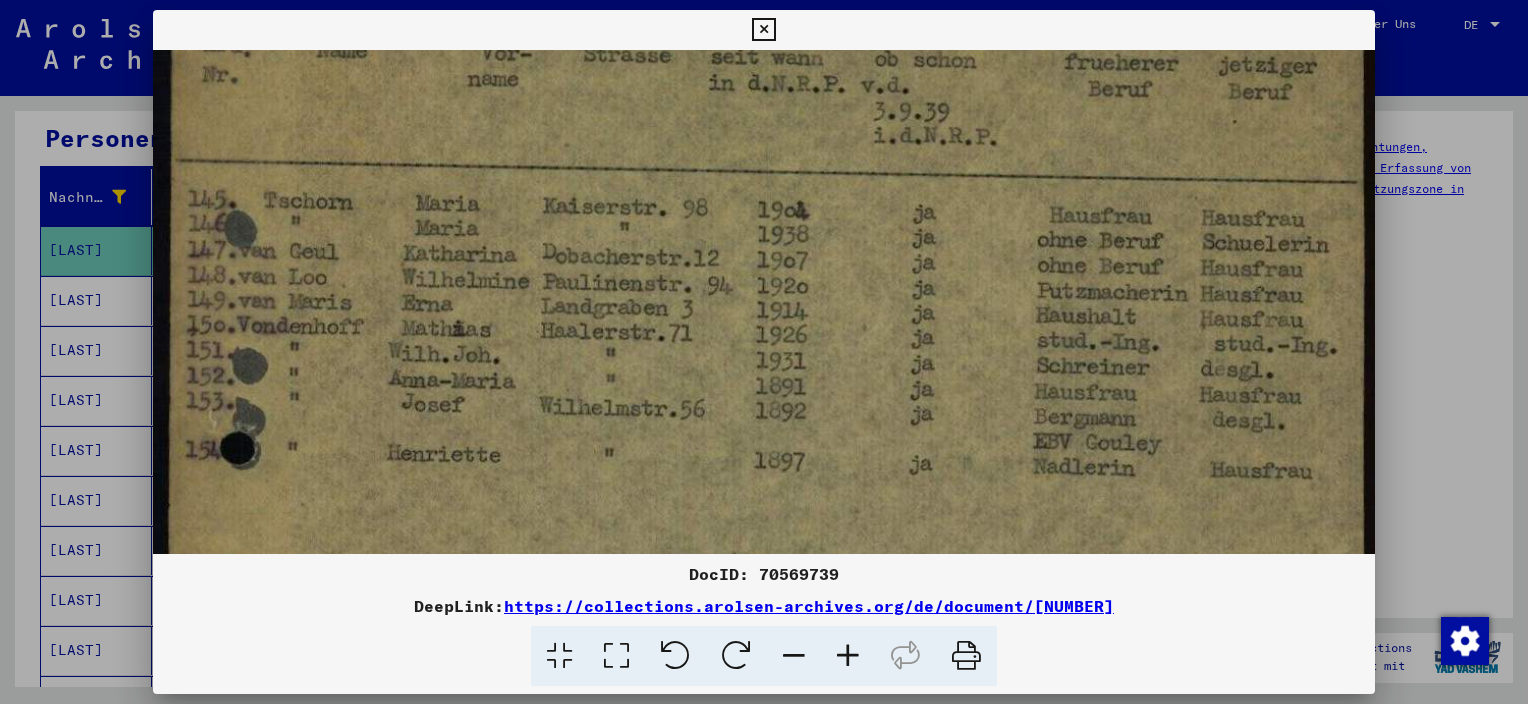 drag, startPoint x: 684, startPoint y: 456, endPoint x: 752, endPoint y: 46, distance: 415.60077 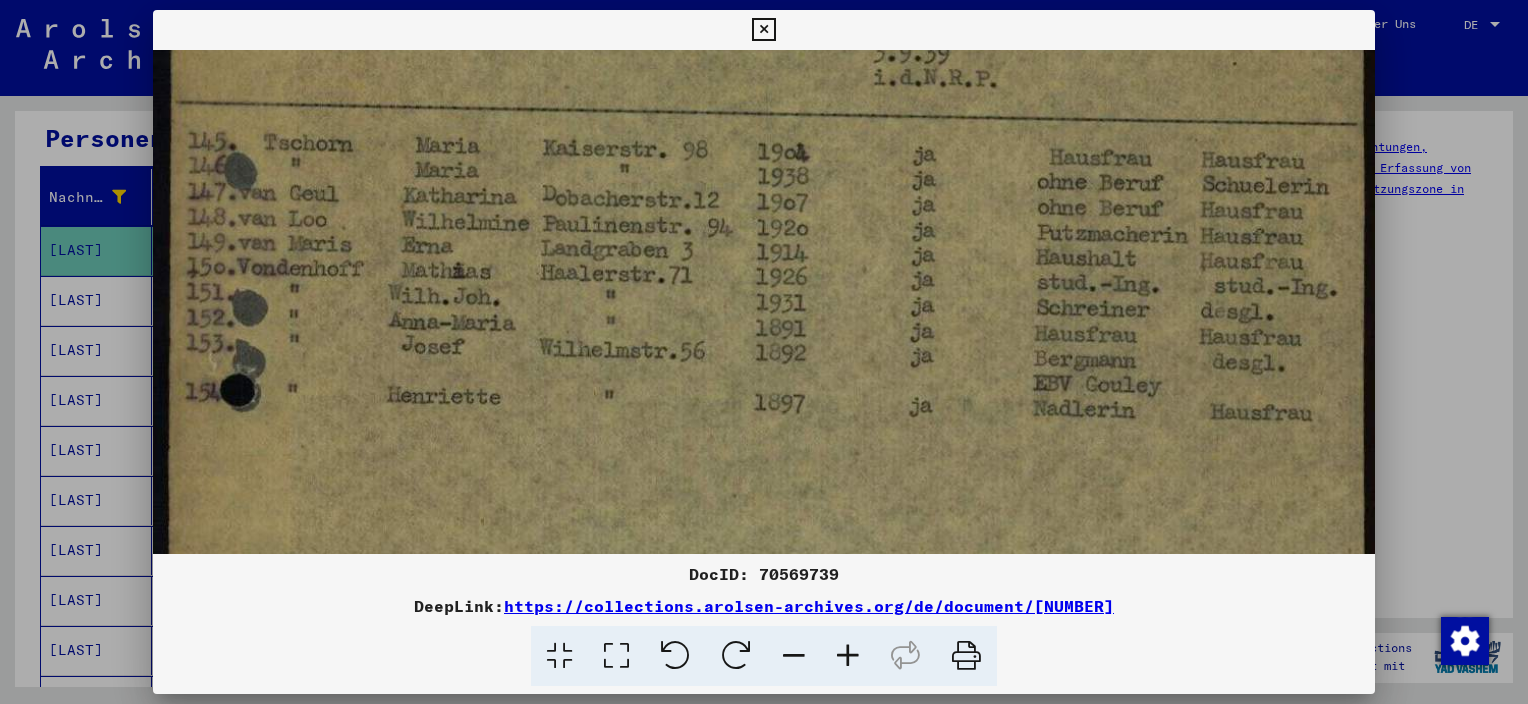 scroll, scrollTop: 486, scrollLeft: 0, axis: vertical 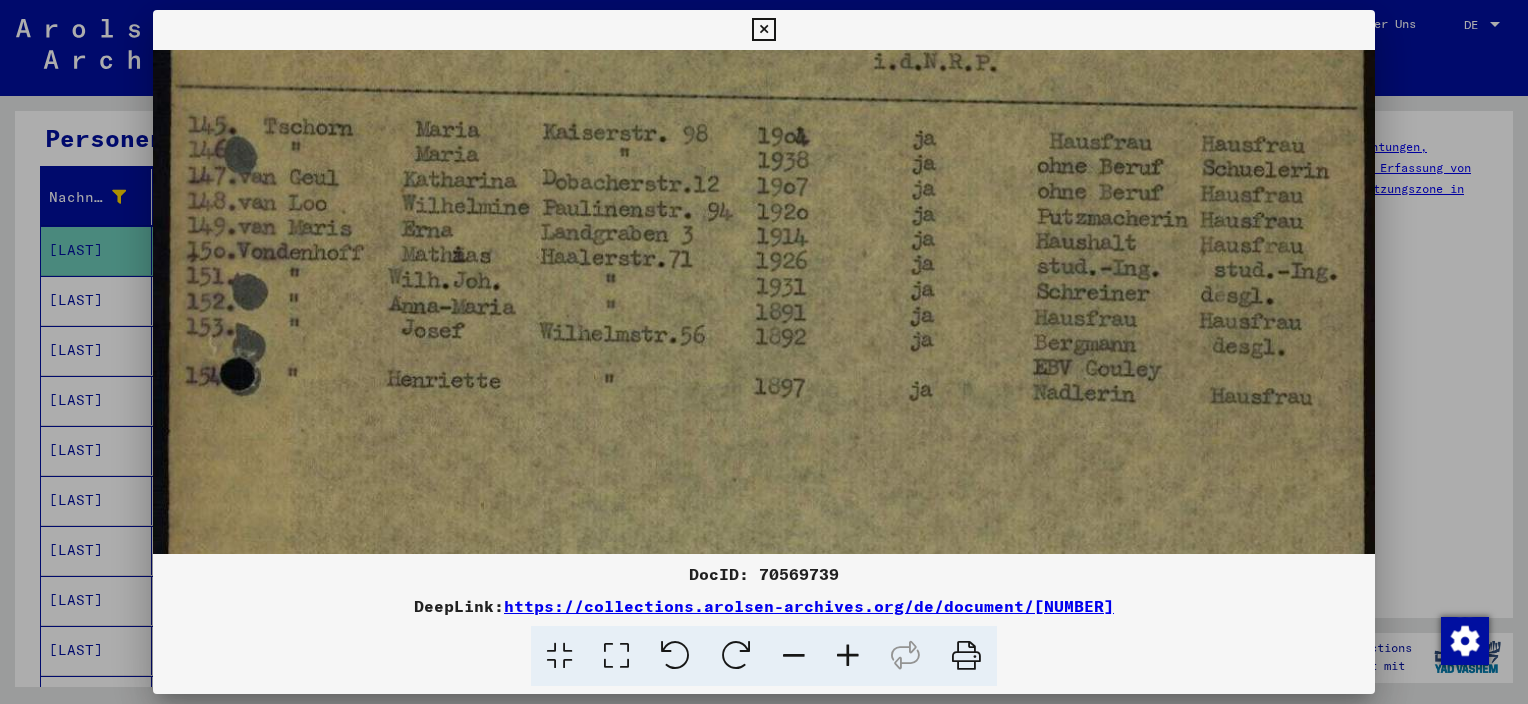 drag, startPoint x: 838, startPoint y: 506, endPoint x: 828, endPoint y: 435, distance: 71.70077 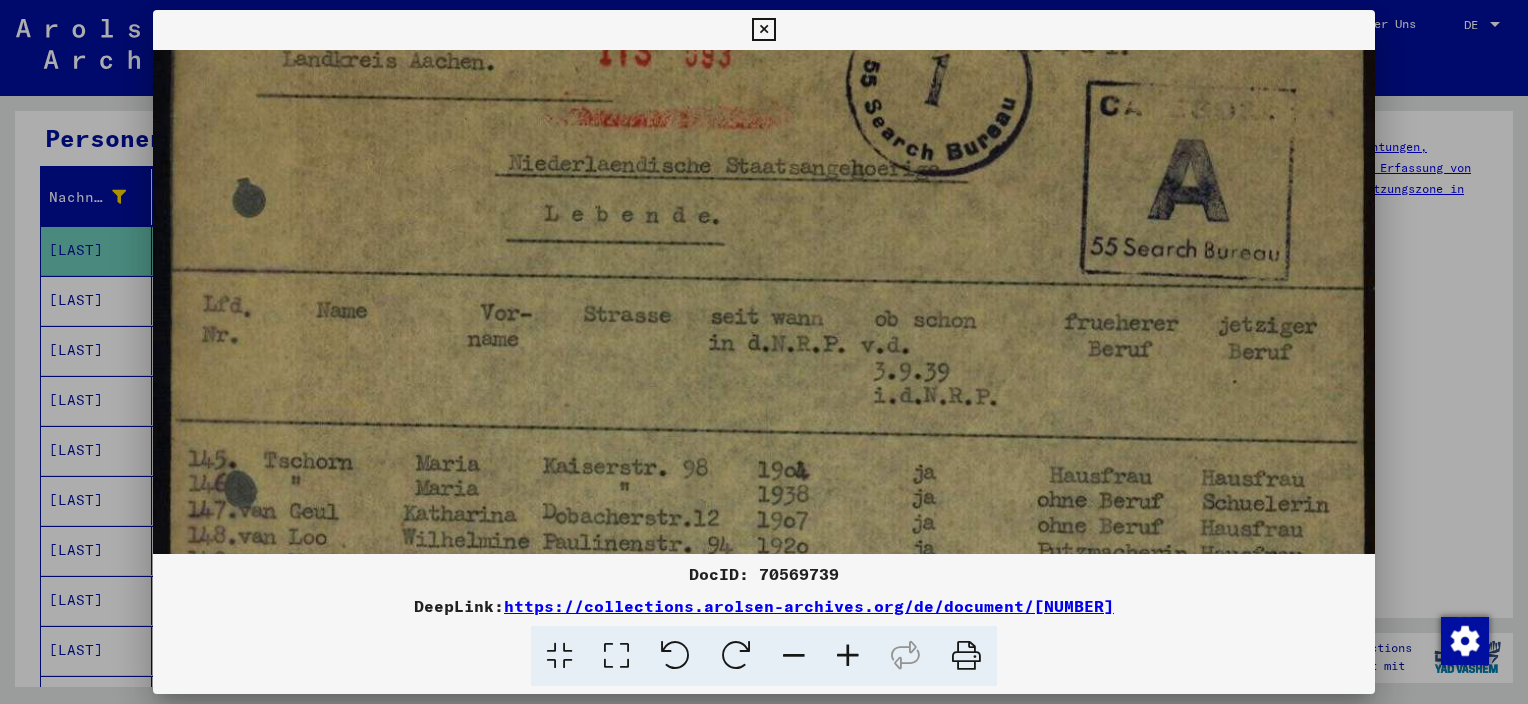 scroll, scrollTop: 151, scrollLeft: 0, axis: vertical 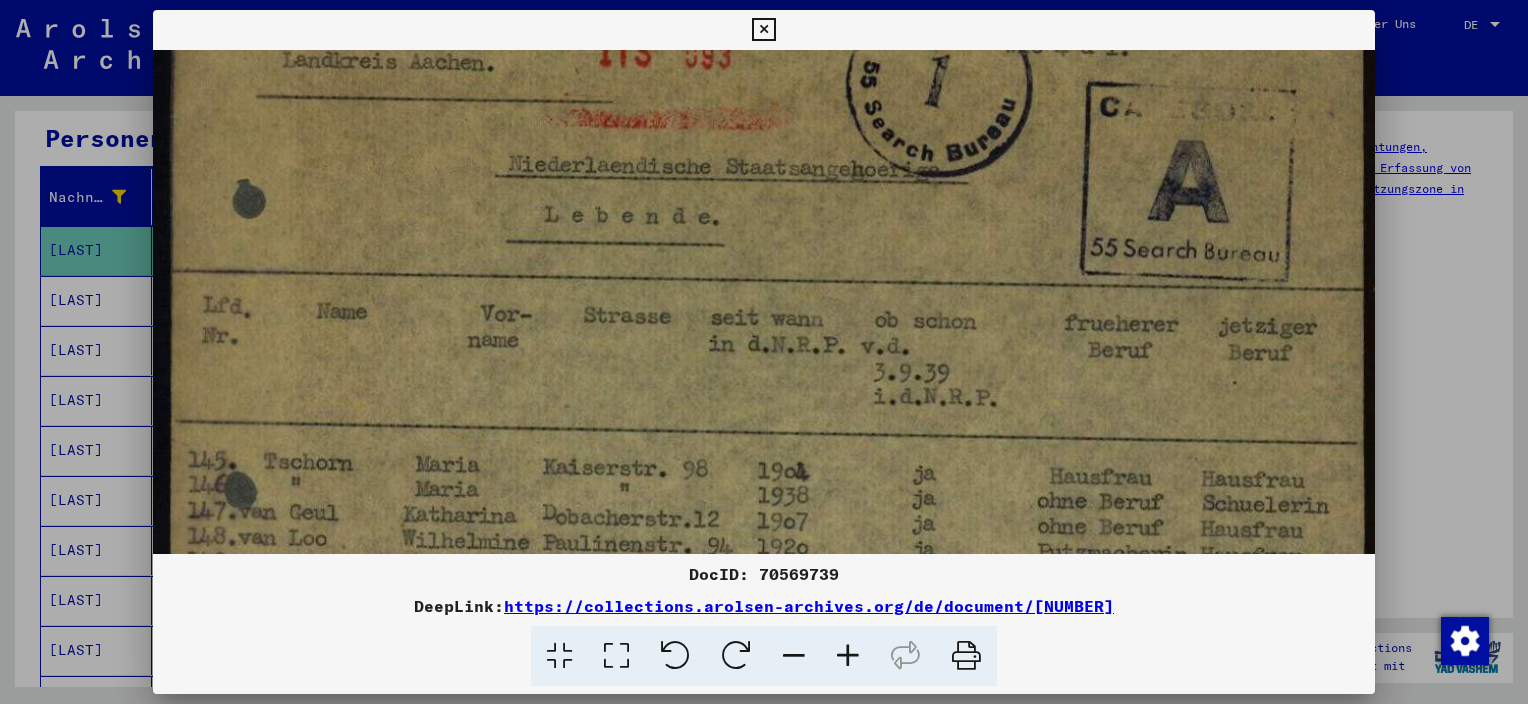drag, startPoint x: 841, startPoint y: 172, endPoint x: 899, endPoint y: 513, distance: 345.89737 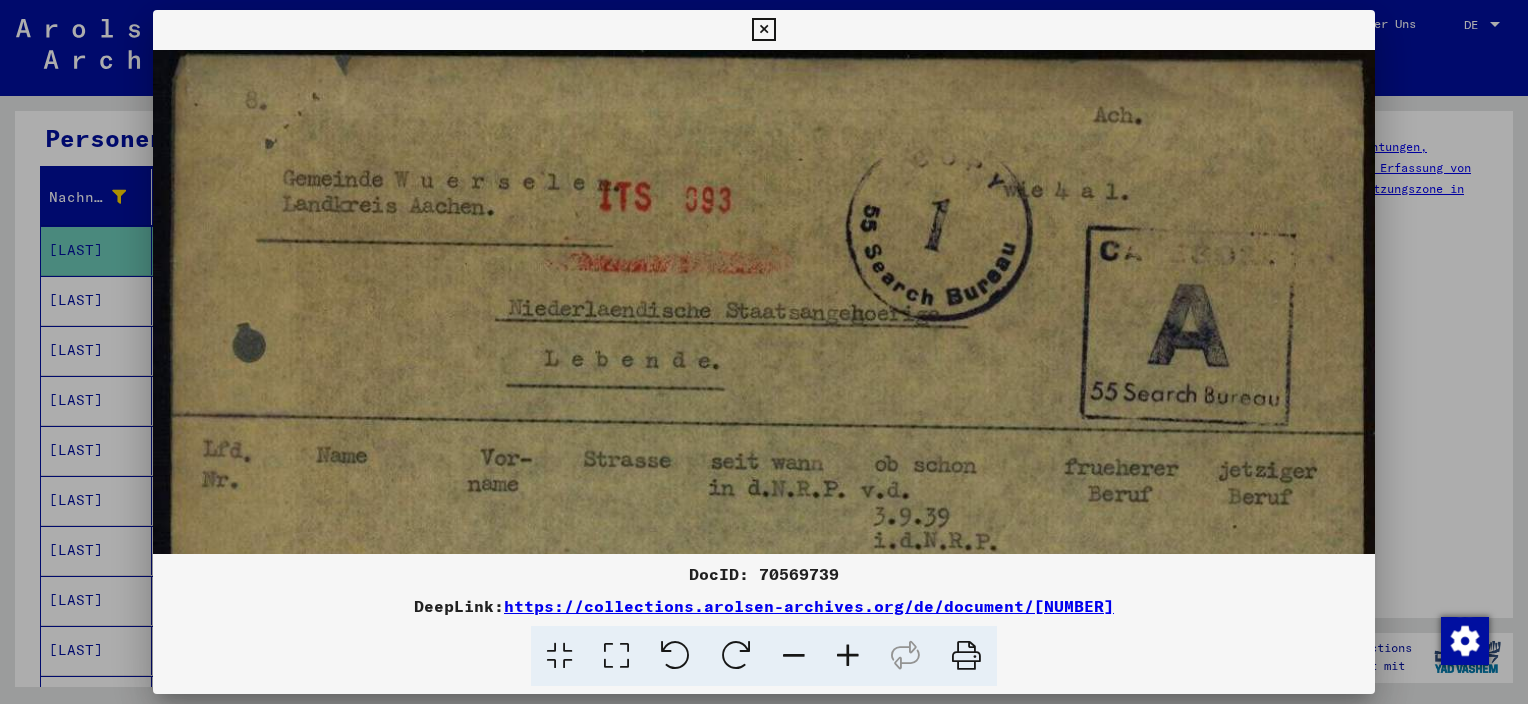 scroll, scrollTop: 0, scrollLeft: 0, axis: both 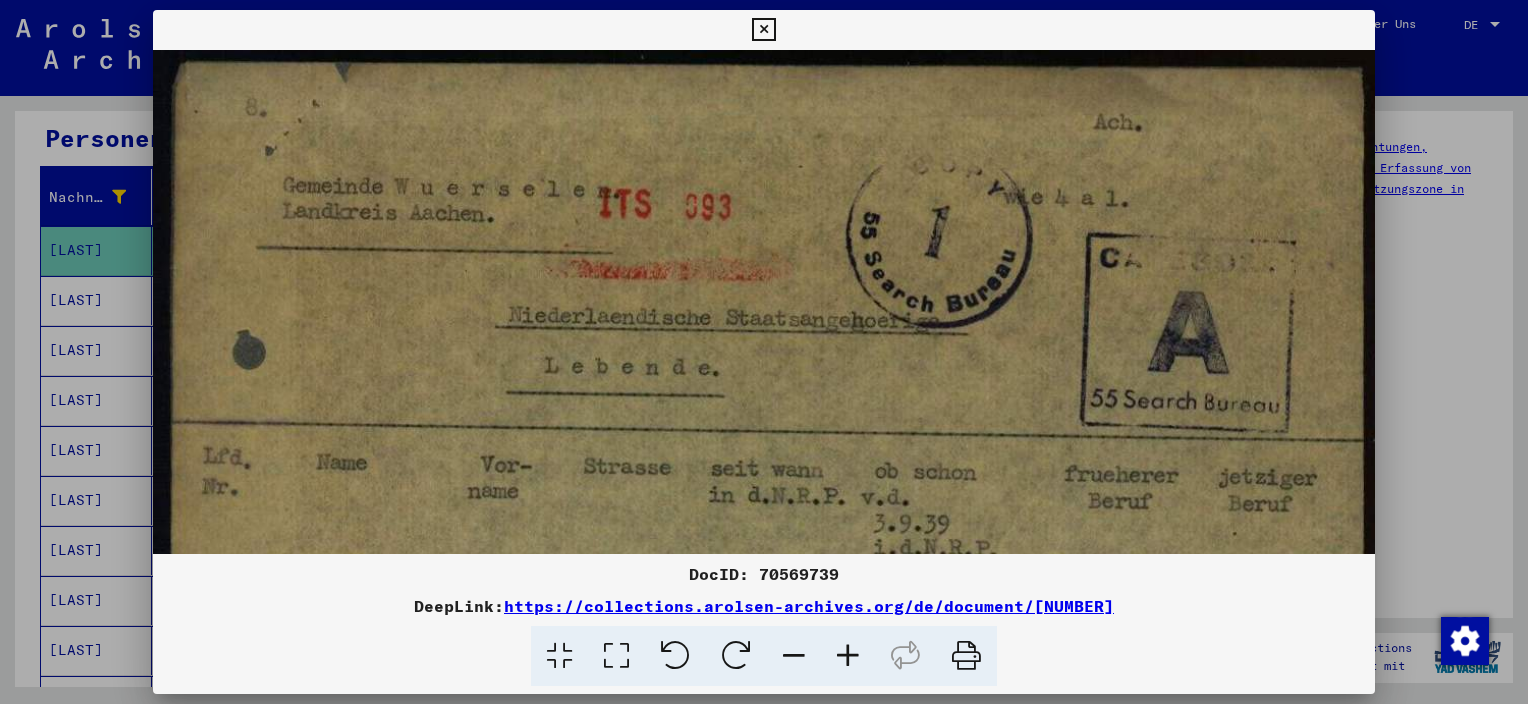 drag, startPoint x: 852, startPoint y: 220, endPoint x: 876, endPoint y: 392, distance: 173.66635 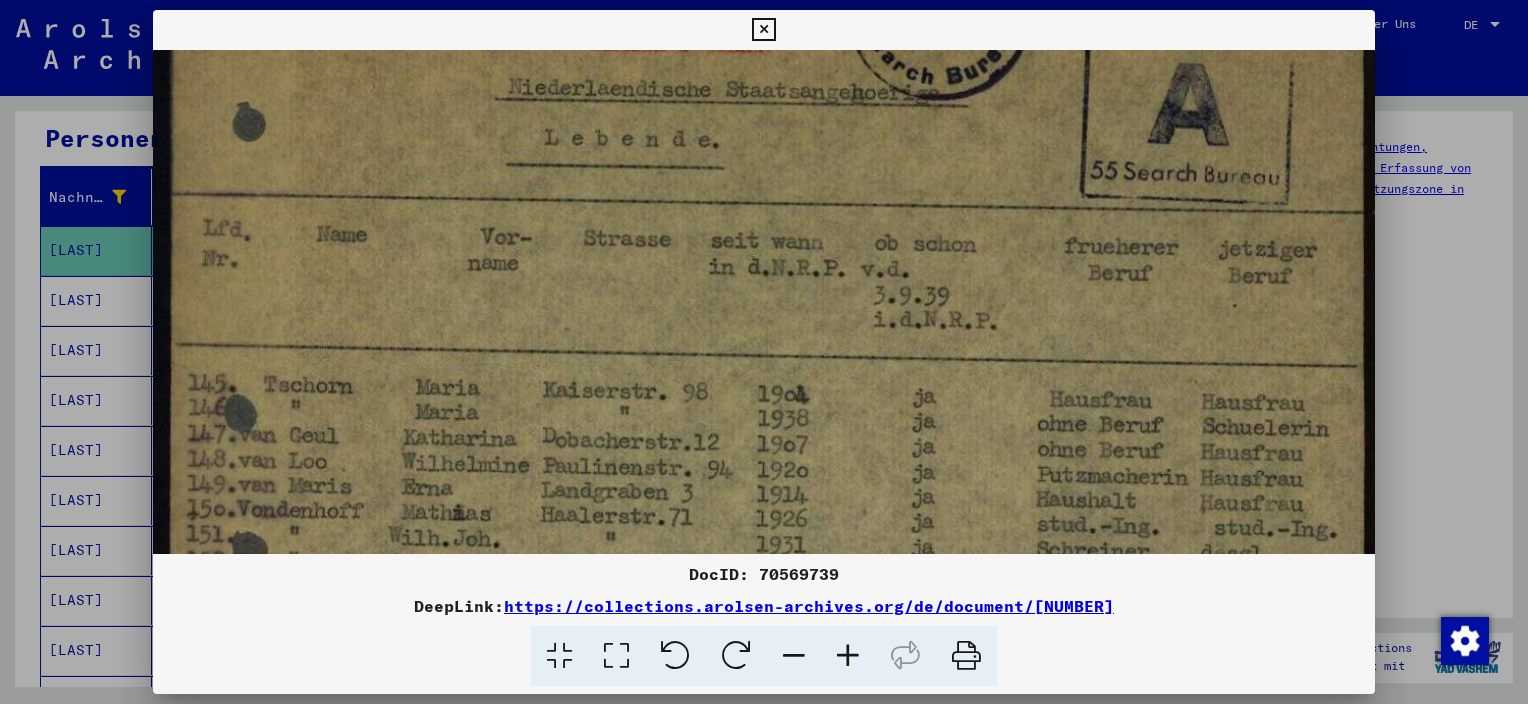 scroll, scrollTop: 234, scrollLeft: 0, axis: vertical 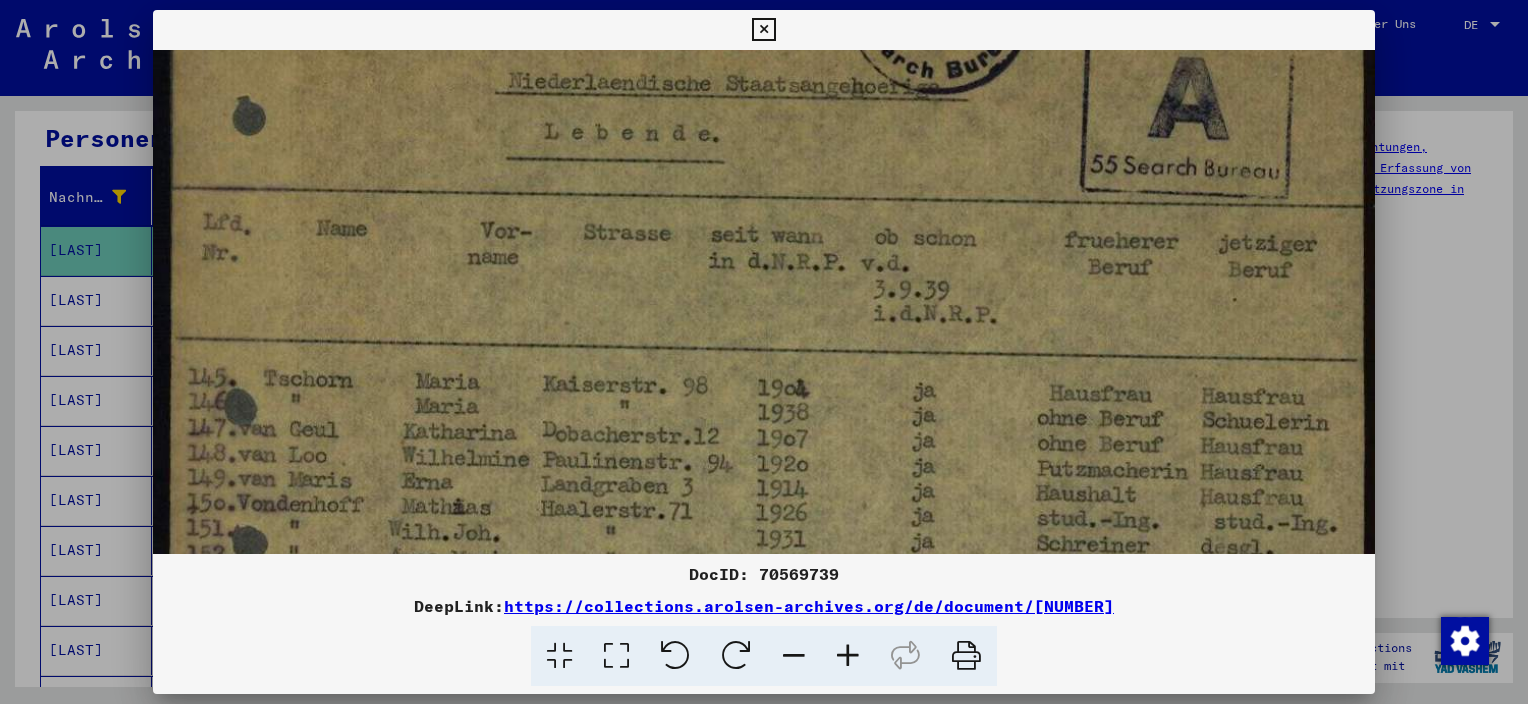 drag, startPoint x: 1041, startPoint y: 376, endPoint x: 988, endPoint y: 196, distance: 187.64061 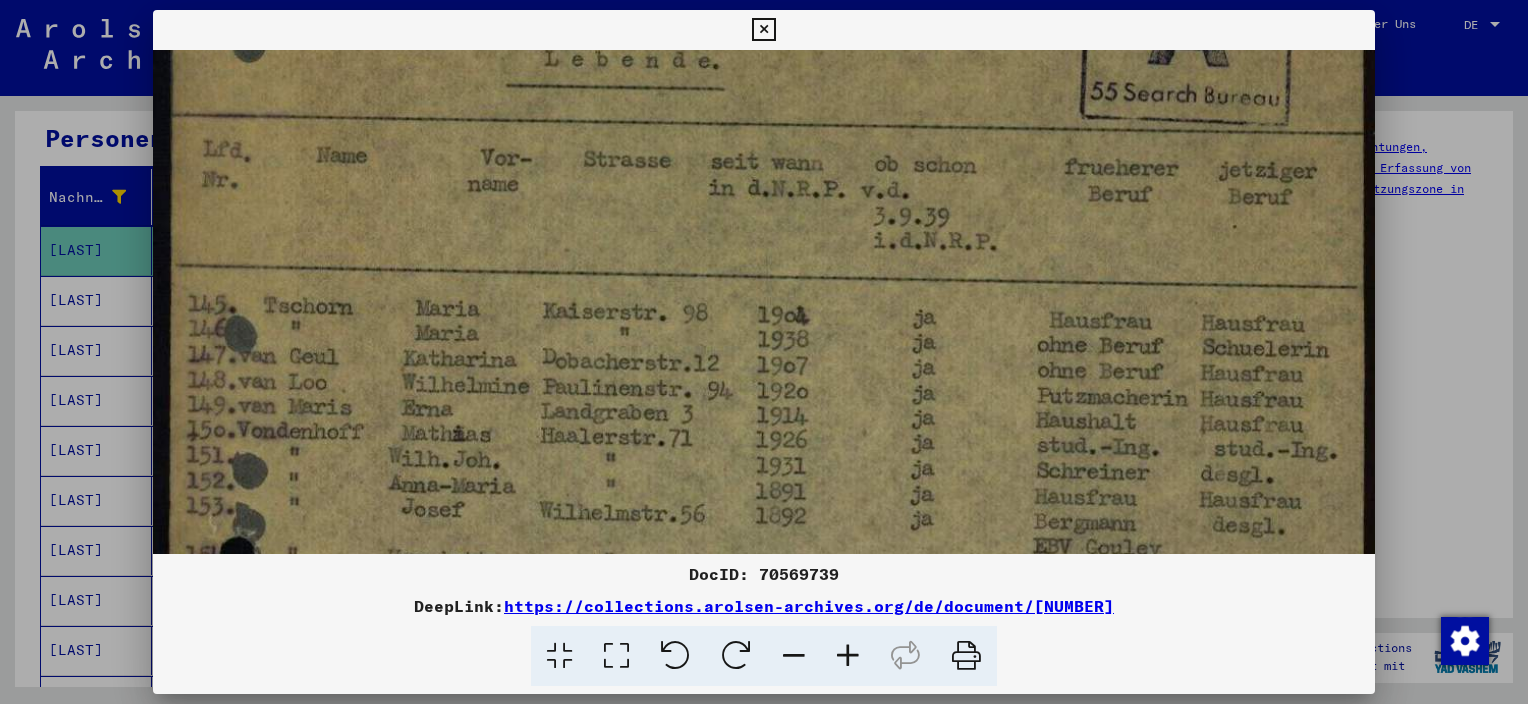 scroll, scrollTop: 309, scrollLeft: 0, axis: vertical 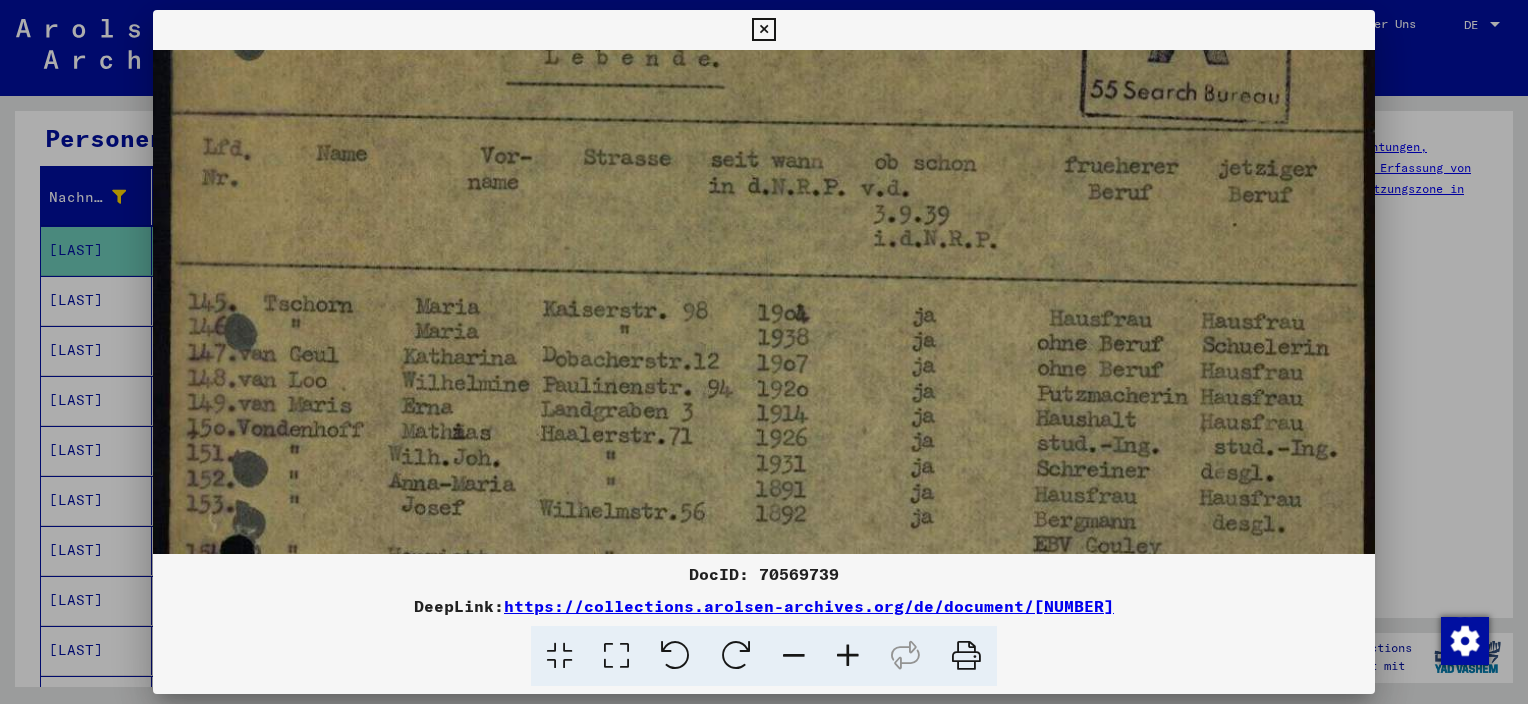 drag, startPoint x: 535, startPoint y: 236, endPoint x: 614, endPoint y: 164, distance: 106.887794 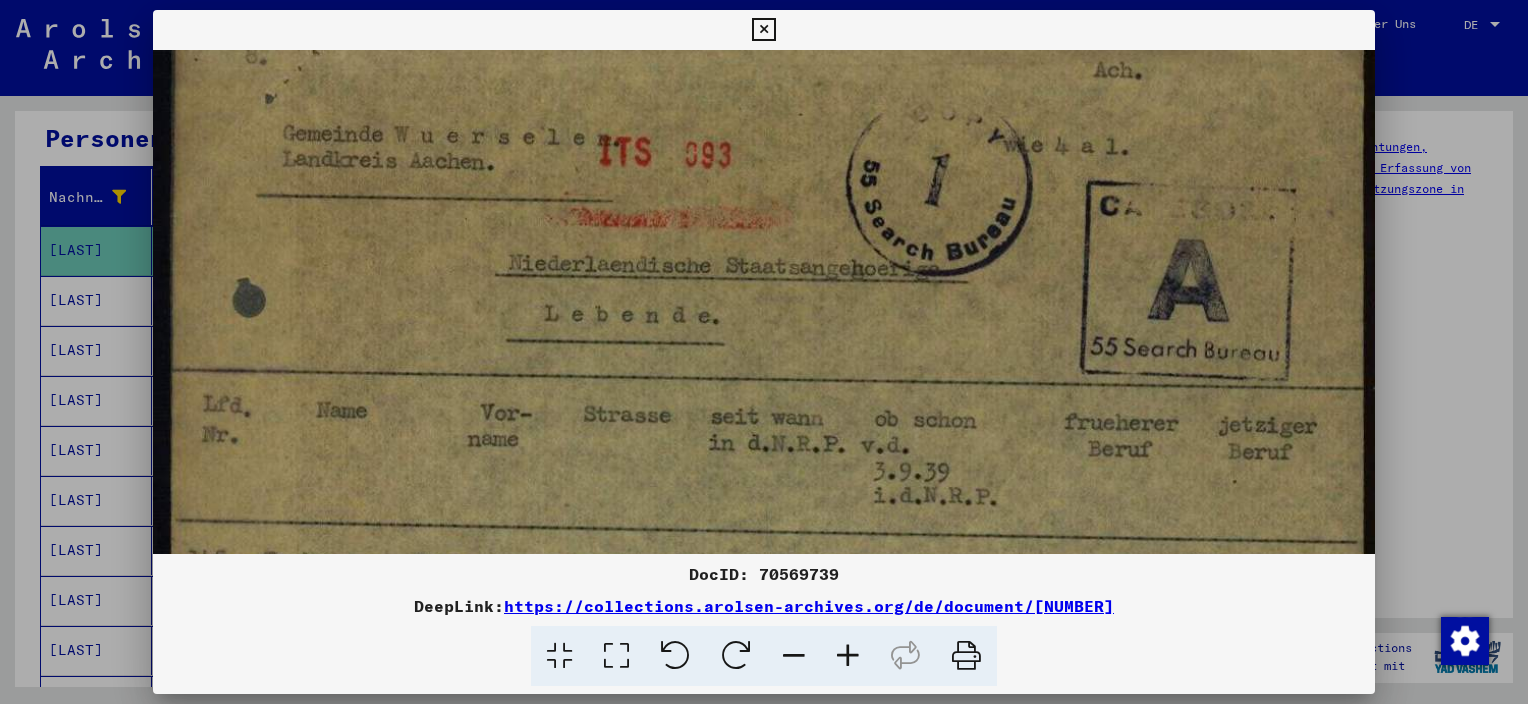 scroll, scrollTop: 50, scrollLeft: 0, axis: vertical 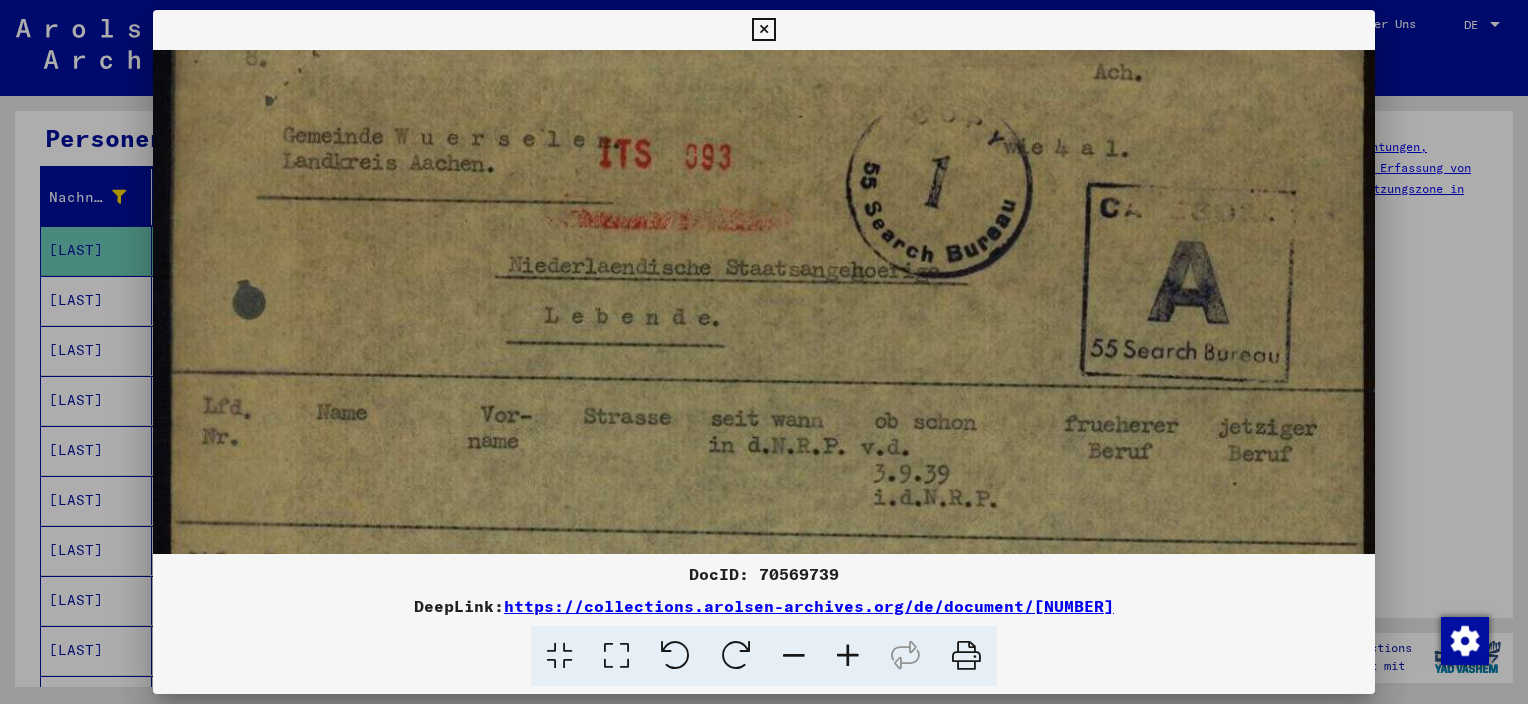 drag, startPoint x: 675, startPoint y: 220, endPoint x: 721, endPoint y: 492, distance: 275.86227 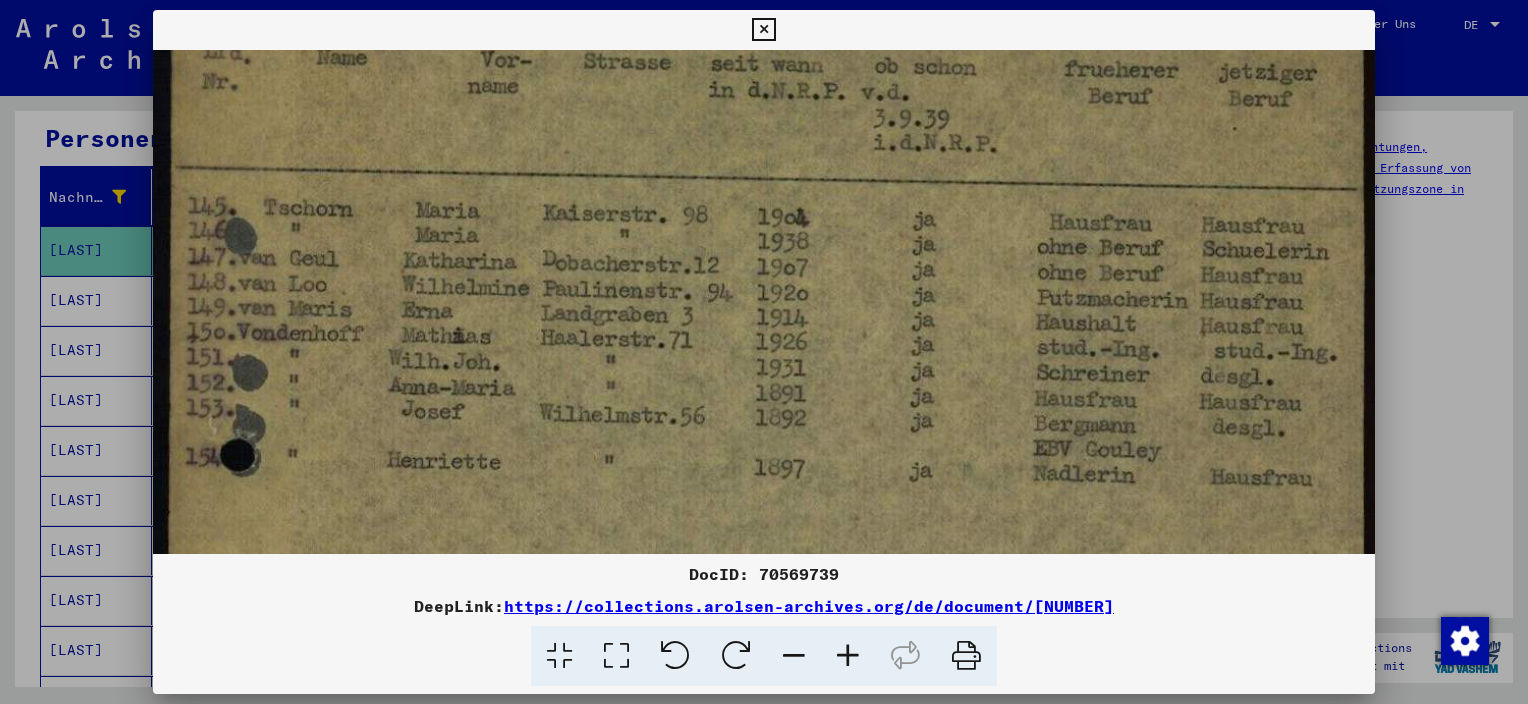 scroll, scrollTop: 406, scrollLeft: 0, axis: vertical 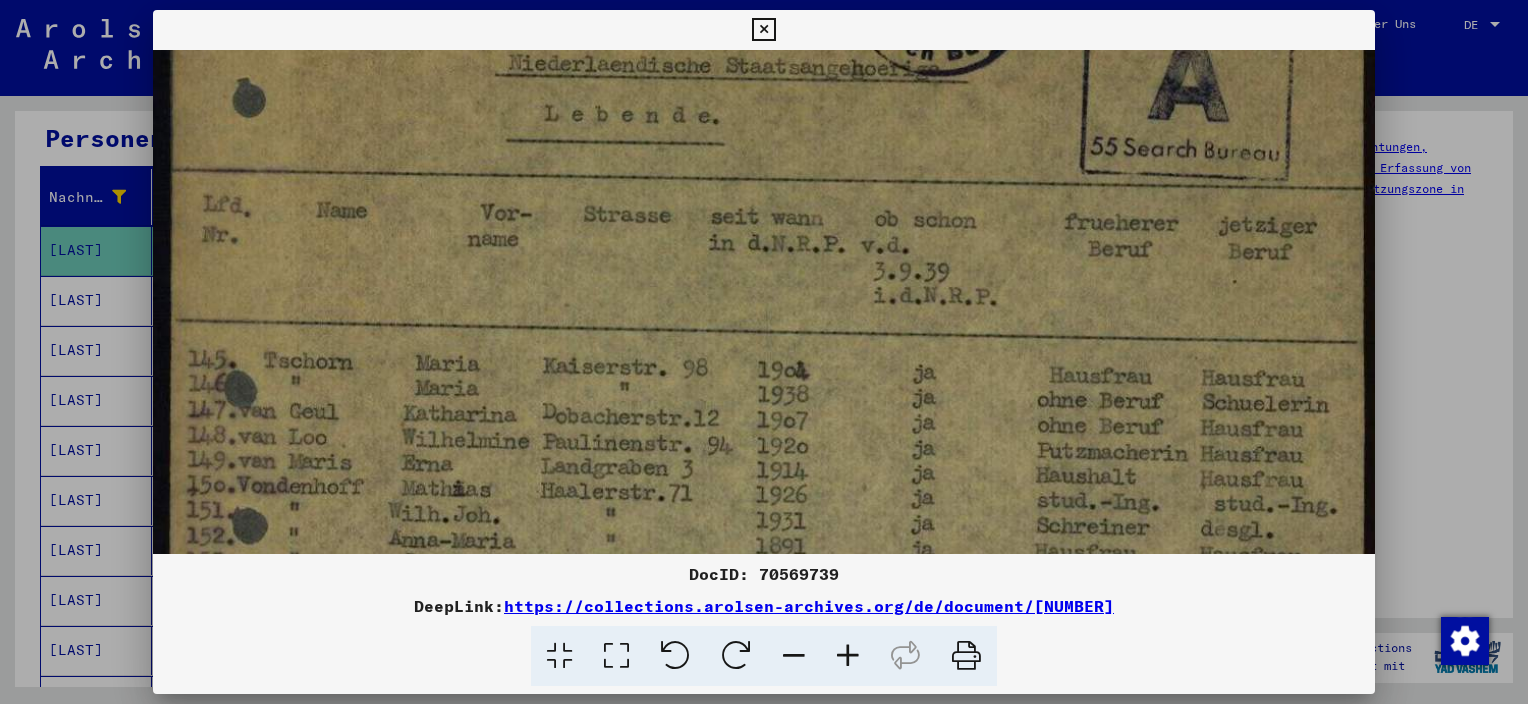 drag, startPoint x: 720, startPoint y: 416, endPoint x: 709, endPoint y: 269, distance: 147.411 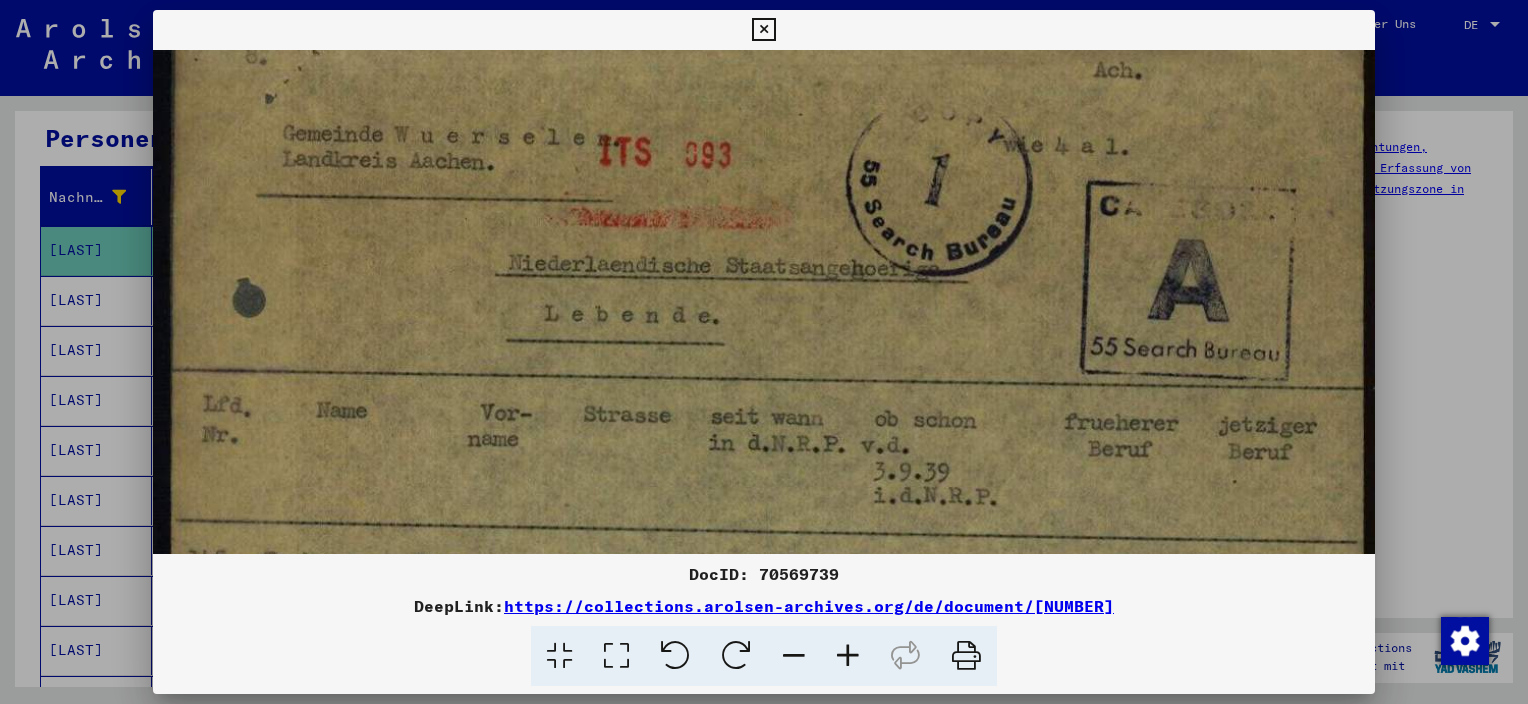 scroll, scrollTop: 42, scrollLeft: 0, axis: vertical 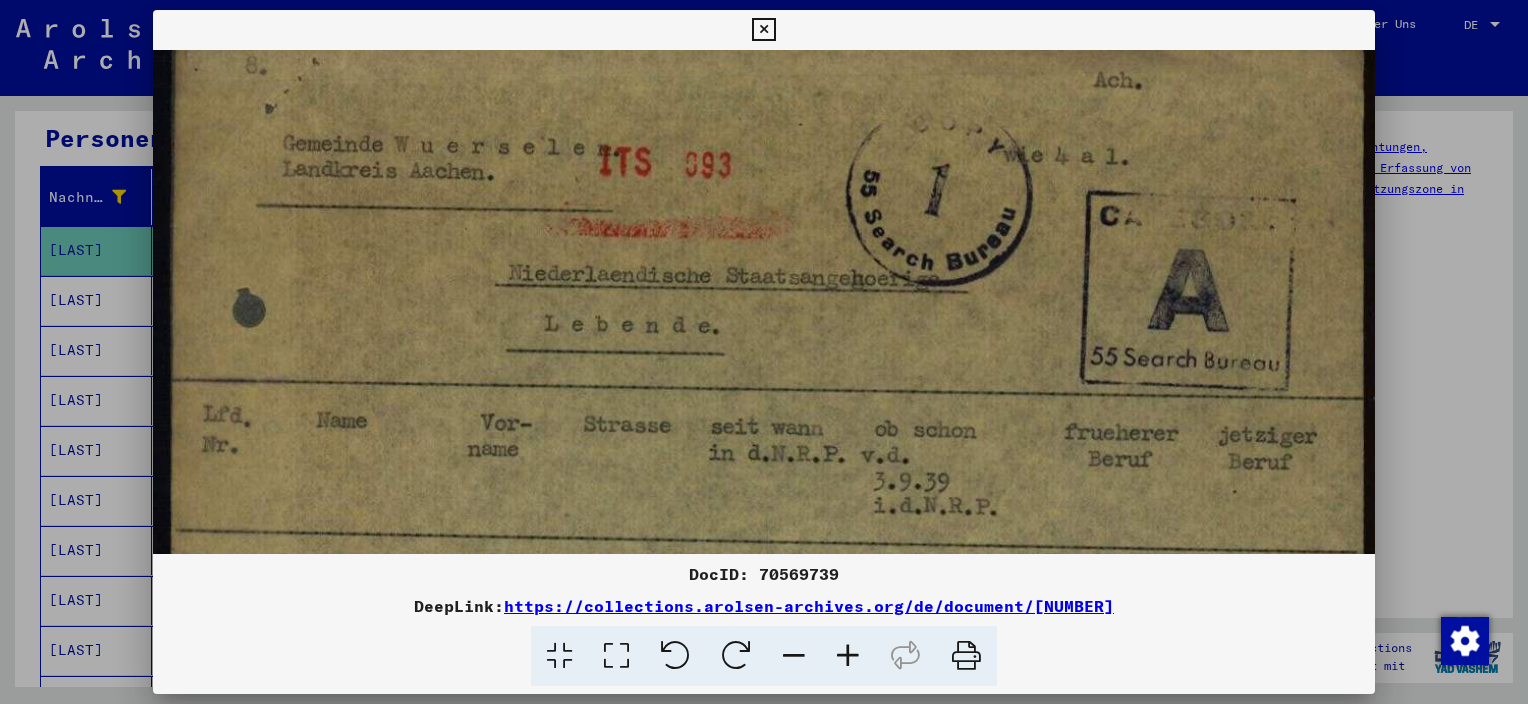 drag, startPoint x: 720, startPoint y: 178, endPoint x: 736, endPoint y: 391, distance: 213.6001 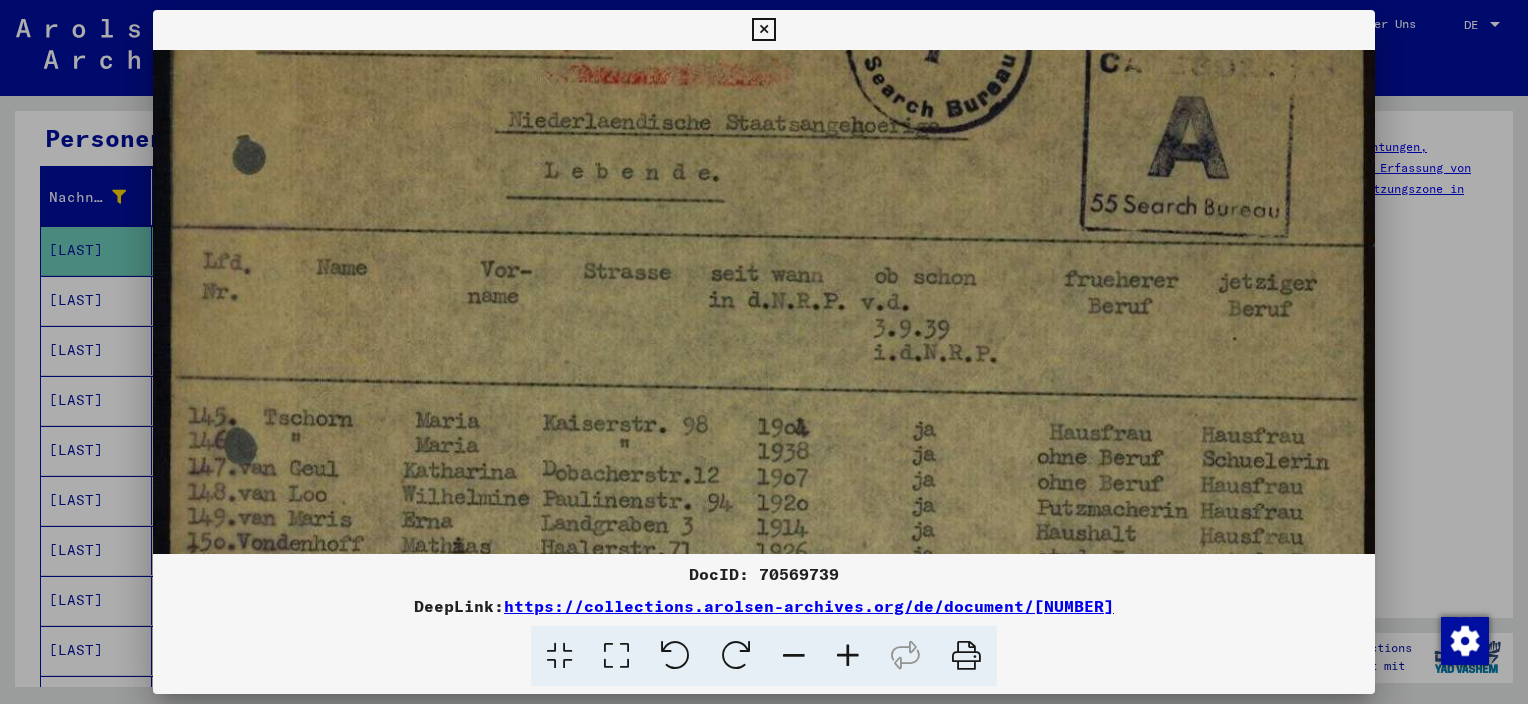 scroll, scrollTop: 186, scrollLeft: 0, axis: vertical 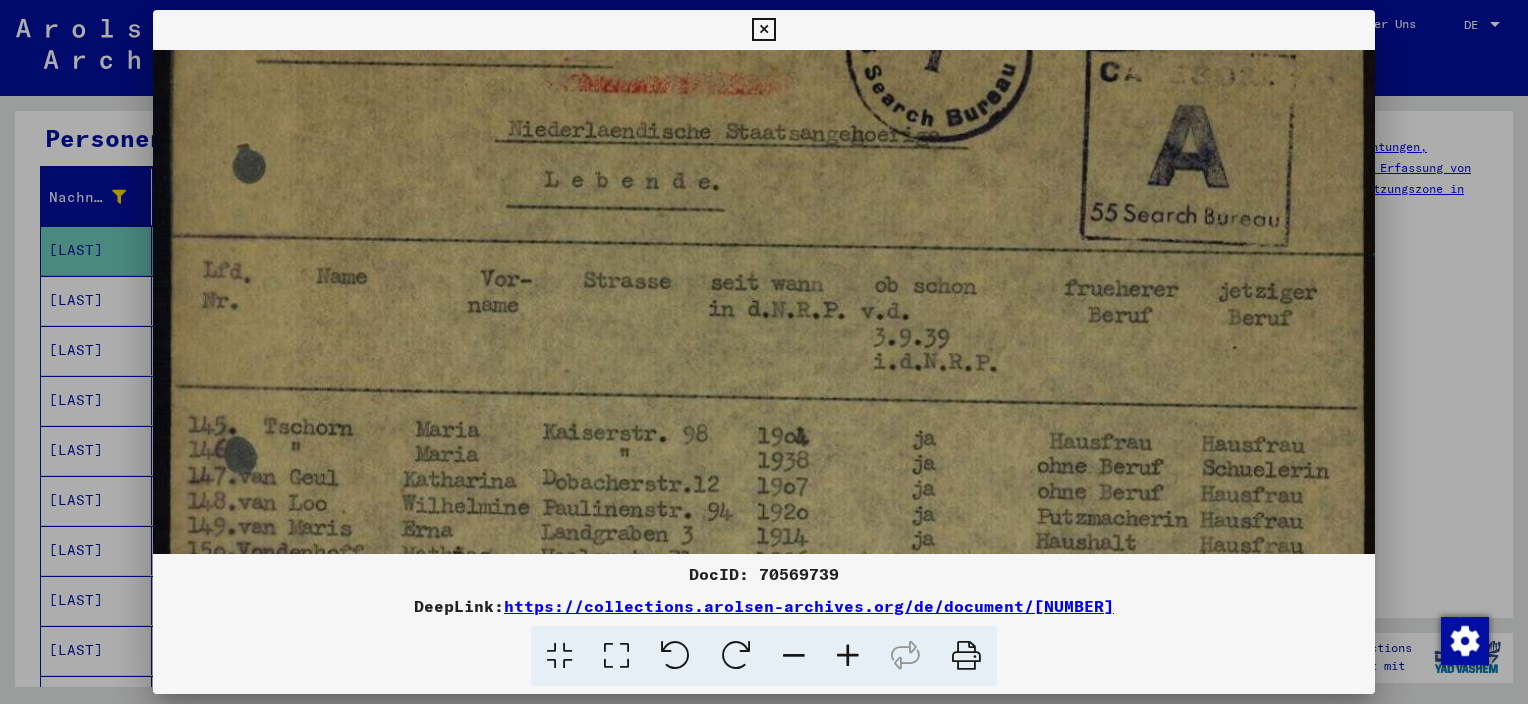 drag, startPoint x: 756, startPoint y: 467, endPoint x: 736, endPoint y: 334, distance: 134.49535 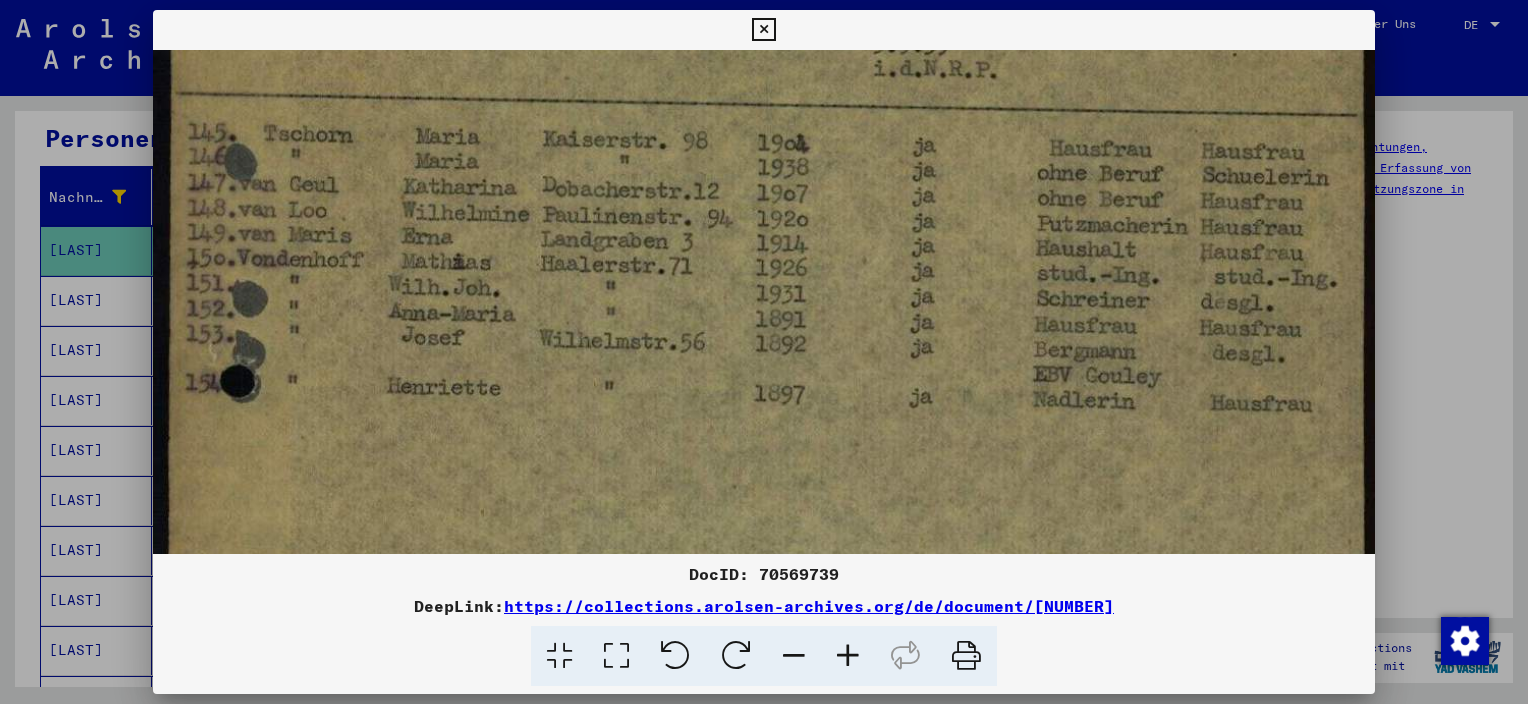 scroll, scrollTop: 489, scrollLeft: 0, axis: vertical 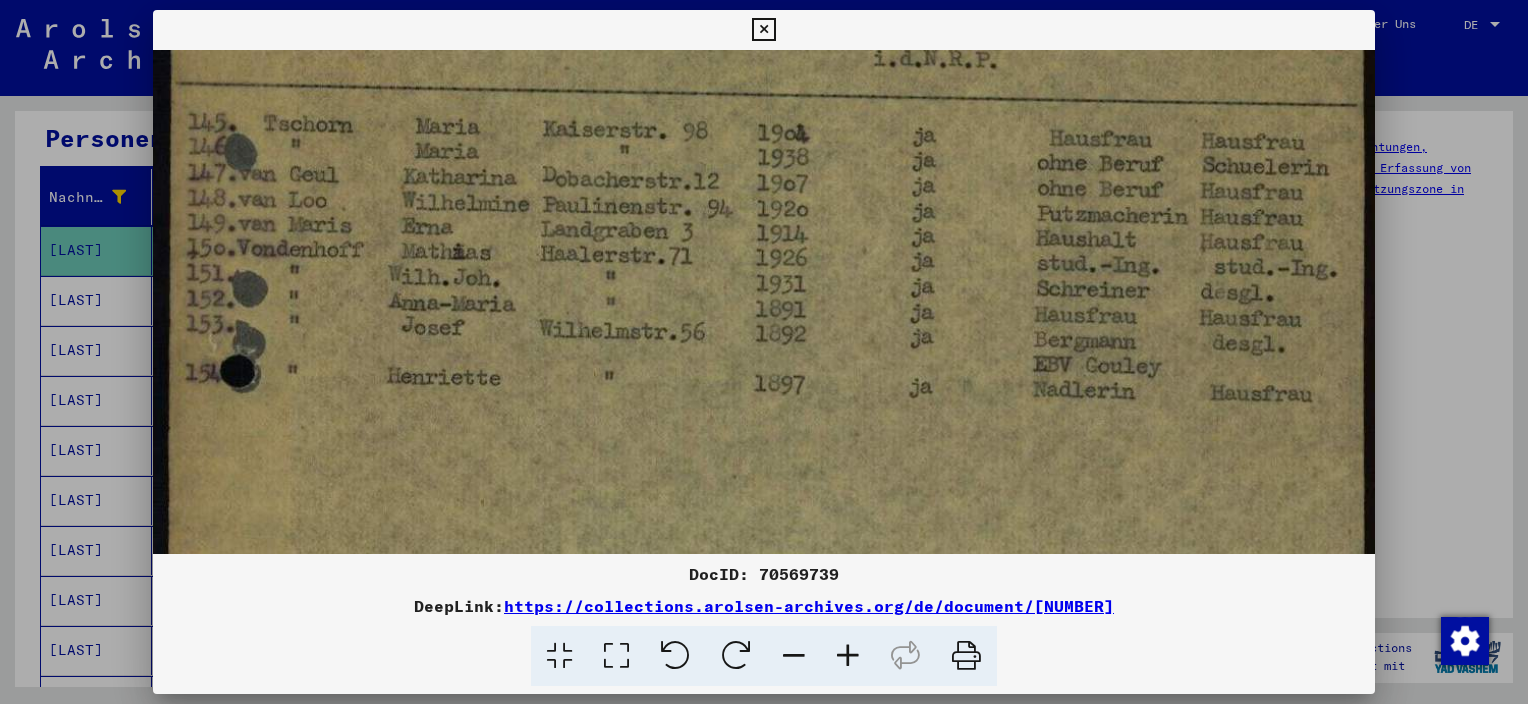 drag, startPoint x: 897, startPoint y: 500, endPoint x: 847, endPoint y: 200, distance: 304.13812 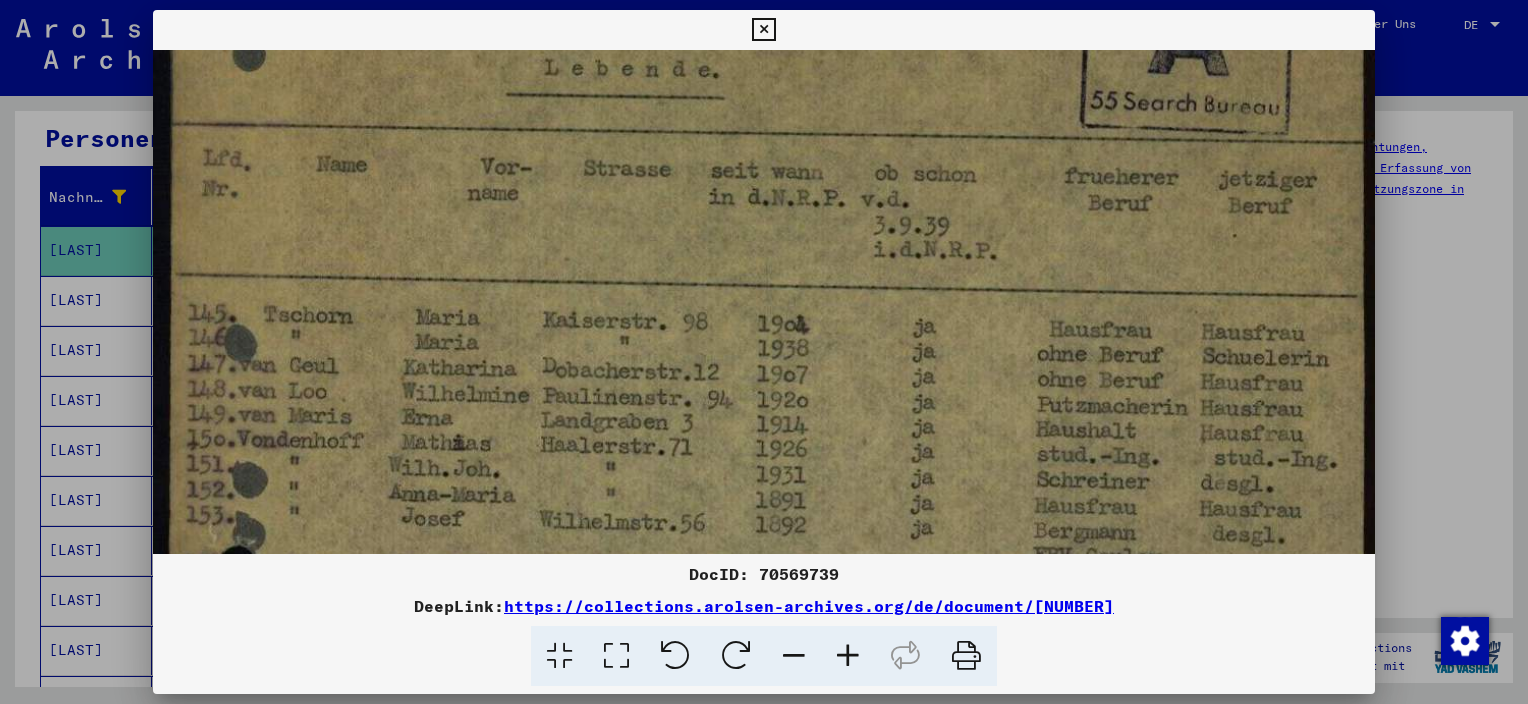 scroll, scrollTop: 288, scrollLeft: 0, axis: vertical 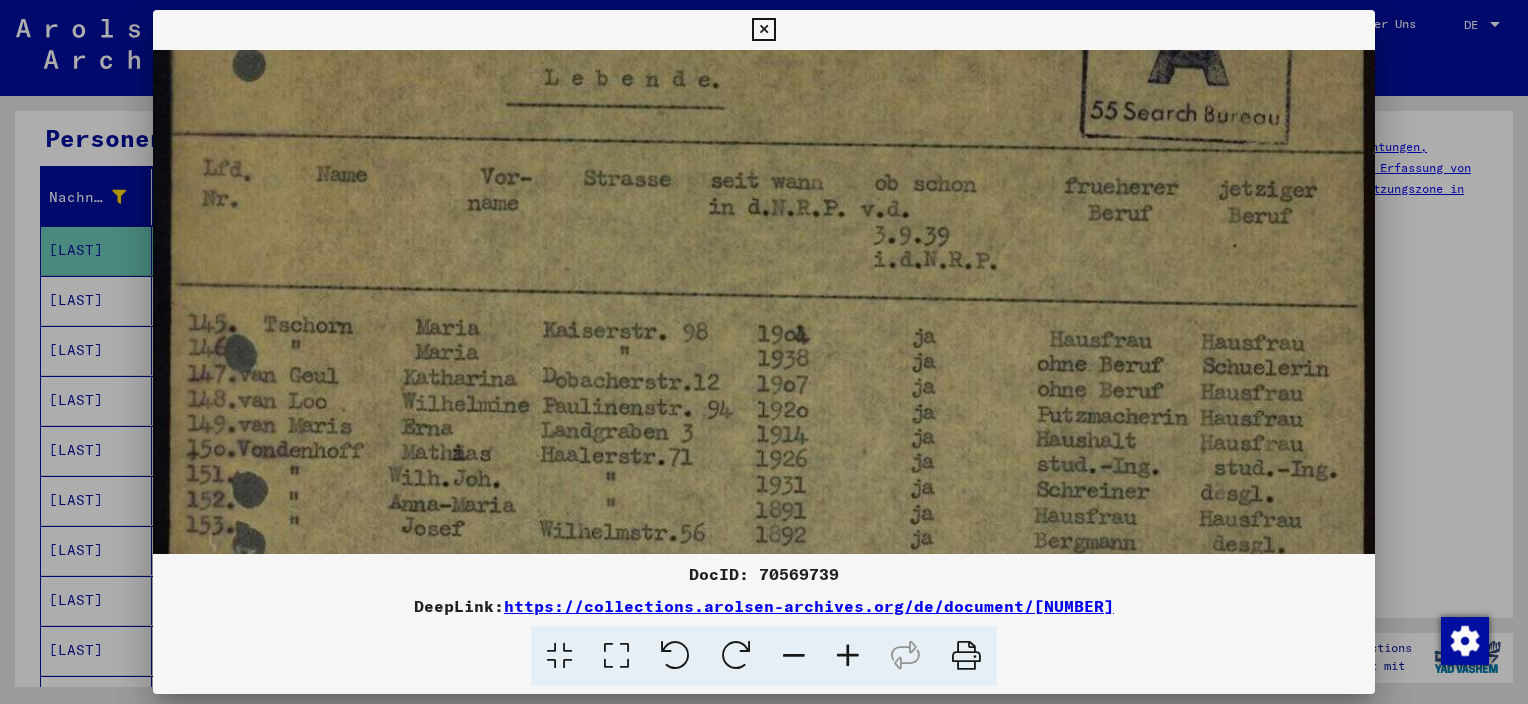 drag, startPoint x: 849, startPoint y: 228, endPoint x: 853, endPoint y: 412, distance: 184.04347 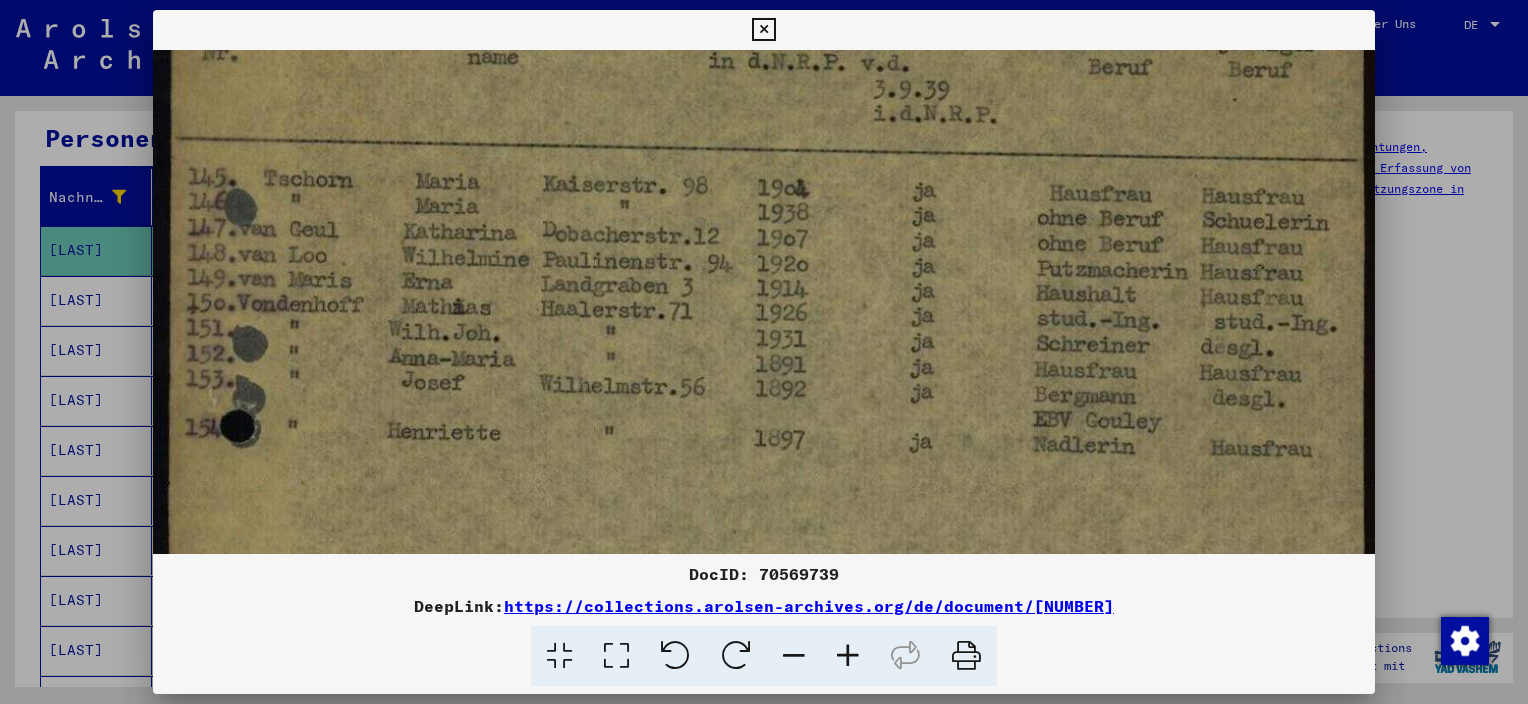 scroll, scrollTop: 433, scrollLeft: 0, axis: vertical 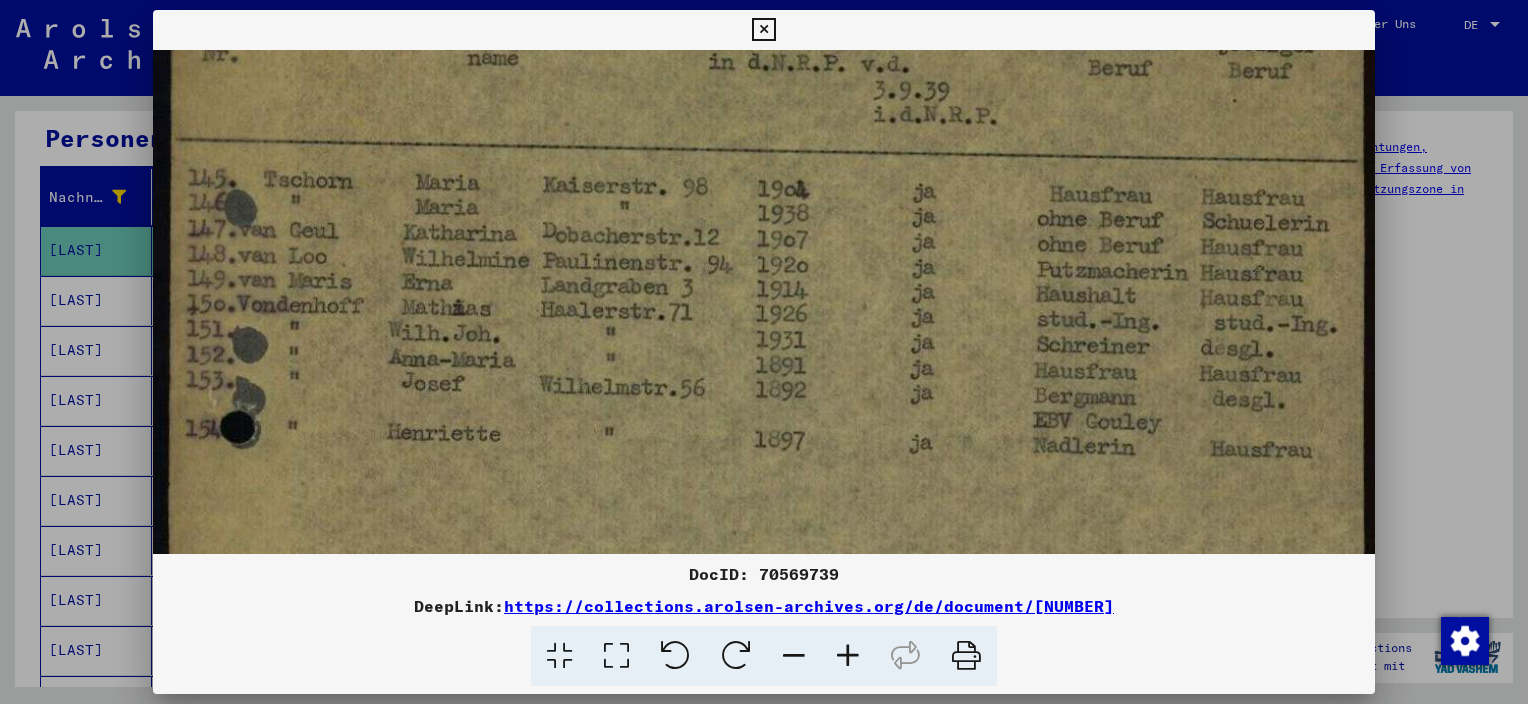 drag, startPoint x: 577, startPoint y: 417, endPoint x: 592, endPoint y: 279, distance: 138.81282 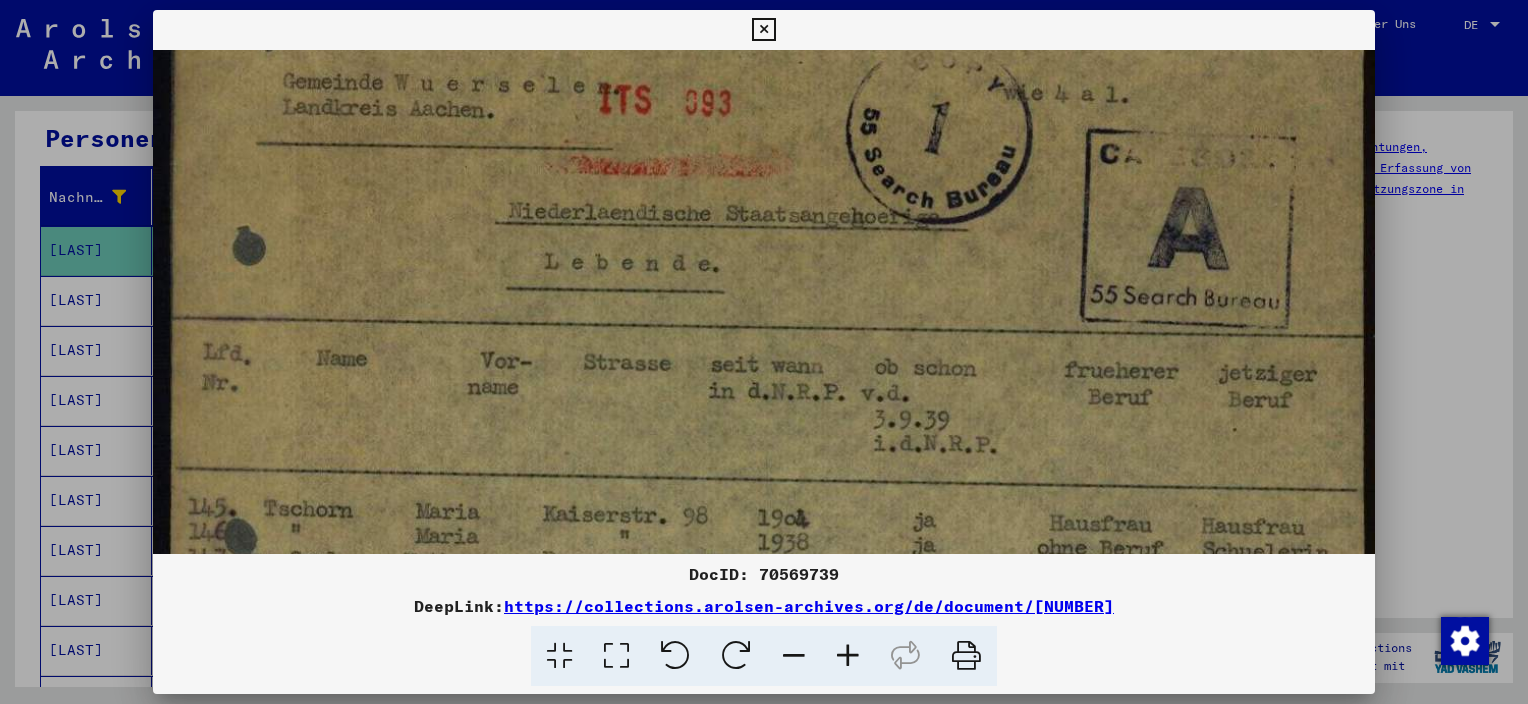 scroll, scrollTop: 96, scrollLeft: 0, axis: vertical 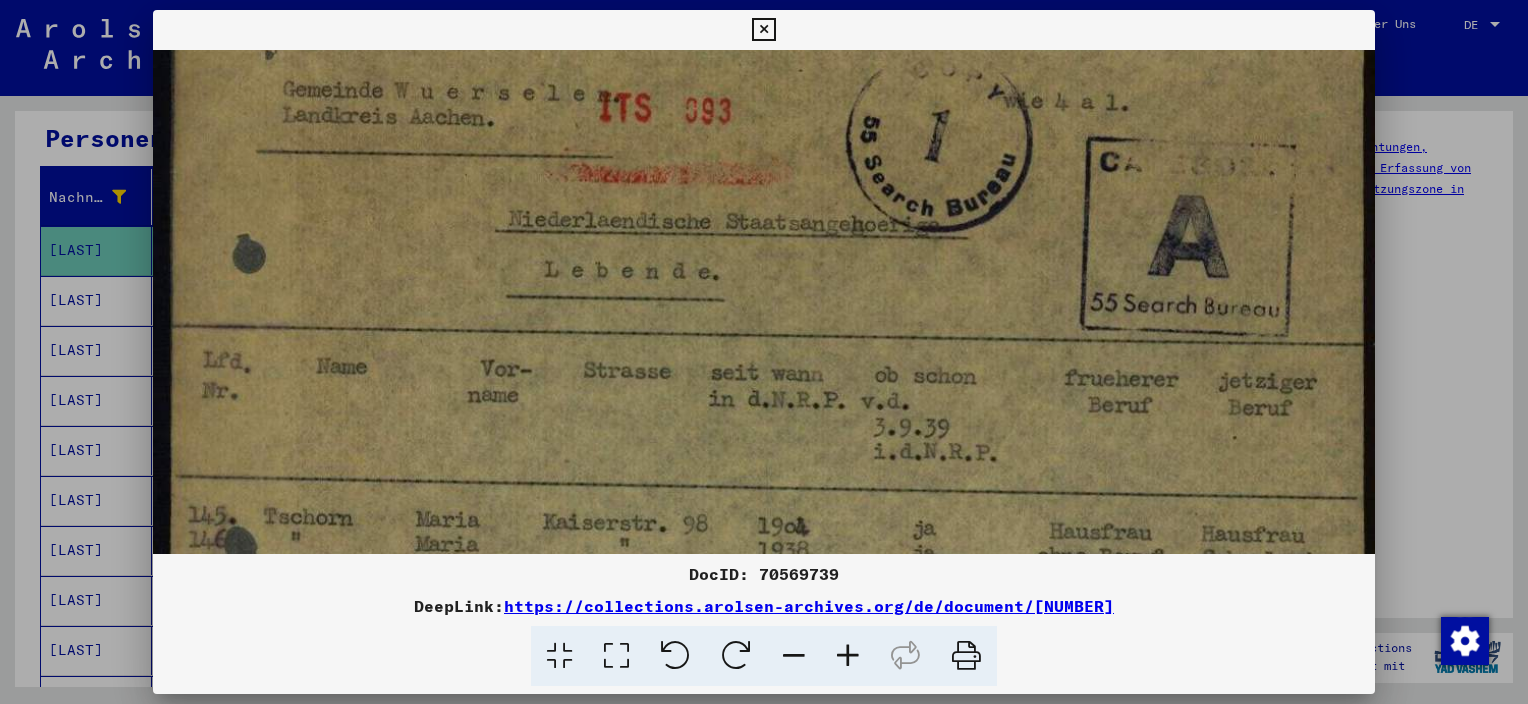 drag, startPoint x: 595, startPoint y: 180, endPoint x: 618, endPoint y: 524, distance: 344.76804 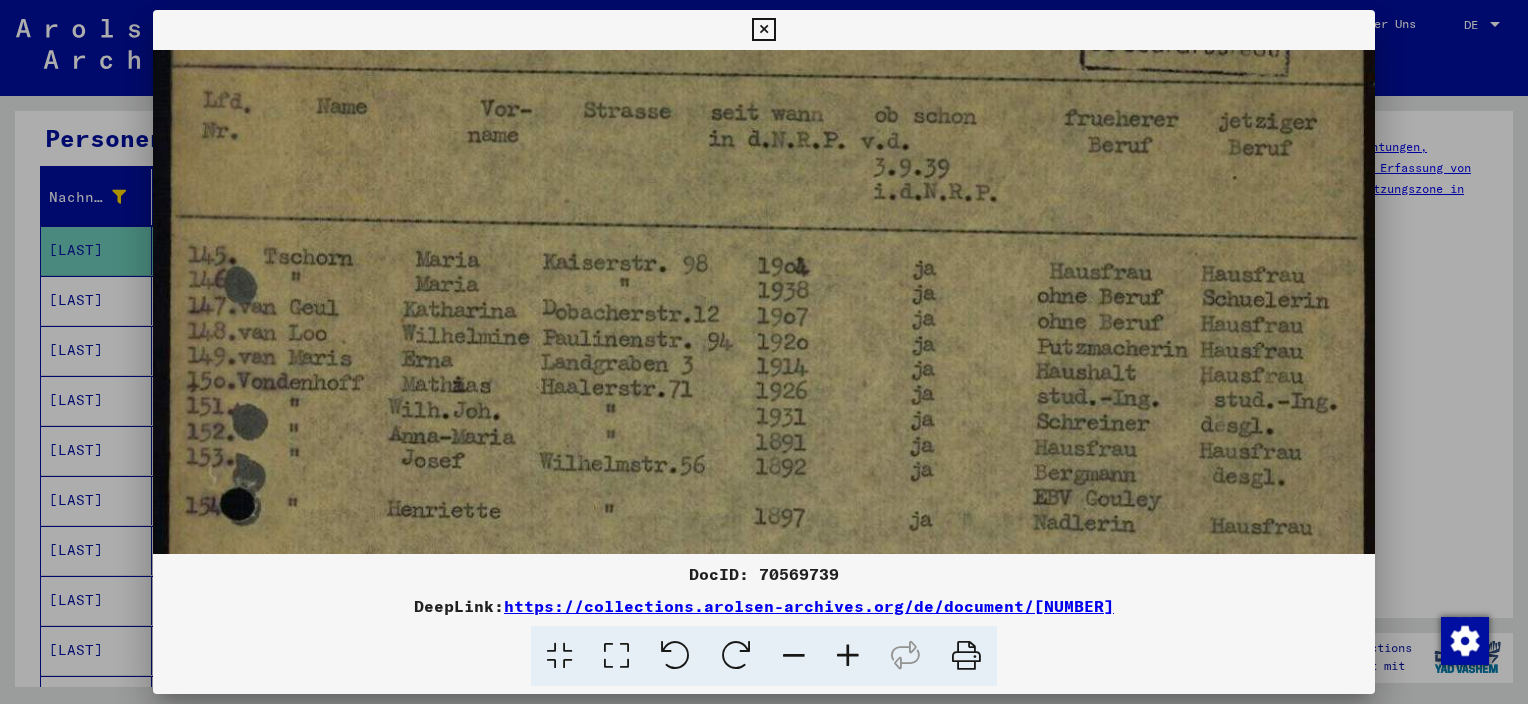 drag, startPoint x: 544, startPoint y: 276, endPoint x: 548, endPoint y: 27, distance: 249.03212 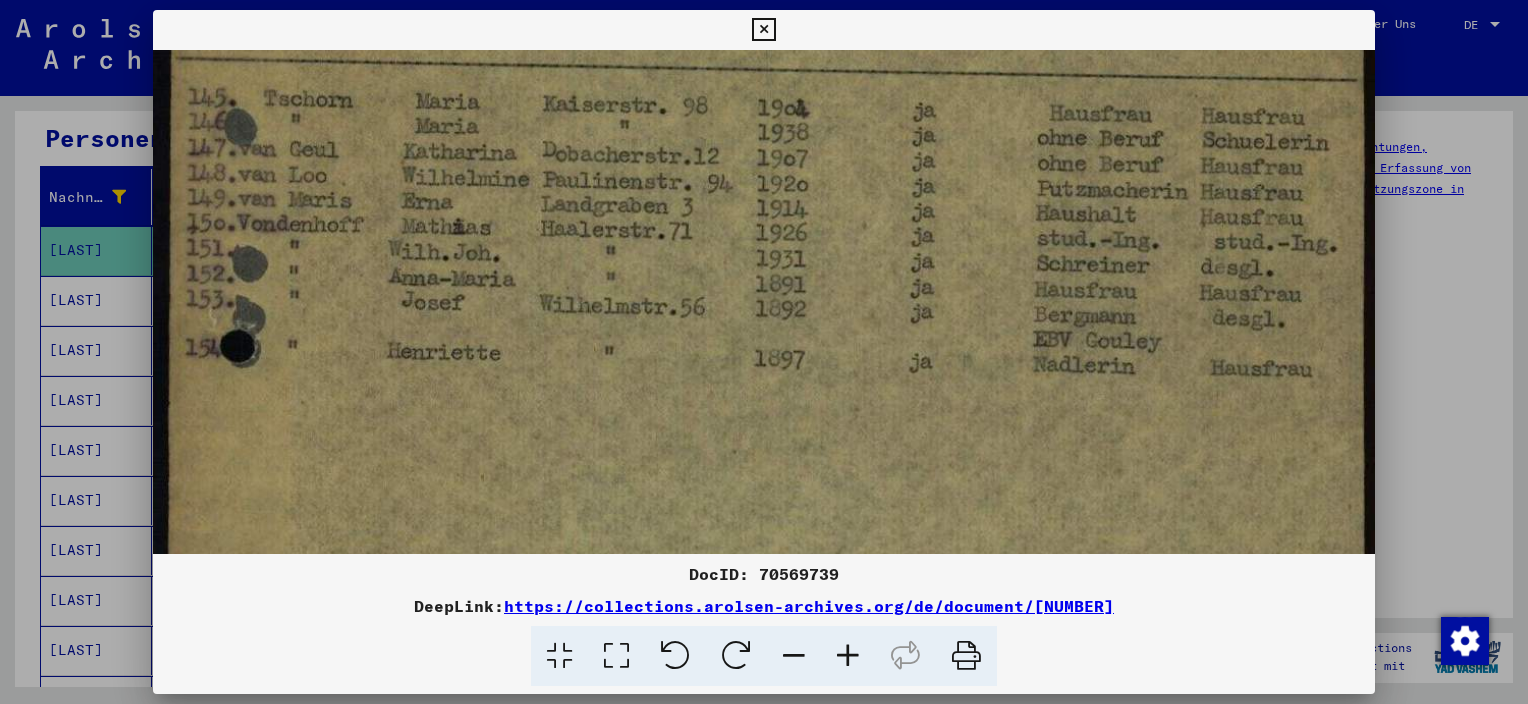 scroll, scrollTop: 507, scrollLeft: 0, axis: vertical 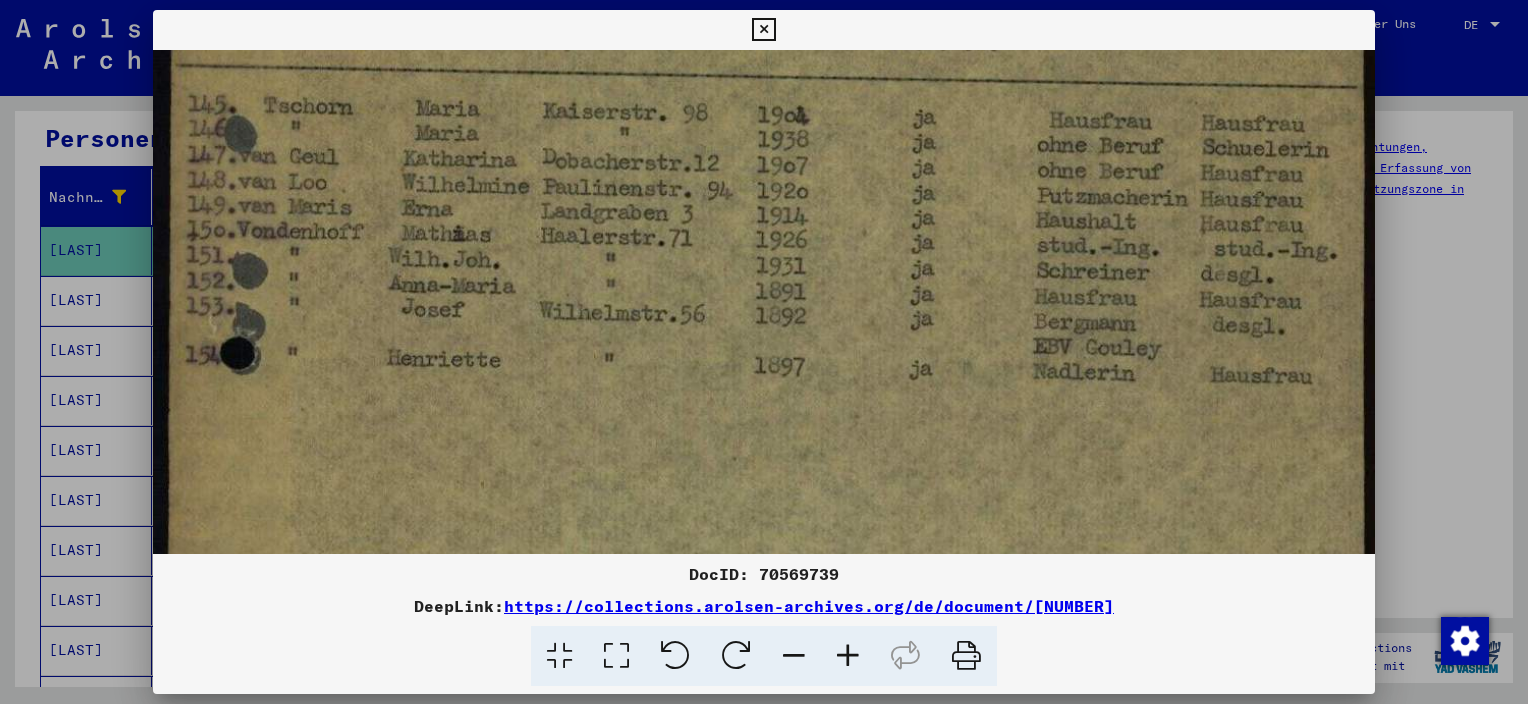 drag, startPoint x: 567, startPoint y: 448, endPoint x: 560, endPoint y: 298, distance: 150.16324 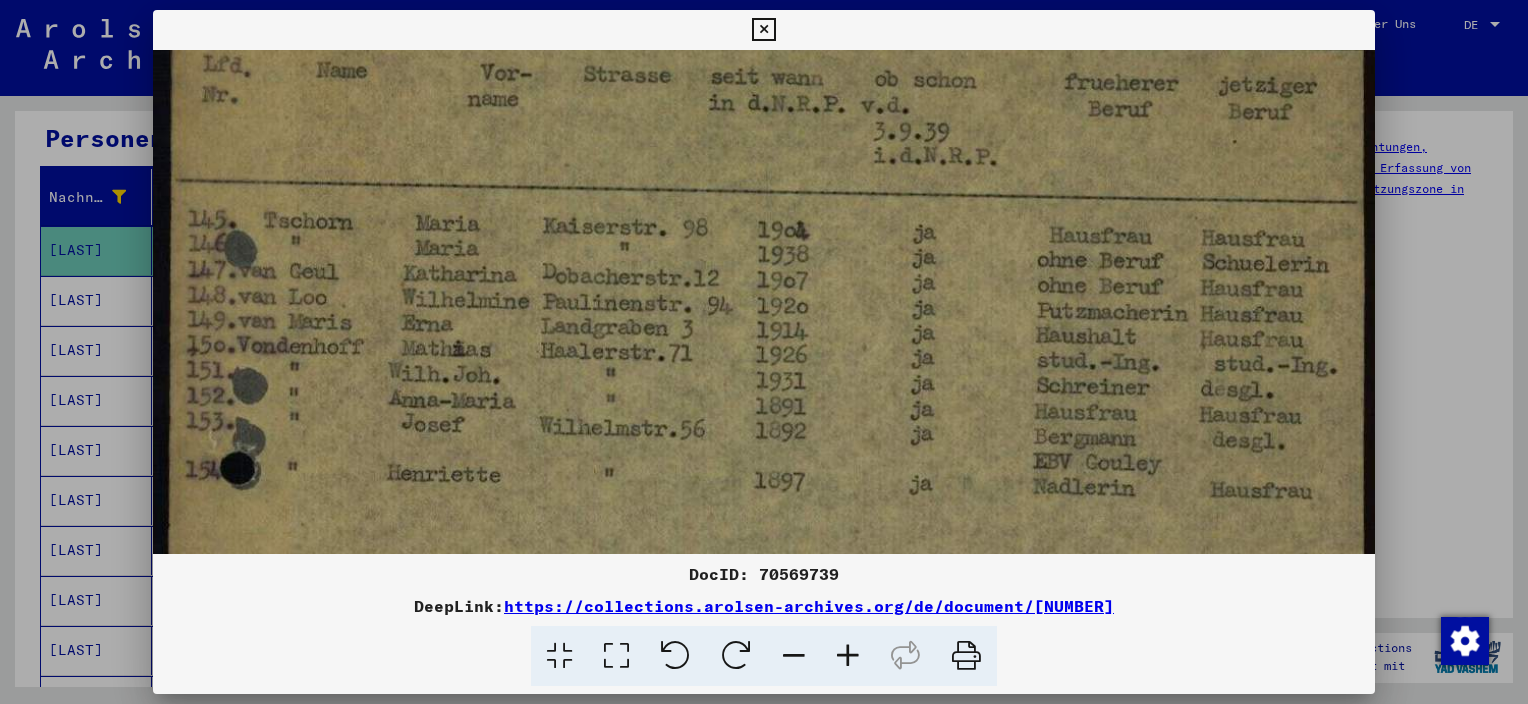 scroll, scrollTop: 391, scrollLeft: 0, axis: vertical 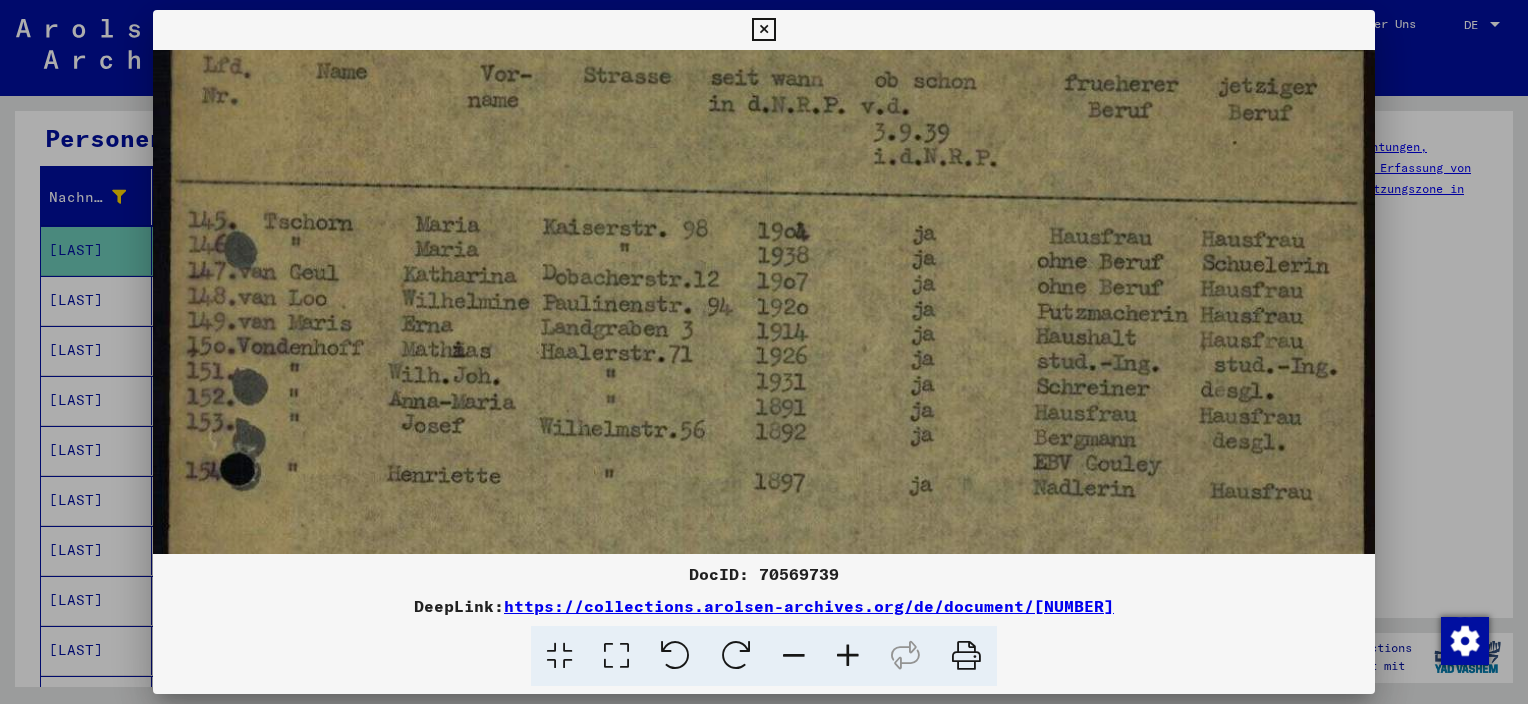 drag, startPoint x: 803, startPoint y: 176, endPoint x: 774, endPoint y: 312, distance: 139.05754 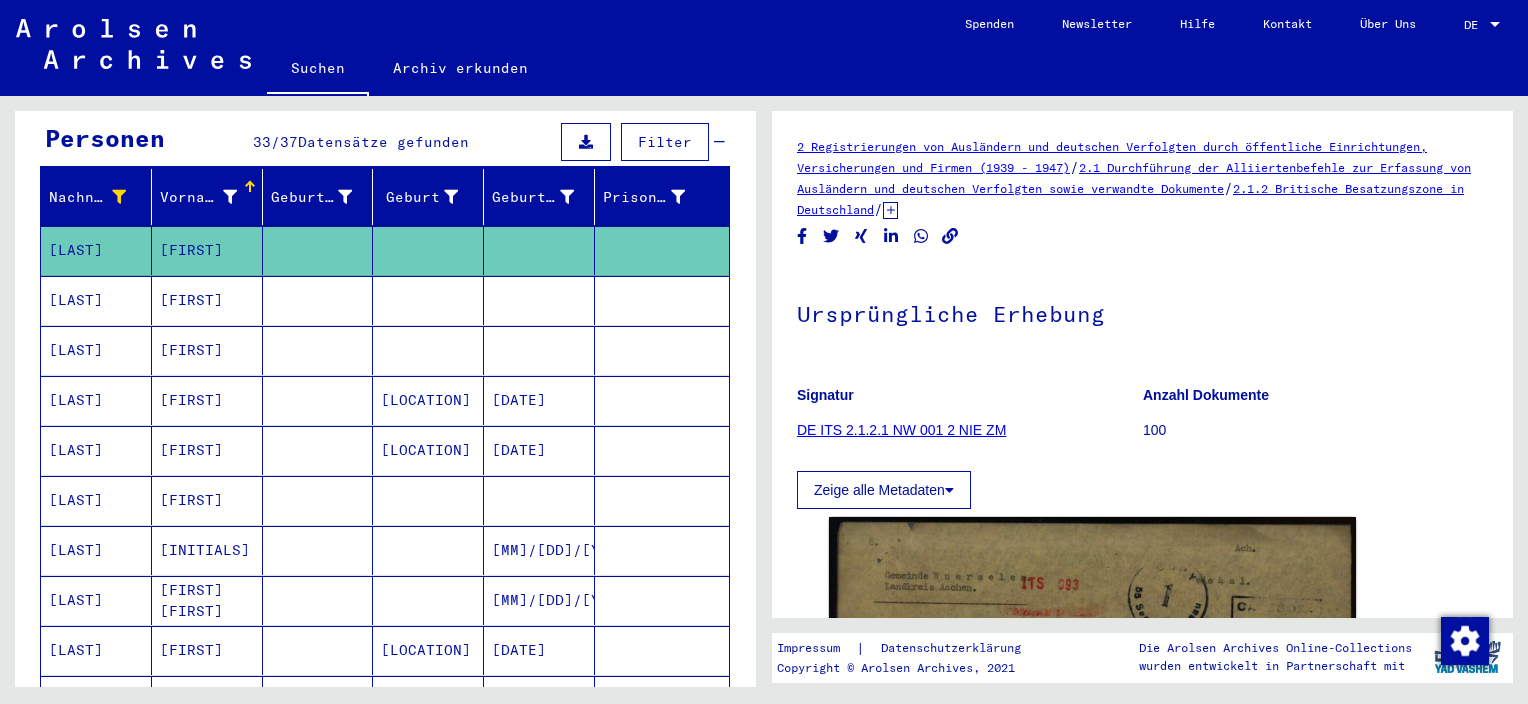 click on "[LAST]" at bounding box center (96, 350) 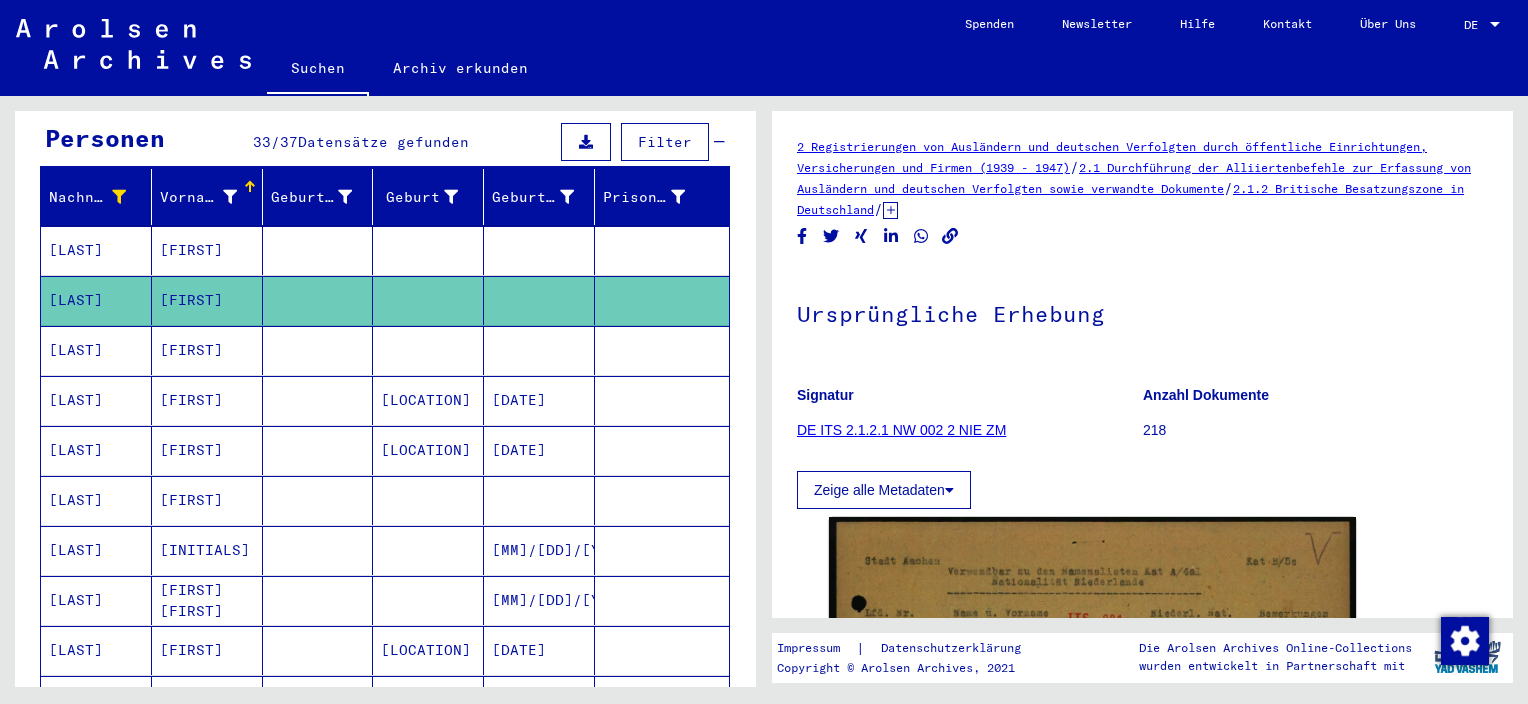 scroll, scrollTop: 0, scrollLeft: 0, axis: both 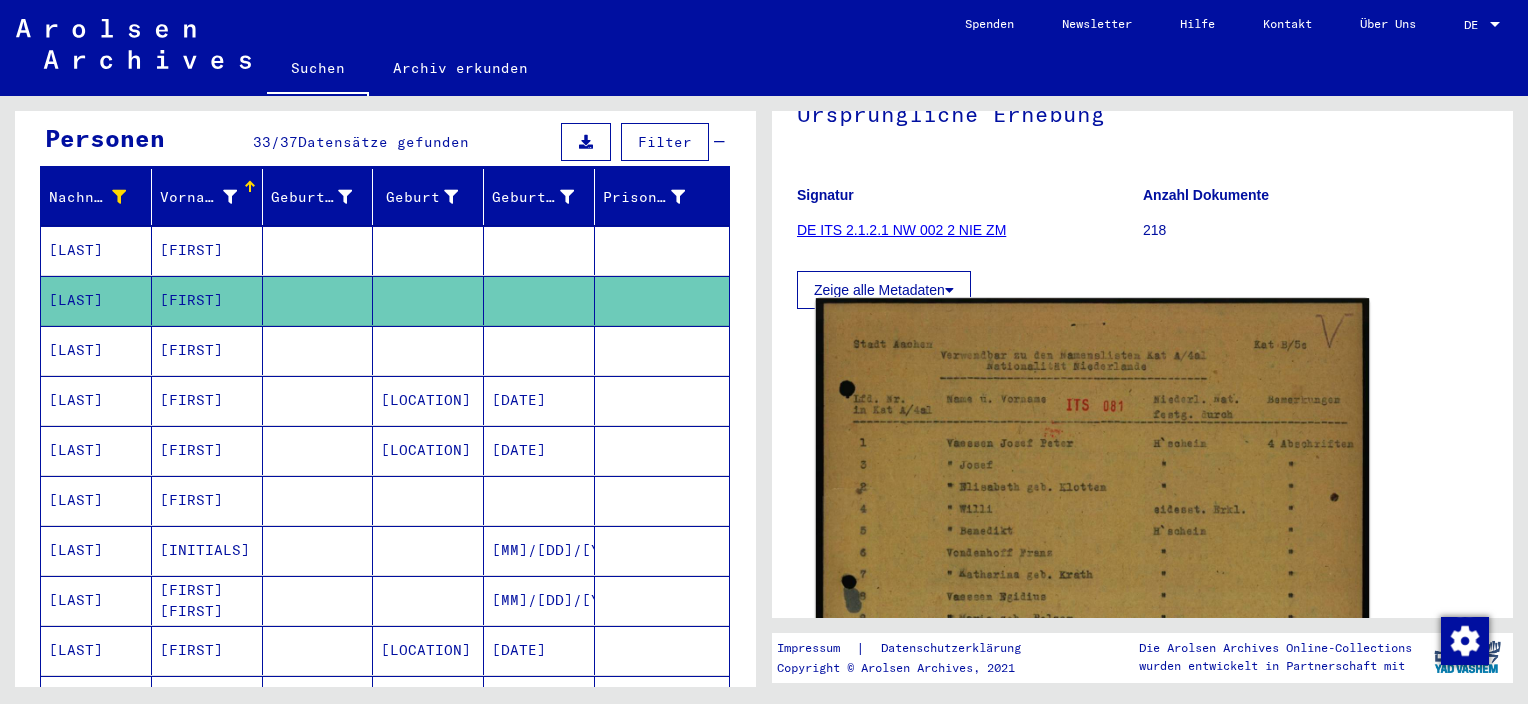 click 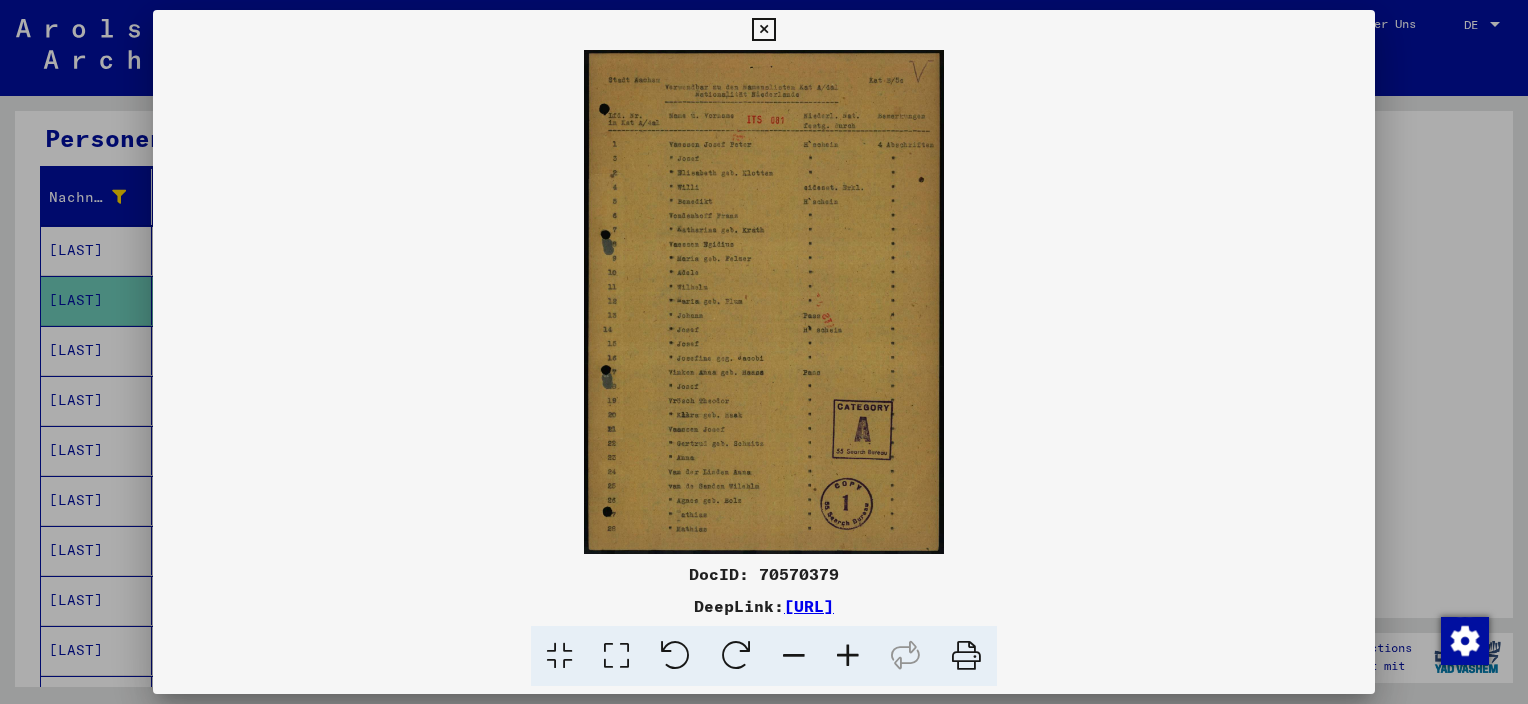 click at bounding box center (616, 656) 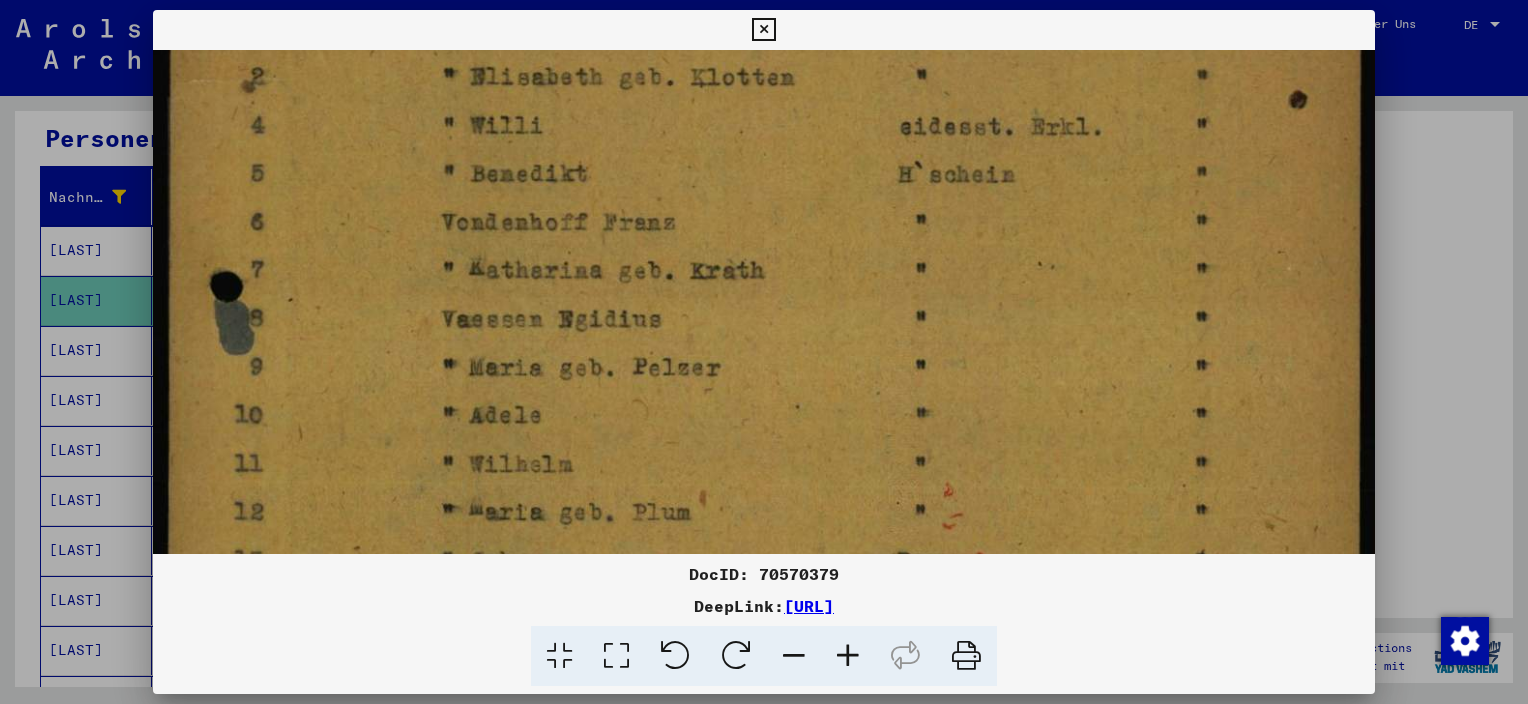 drag, startPoint x: 732, startPoint y: 479, endPoint x: 743, endPoint y: 94, distance: 385.1571 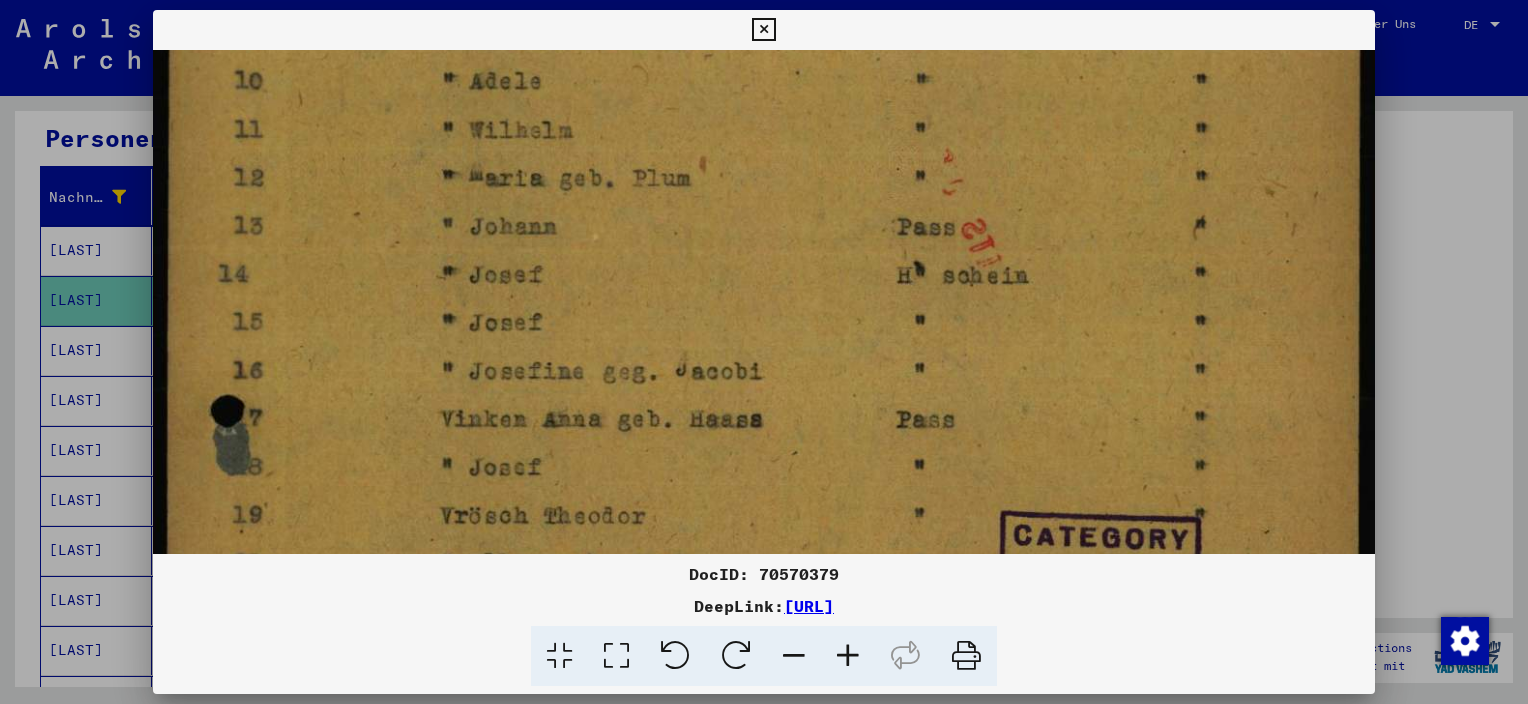 drag, startPoint x: 720, startPoint y: 480, endPoint x: 708, endPoint y: 148, distance: 332.2168 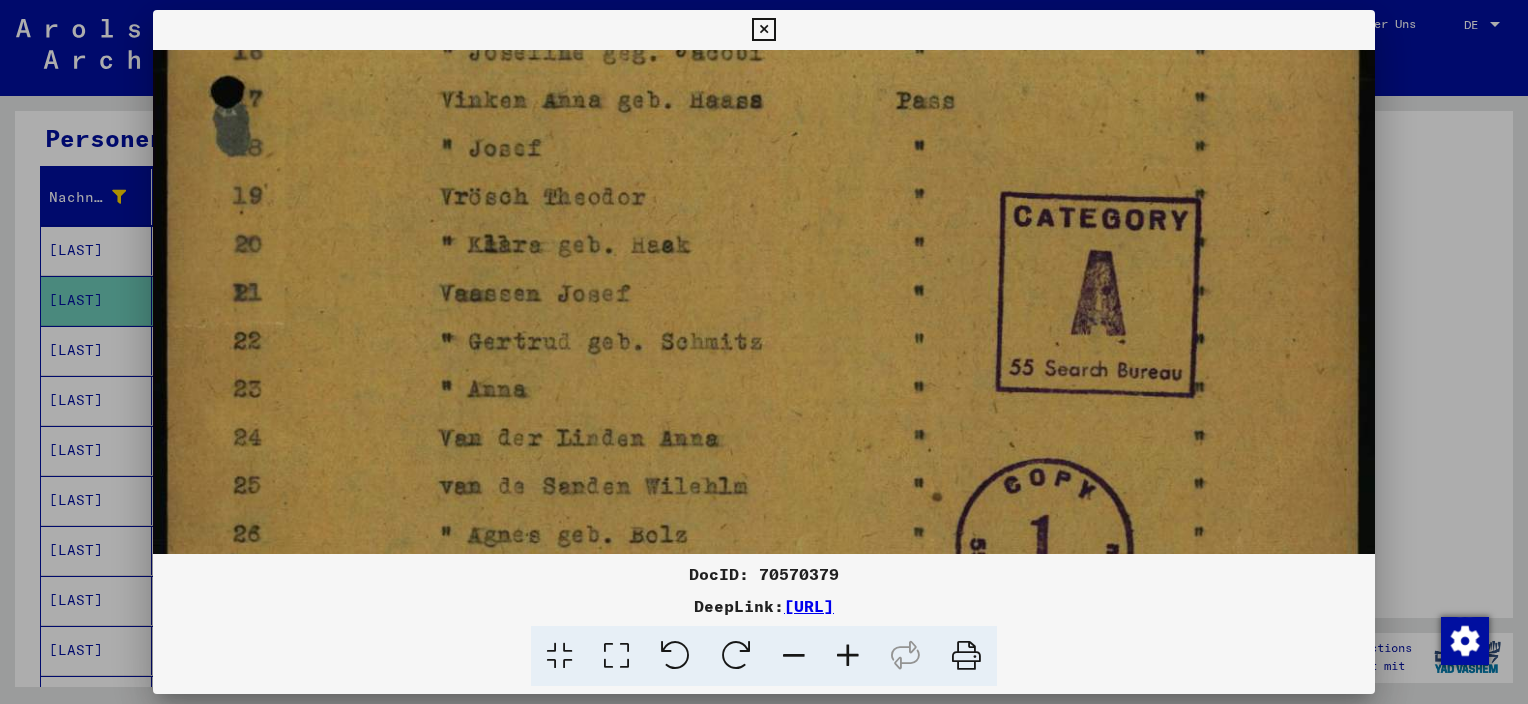 scroll, scrollTop: 1054, scrollLeft: 0, axis: vertical 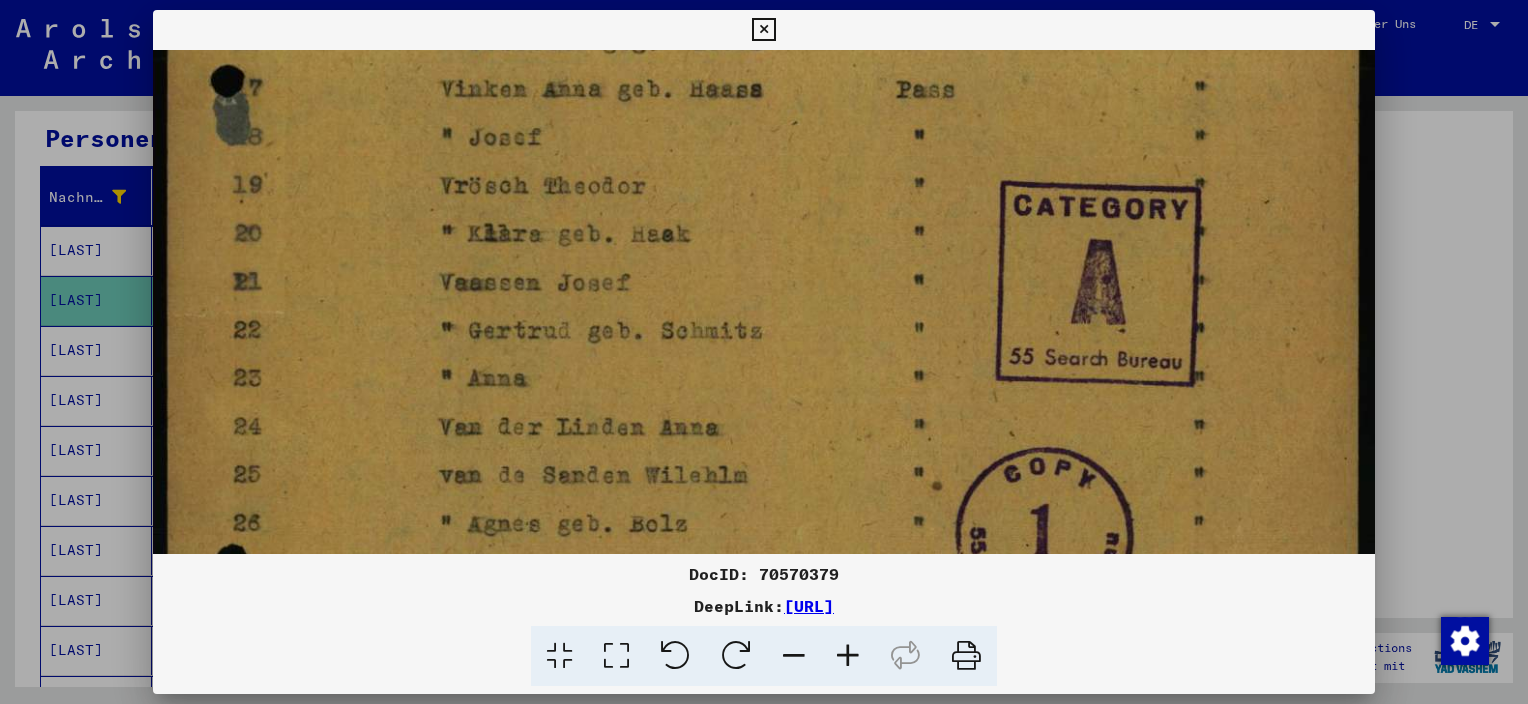 drag, startPoint x: 726, startPoint y: 500, endPoint x: 700, endPoint y: 174, distance: 327.03516 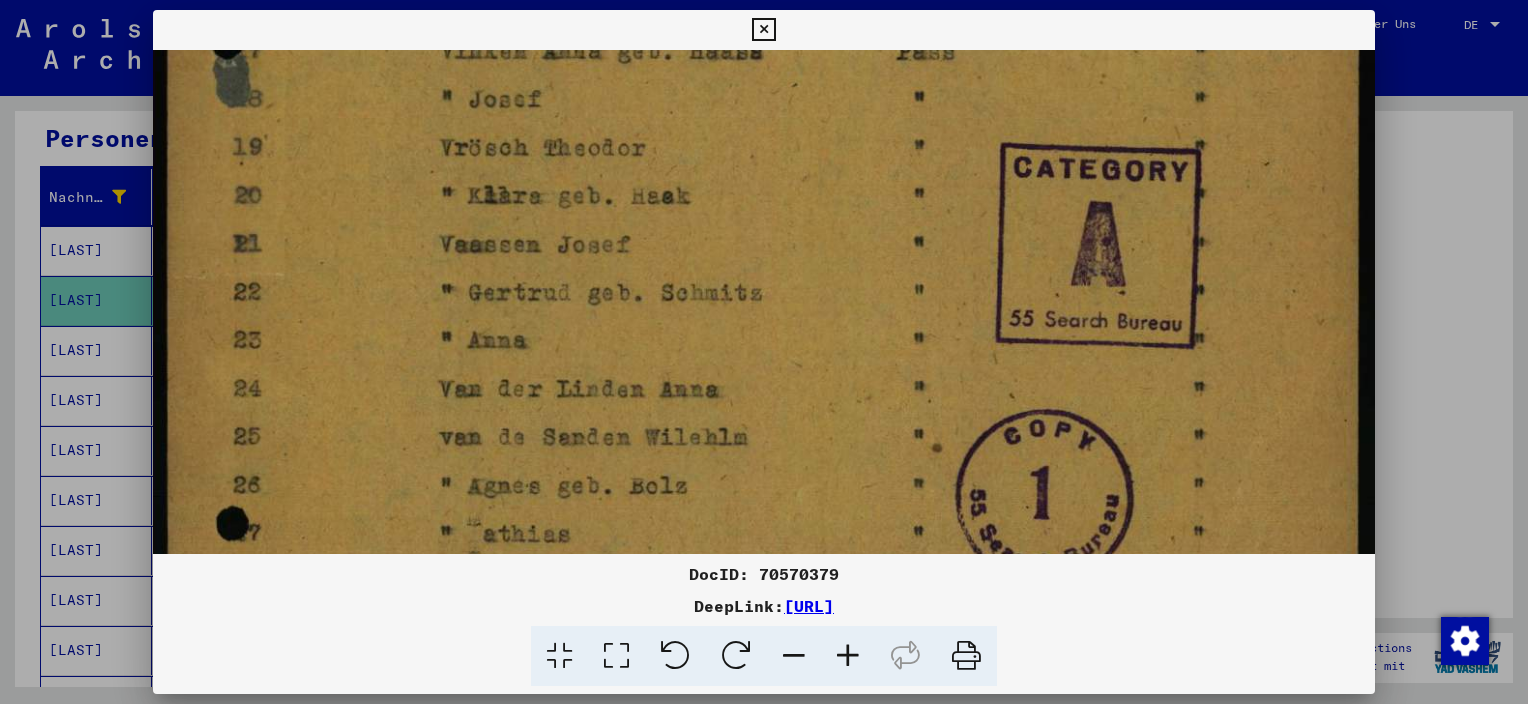 scroll, scrollTop: 1205, scrollLeft: 0, axis: vertical 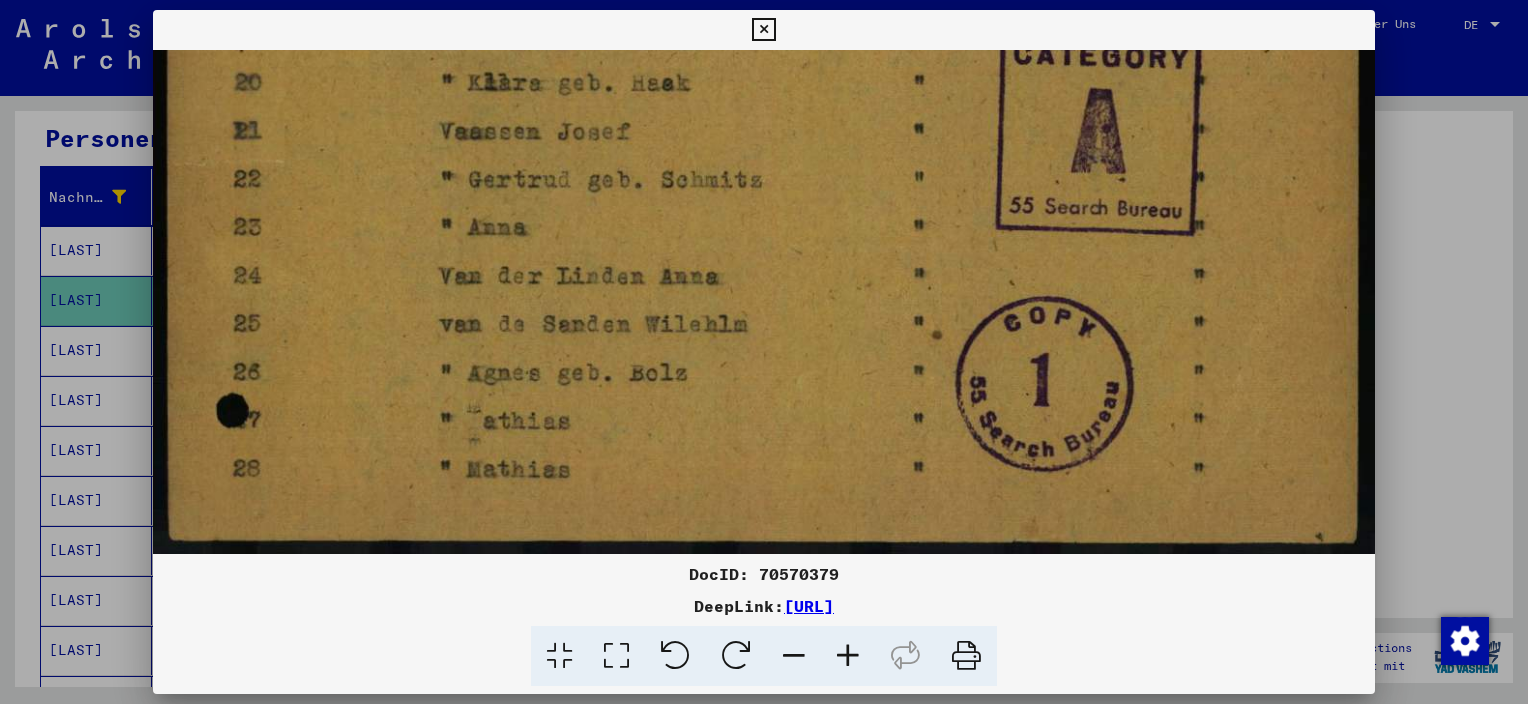 drag, startPoint x: 717, startPoint y: 452, endPoint x: 700, endPoint y: 180, distance: 272.53073 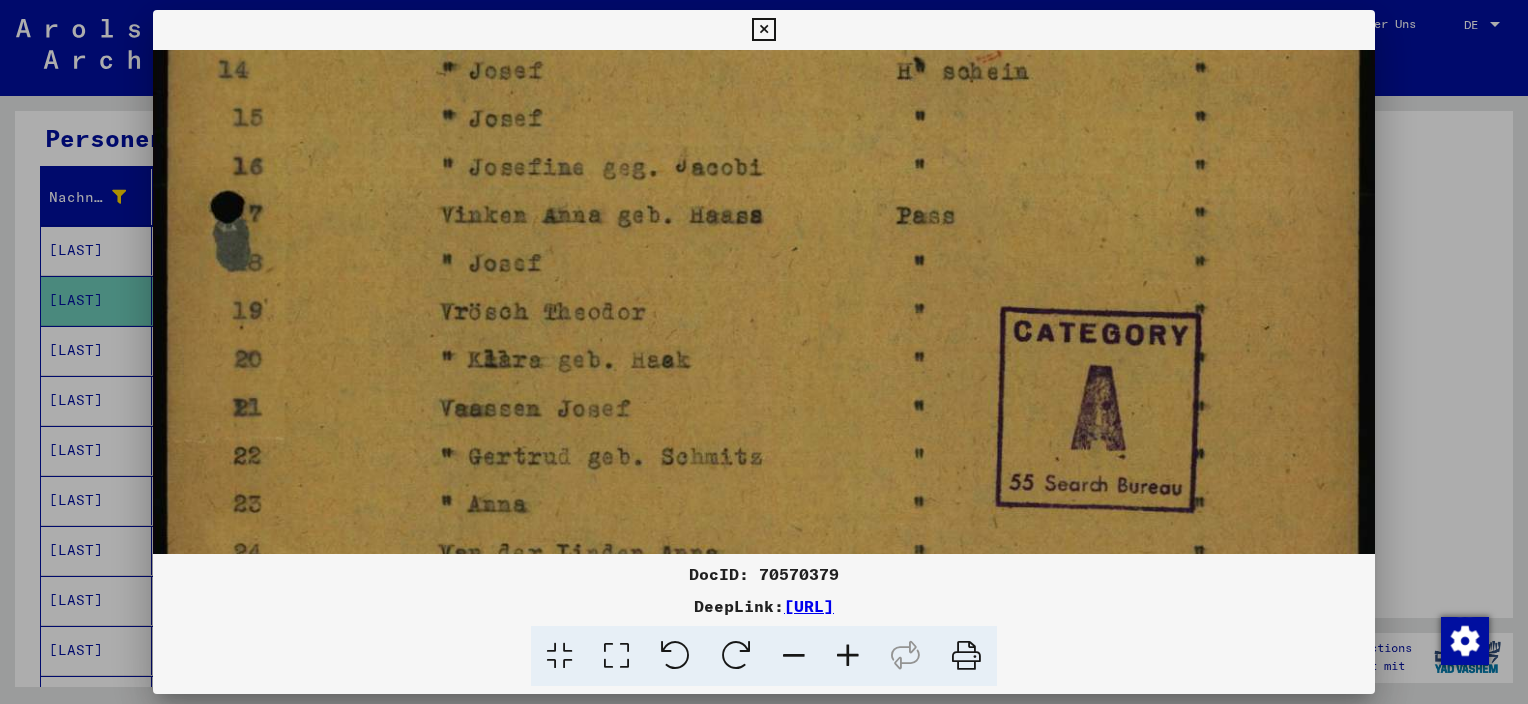 scroll, scrollTop: 917, scrollLeft: 0, axis: vertical 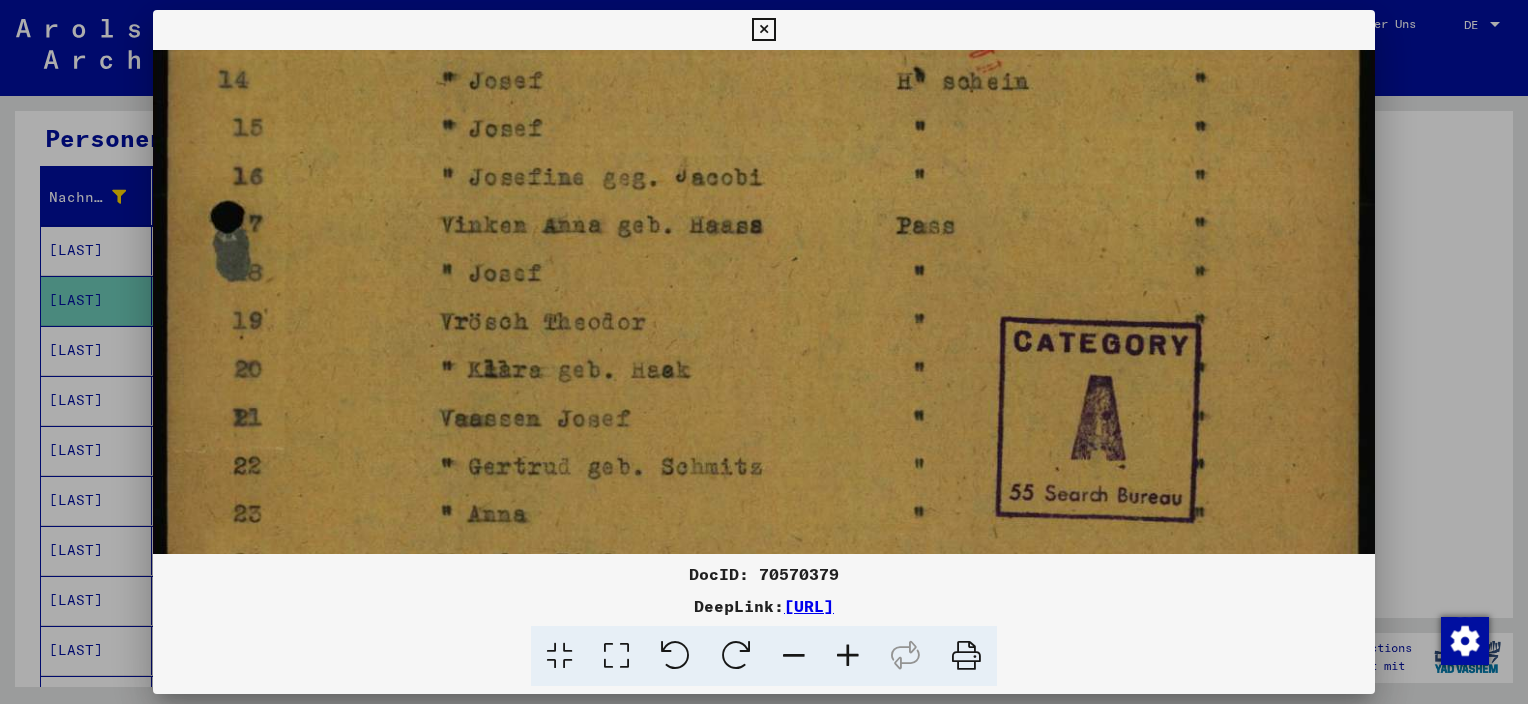 drag, startPoint x: 696, startPoint y: 132, endPoint x: 704, endPoint y: 424, distance: 292.10956 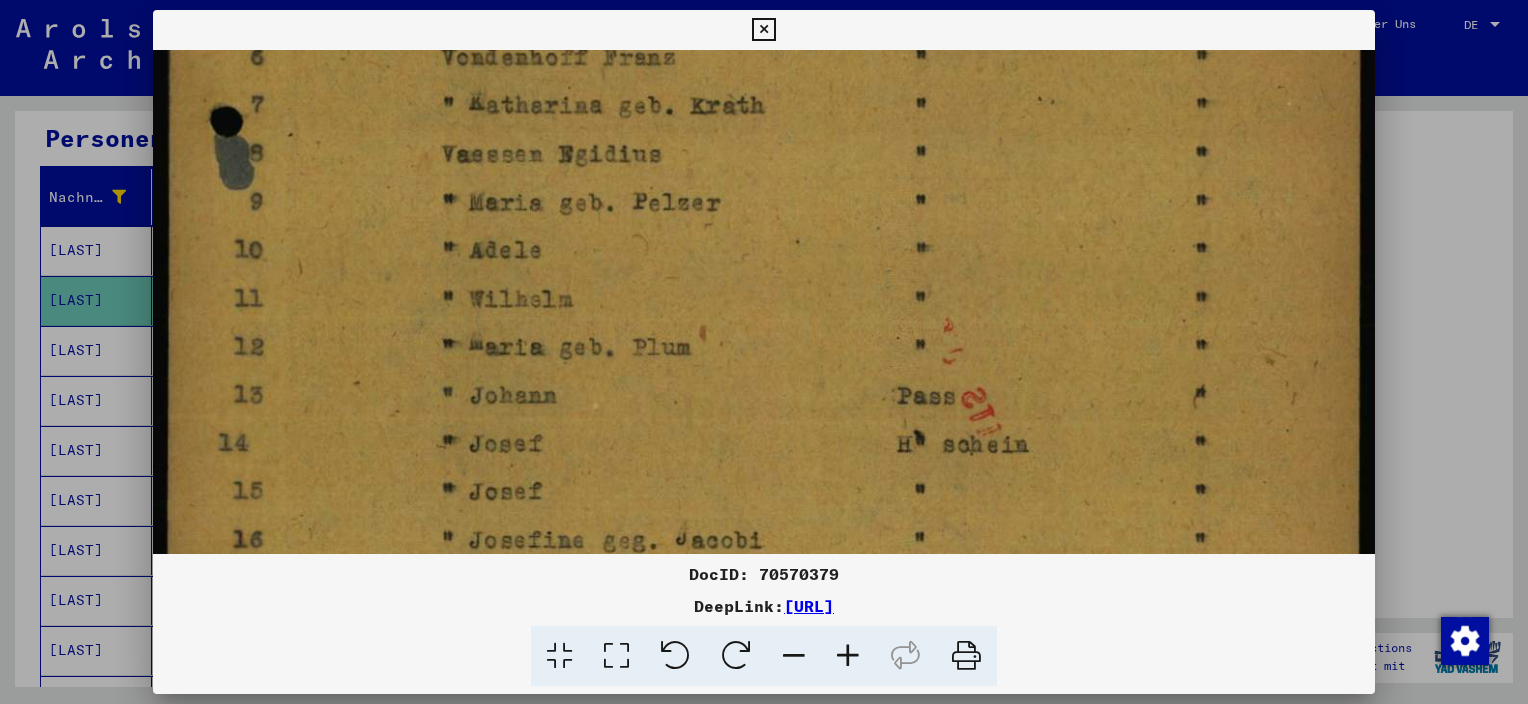 drag, startPoint x: 713, startPoint y: 167, endPoint x: 718, endPoint y: 533, distance: 366.03415 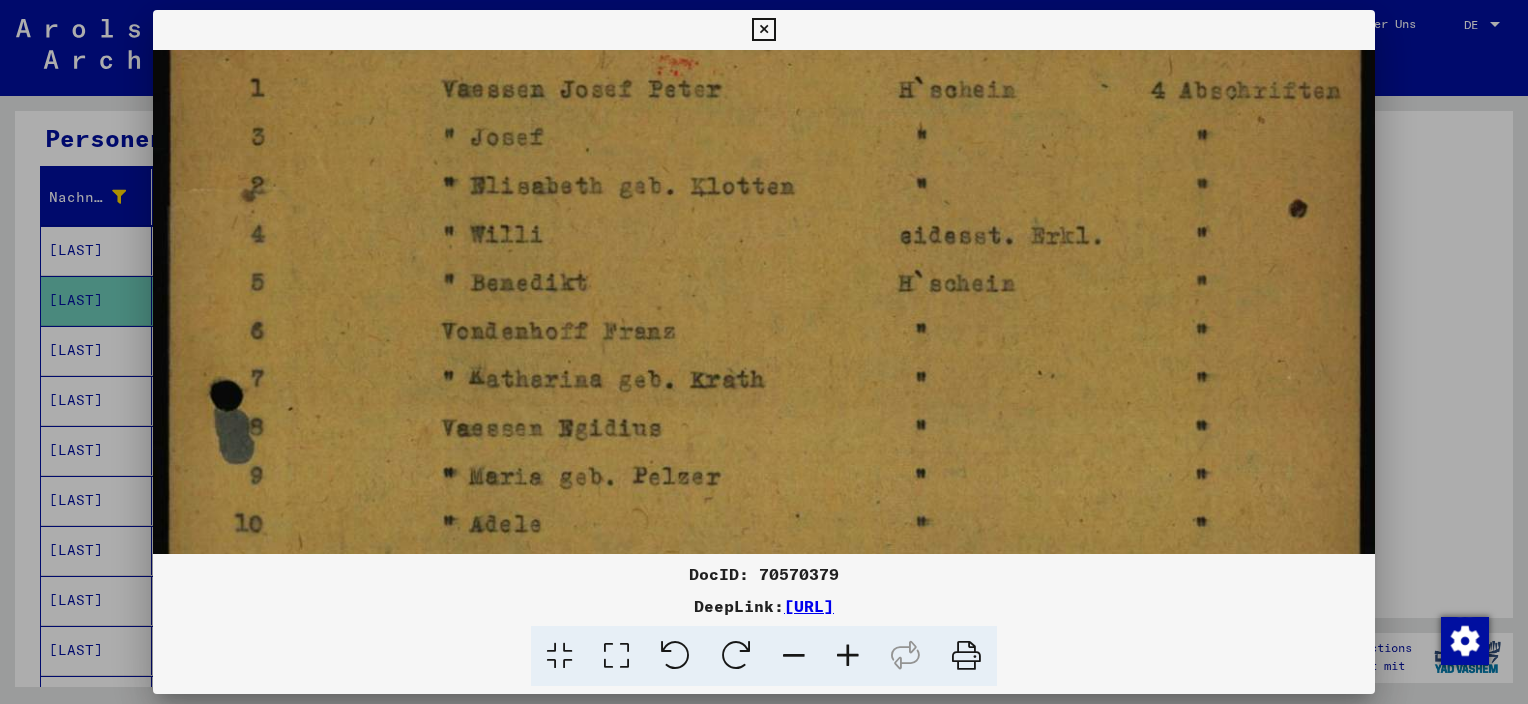 scroll, scrollTop: 260, scrollLeft: 0, axis: vertical 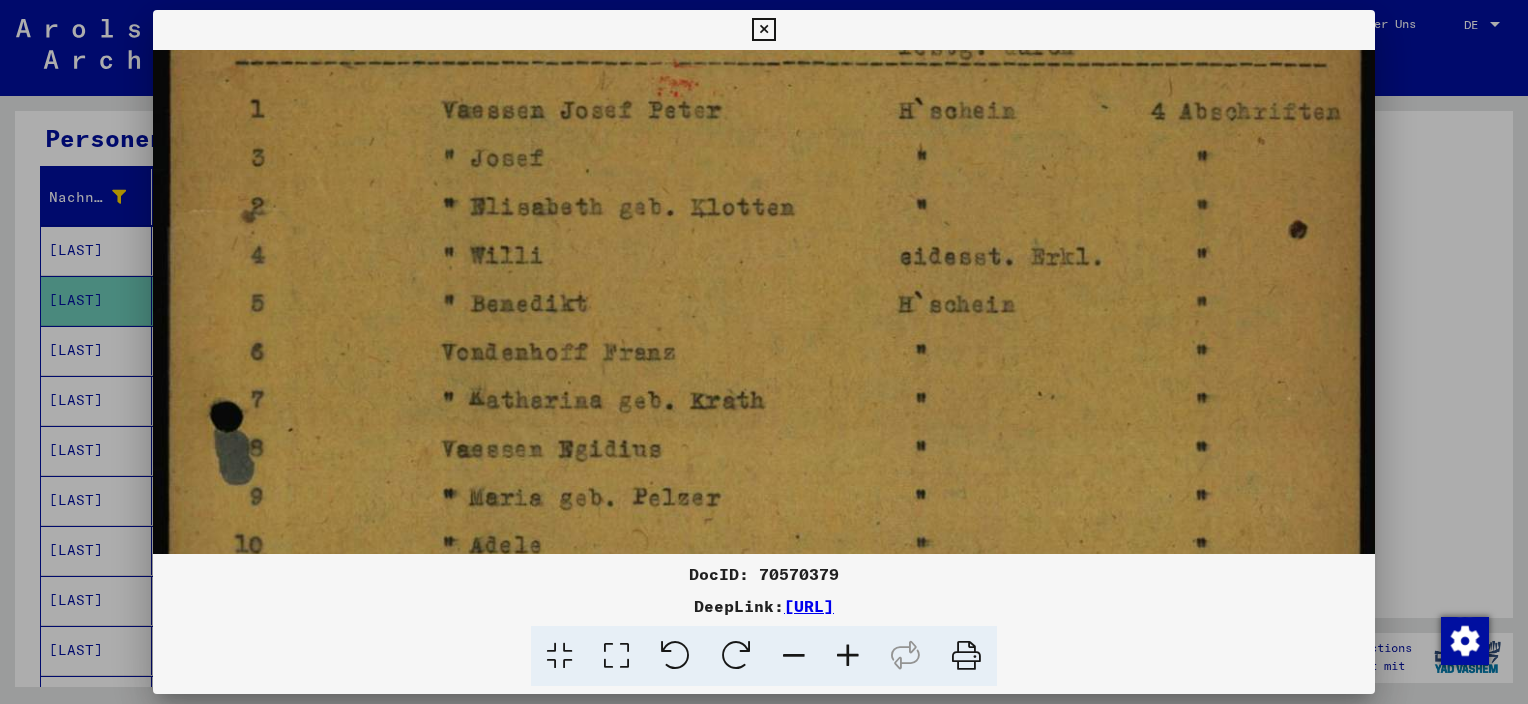drag, startPoint x: 726, startPoint y: 164, endPoint x: 726, endPoint y: 462, distance: 298 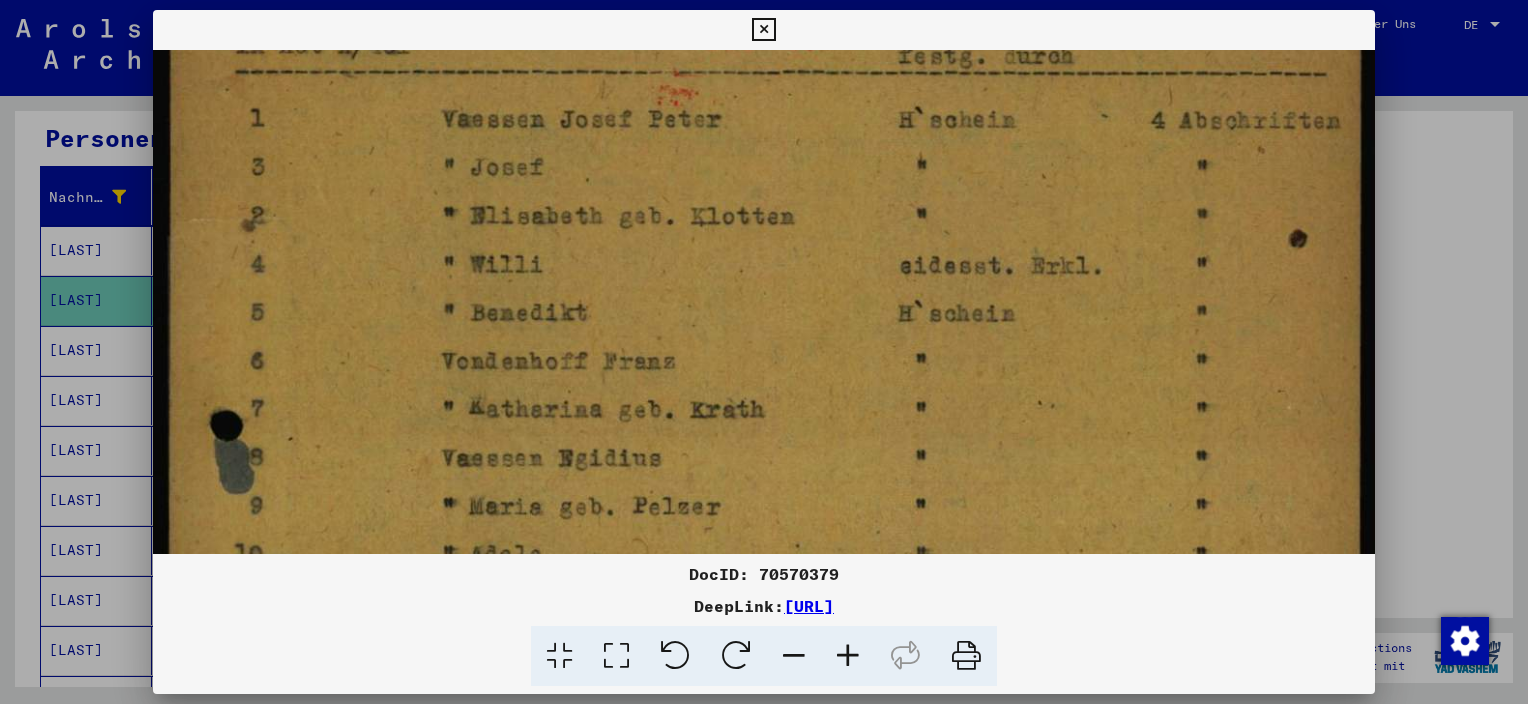scroll, scrollTop: 264, scrollLeft: 0, axis: vertical 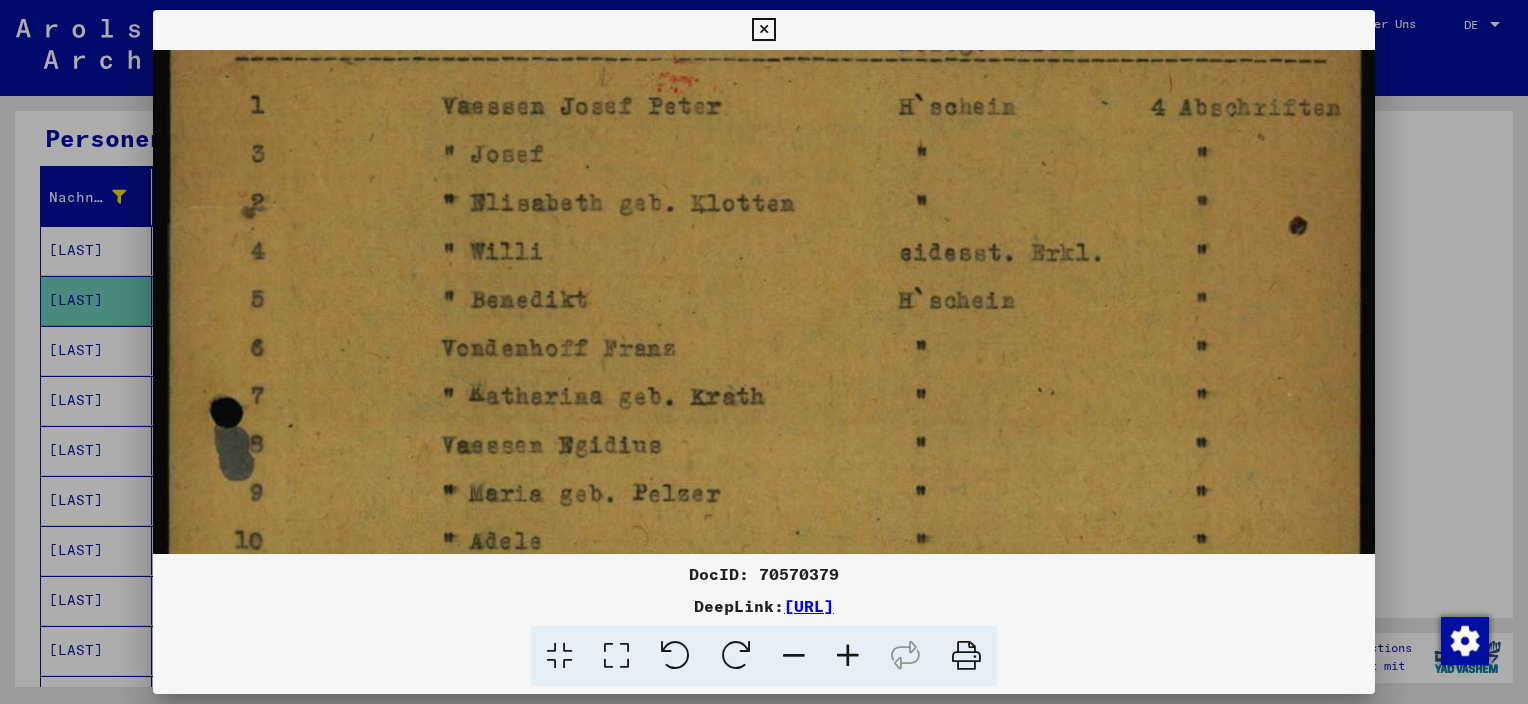 drag, startPoint x: 967, startPoint y: 366, endPoint x: 928, endPoint y: 372, distance: 39.45884 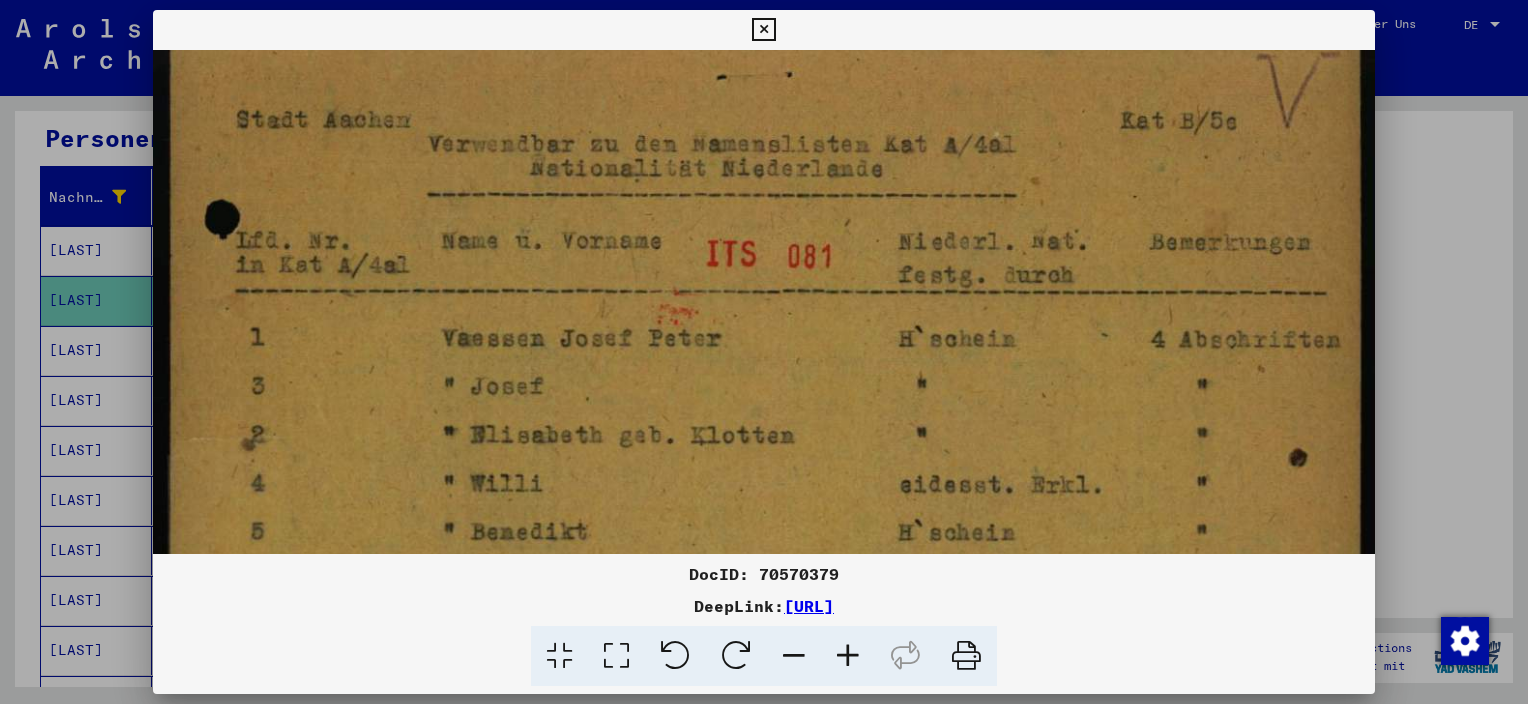 scroll, scrollTop: 0, scrollLeft: 0, axis: both 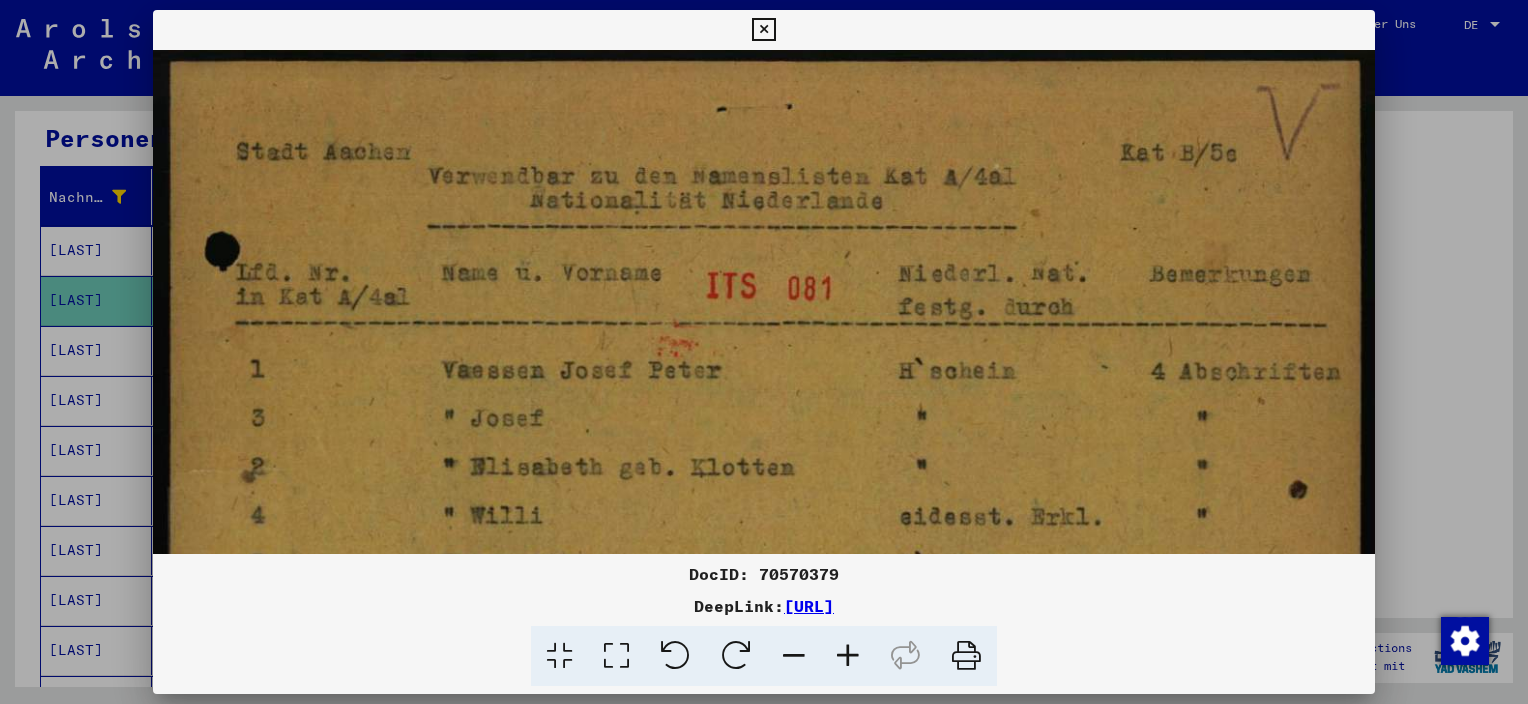 drag, startPoint x: 947, startPoint y: 176, endPoint x: 928, endPoint y: 465, distance: 289.6239 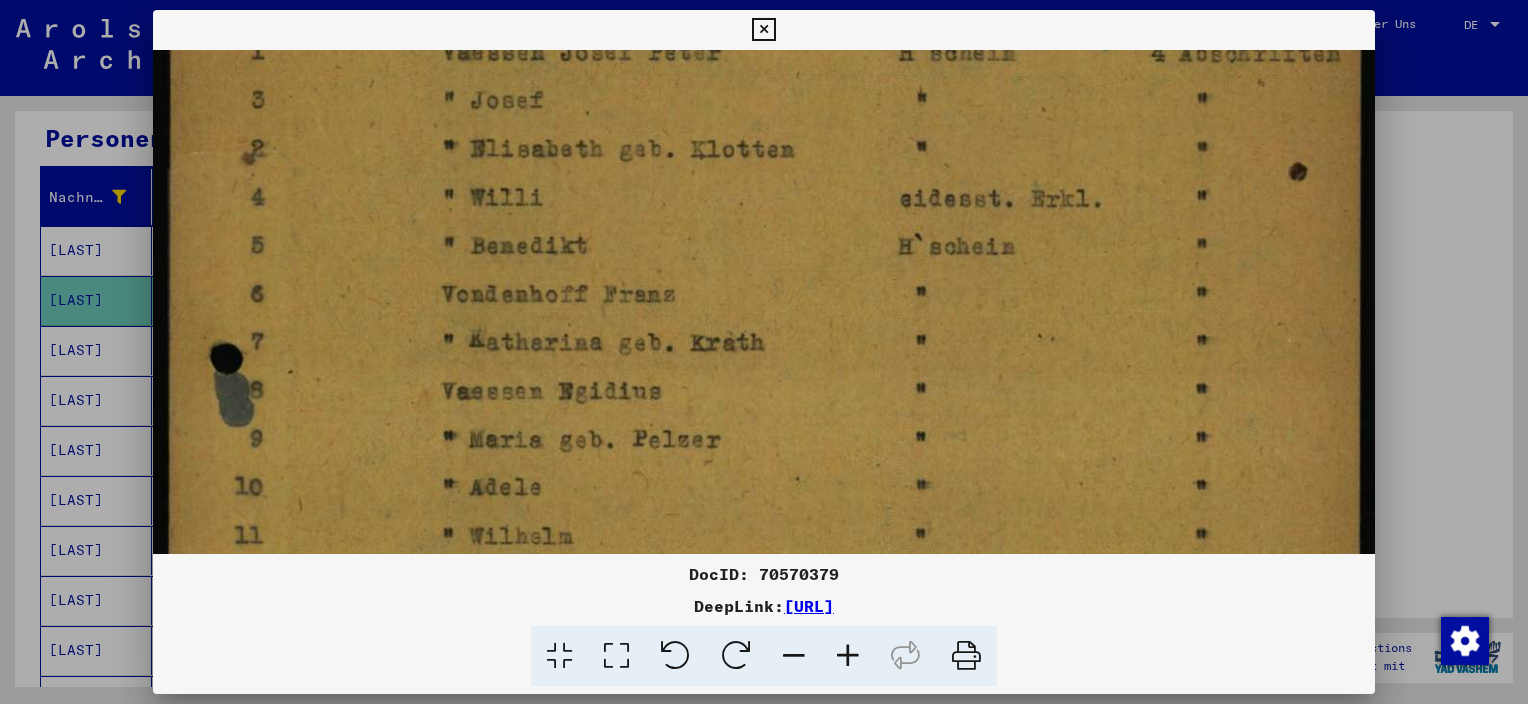 scroll, scrollTop: 327, scrollLeft: 0, axis: vertical 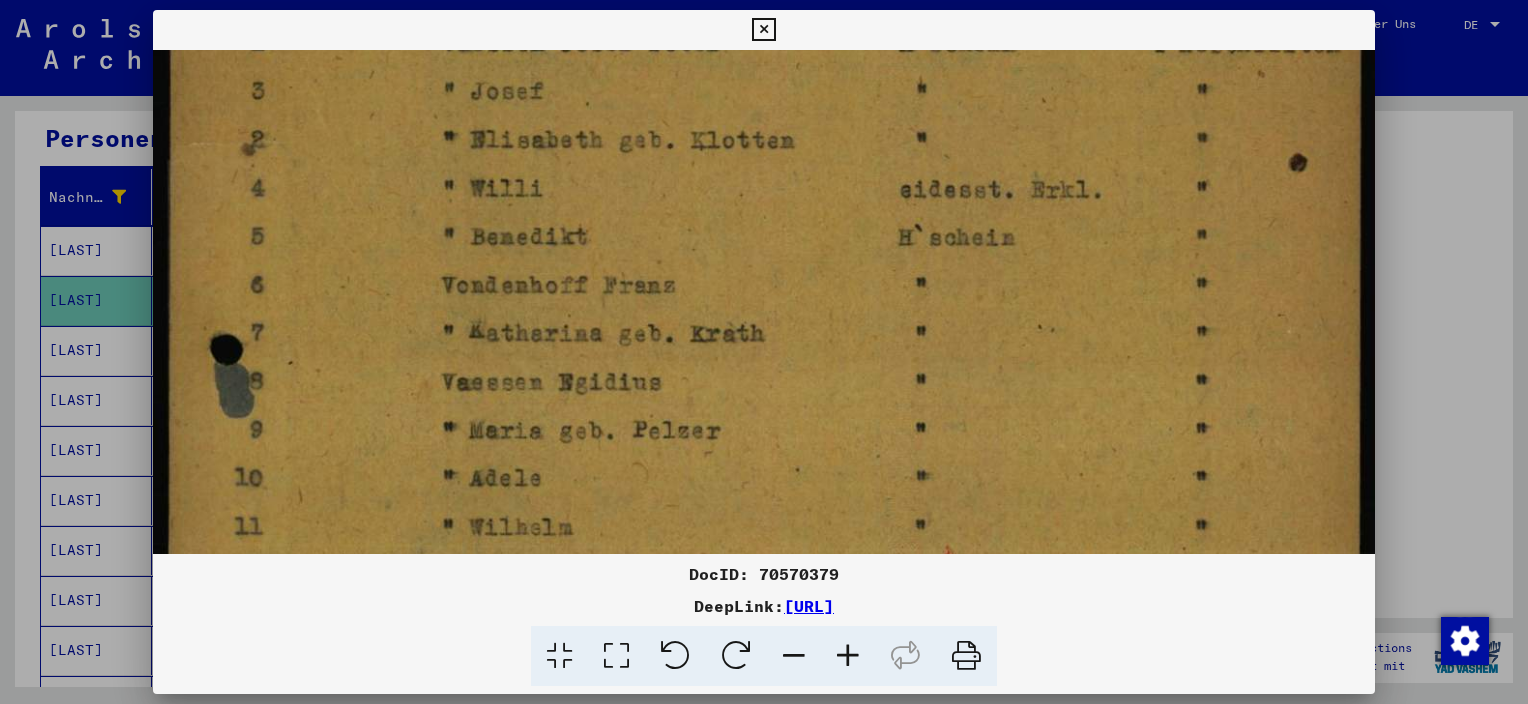 drag, startPoint x: 992, startPoint y: 504, endPoint x: 944, endPoint y: 179, distance: 328.52548 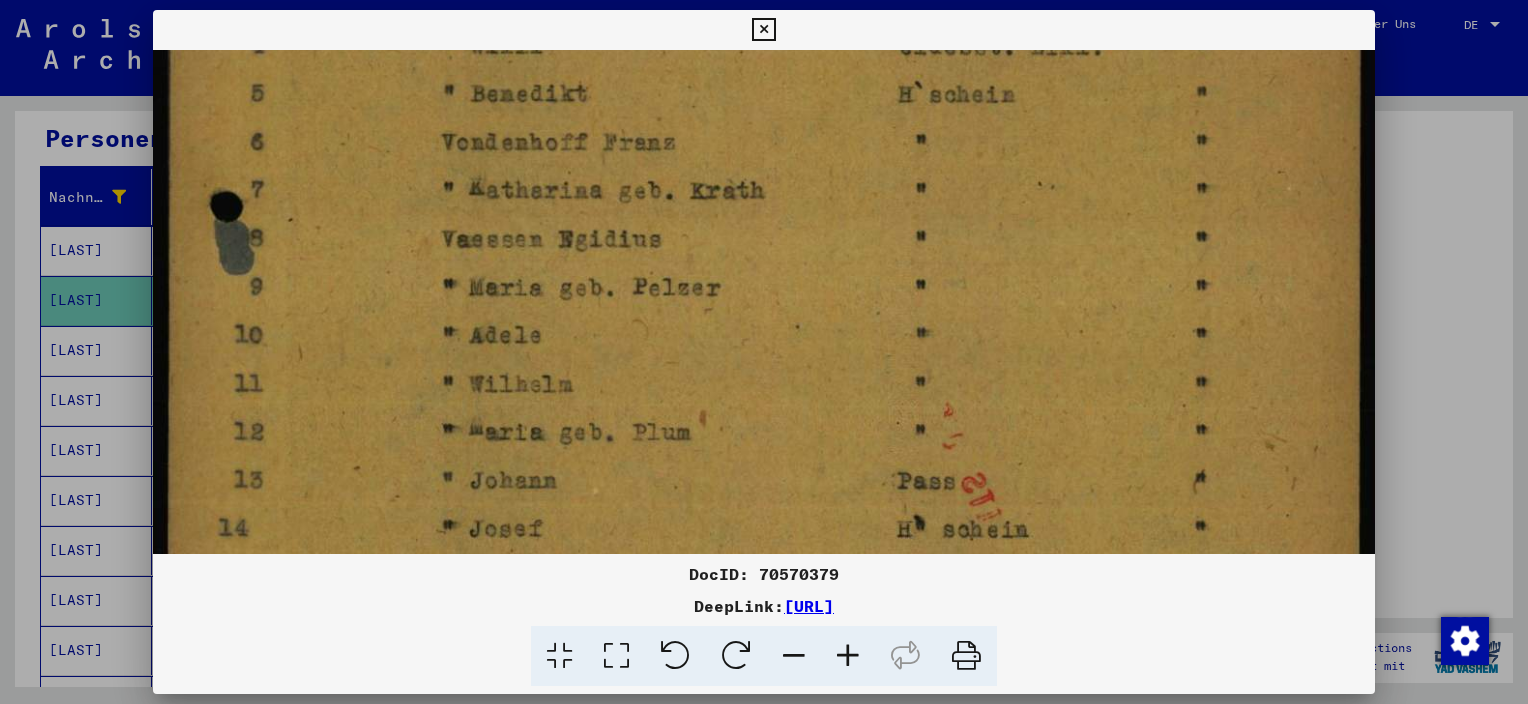 scroll, scrollTop: 472, scrollLeft: 0, axis: vertical 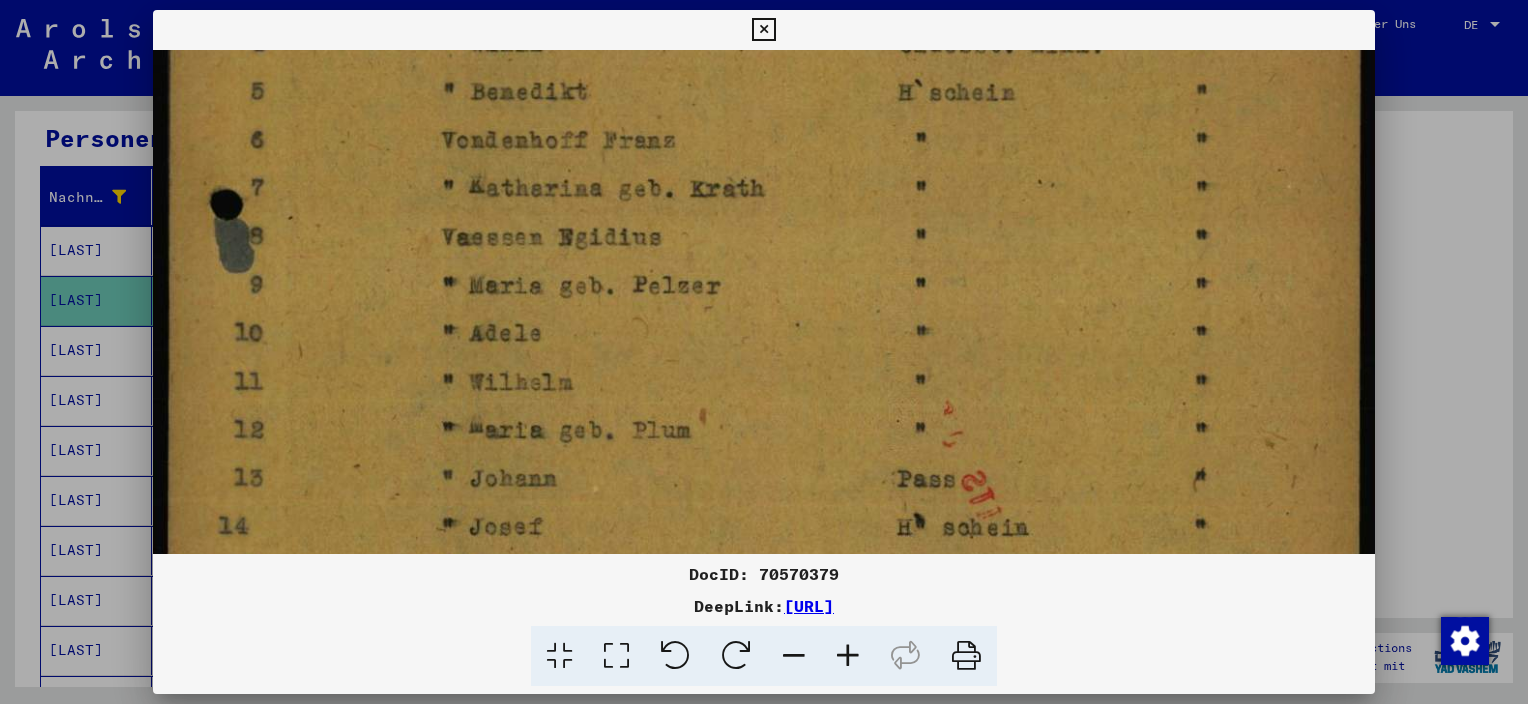 drag, startPoint x: 924, startPoint y: 351, endPoint x: 909, endPoint y: 212, distance: 139.807 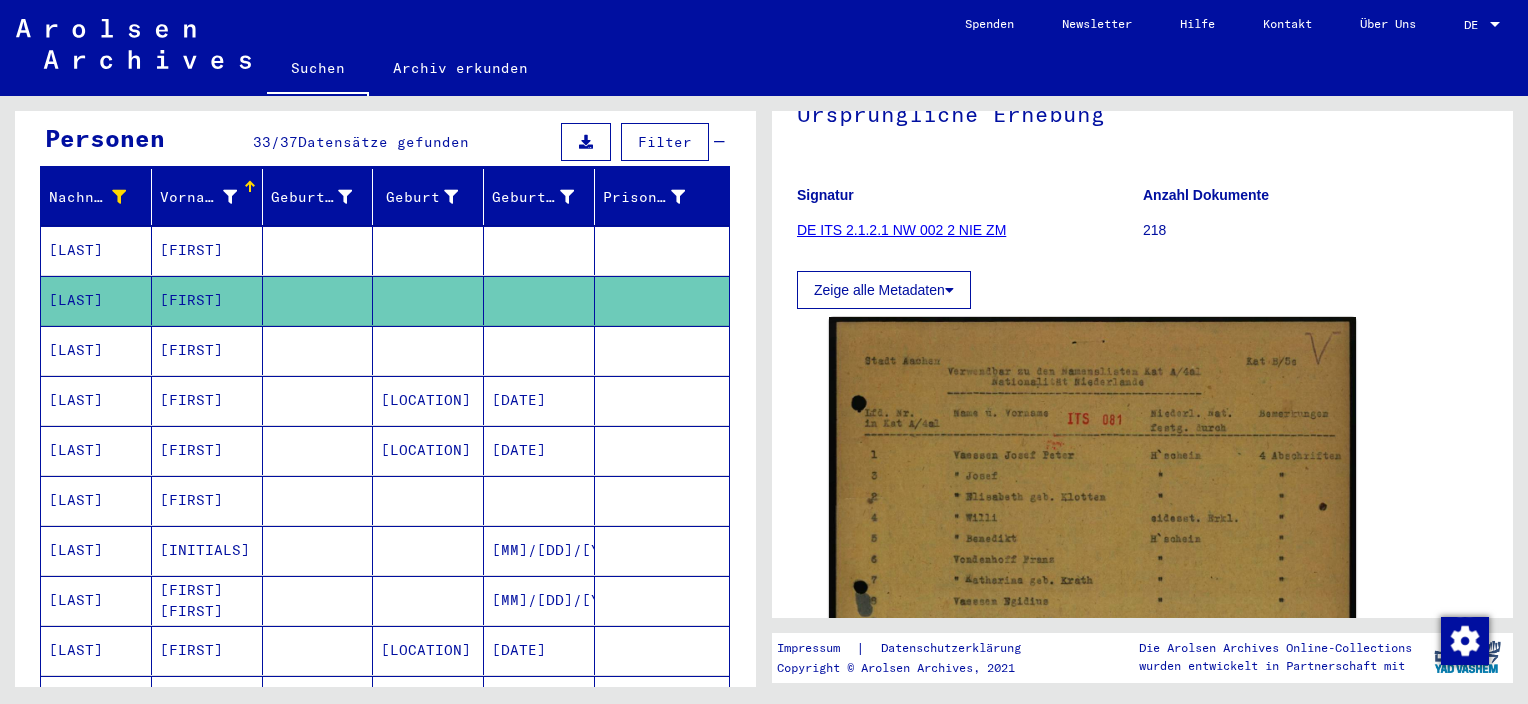click on "[LAST]" at bounding box center (96, 450) 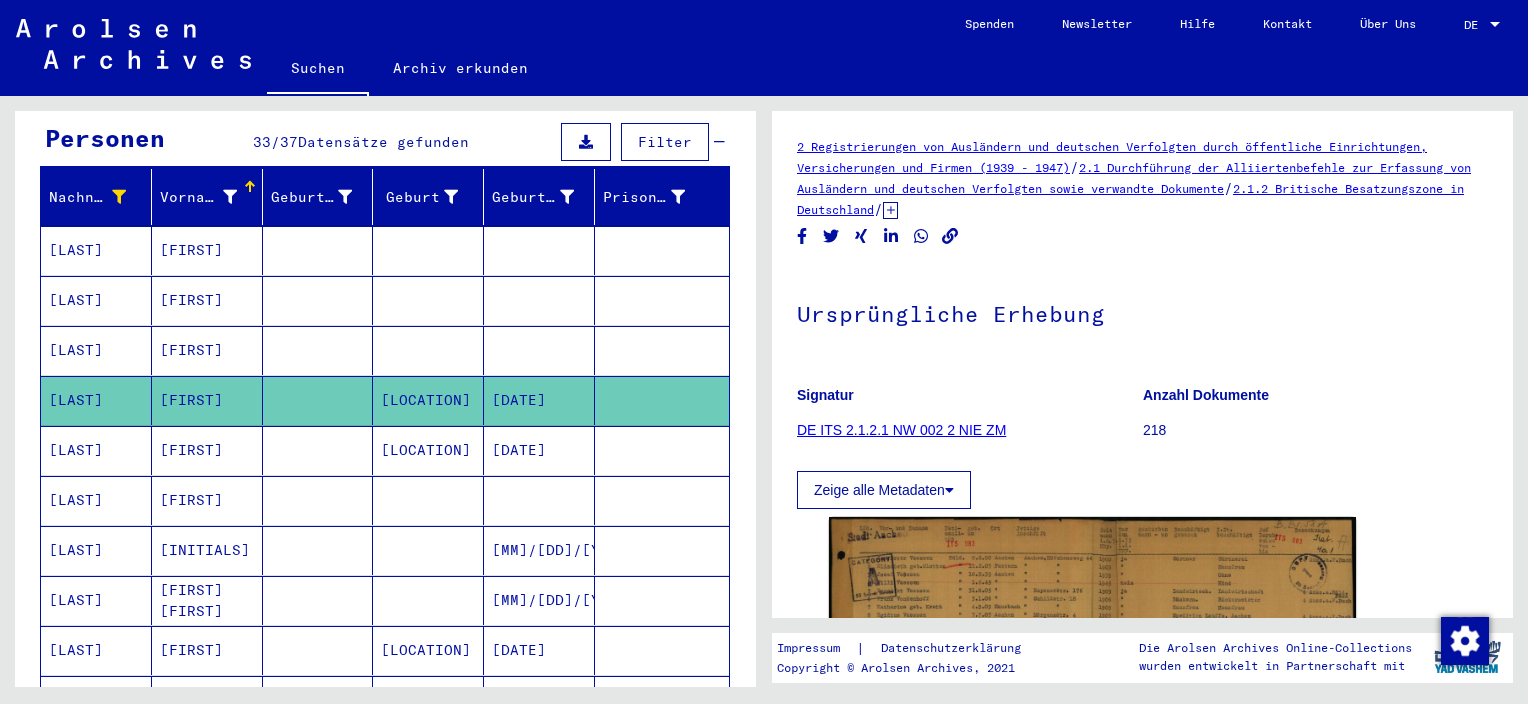 scroll, scrollTop: 0, scrollLeft: 0, axis: both 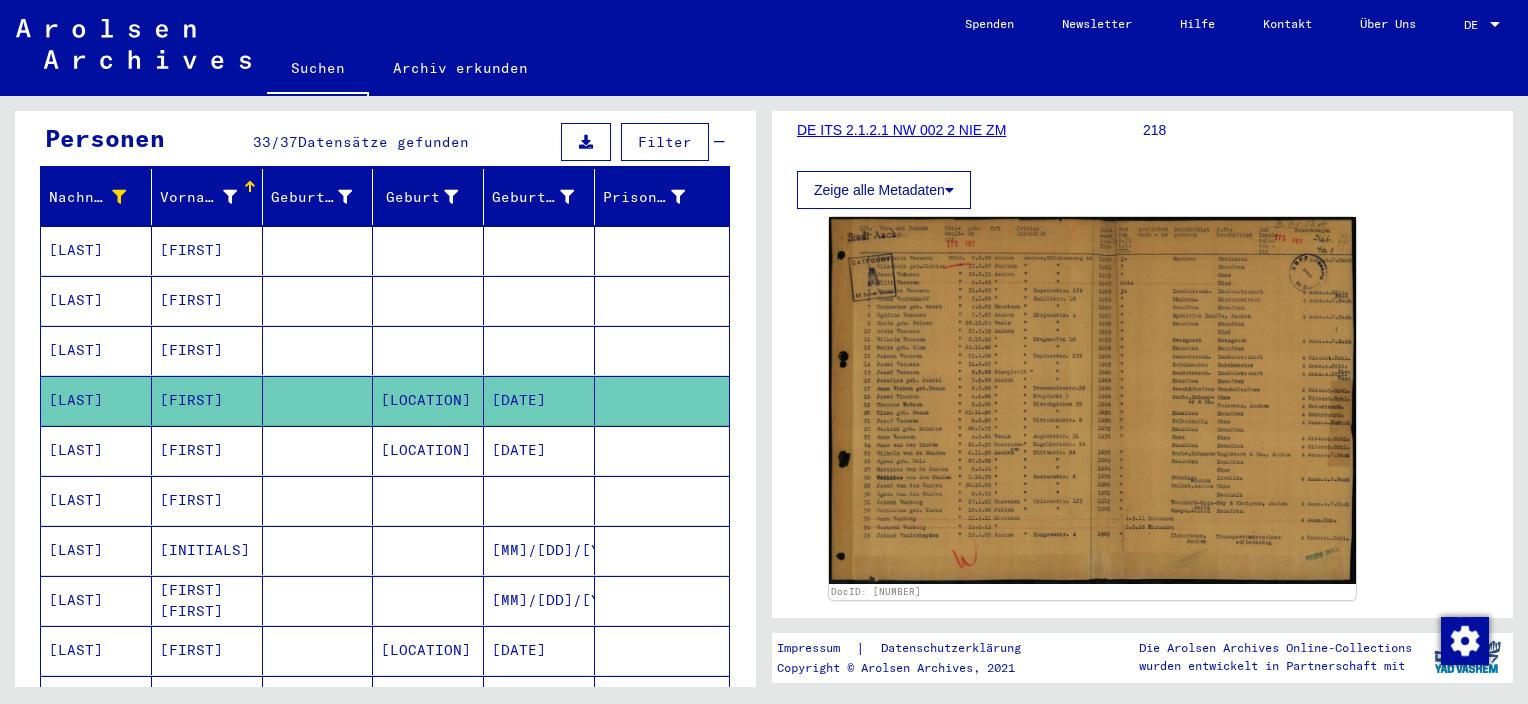 click 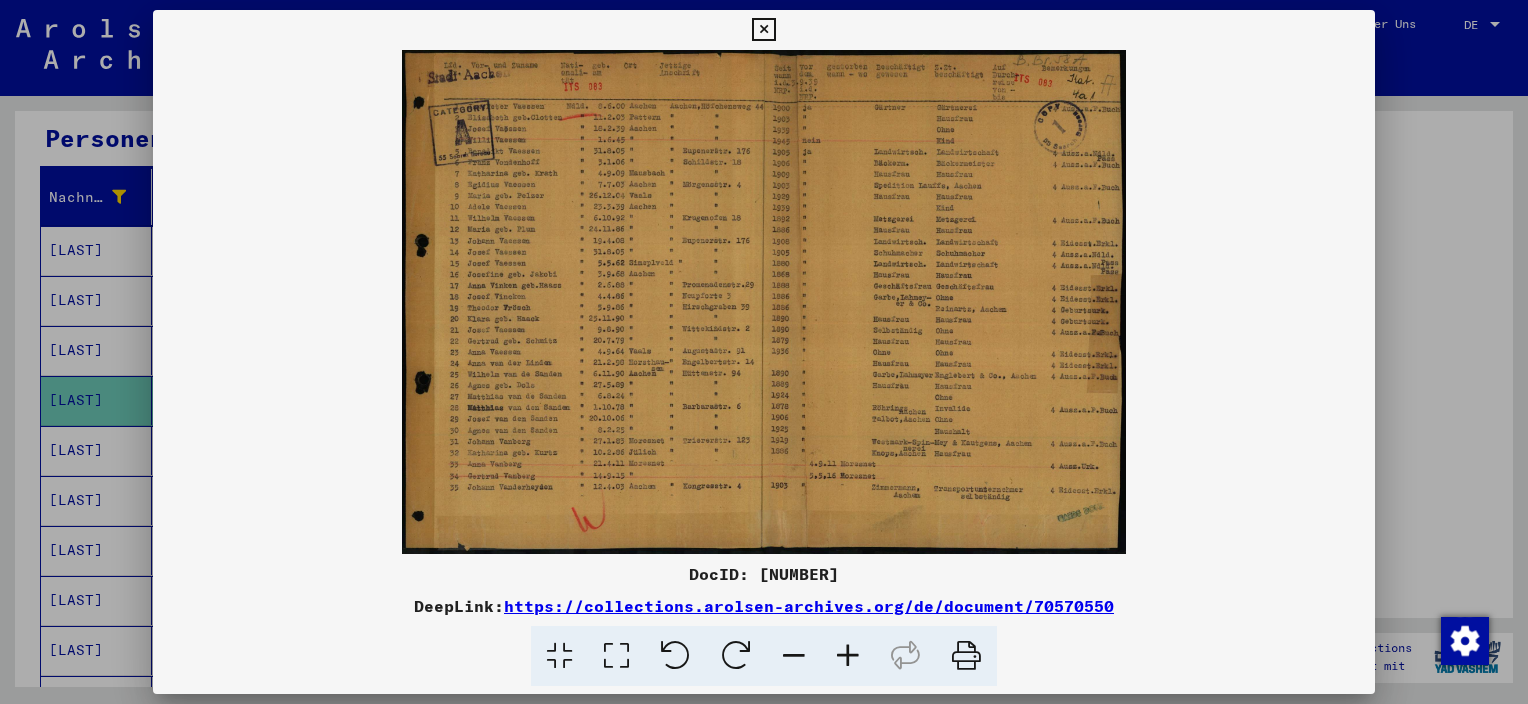 click at bounding box center (616, 656) 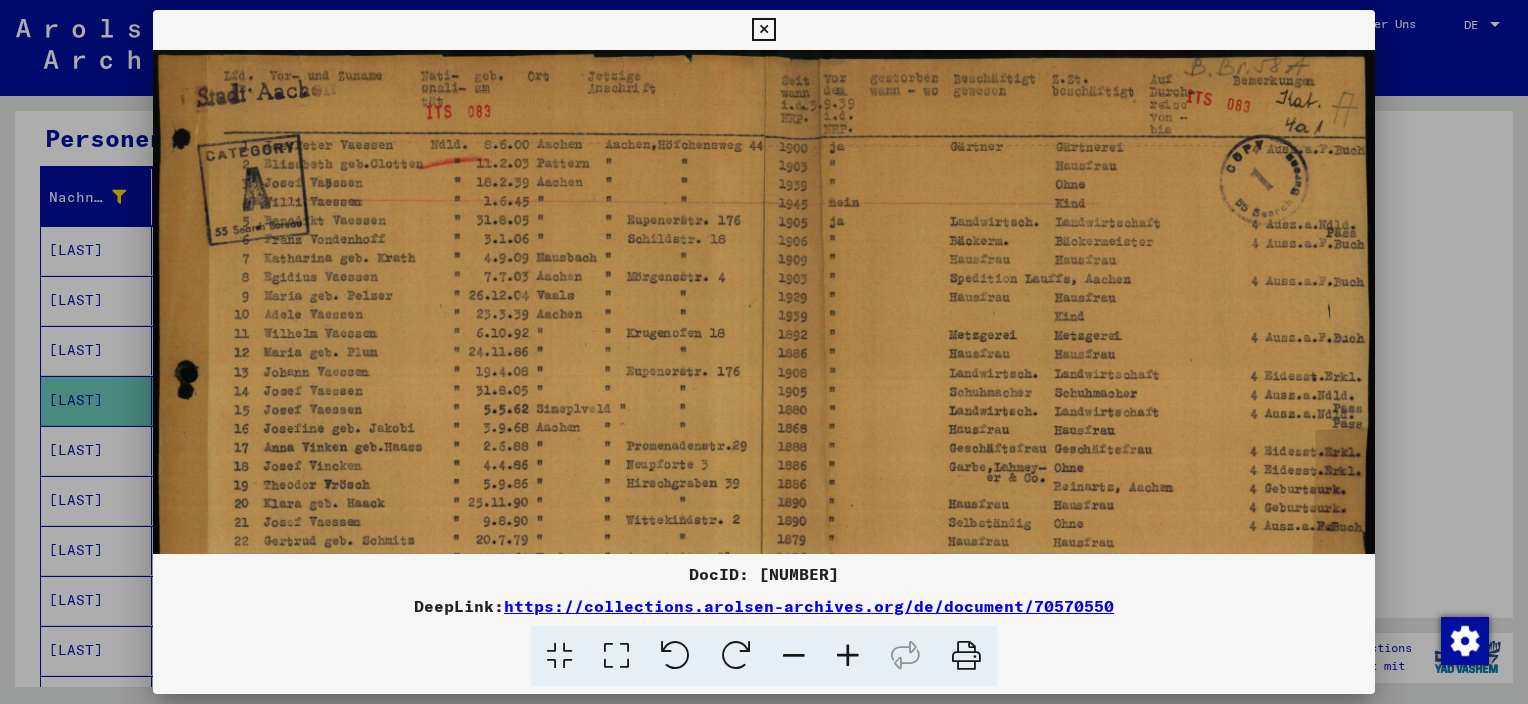 click at bounding box center [764, 475] 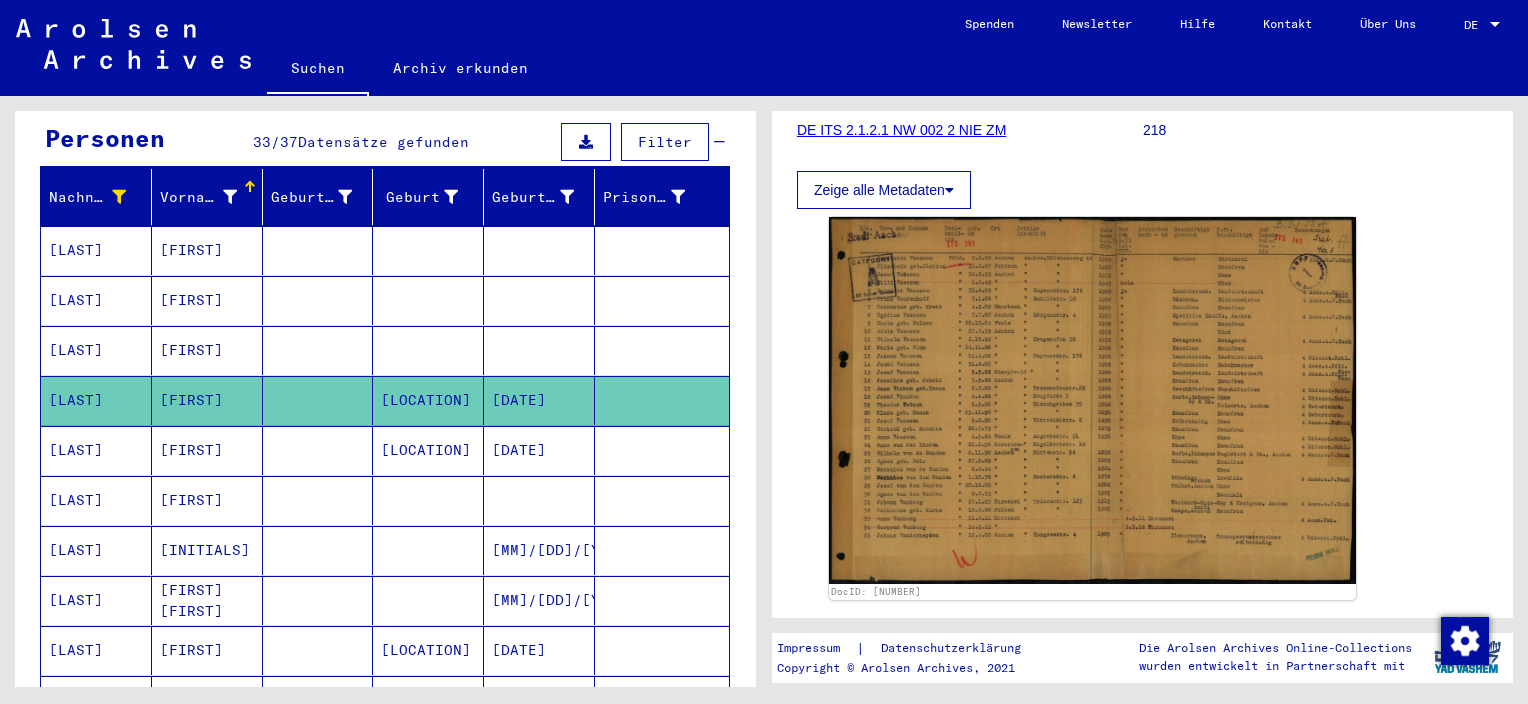 click on "[LAST]" at bounding box center [96, 550] 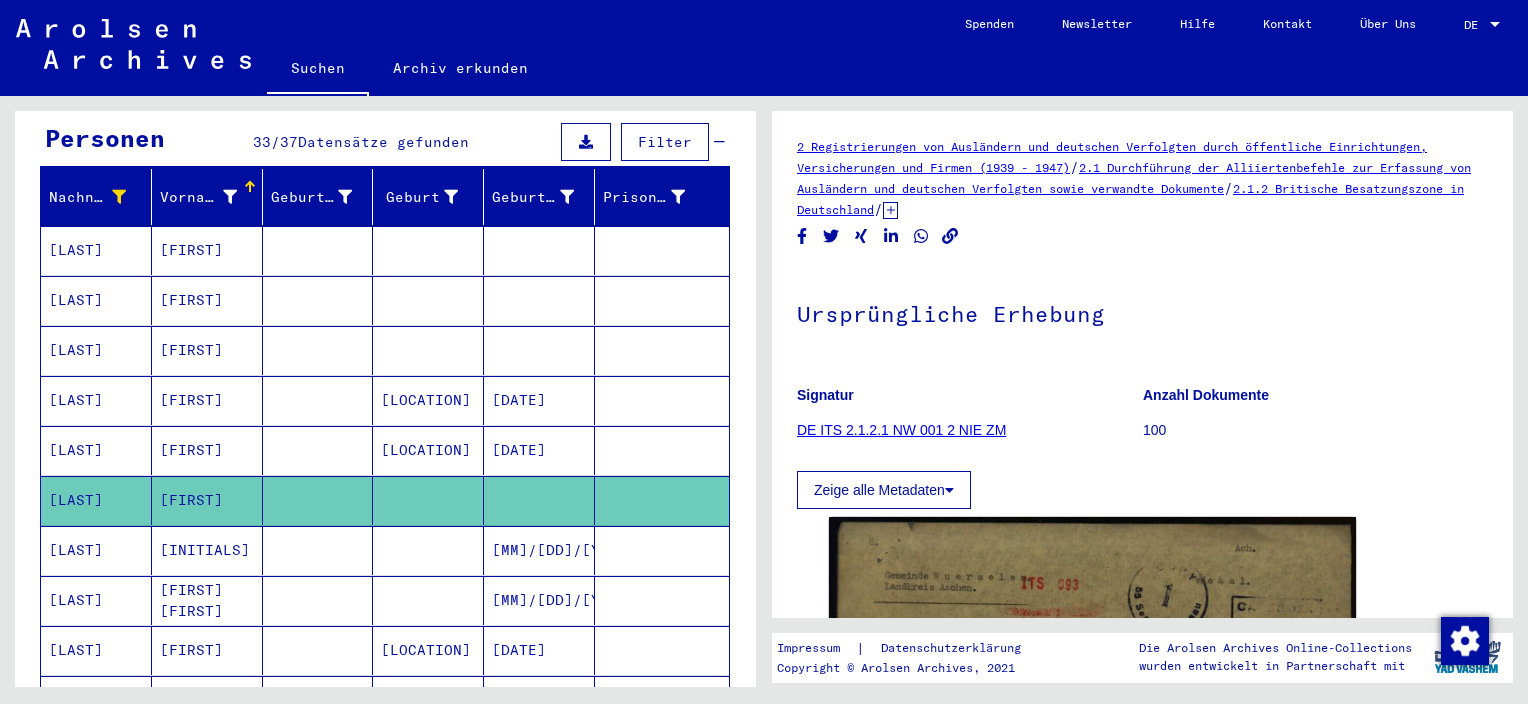 scroll, scrollTop: 0, scrollLeft: 0, axis: both 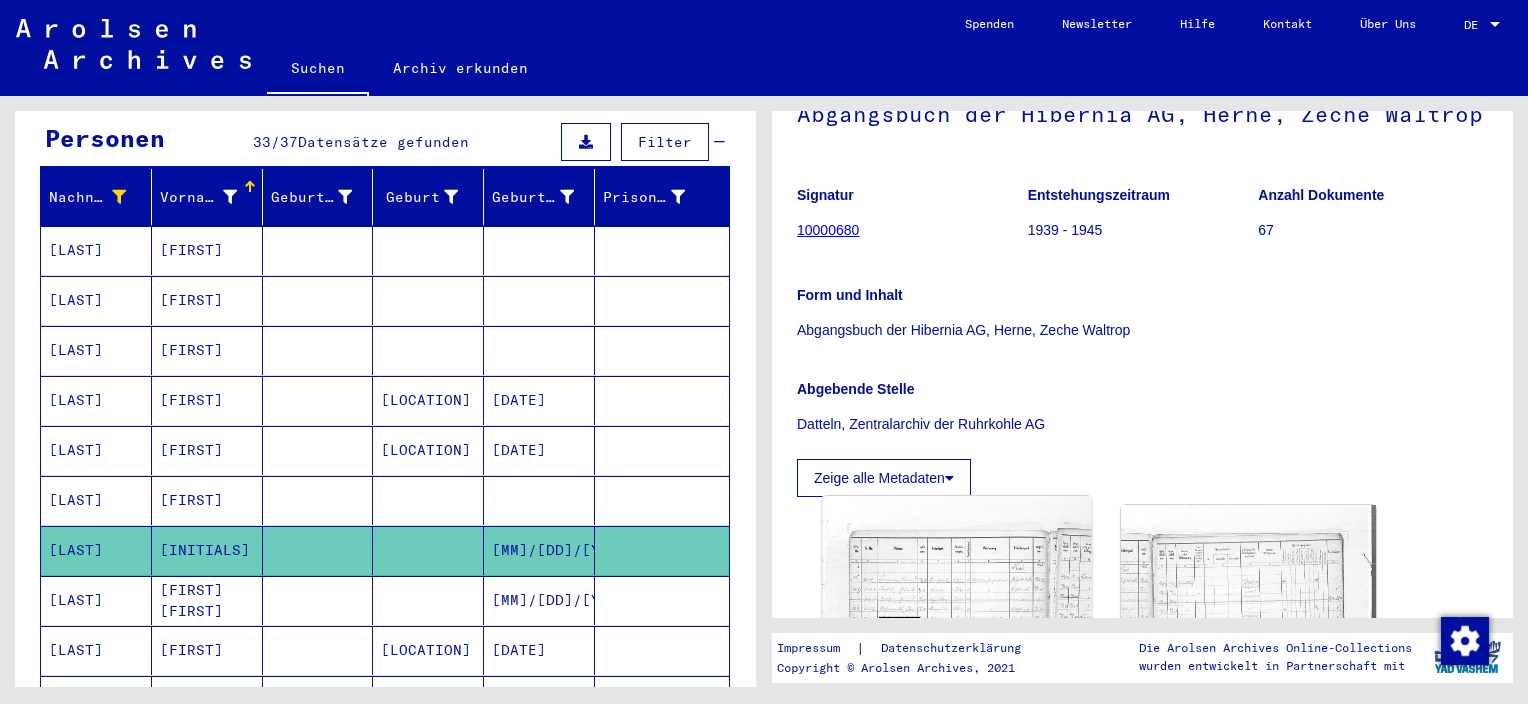 click 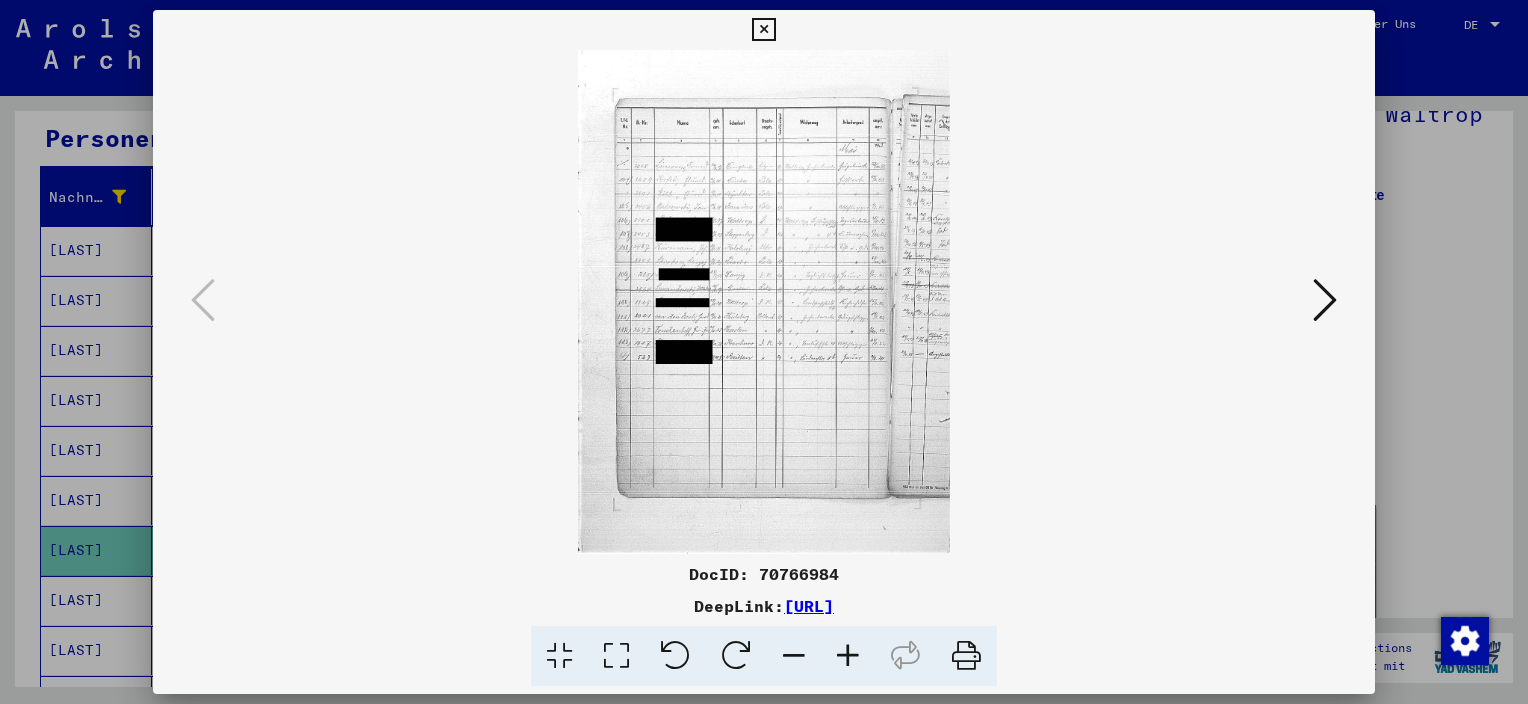 click at bounding box center (616, 656) 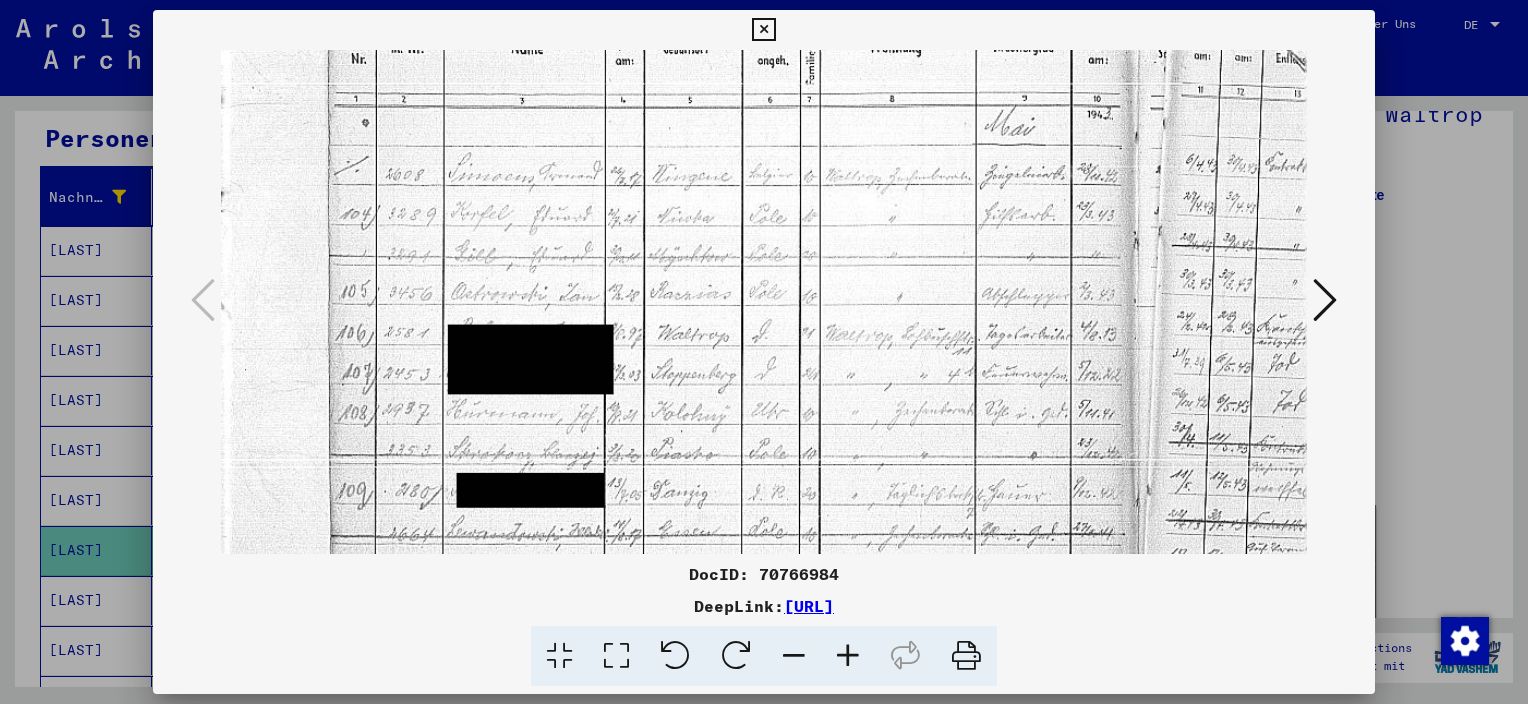 scroll, scrollTop: 232, scrollLeft: 0, axis: vertical 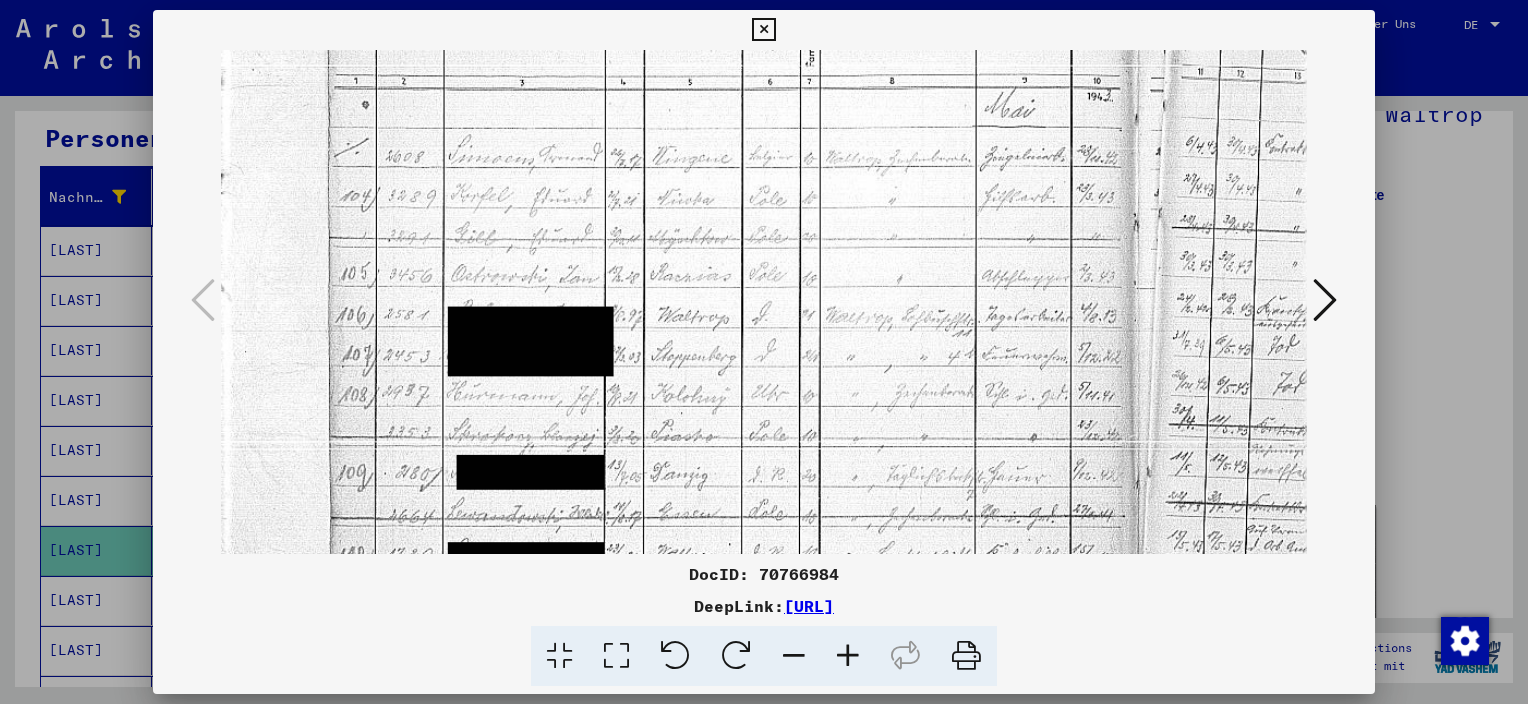 drag, startPoint x: 635, startPoint y: 487, endPoint x: 635, endPoint y: 259, distance: 228 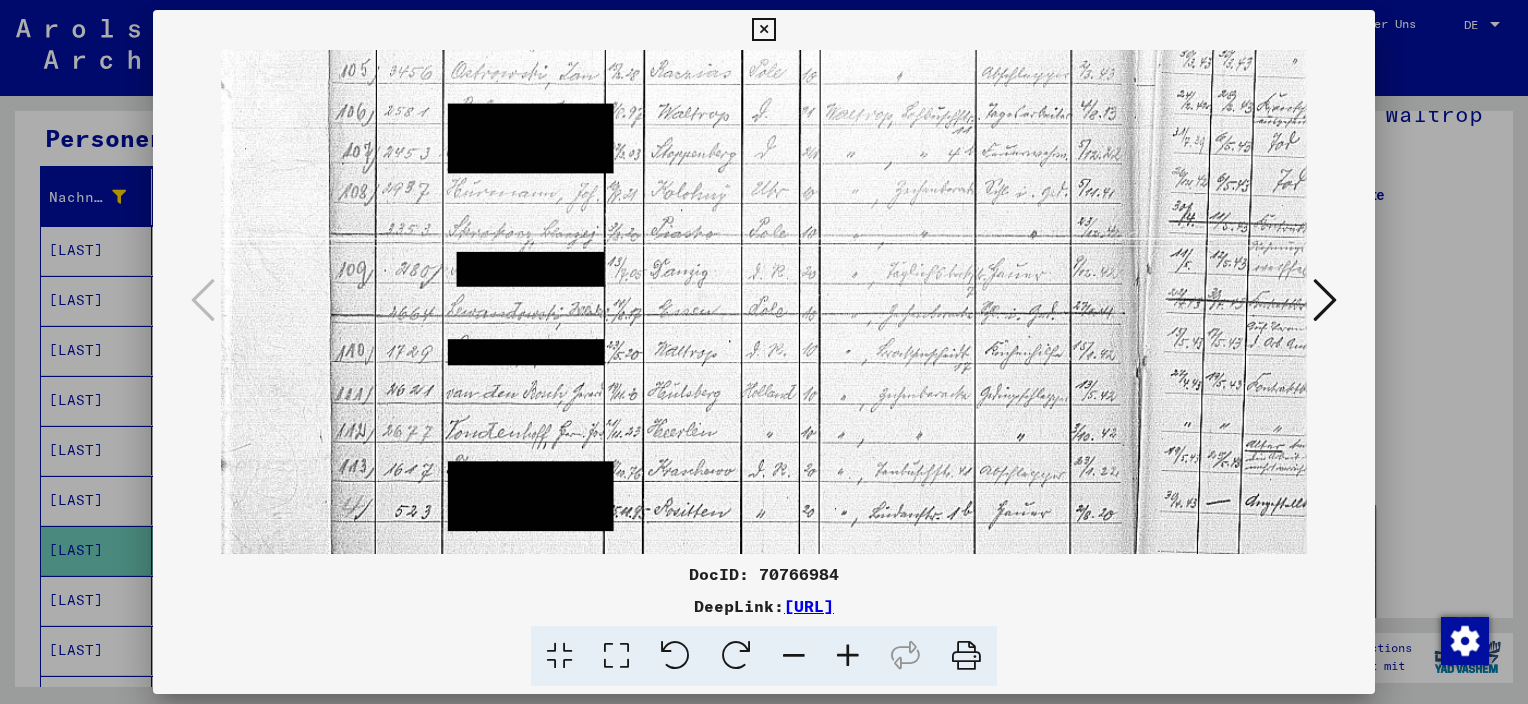 scroll, scrollTop: 436, scrollLeft: 0, axis: vertical 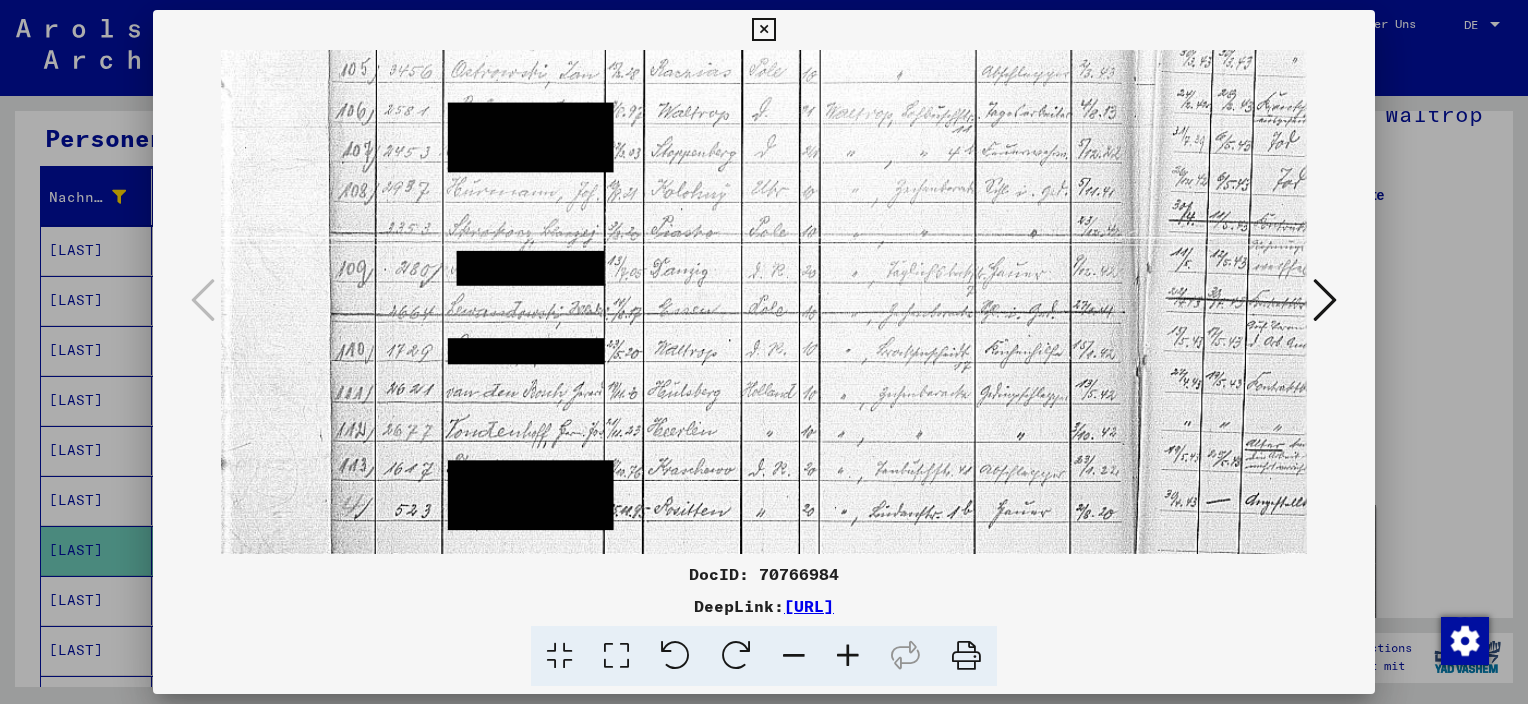 drag, startPoint x: 634, startPoint y: 513, endPoint x: 621, endPoint y: 311, distance: 202.41788 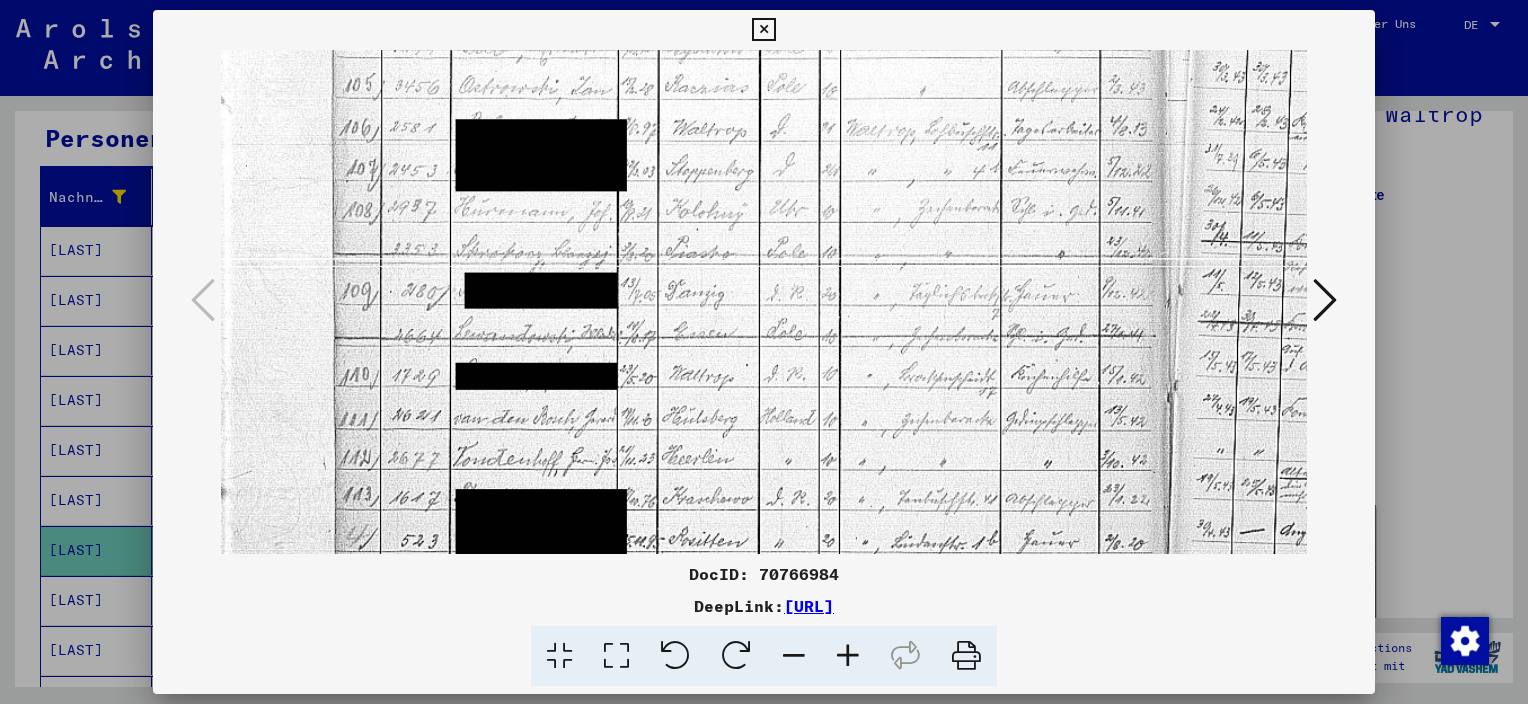 click at bounding box center (848, 656) 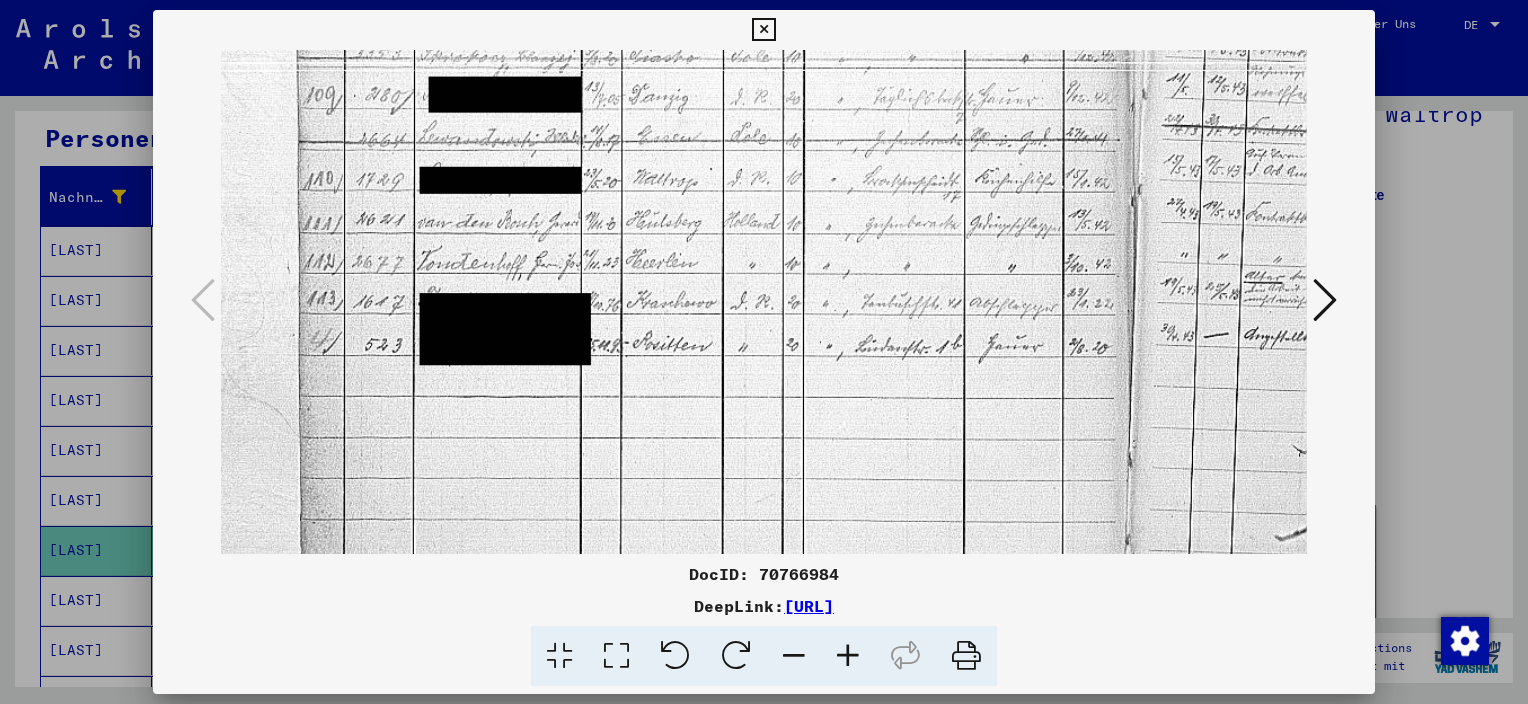 scroll, scrollTop: 592, scrollLeft: 36, axis: both 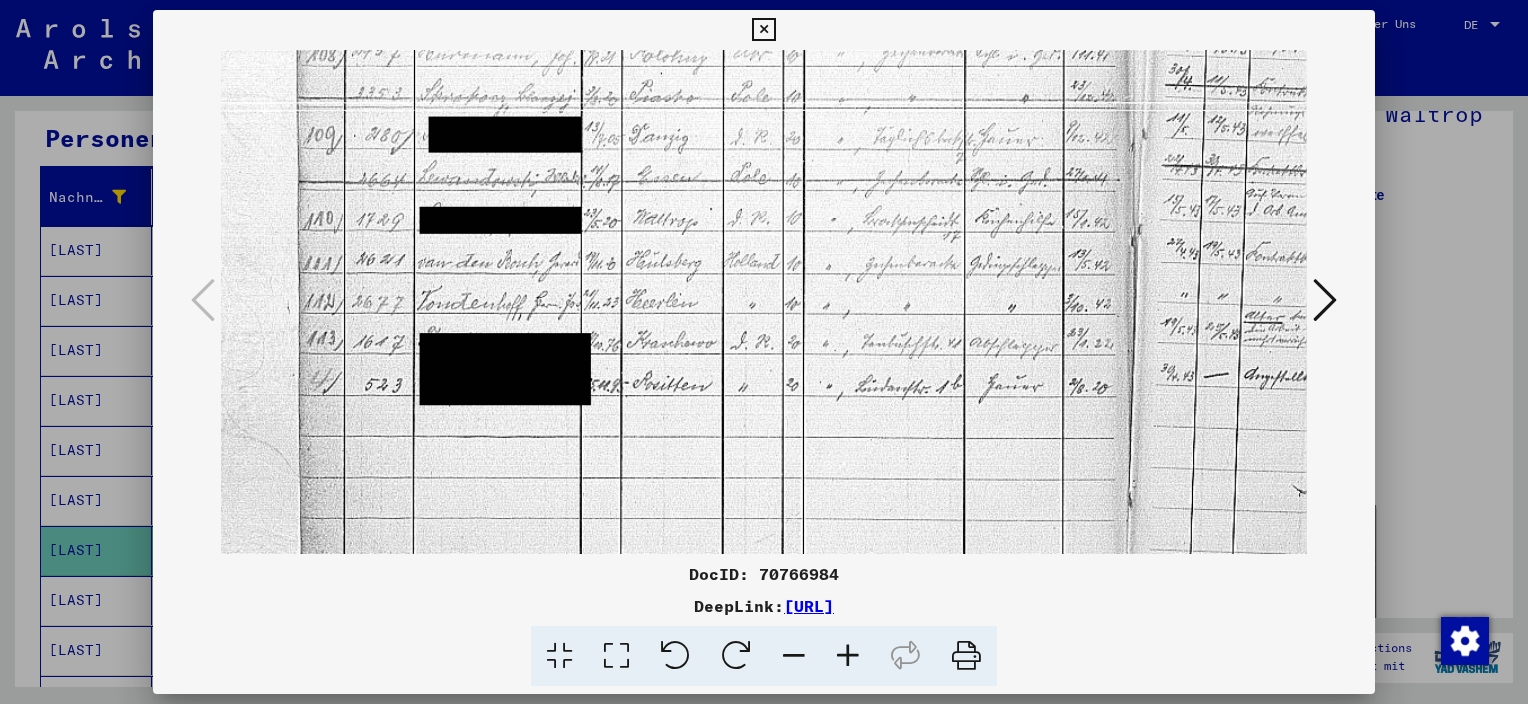 drag, startPoint x: 751, startPoint y: 486, endPoint x: 697, endPoint y: 332, distance: 163.19313 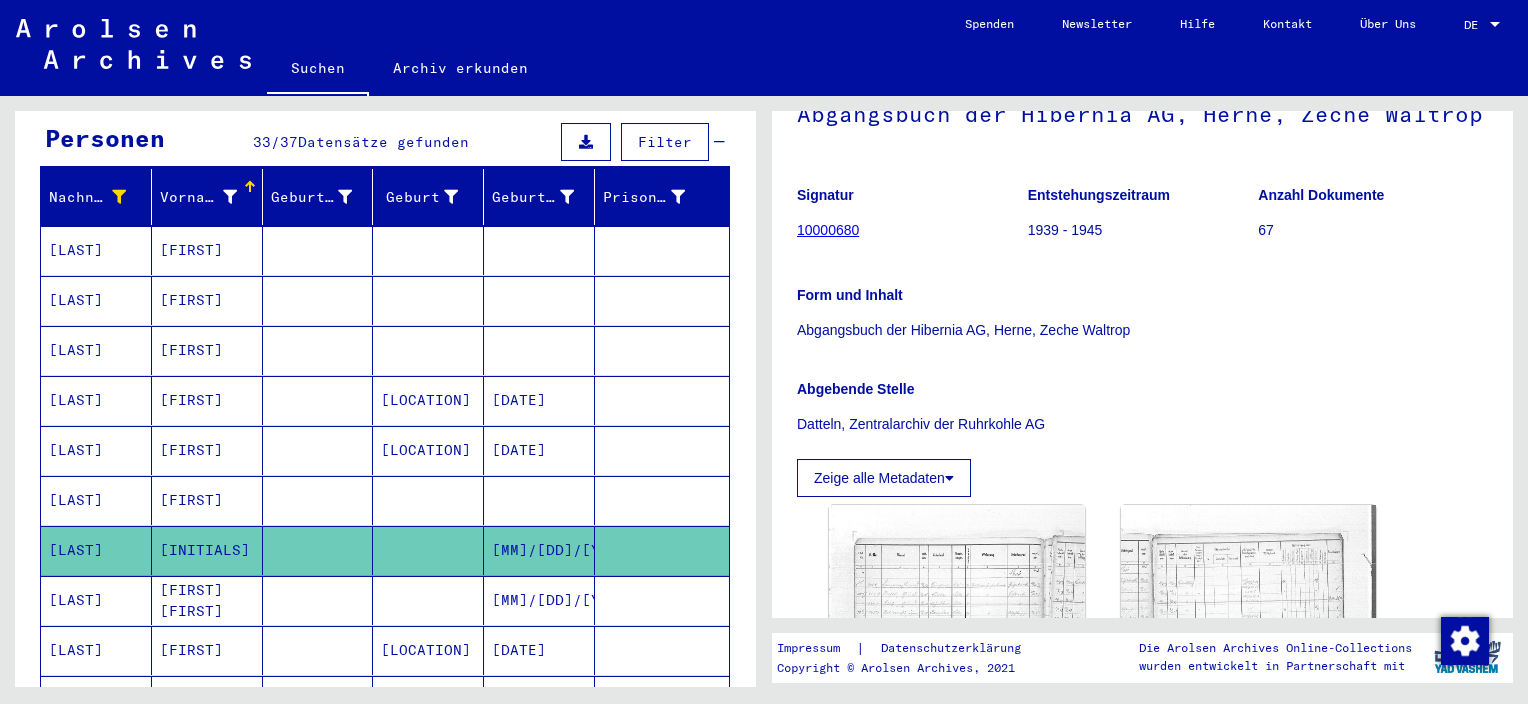 scroll, scrollTop: 300, scrollLeft: 0, axis: vertical 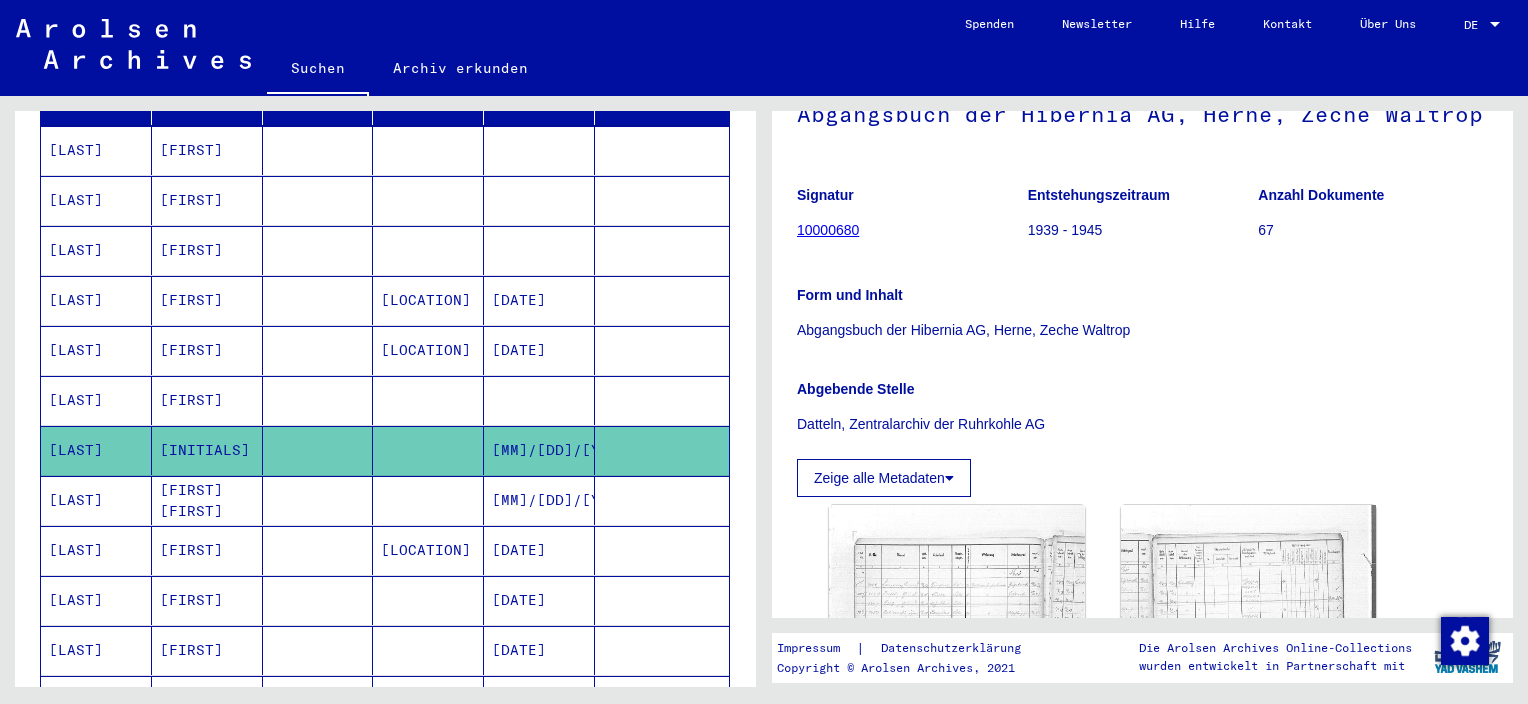 click on "[FIRST] [FIRST]" at bounding box center (207, 550) 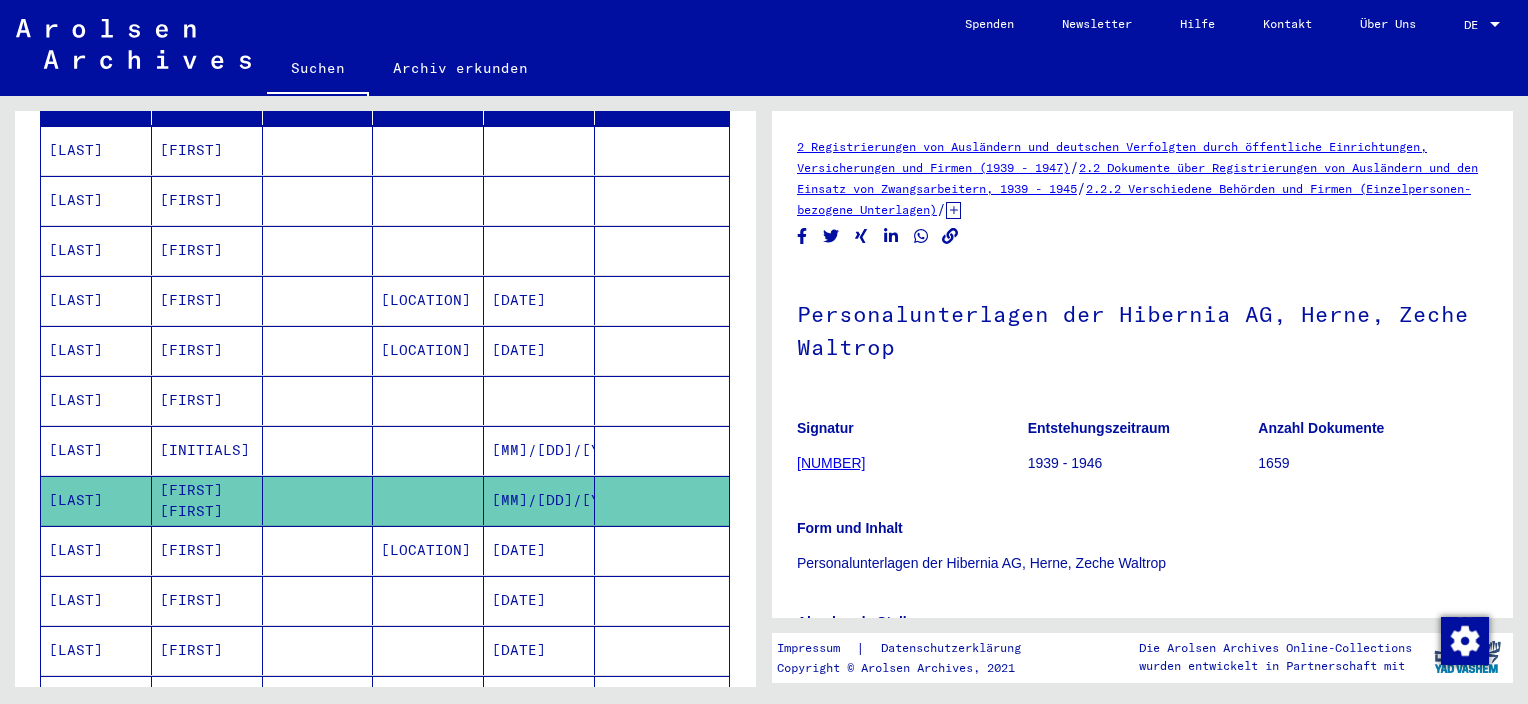 scroll, scrollTop: 0, scrollLeft: 0, axis: both 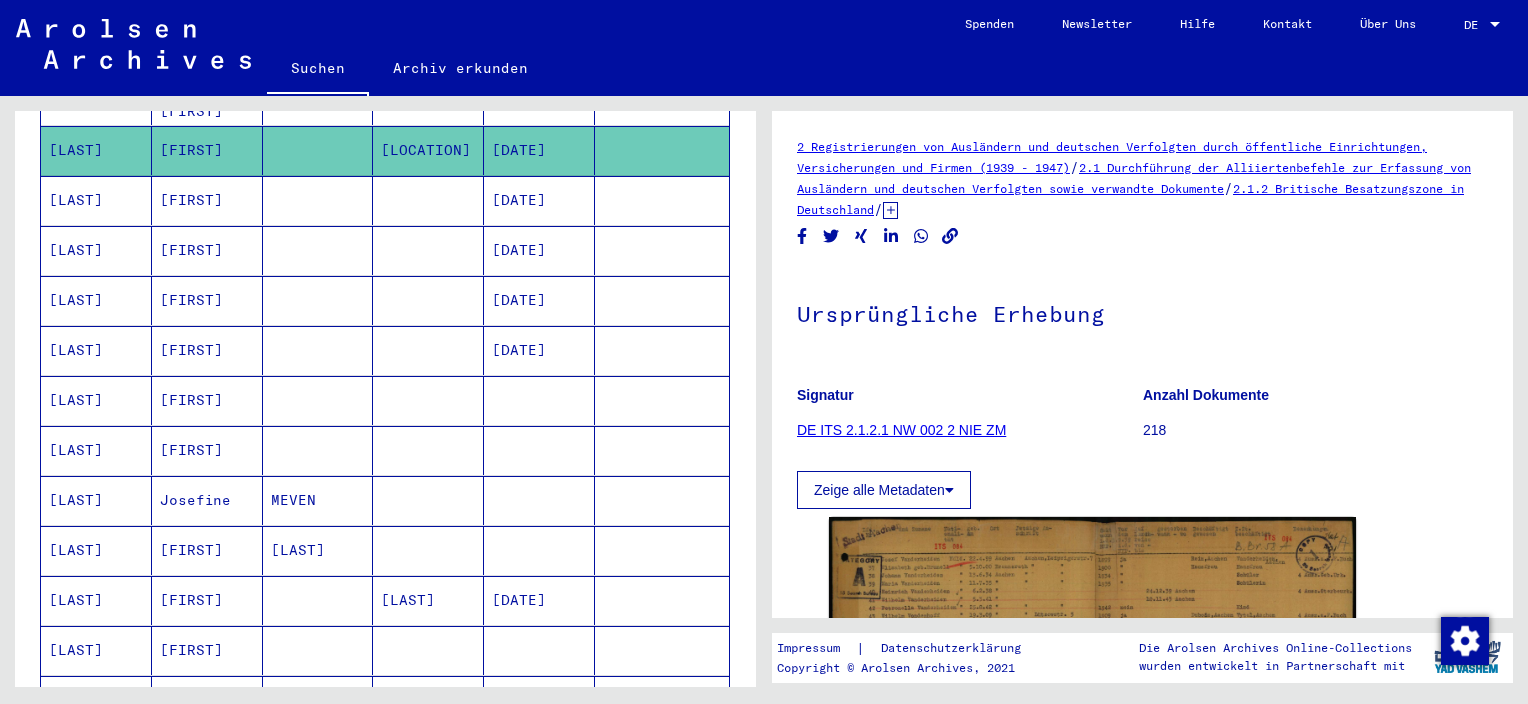 click 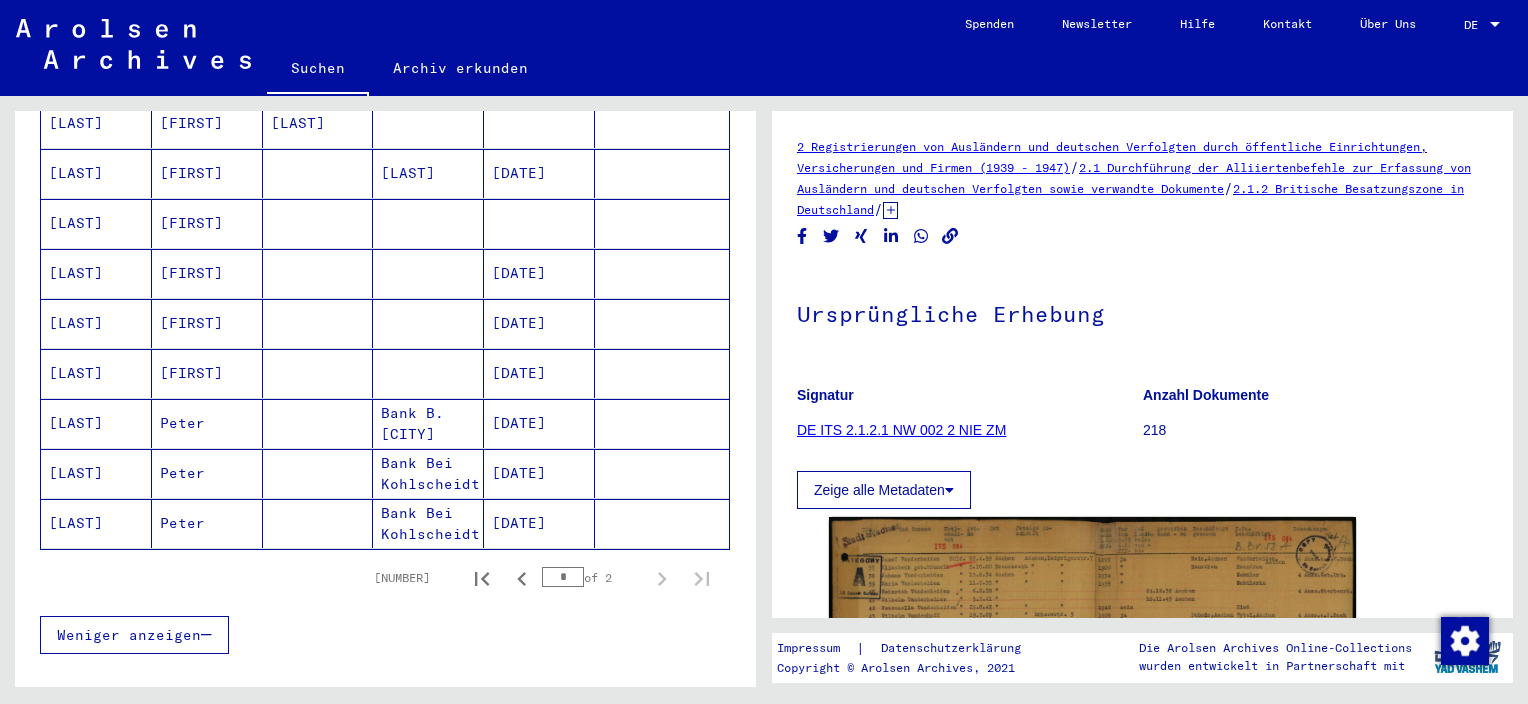 scroll, scrollTop: 1150, scrollLeft: 0, axis: vertical 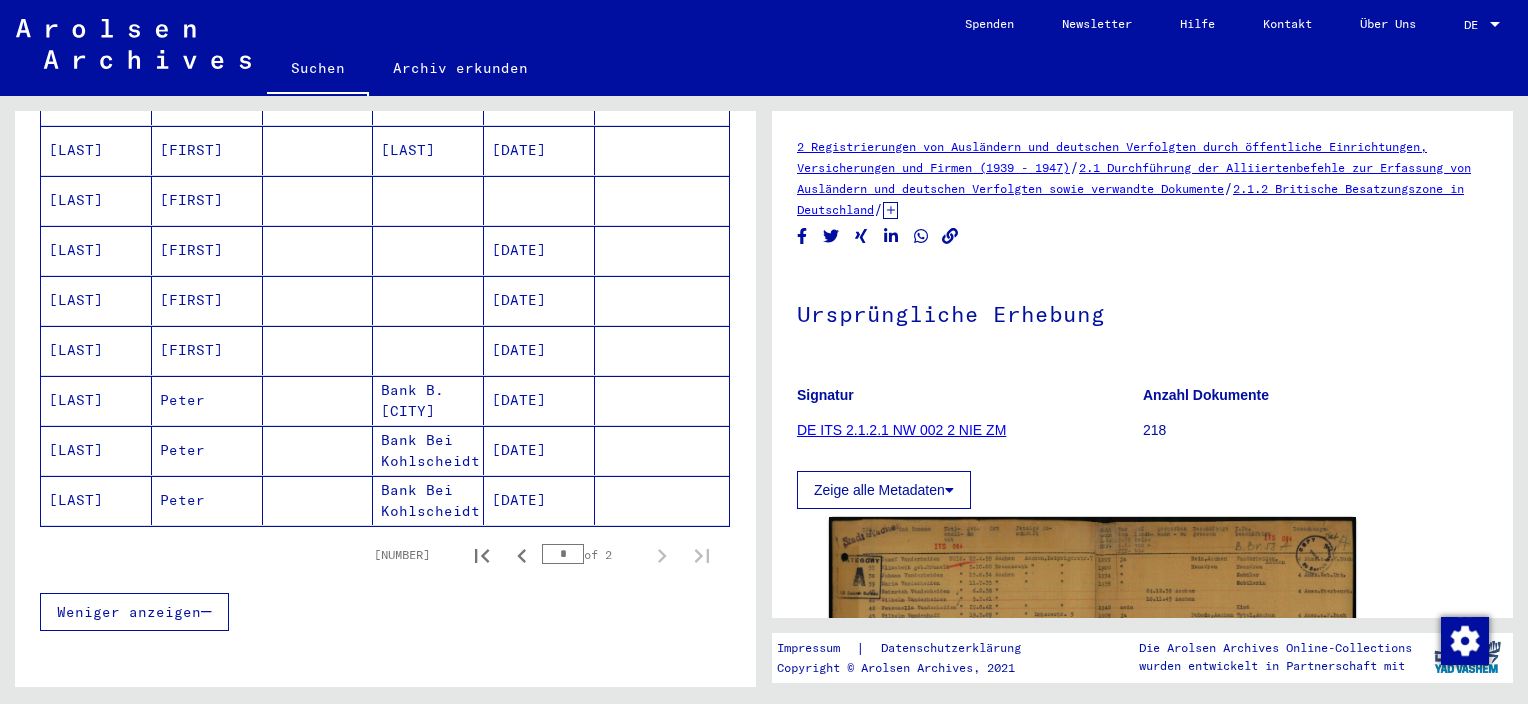 click on "[FIRST]" at bounding box center (207, 250) 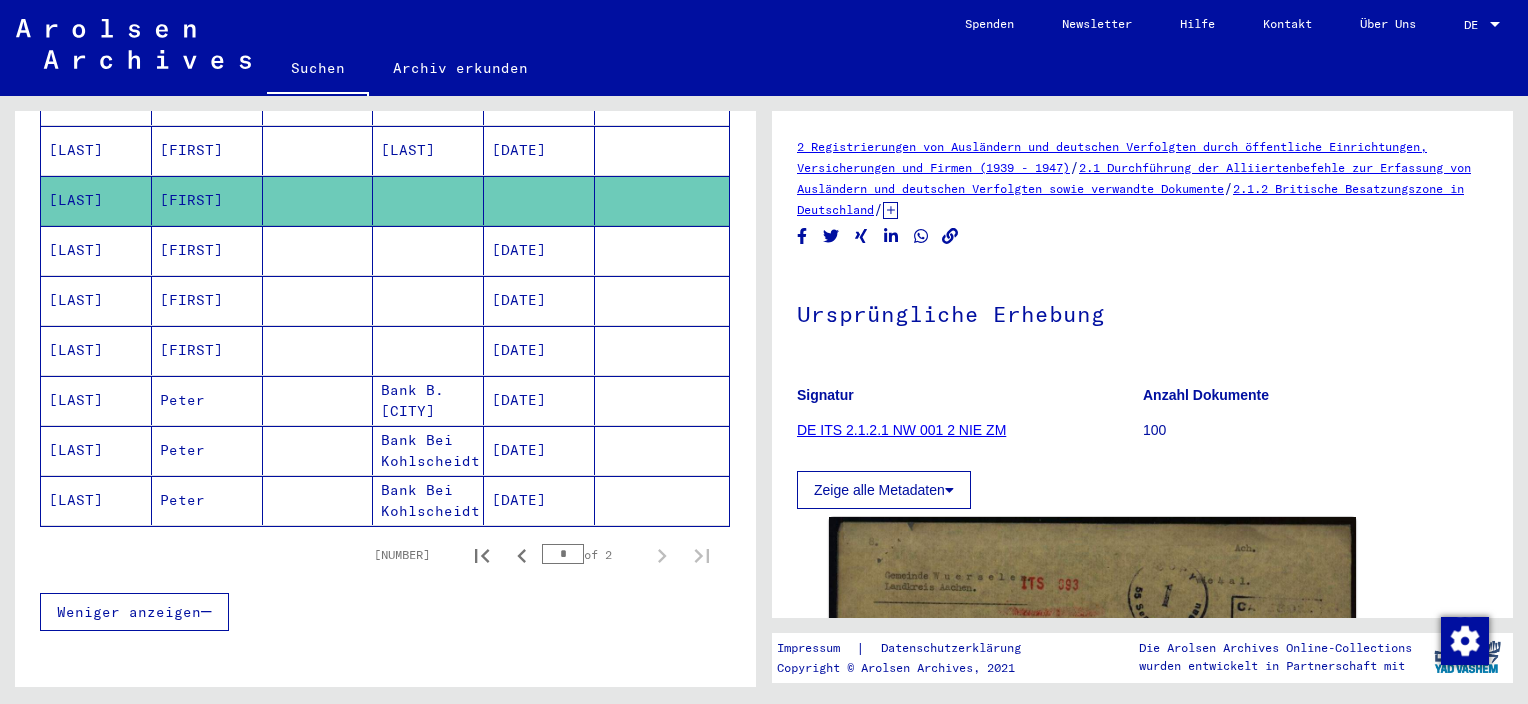 scroll, scrollTop: 0, scrollLeft: 0, axis: both 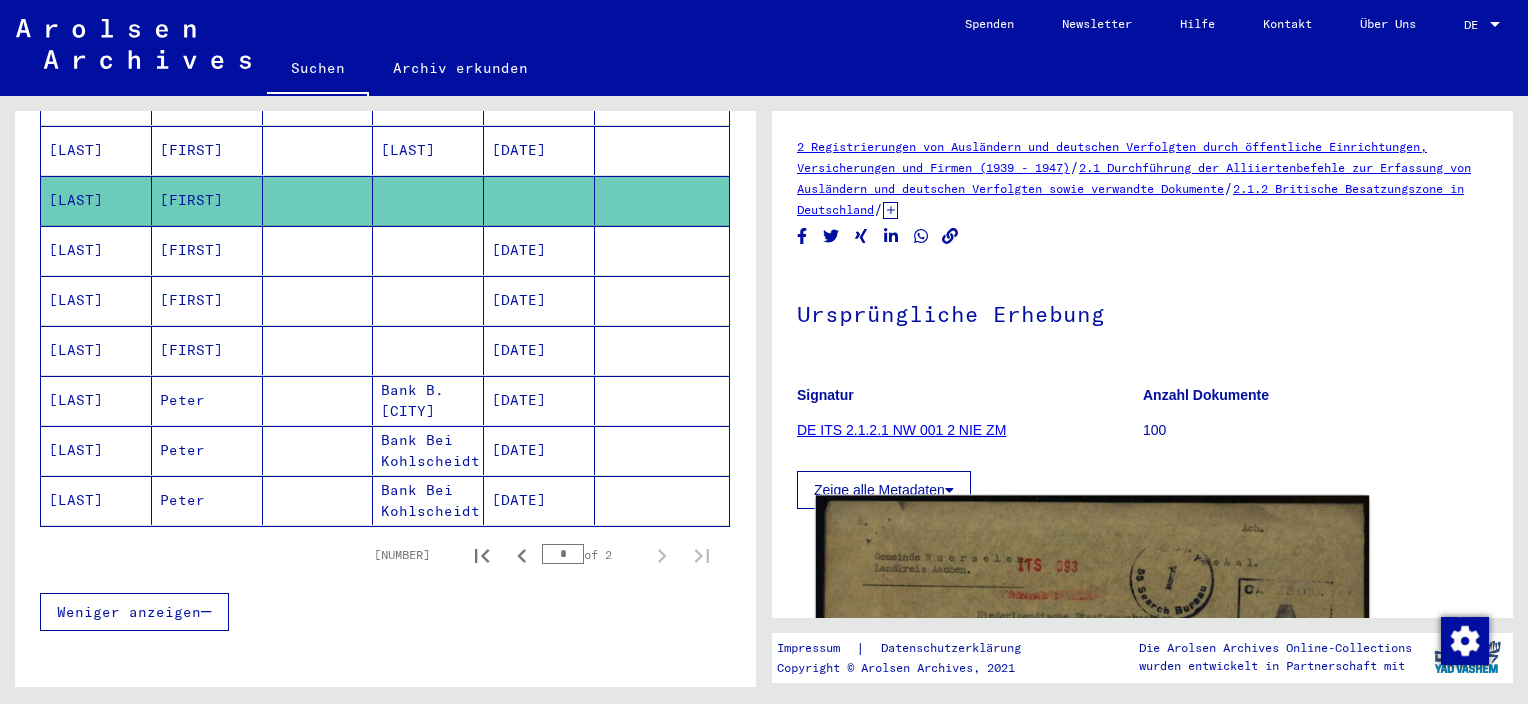 click 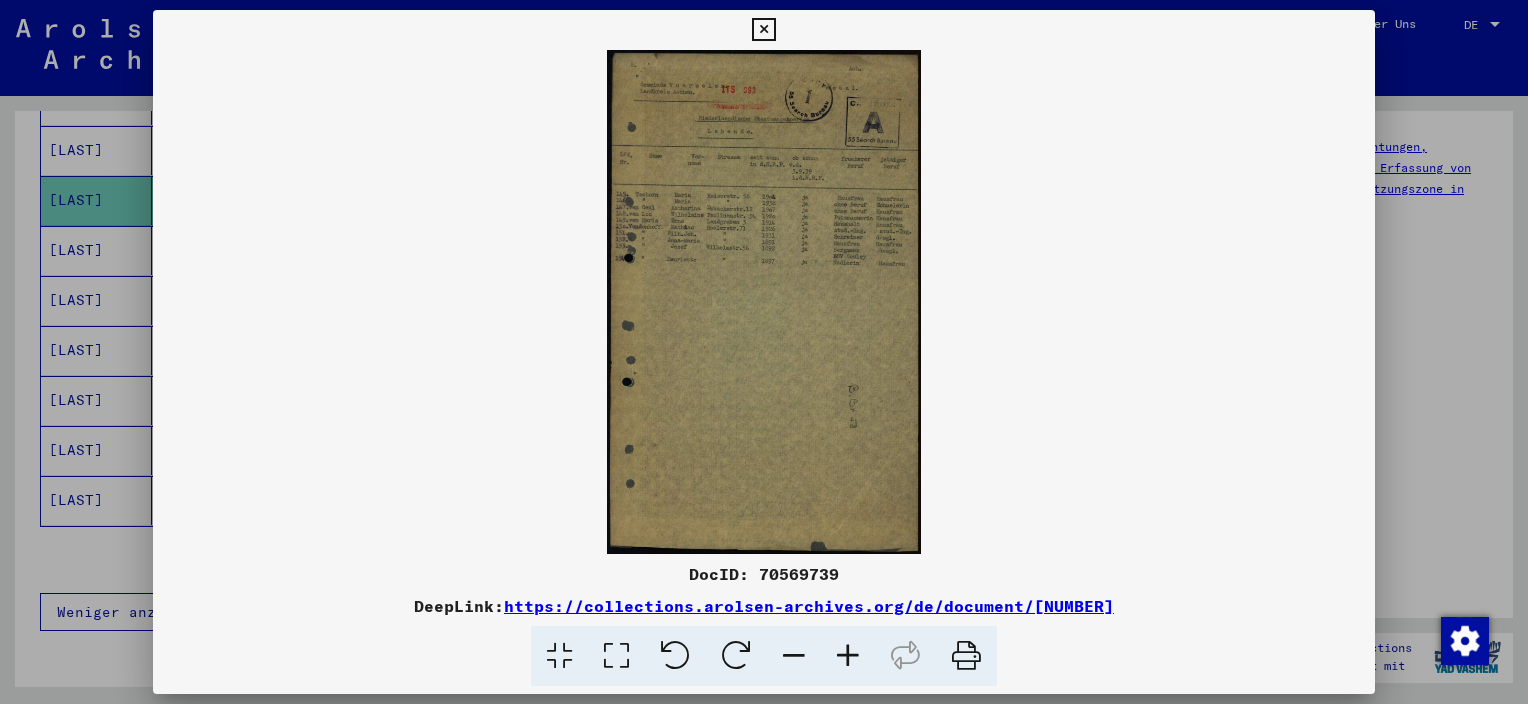 click at bounding box center (616, 656) 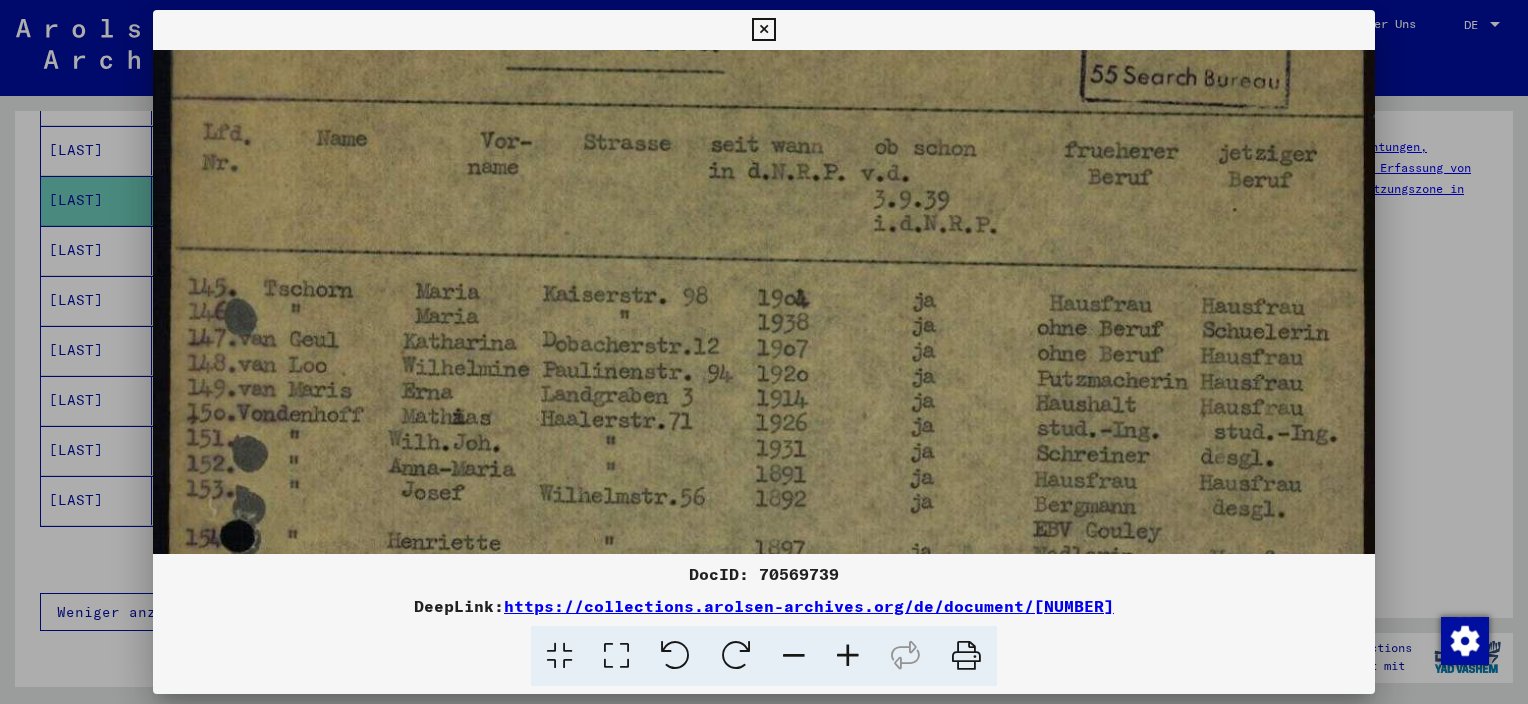 scroll, scrollTop: 343, scrollLeft: 0, axis: vertical 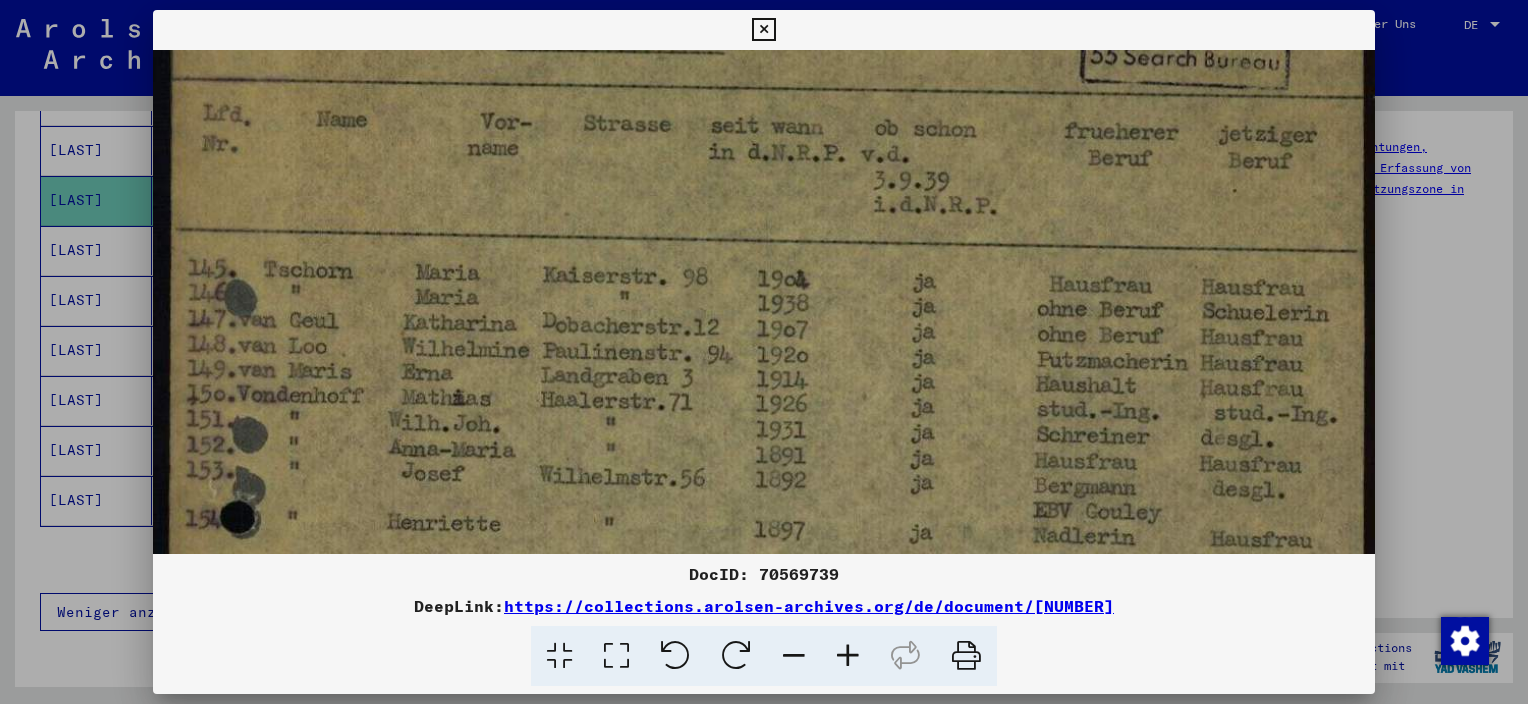 drag, startPoint x: 581, startPoint y: 462, endPoint x: 592, endPoint y: 122, distance: 340.1779 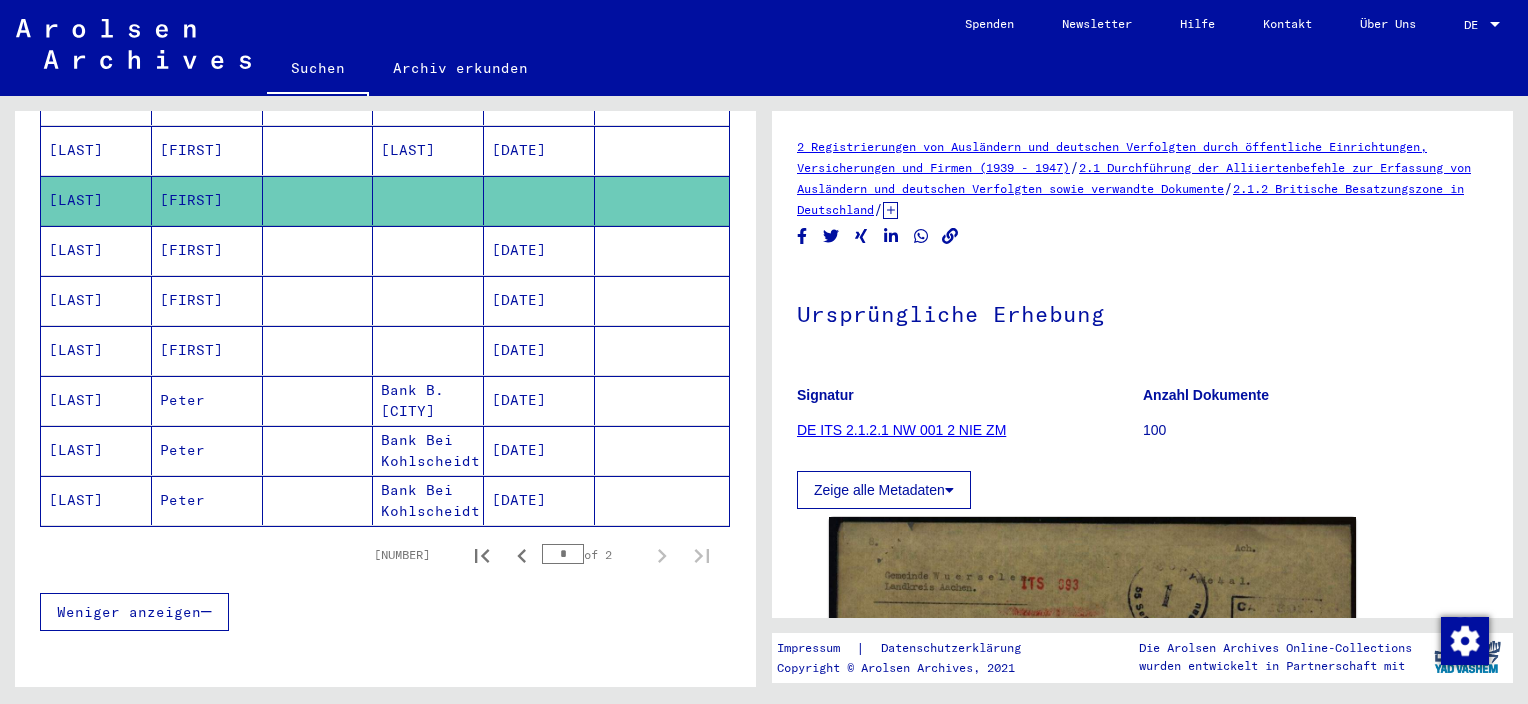 click on "[LAST]" at bounding box center [96, 450] 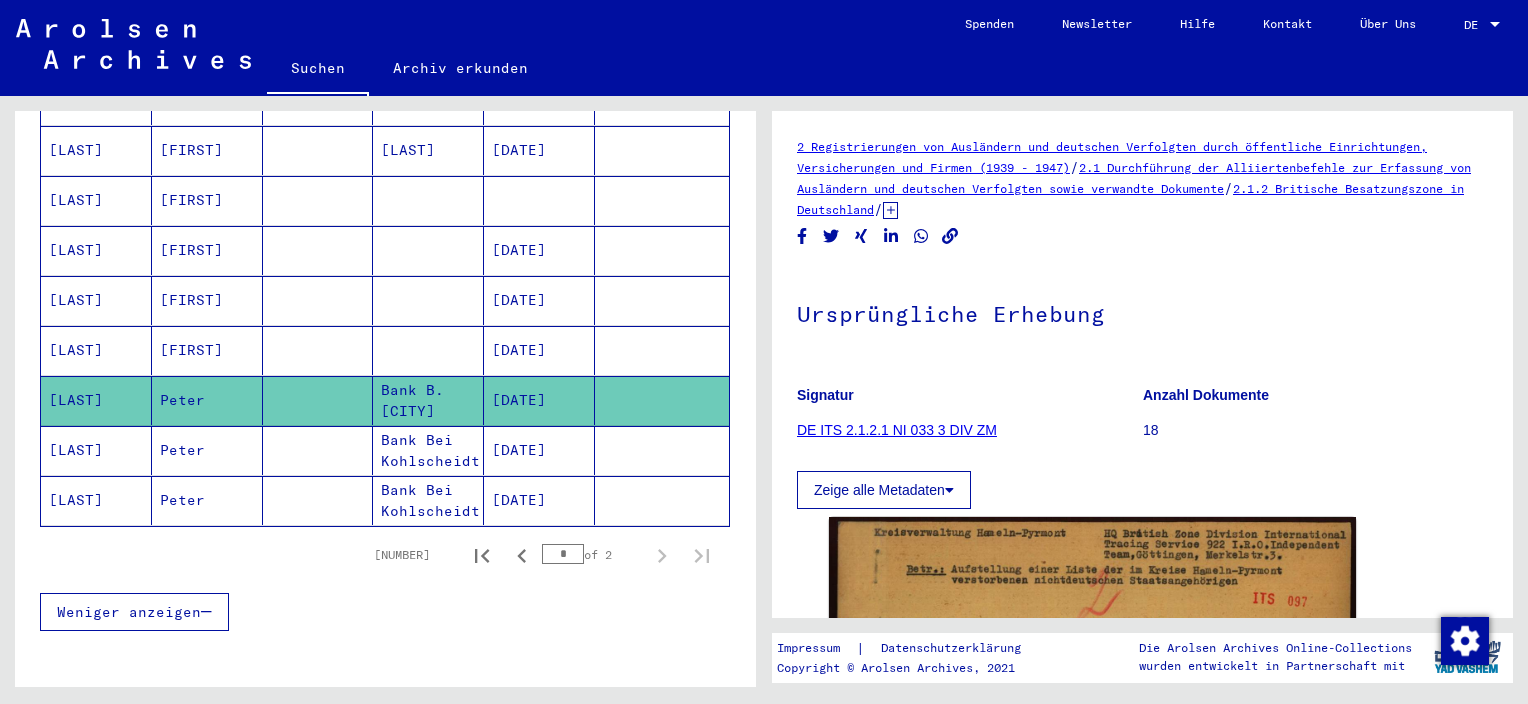 scroll, scrollTop: 0, scrollLeft: 0, axis: both 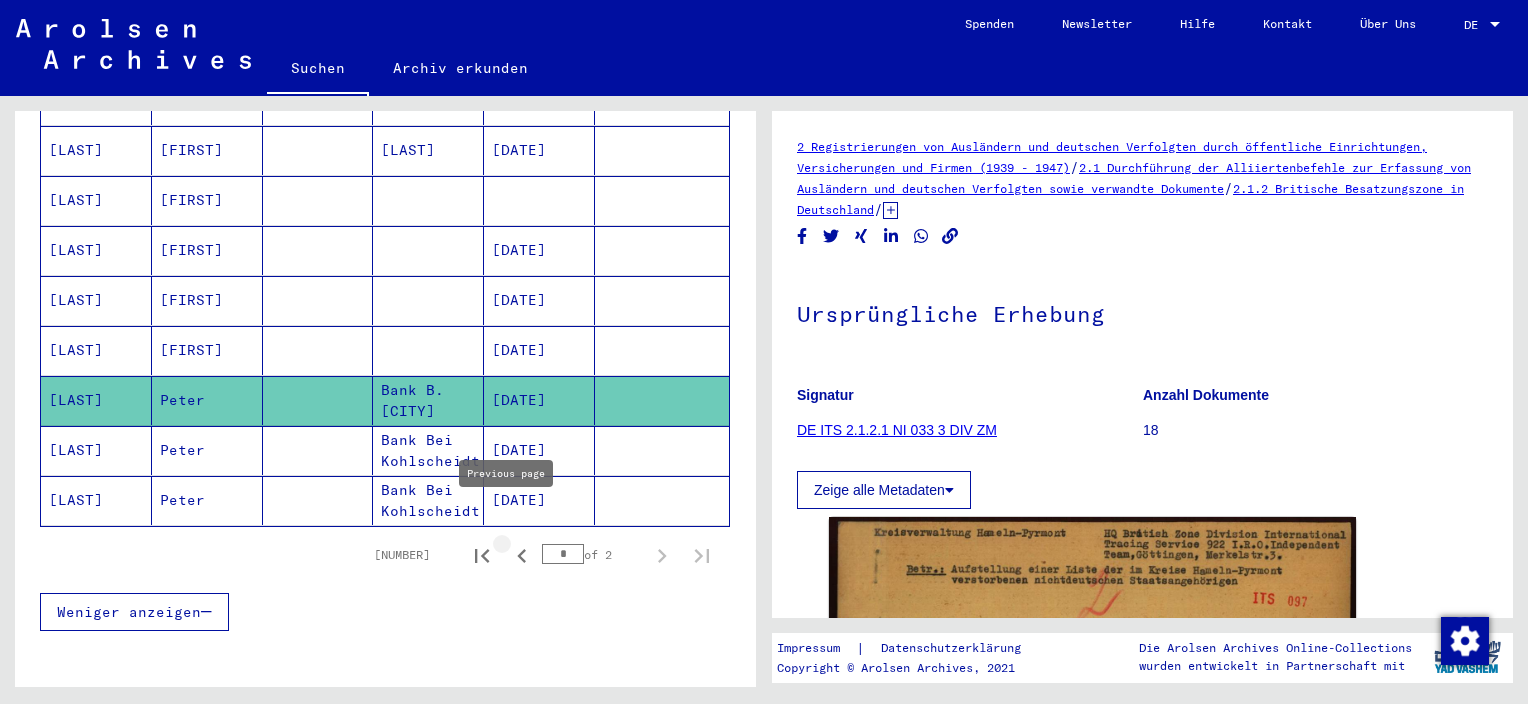 click 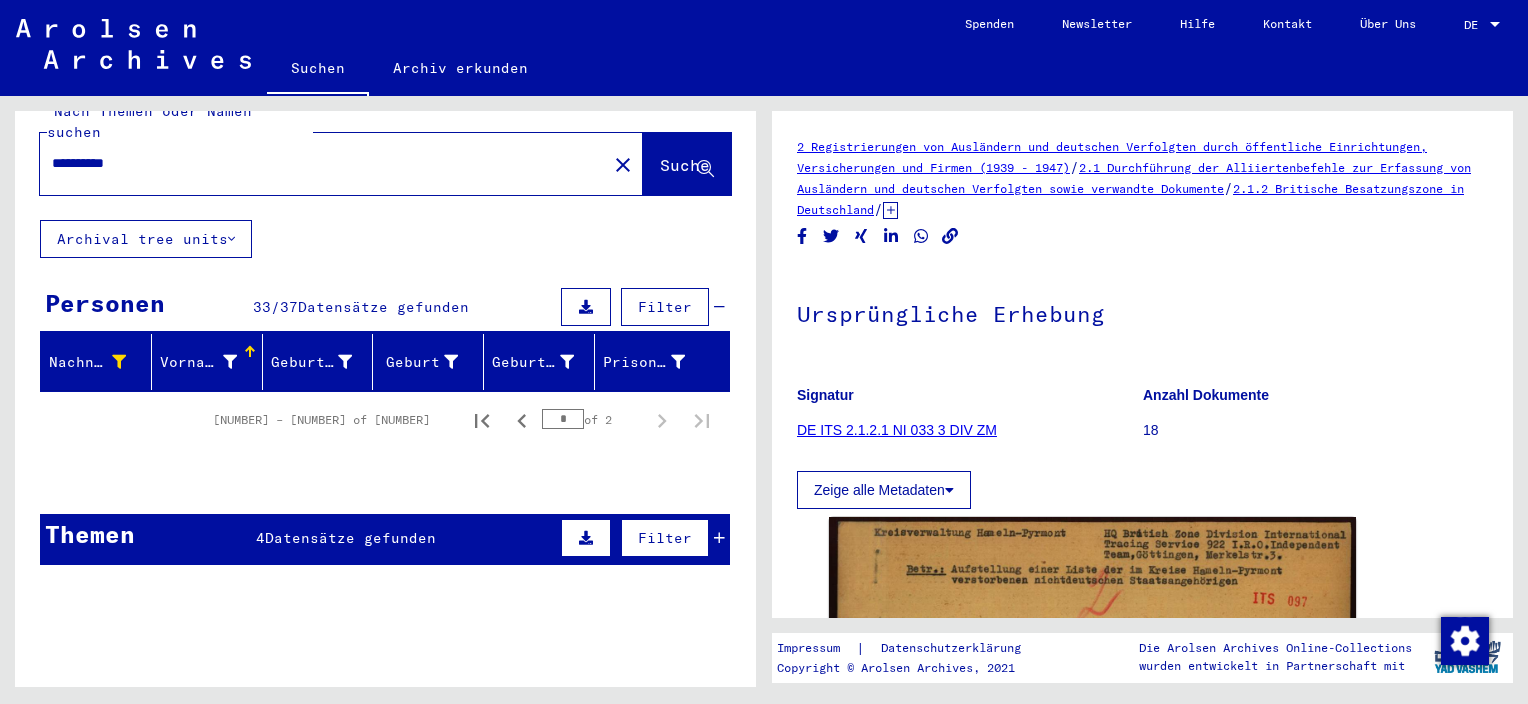 scroll, scrollTop: 0, scrollLeft: 0, axis: both 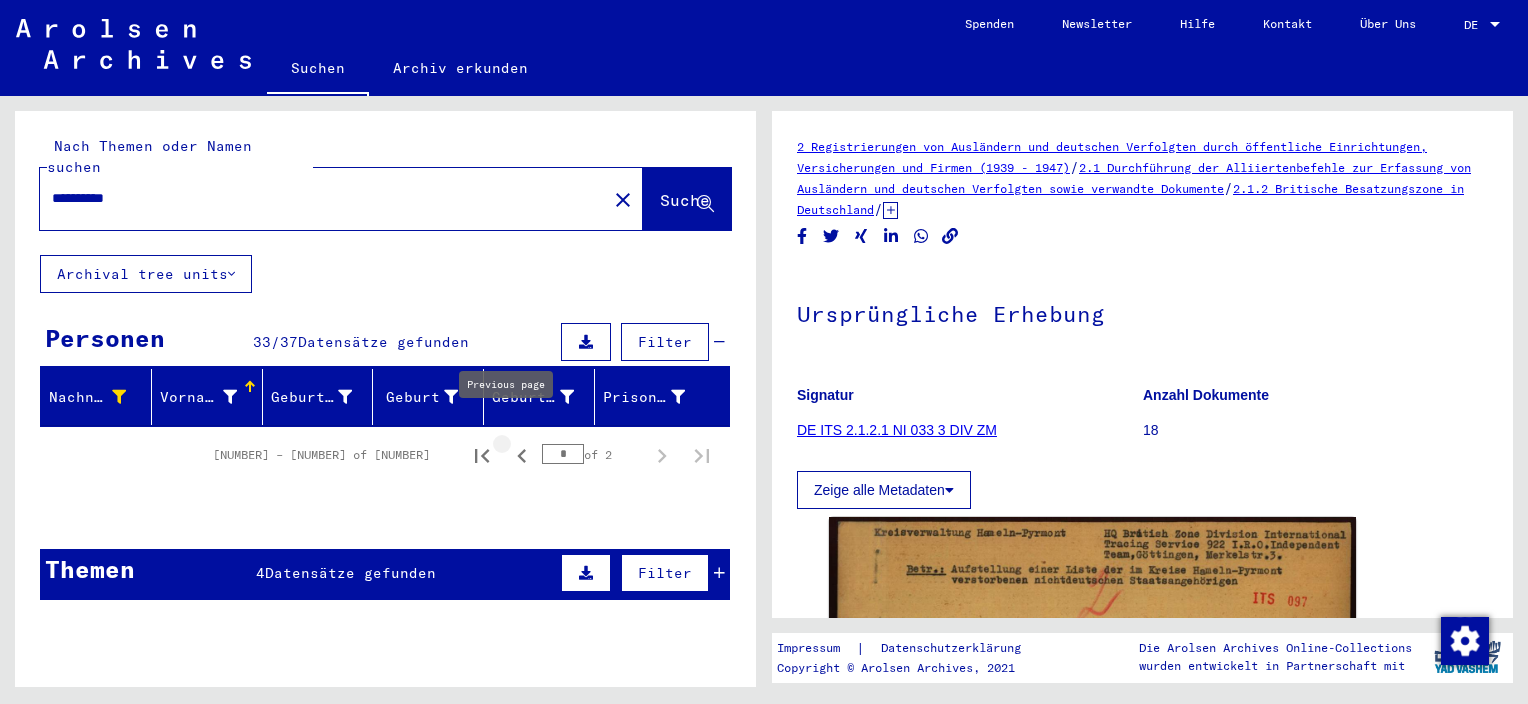 click 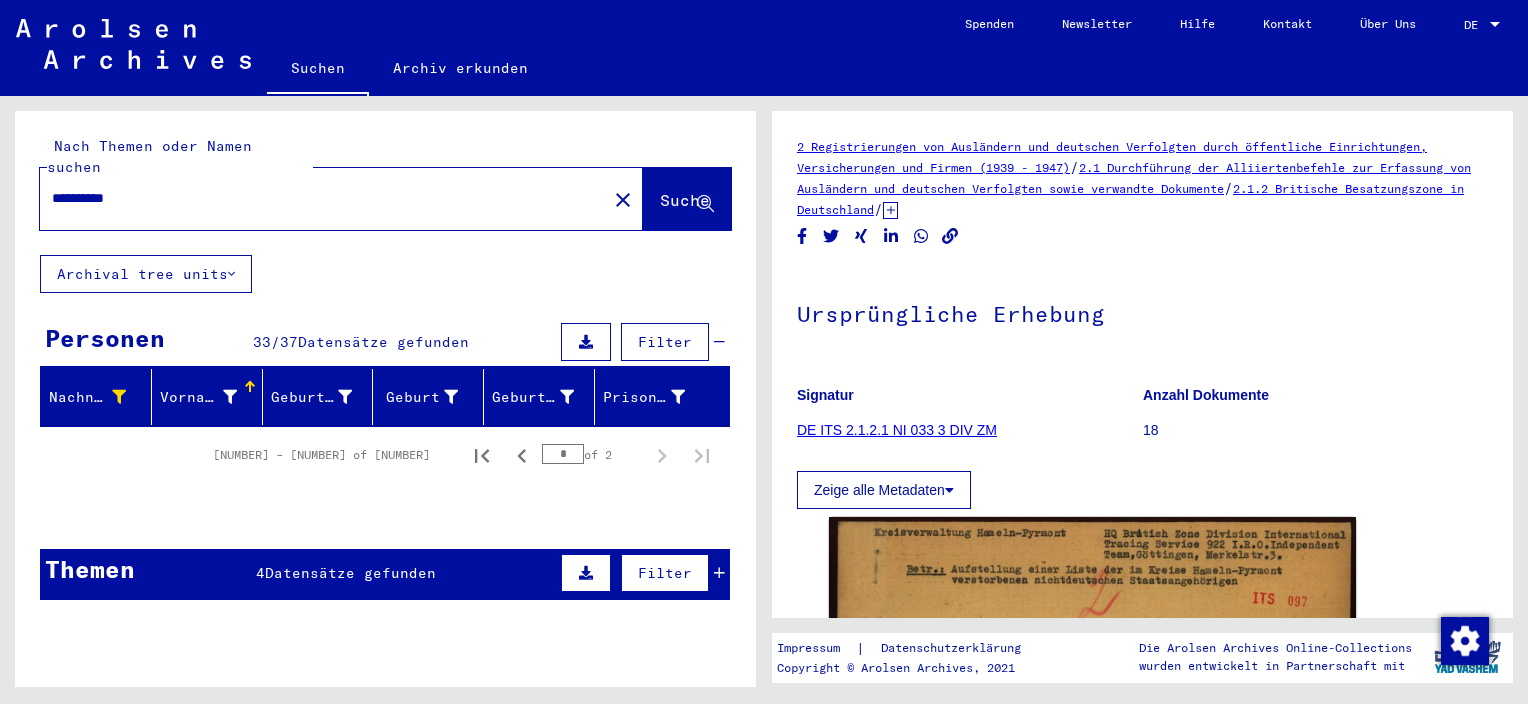 click 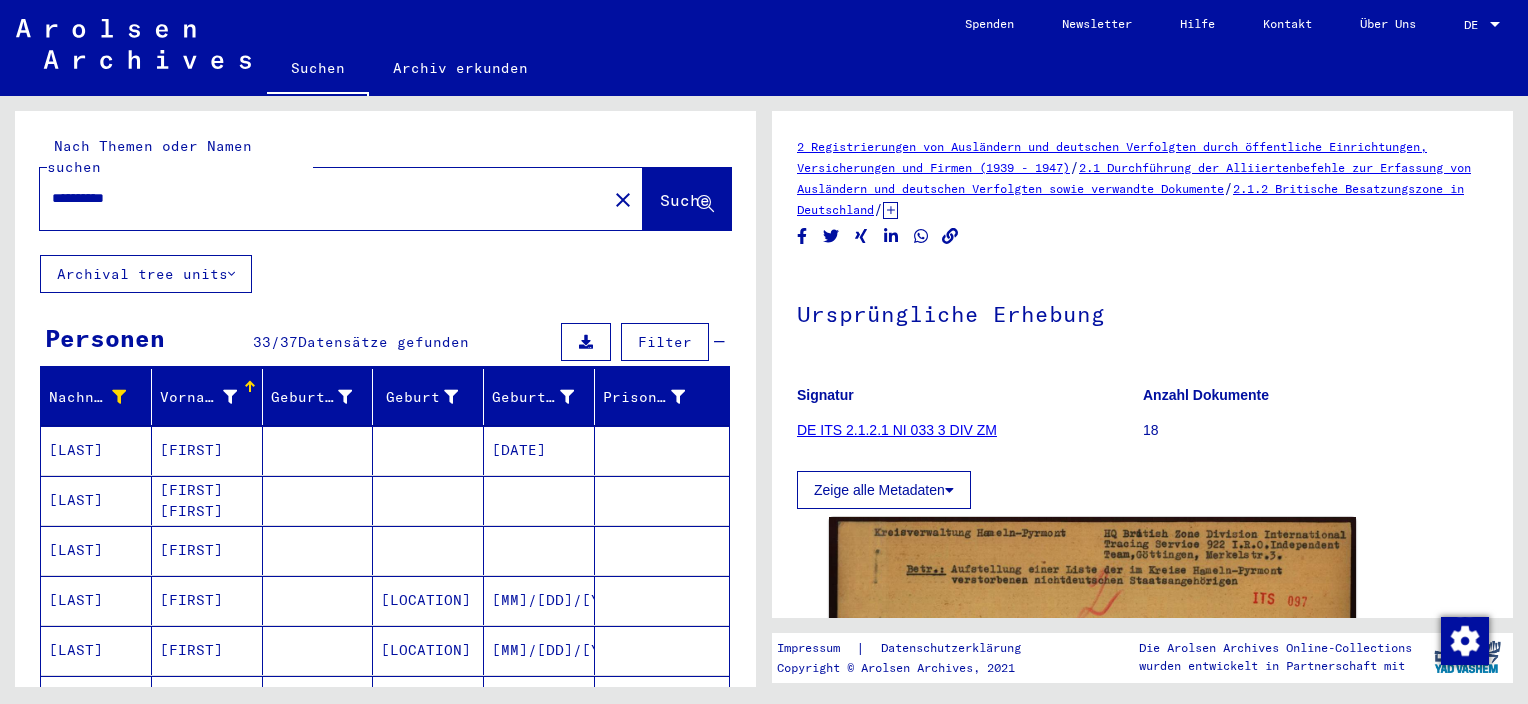 type on "*" 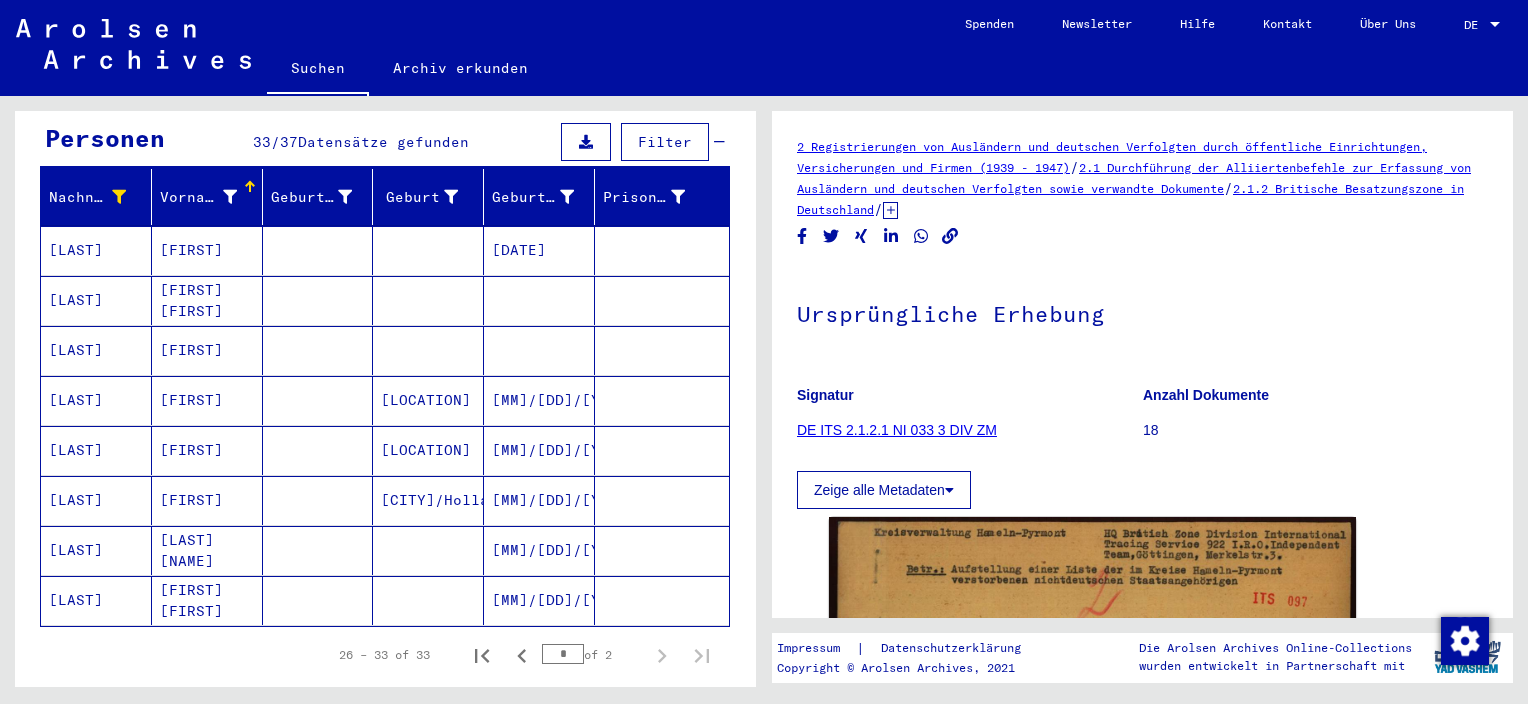 click on "[FIRST]" at bounding box center [207, 450] 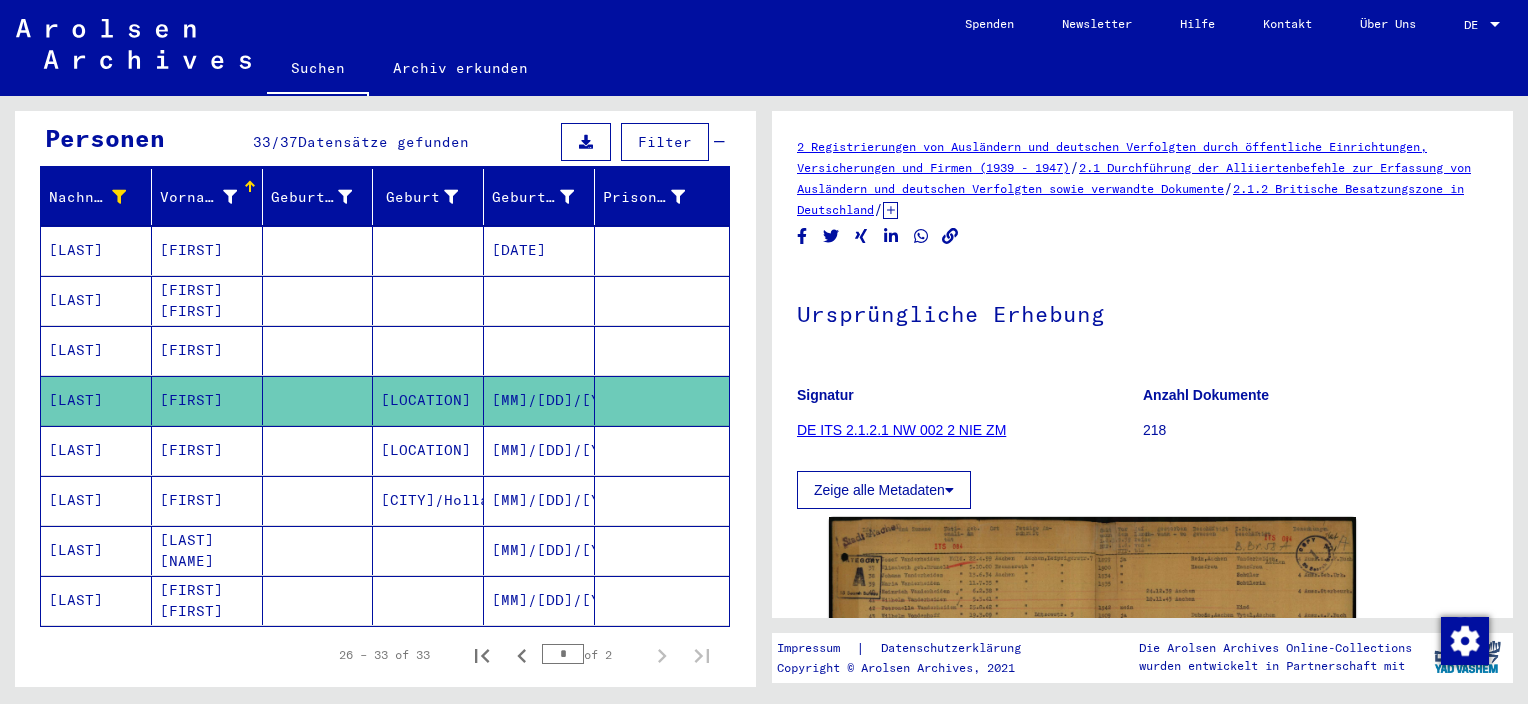 scroll, scrollTop: 0, scrollLeft: 0, axis: both 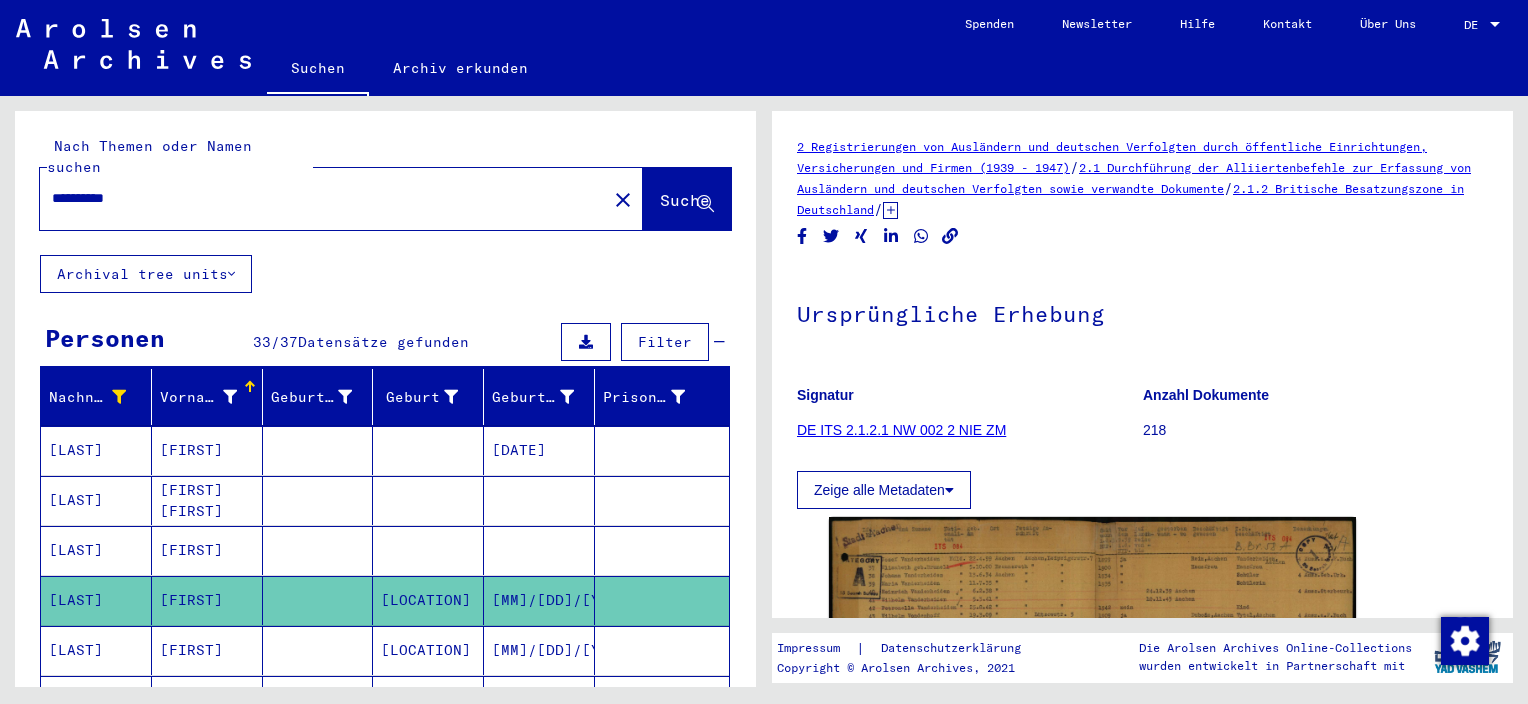 click on "**********" at bounding box center (323, 198) 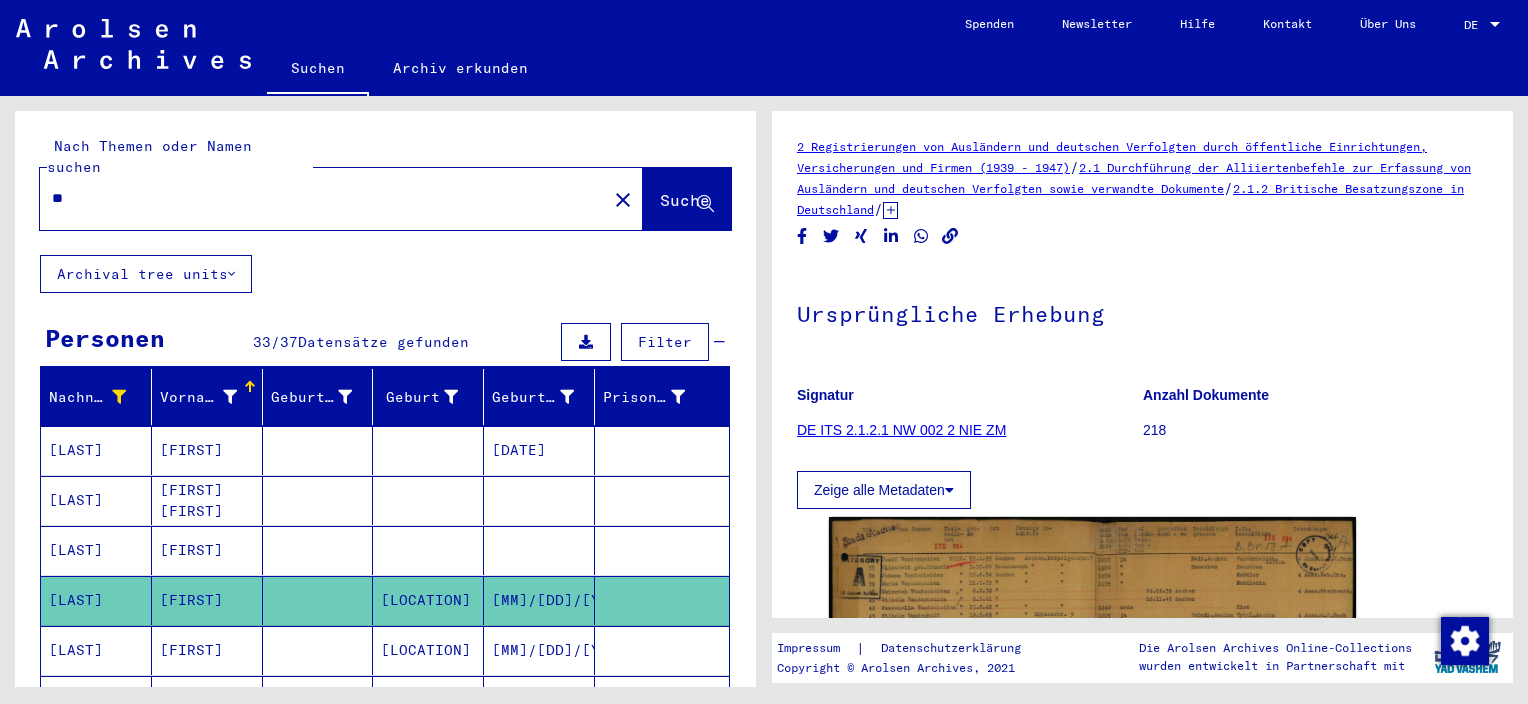 type on "*" 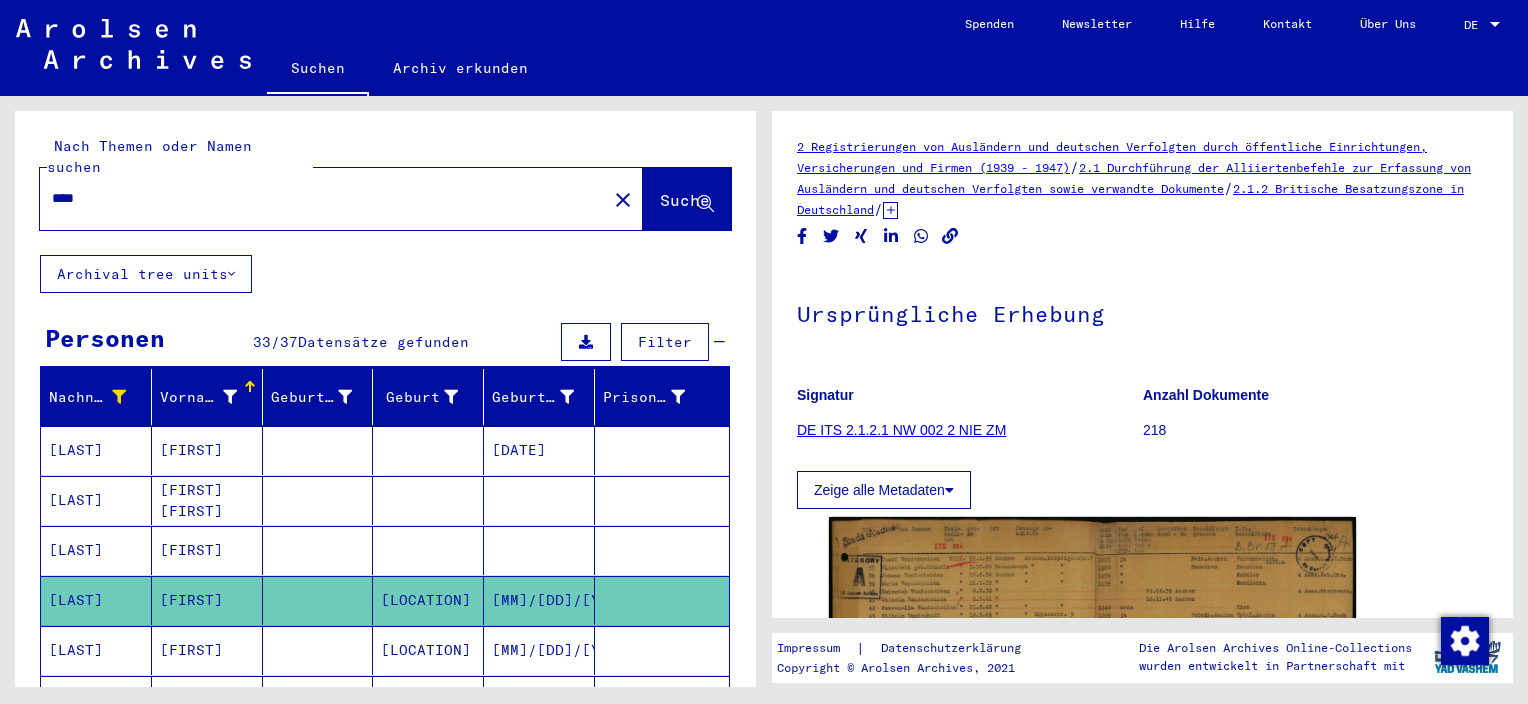 type on "****" 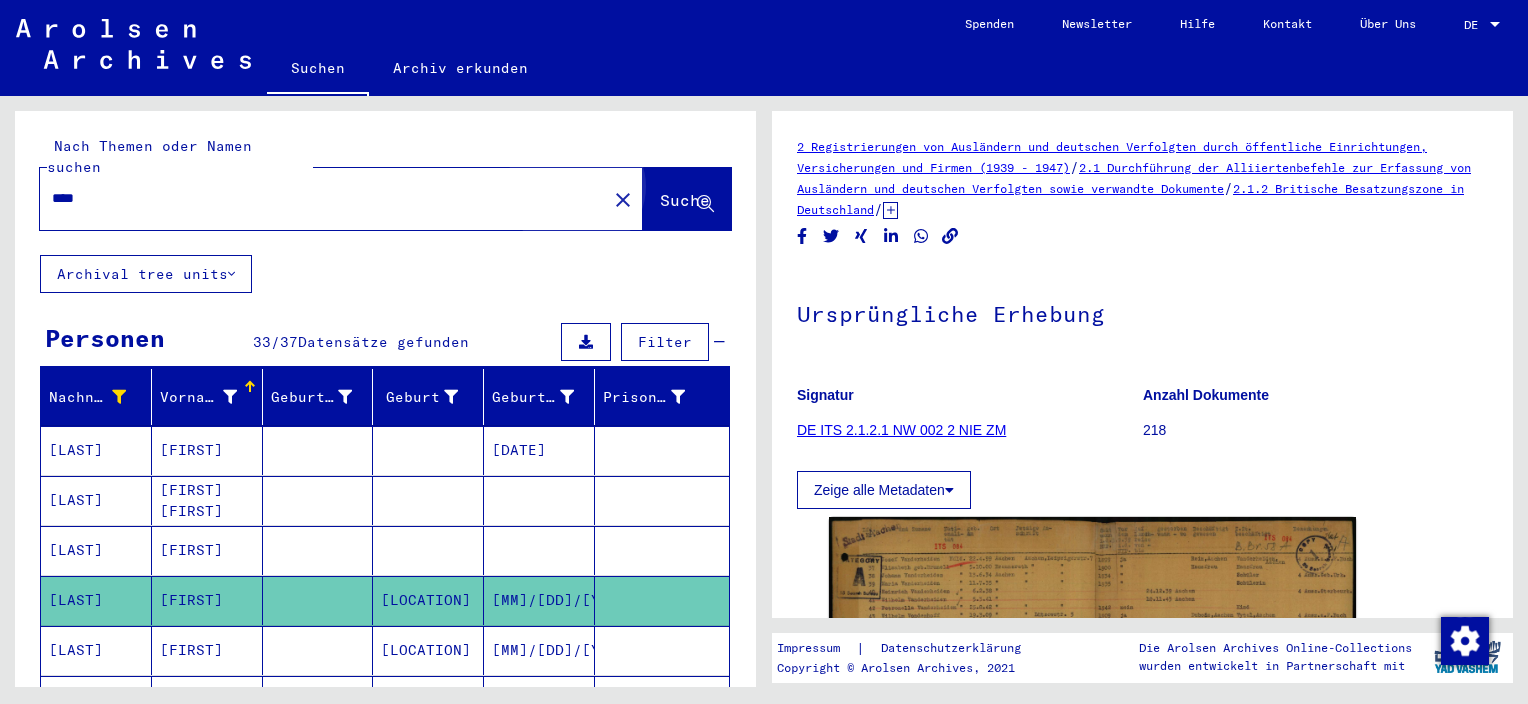 click on "Suche" 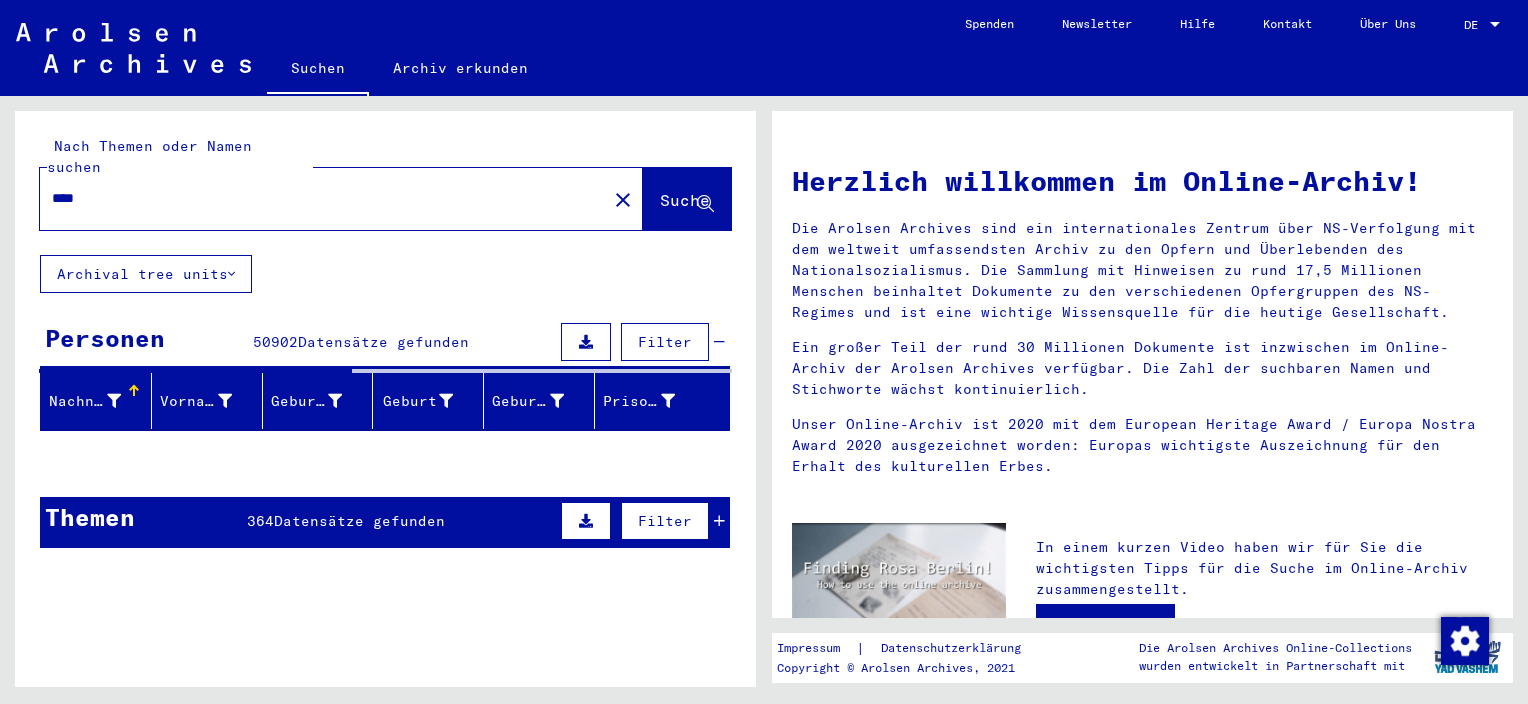 click at bounding box center (114, 401) 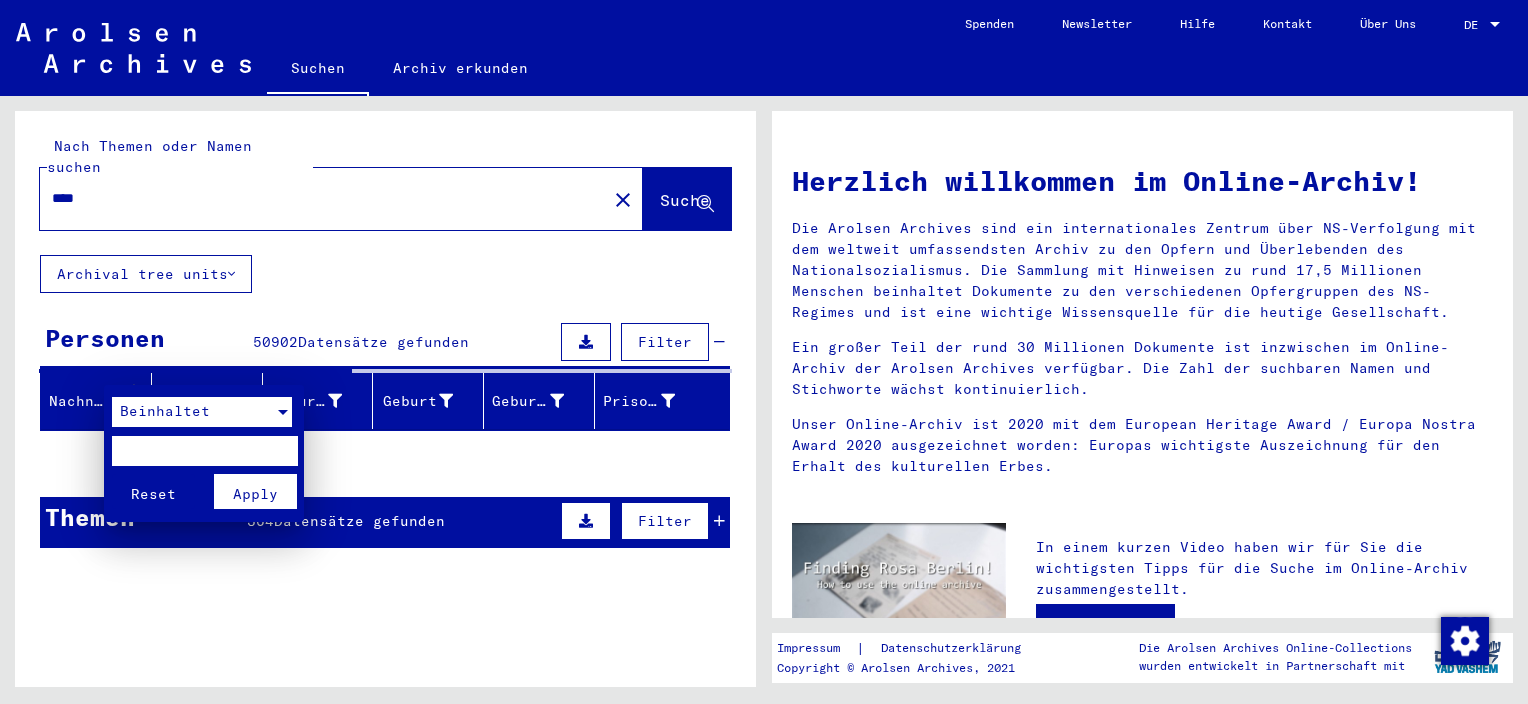 click at bounding box center [283, 412] 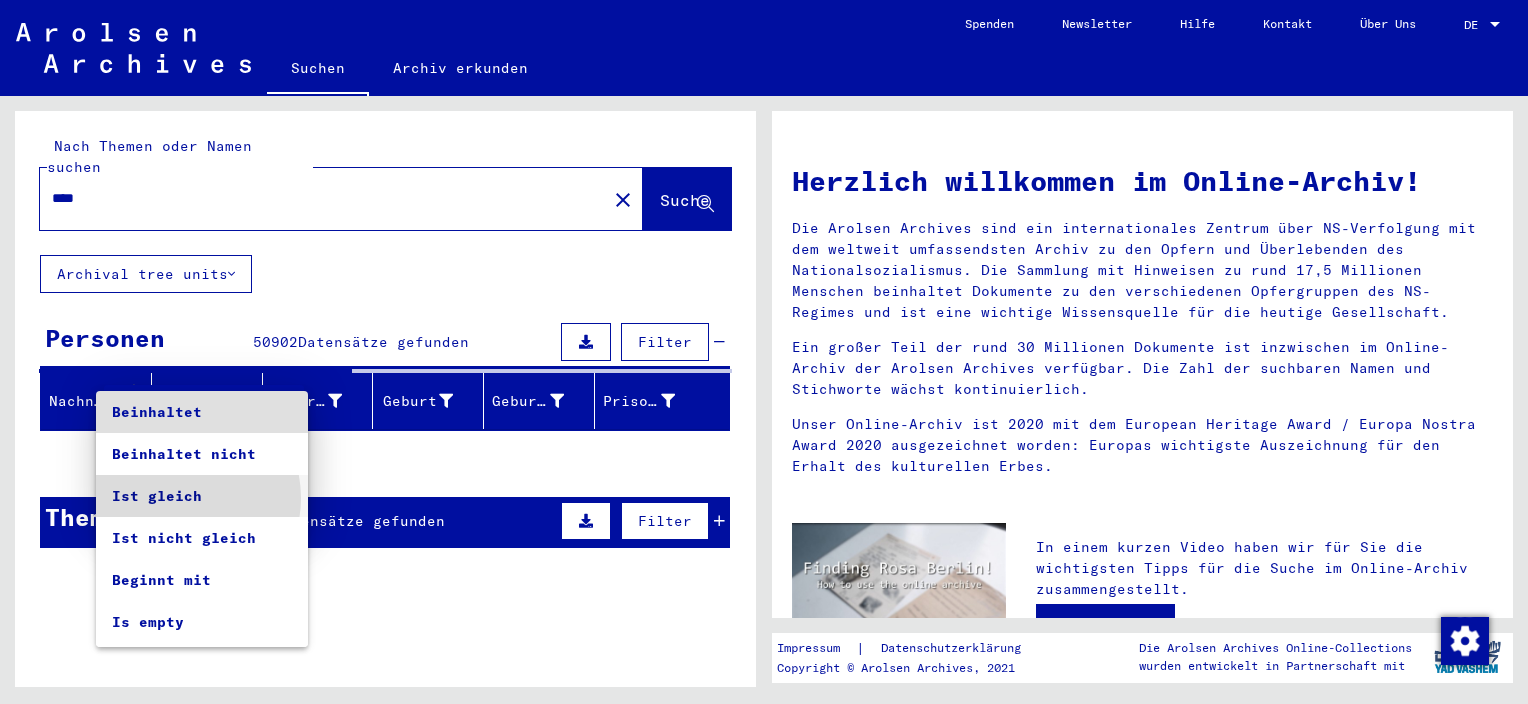 click on "Ist gleich" at bounding box center [202, 496] 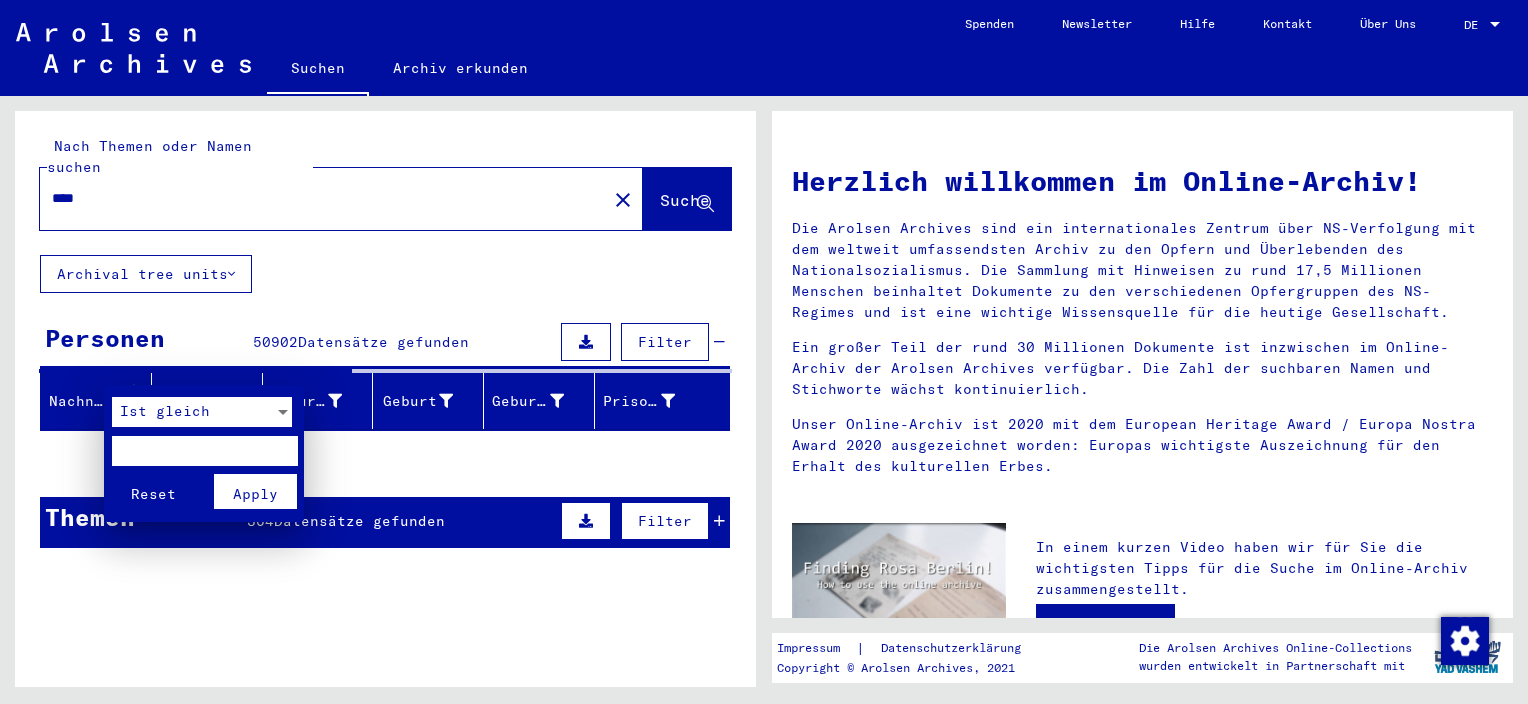 click at bounding box center (204, 451) 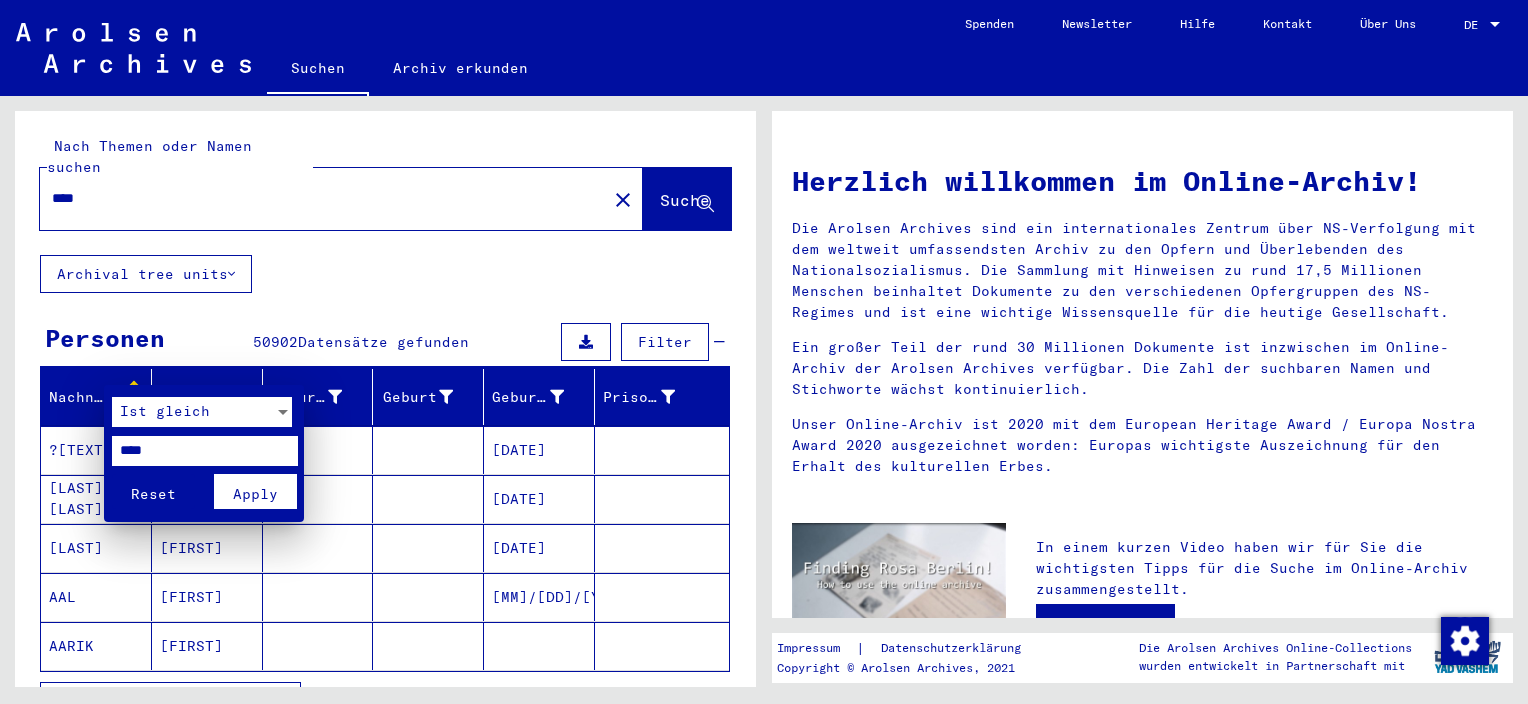 type on "****" 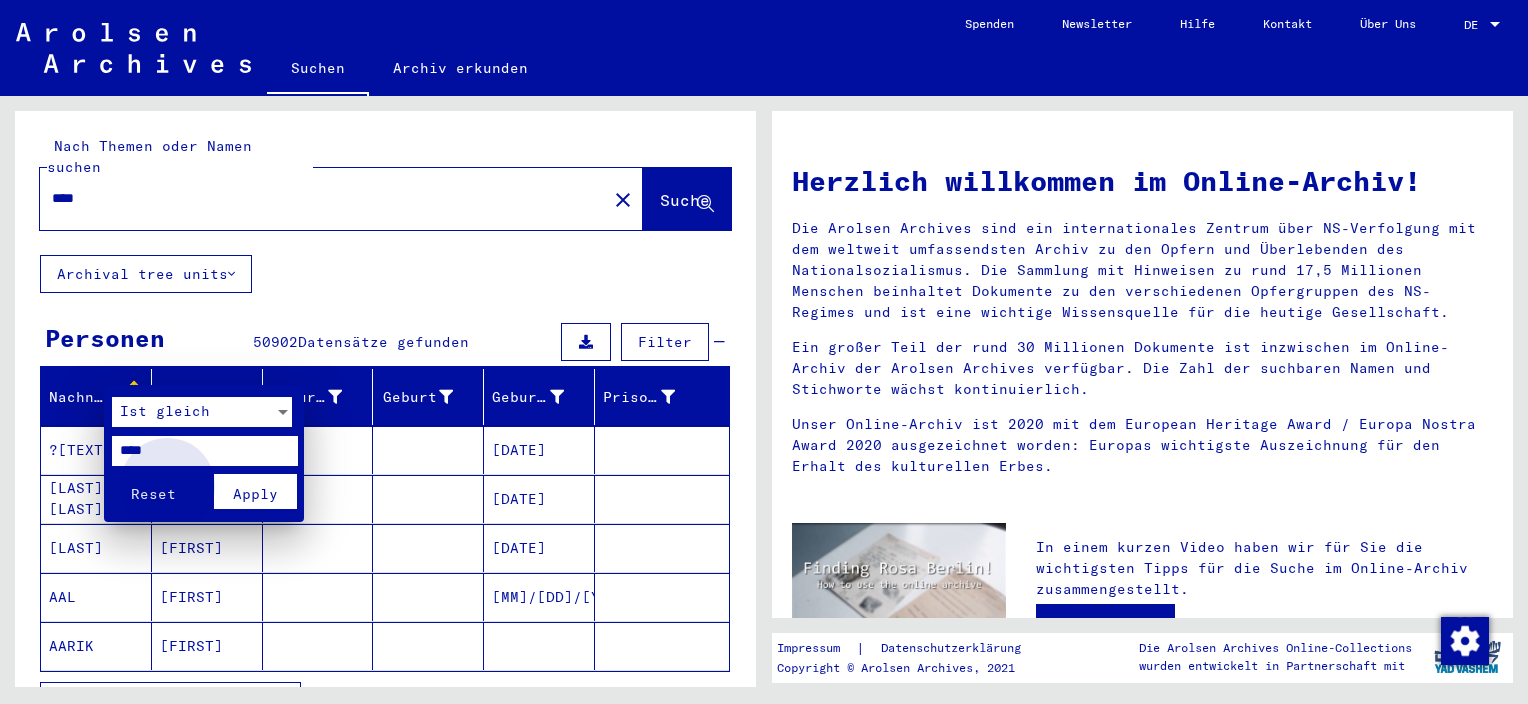 click on "Apply" at bounding box center [255, 491] 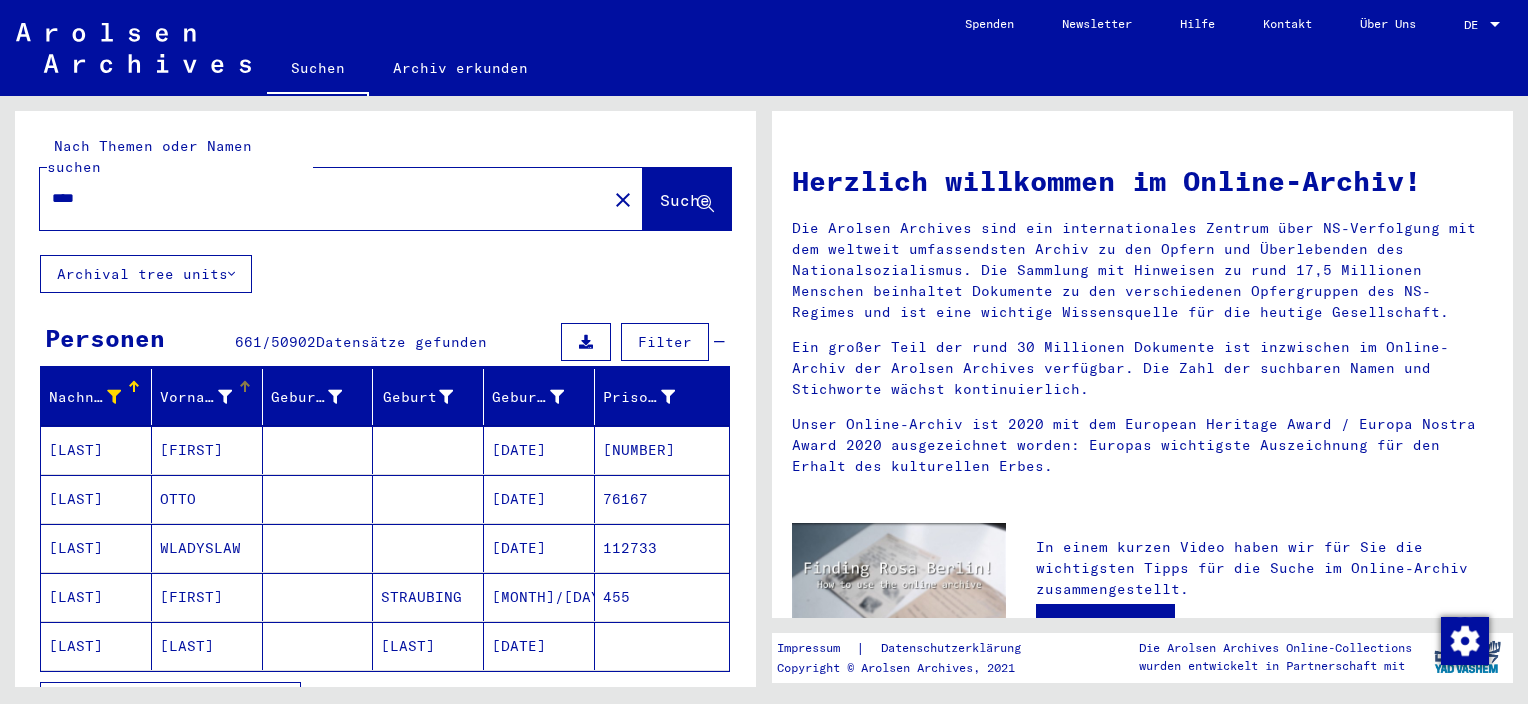 click at bounding box center (245, 387) 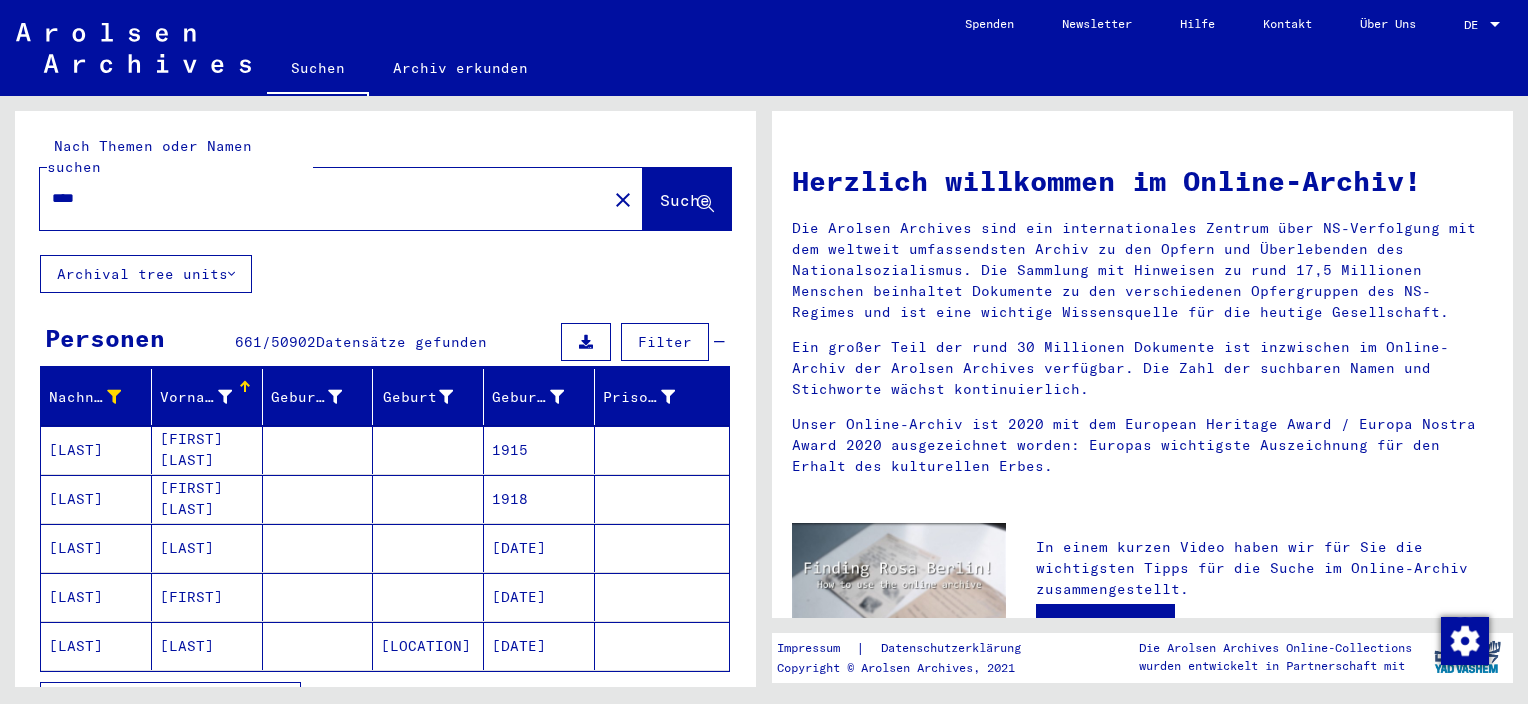 scroll, scrollTop: 100, scrollLeft: 0, axis: vertical 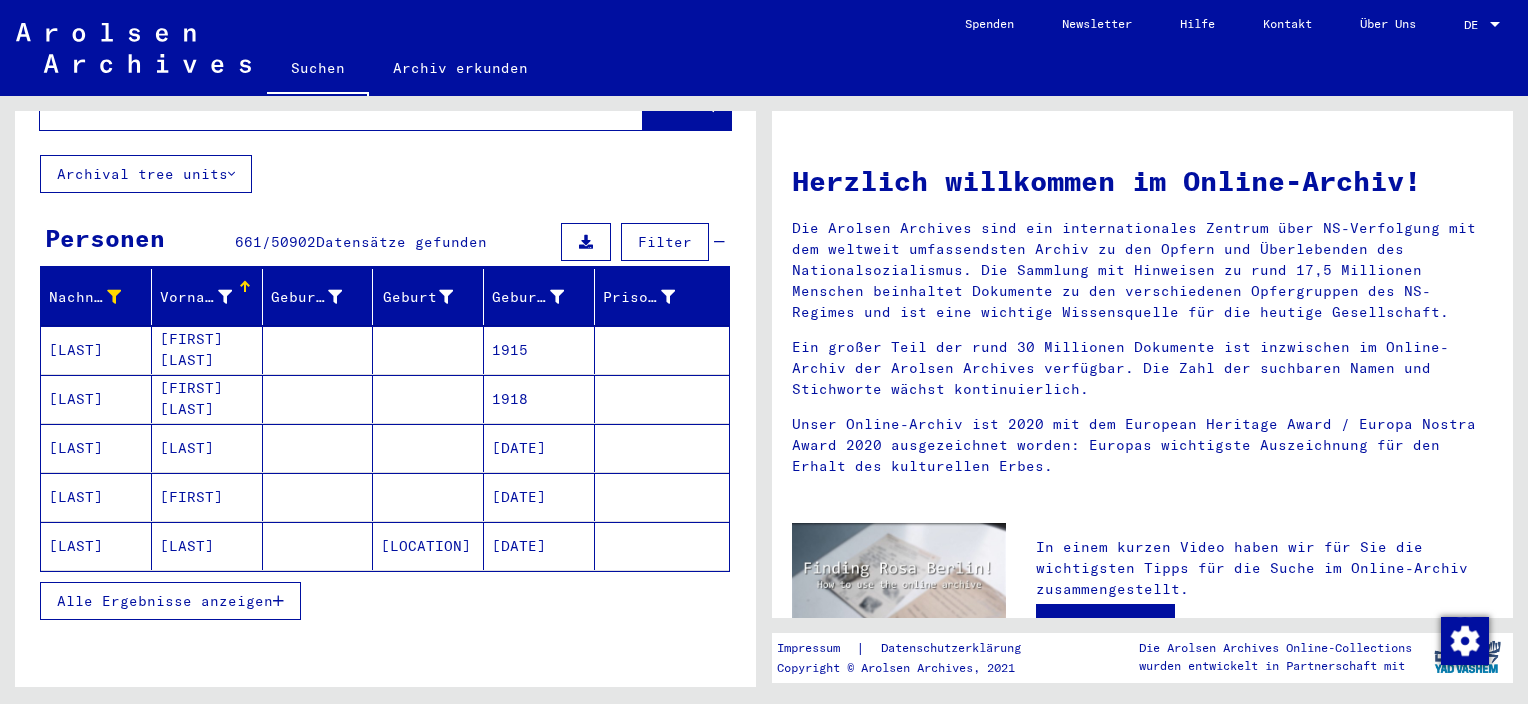 click on "Alle Ergebnisse anzeigen" at bounding box center [165, 601] 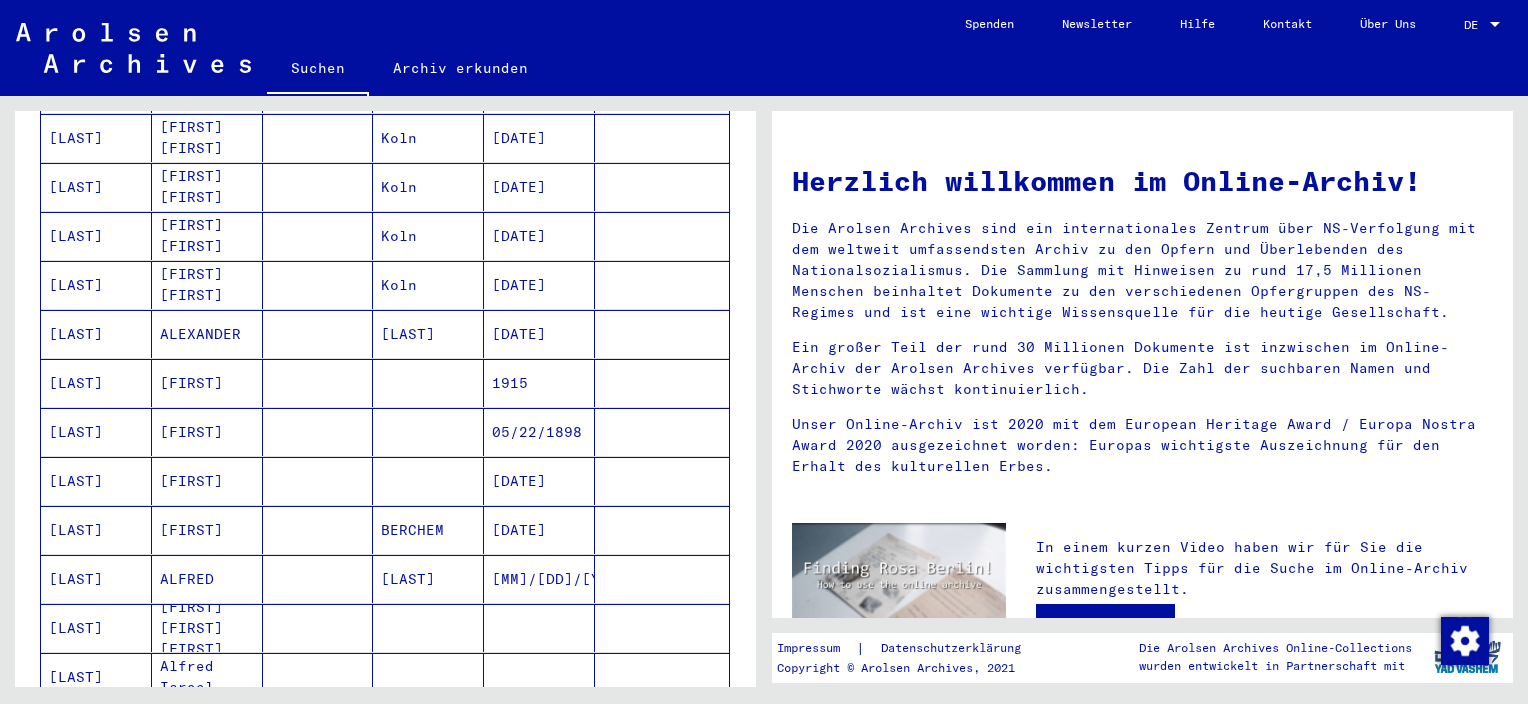 scroll, scrollTop: 1000, scrollLeft: 0, axis: vertical 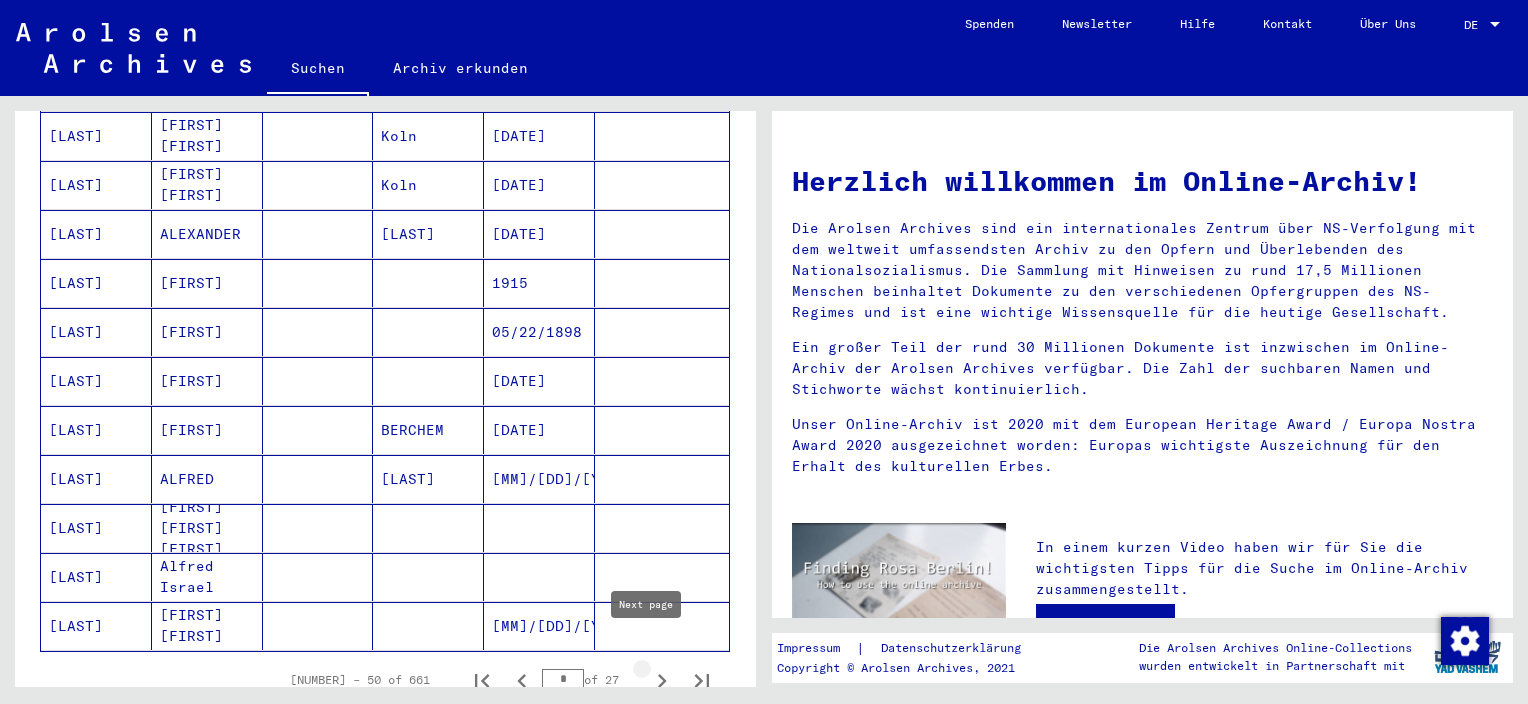 click 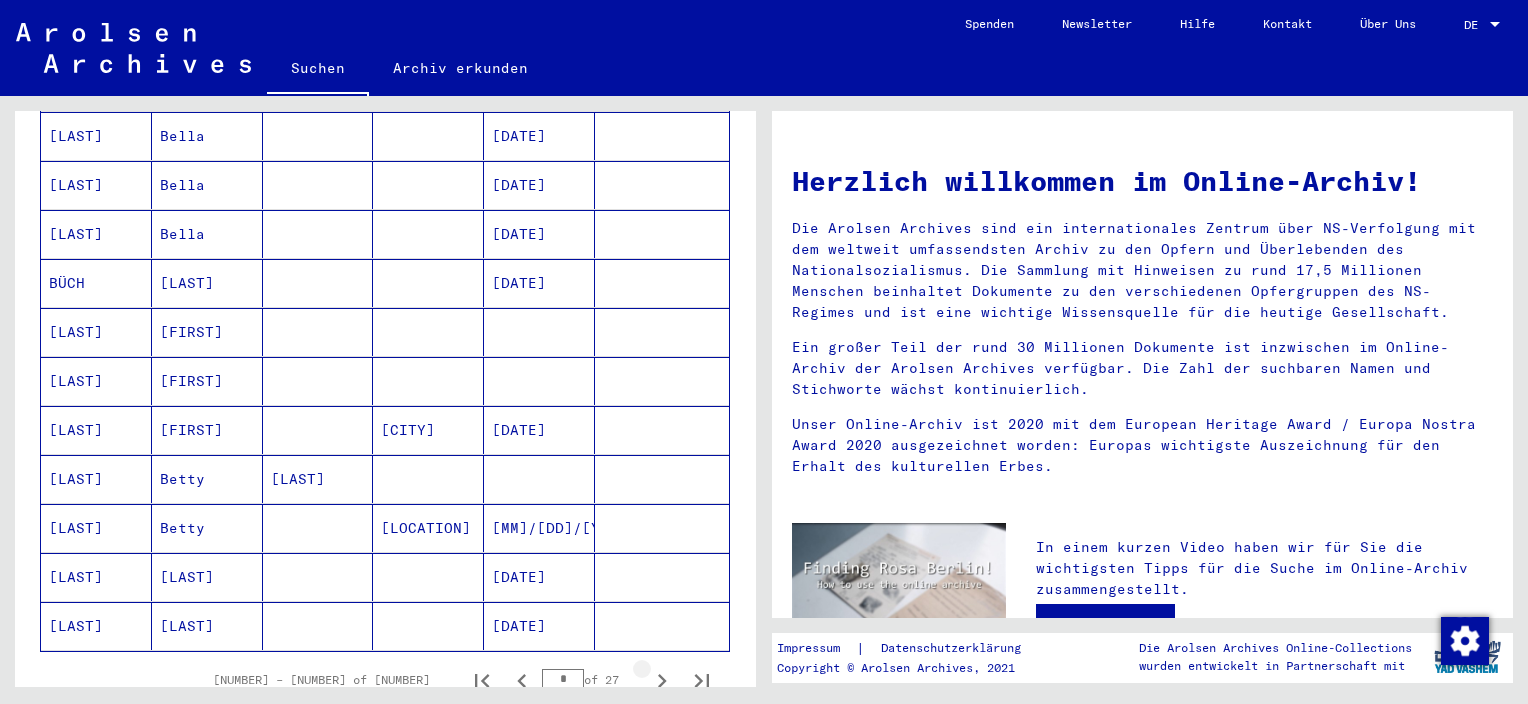 click 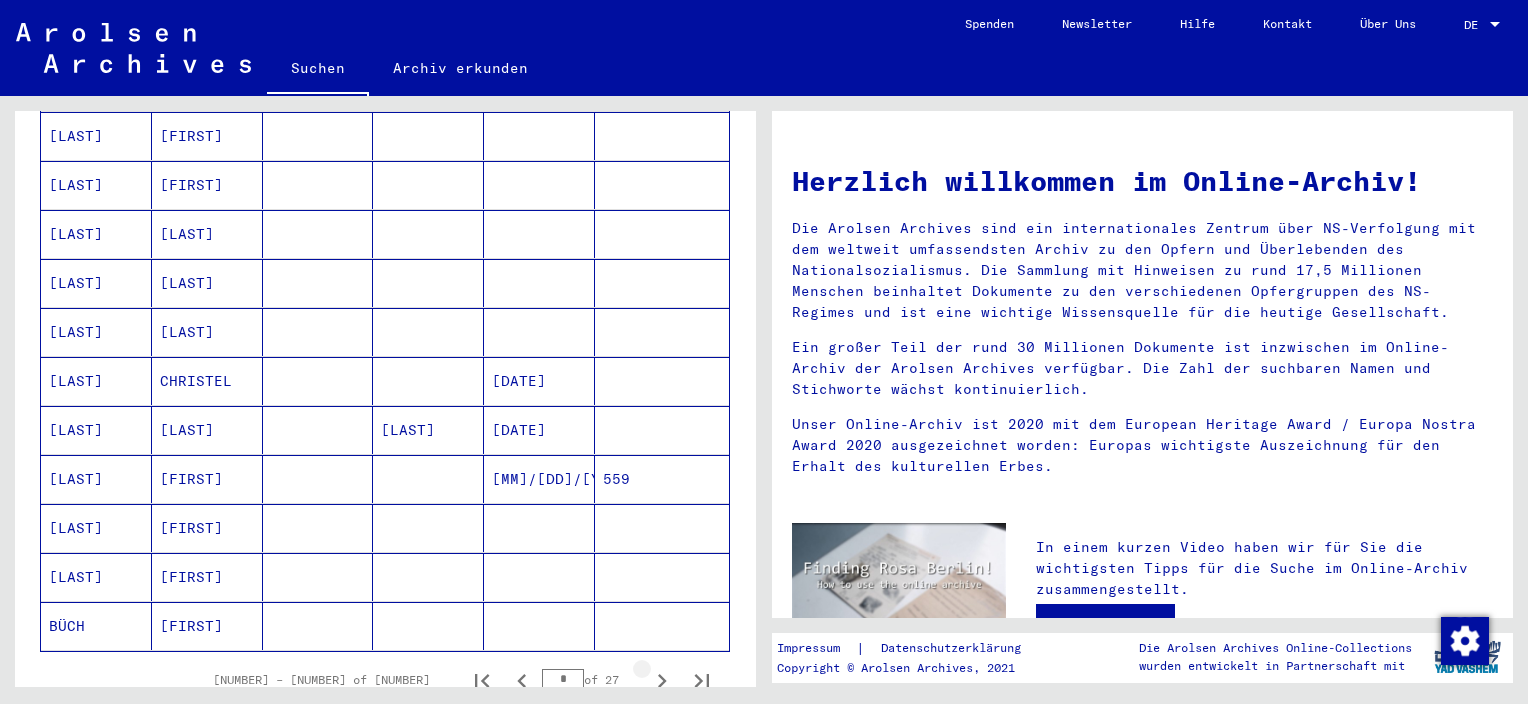 click 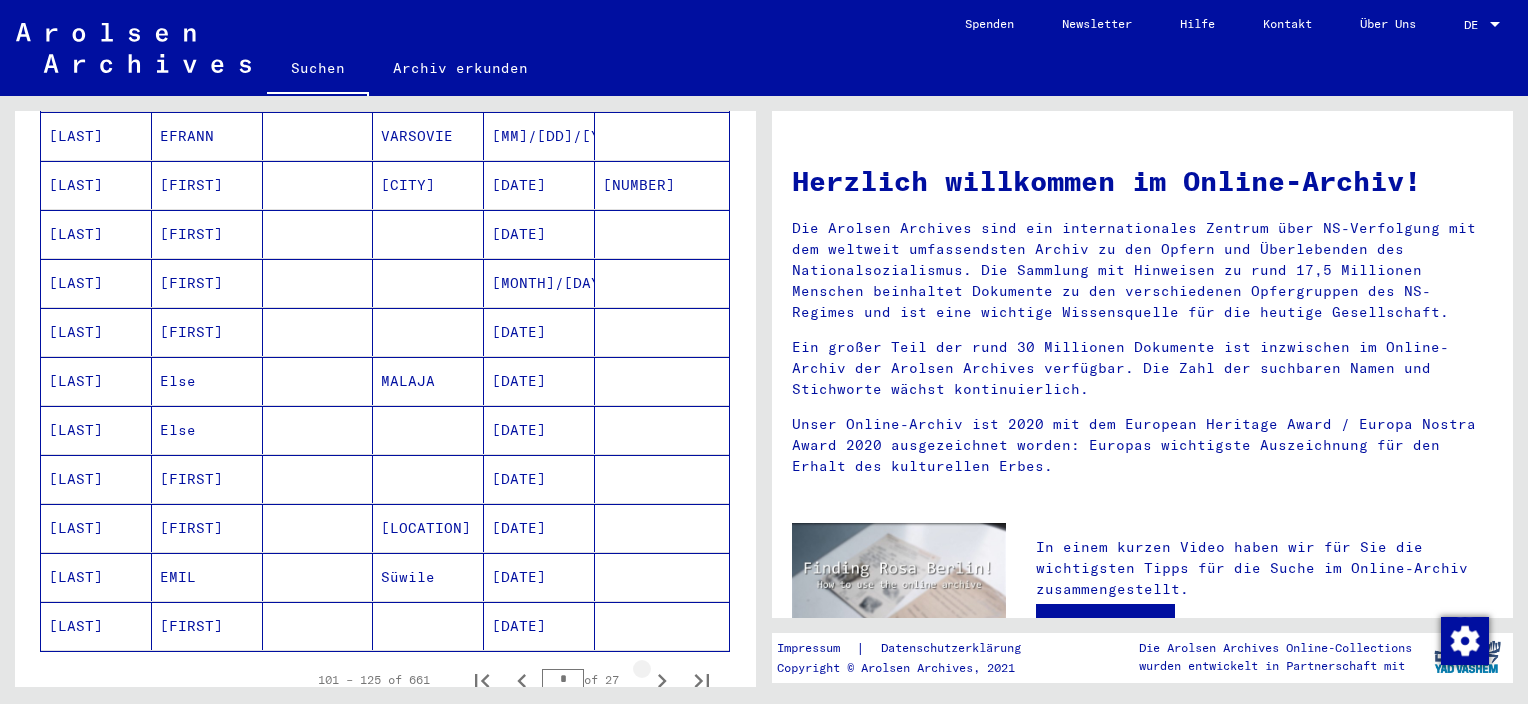 click 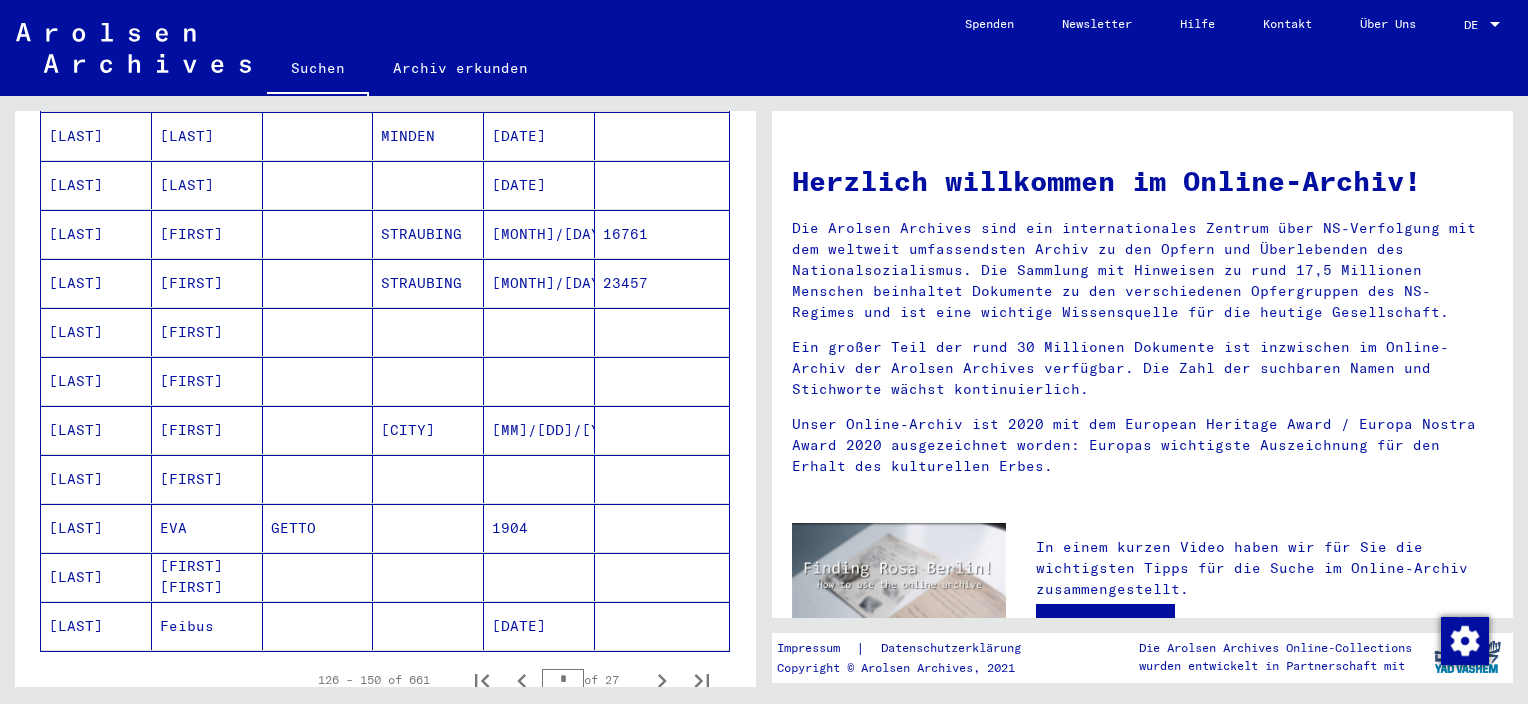 scroll, scrollTop: 1100, scrollLeft: 0, axis: vertical 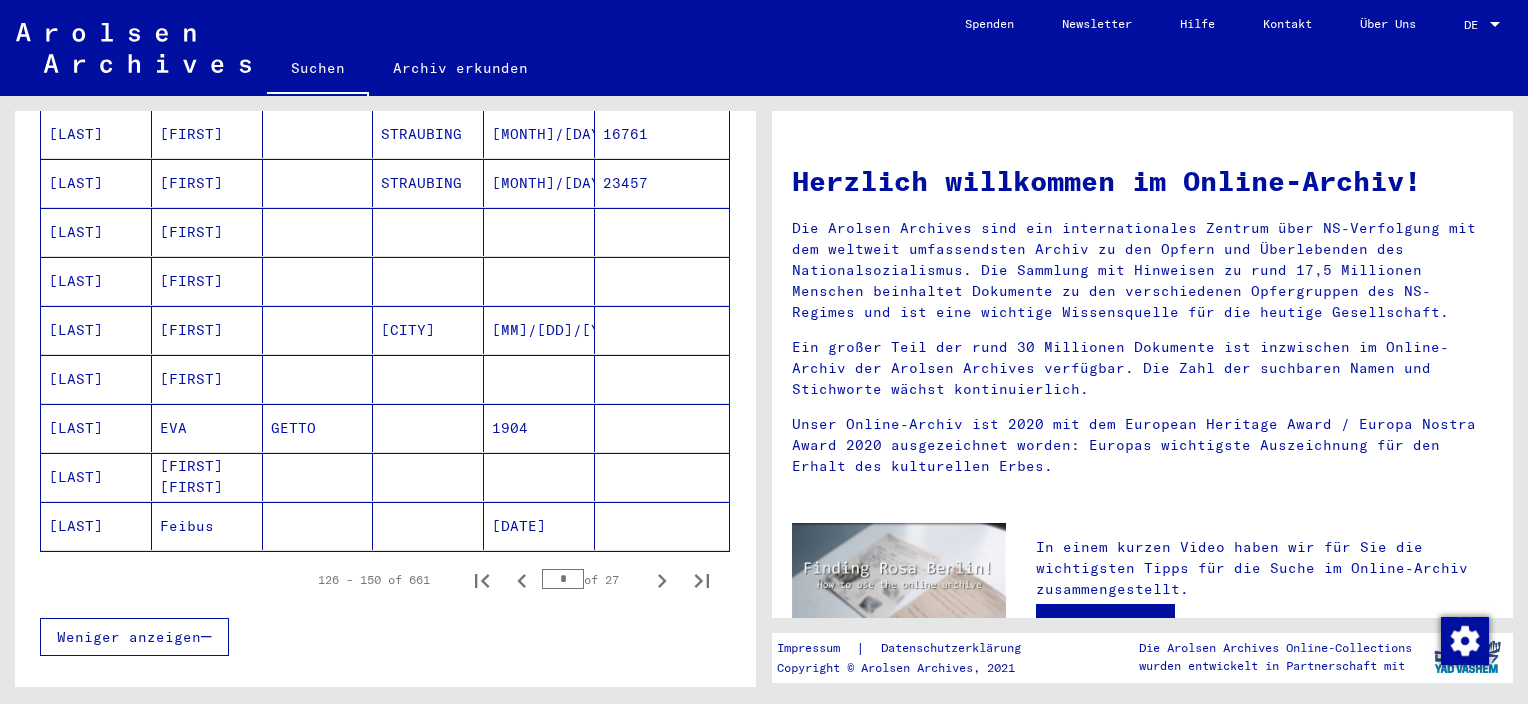 click on "EVA" at bounding box center (207, 477) 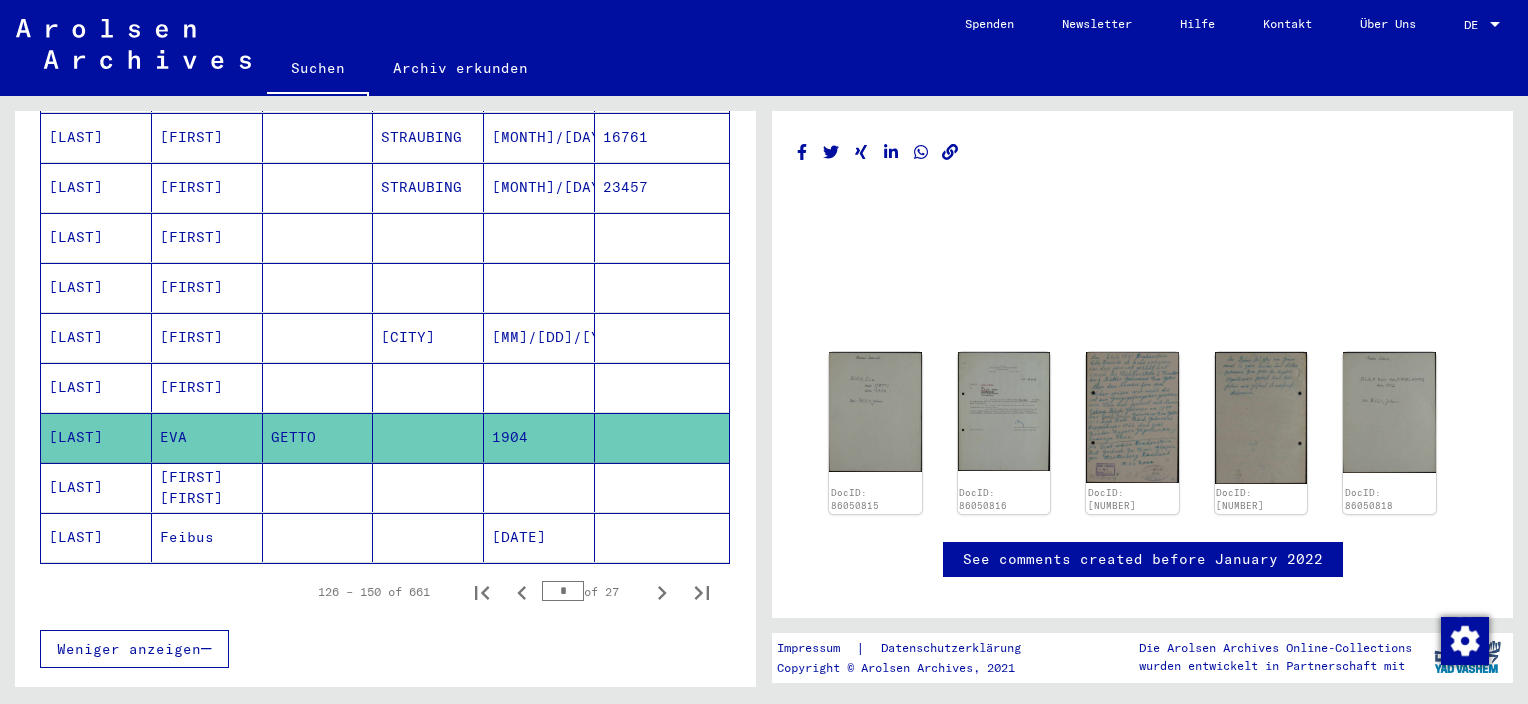 scroll, scrollTop: 0, scrollLeft: 0, axis: both 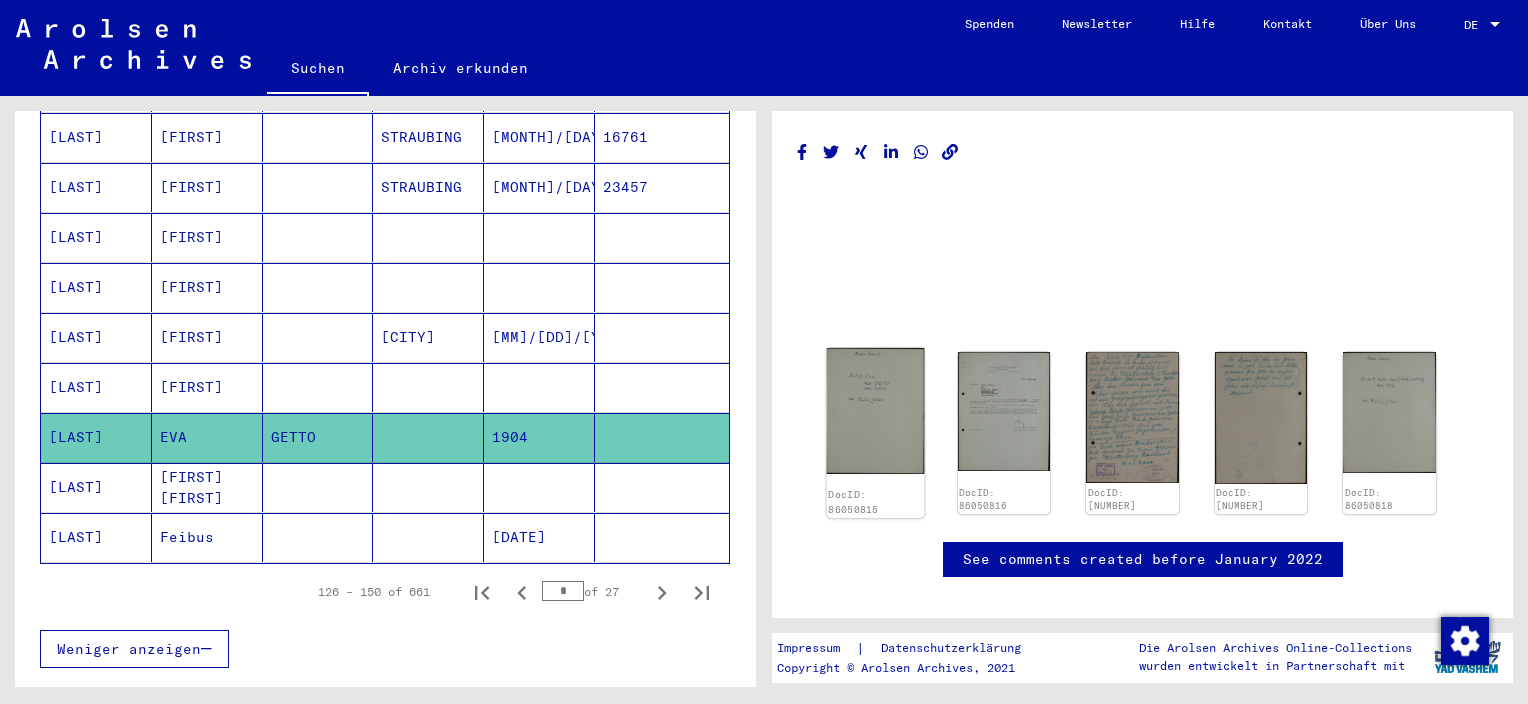 click 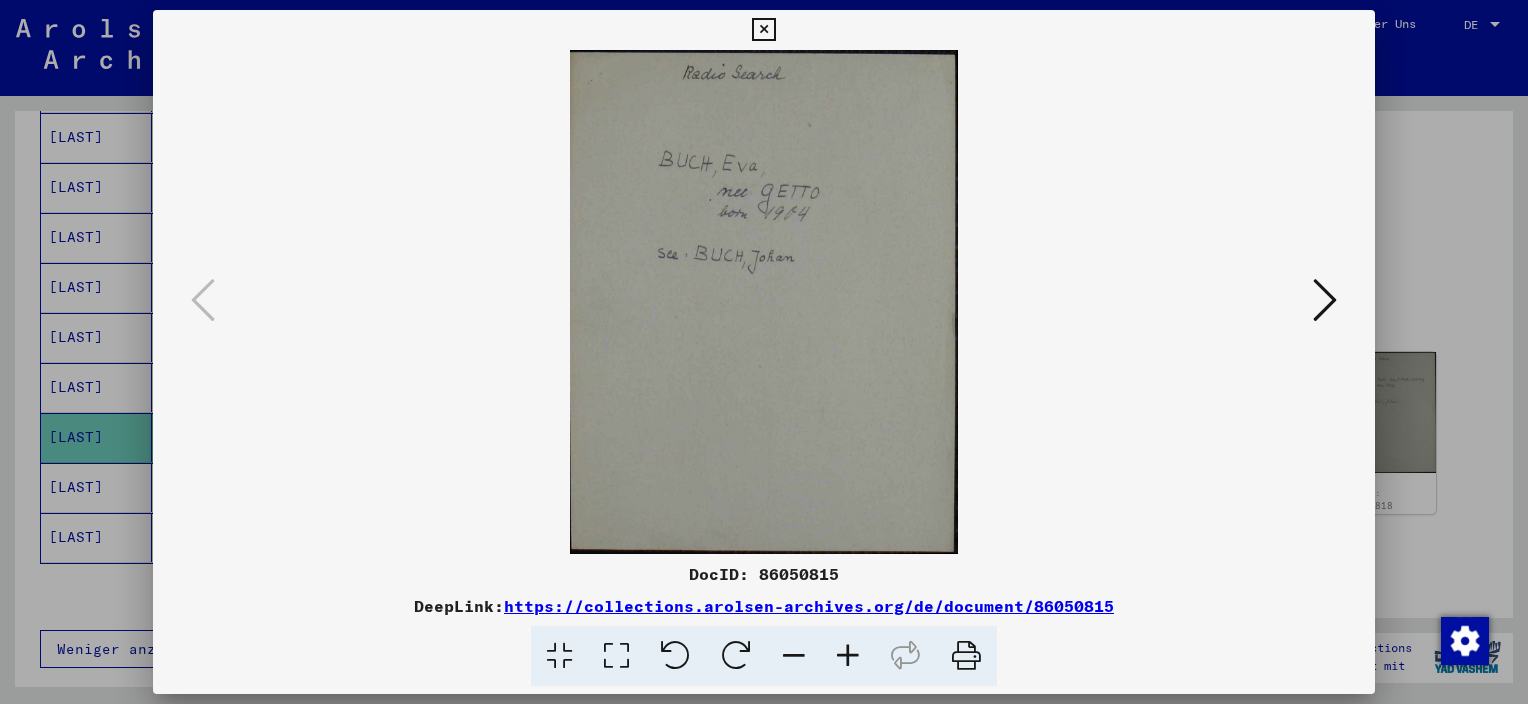 click at bounding box center [763, 30] 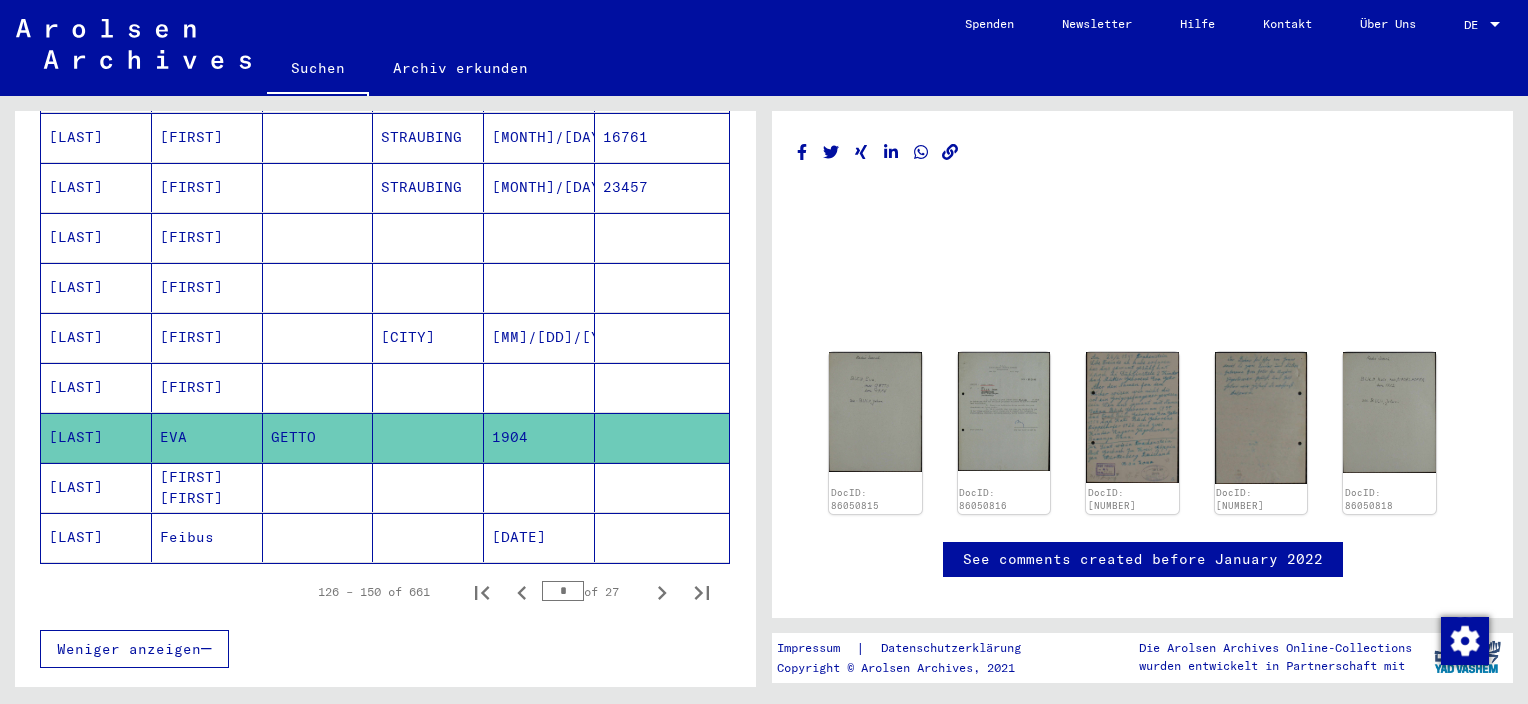 click on "[FIRST] [FIRST]" at bounding box center [207, 537] 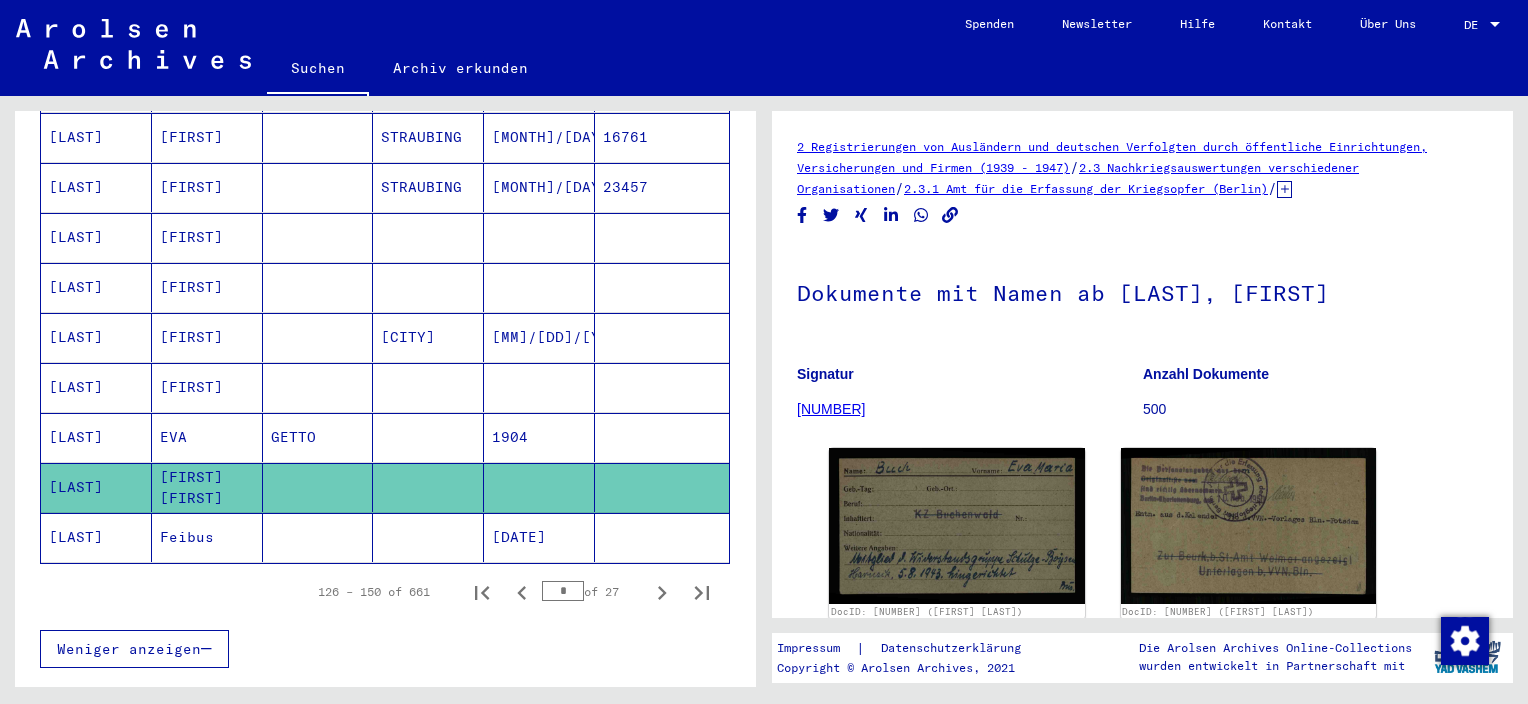 scroll, scrollTop: 0, scrollLeft: 0, axis: both 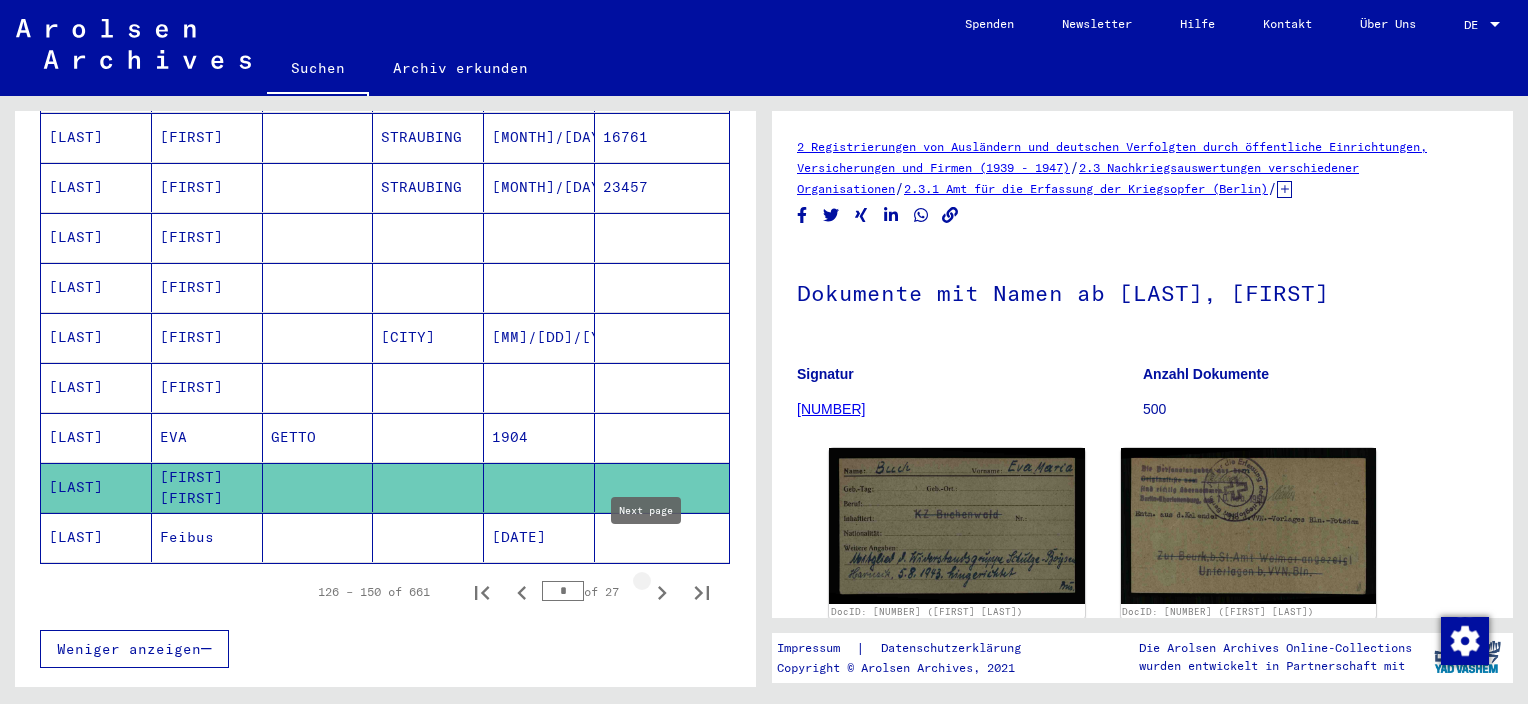 click 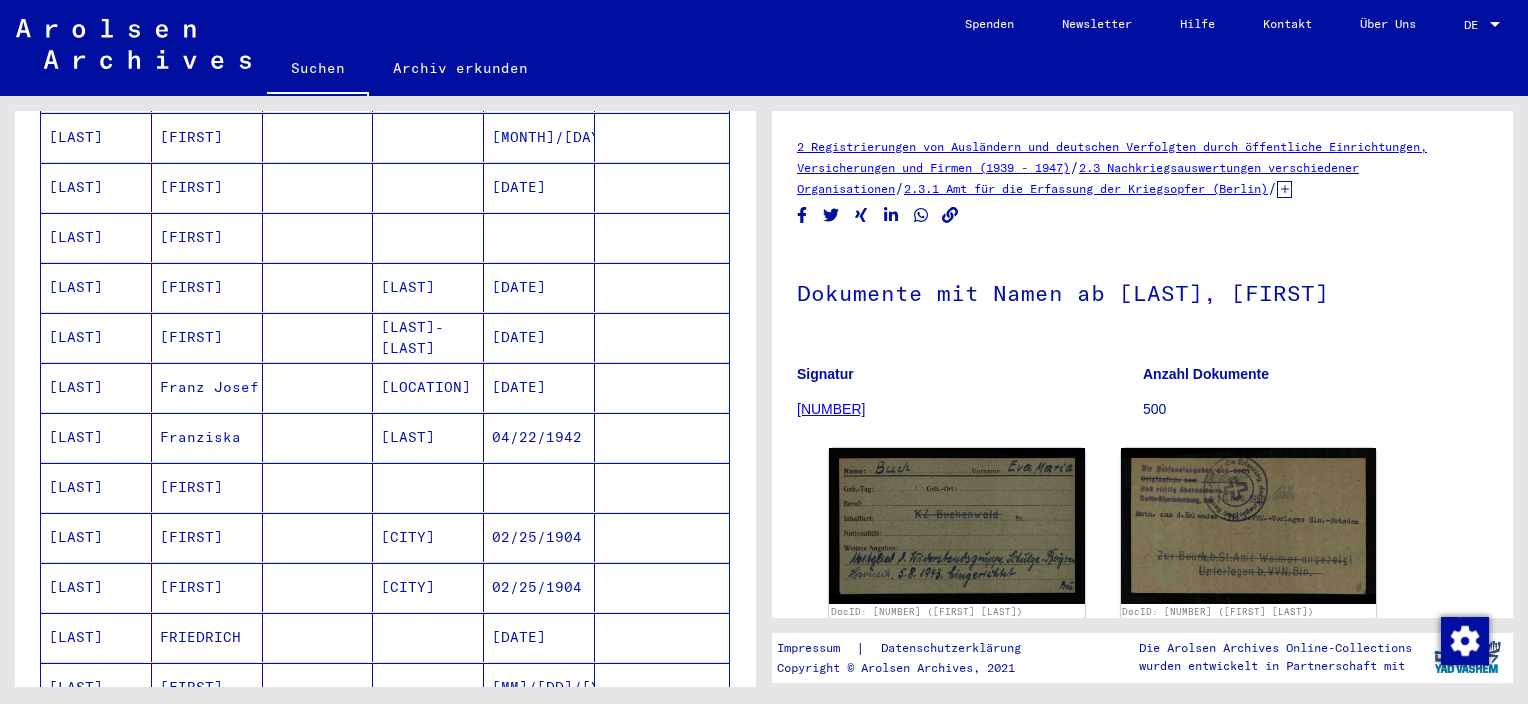 scroll, scrollTop: 213, scrollLeft: 0, axis: vertical 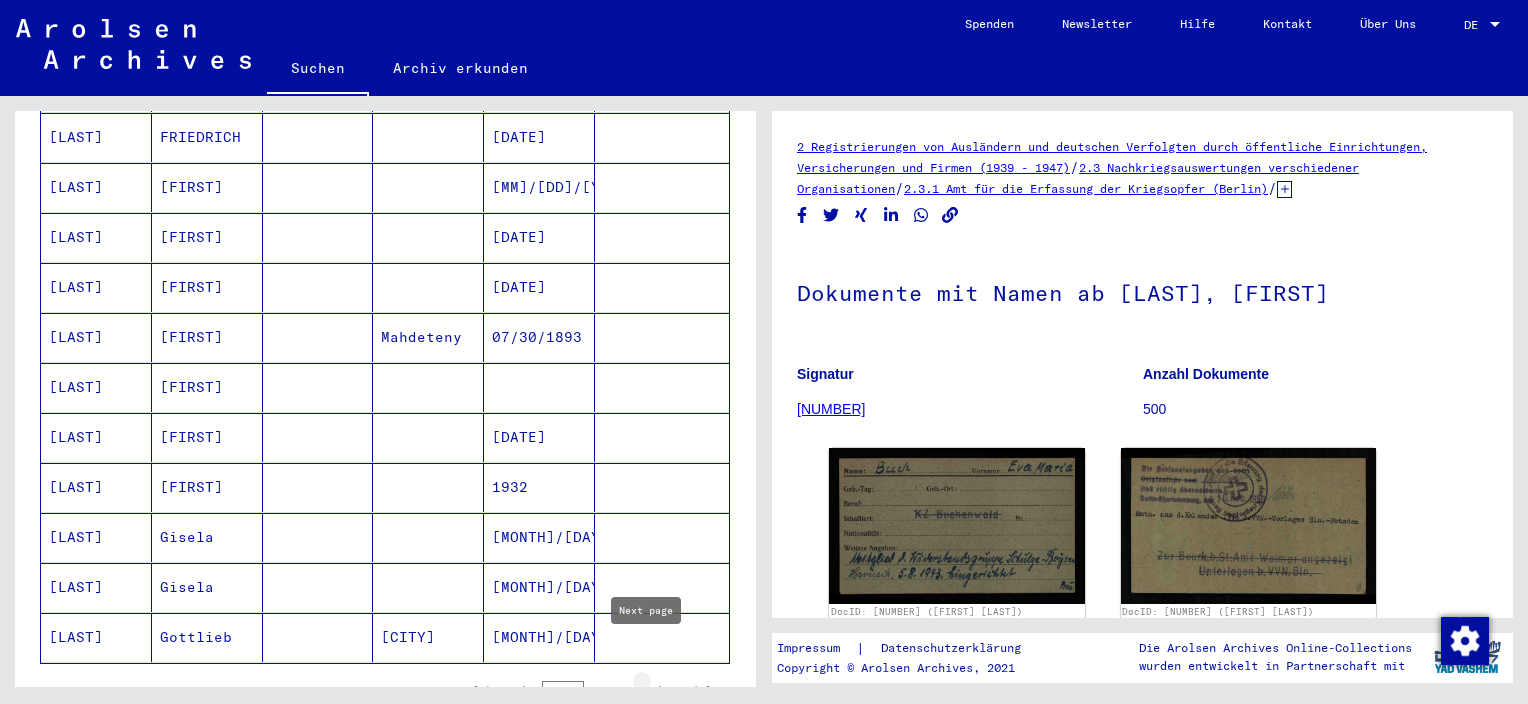 click 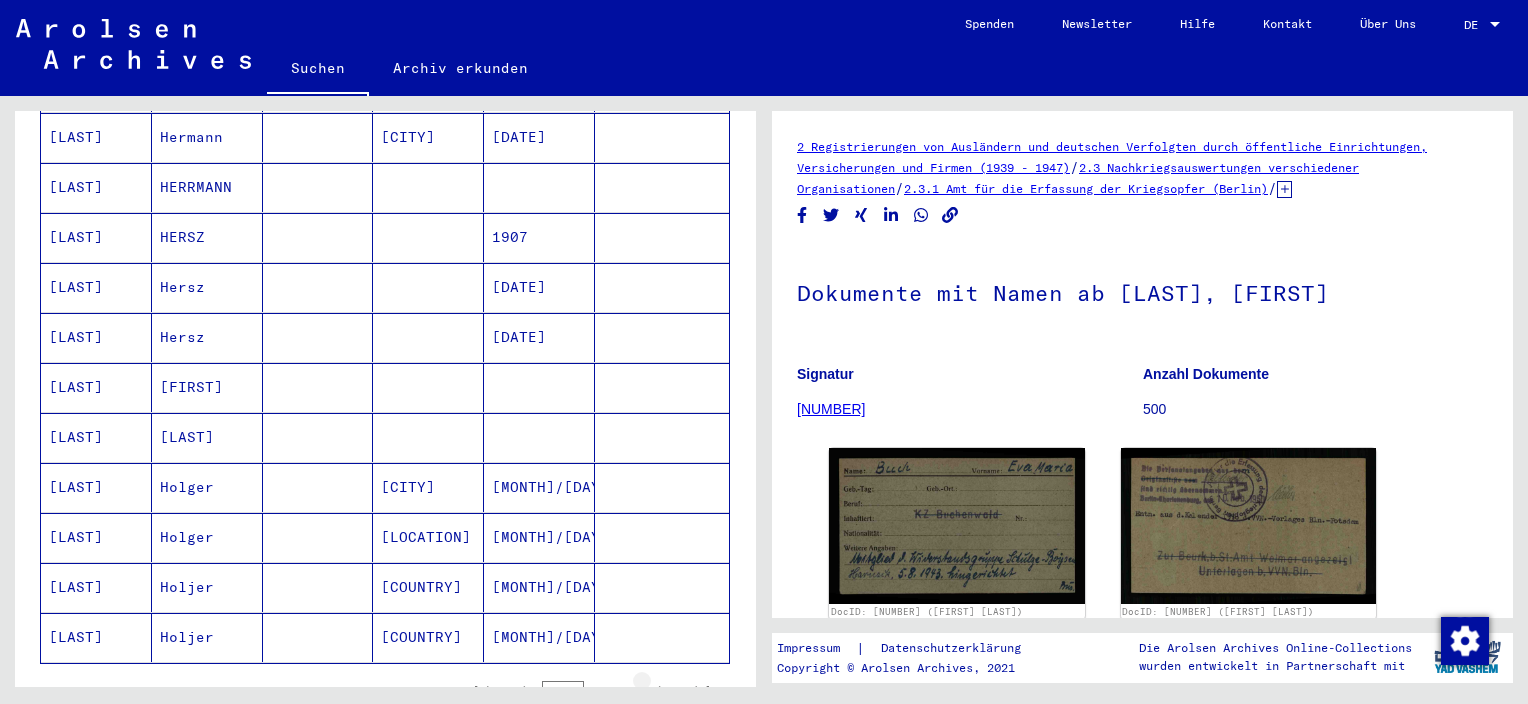 click 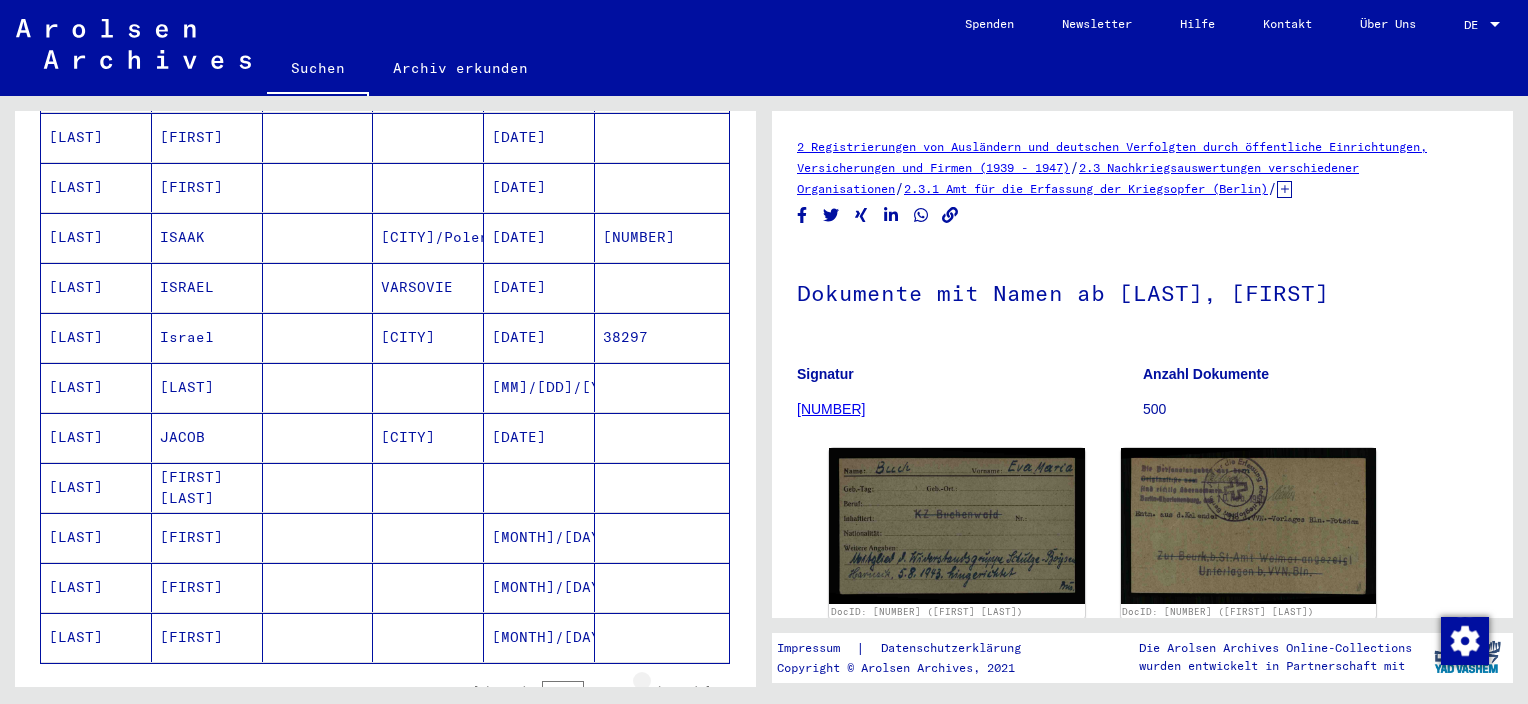 click 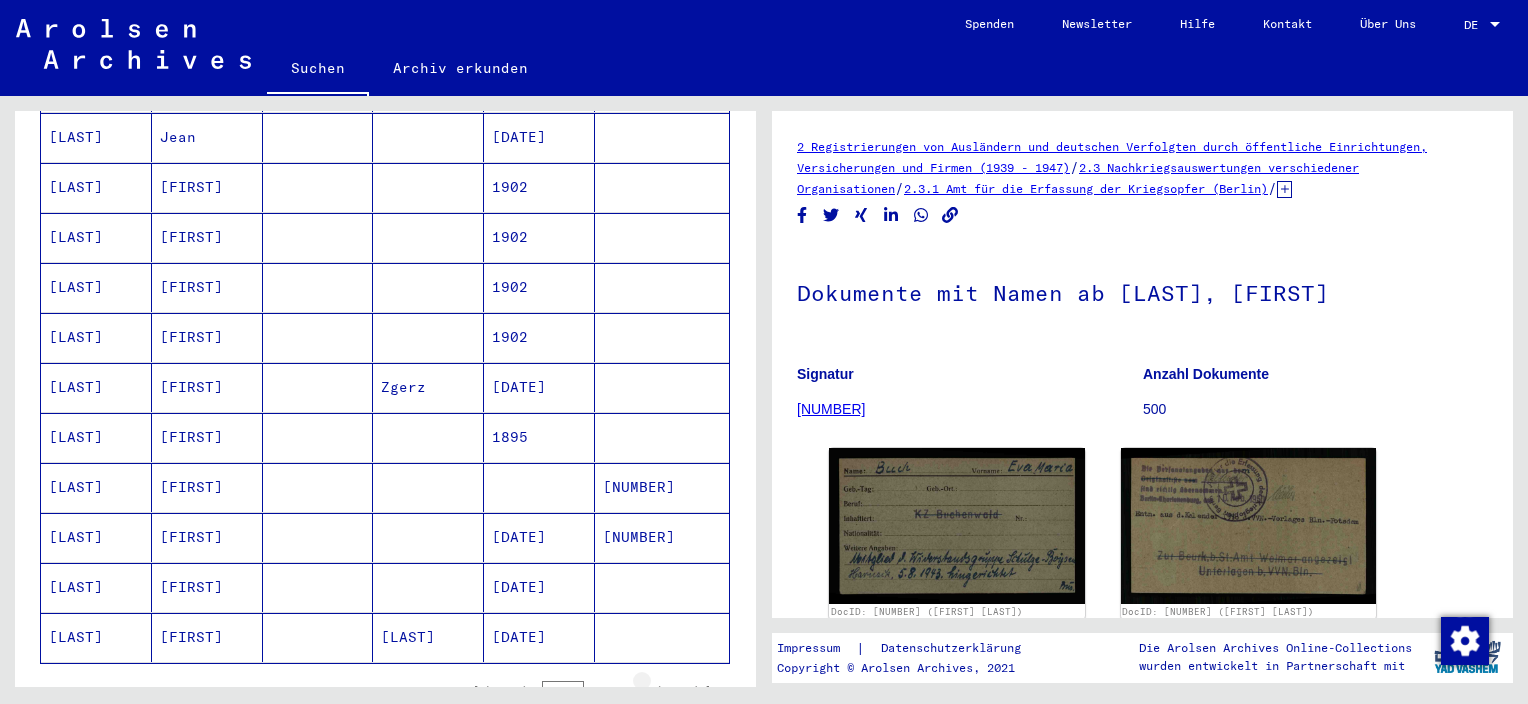 click 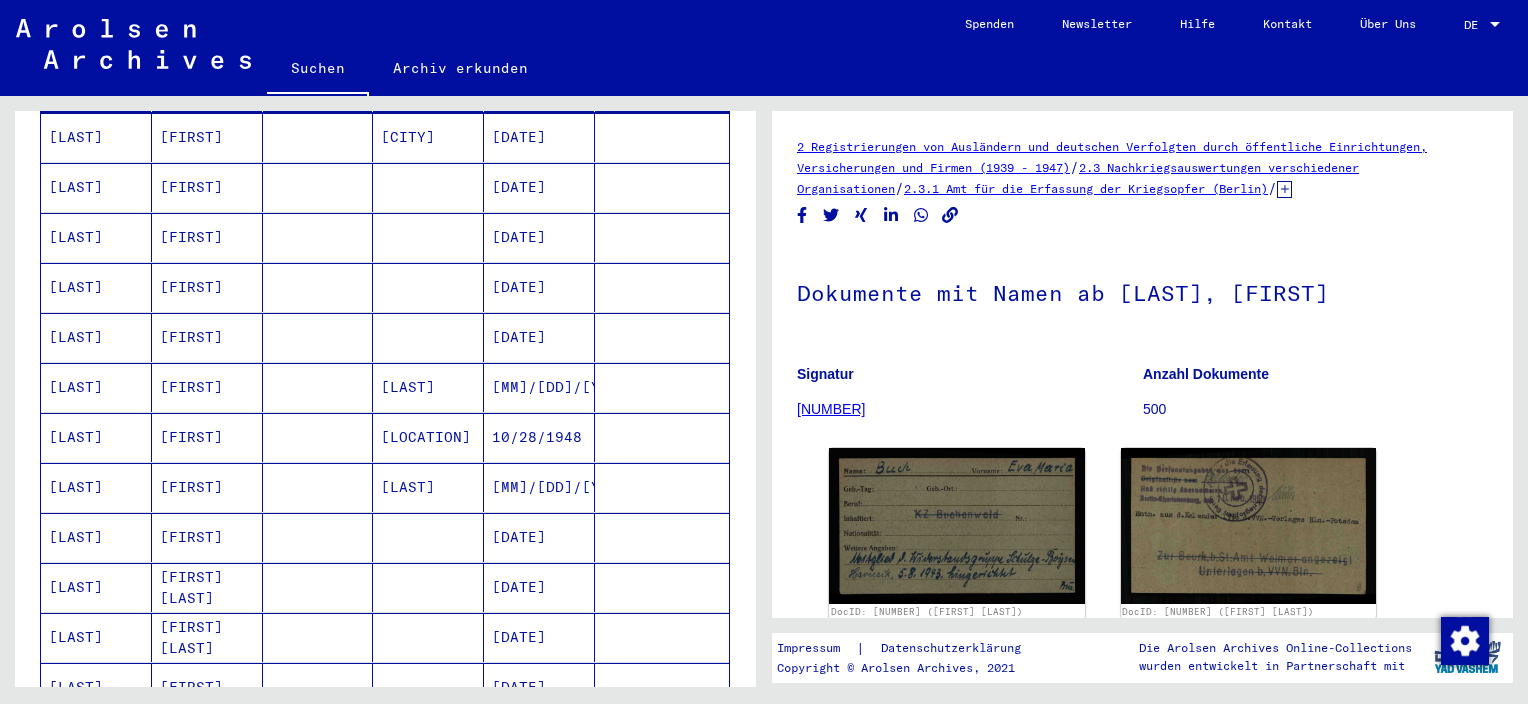 scroll, scrollTop: 213, scrollLeft: 0, axis: vertical 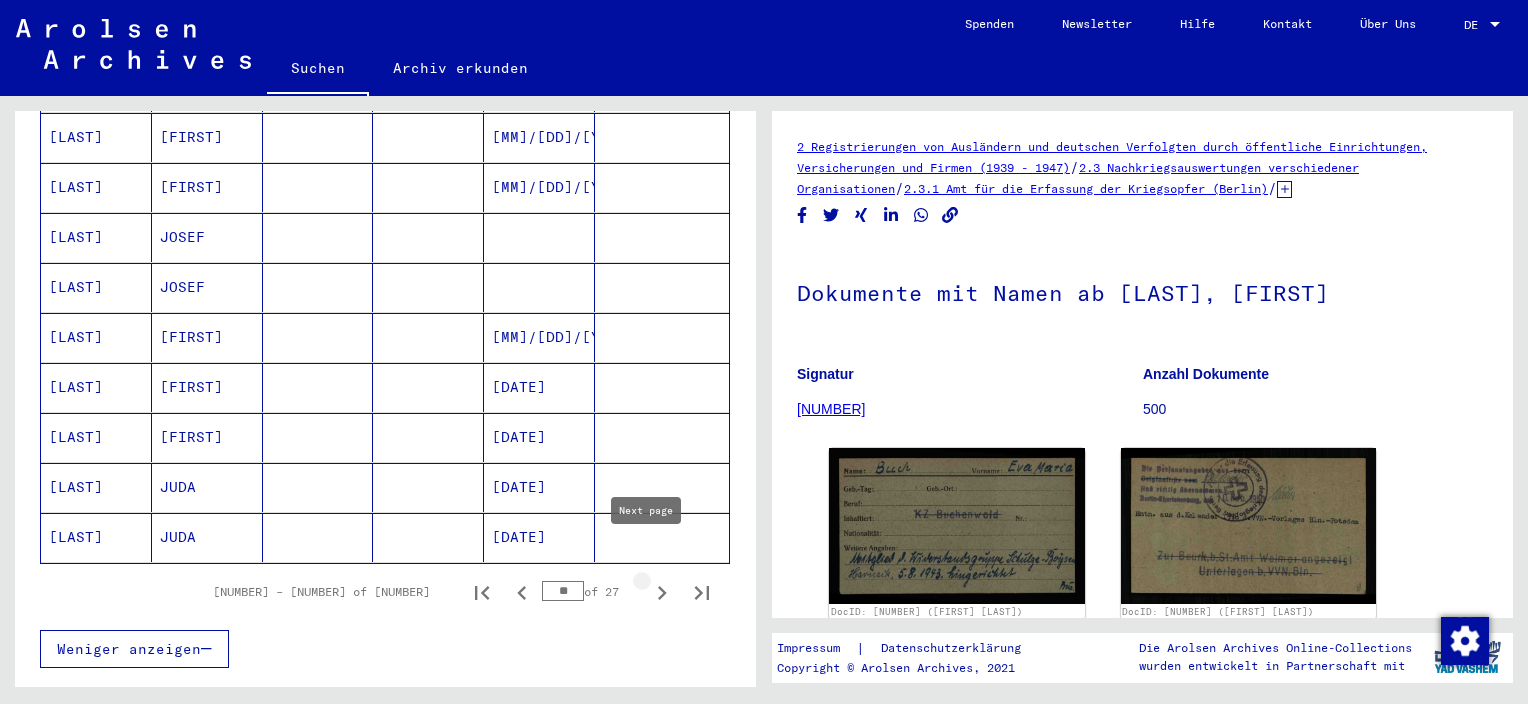 click 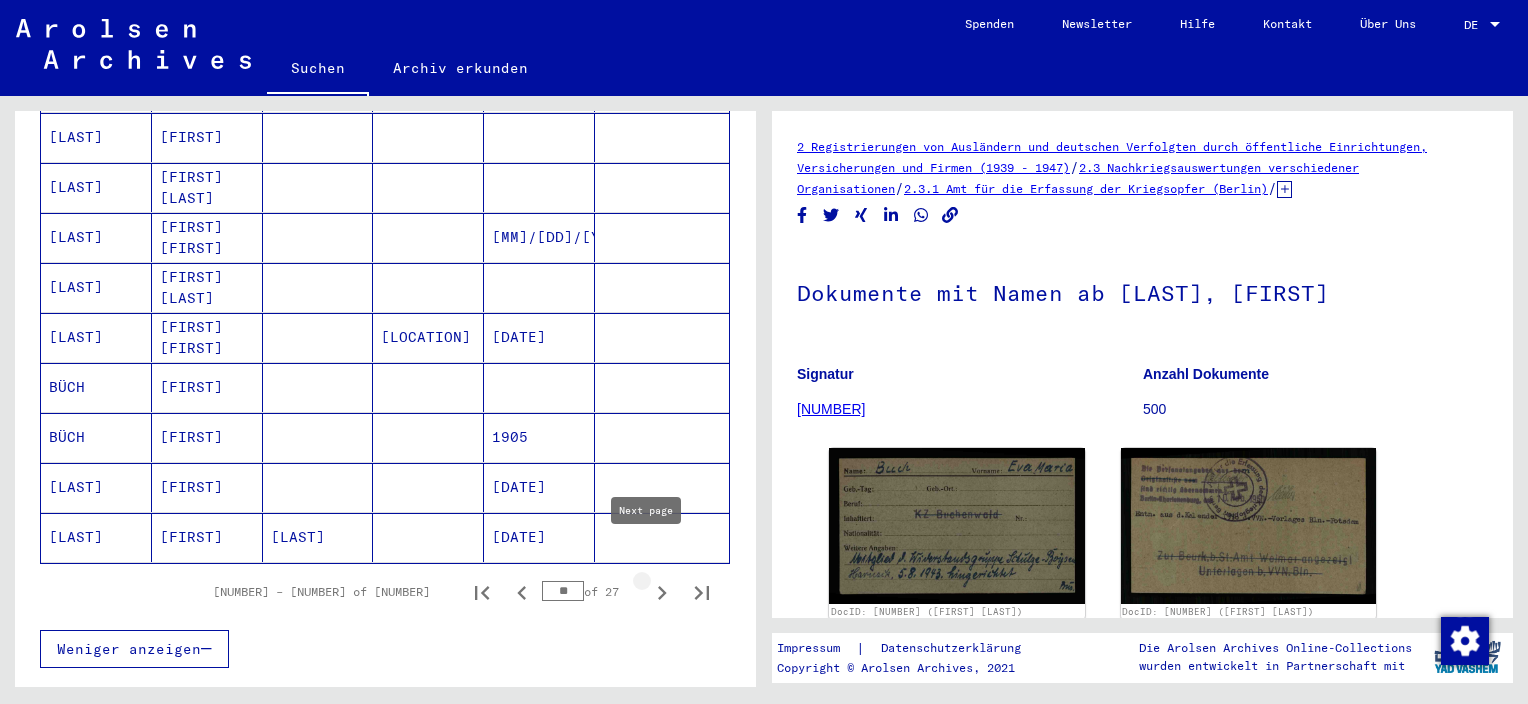 click 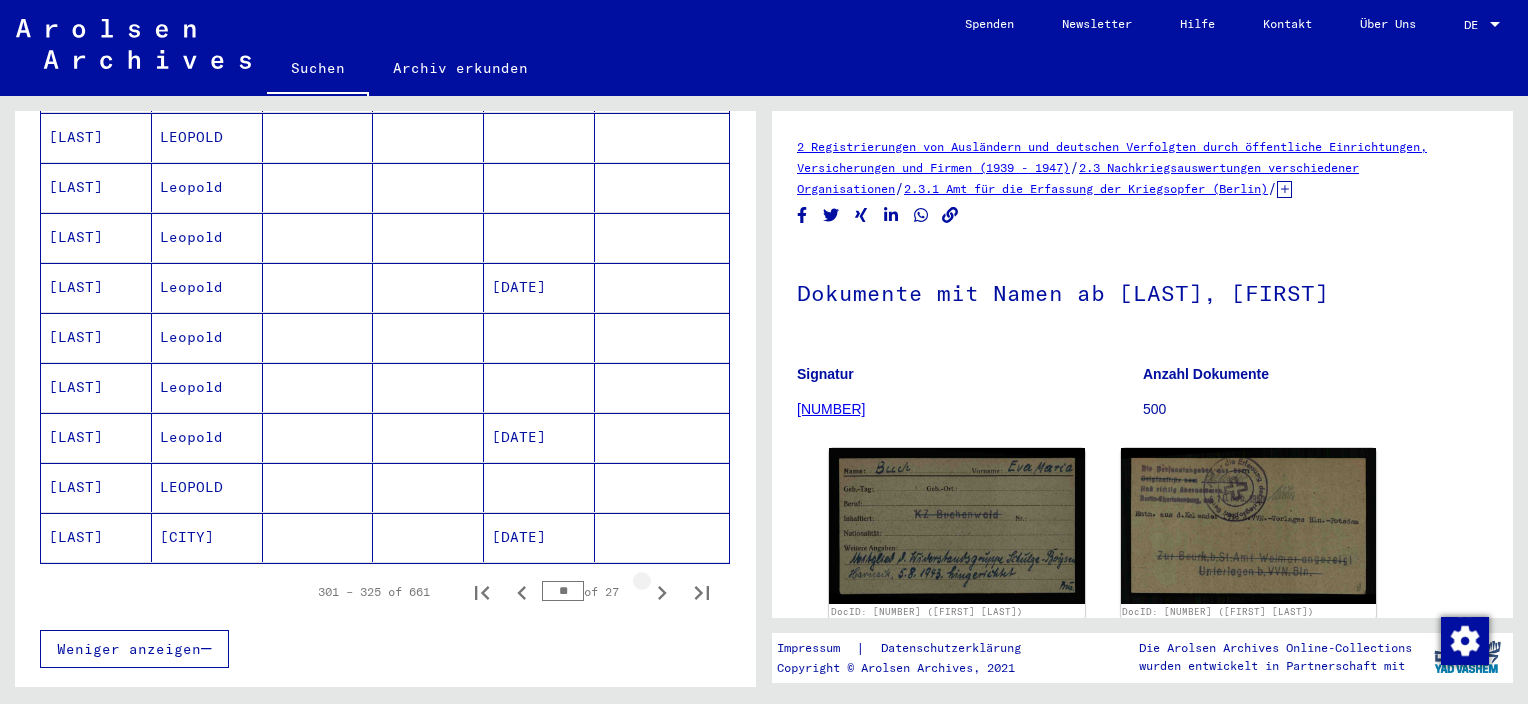 click 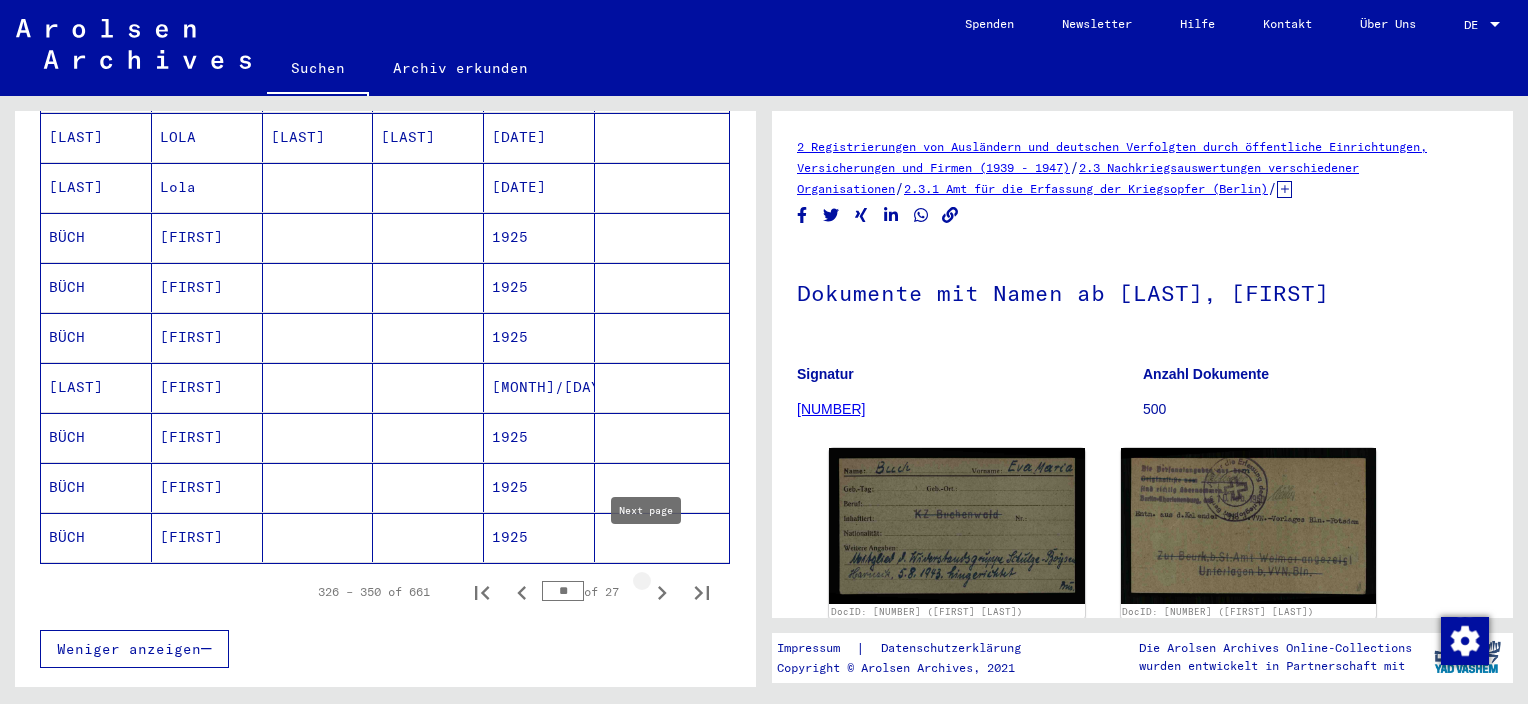 click 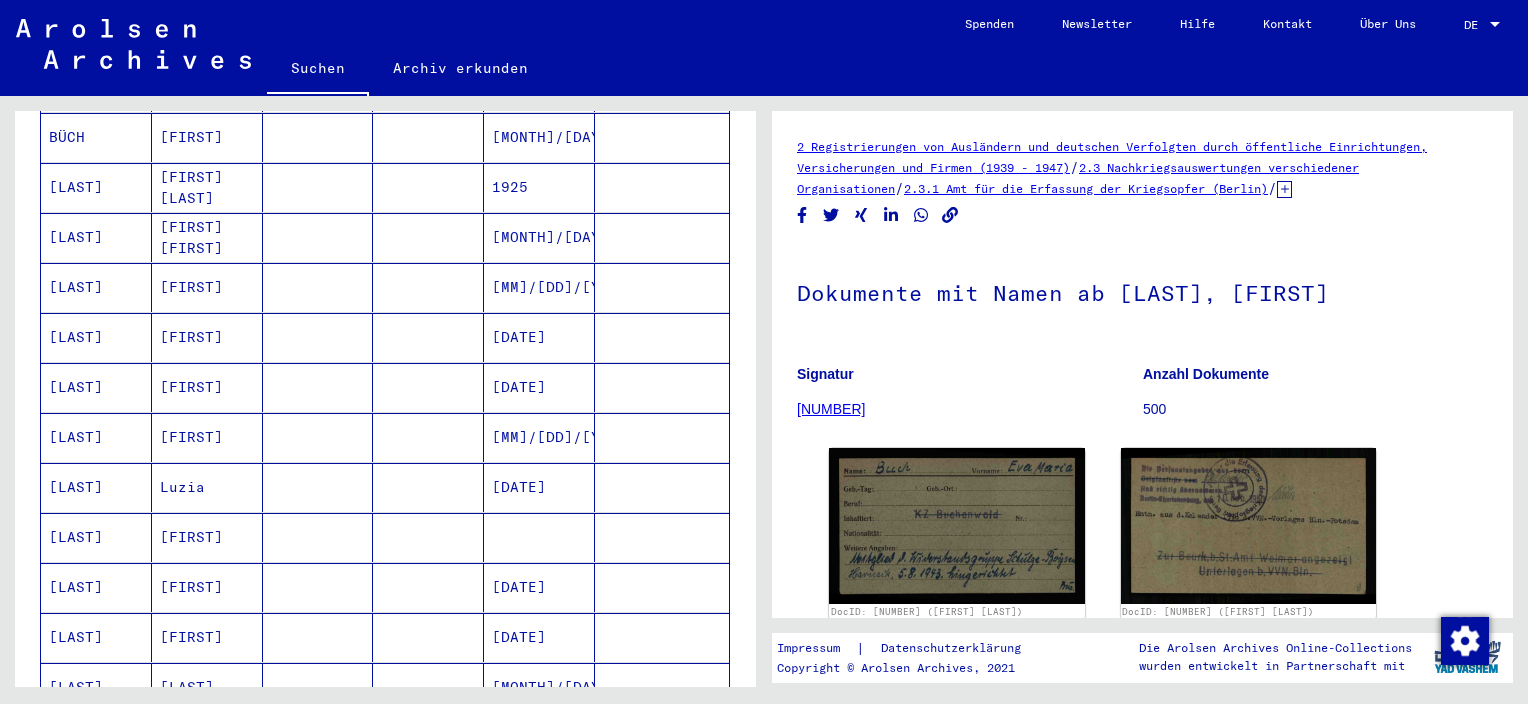 scroll, scrollTop: 613, scrollLeft: 0, axis: vertical 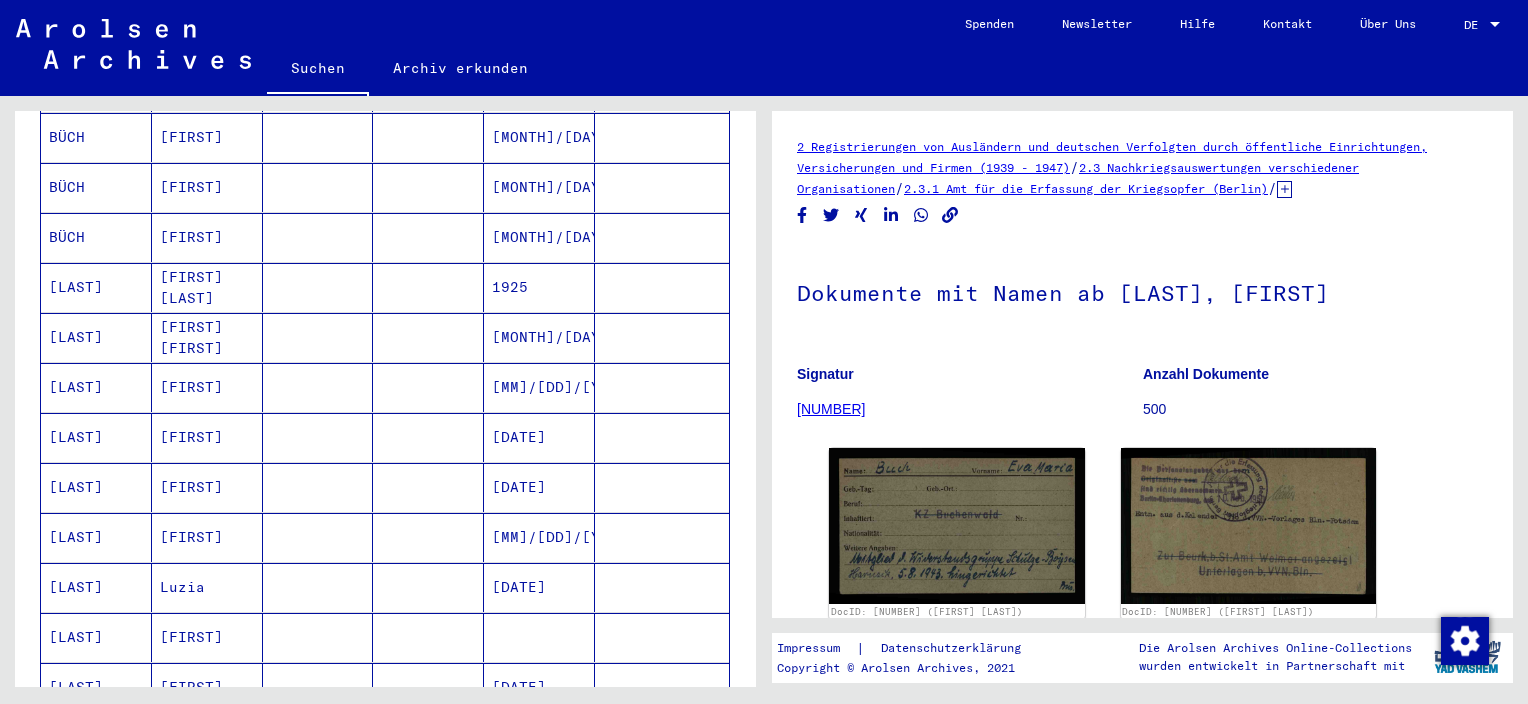 click on "Luzia" at bounding box center (207, 637) 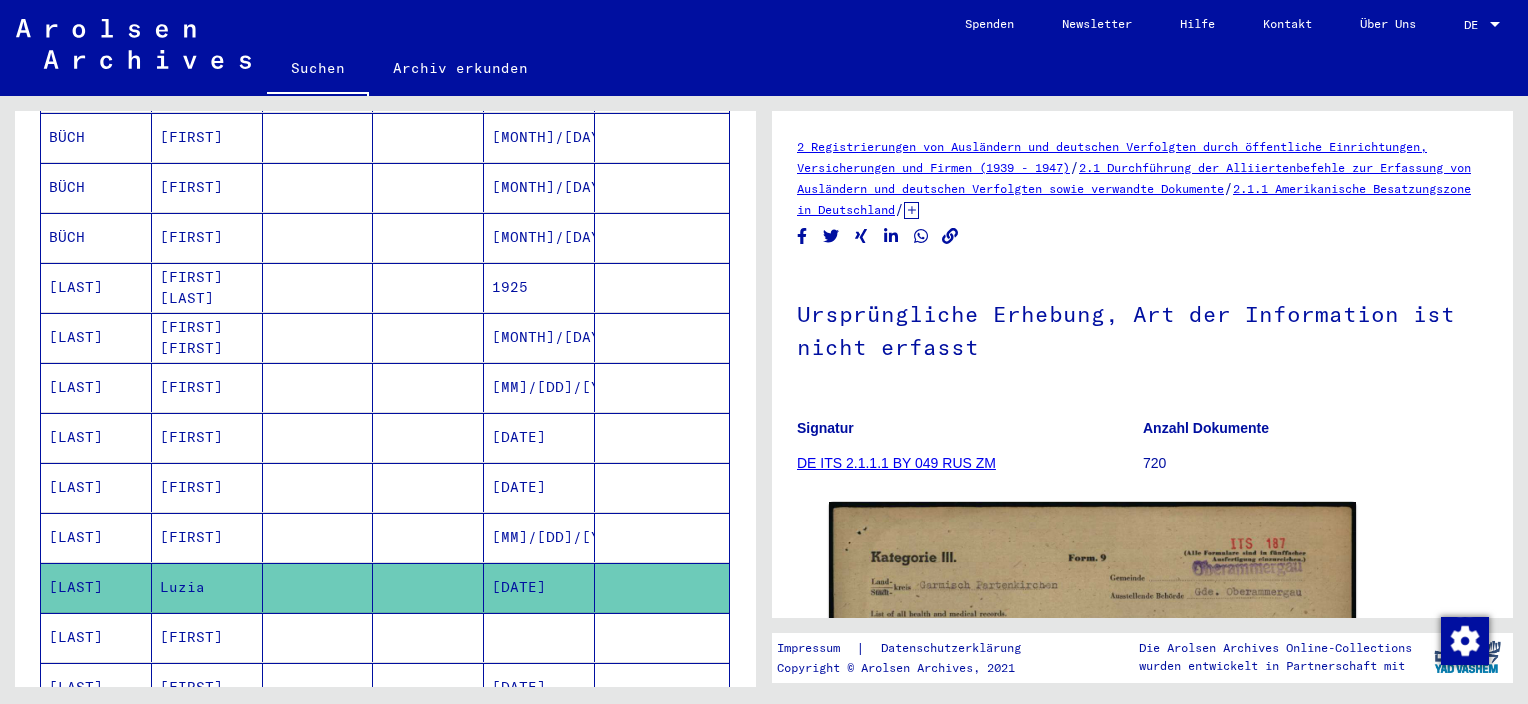 scroll, scrollTop: 0, scrollLeft: 0, axis: both 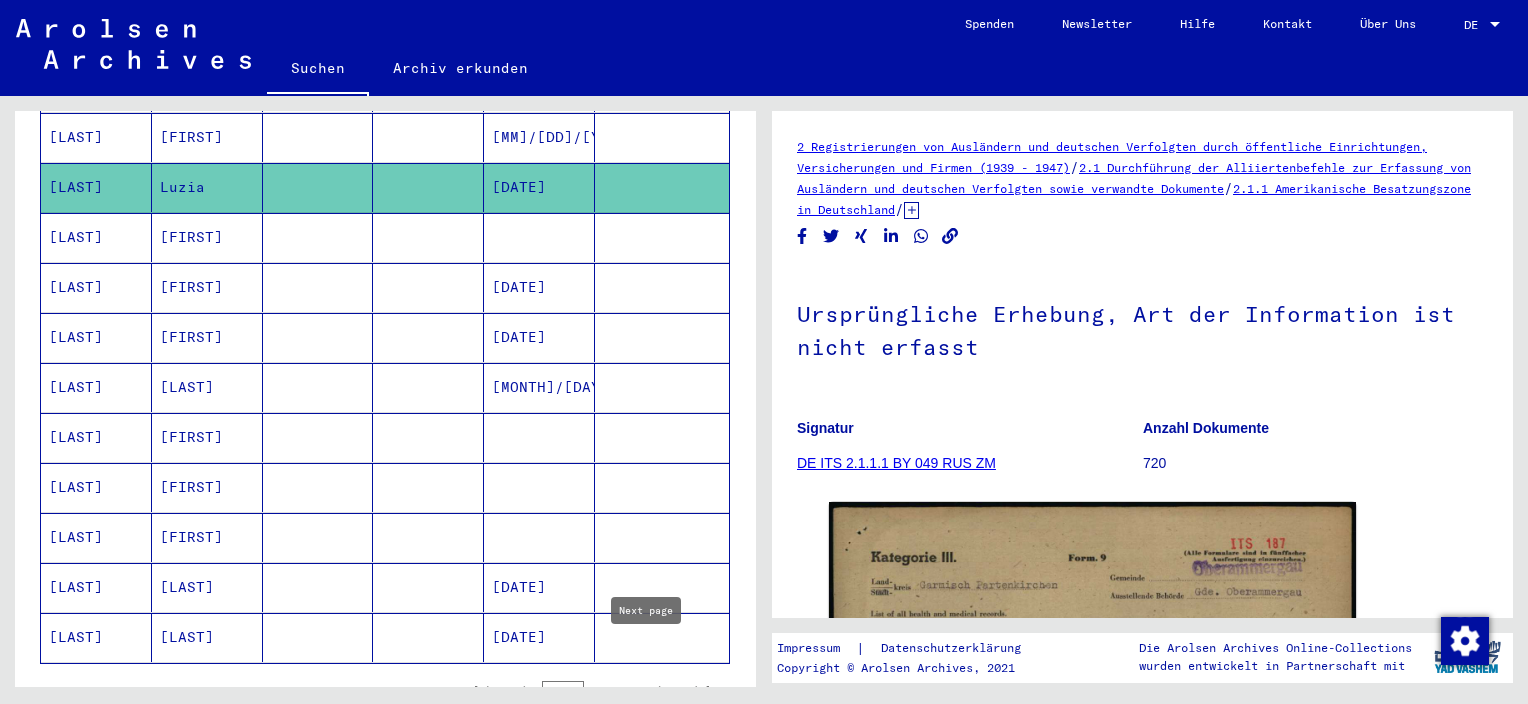 click 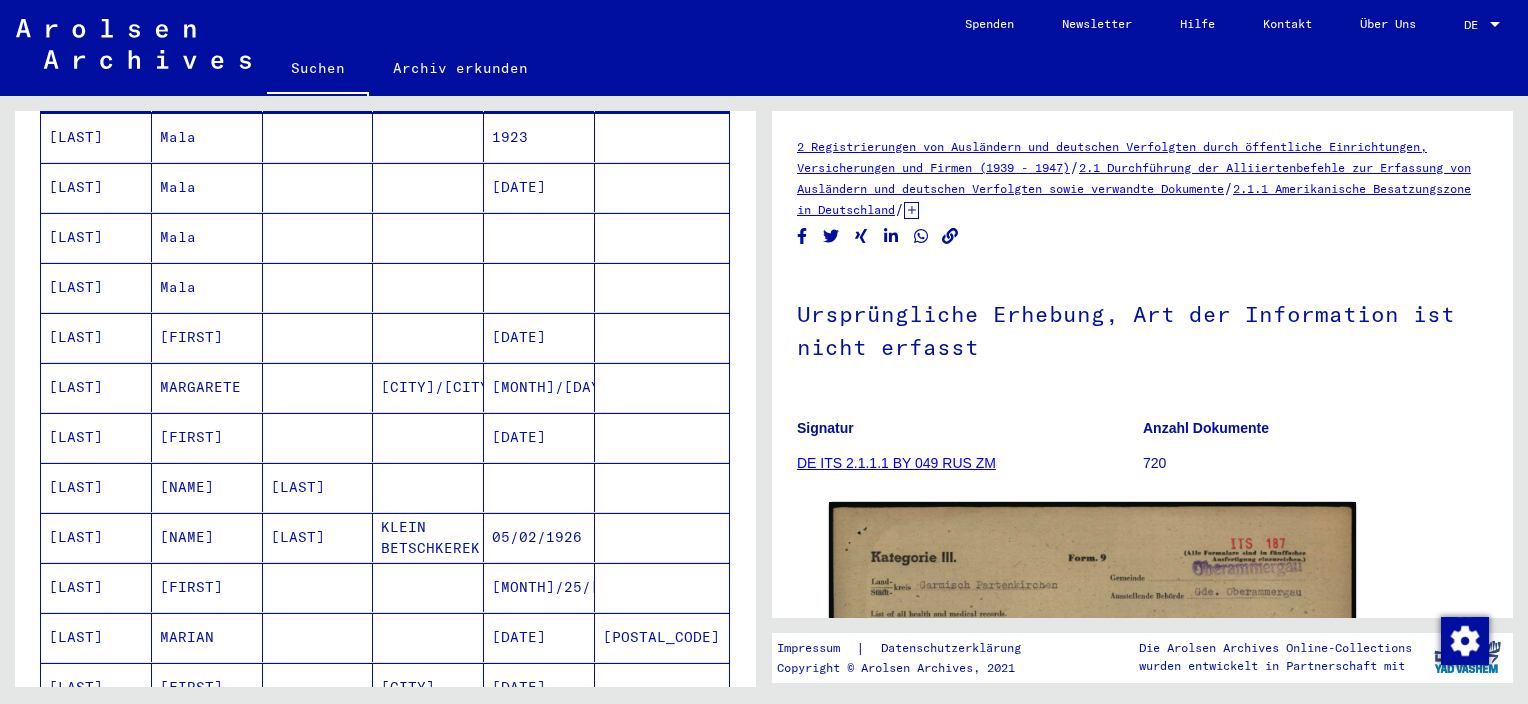 scroll, scrollTop: 413, scrollLeft: 0, axis: vertical 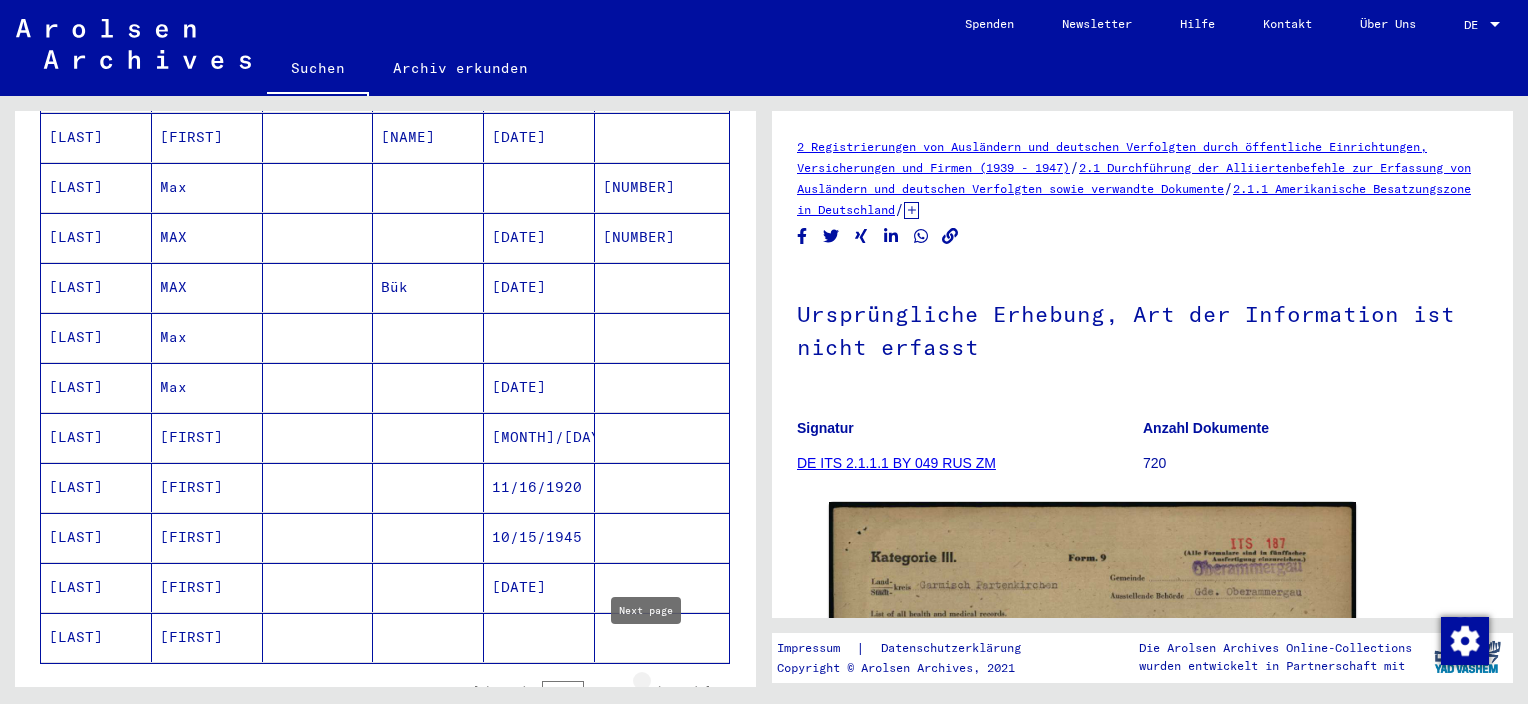 click 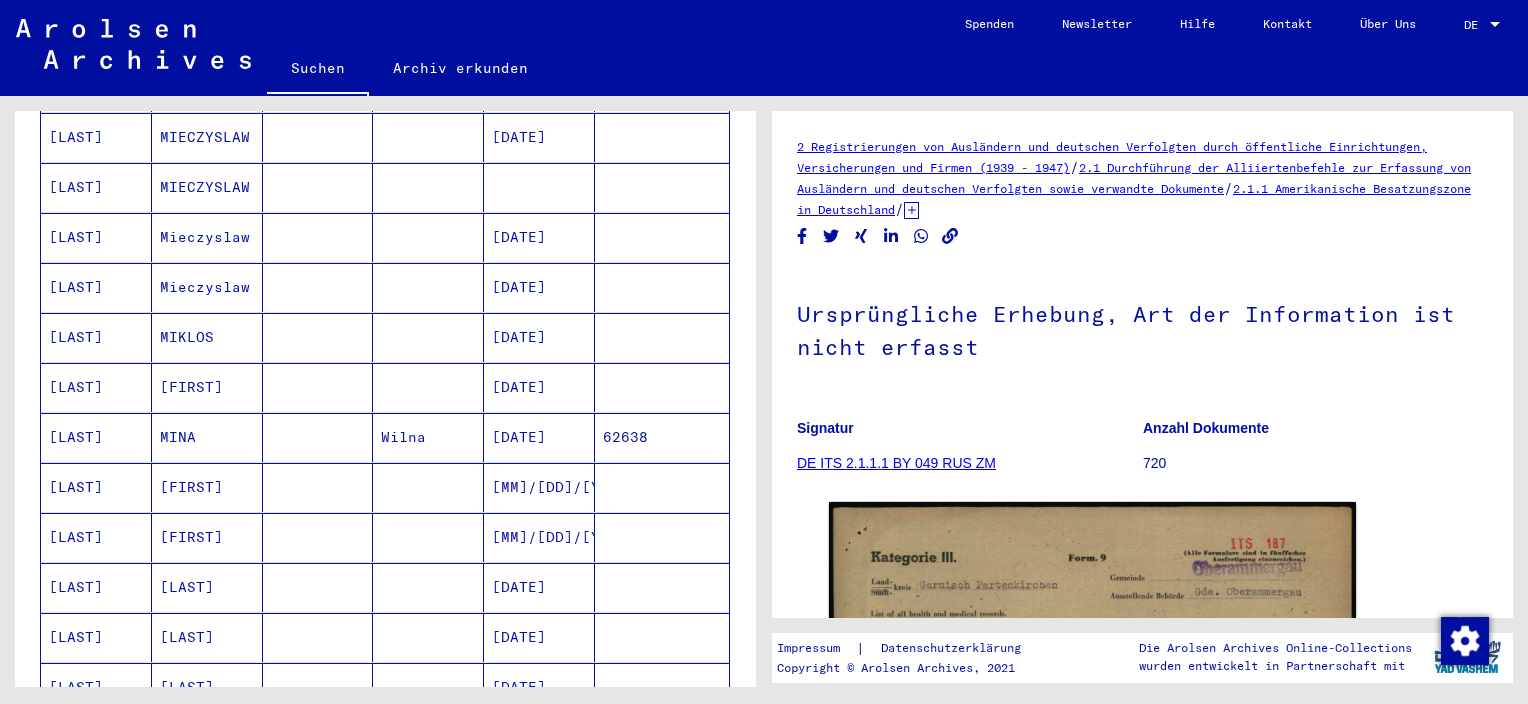 scroll, scrollTop: 613, scrollLeft: 0, axis: vertical 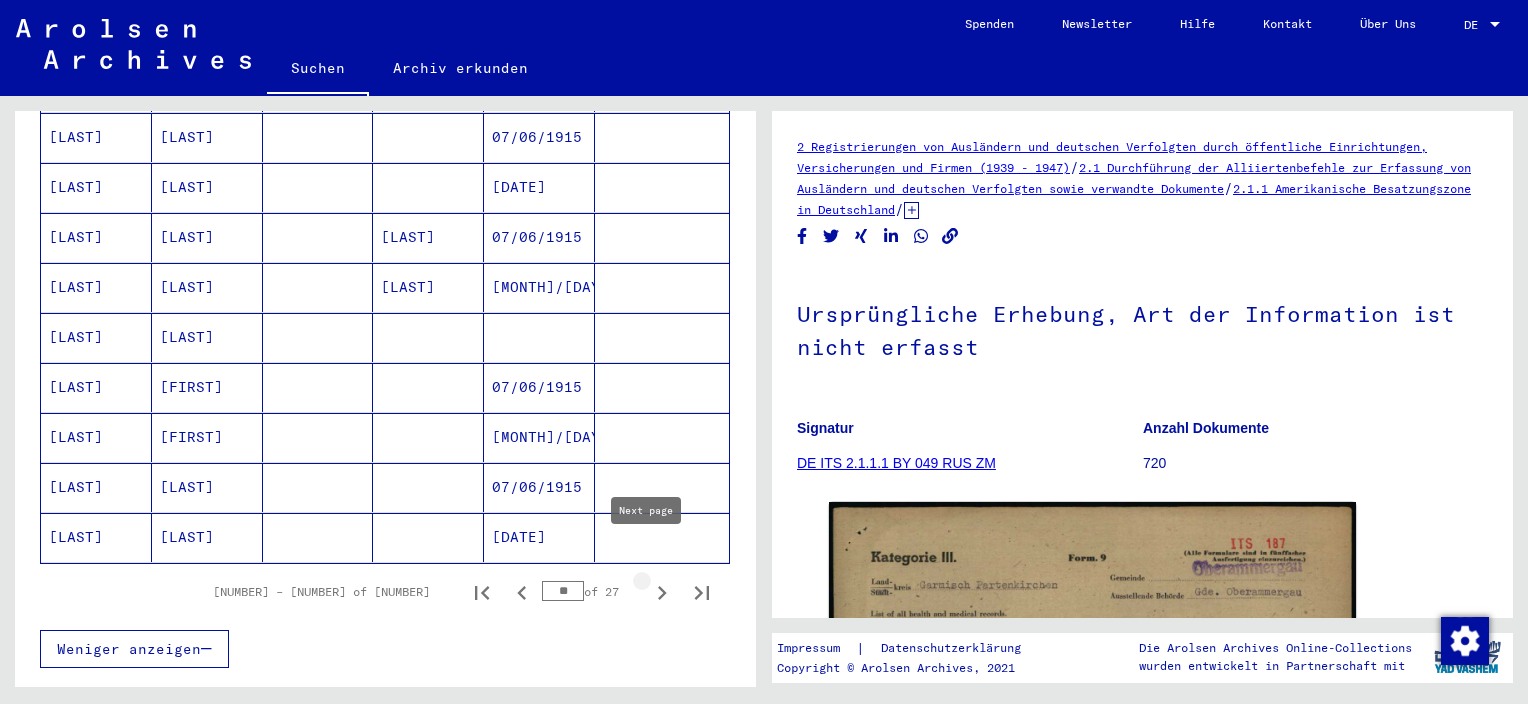 click 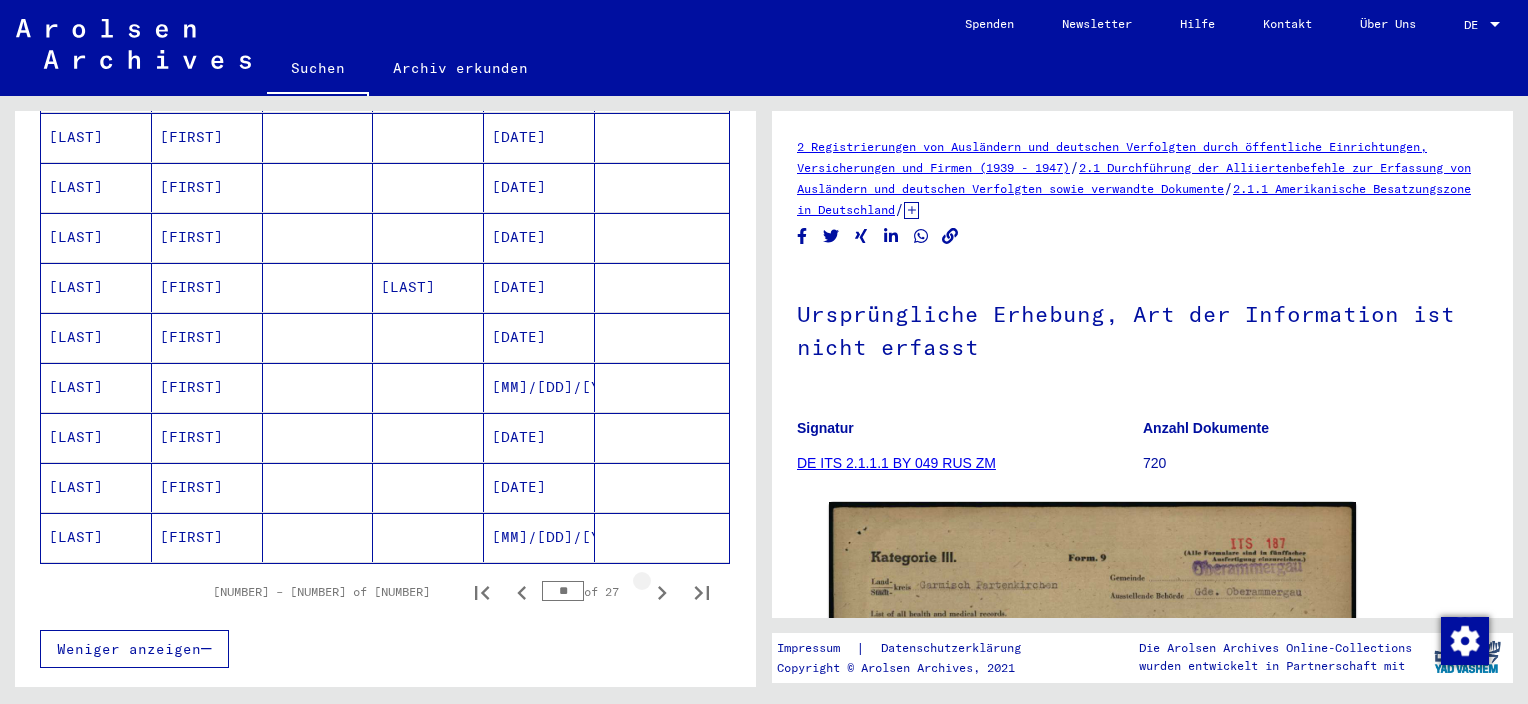 click 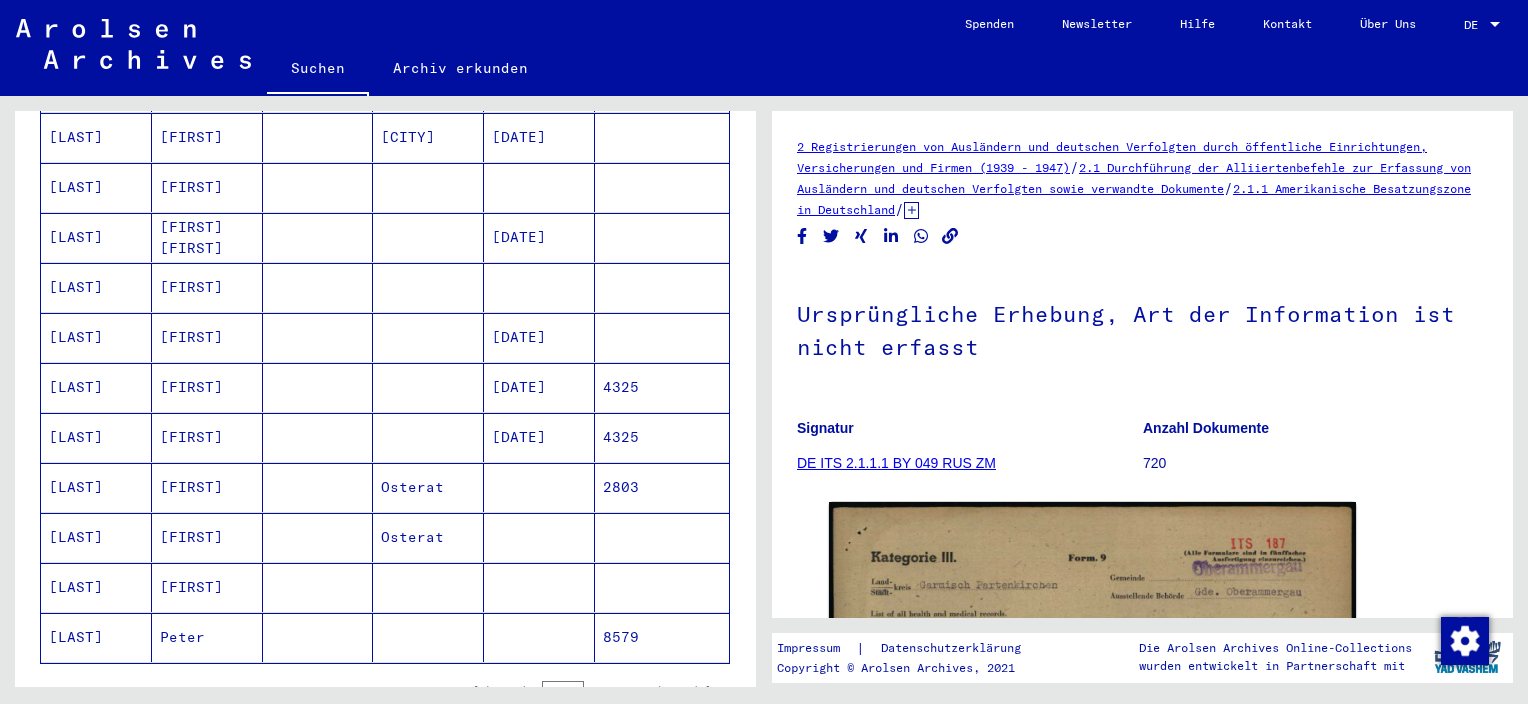 scroll, scrollTop: 1113, scrollLeft: 0, axis: vertical 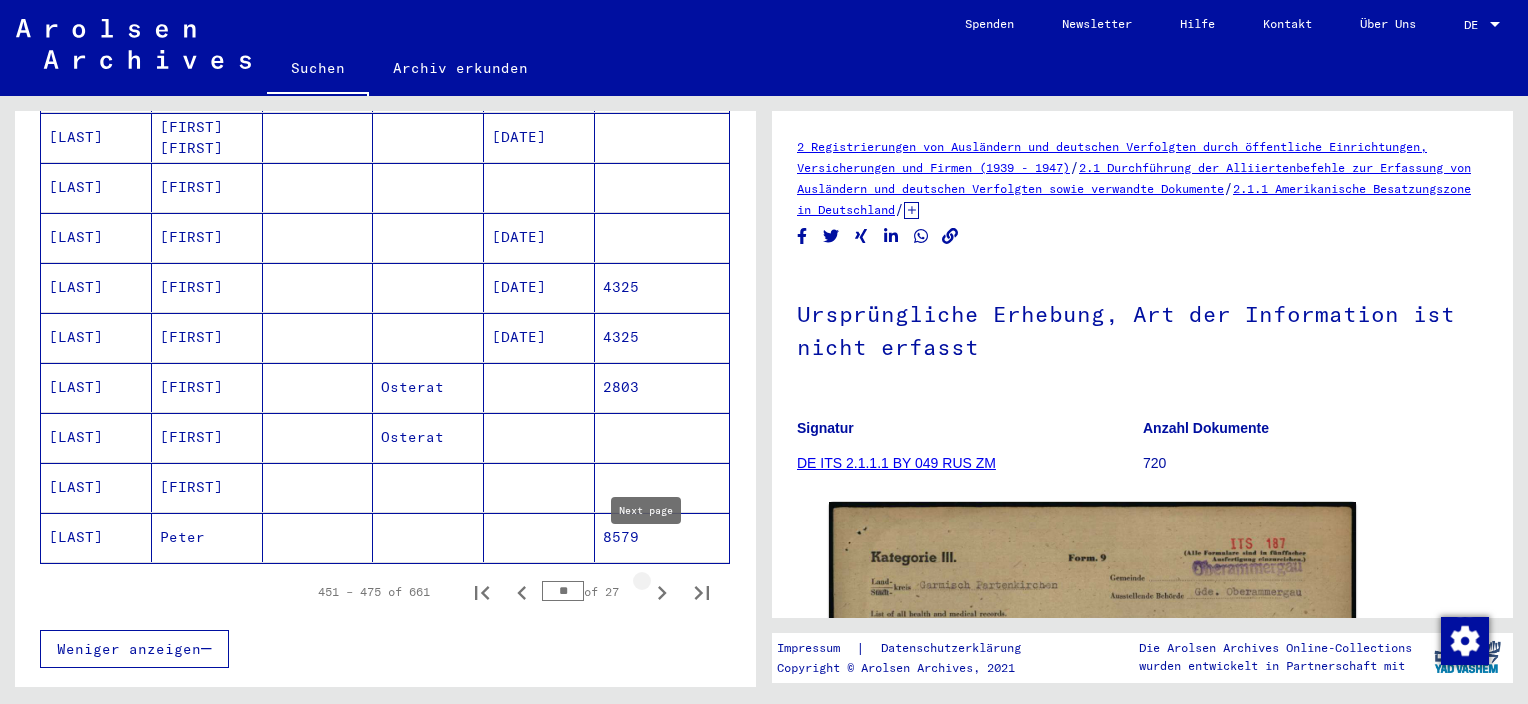 click 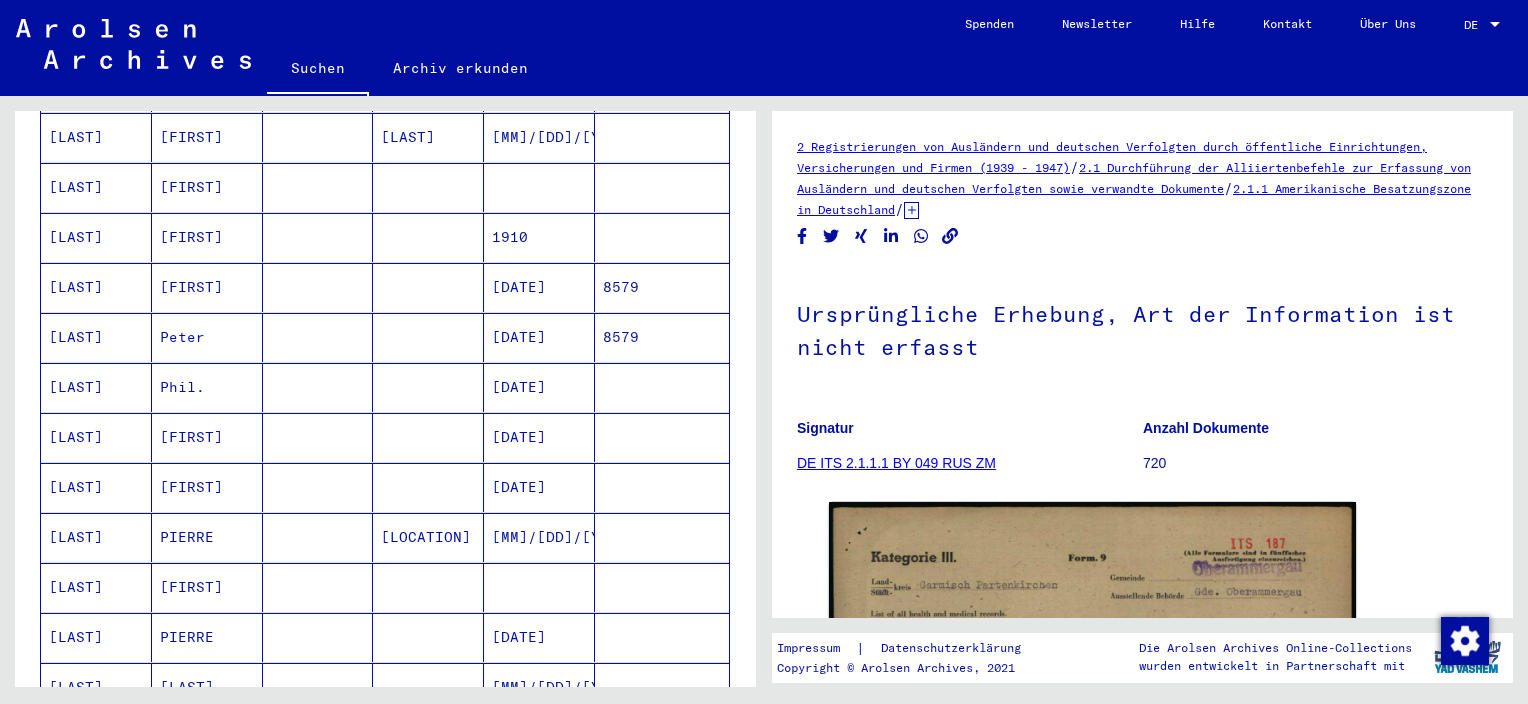 scroll, scrollTop: 513, scrollLeft: 0, axis: vertical 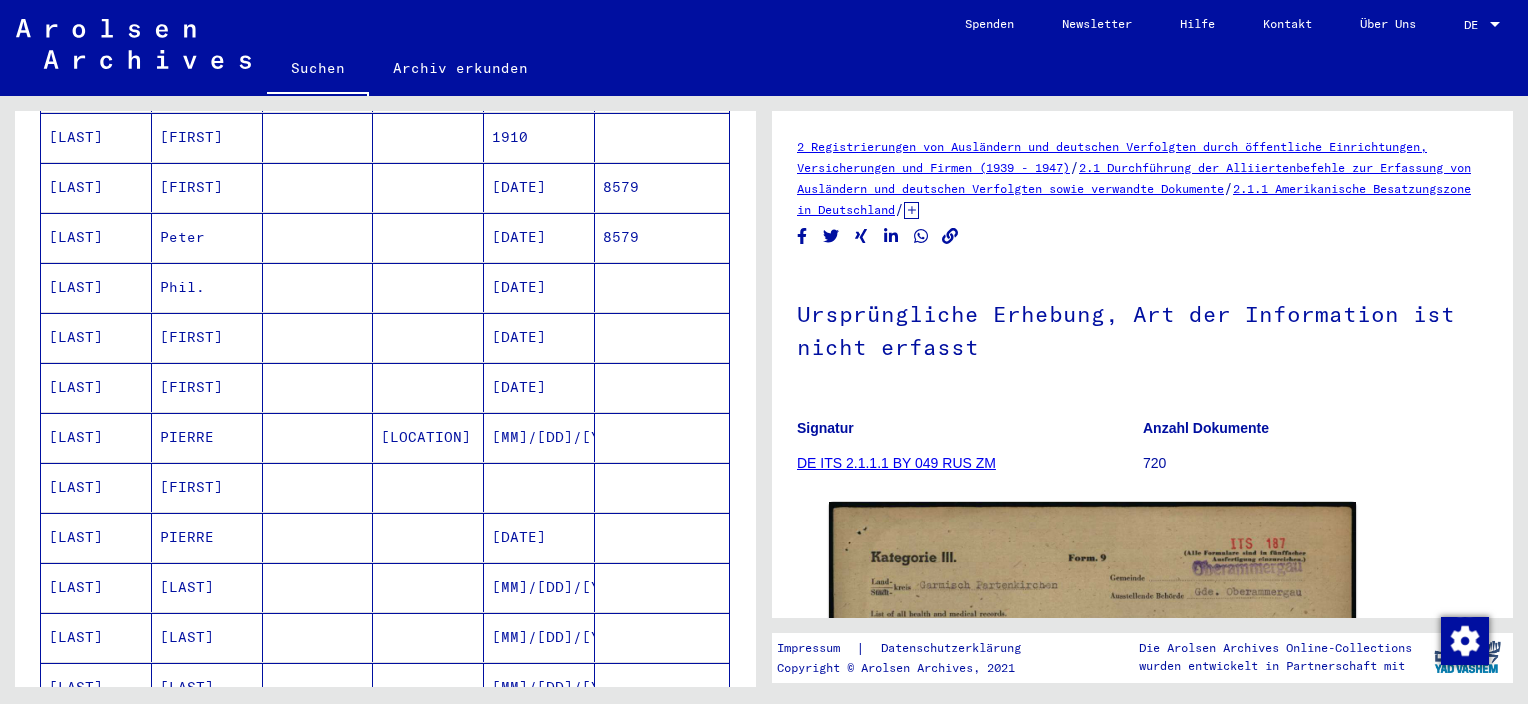 click on "[LAST]" at bounding box center (96, 387) 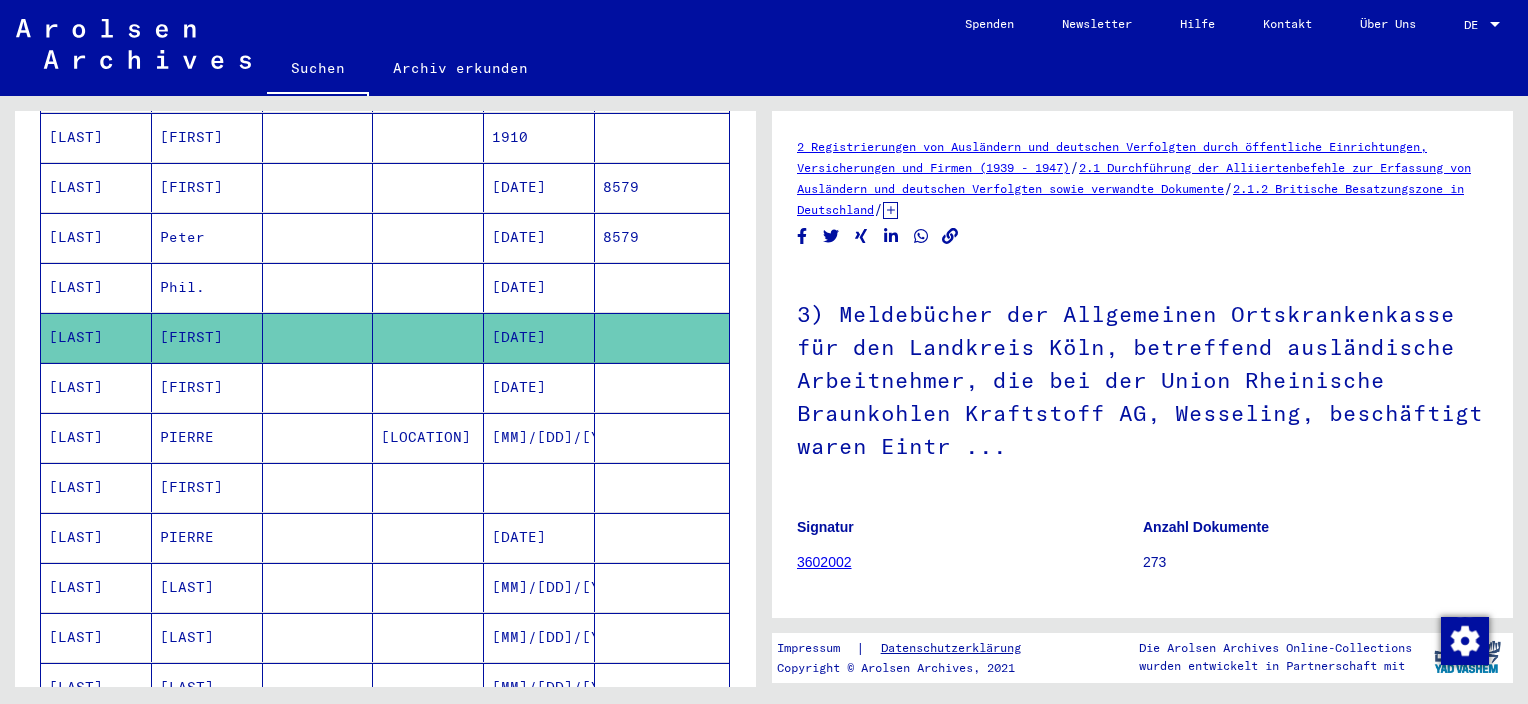 scroll, scrollTop: 0, scrollLeft: 0, axis: both 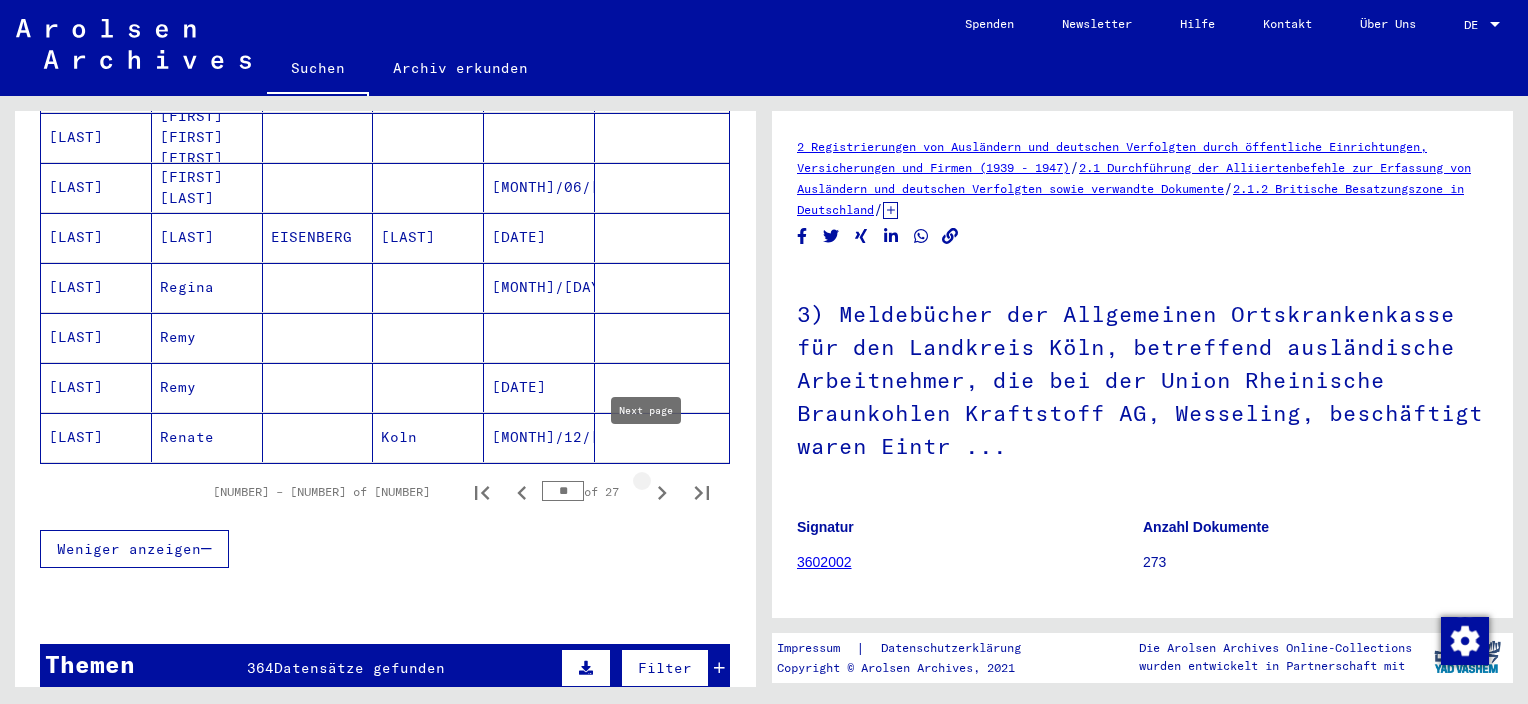 click 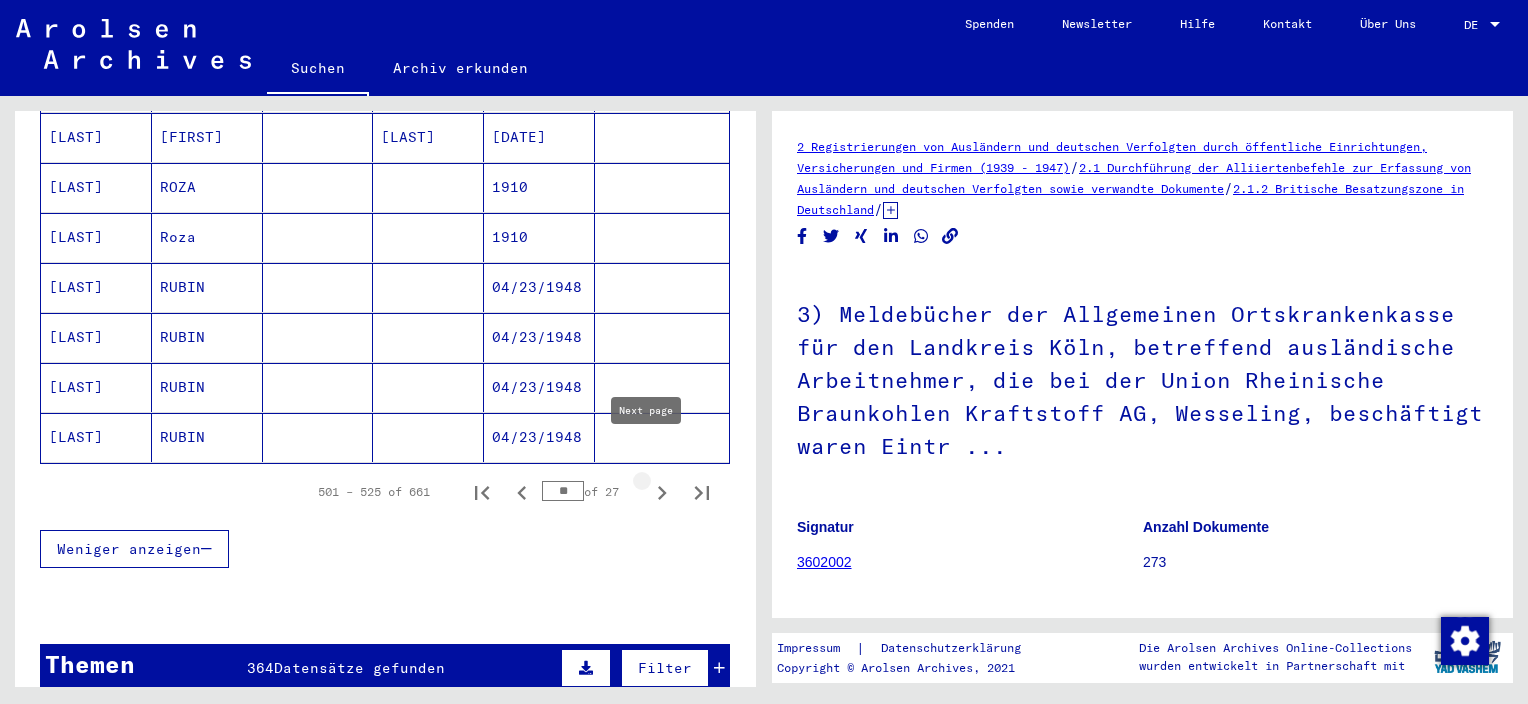 click 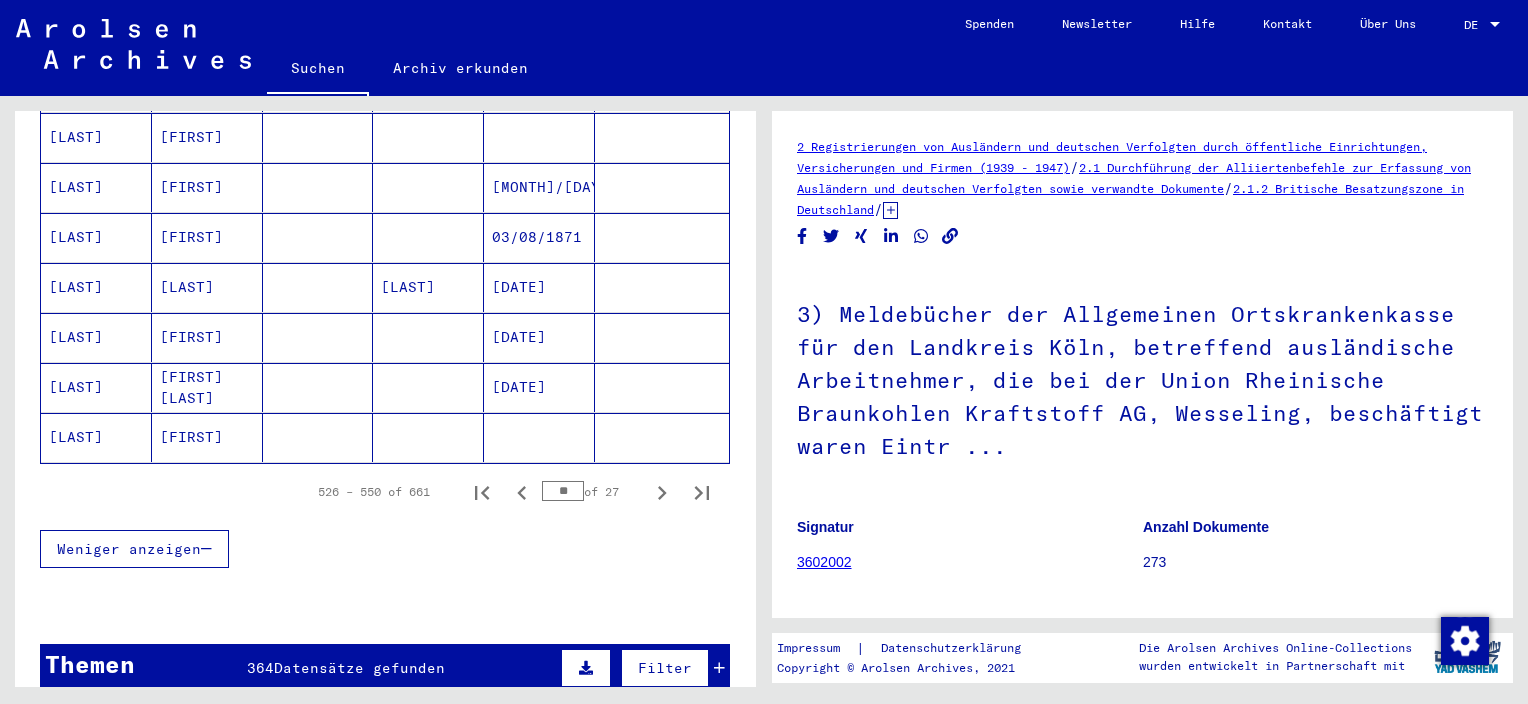 click 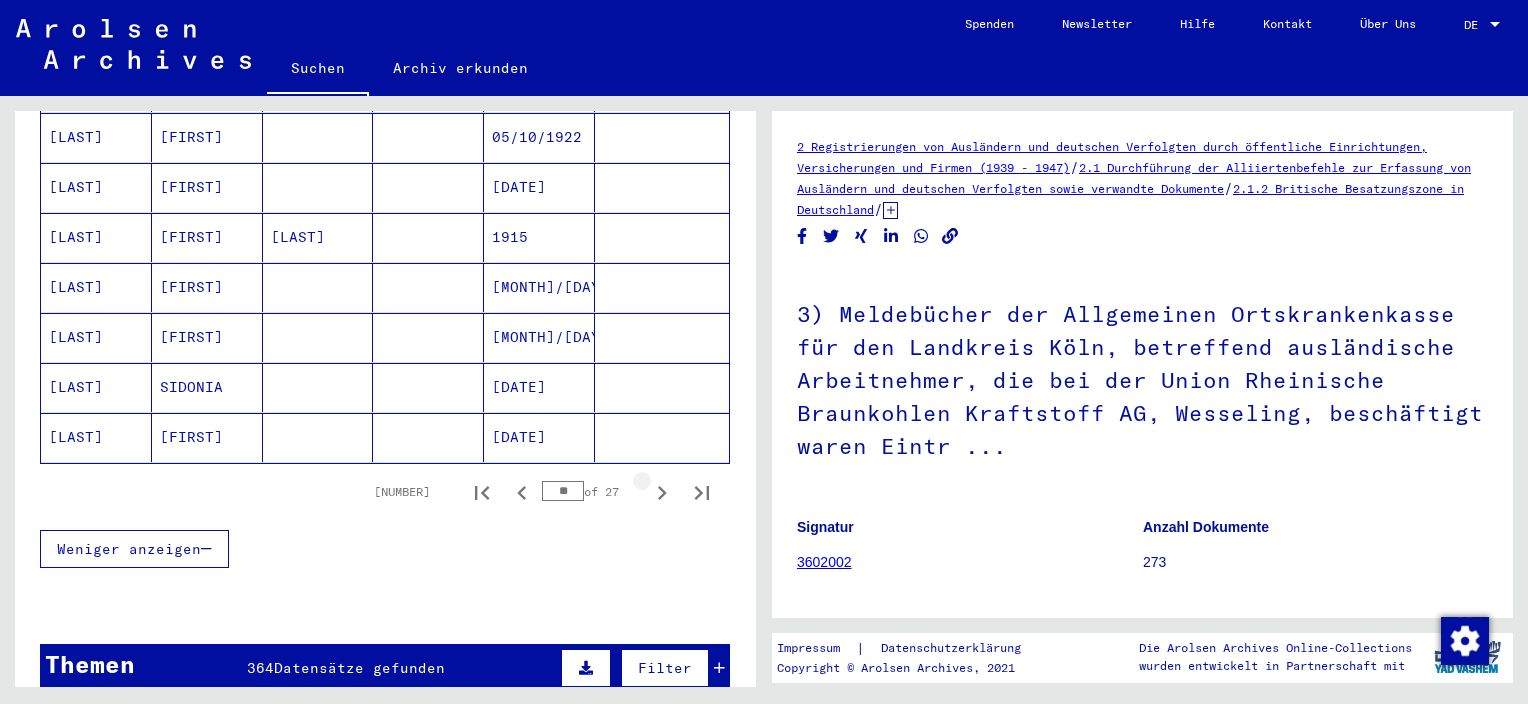 click 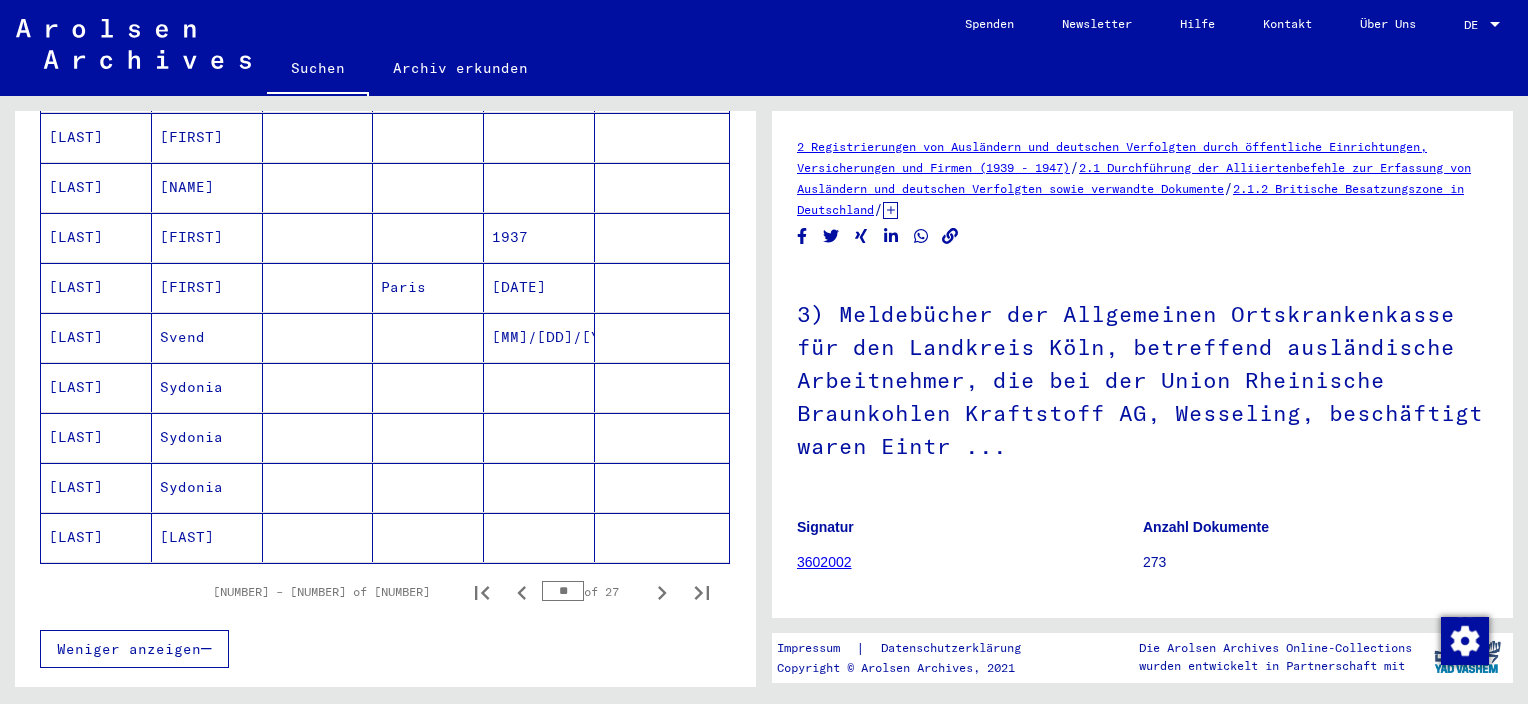 scroll, scrollTop: 1313, scrollLeft: 0, axis: vertical 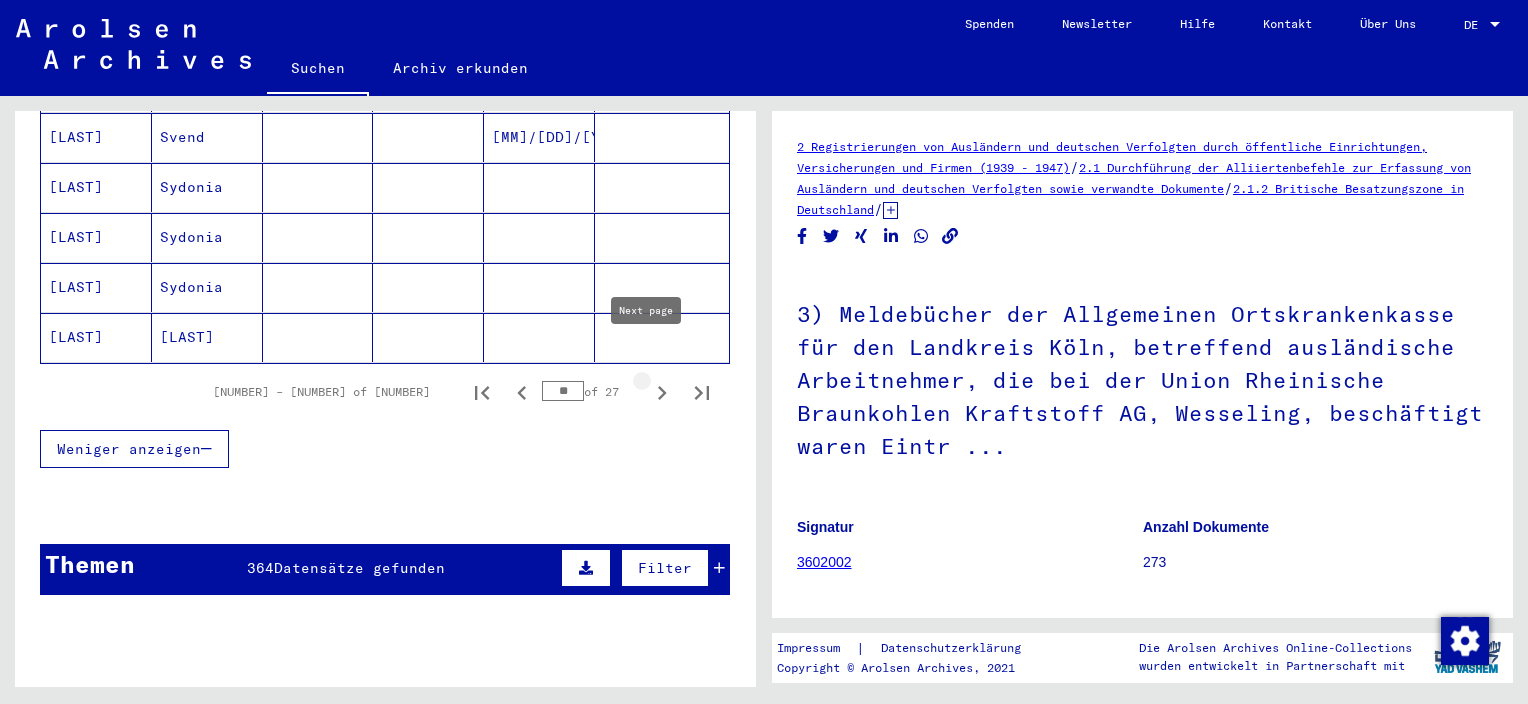 click 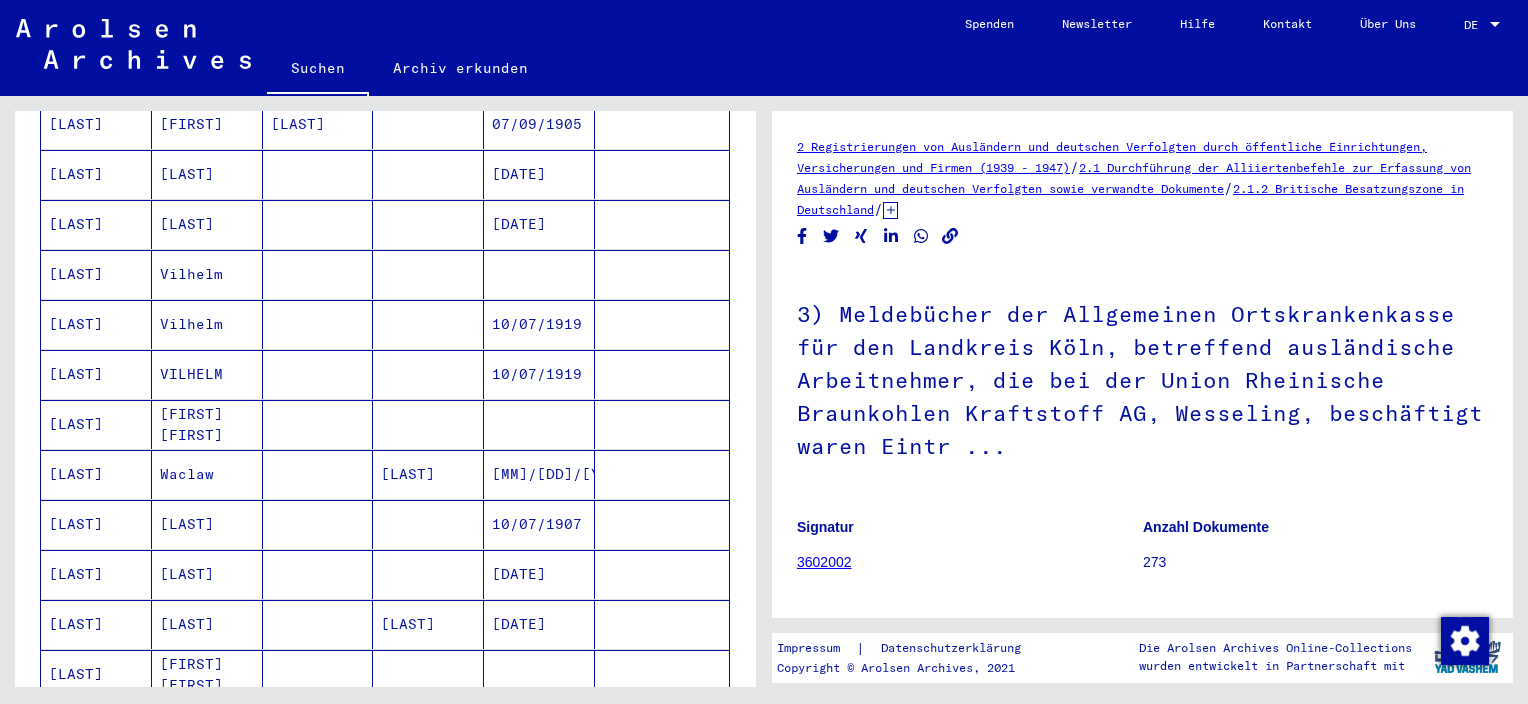 scroll, scrollTop: 936, scrollLeft: 0, axis: vertical 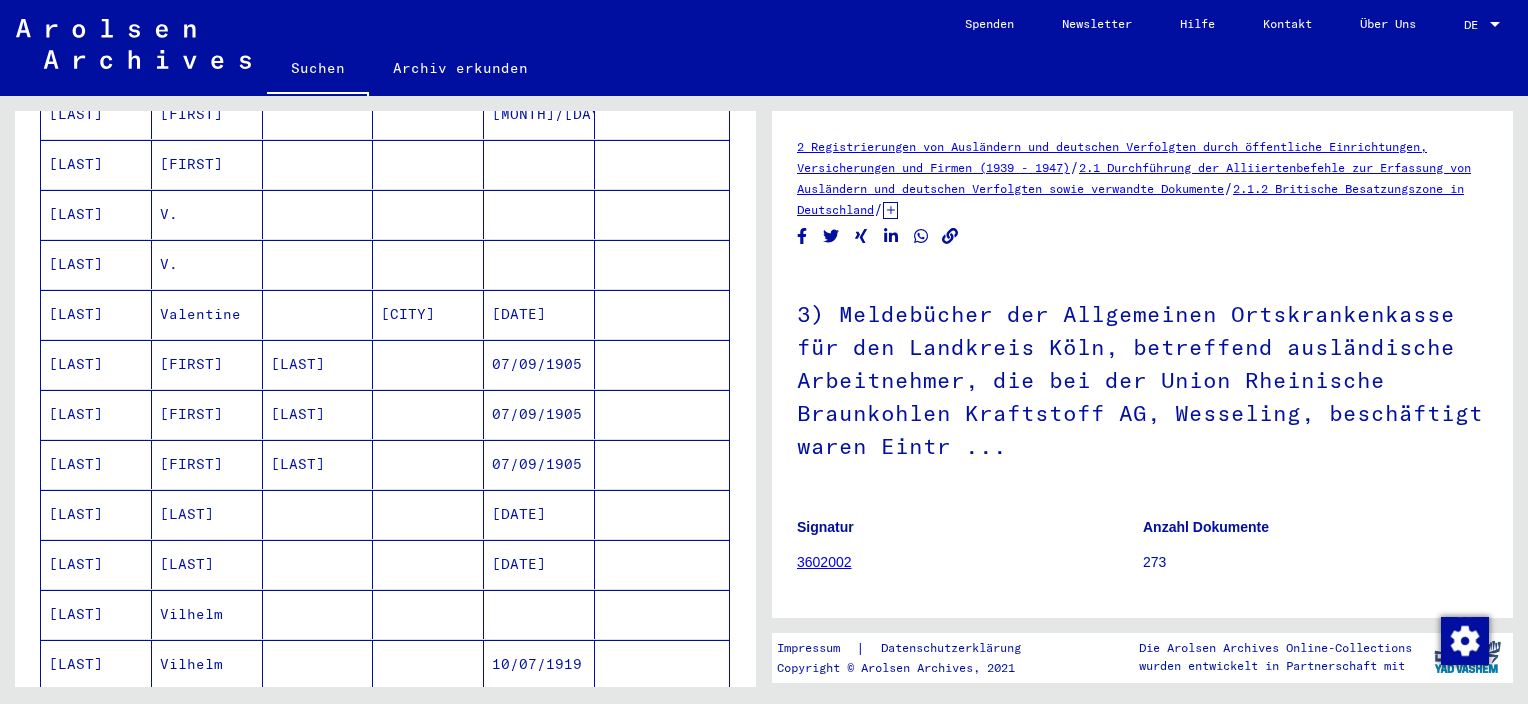 click on "Valentine" at bounding box center [207, 364] 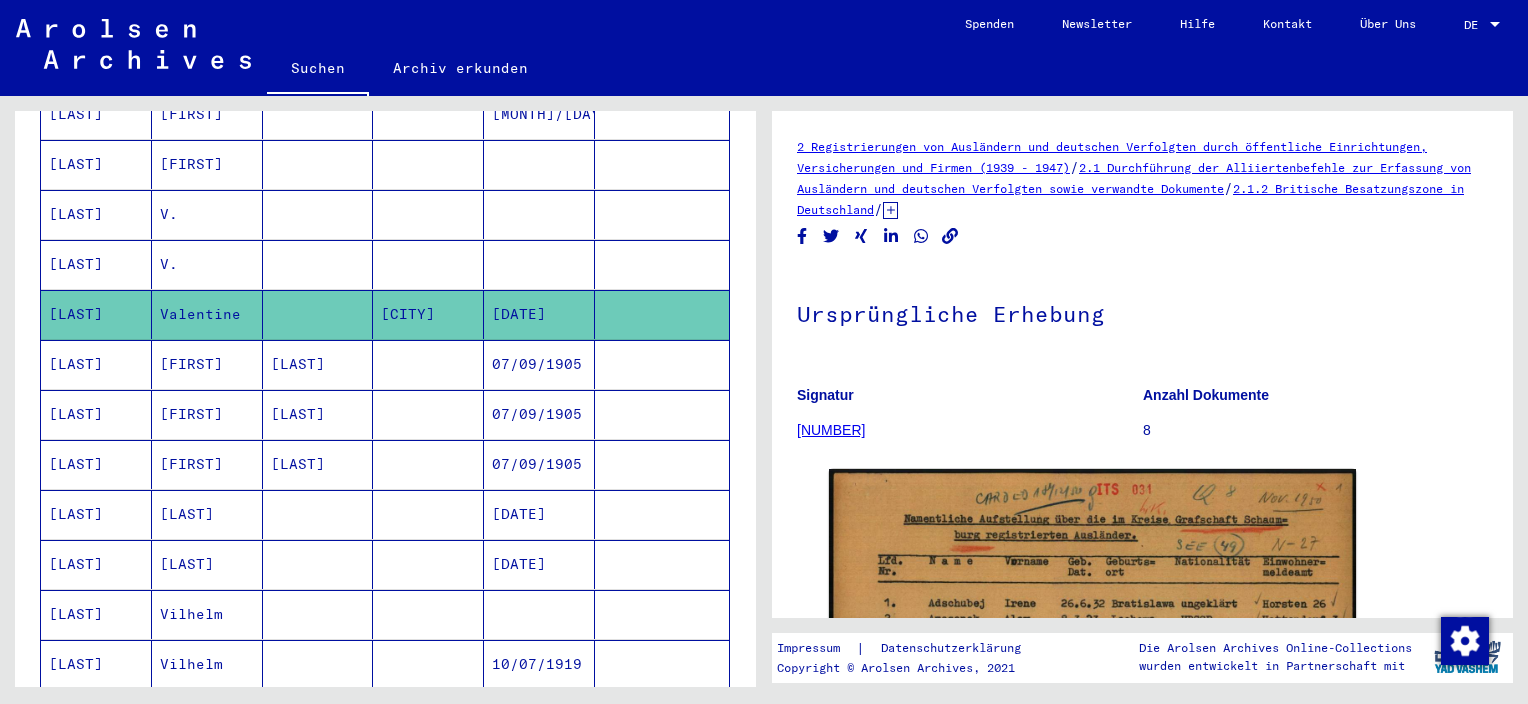 scroll, scrollTop: 0, scrollLeft: 0, axis: both 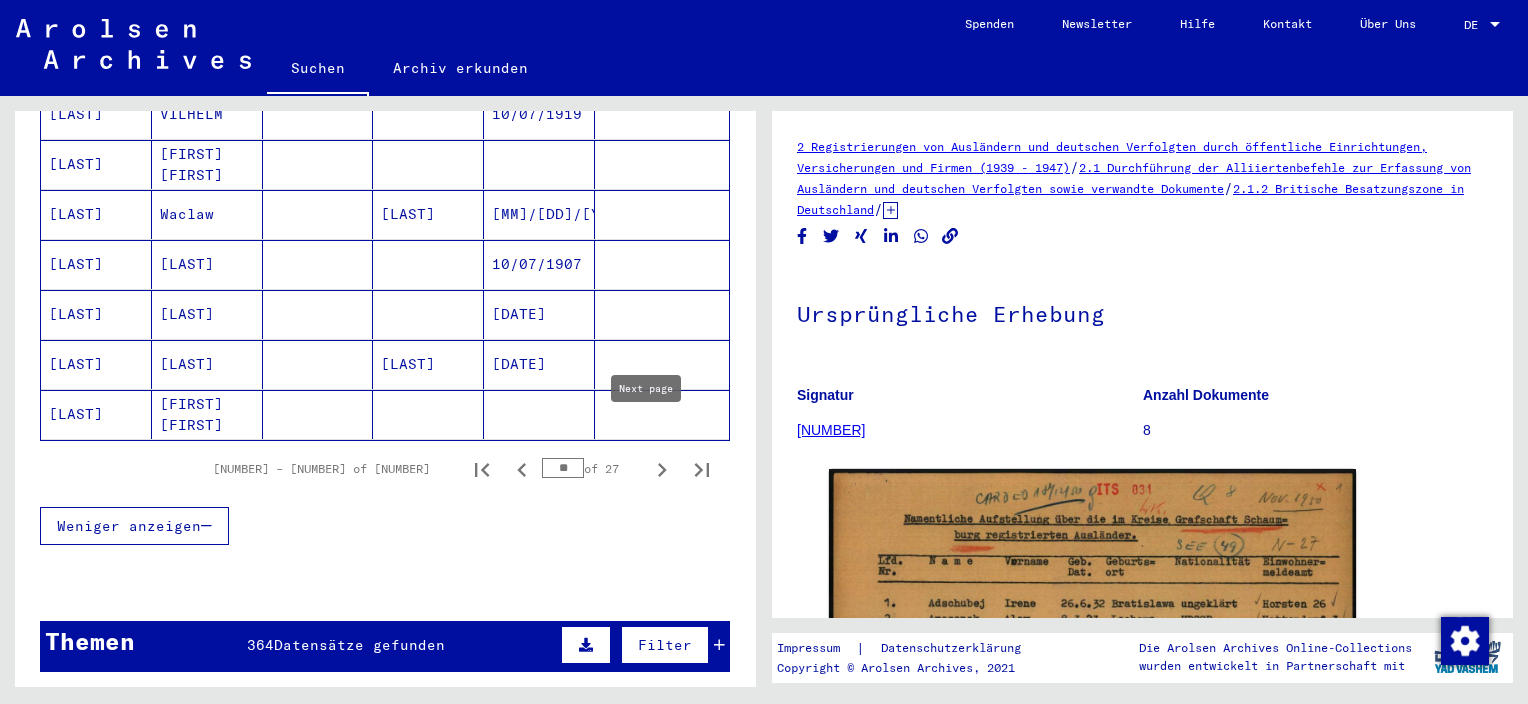 click 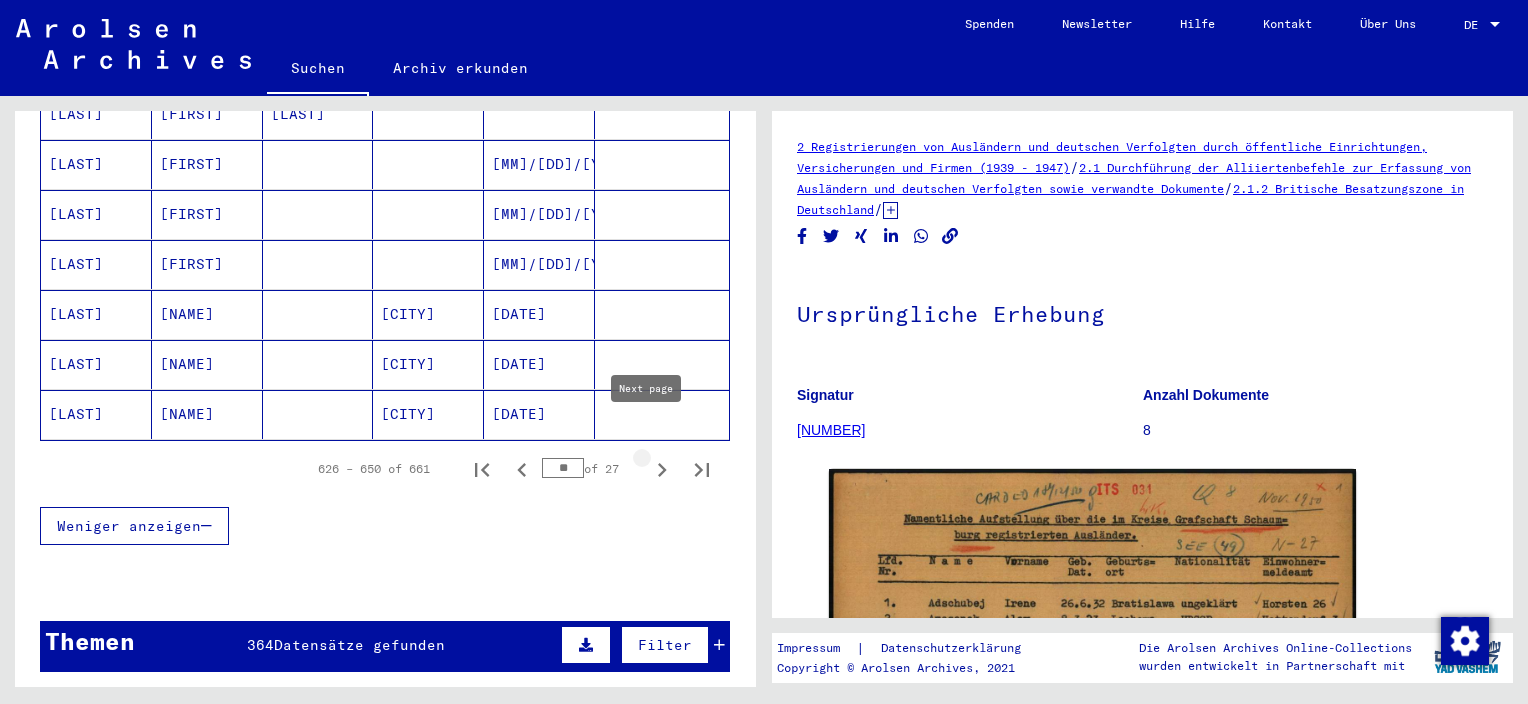 type on "**" 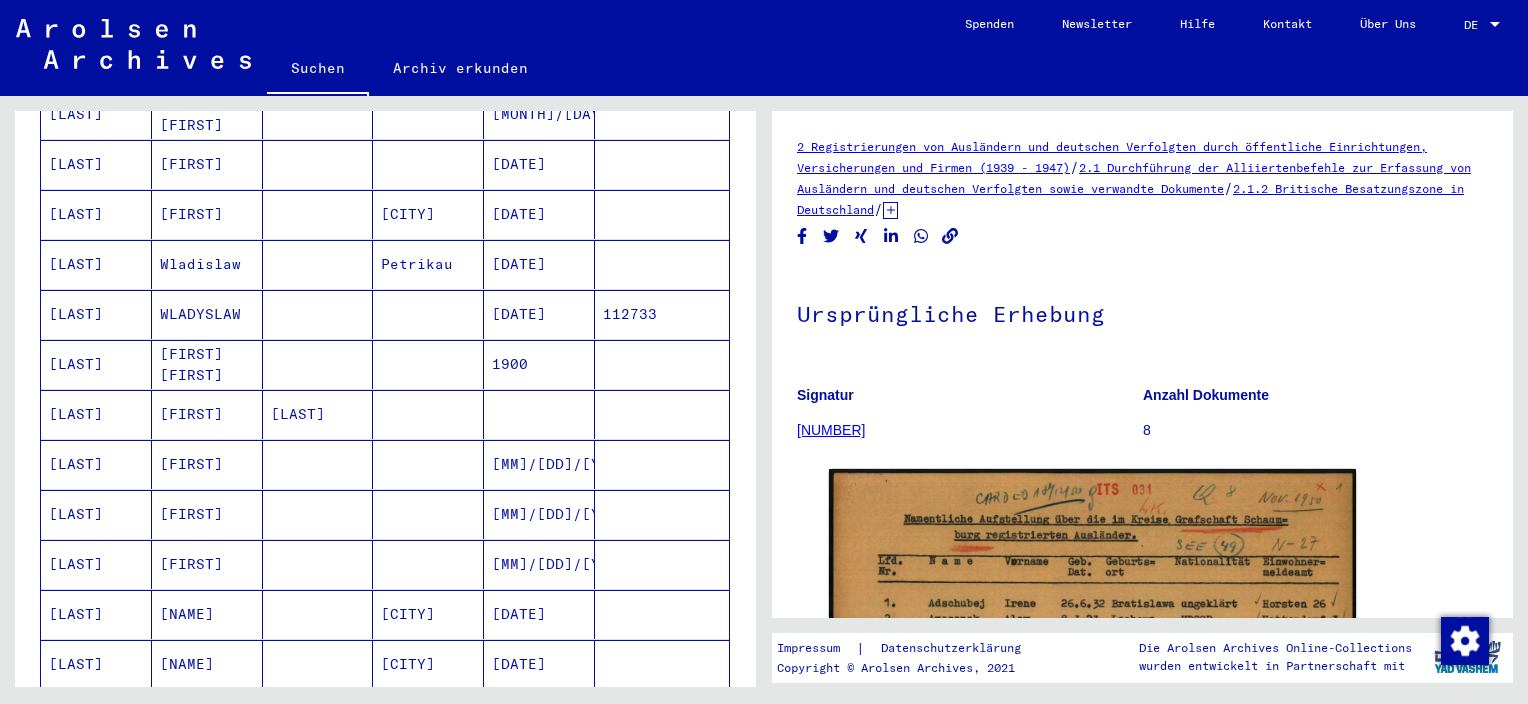 scroll, scrollTop: 636, scrollLeft: 0, axis: vertical 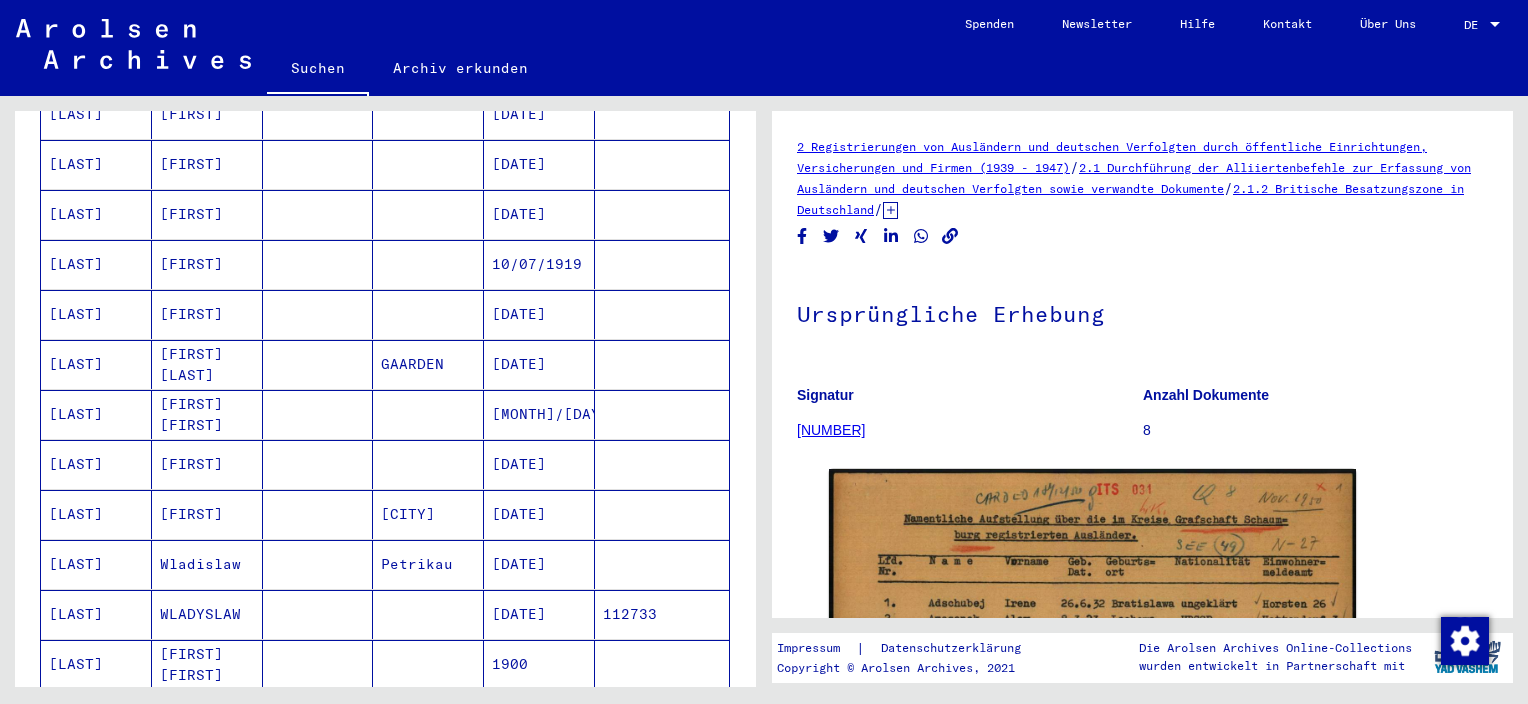 click on "[FIRST] [LAST]" at bounding box center [207, 414] 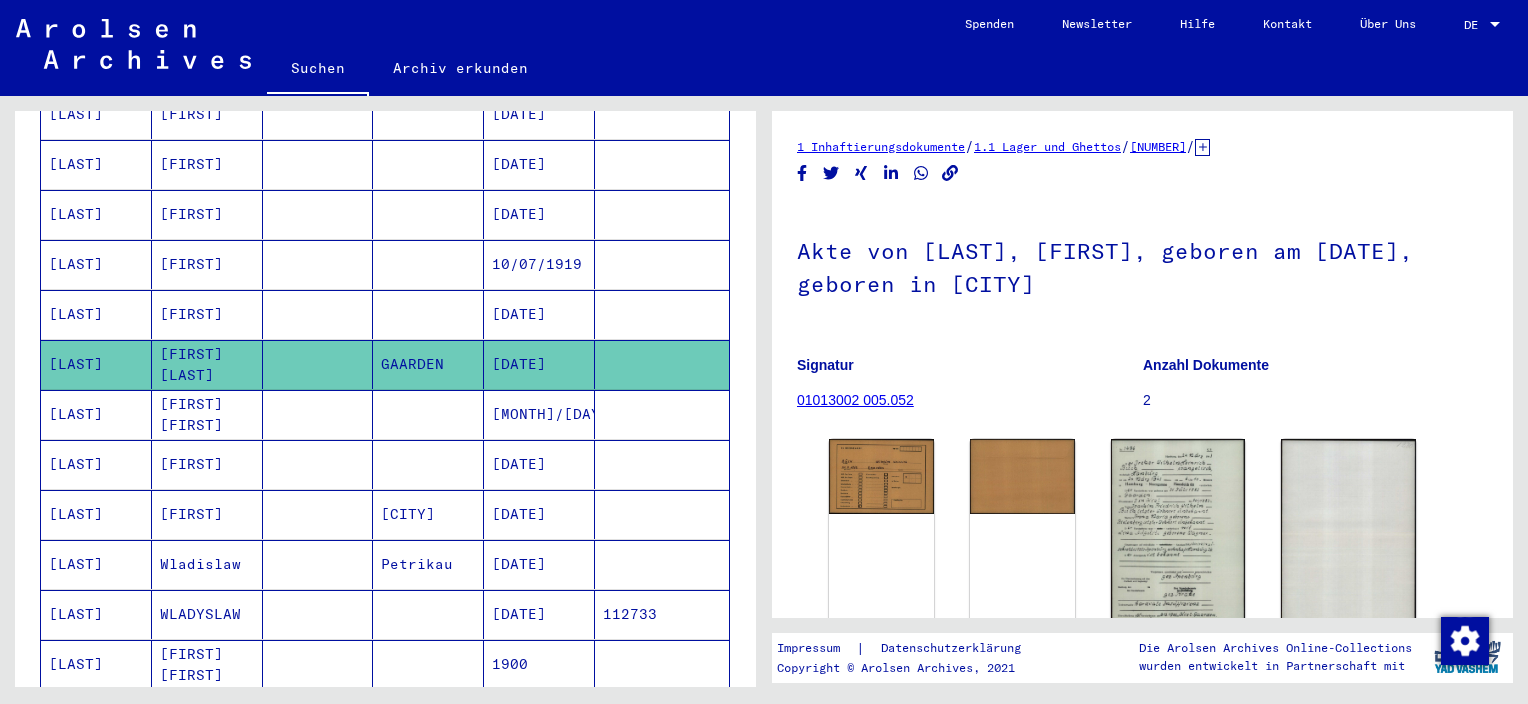 scroll, scrollTop: 0, scrollLeft: 0, axis: both 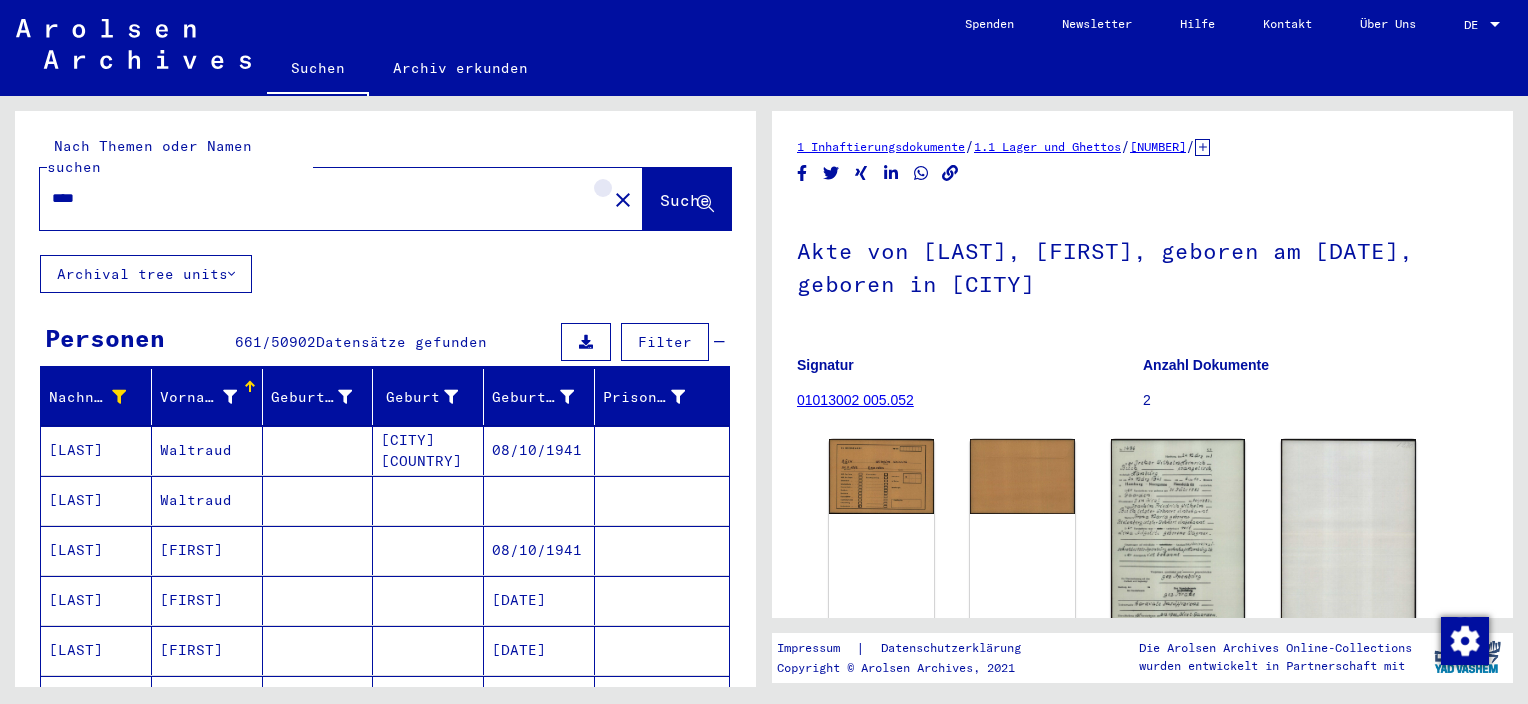 click on "close" 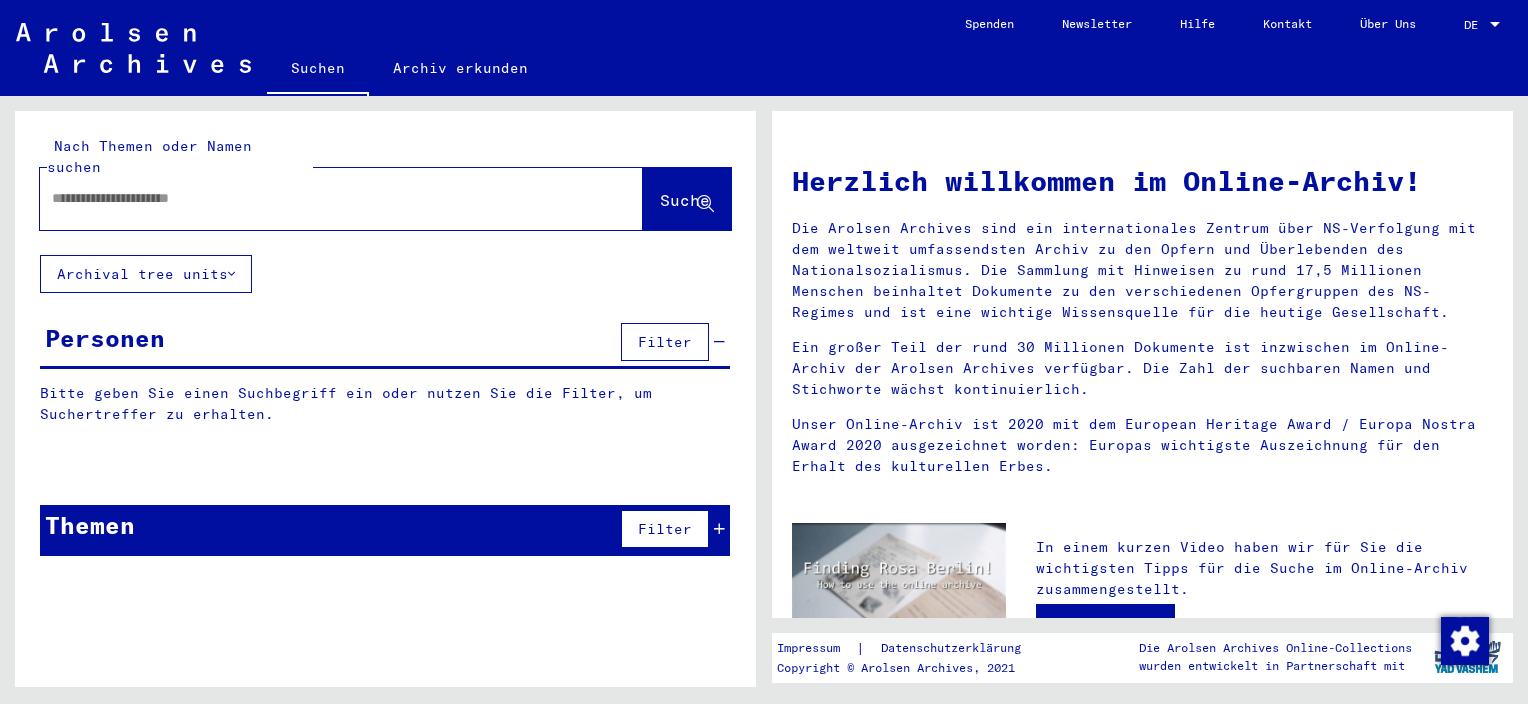 click 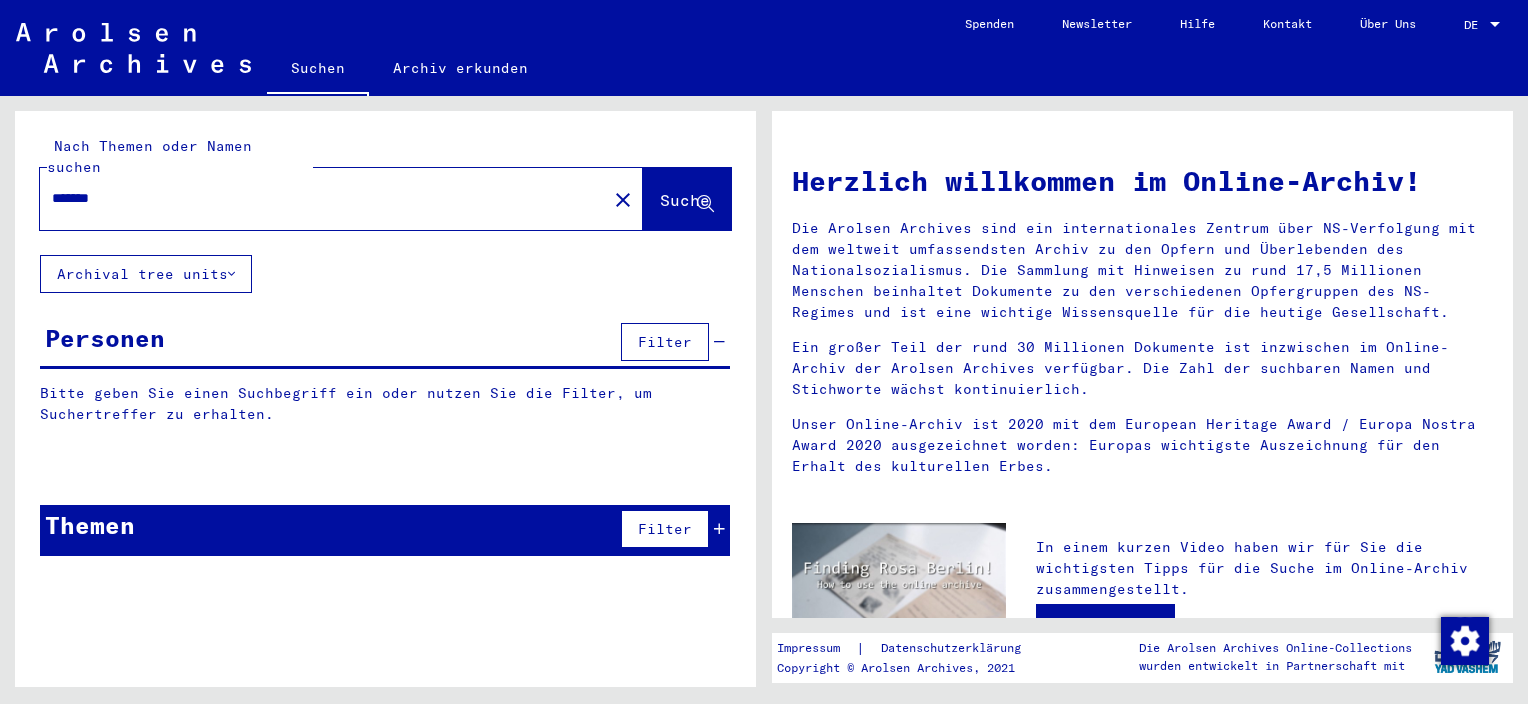 type on "*******" 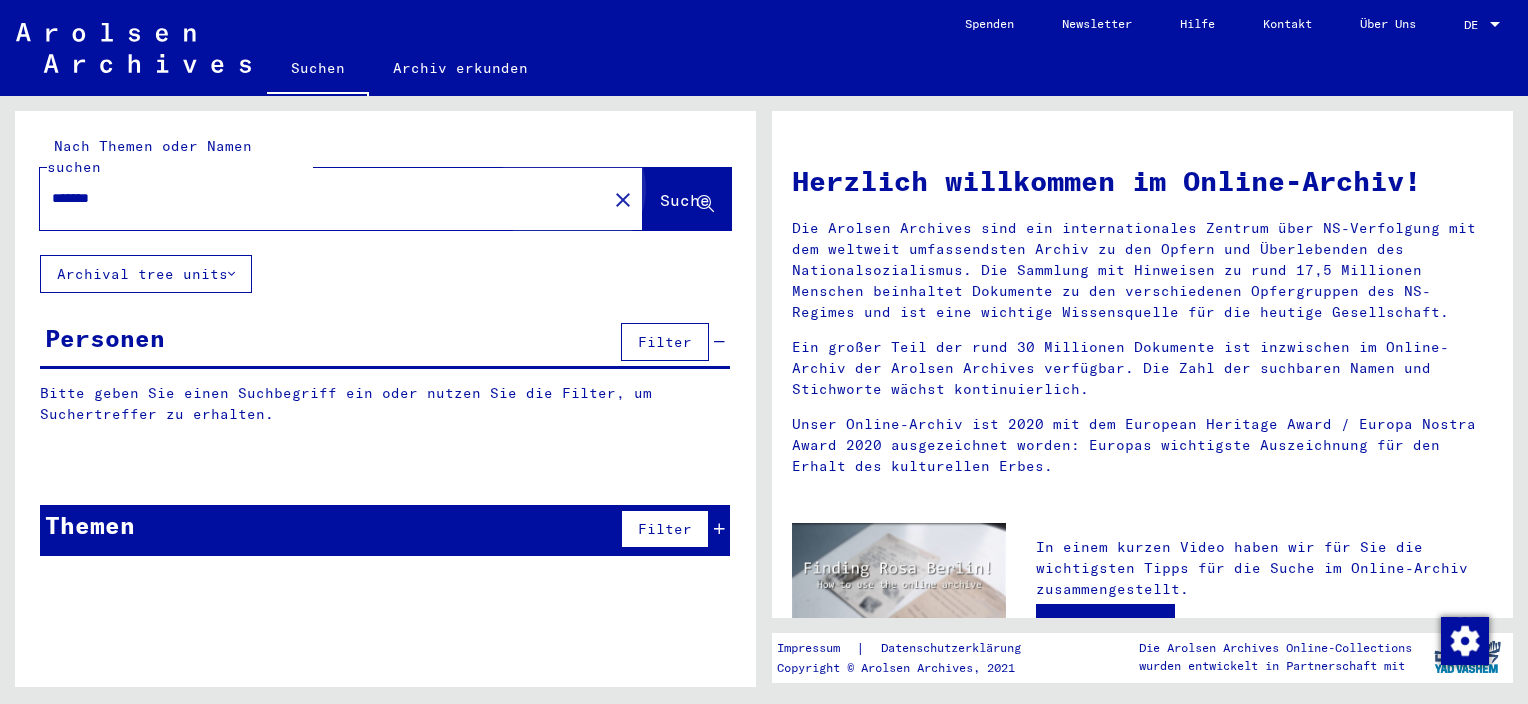 click on "Suche" 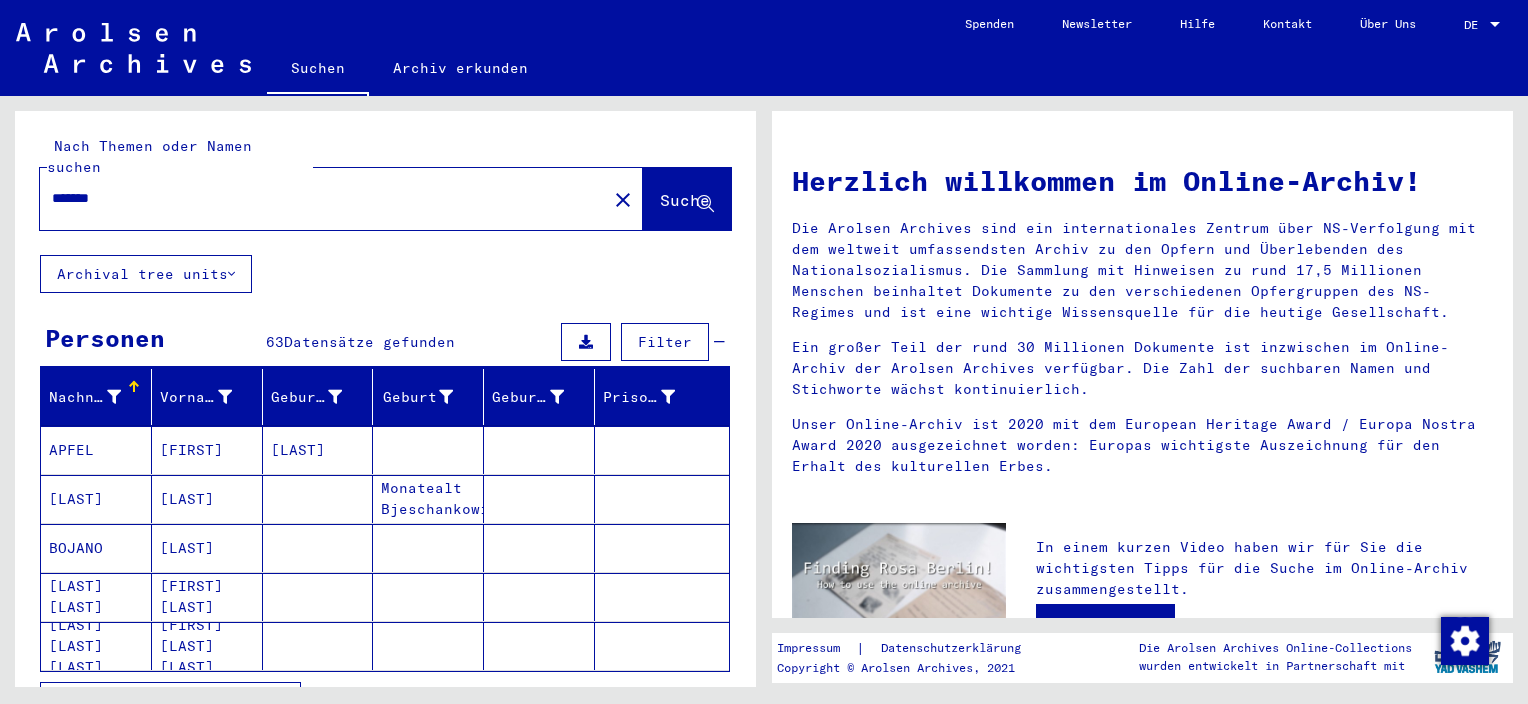 click on "Alle Ergebnisse anzeigen" at bounding box center [165, 701] 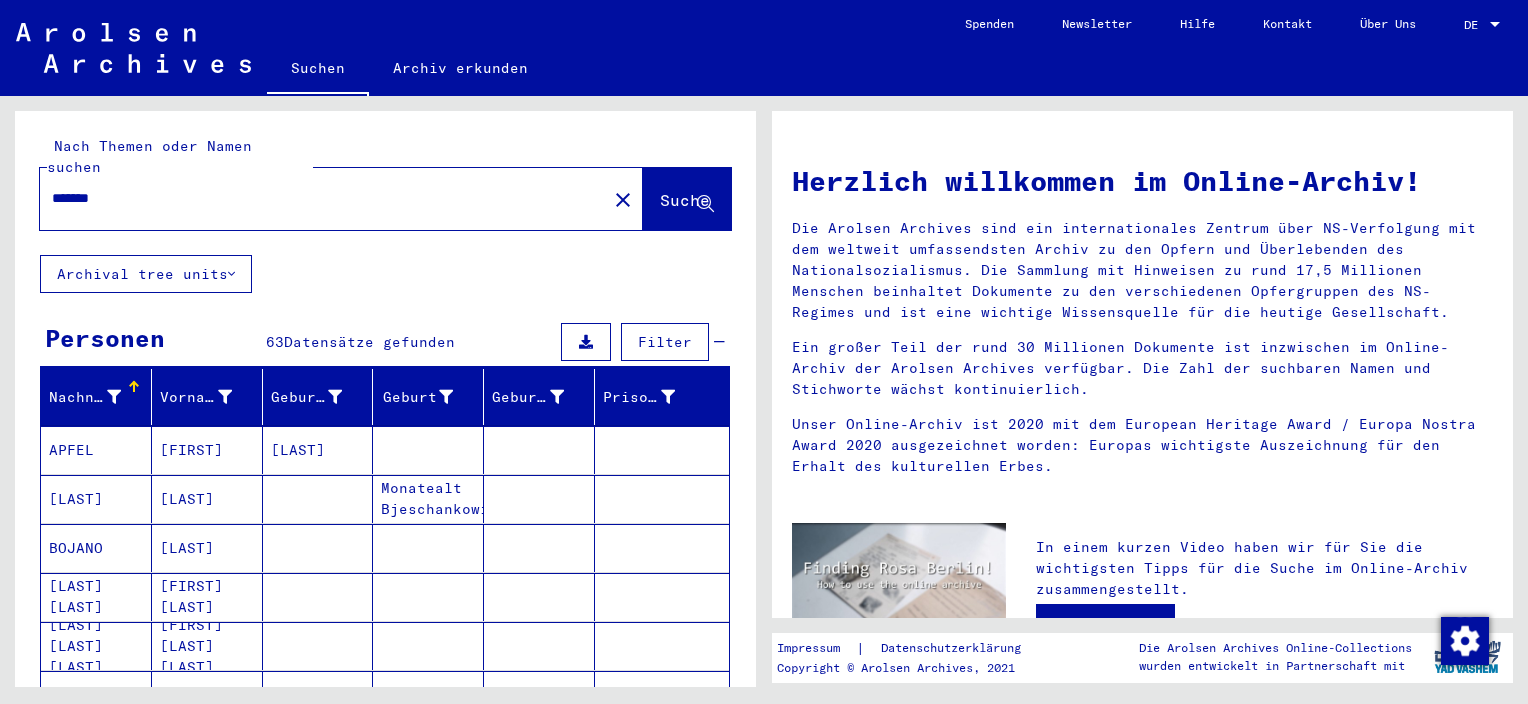 click at bounding box center [114, 397] 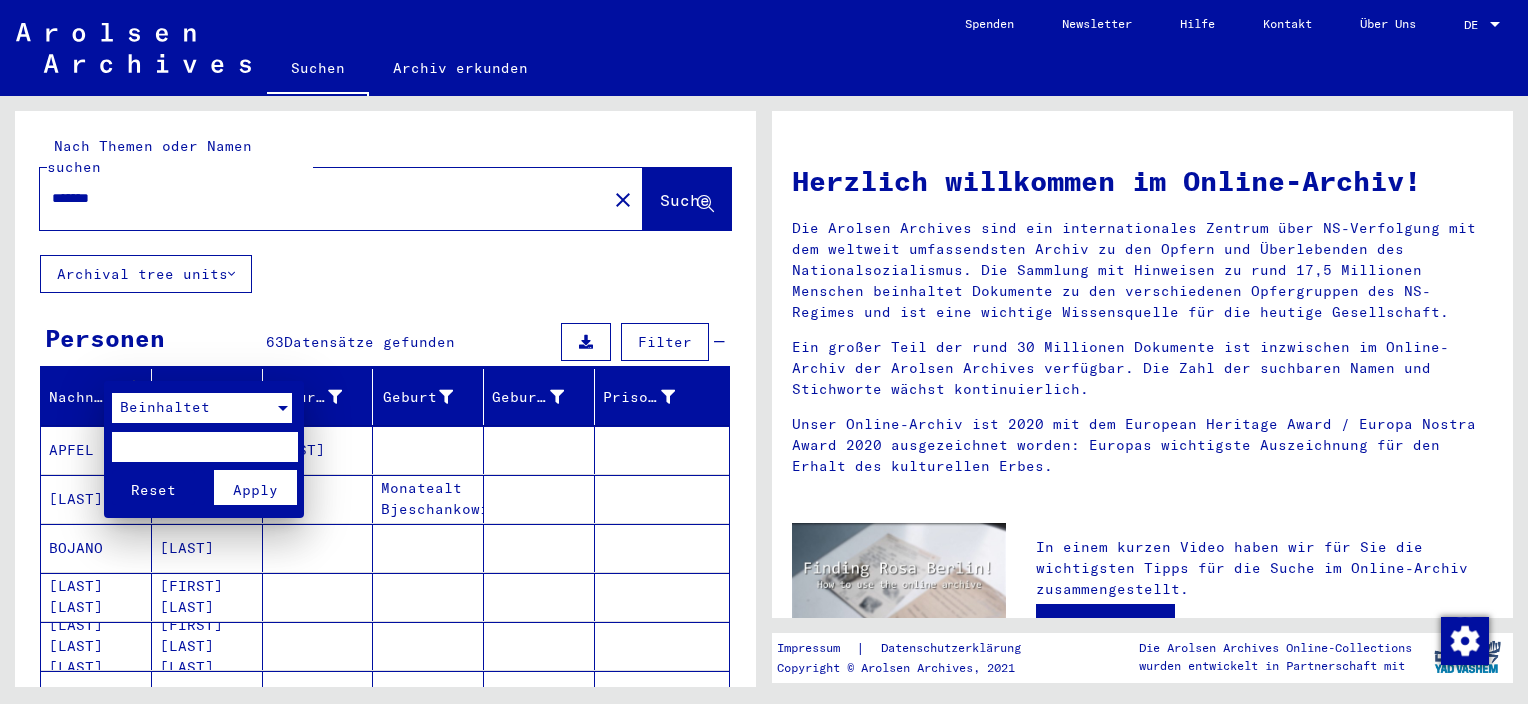 click on "Beinhaltet" at bounding box center (193, 408) 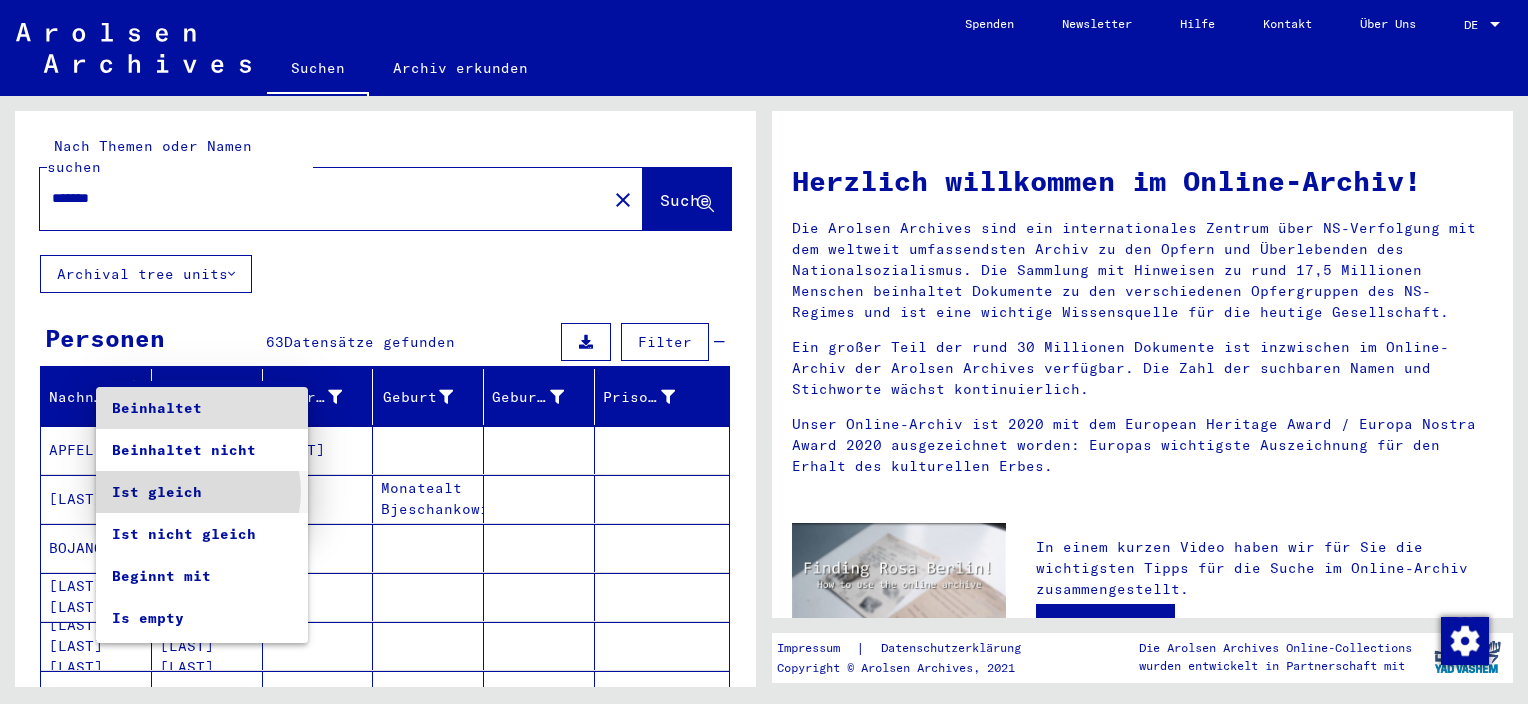 click on "Ist gleich" at bounding box center (202, 492) 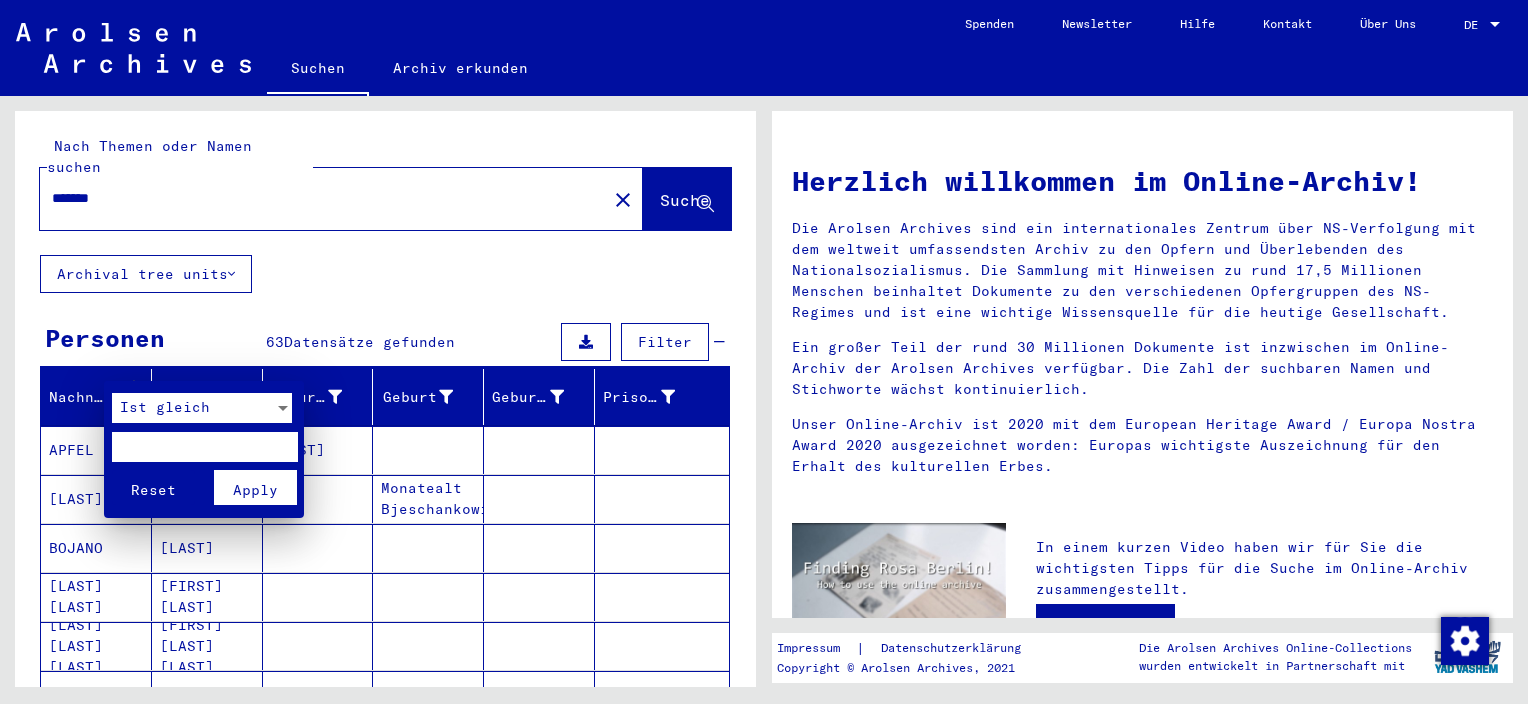 click at bounding box center [204, 447] 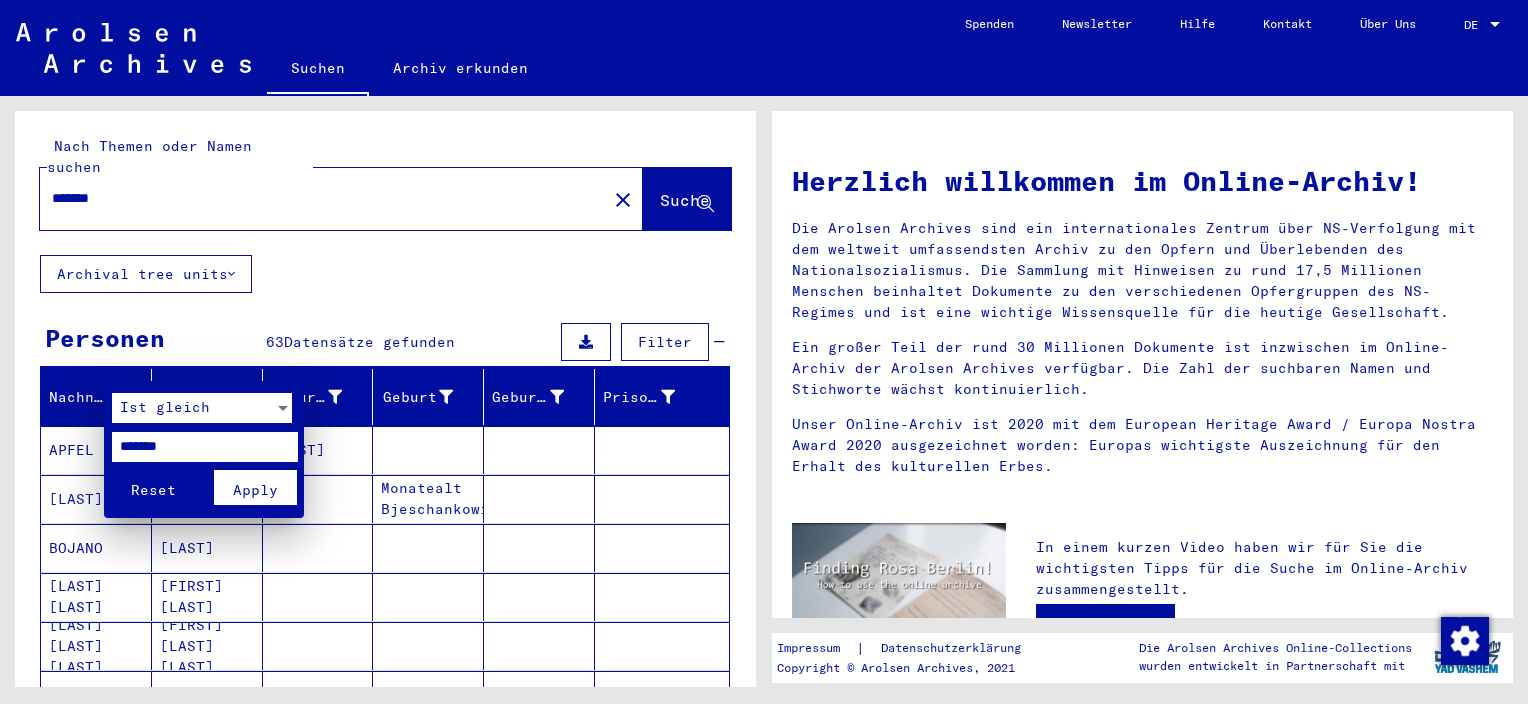 type on "*******" 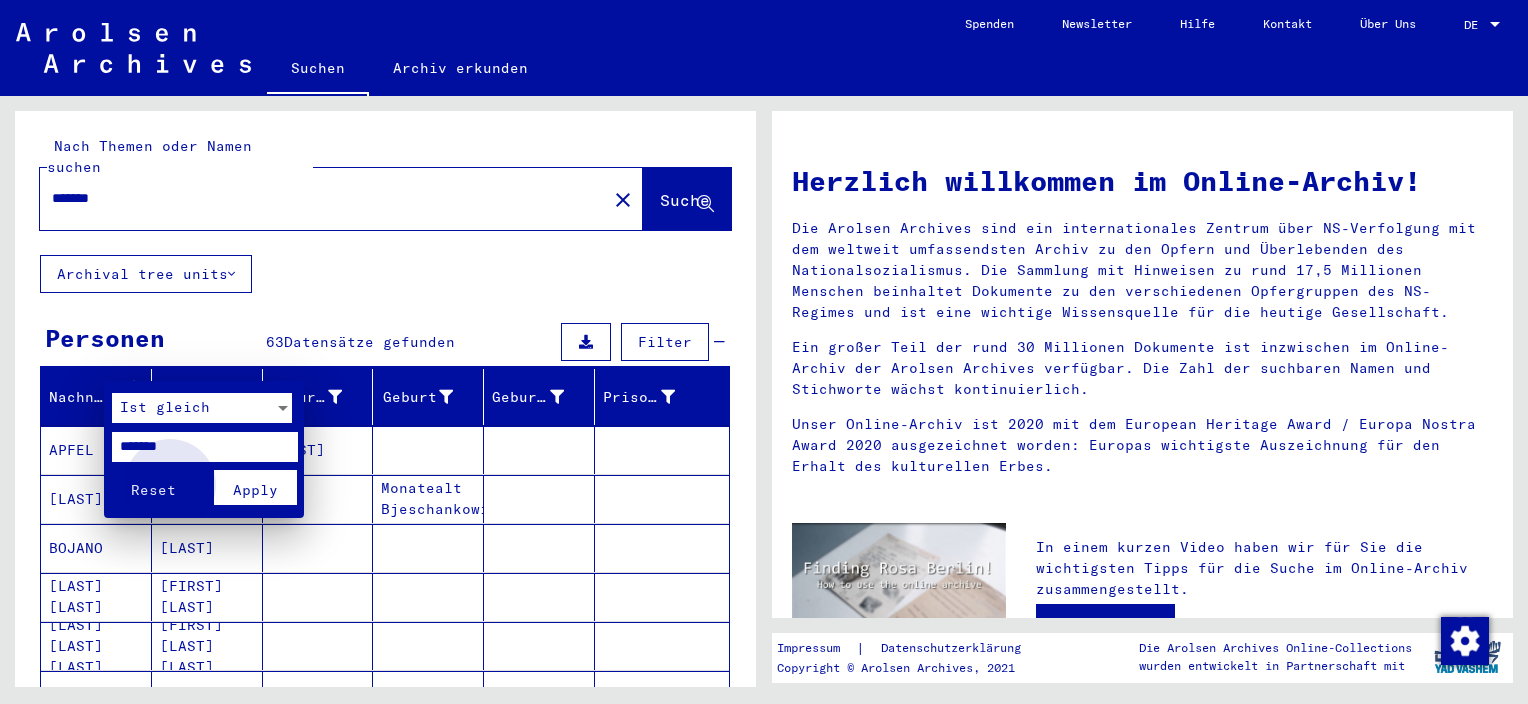click on "Apply" at bounding box center [255, 490] 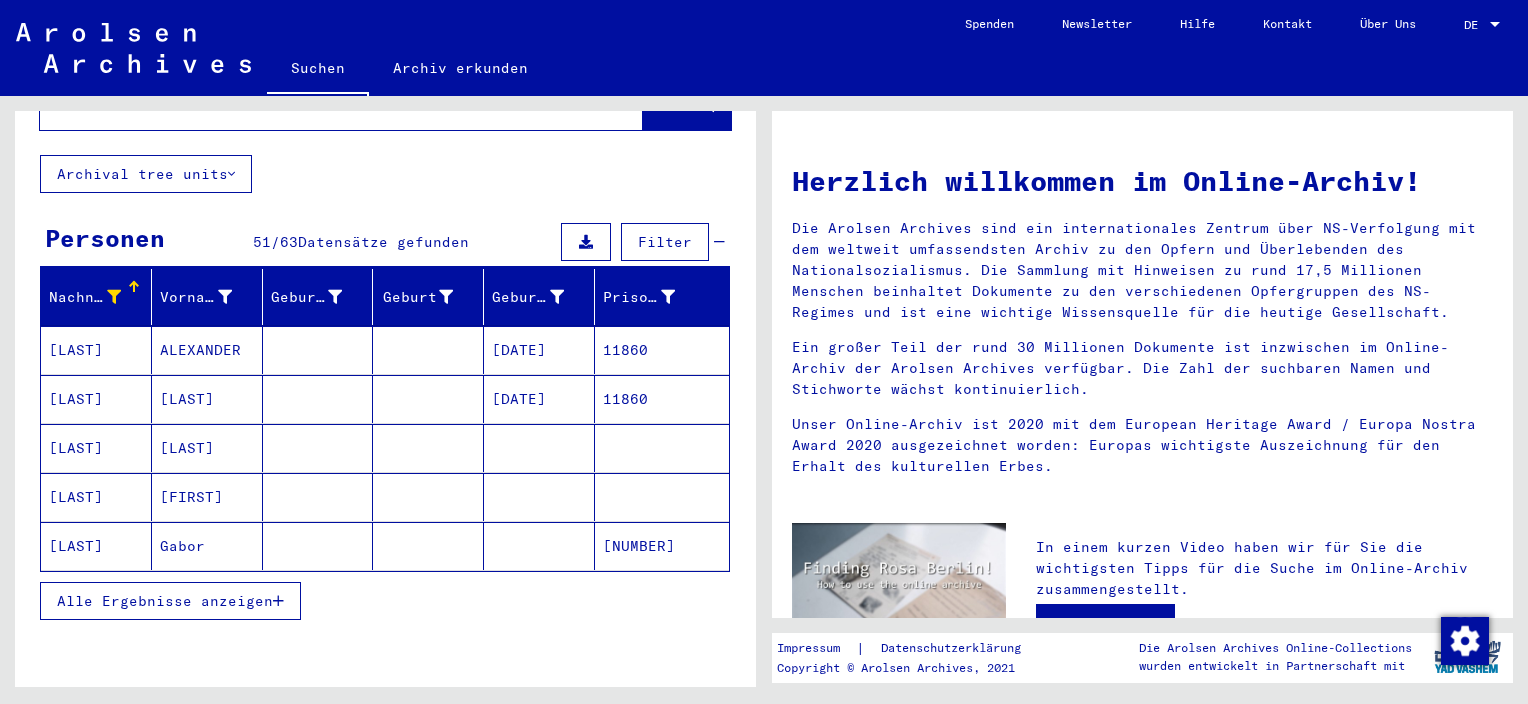 scroll, scrollTop: 200, scrollLeft: 0, axis: vertical 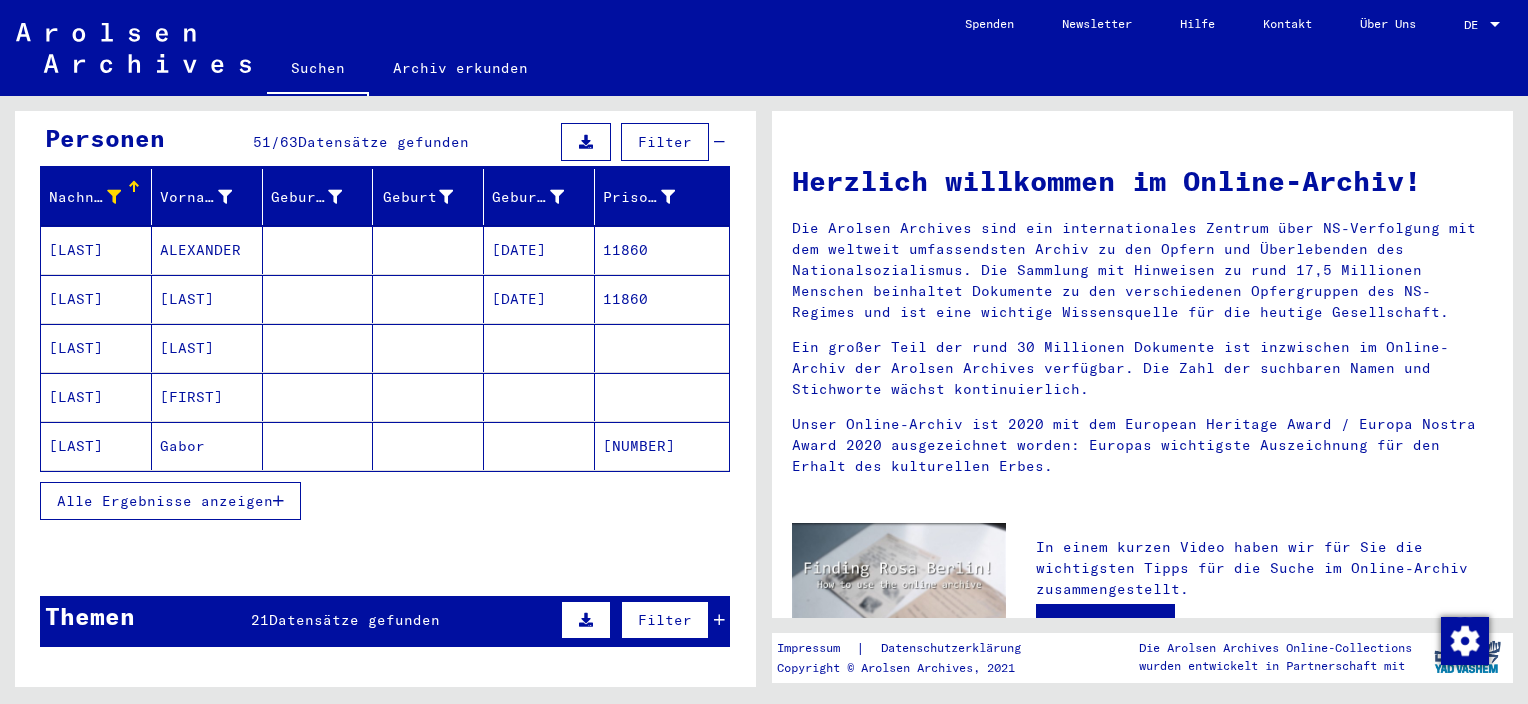 click on "Alle Ergebnisse anzeigen" at bounding box center [165, 501] 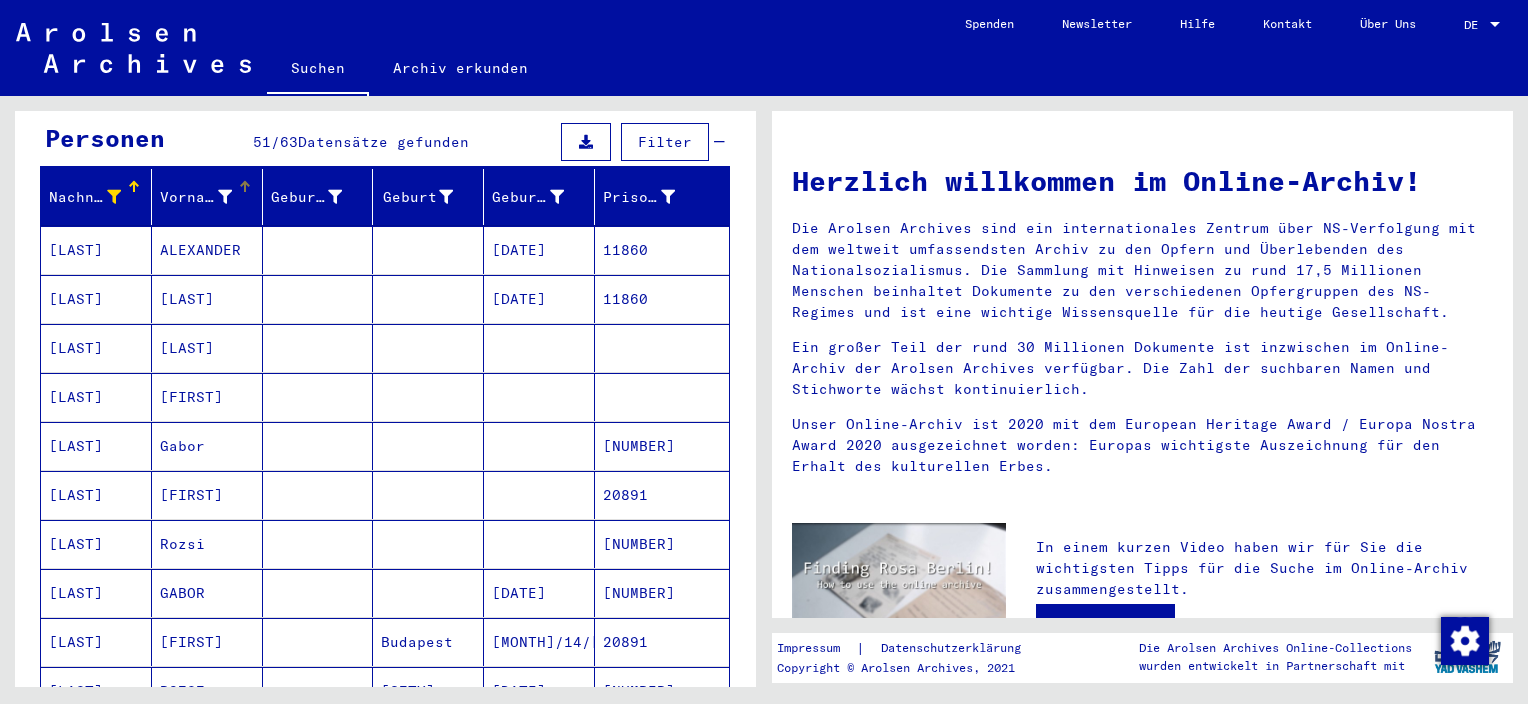 click at bounding box center (245, 187) 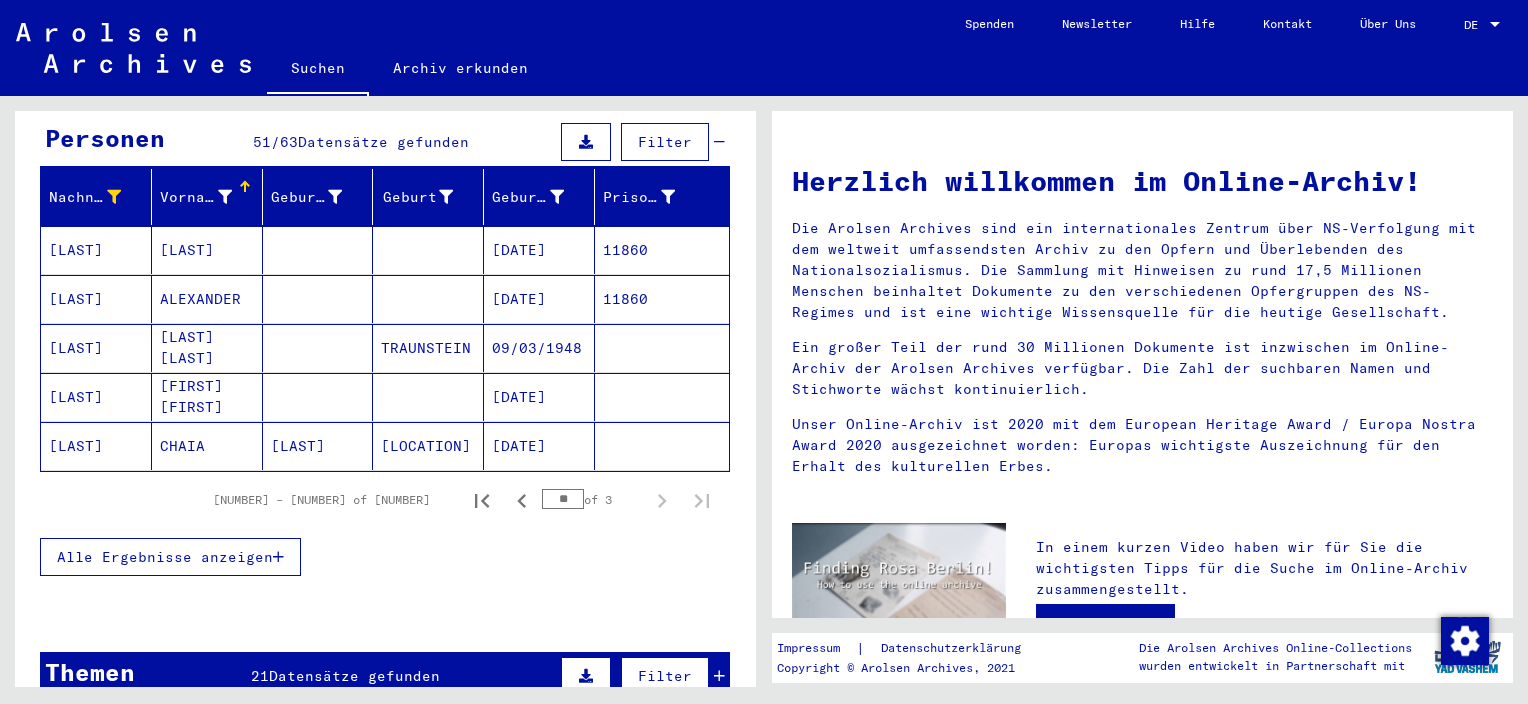 click on "Alle Ergebnisse anzeigen" at bounding box center (165, 557) 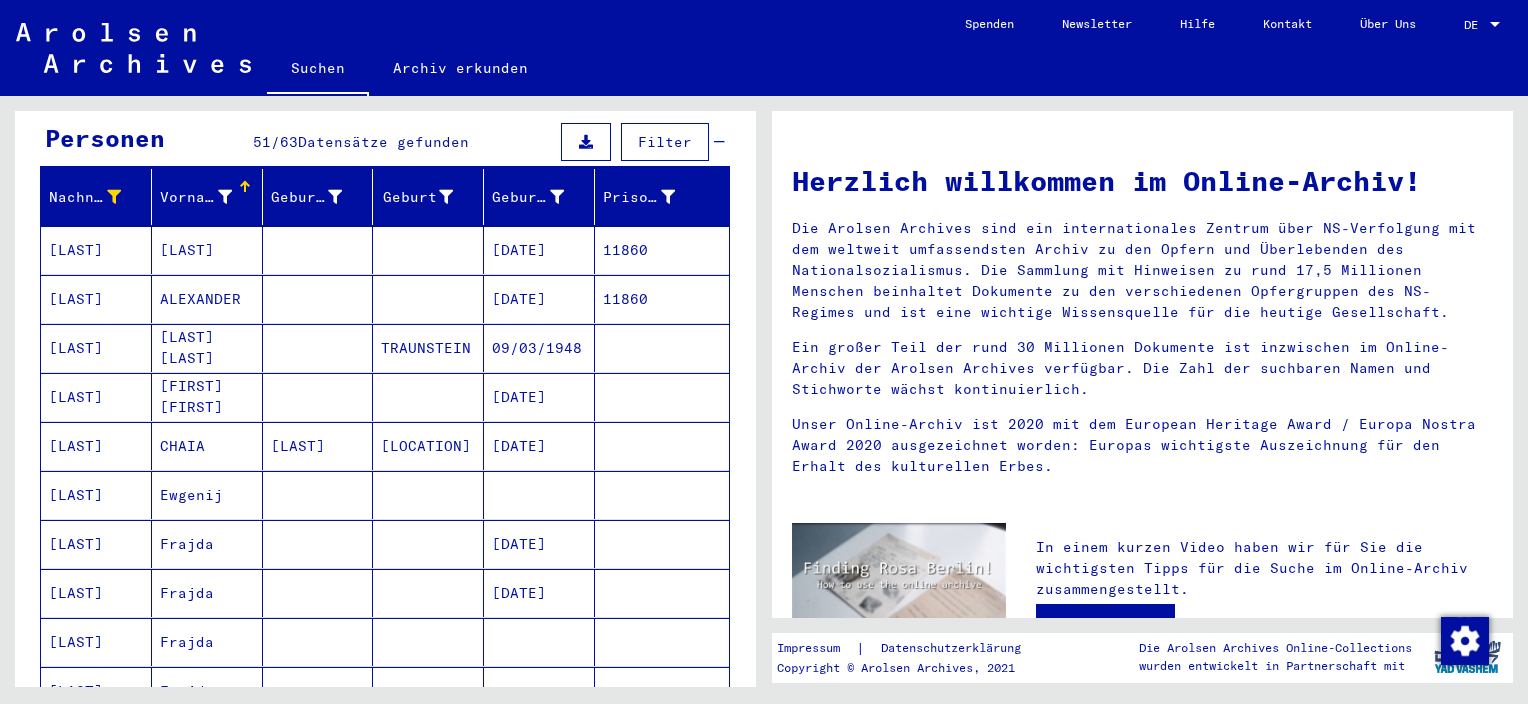 scroll, scrollTop: 0, scrollLeft: 0, axis: both 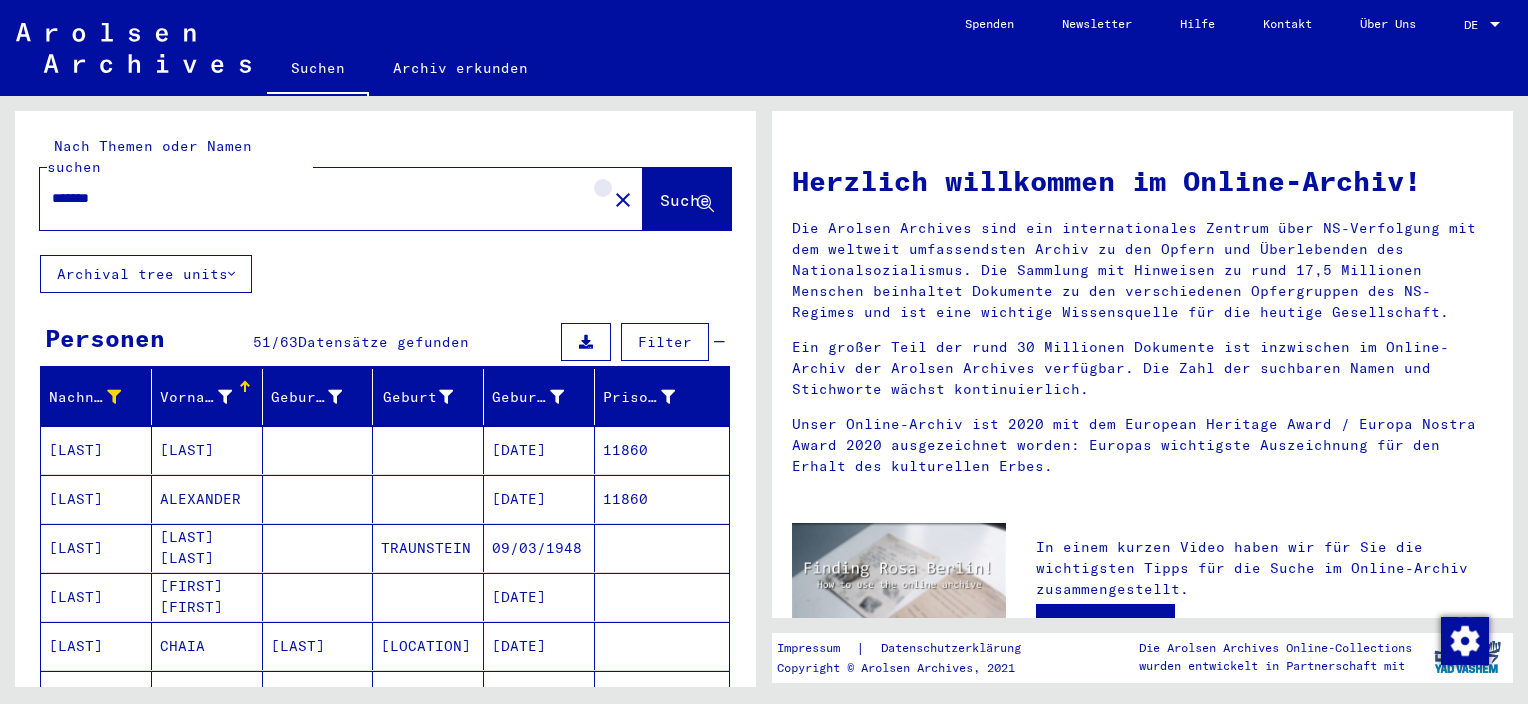 click on "close" 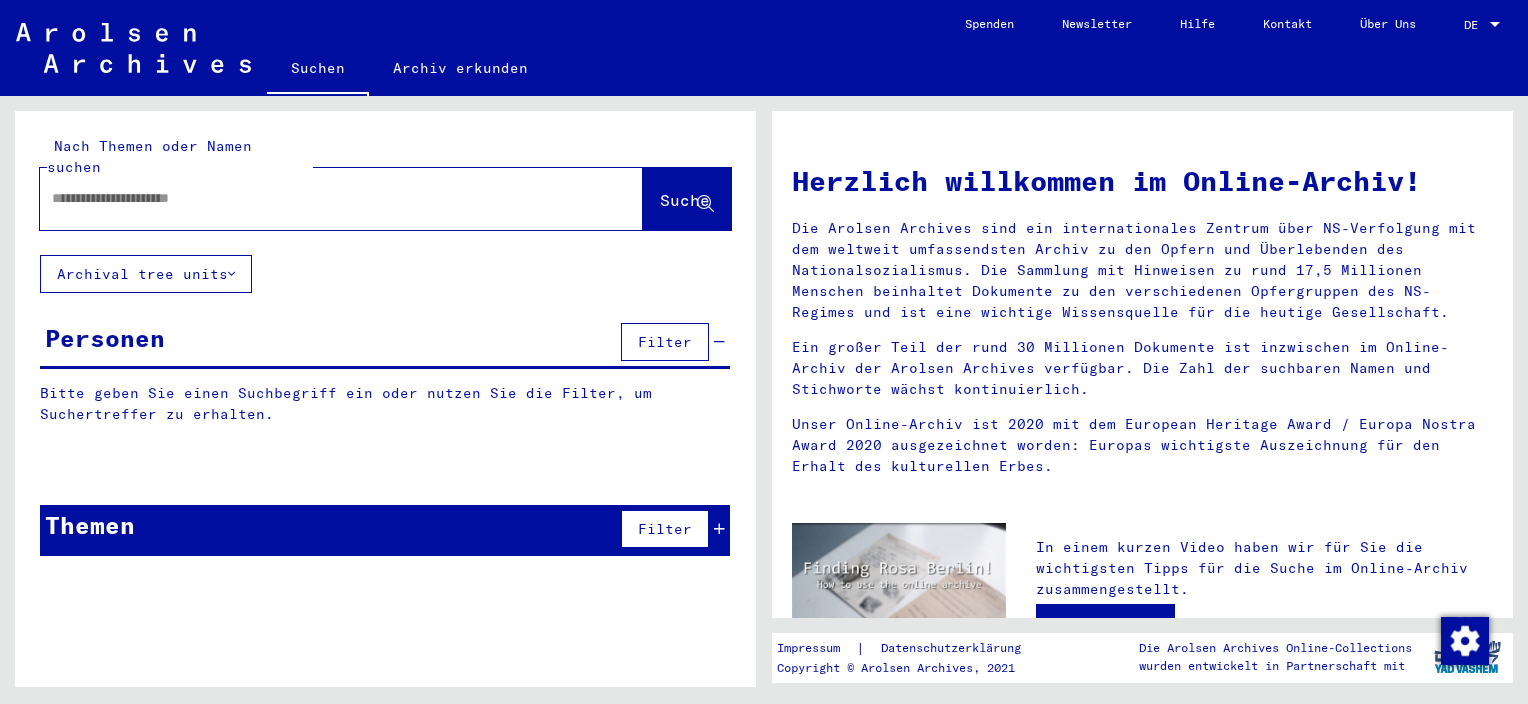 click 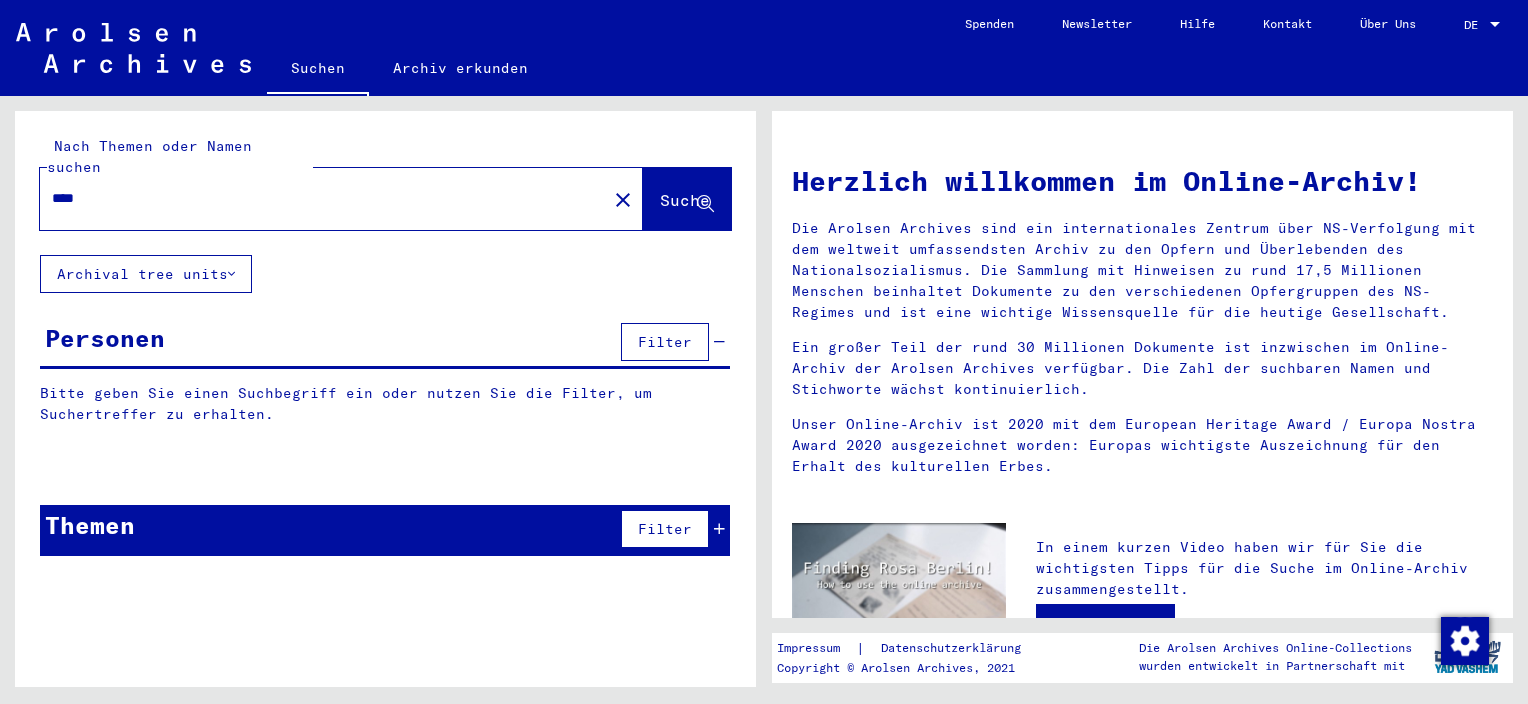 type on "****" 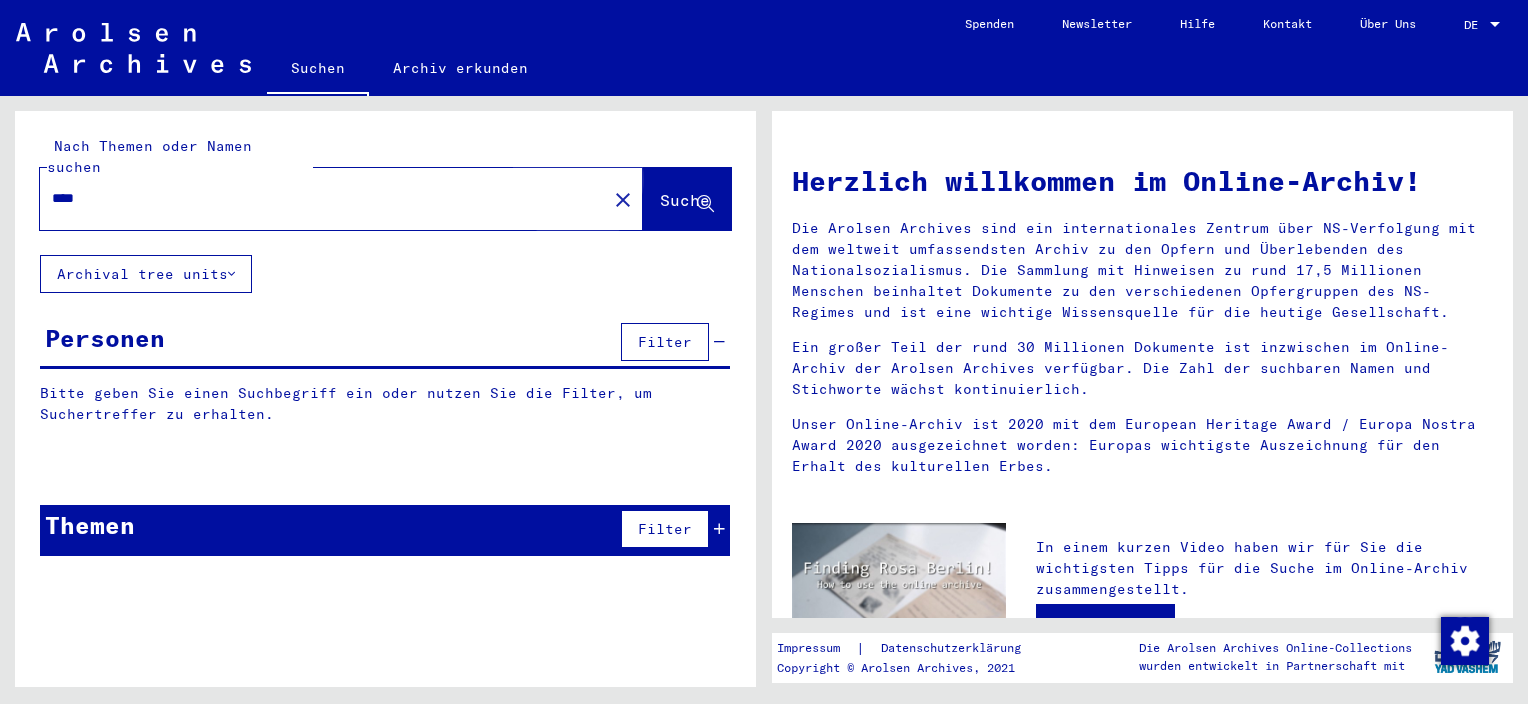 click on "Suche" 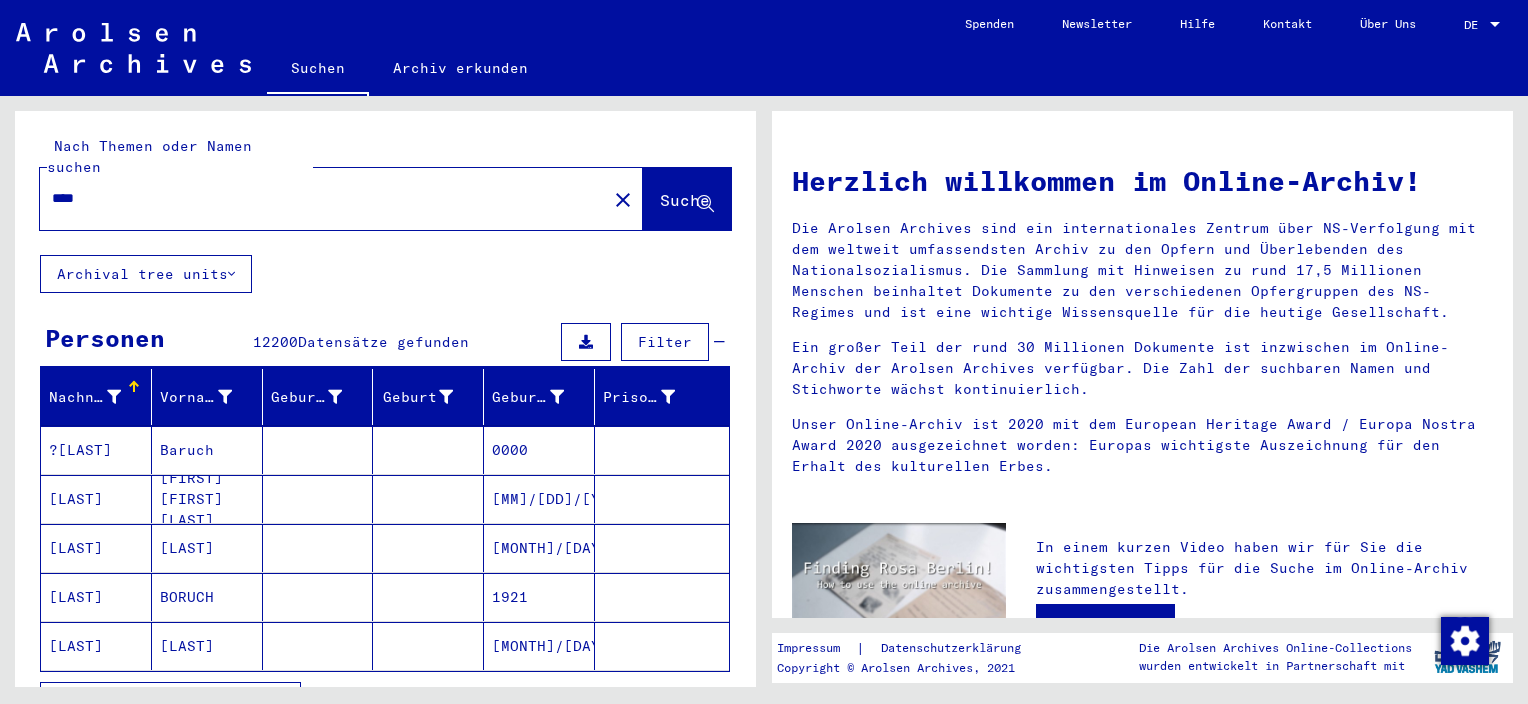 click on "Archival tree units" 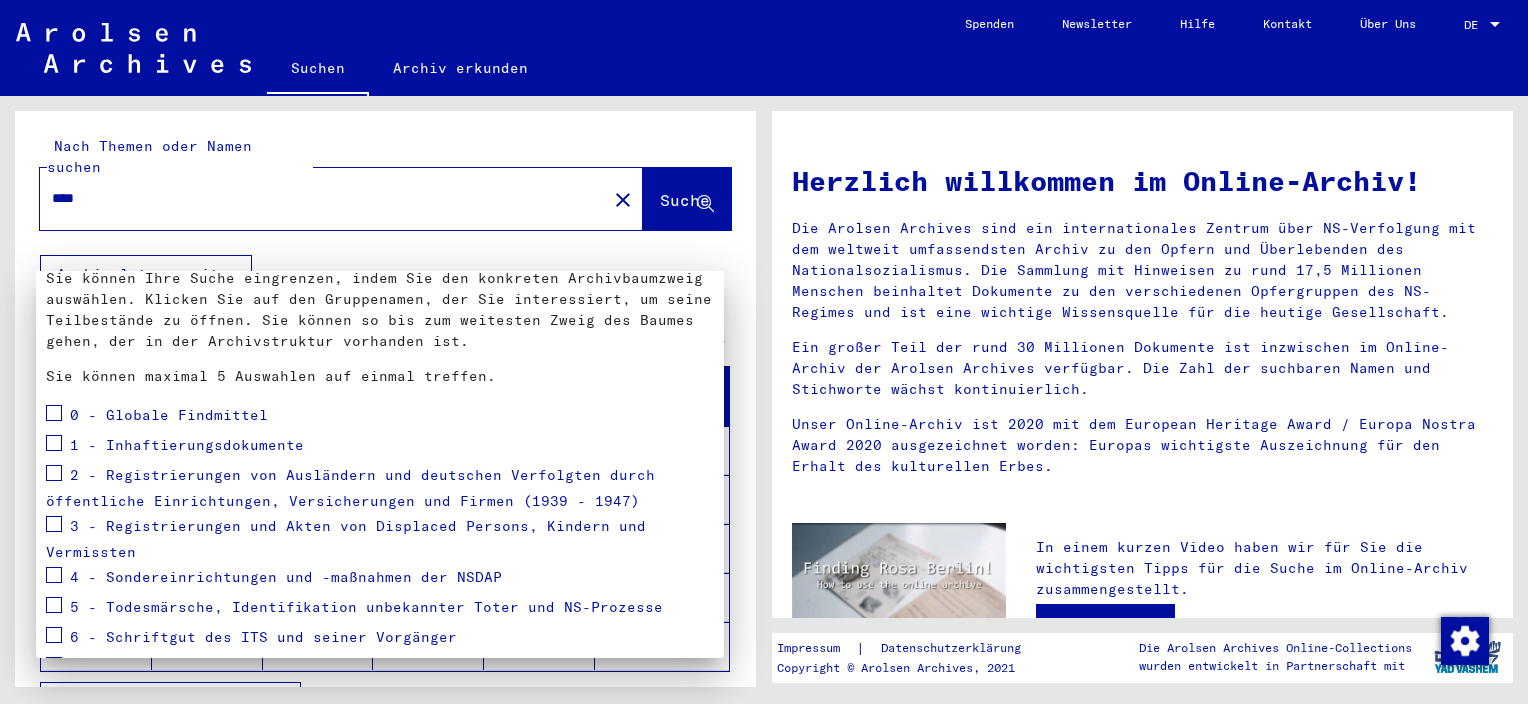 scroll, scrollTop: 0, scrollLeft: 0, axis: both 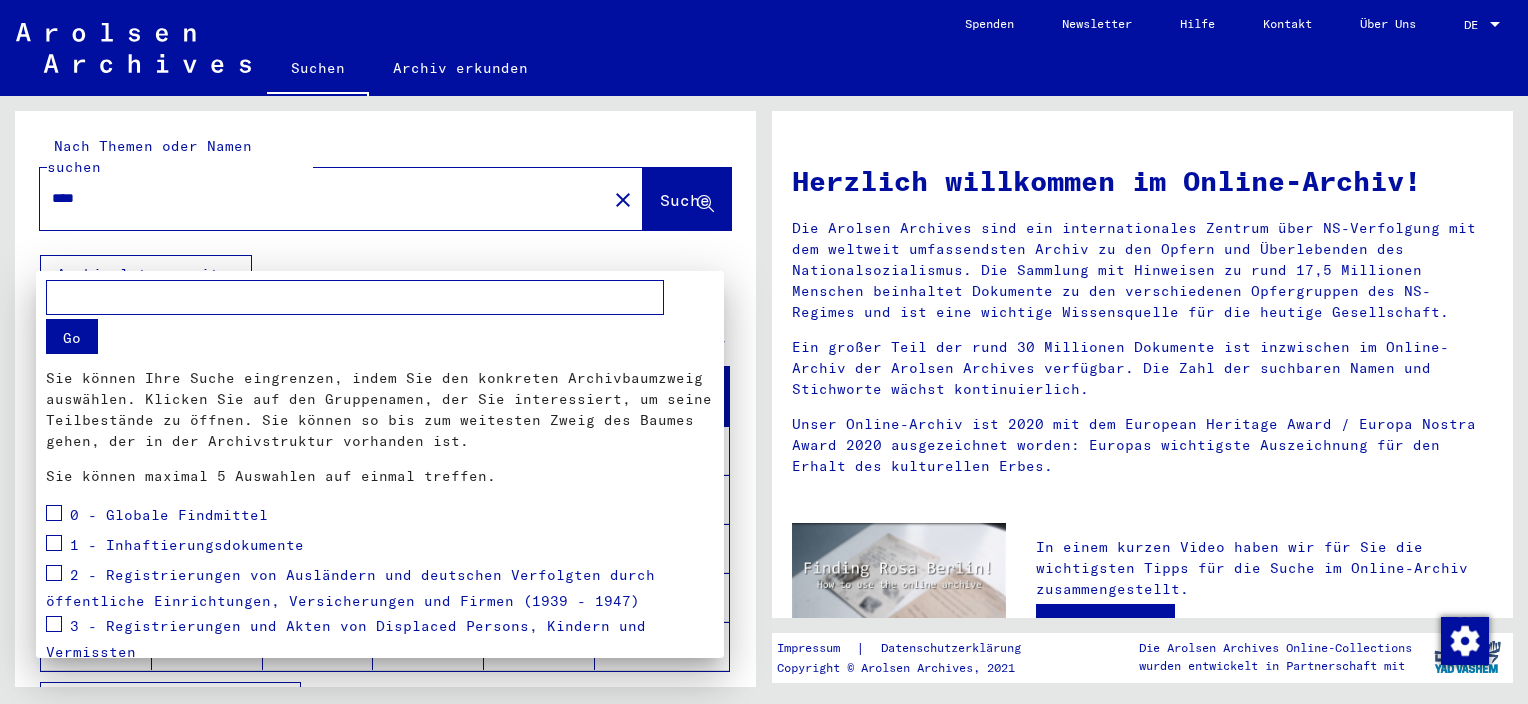 click at bounding box center [764, 352] 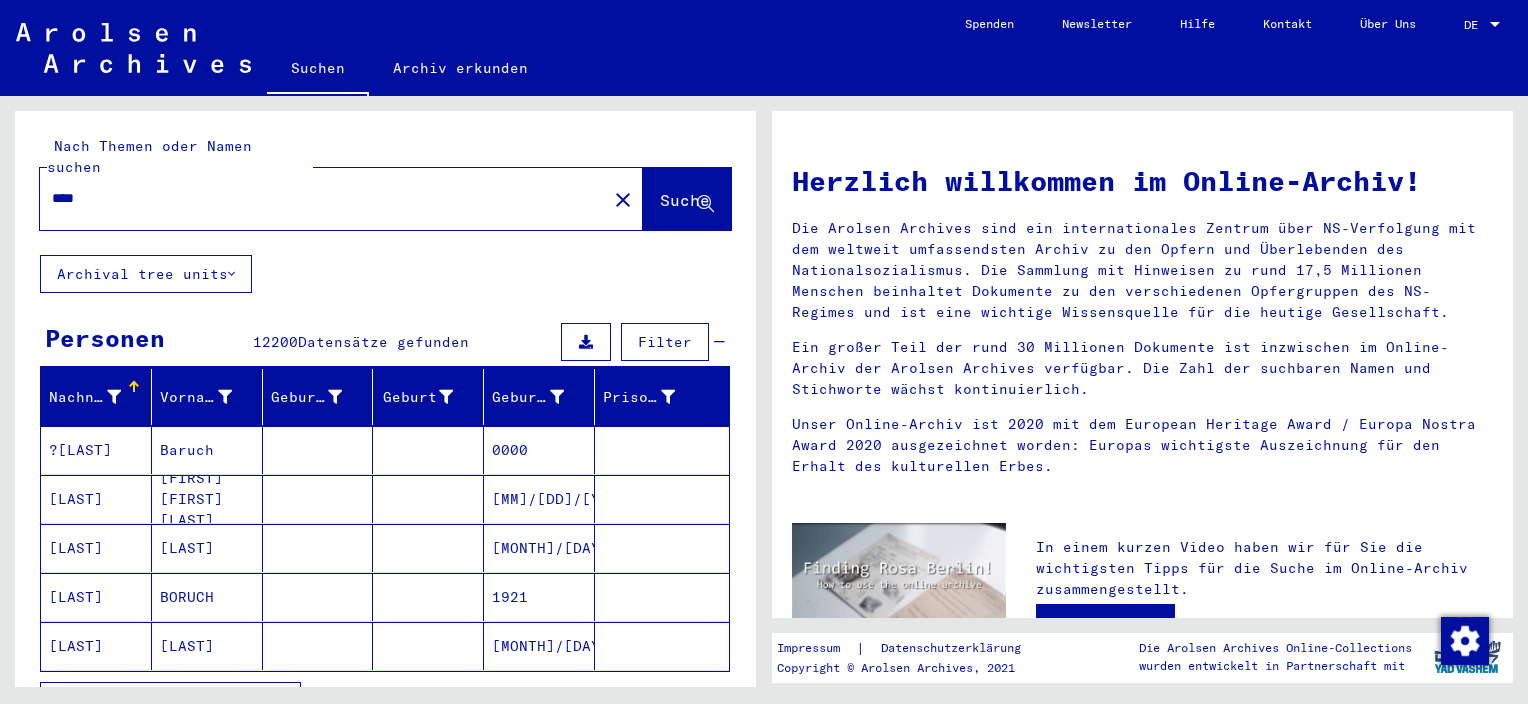 click at bounding box center (114, 397) 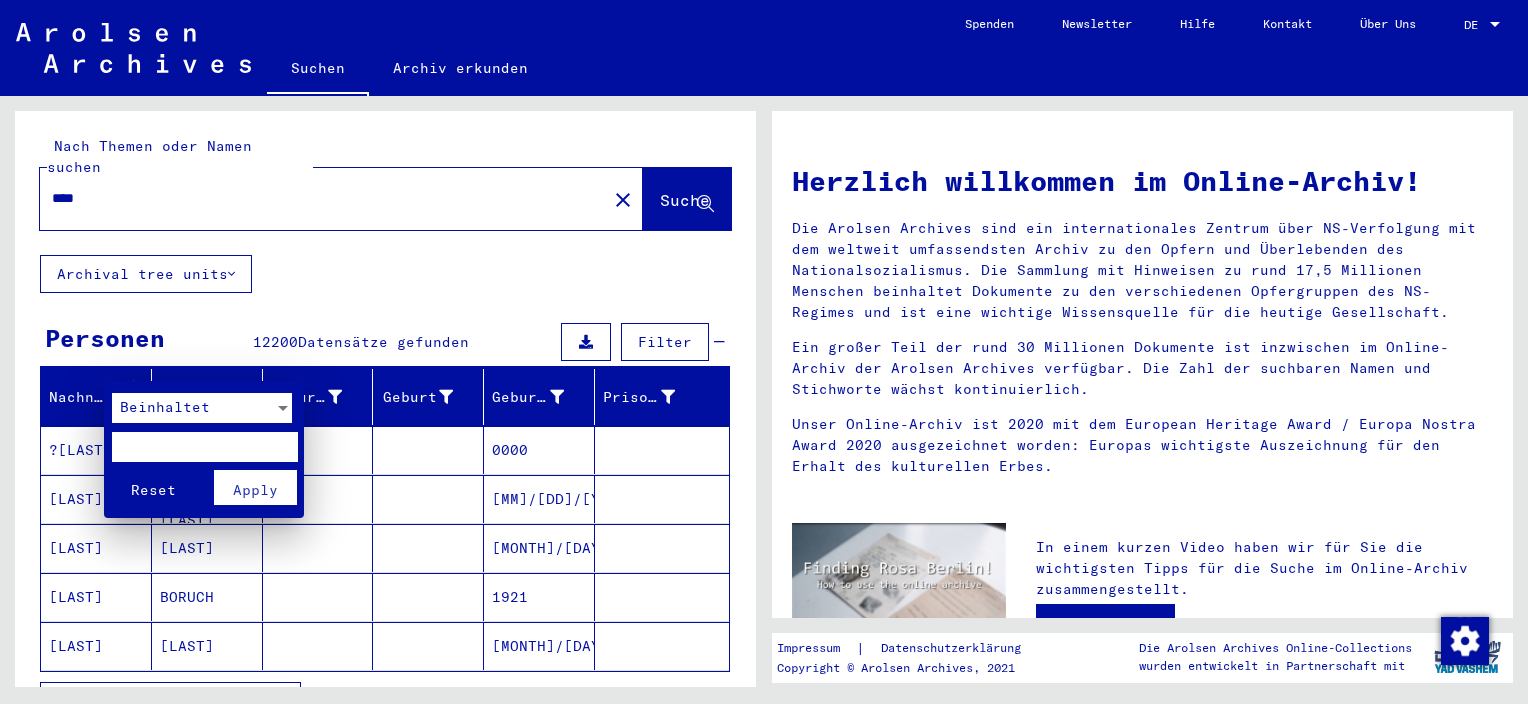 click at bounding box center (283, 408) 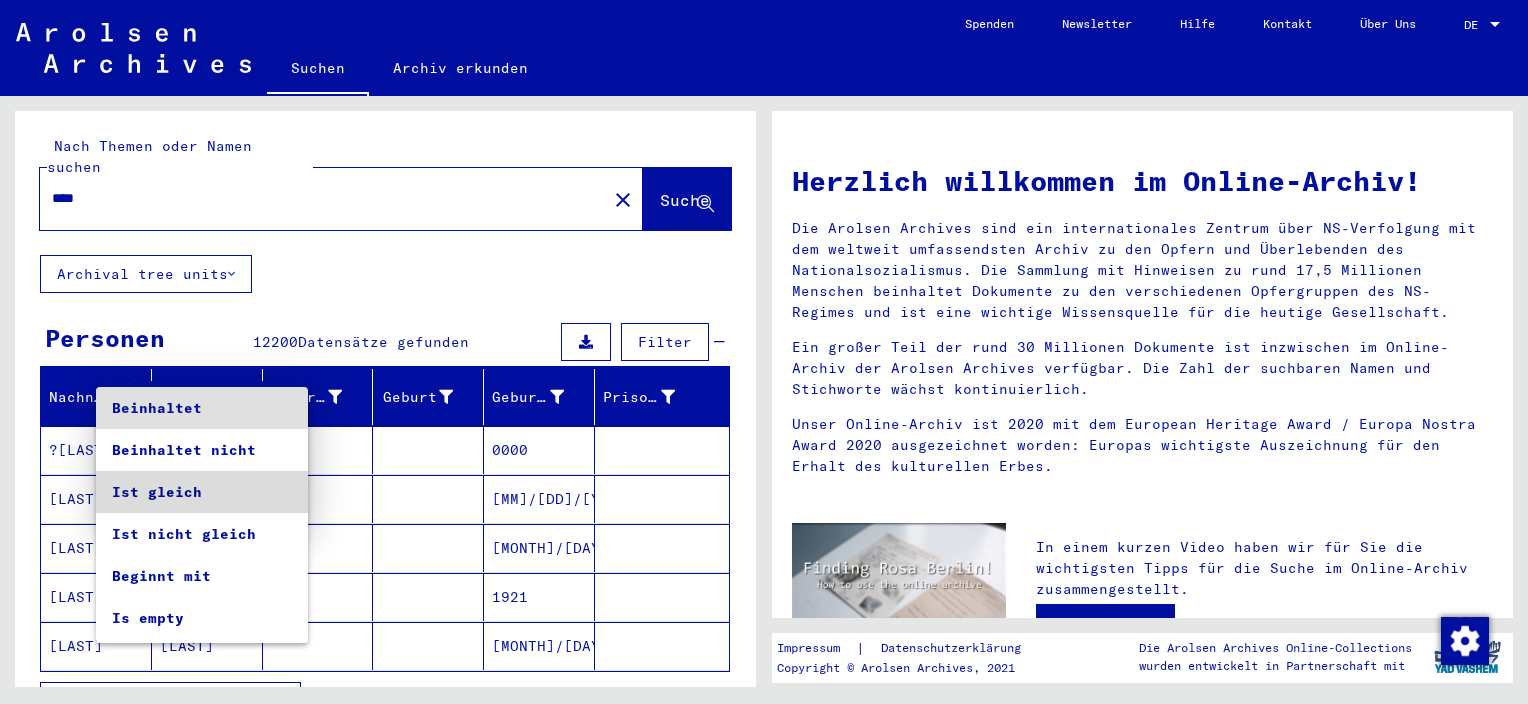 click on "Ist gleich" at bounding box center [202, 492] 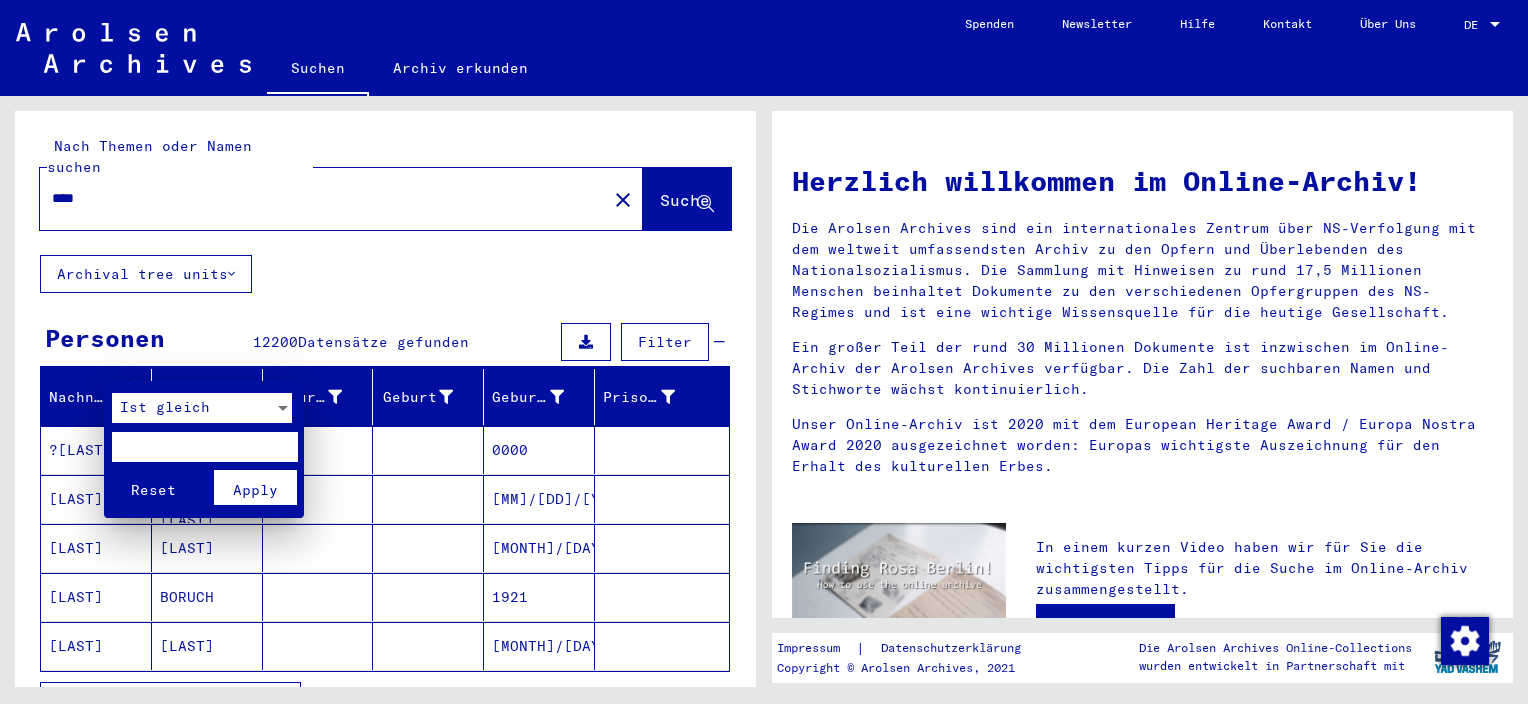 click at bounding box center (204, 447) 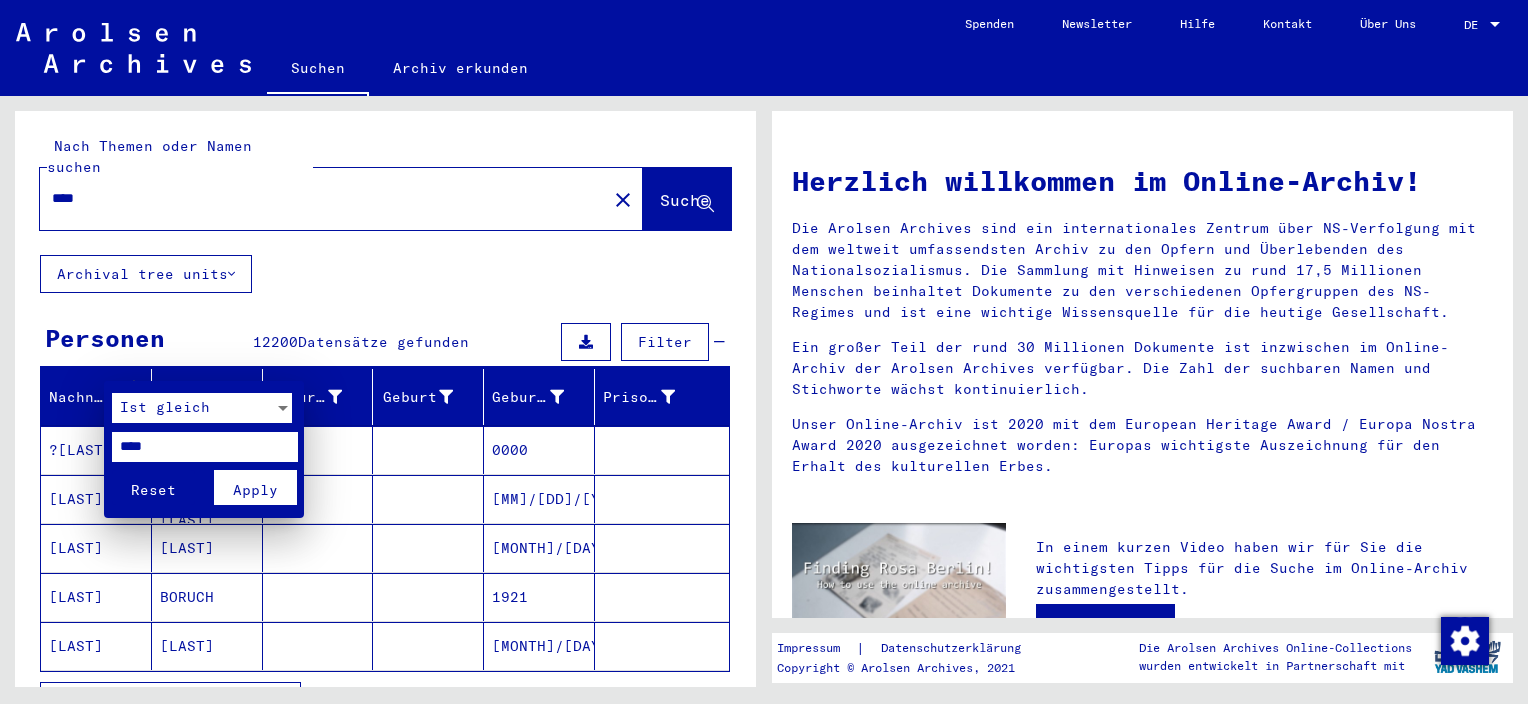 type on "****" 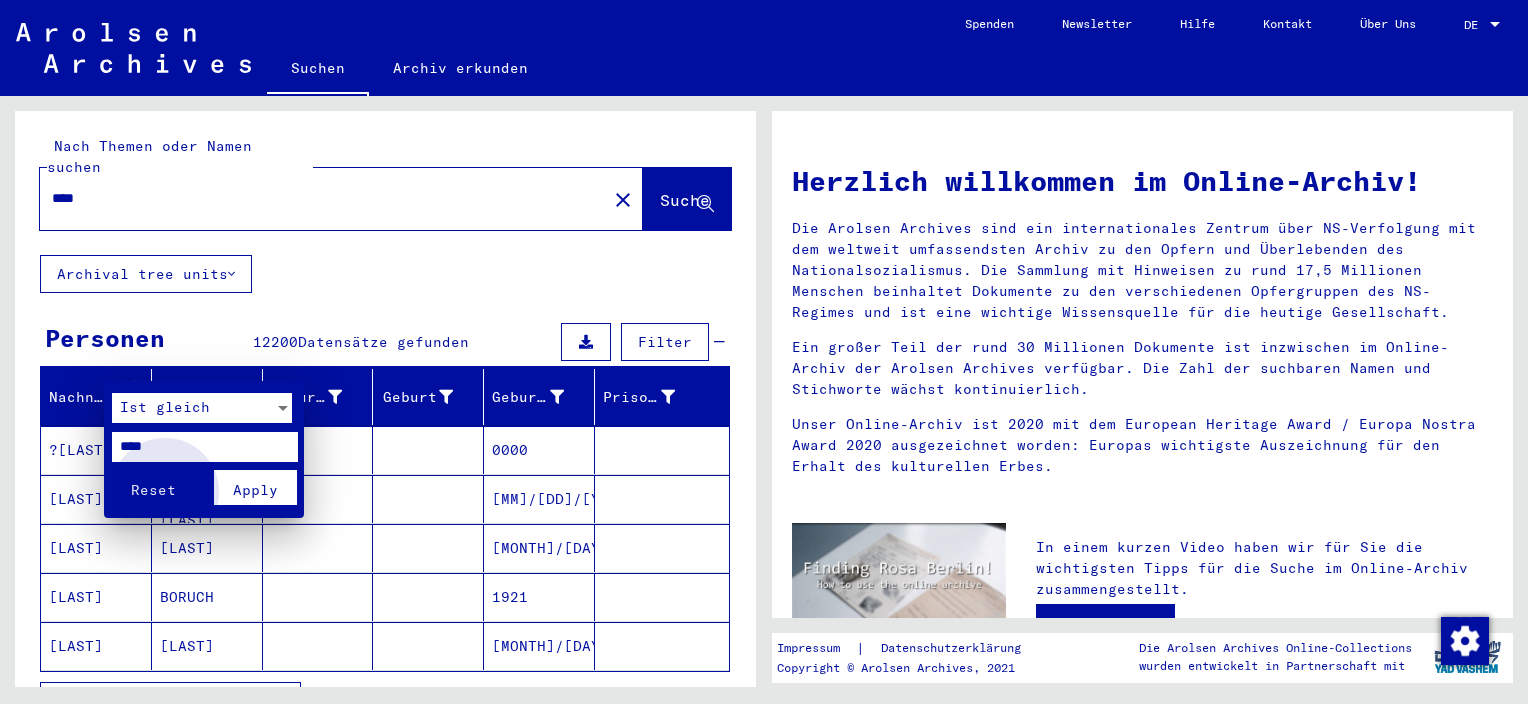 click on "Apply" at bounding box center [255, 487] 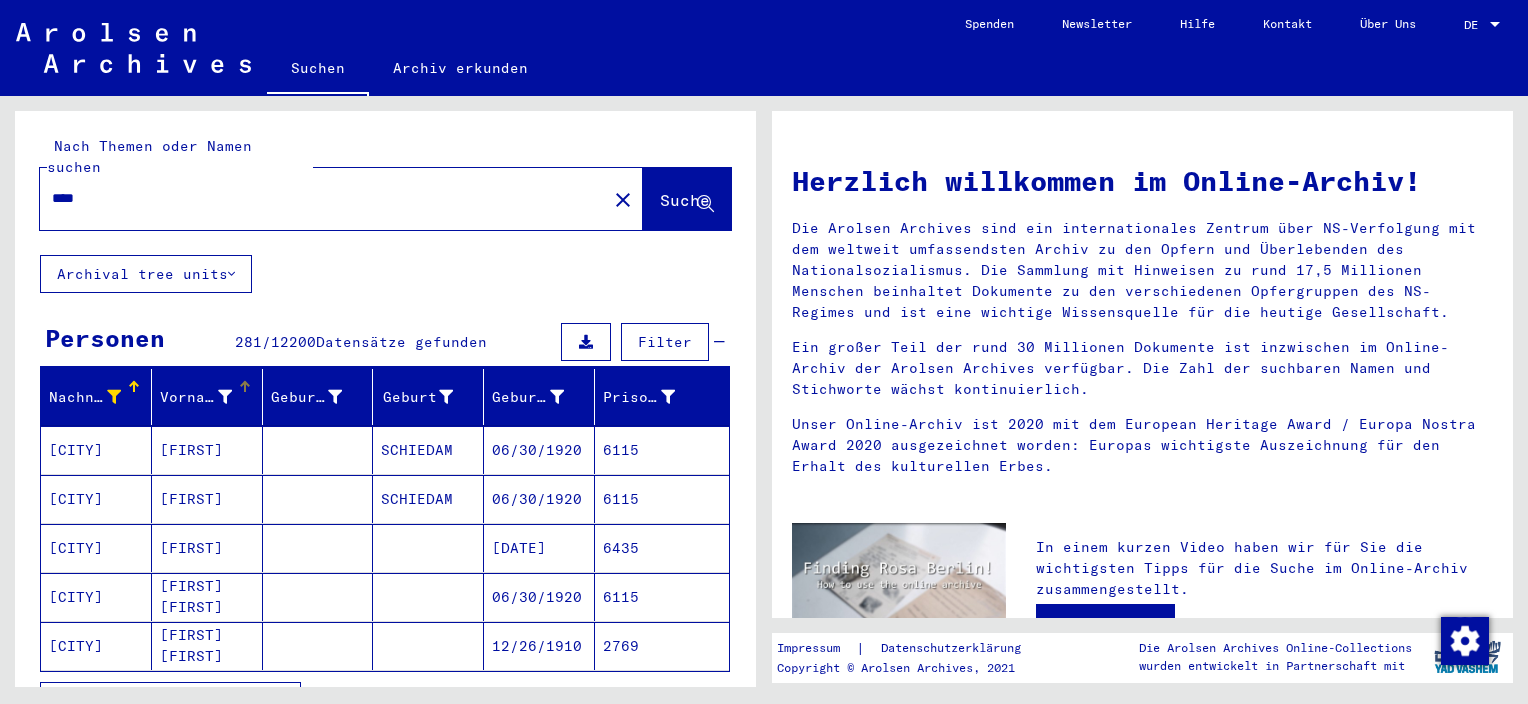 click at bounding box center (245, 387) 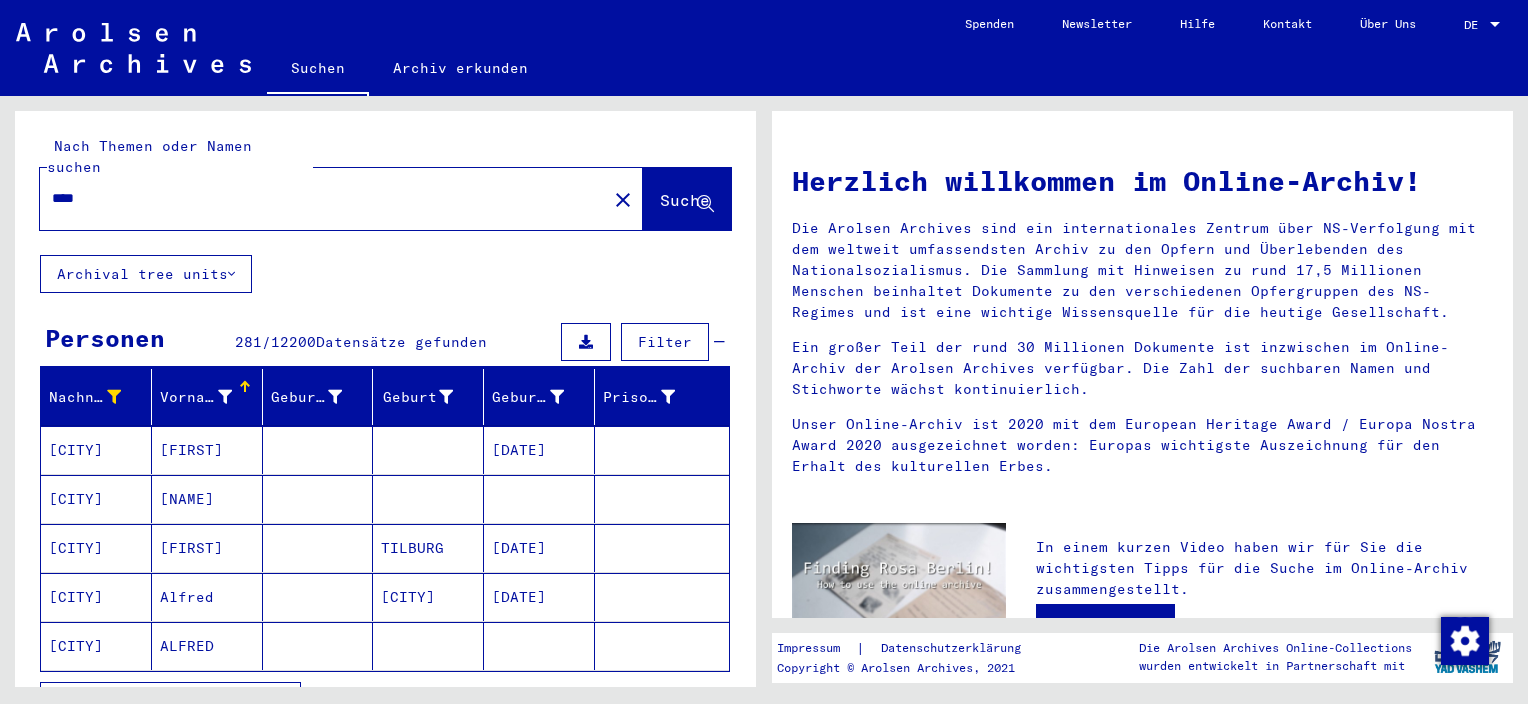 scroll, scrollTop: 100, scrollLeft: 0, axis: vertical 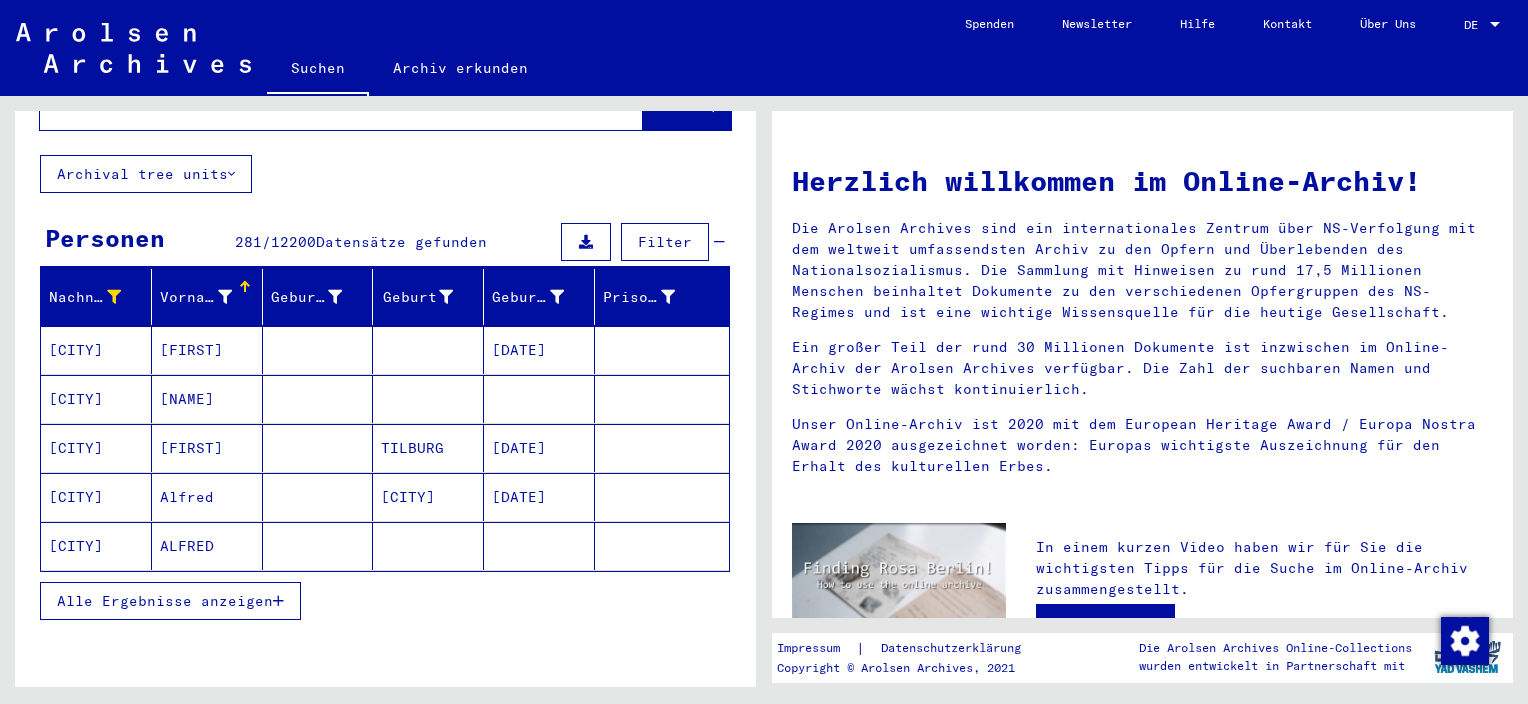 click at bounding box center (278, 601) 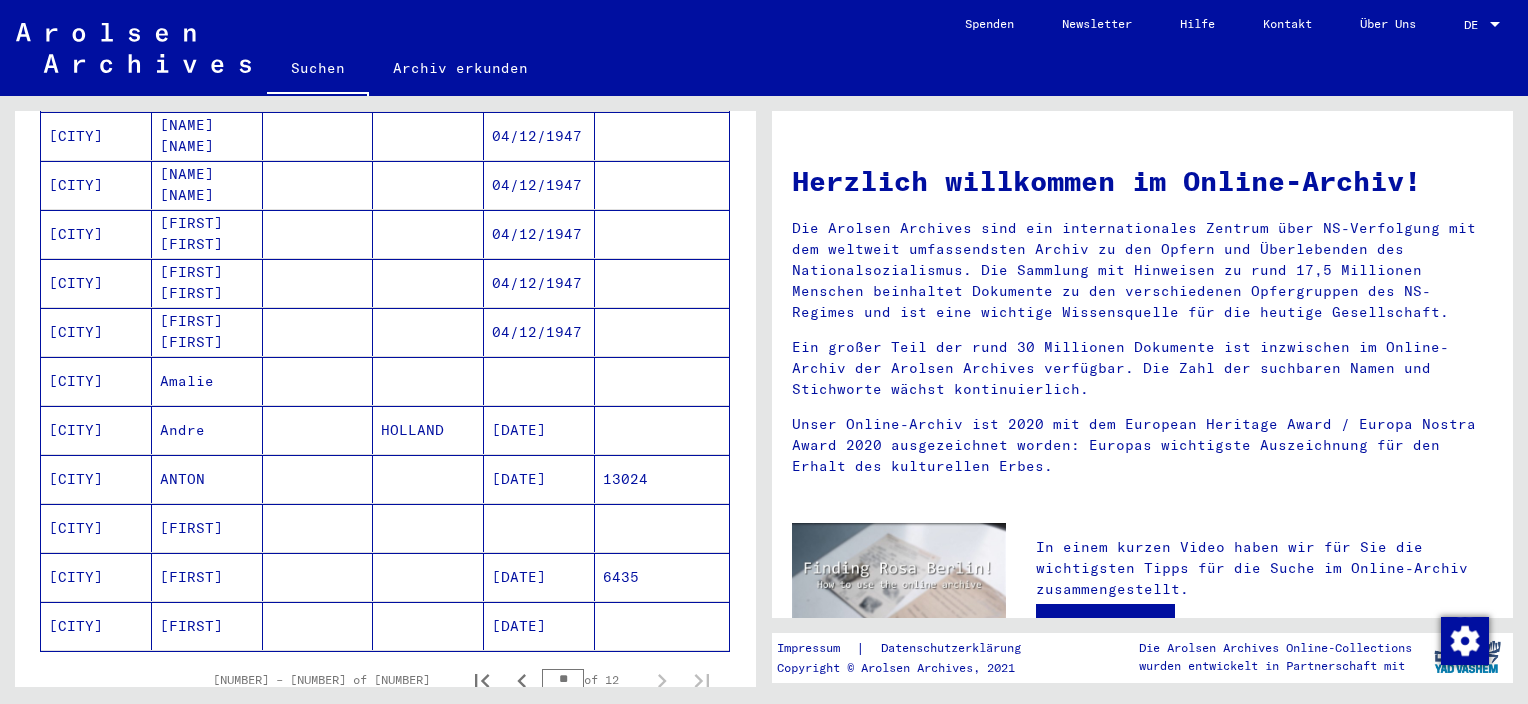 scroll, scrollTop: 1200, scrollLeft: 0, axis: vertical 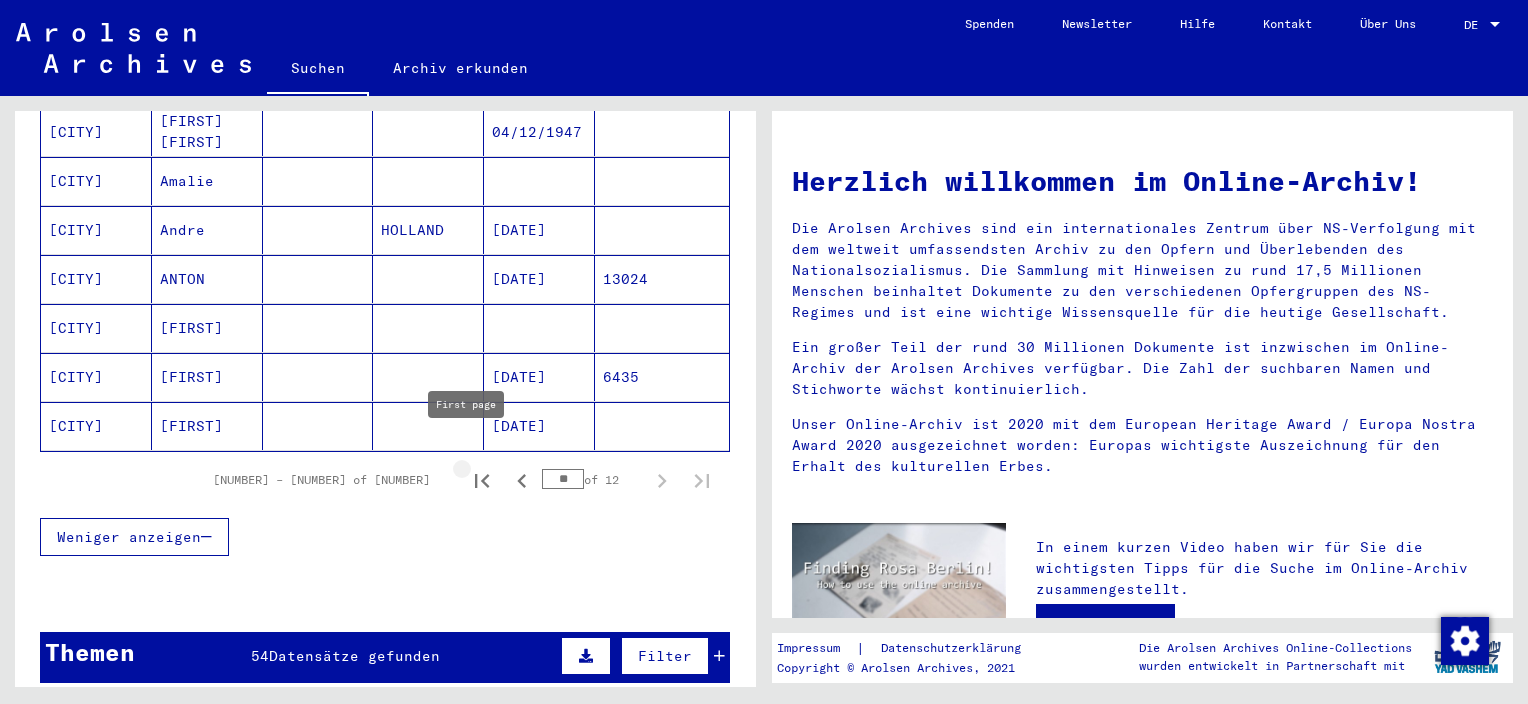 click 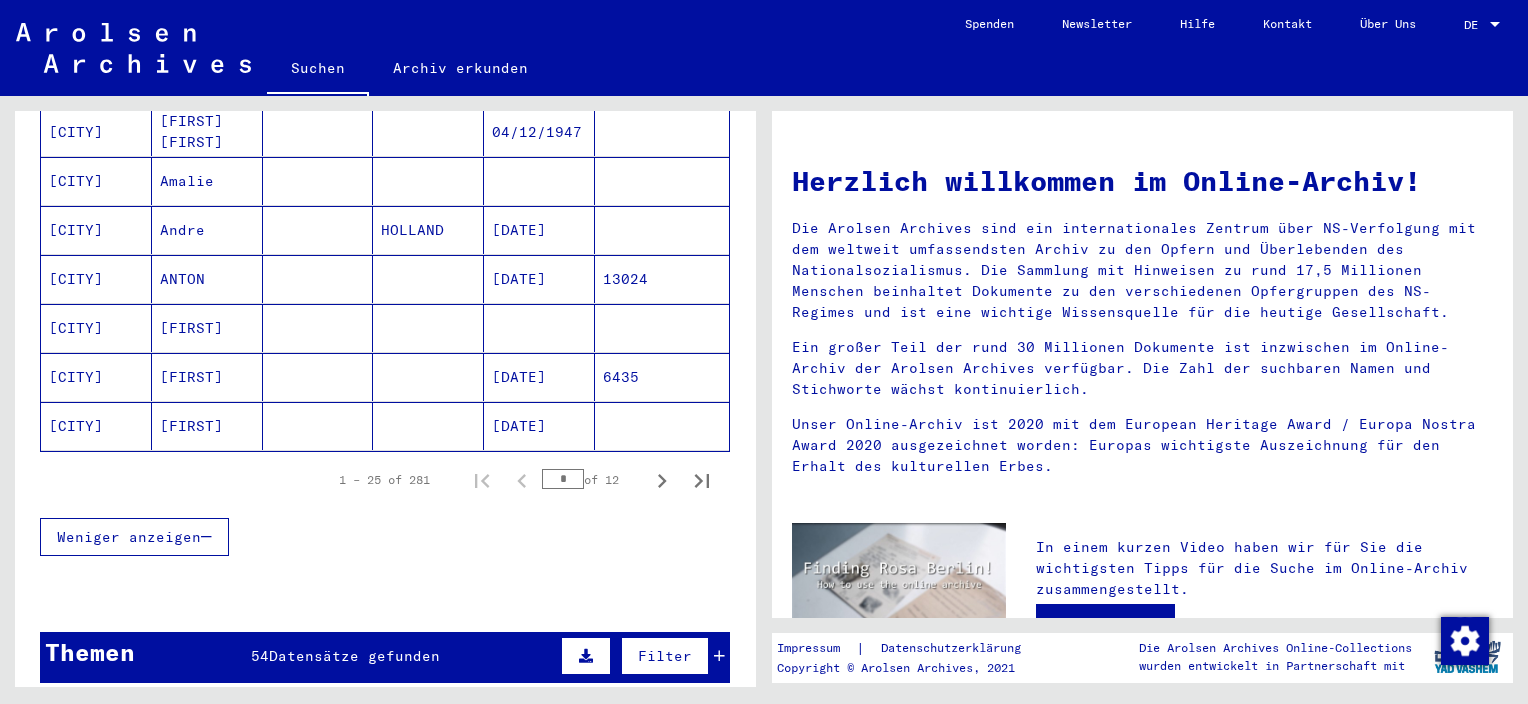 click on "Weniger anzeigen" at bounding box center [385, 537] 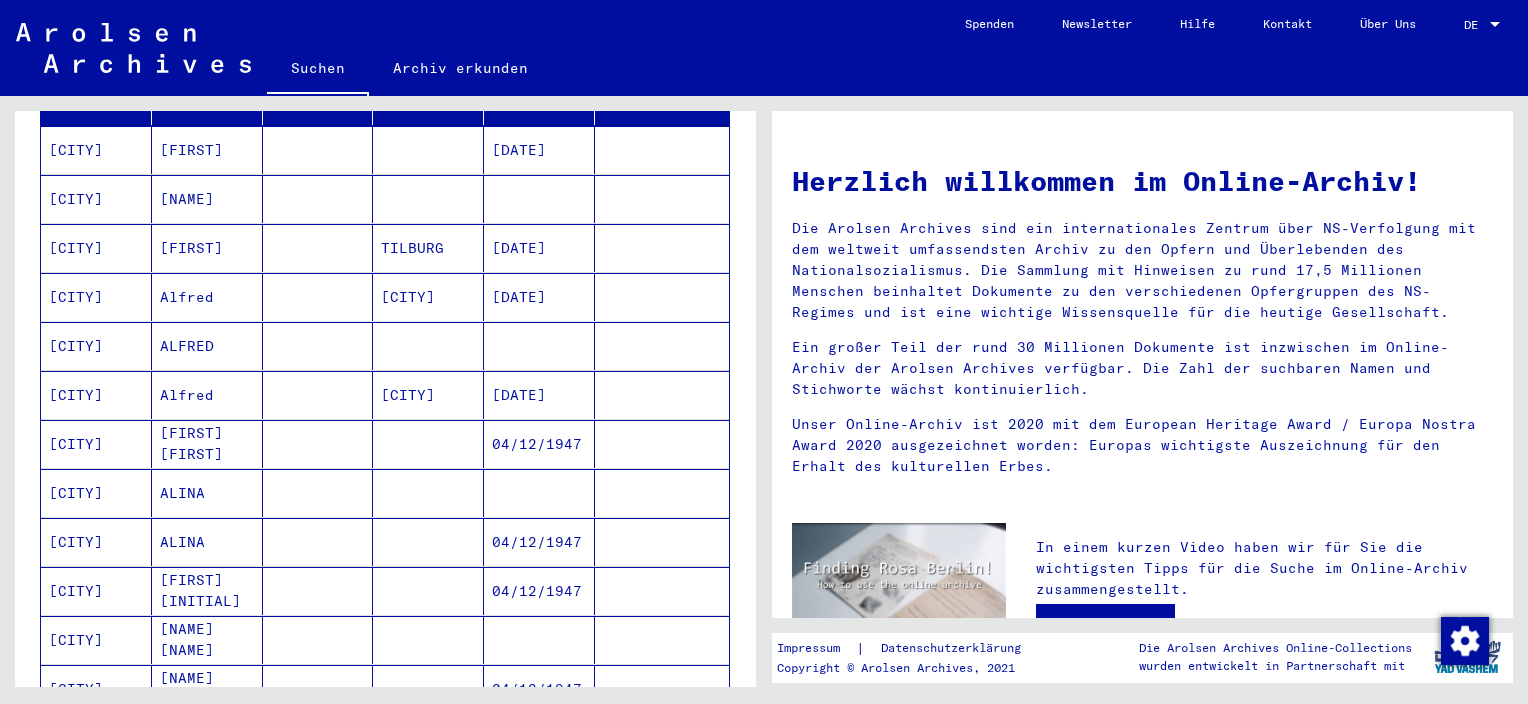 scroll, scrollTop: 0, scrollLeft: 0, axis: both 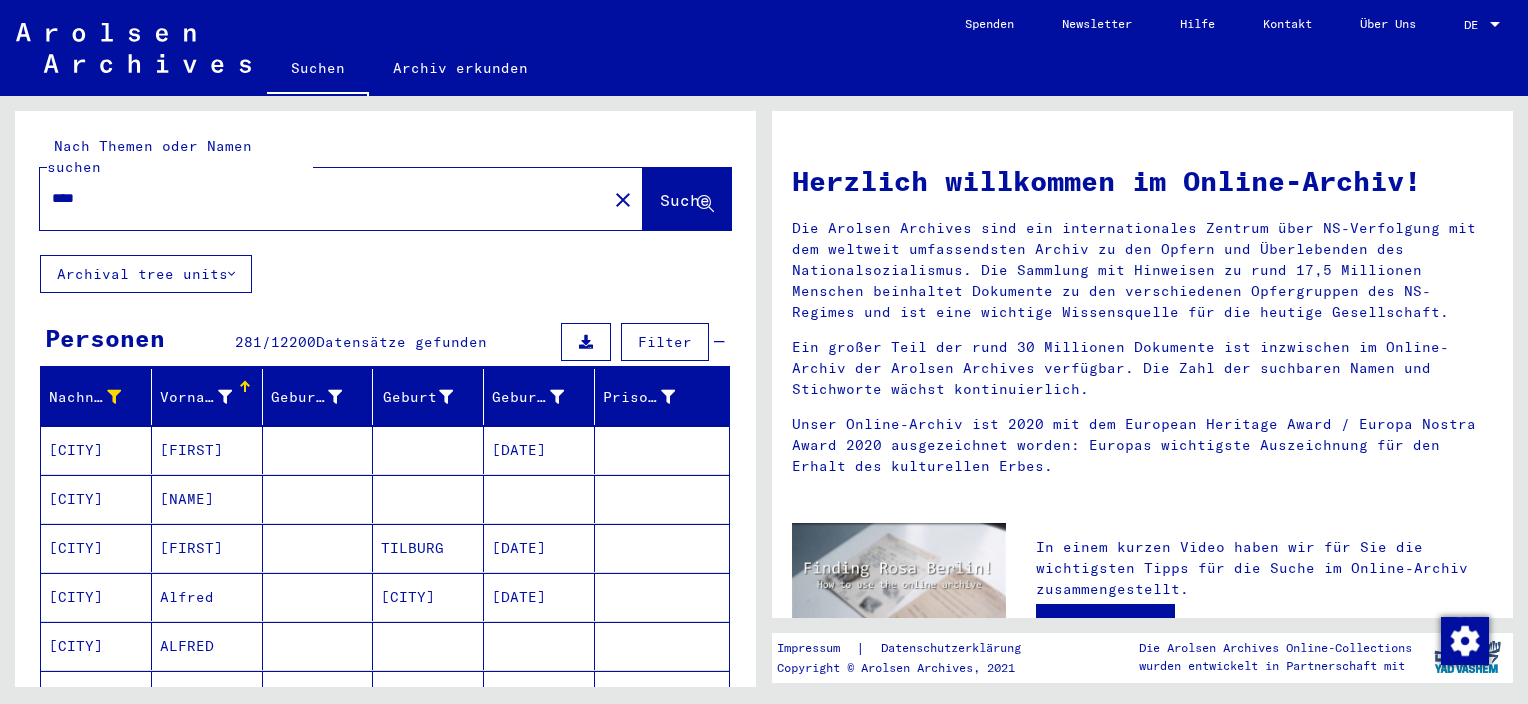 click at bounding box center (586, 342) 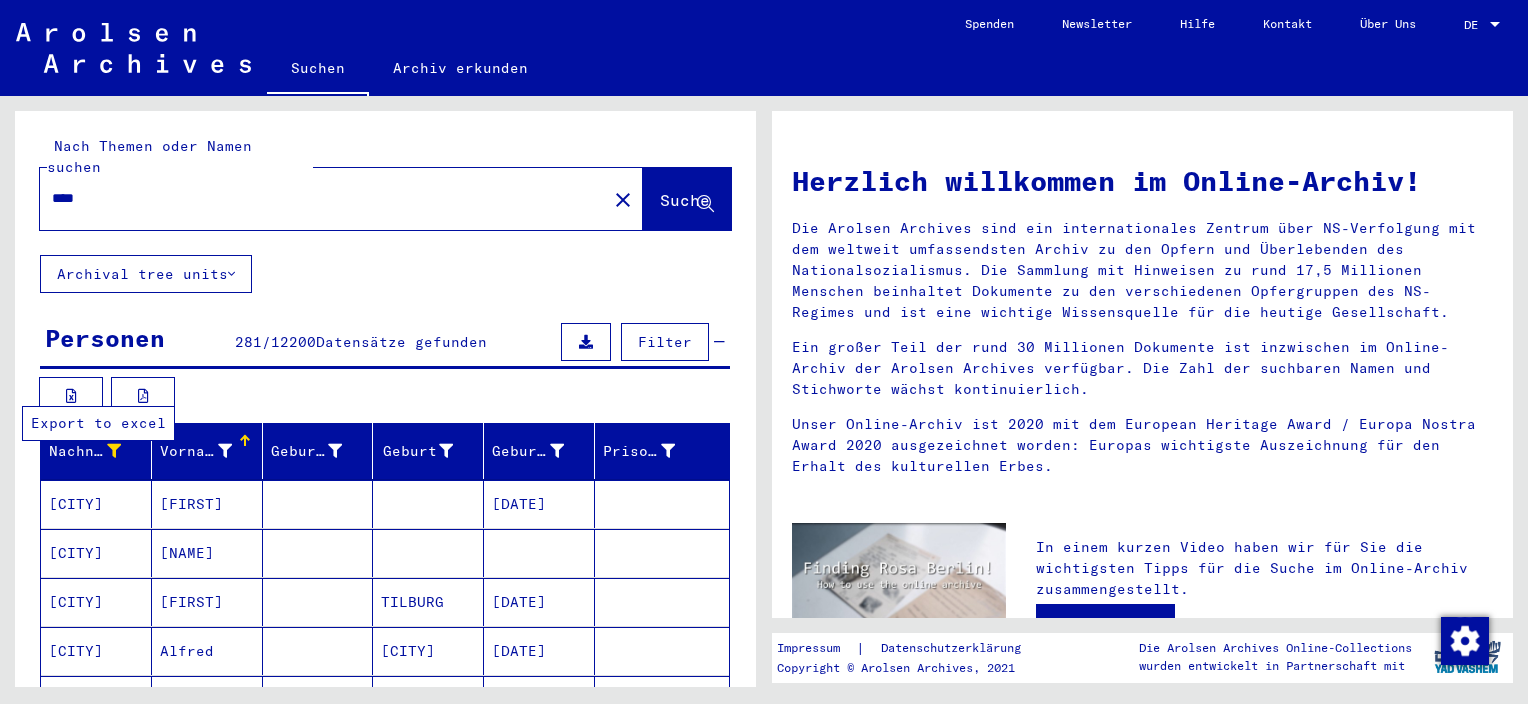 click at bounding box center [71, 396] 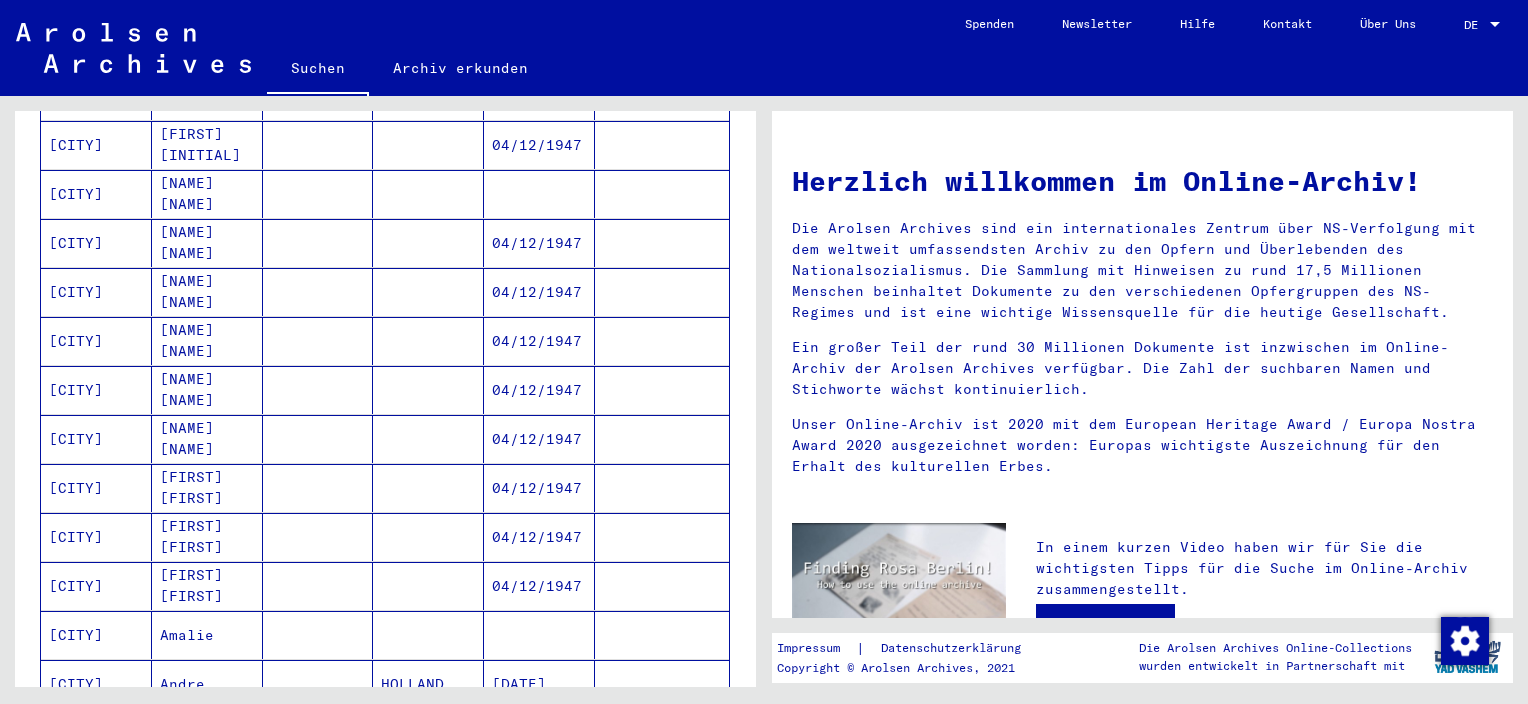 scroll, scrollTop: 1200, scrollLeft: 0, axis: vertical 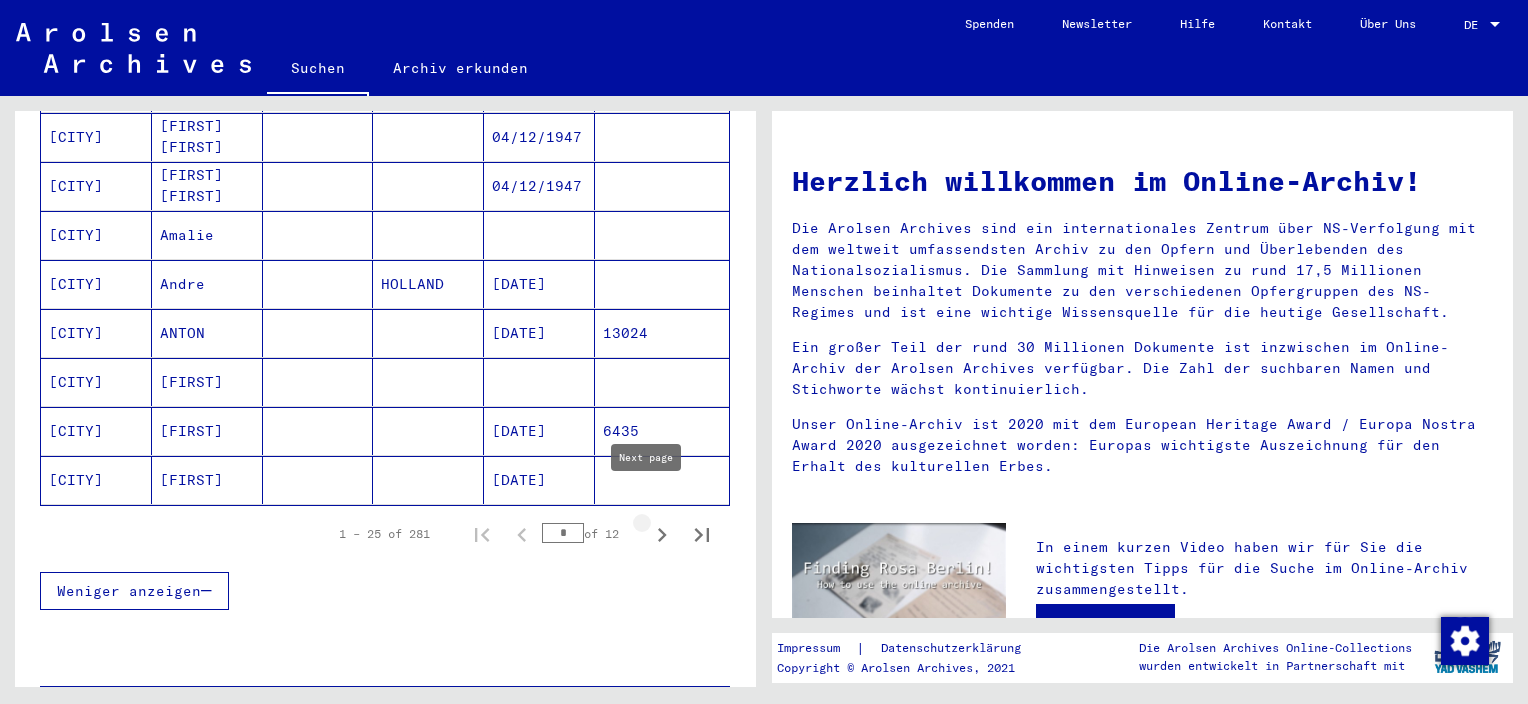 click 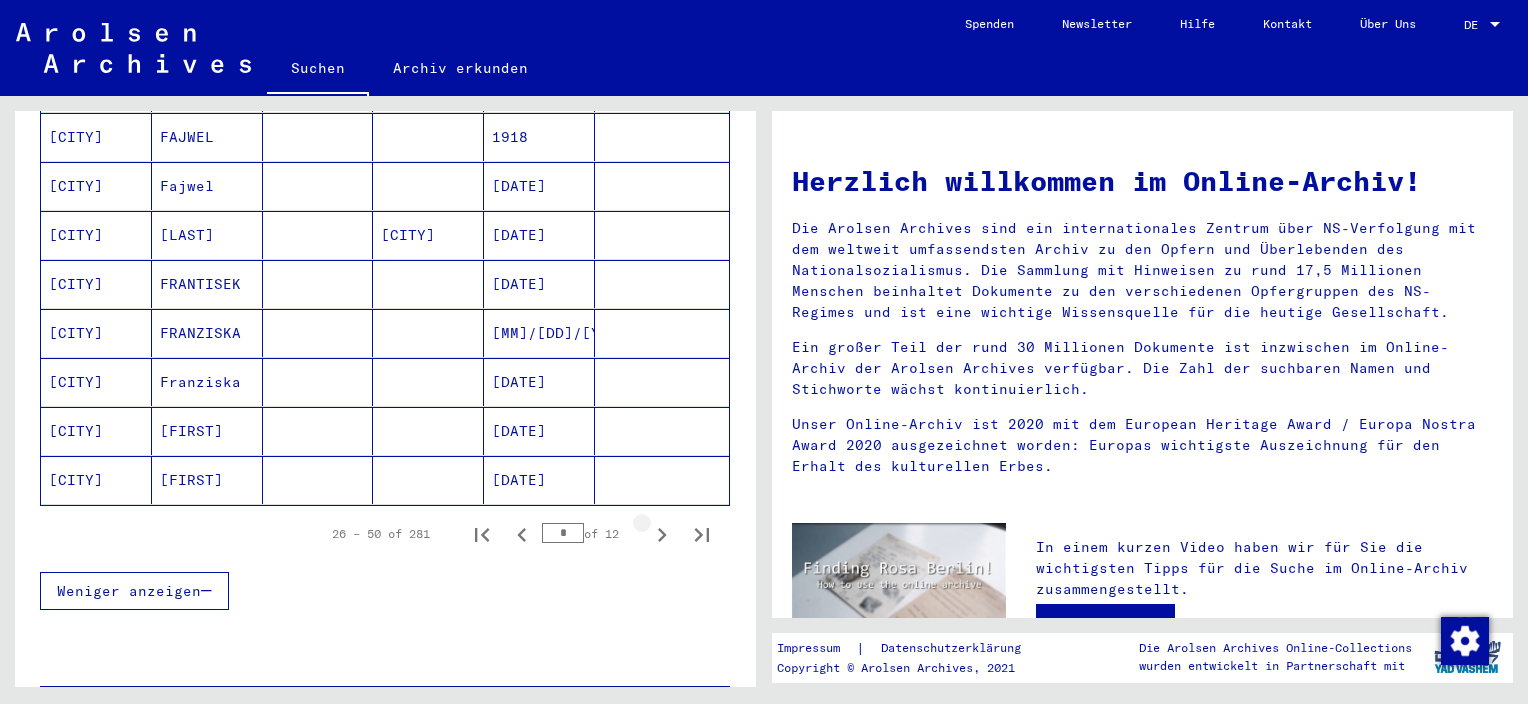 click 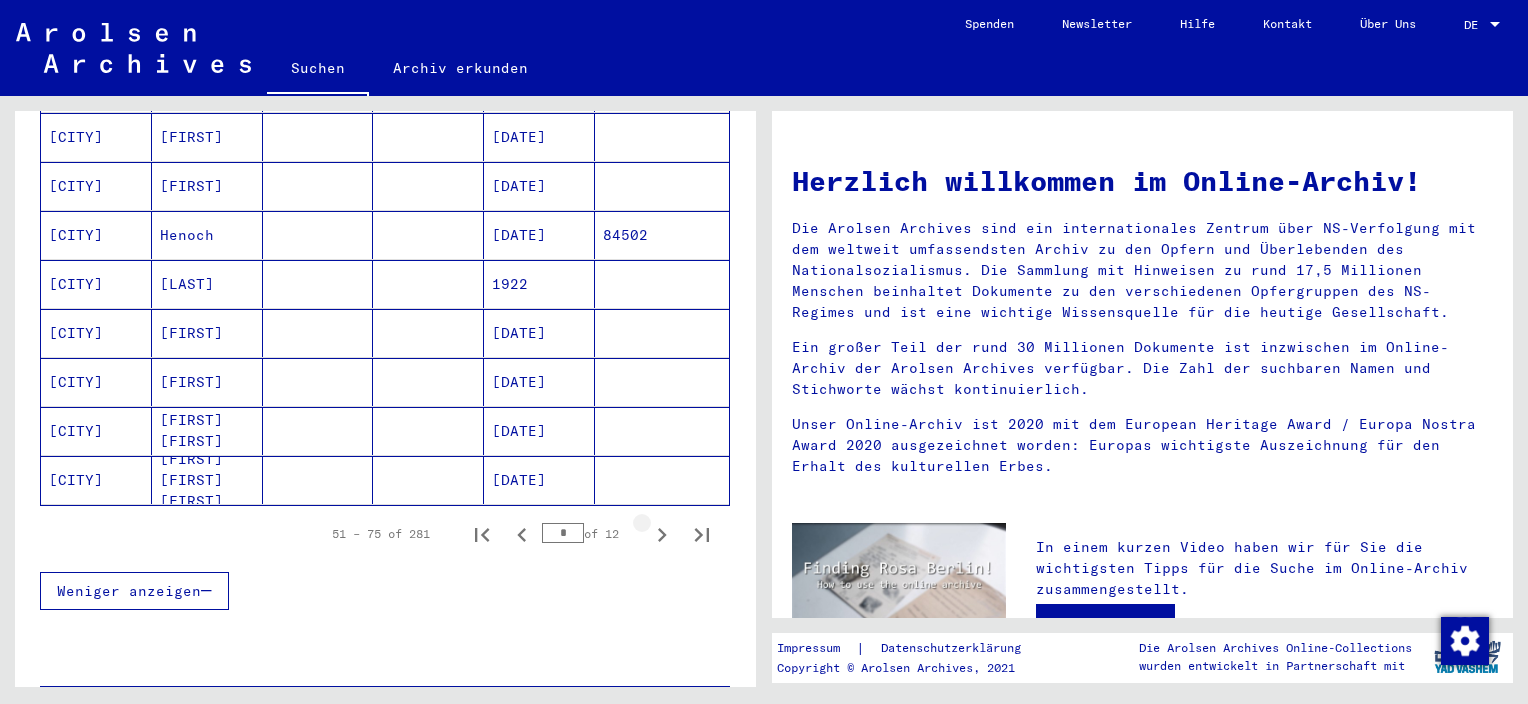 click 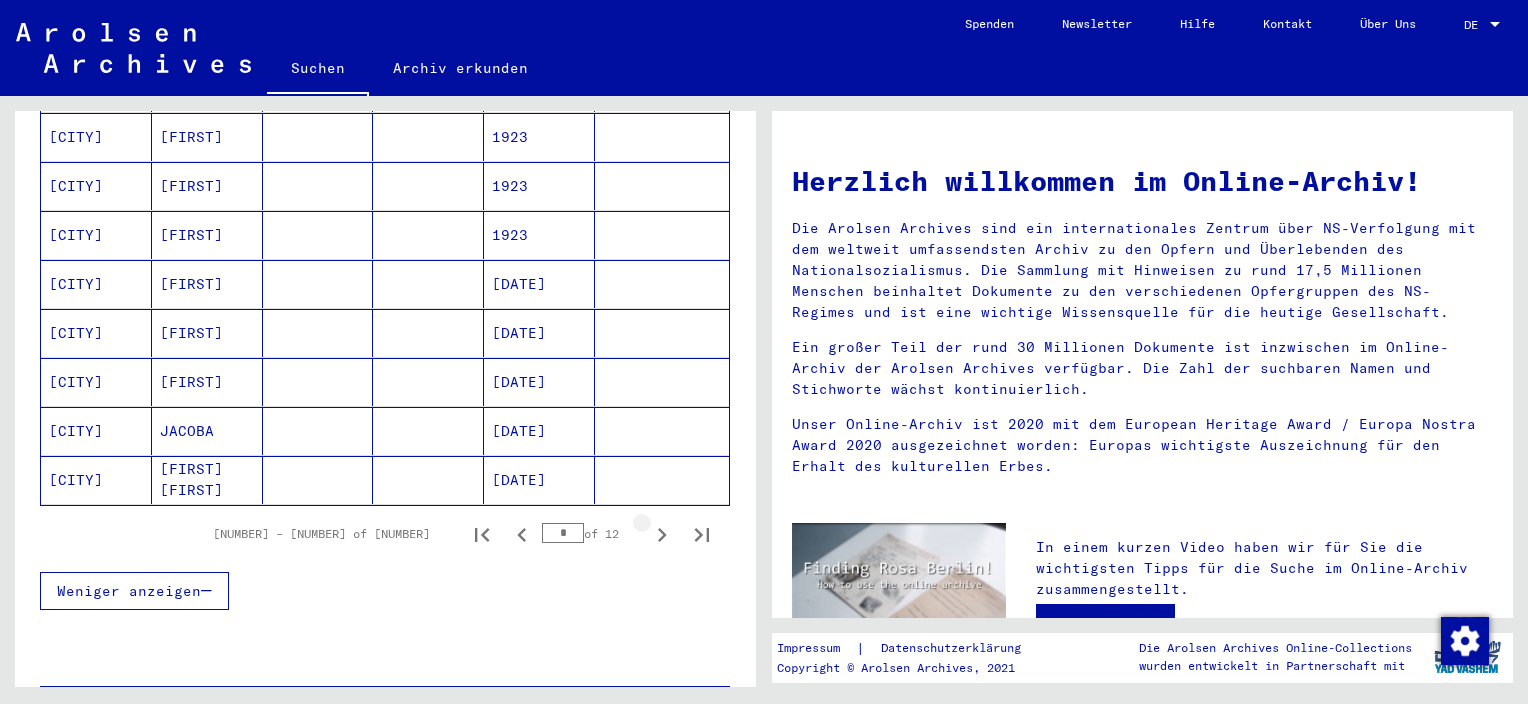 click 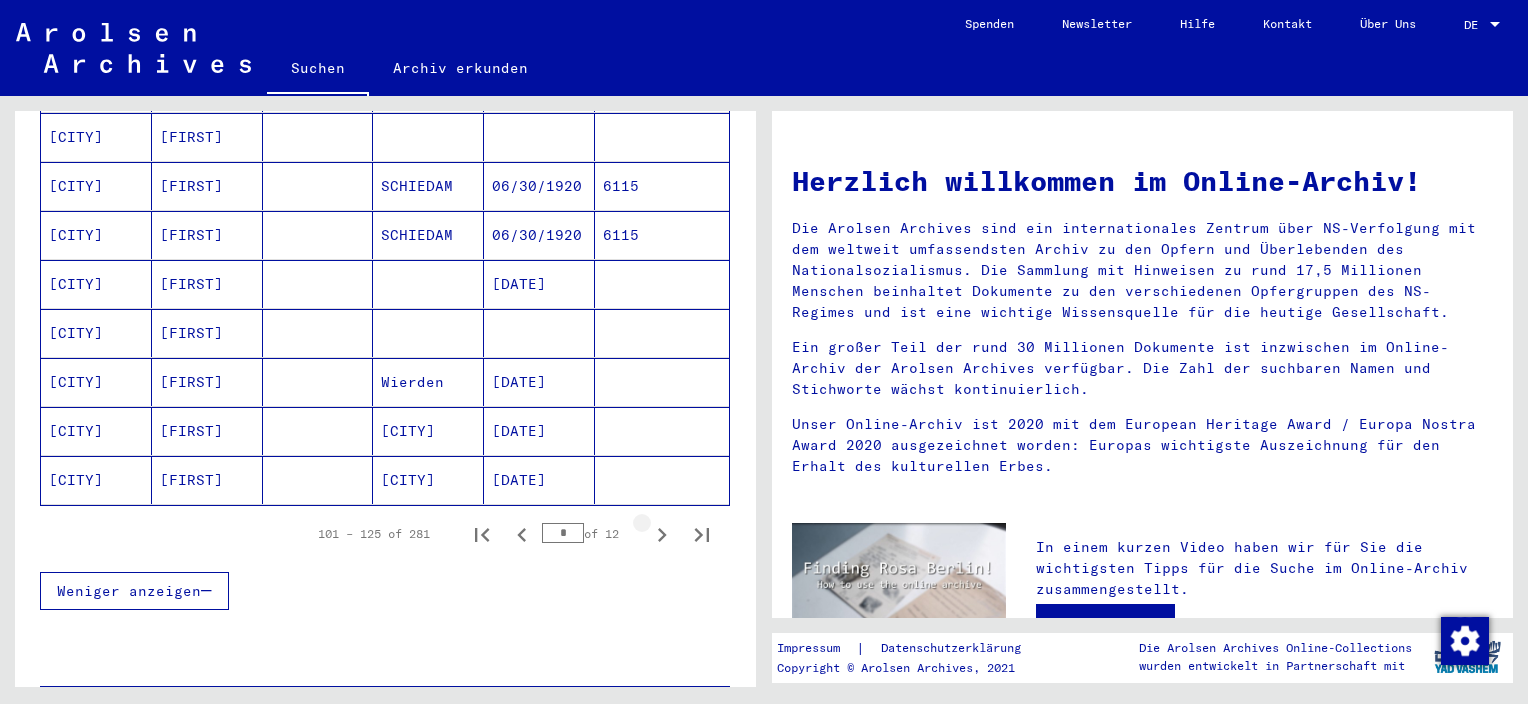 click 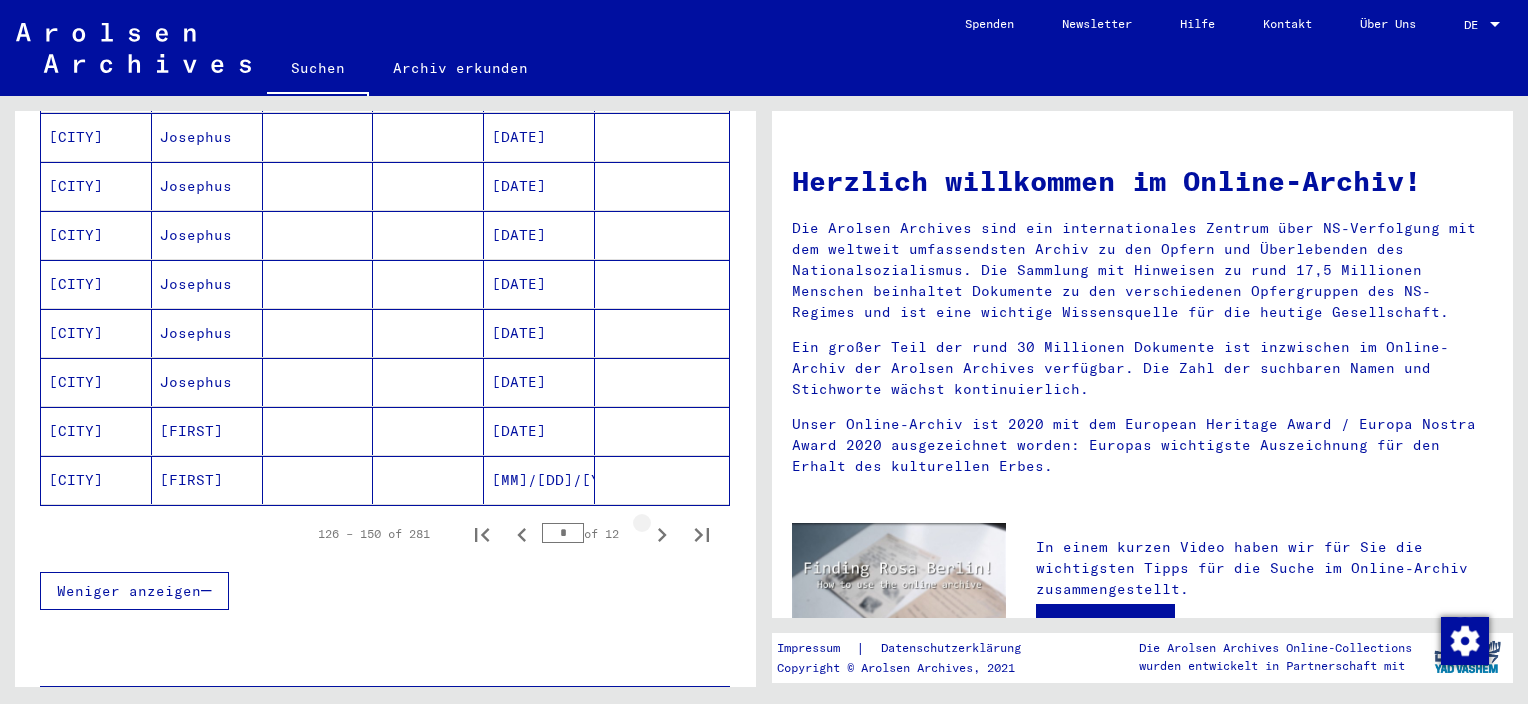 click 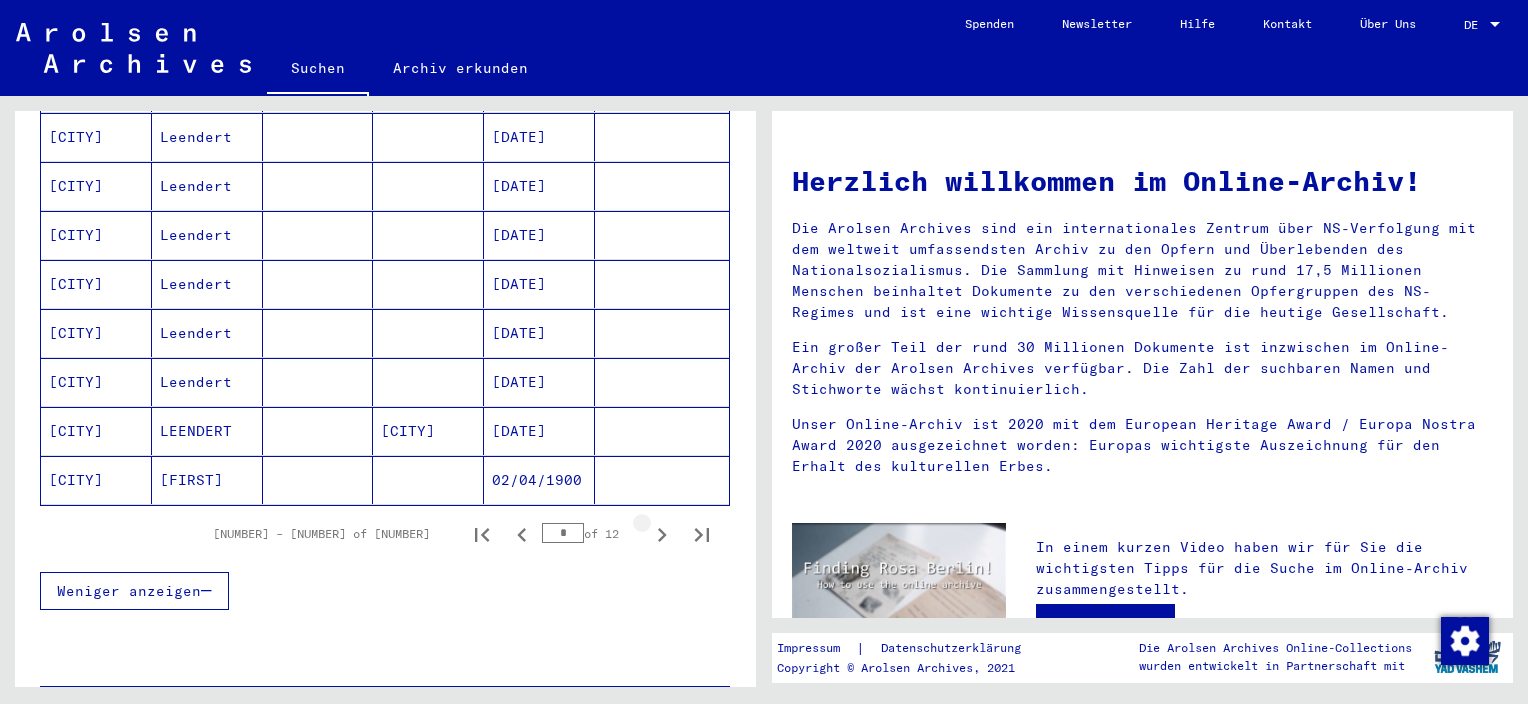 click 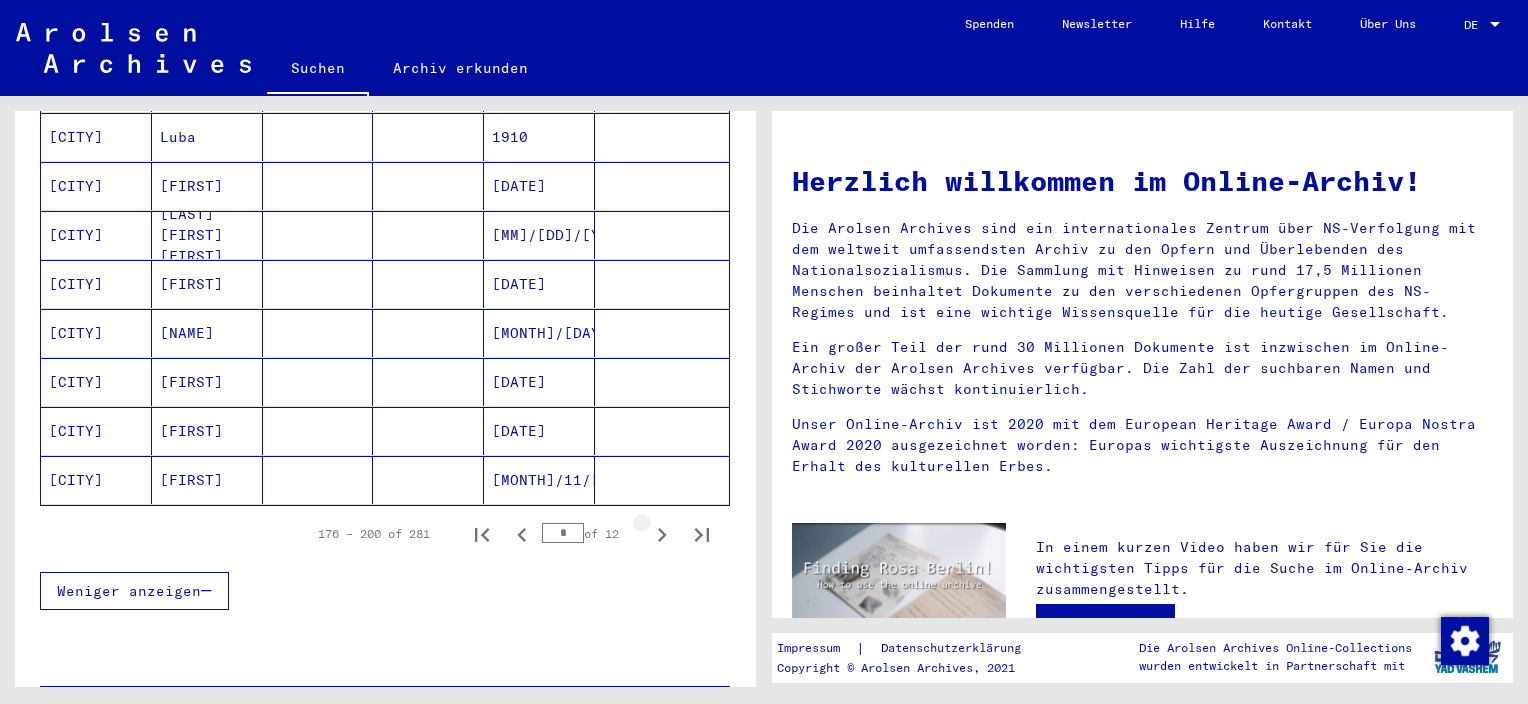 click 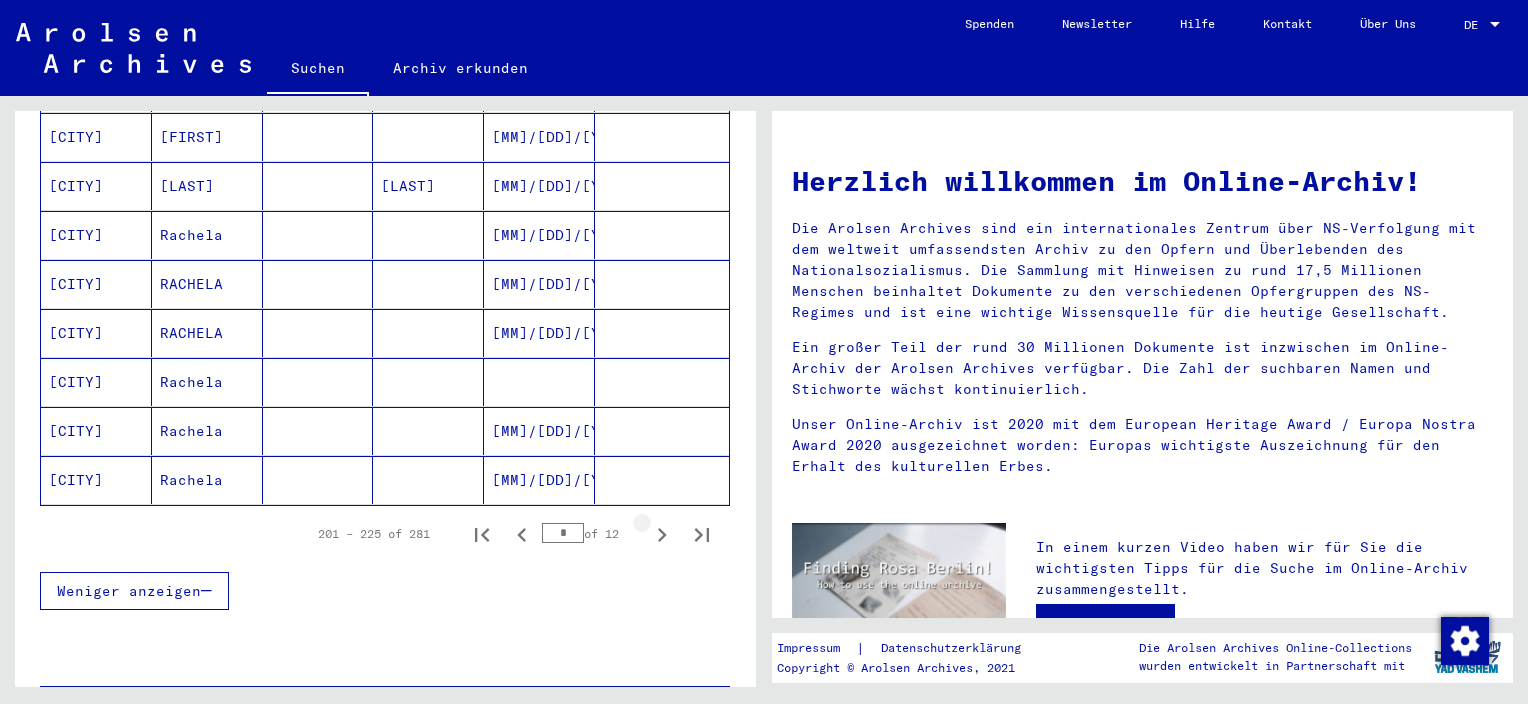 click 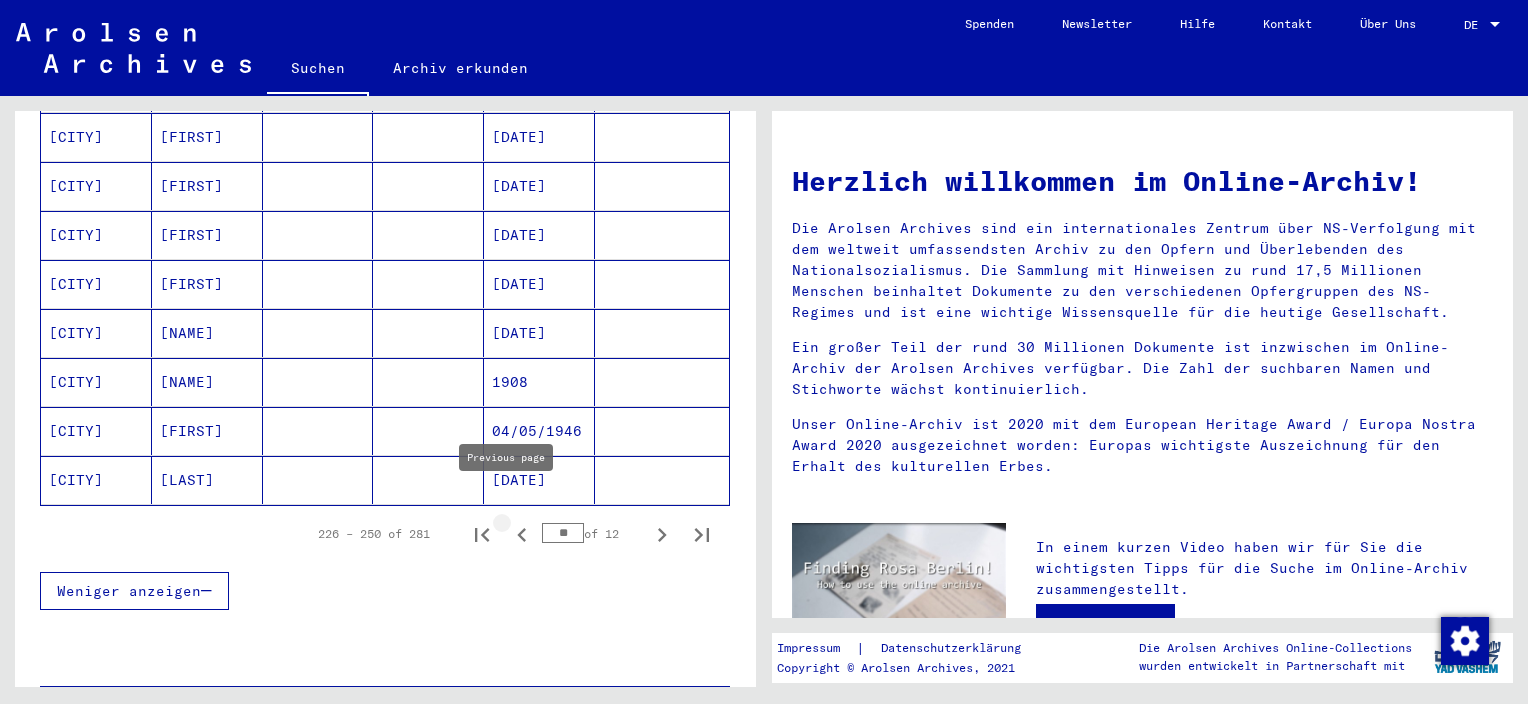 click 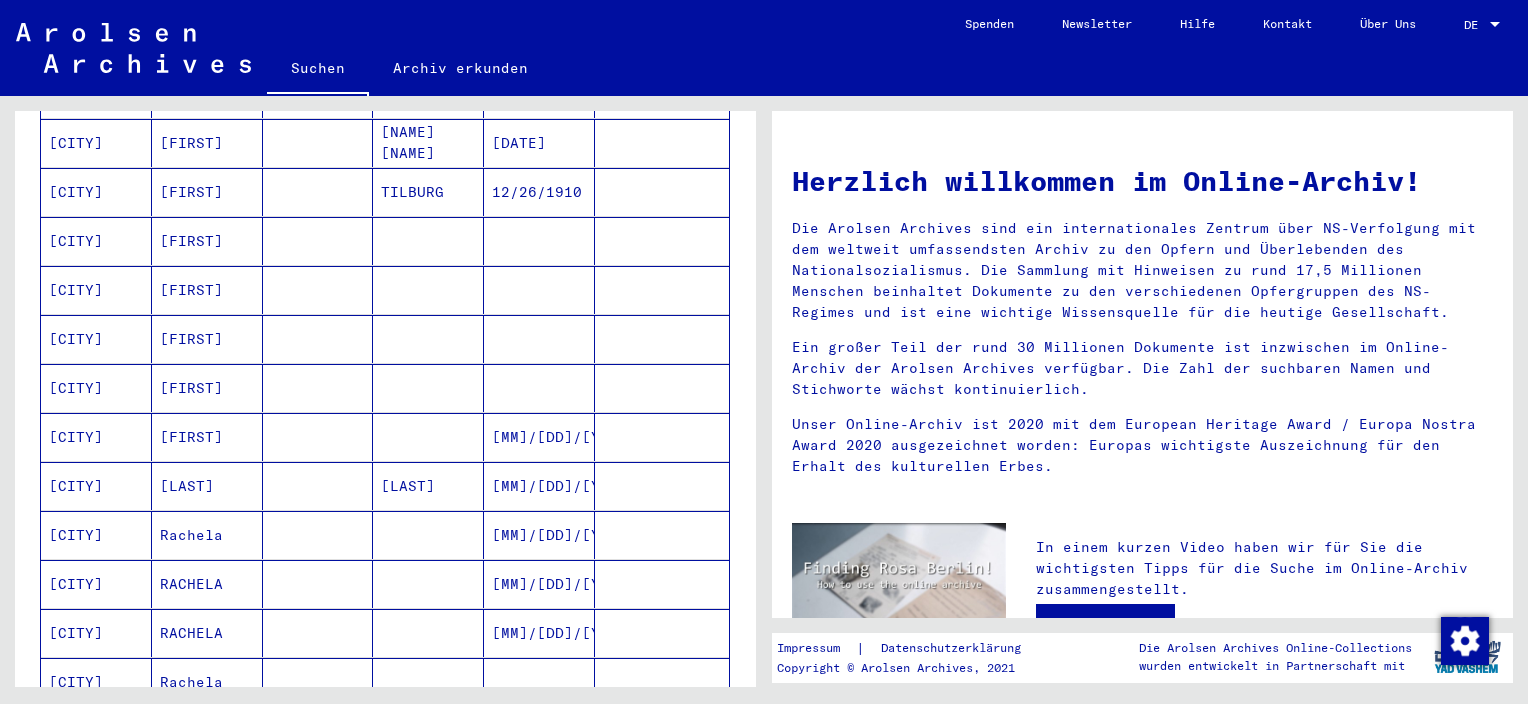 scroll, scrollTop: 800, scrollLeft: 0, axis: vertical 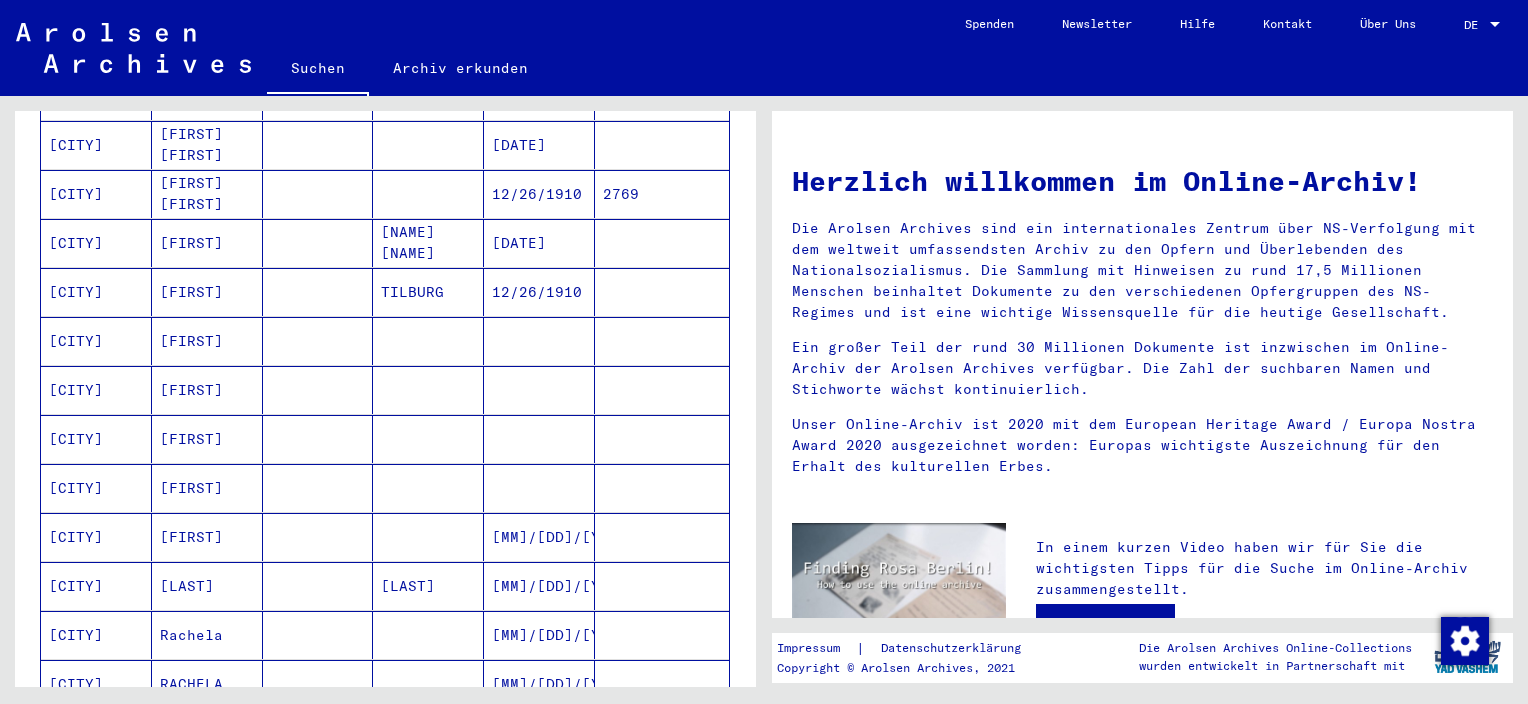 click on "[FIRST]" at bounding box center [207, 341] 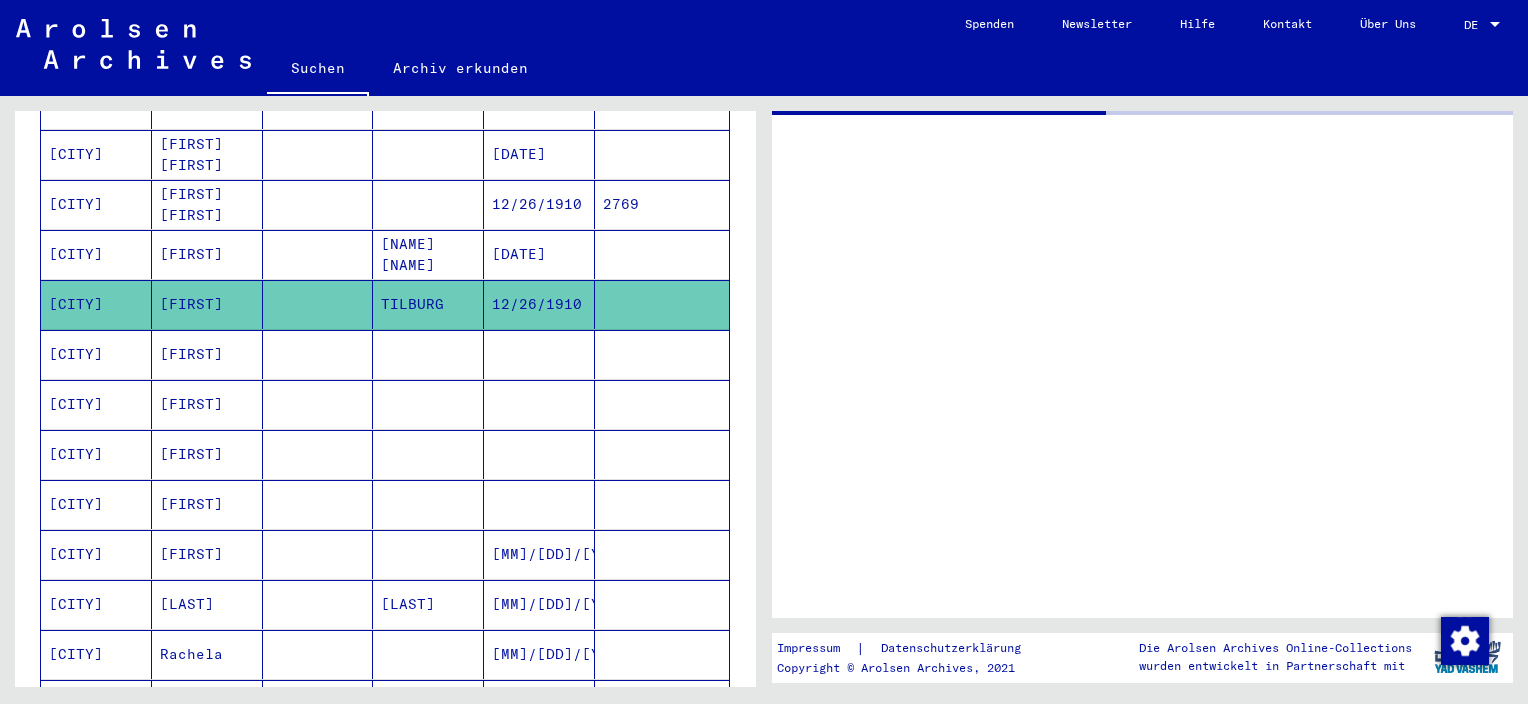 scroll, scrollTop: 808, scrollLeft: 0, axis: vertical 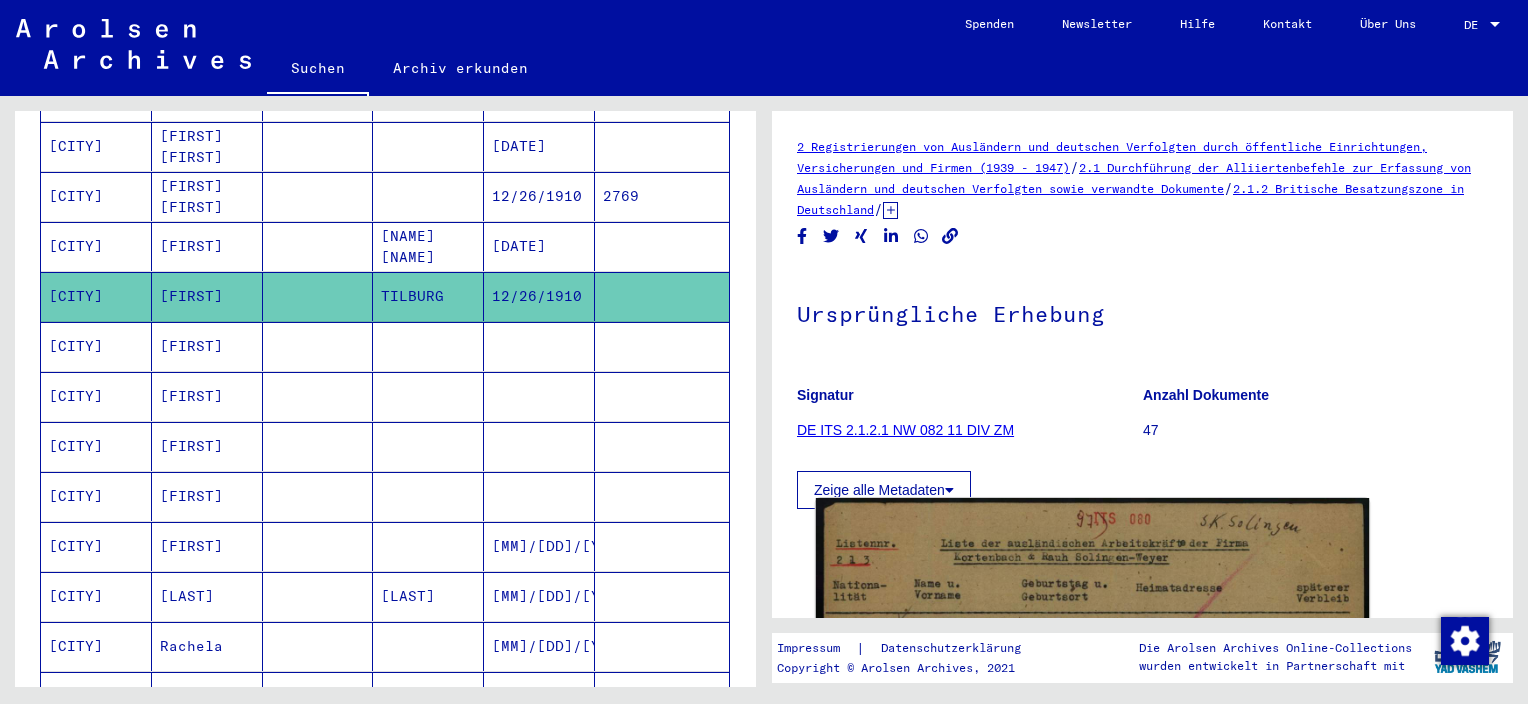 click 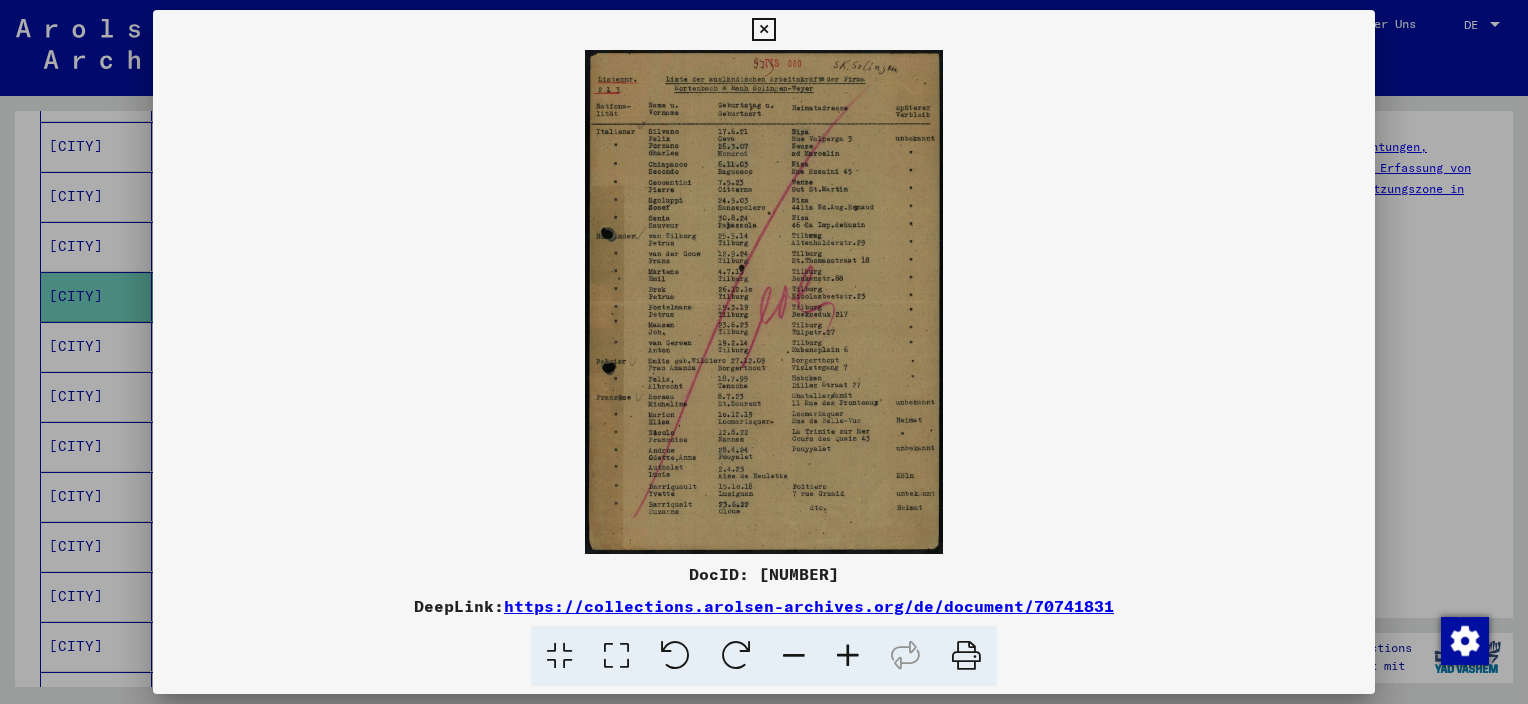 click at bounding box center [616, 656] 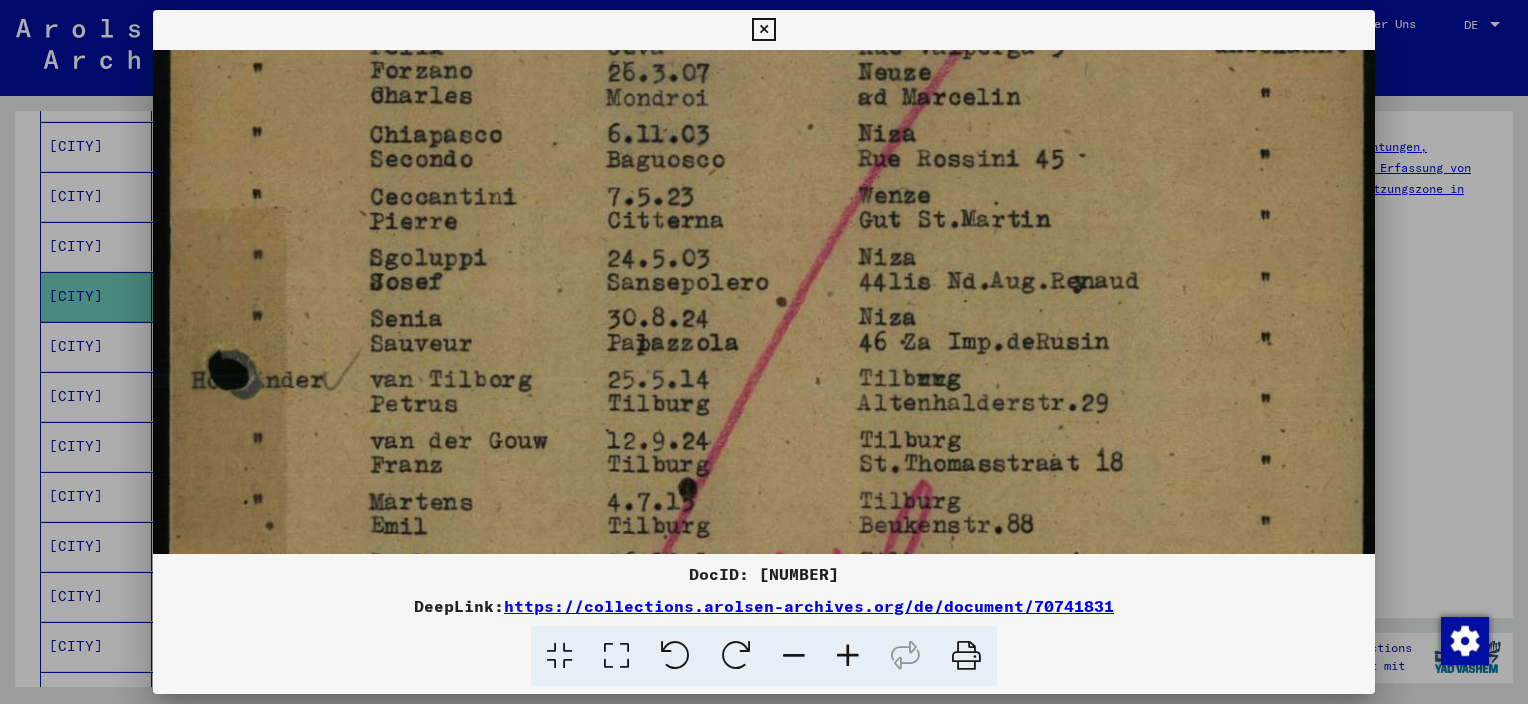 scroll, scrollTop: 324, scrollLeft: 0, axis: vertical 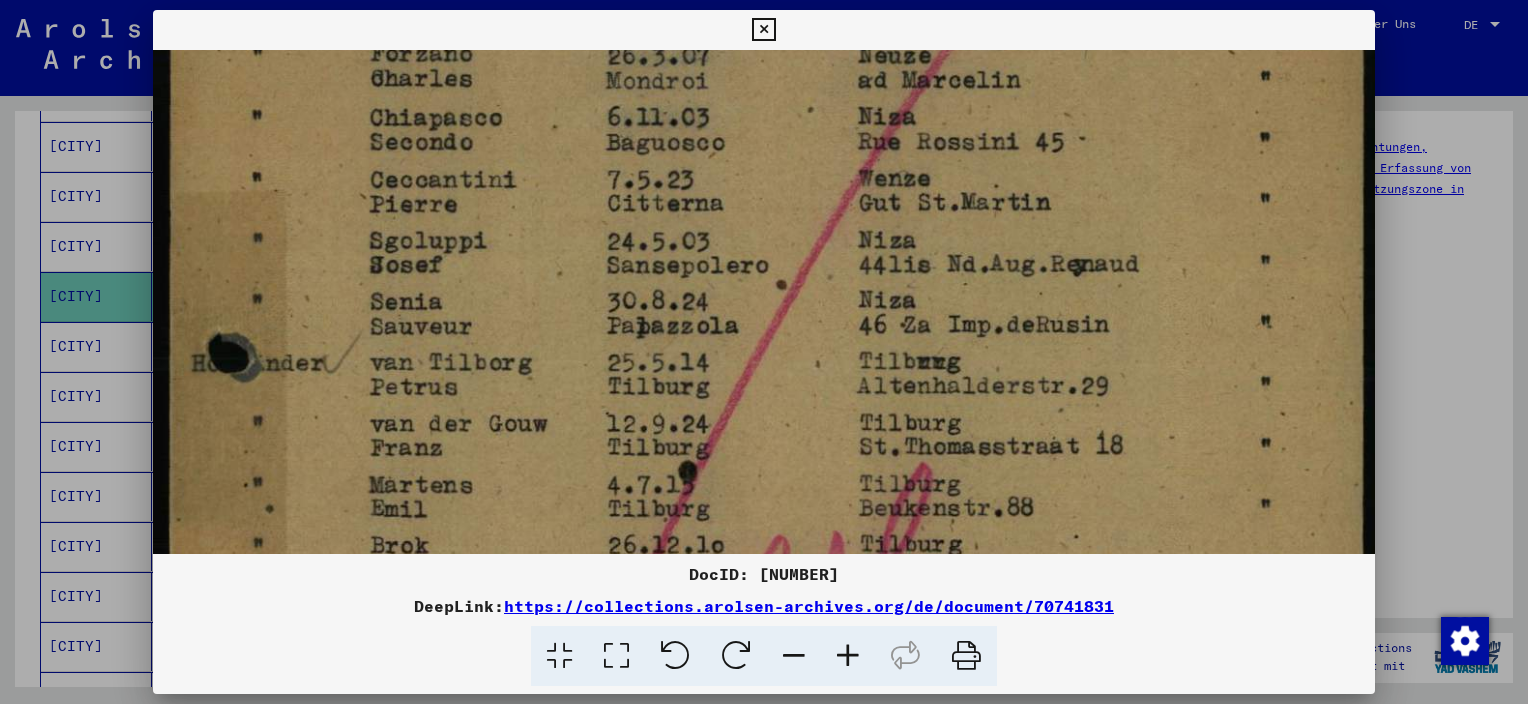 drag, startPoint x: 572, startPoint y: 474, endPoint x: 659, endPoint y: 166, distance: 320.05154 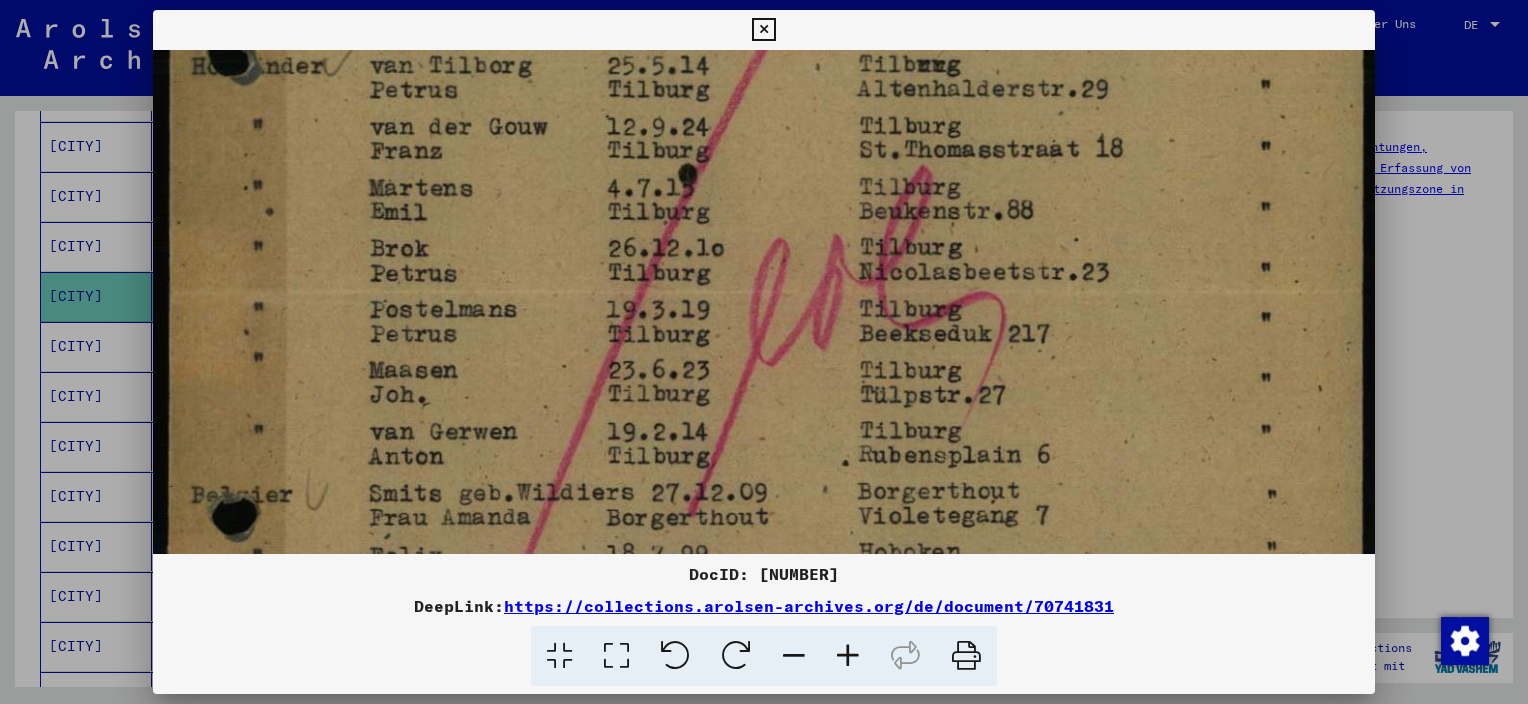scroll, scrollTop: 624, scrollLeft: 0, axis: vertical 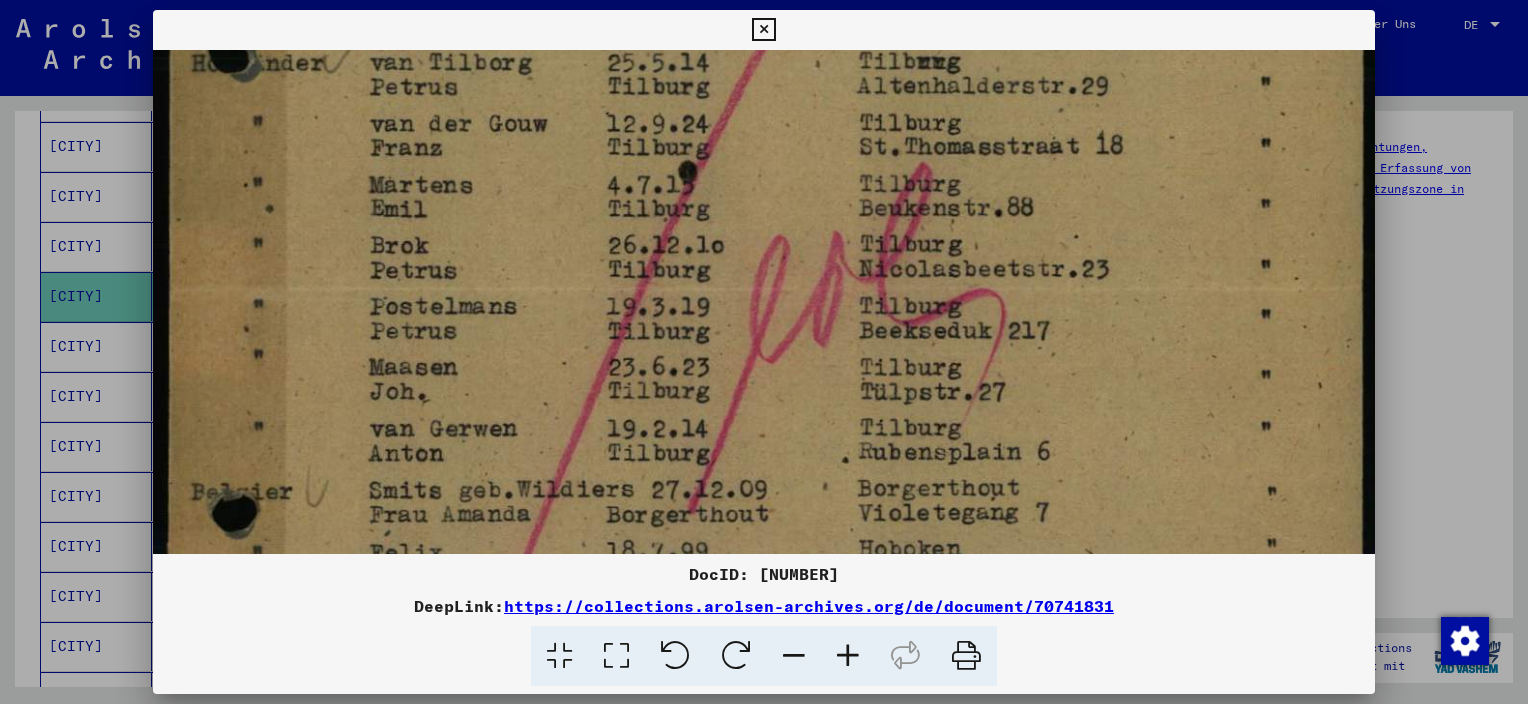 drag, startPoint x: 586, startPoint y: 490, endPoint x: 560, endPoint y: 193, distance: 298.13586 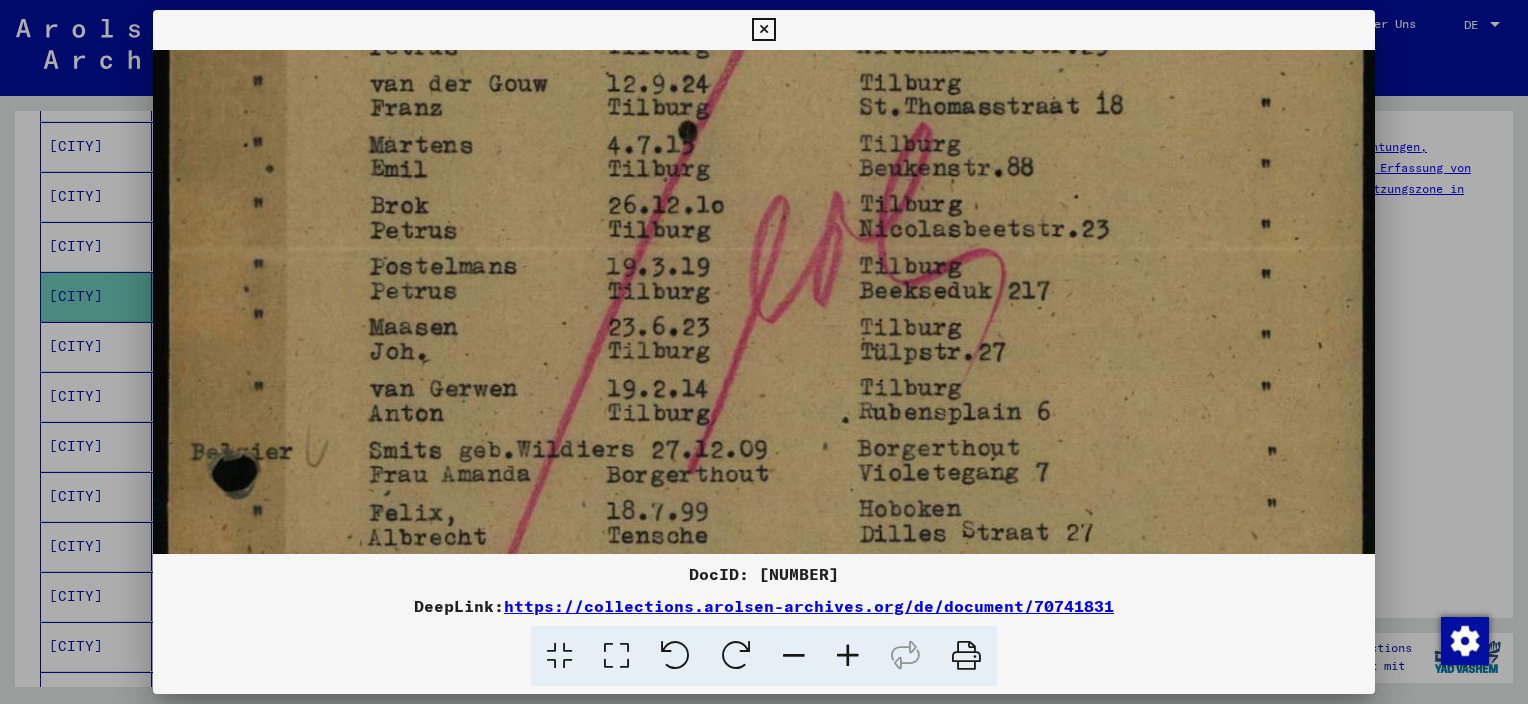 scroll, scrollTop: 672, scrollLeft: 0, axis: vertical 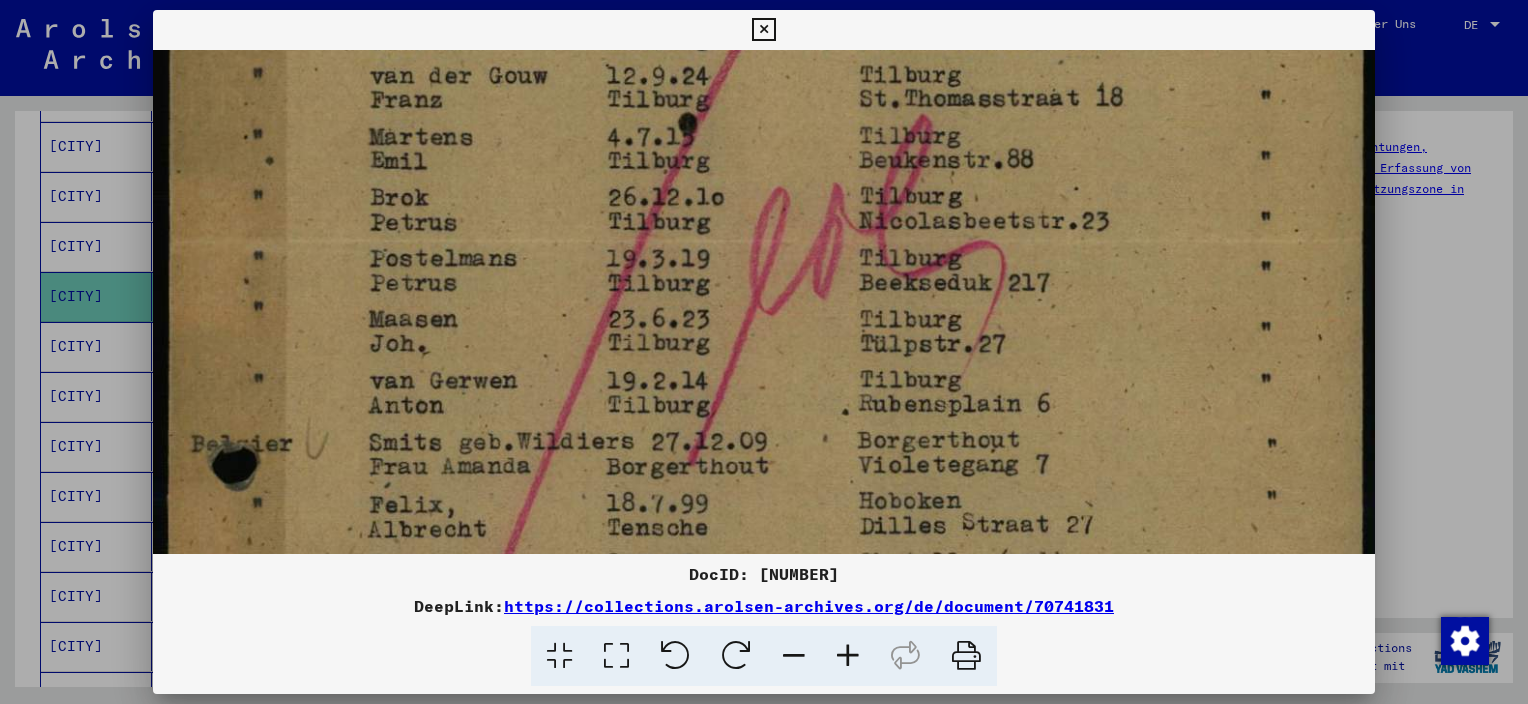 drag, startPoint x: 766, startPoint y: 353, endPoint x: 757, endPoint y: 307, distance: 46.872166 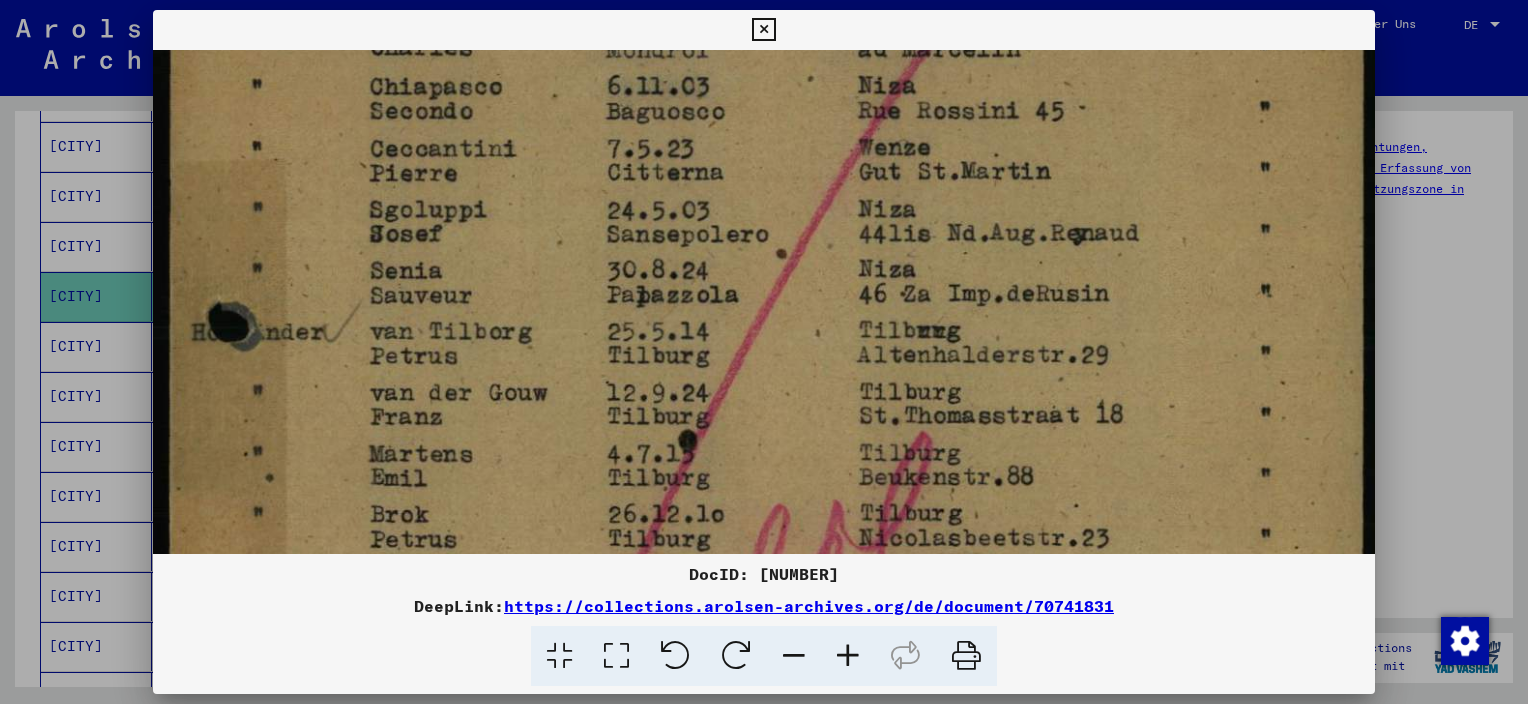 scroll, scrollTop: 351, scrollLeft: 0, axis: vertical 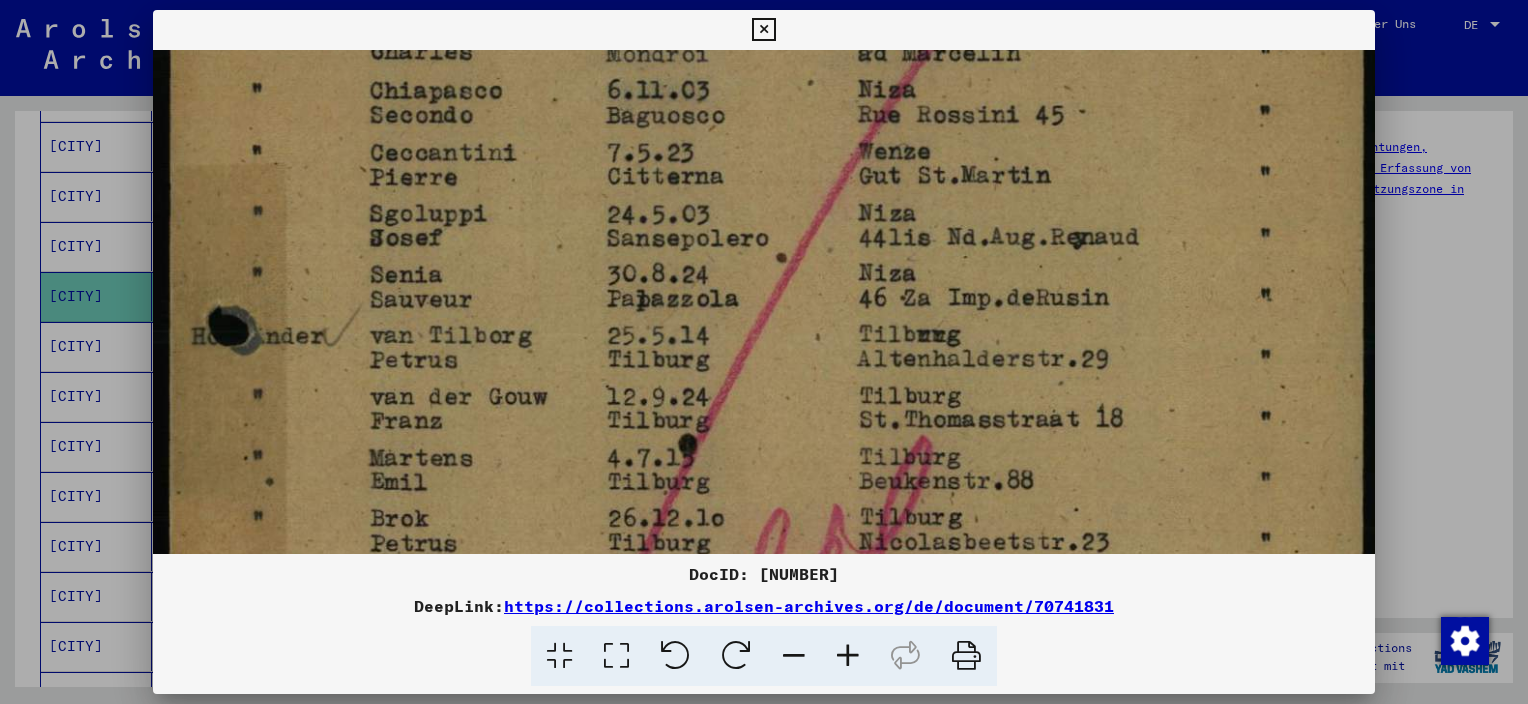 drag, startPoint x: 784, startPoint y: 156, endPoint x: 738, endPoint y: 487, distance: 334.1811 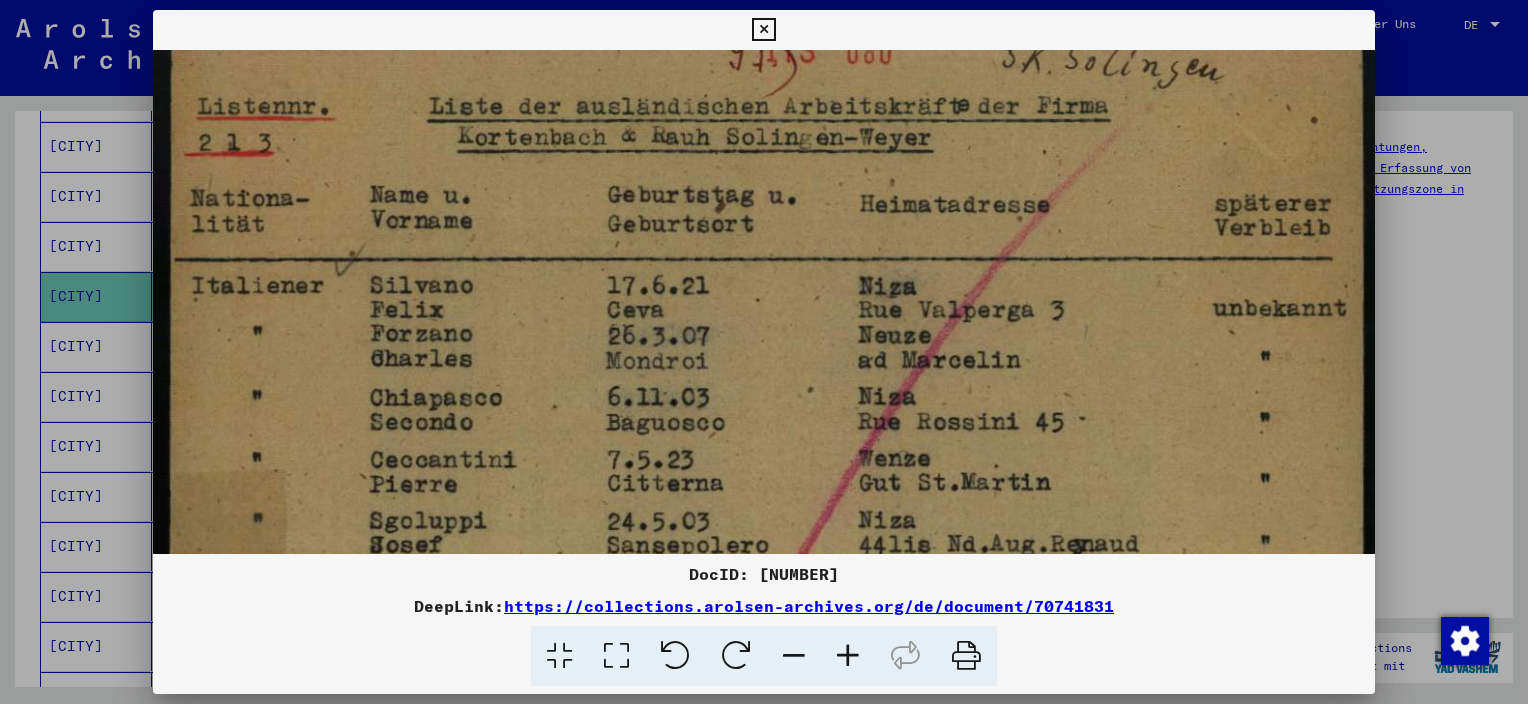 scroll, scrollTop: 43, scrollLeft: 0, axis: vertical 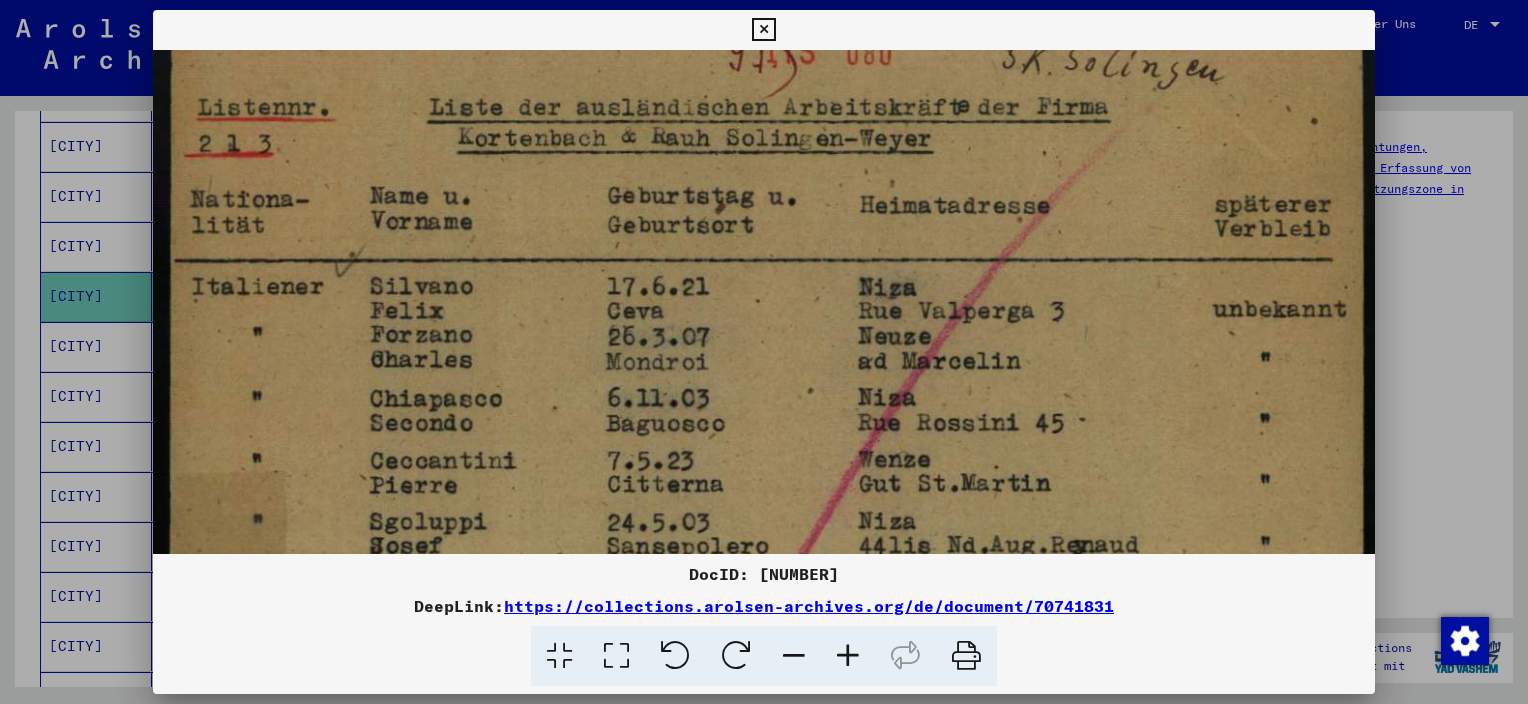 drag, startPoint x: 705, startPoint y: 129, endPoint x: 686, endPoint y: 441, distance: 312.578 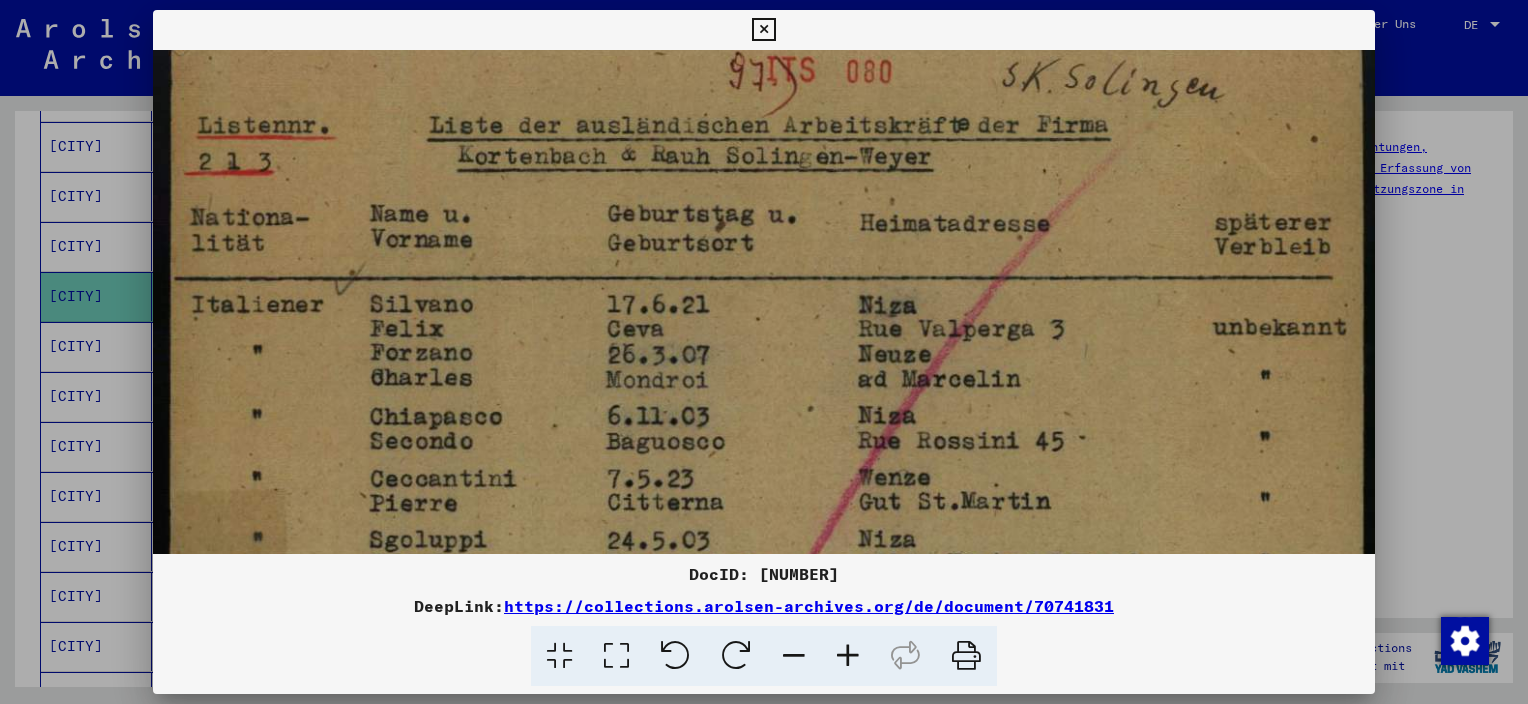 scroll, scrollTop: 0, scrollLeft: 0, axis: both 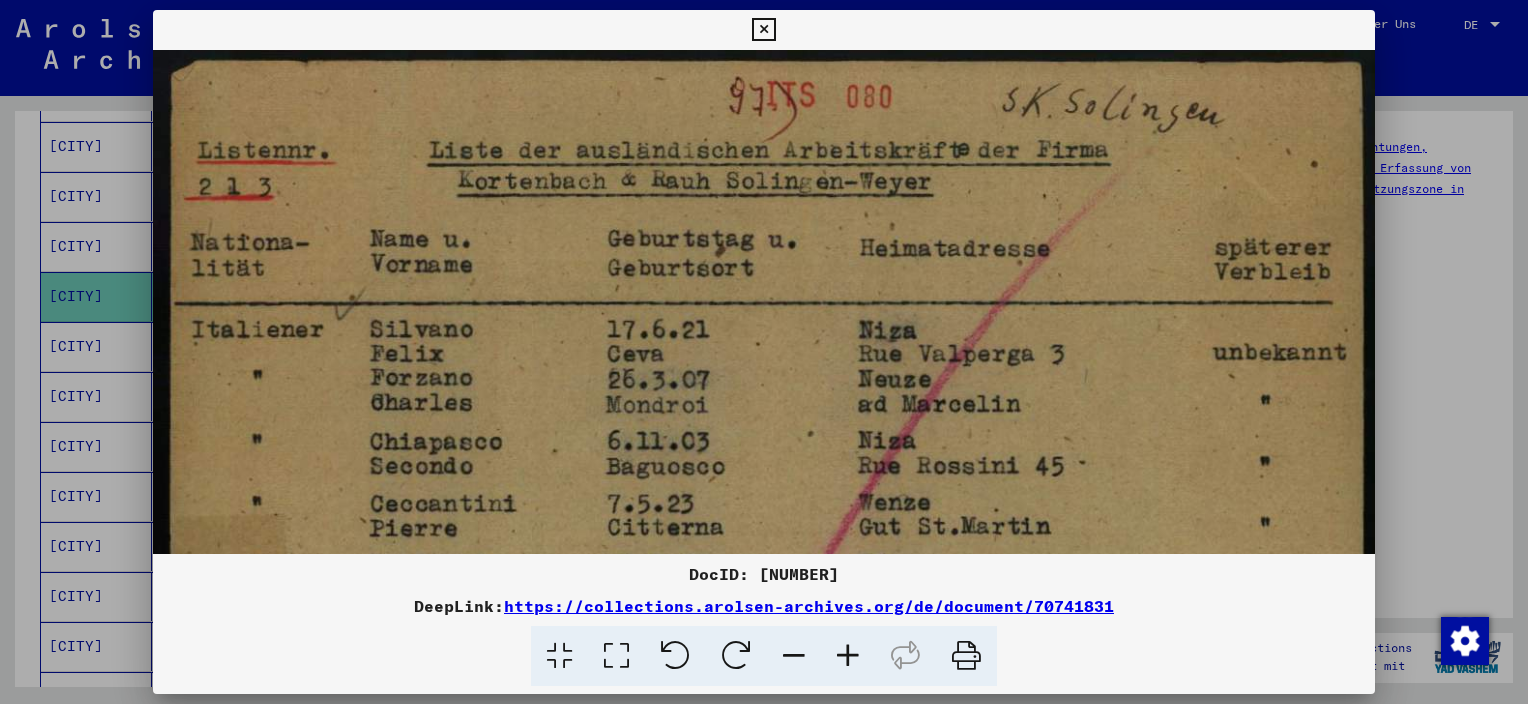 drag, startPoint x: 611, startPoint y: 234, endPoint x: 612, endPoint y: 335, distance: 101.00495 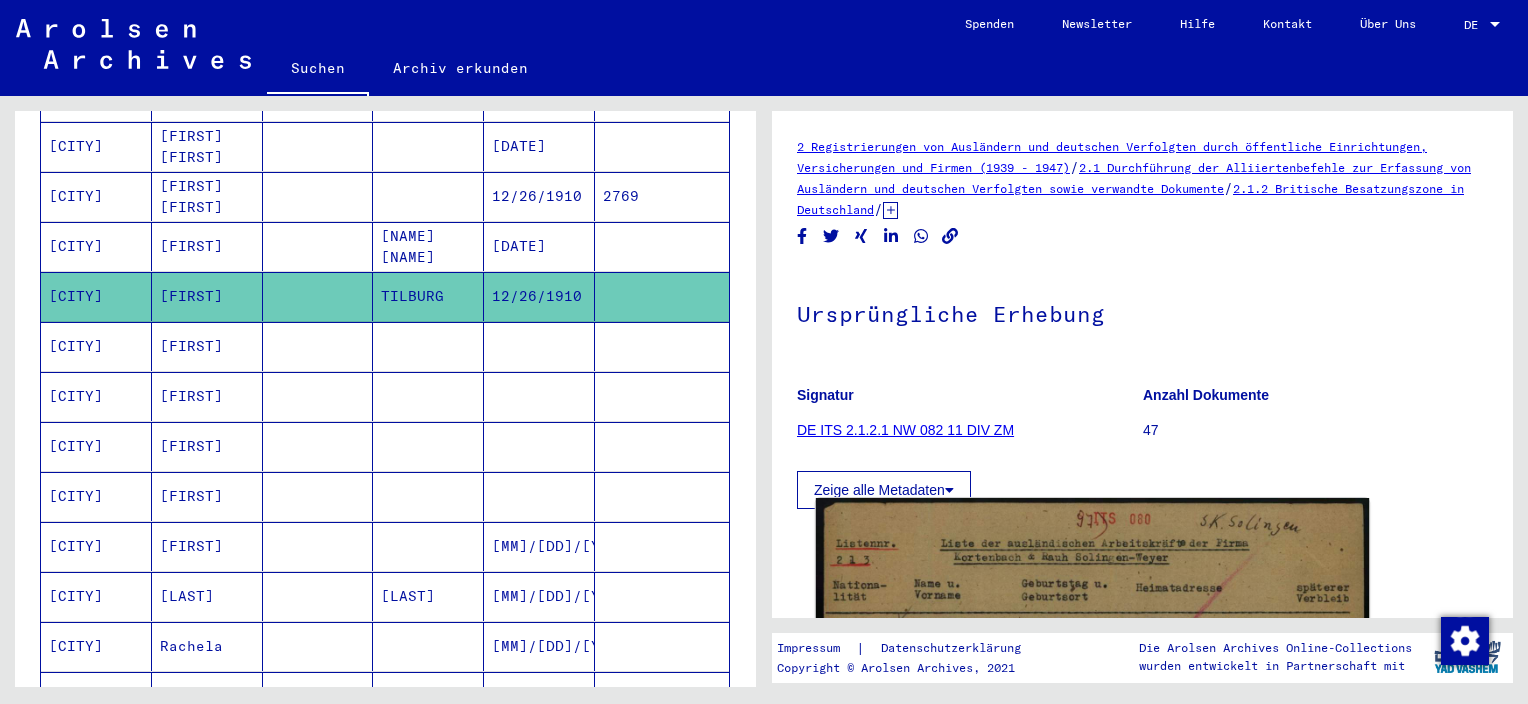 click 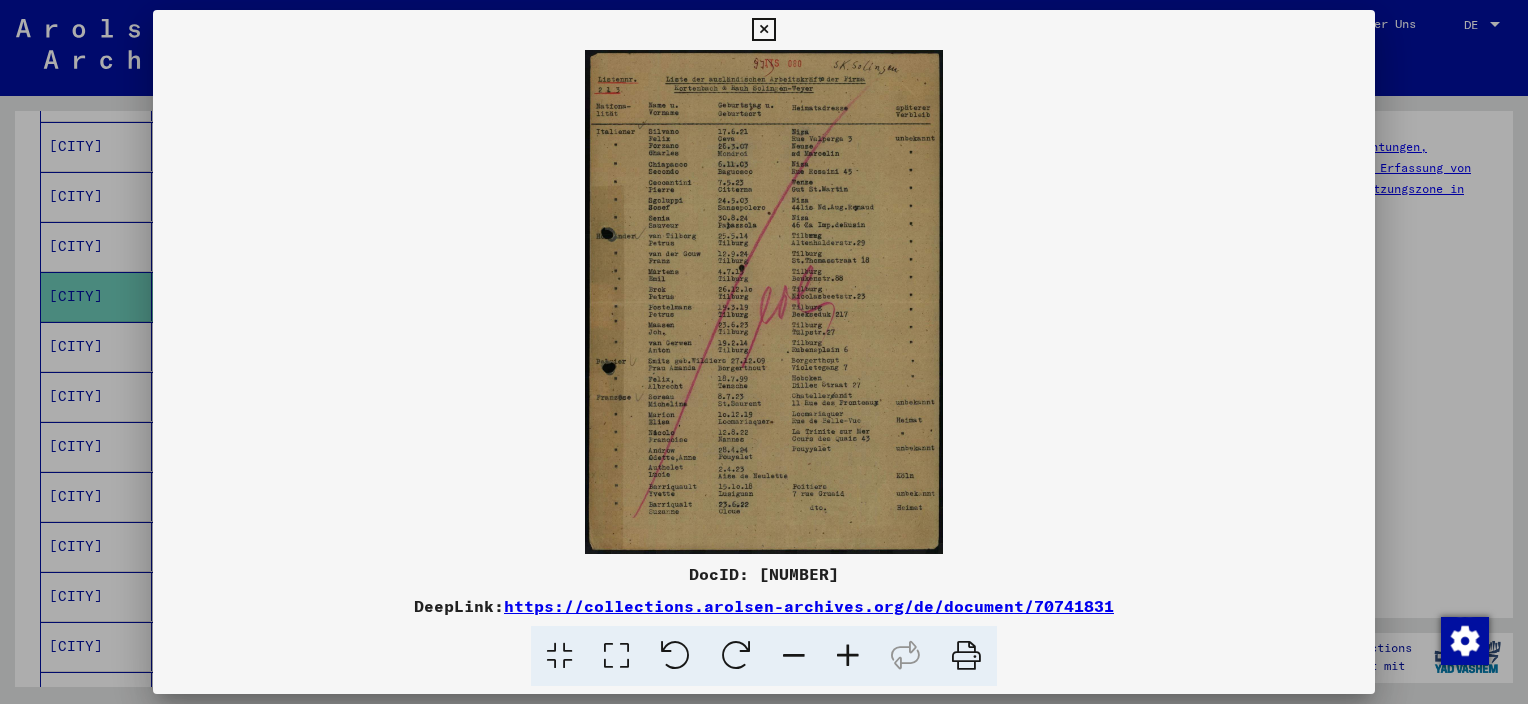 click at bounding box center (616, 656) 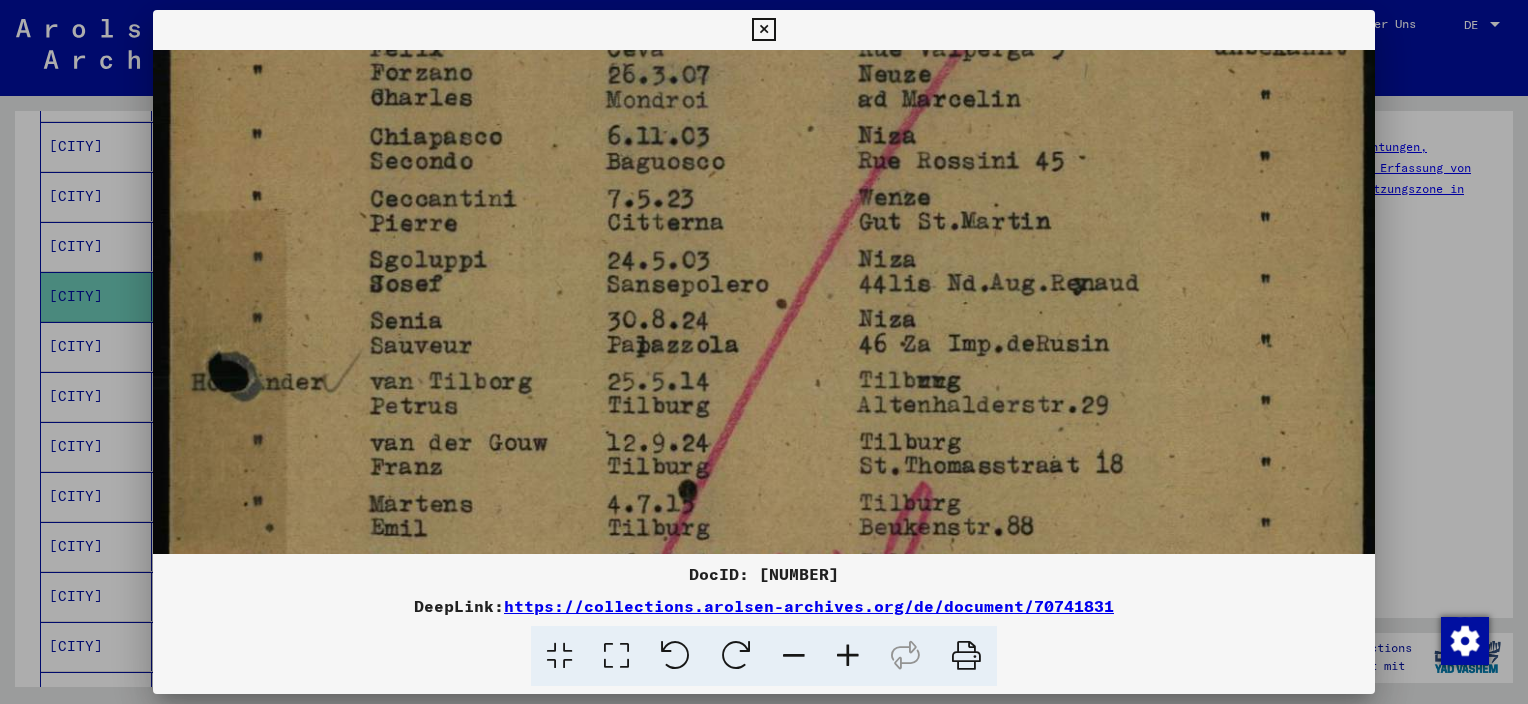 scroll, scrollTop: 324, scrollLeft: 0, axis: vertical 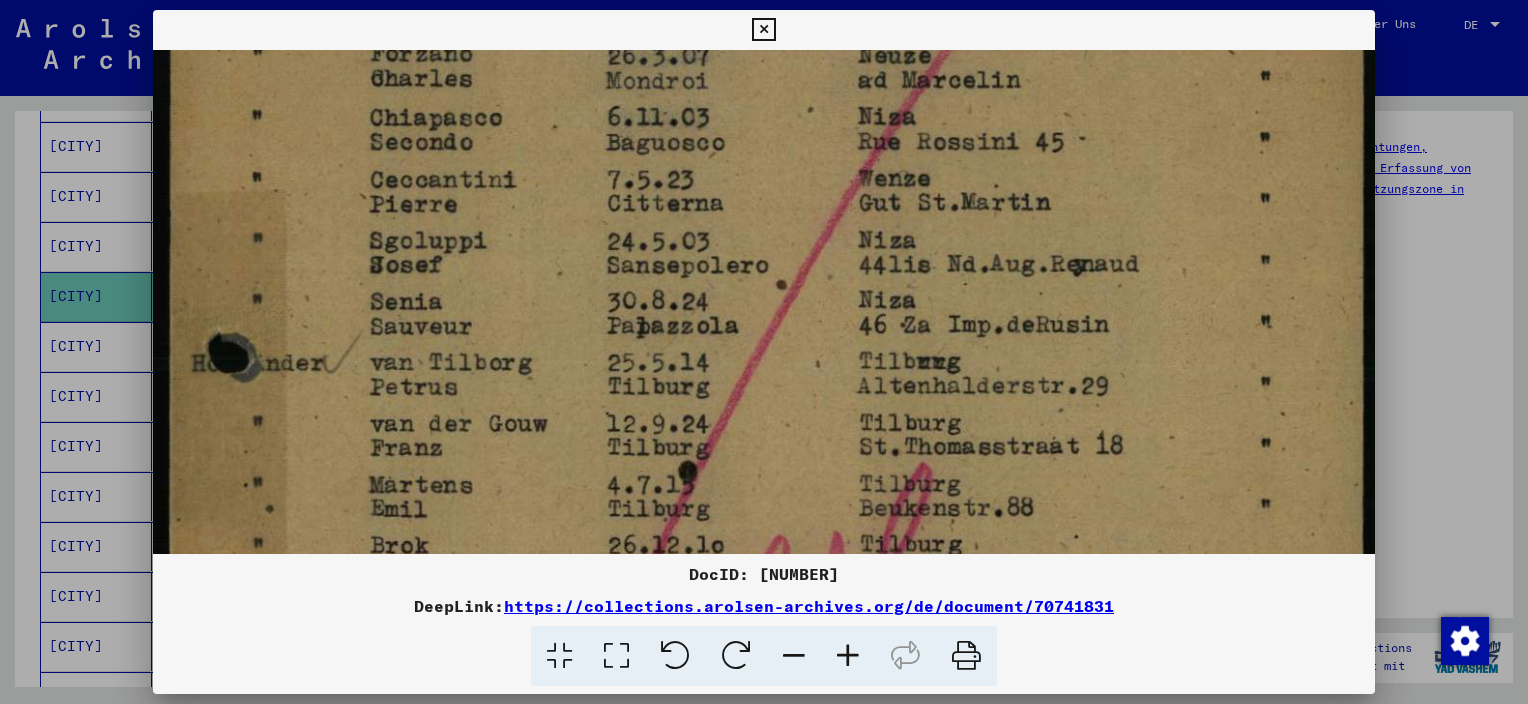 drag, startPoint x: 621, startPoint y: 518, endPoint x: 612, endPoint y: 196, distance: 322.12576 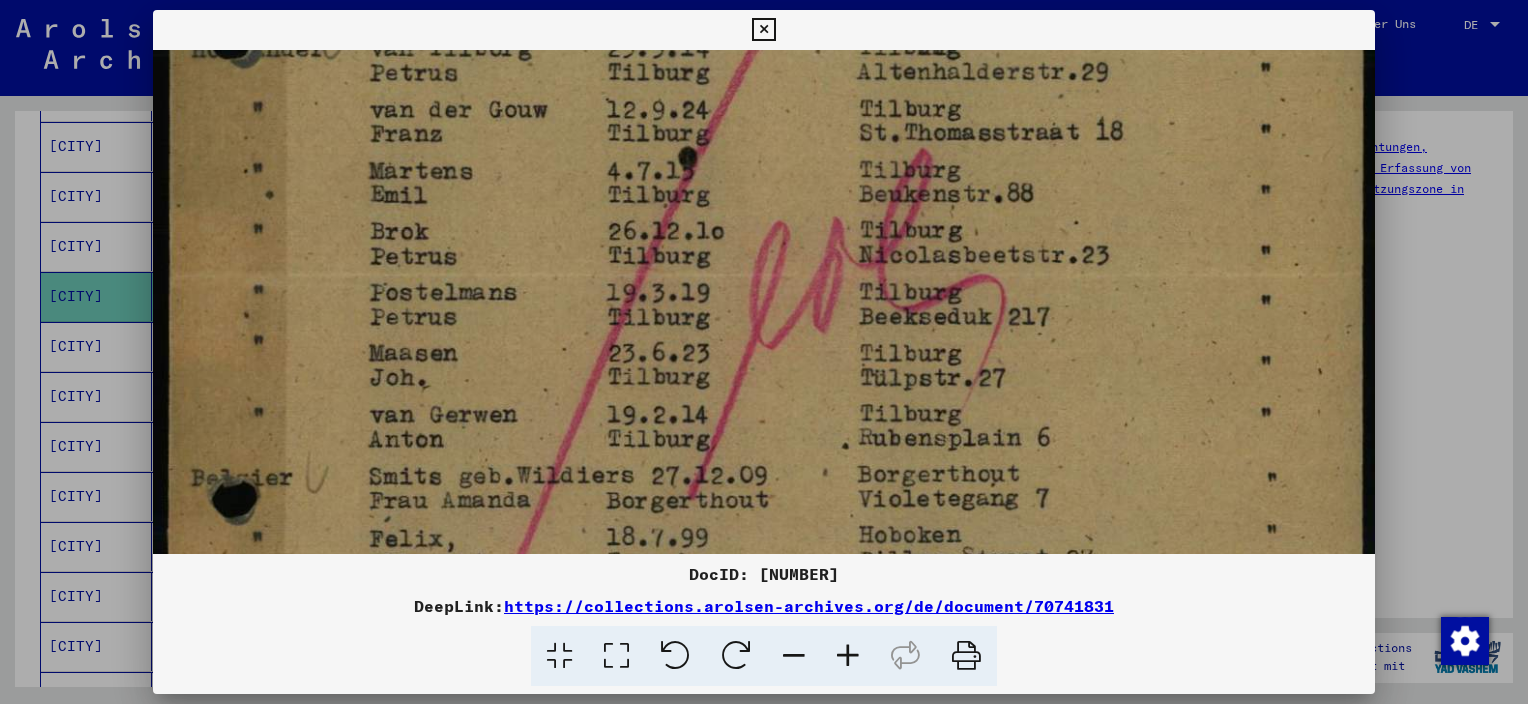 scroll, scrollTop: 640, scrollLeft: 0, axis: vertical 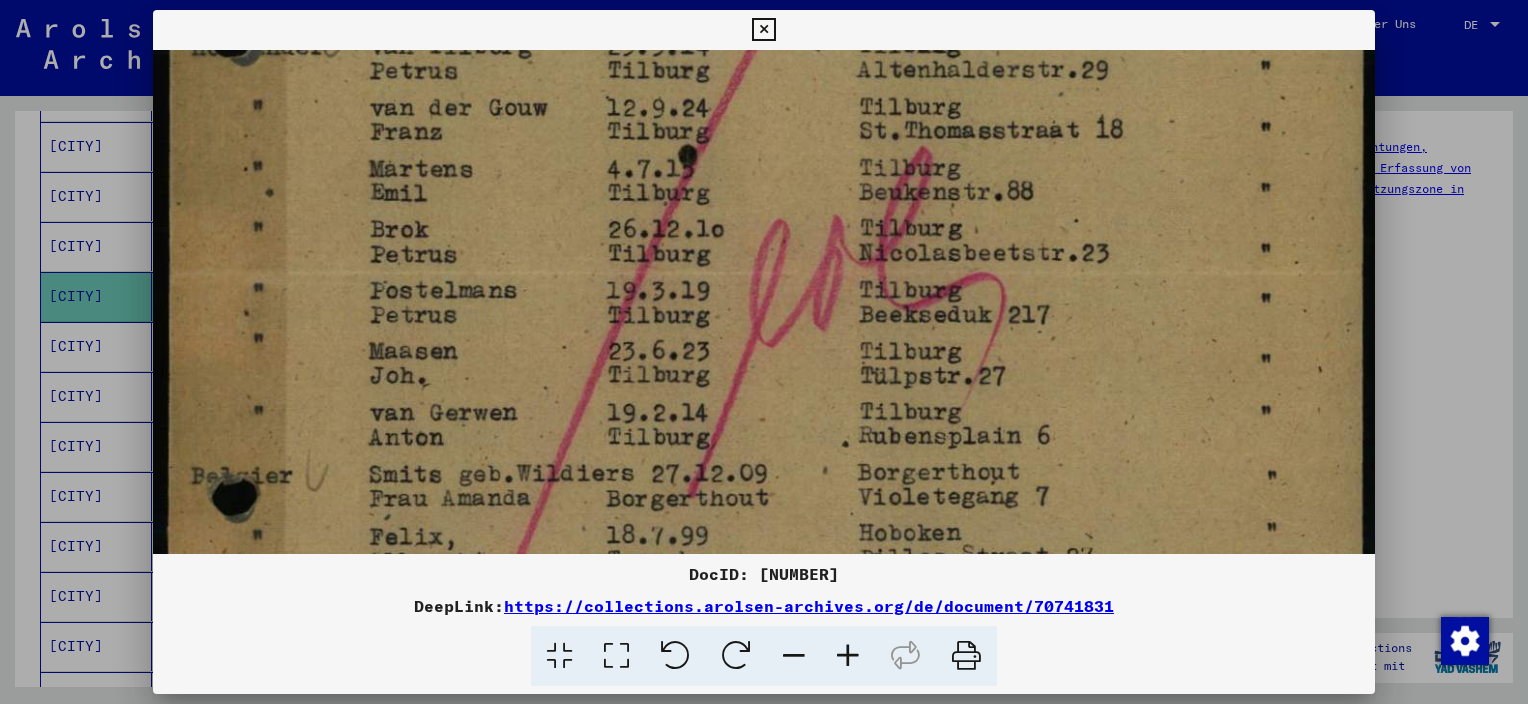 drag, startPoint x: 597, startPoint y: 481, endPoint x: 543, endPoint y: 170, distance: 315.6533 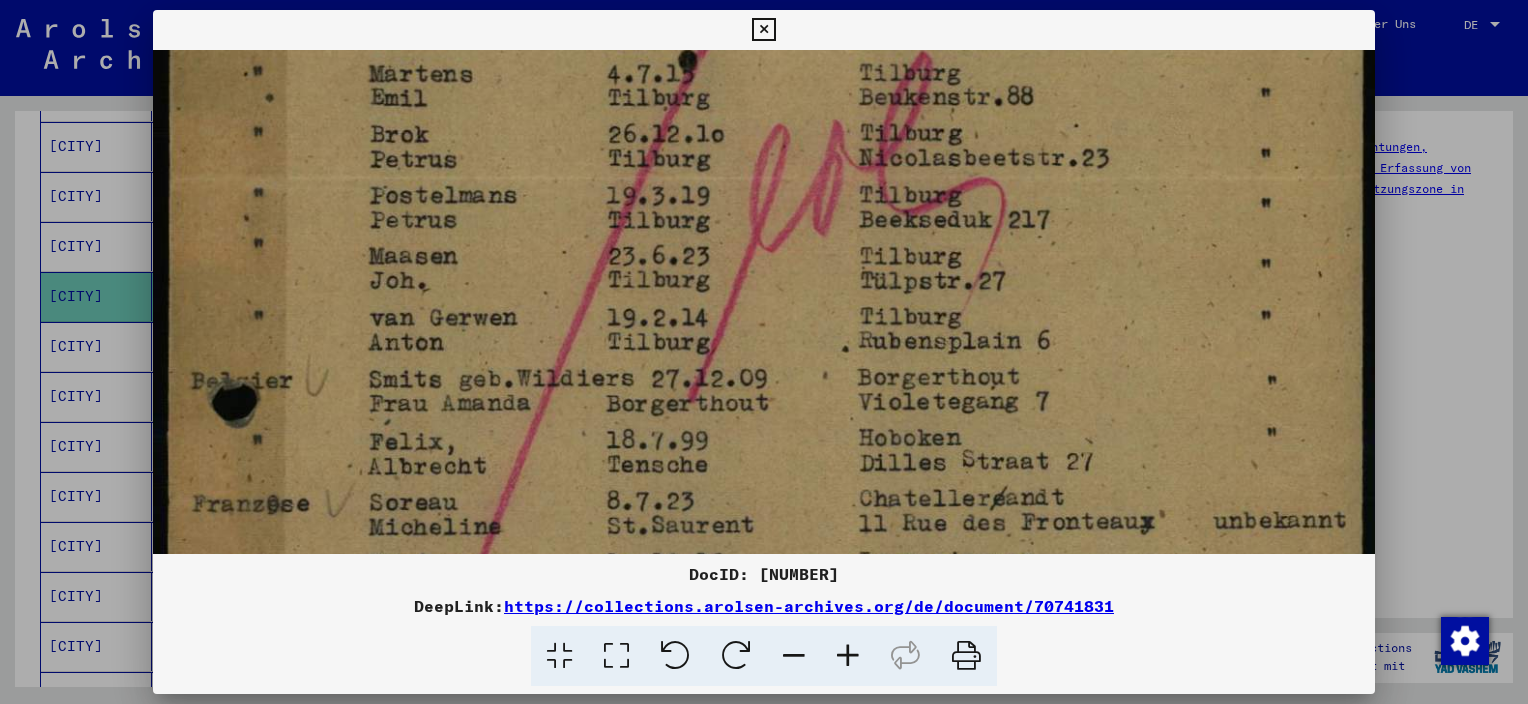 scroll, scrollTop: 749, scrollLeft: 0, axis: vertical 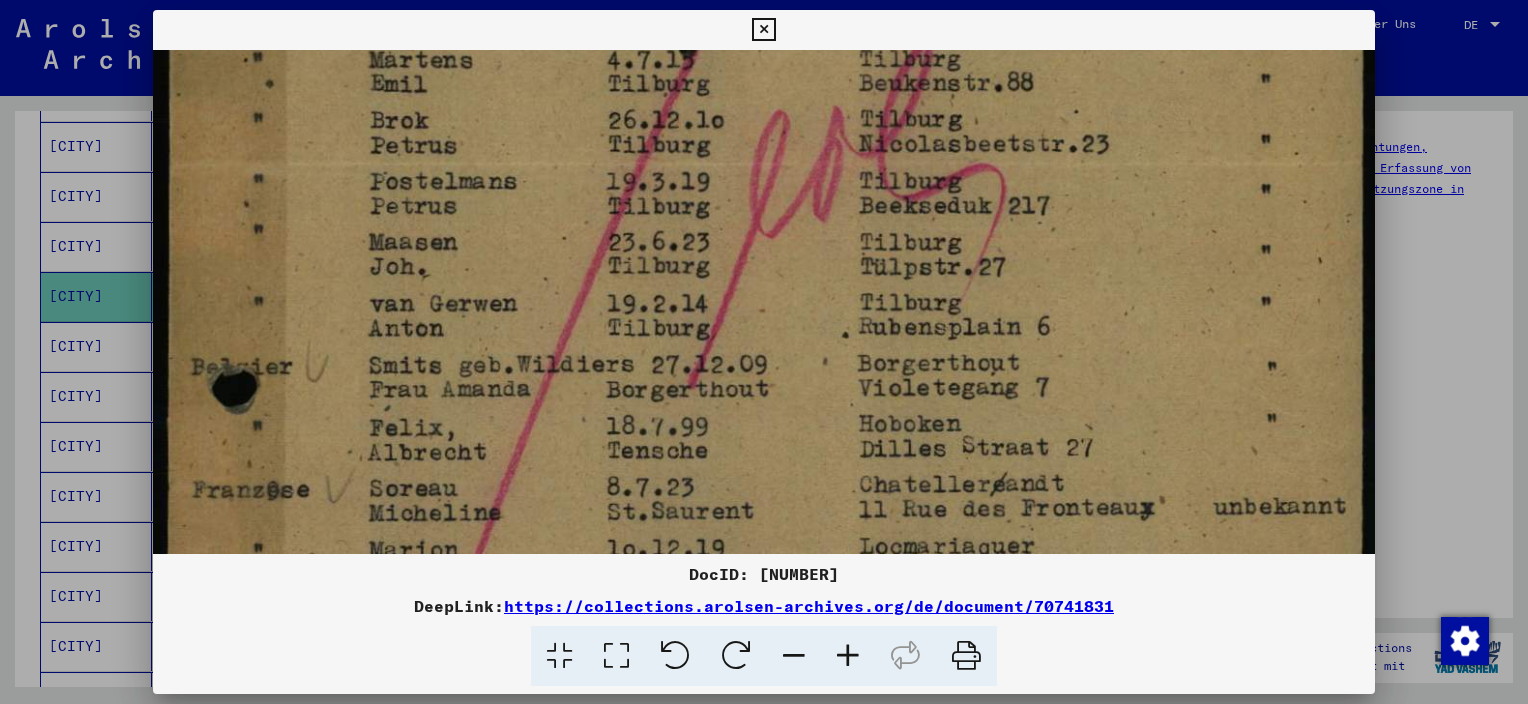 drag, startPoint x: 594, startPoint y: 445, endPoint x: 557, endPoint y: 336, distance: 115.10864 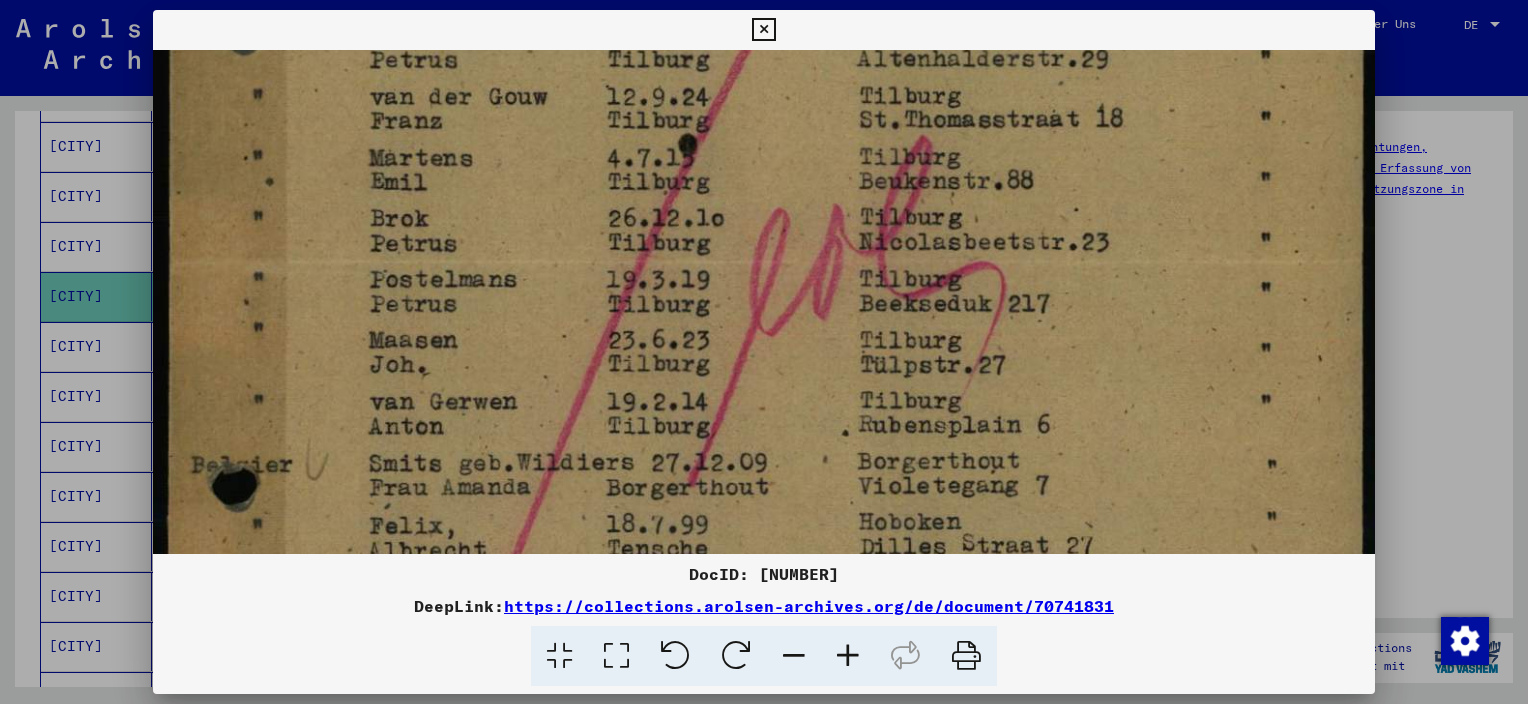 scroll, scrollTop: 647, scrollLeft: 0, axis: vertical 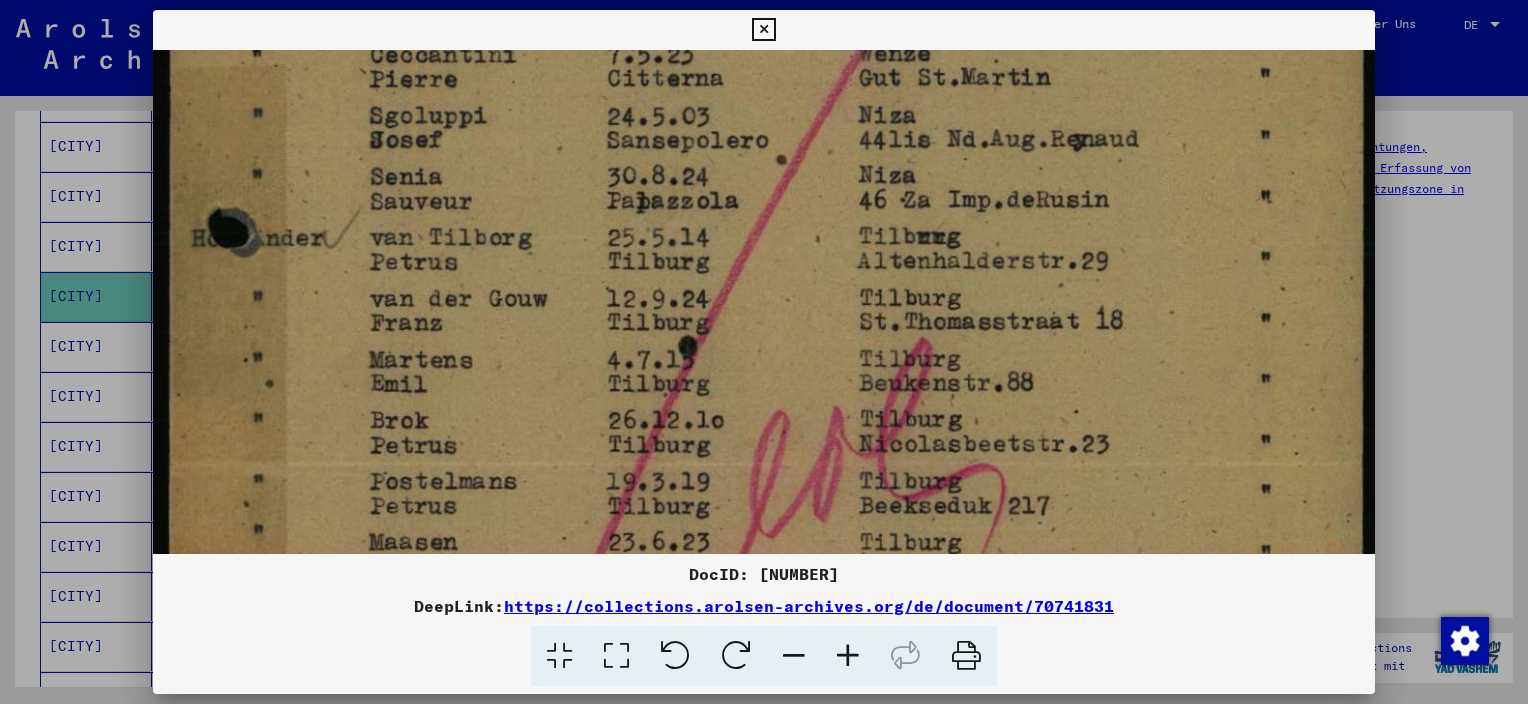 drag, startPoint x: 566, startPoint y: 158, endPoint x: 513, endPoint y: 469, distance: 315.48376 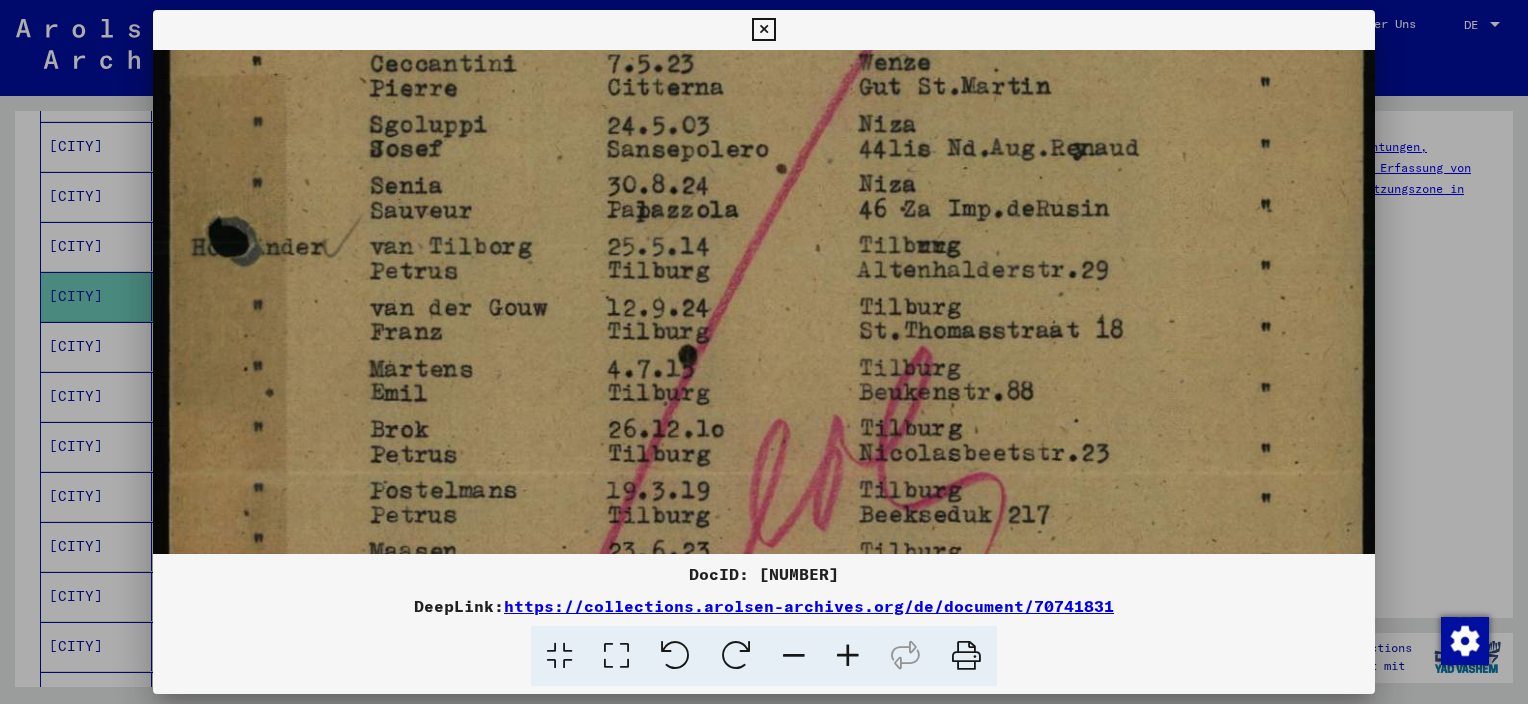 scroll, scrollTop: 439, scrollLeft: 0, axis: vertical 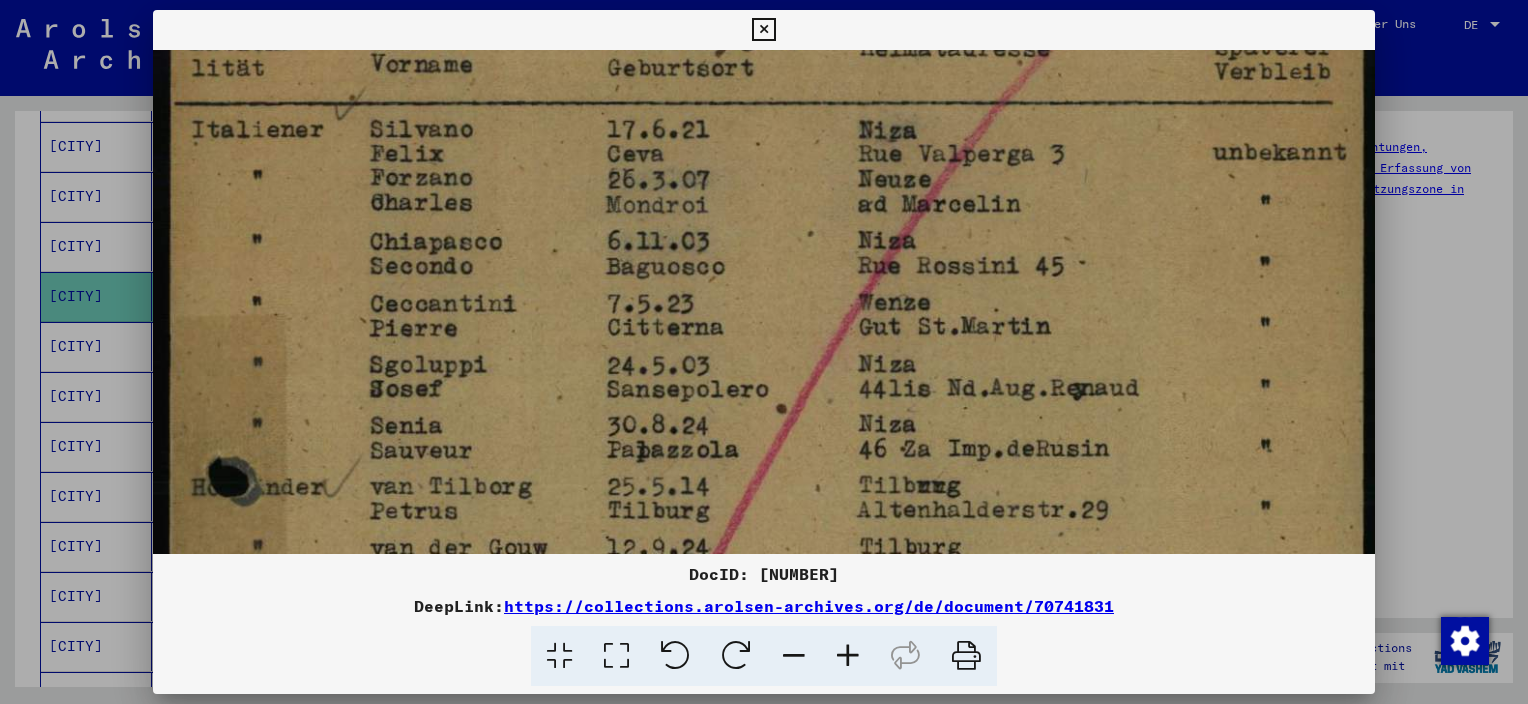 drag, startPoint x: 522, startPoint y: 184, endPoint x: 503, endPoint y: 440, distance: 256.7041 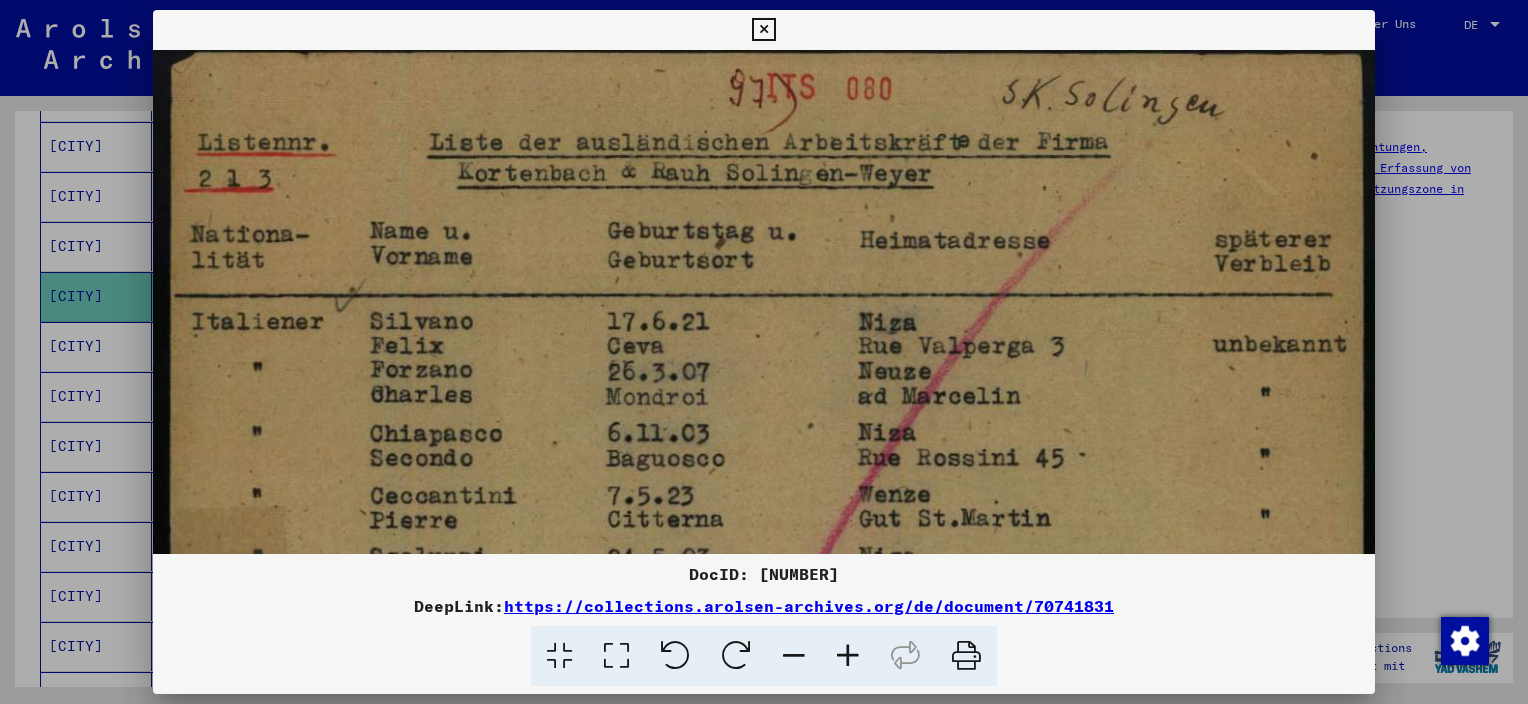 scroll, scrollTop: 0, scrollLeft: 0, axis: both 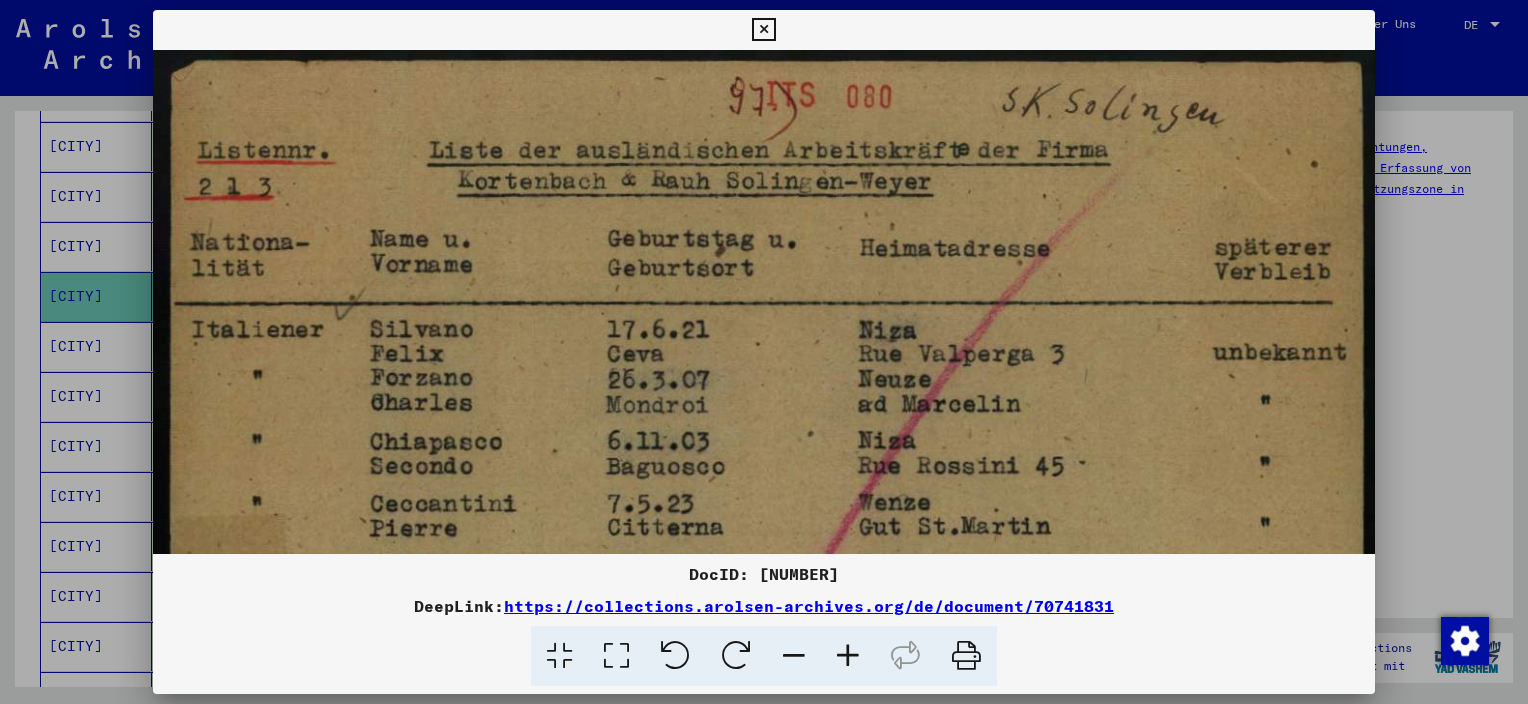 drag, startPoint x: 528, startPoint y: 172, endPoint x: 506, endPoint y: 400, distance: 229.05894 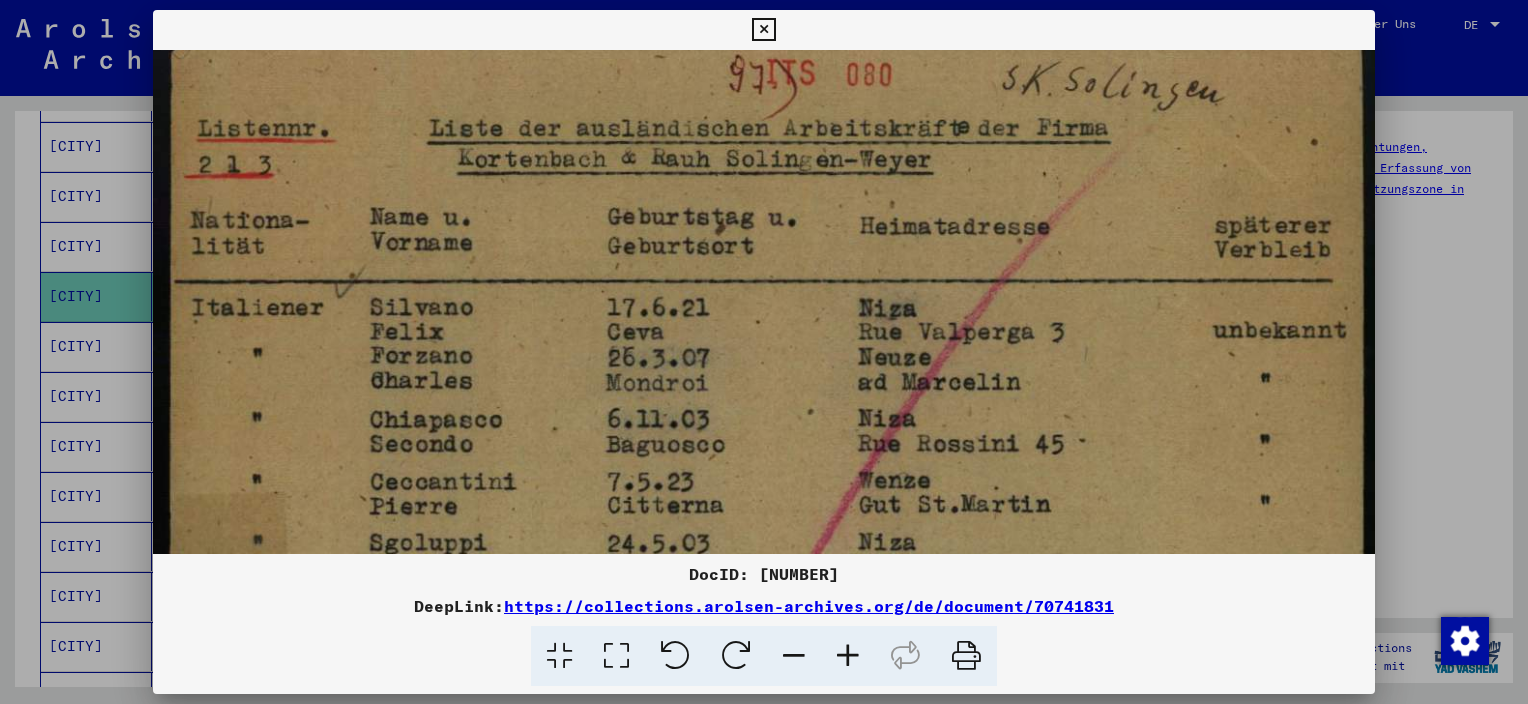 scroll, scrollTop: 0, scrollLeft: 0, axis: both 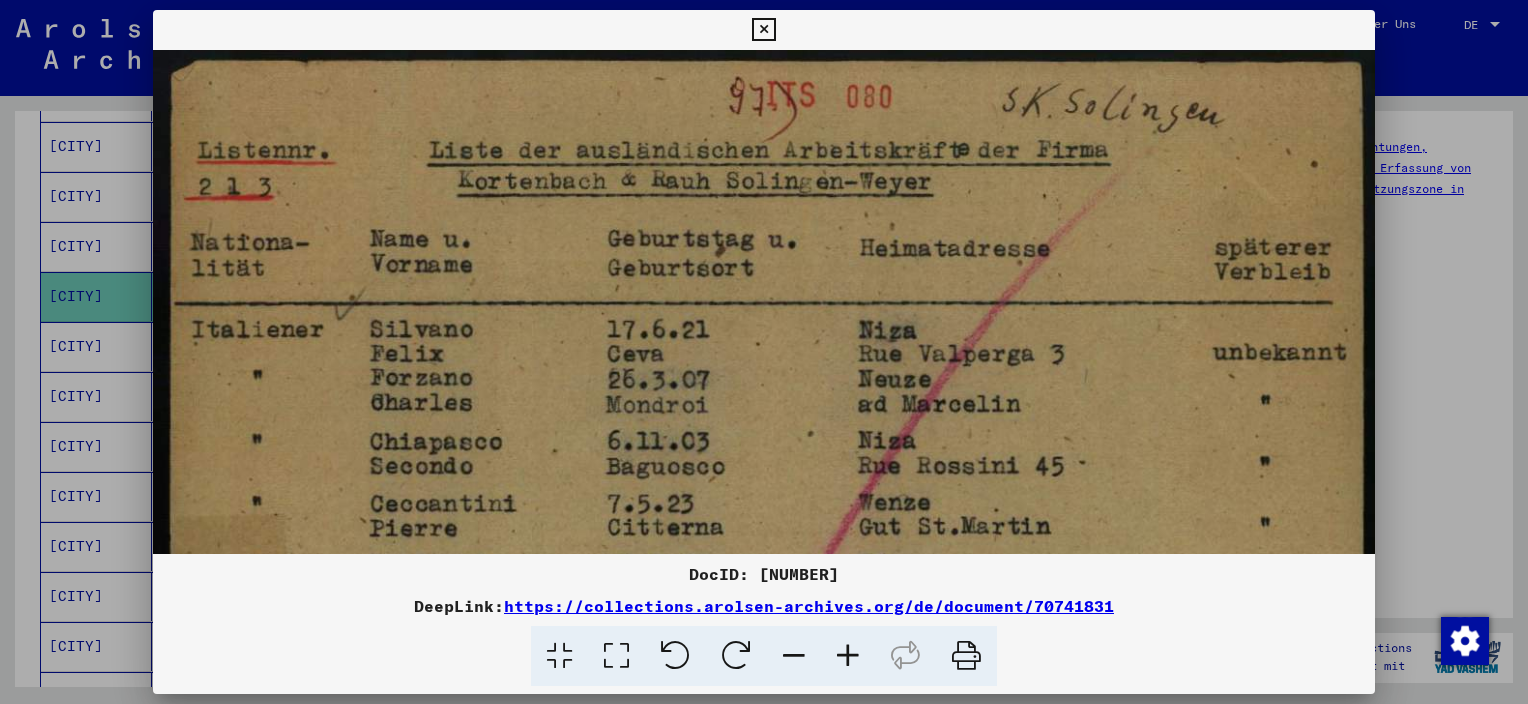drag, startPoint x: 441, startPoint y: 488, endPoint x: 353, endPoint y: 516, distance: 92.34717 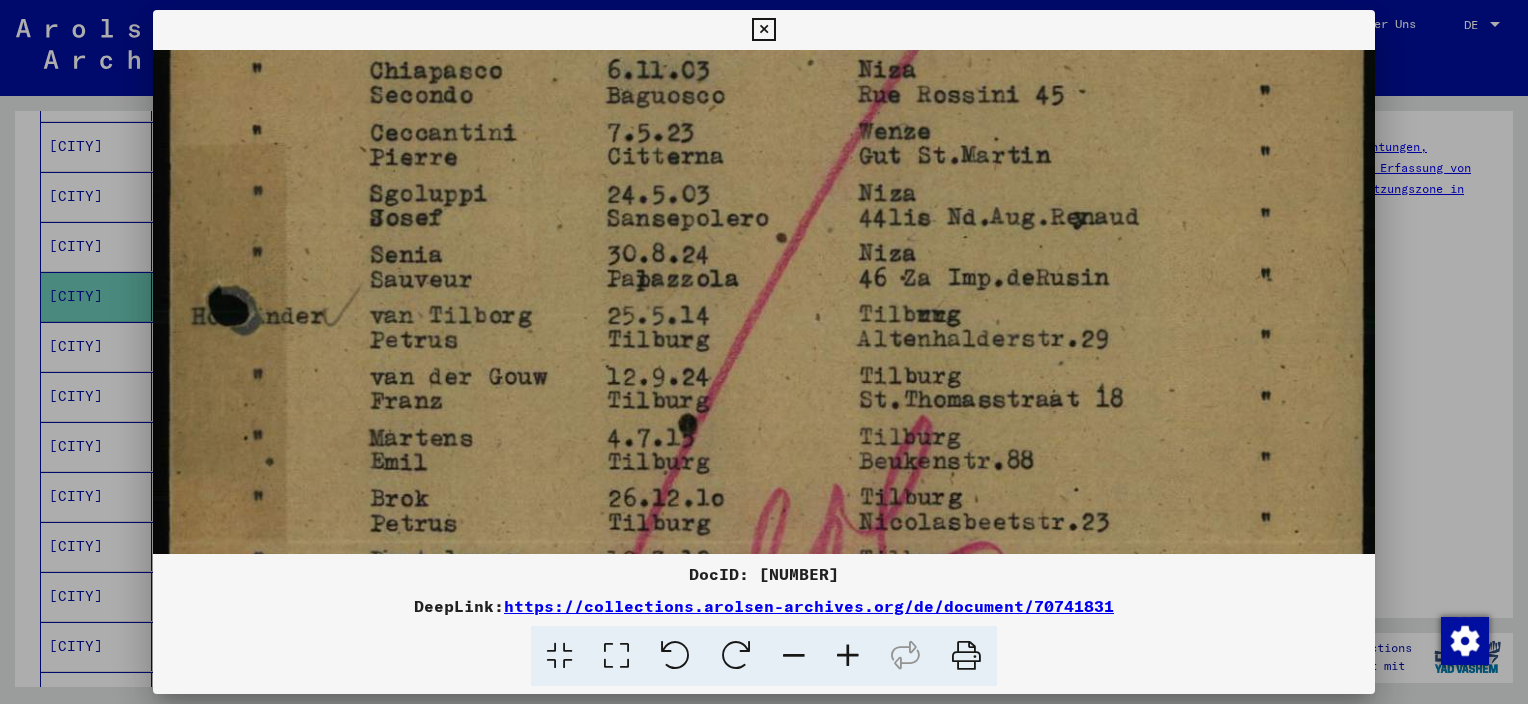 scroll, scrollTop: 378, scrollLeft: 0, axis: vertical 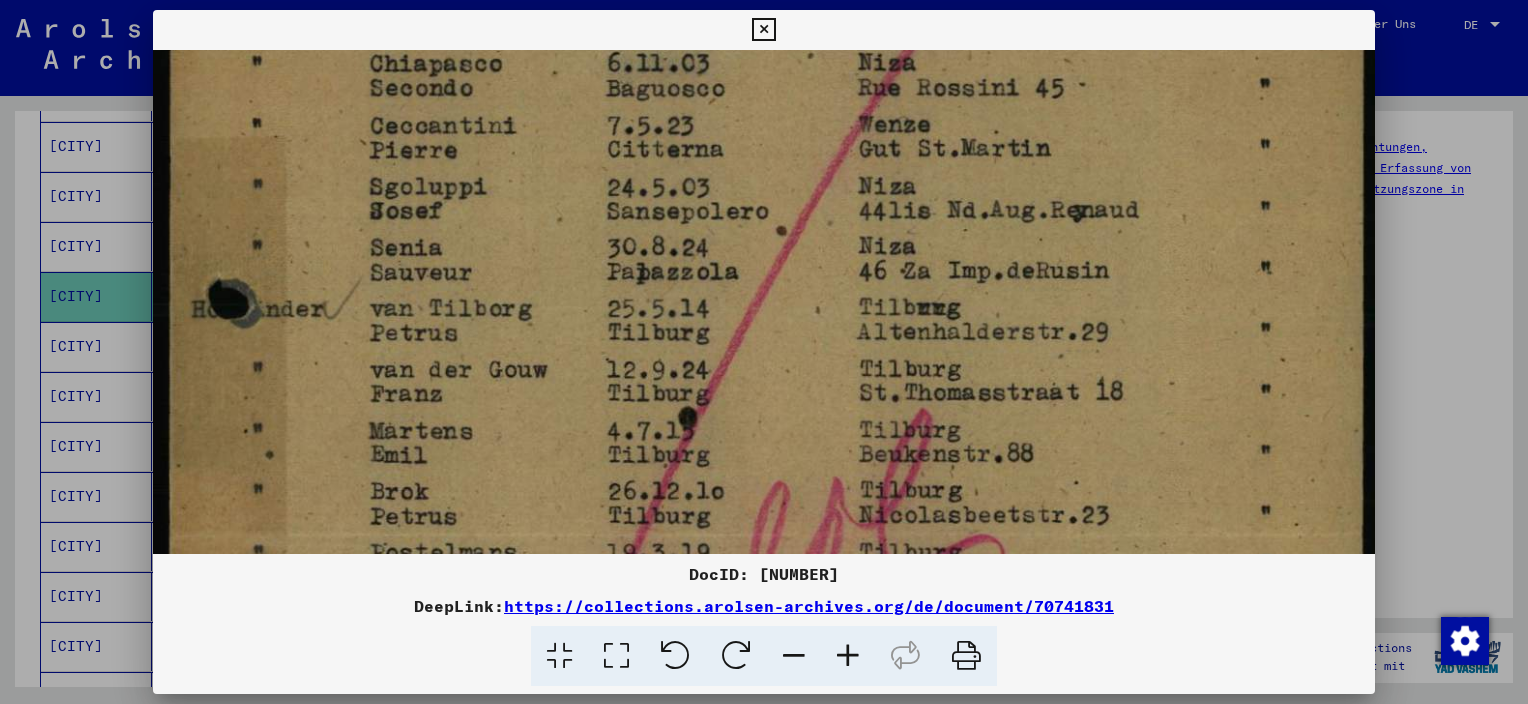 drag, startPoint x: 776, startPoint y: 469, endPoint x: 764, endPoint y: 92, distance: 377.19092 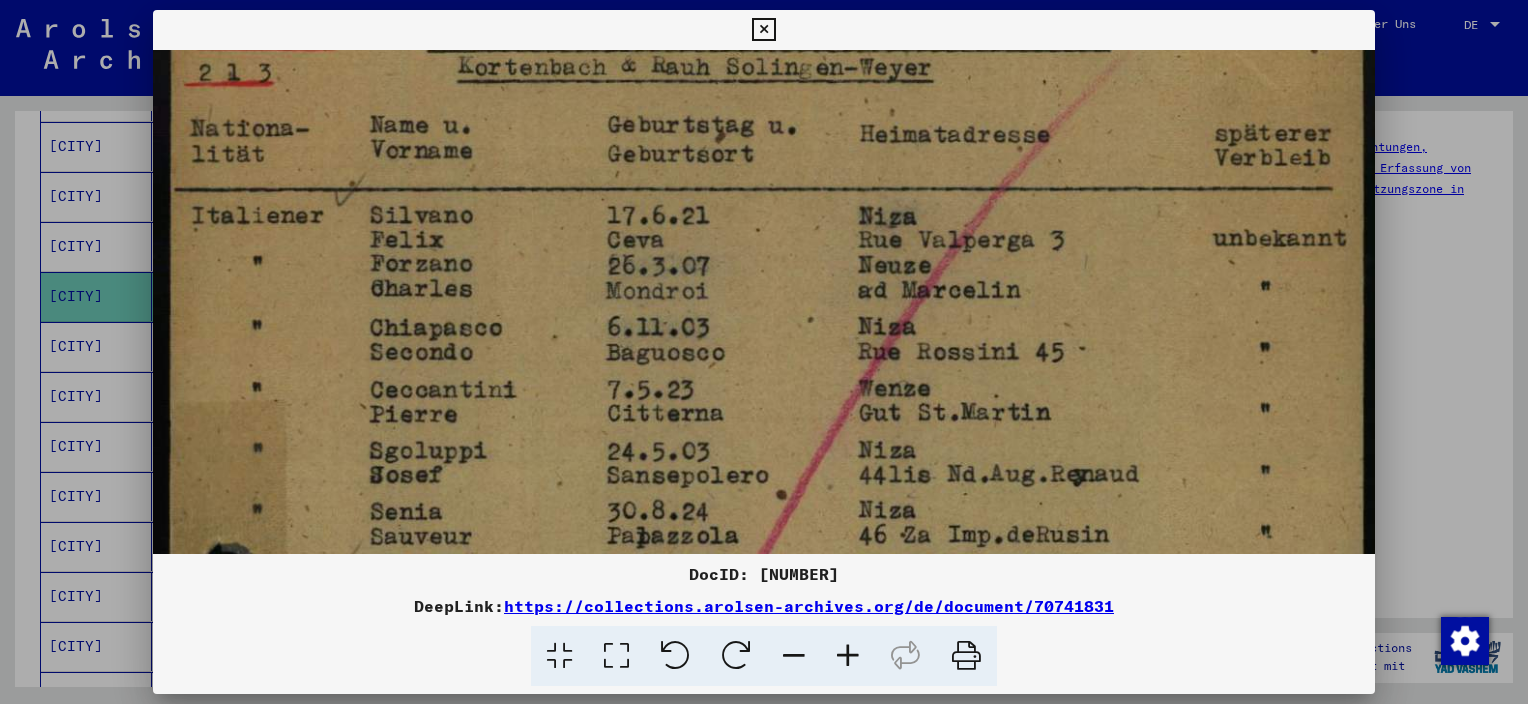 drag, startPoint x: 686, startPoint y: 184, endPoint x: 688, endPoint y: 458, distance: 274.0073 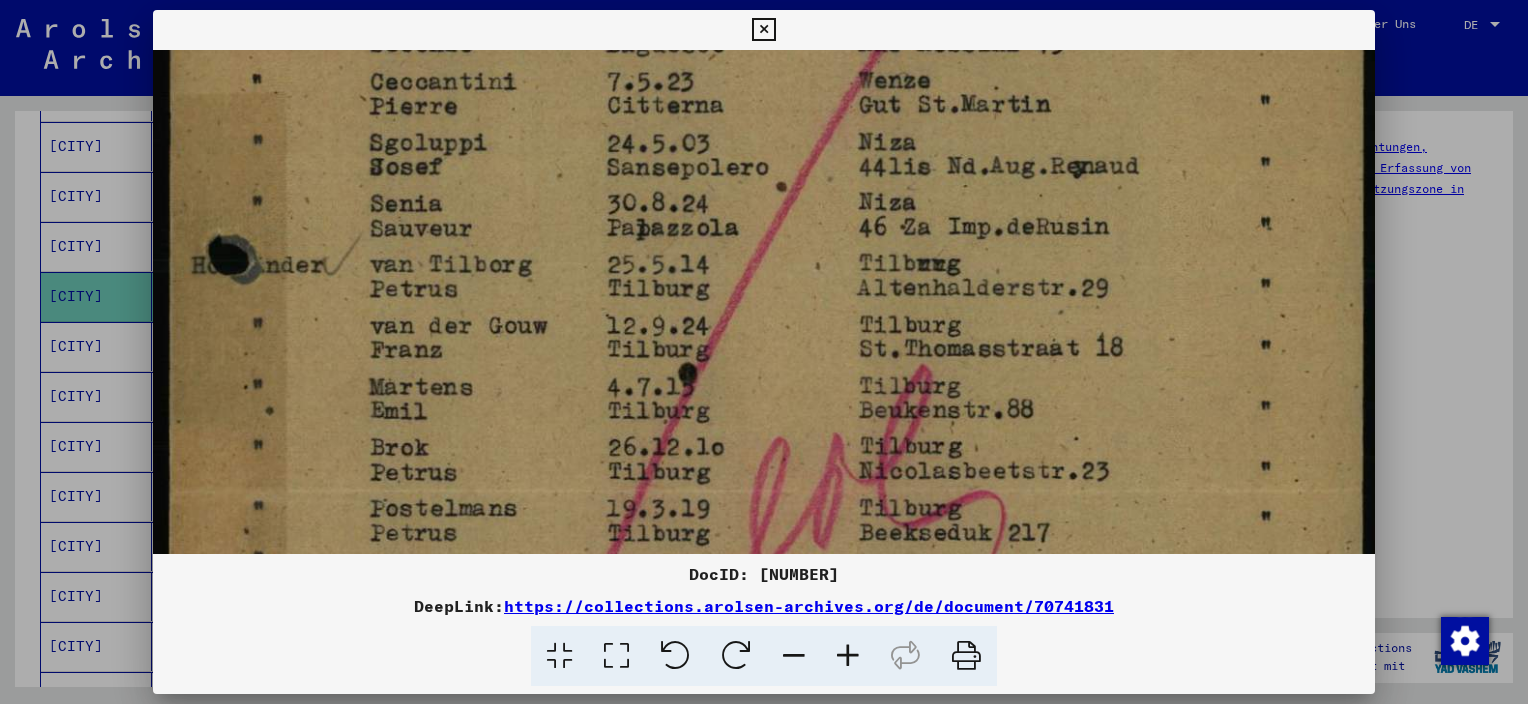 scroll, scrollTop: 452, scrollLeft: 0, axis: vertical 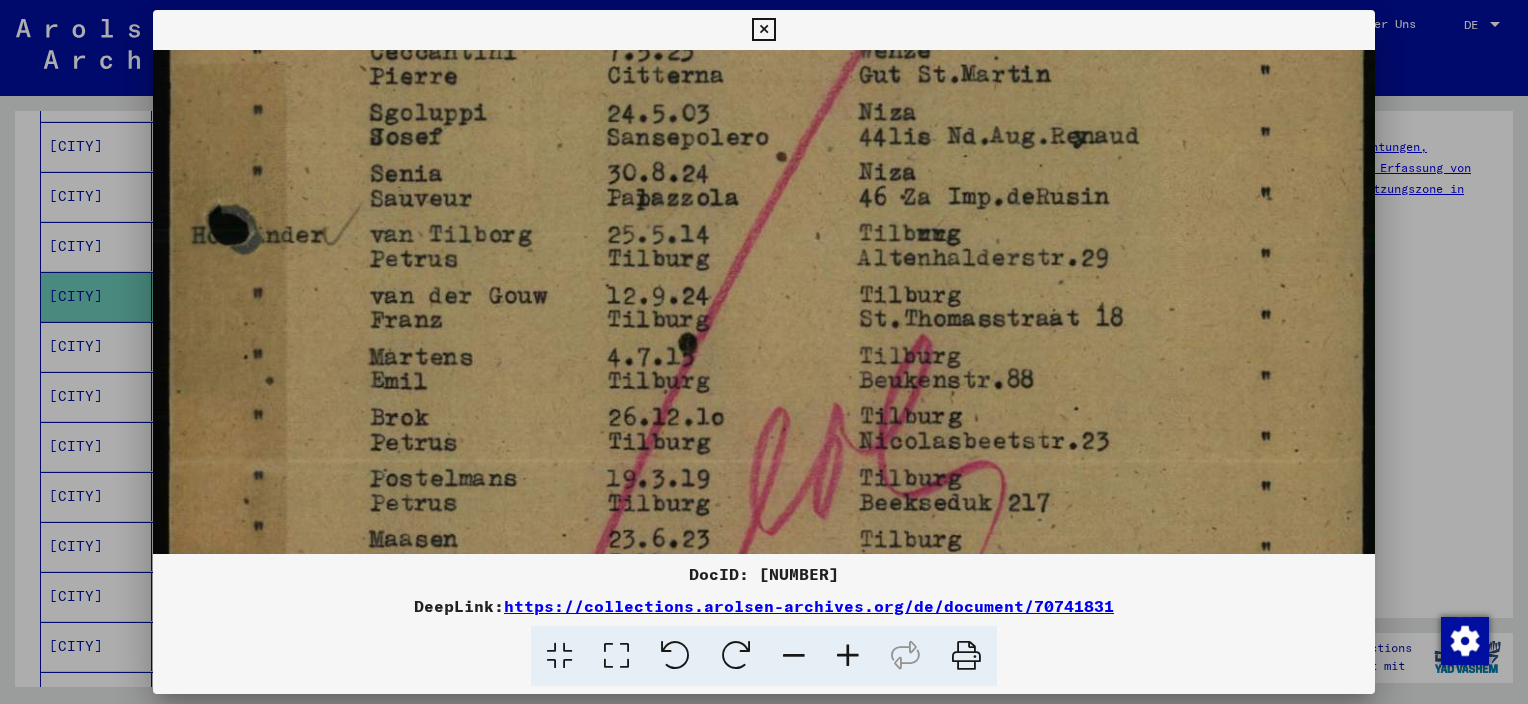 drag, startPoint x: 740, startPoint y: 448, endPoint x: 705, endPoint y: 105, distance: 344.7811 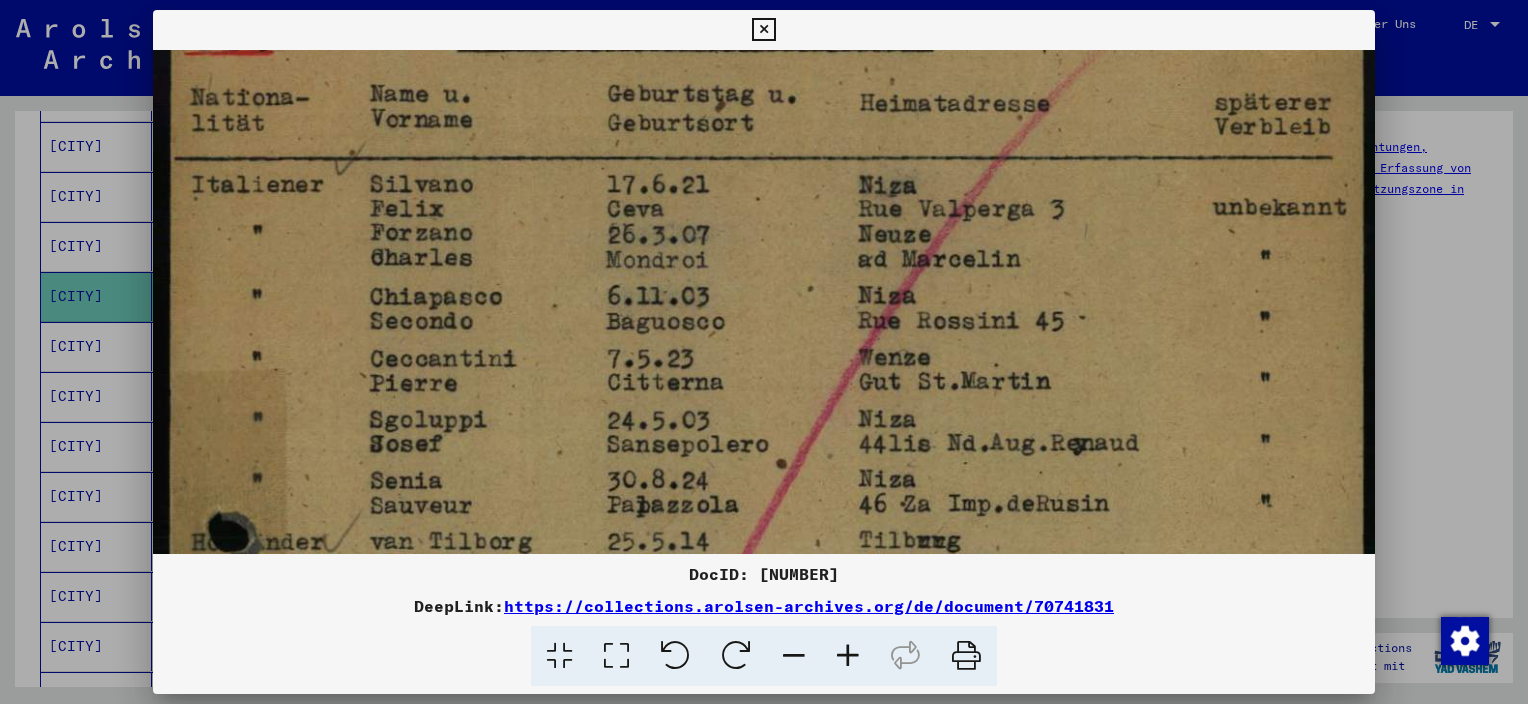 scroll, scrollTop: 134, scrollLeft: 0, axis: vertical 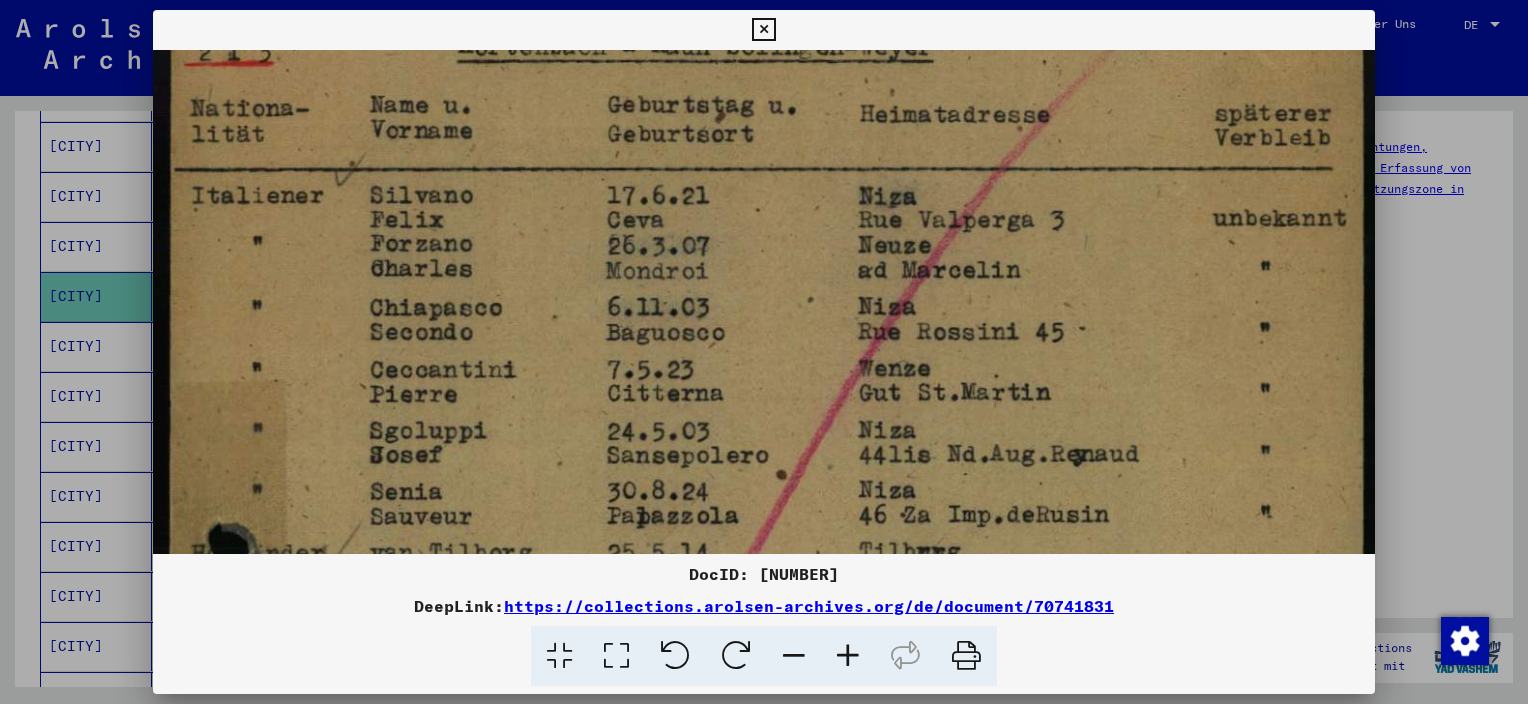 drag, startPoint x: 960, startPoint y: 145, endPoint x: 930, endPoint y: 468, distance: 324.3902 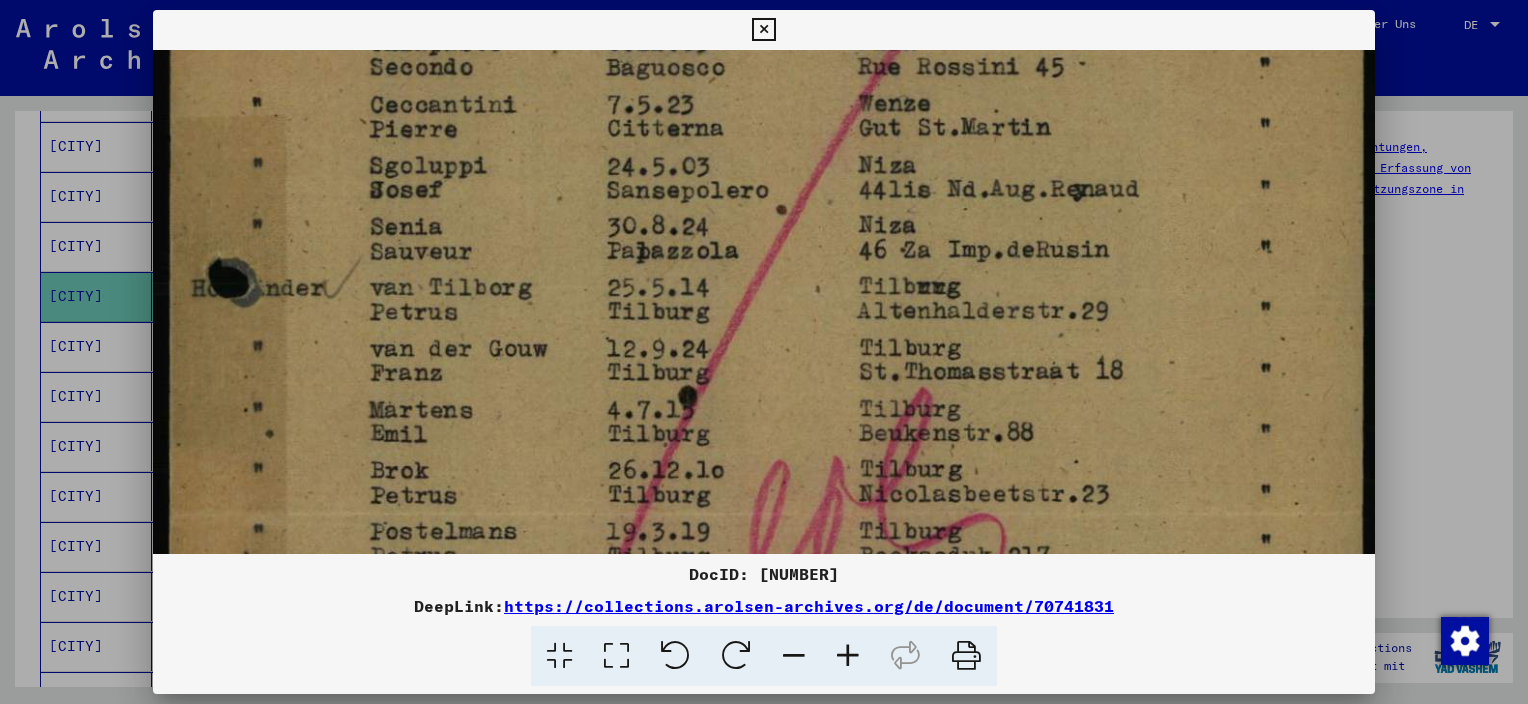 scroll, scrollTop: 420, scrollLeft: 0, axis: vertical 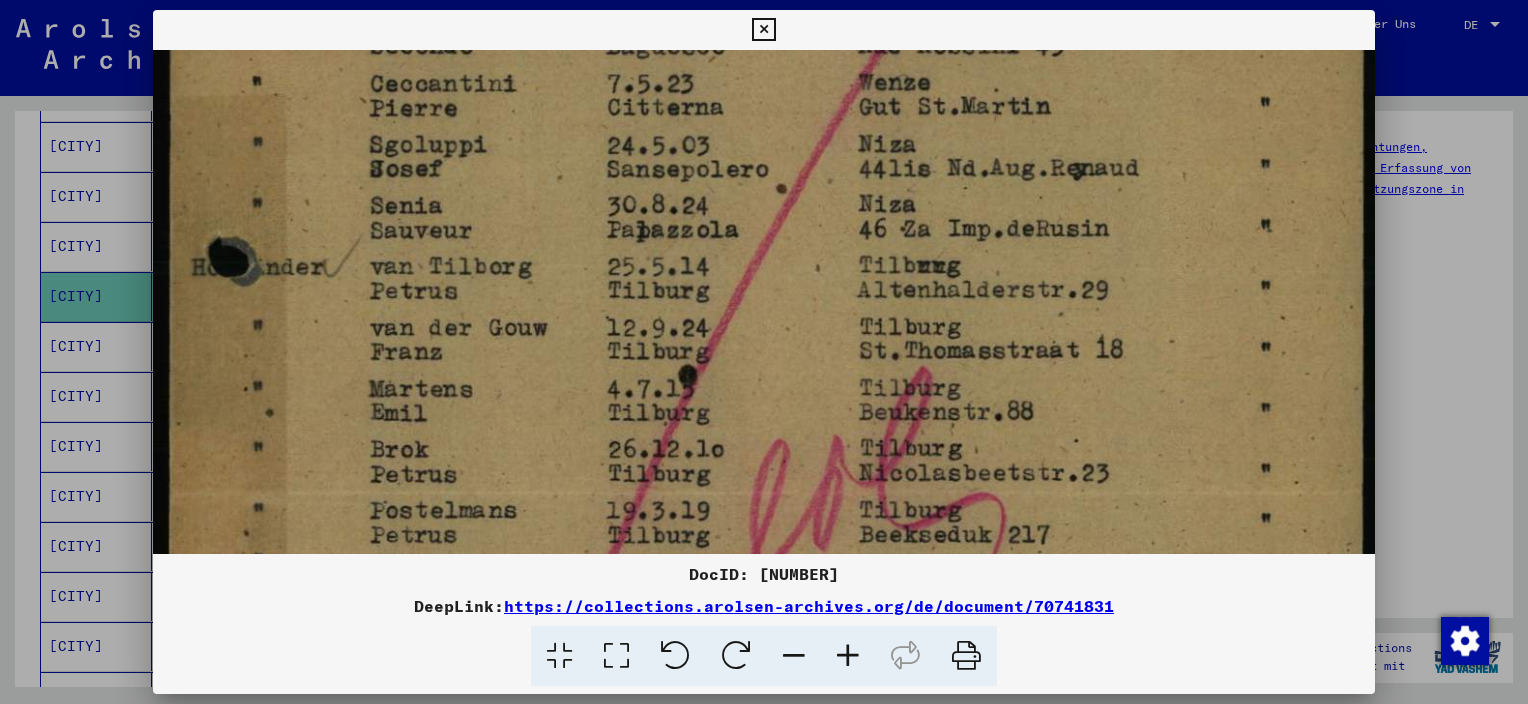 drag, startPoint x: 804, startPoint y: 304, endPoint x: 780, endPoint y: 151, distance: 154.87091 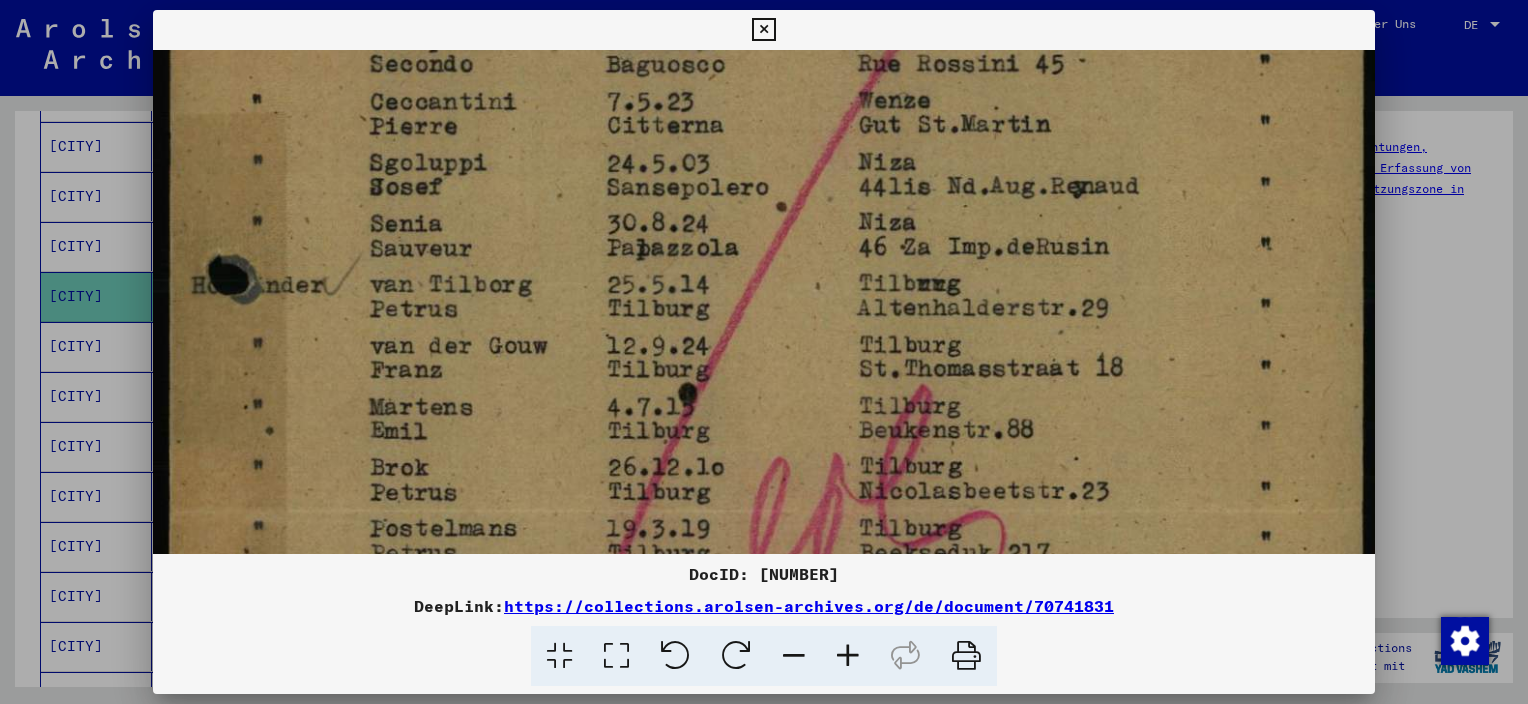 scroll, scrollTop: 405, scrollLeft: 0, axis: vertical 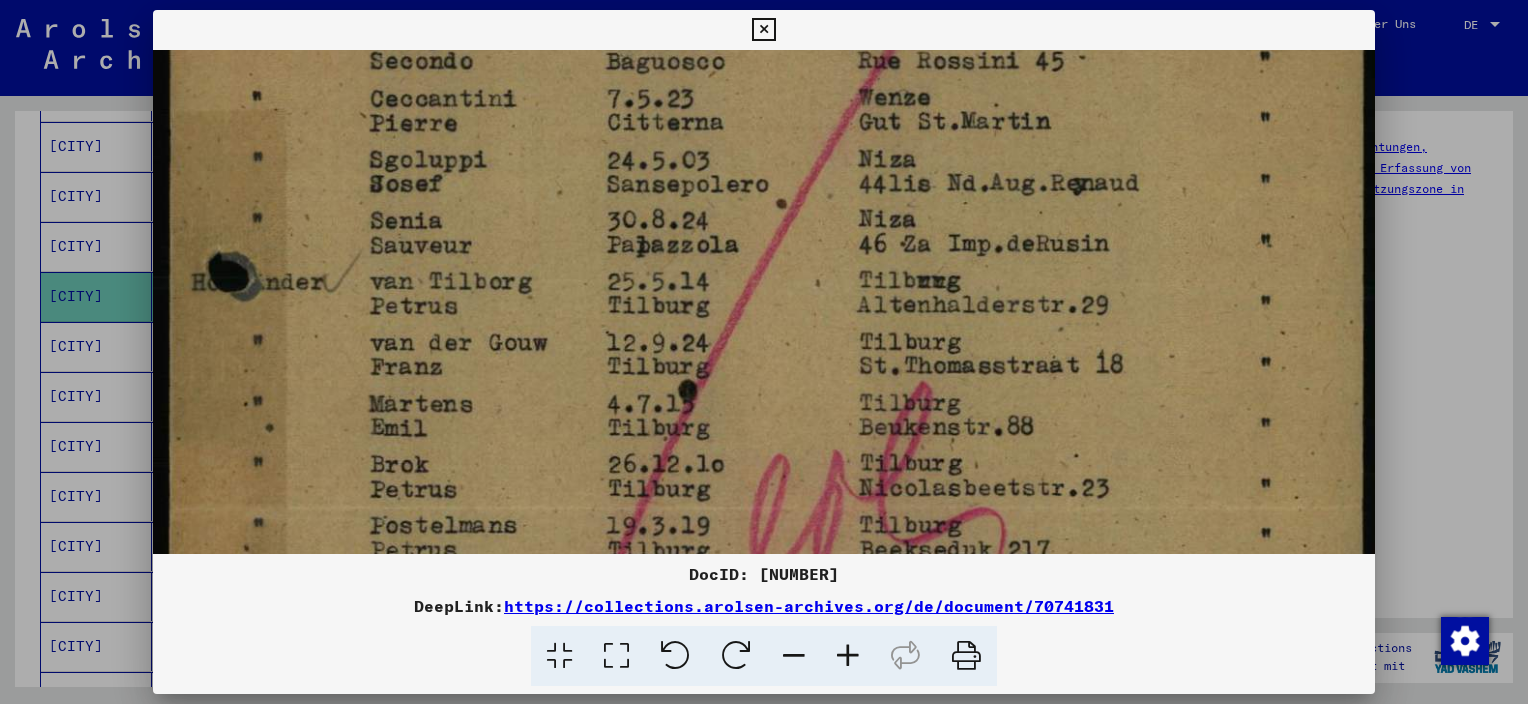 drag, startPoint x: 1120, startPoint y: 152, endPoint x: 1008, endPoint y: 176, distance: 114.54257 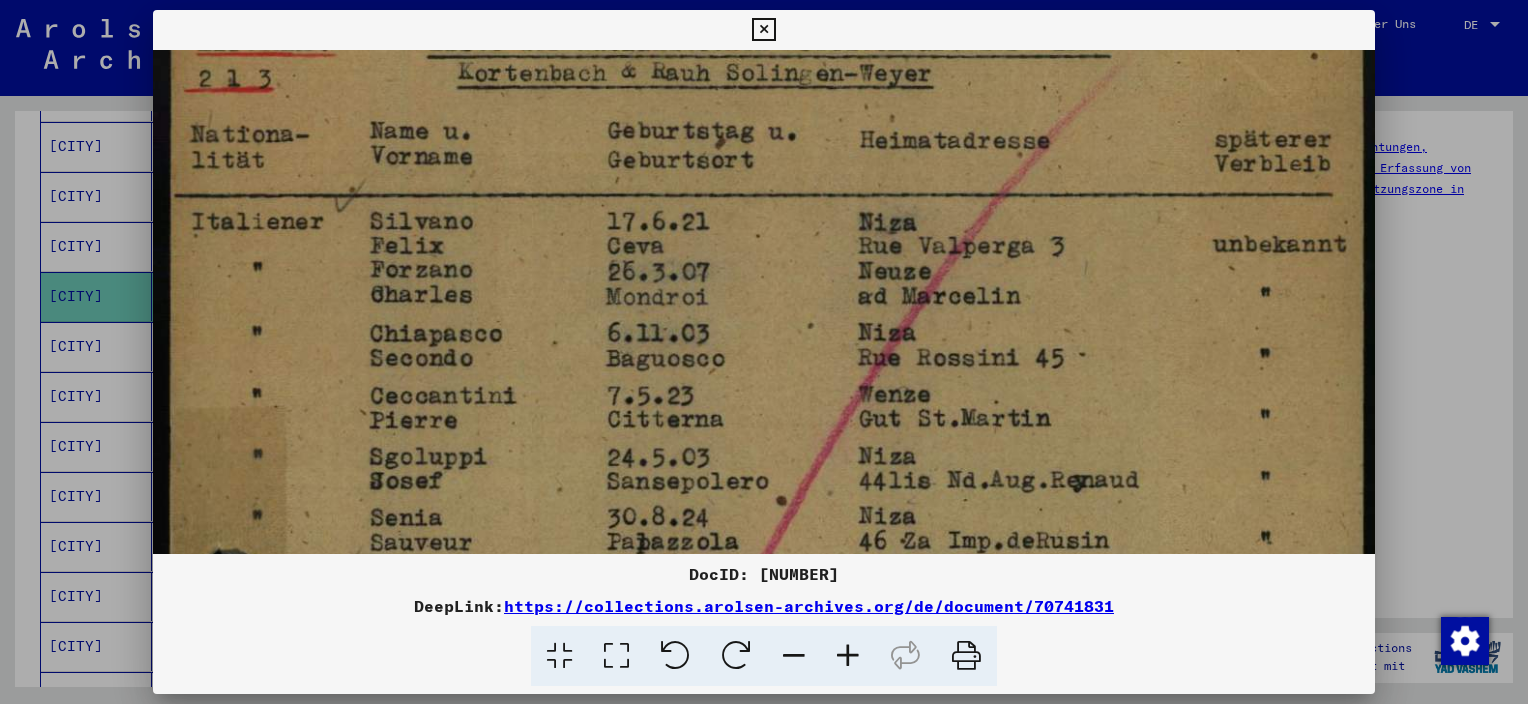 drag, startPoint x: 760, startPoint y: 200, endPoint x: 752, endPoint y: 500, distance: 300.10666 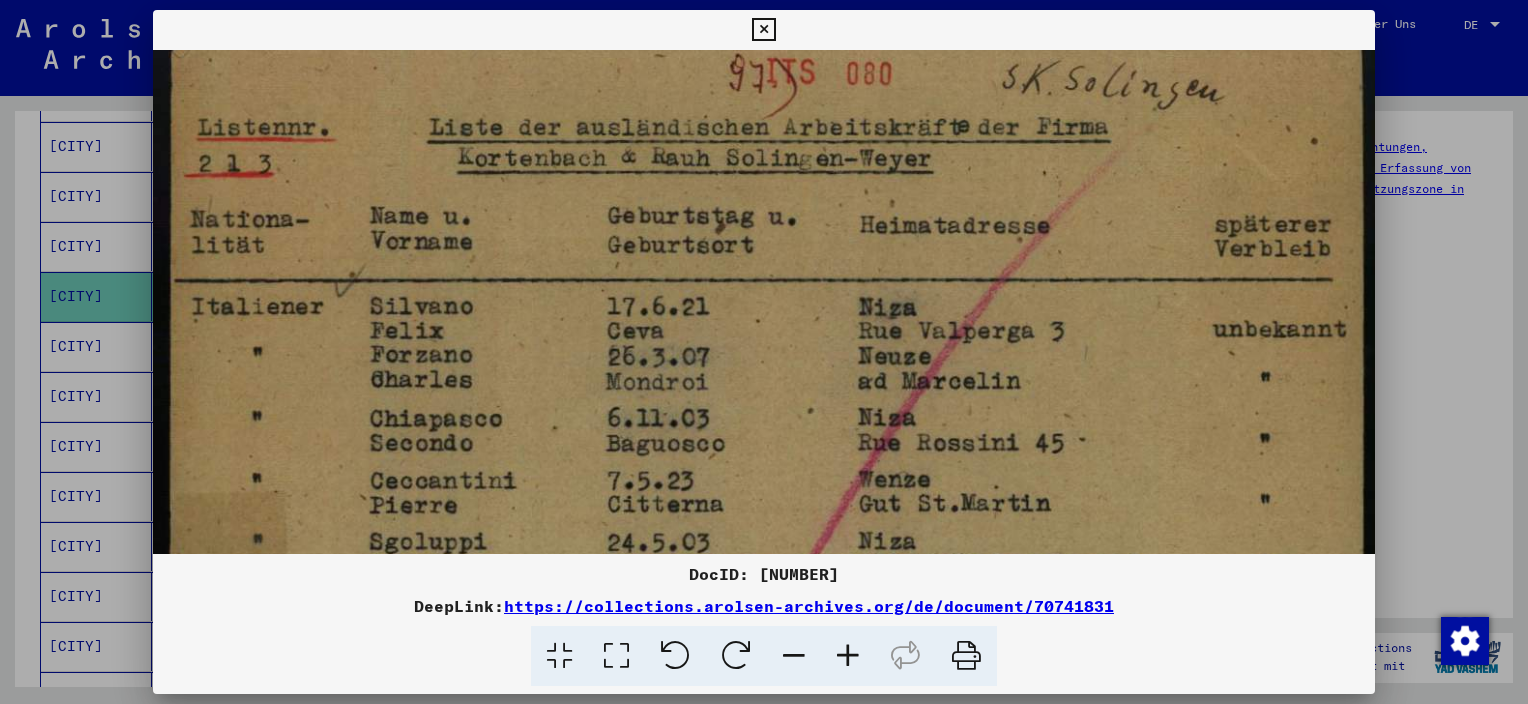 scroll, scrollTop: 0, scrollLeft: 0, axis: both 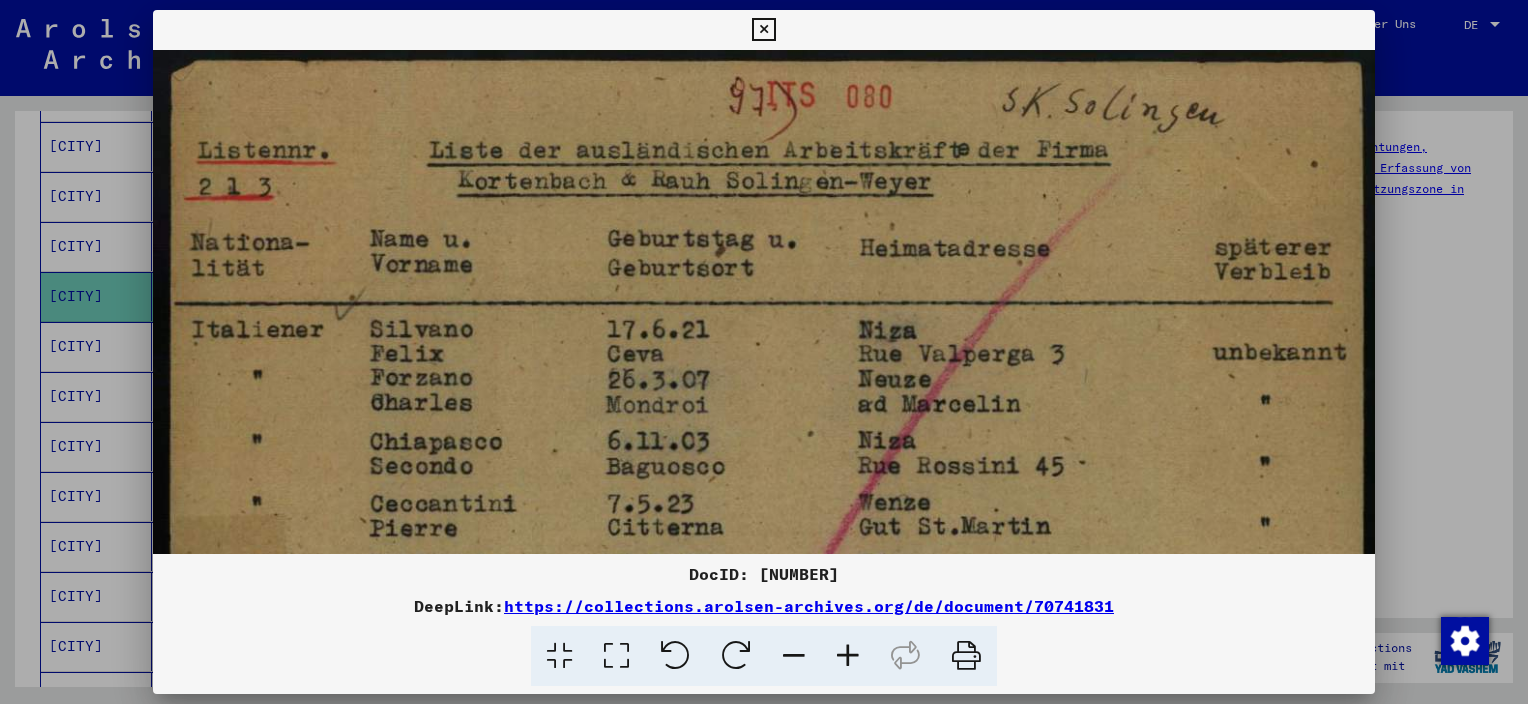 drag, startPoint x: 807, startPoint y: 184, endPoint x: 812, endPoint y: 387, distance: 203.06157 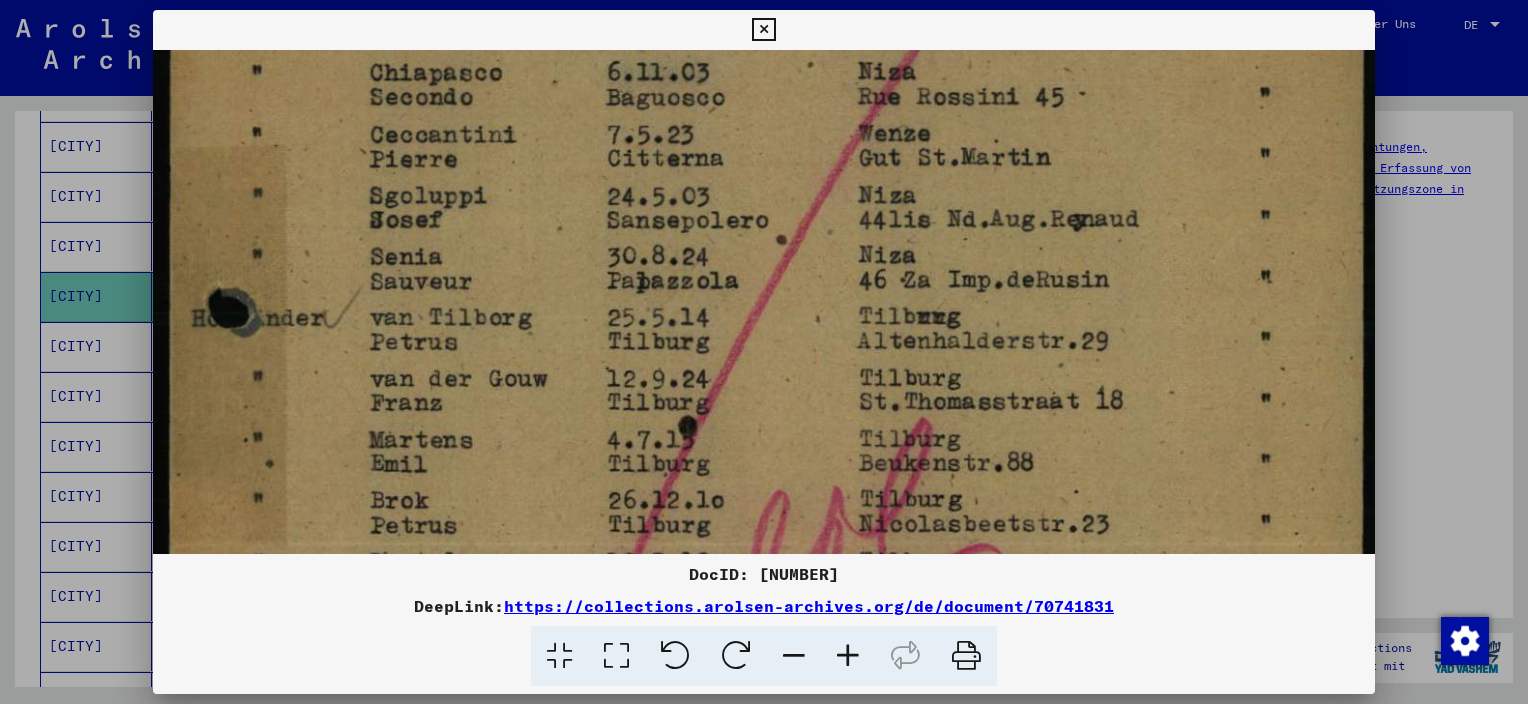 drag, startPoint x: 844, startPoint y: 470, endPoint x: 832, endPoint y: 105, distance: 365.1972 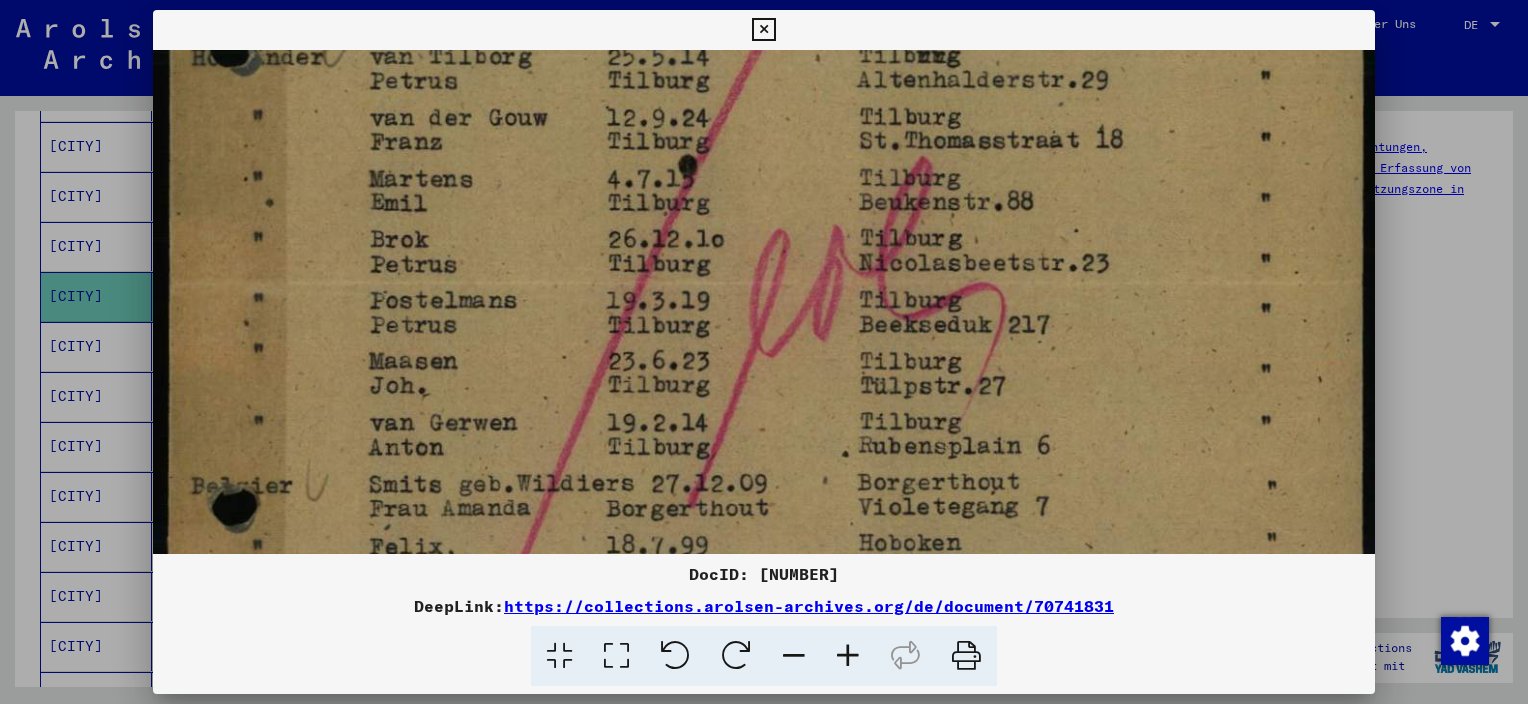 drag, startPoint x: 831, startPoint y: 404, endPoint x: 826, endPoint y: 137, distance: 267.0468 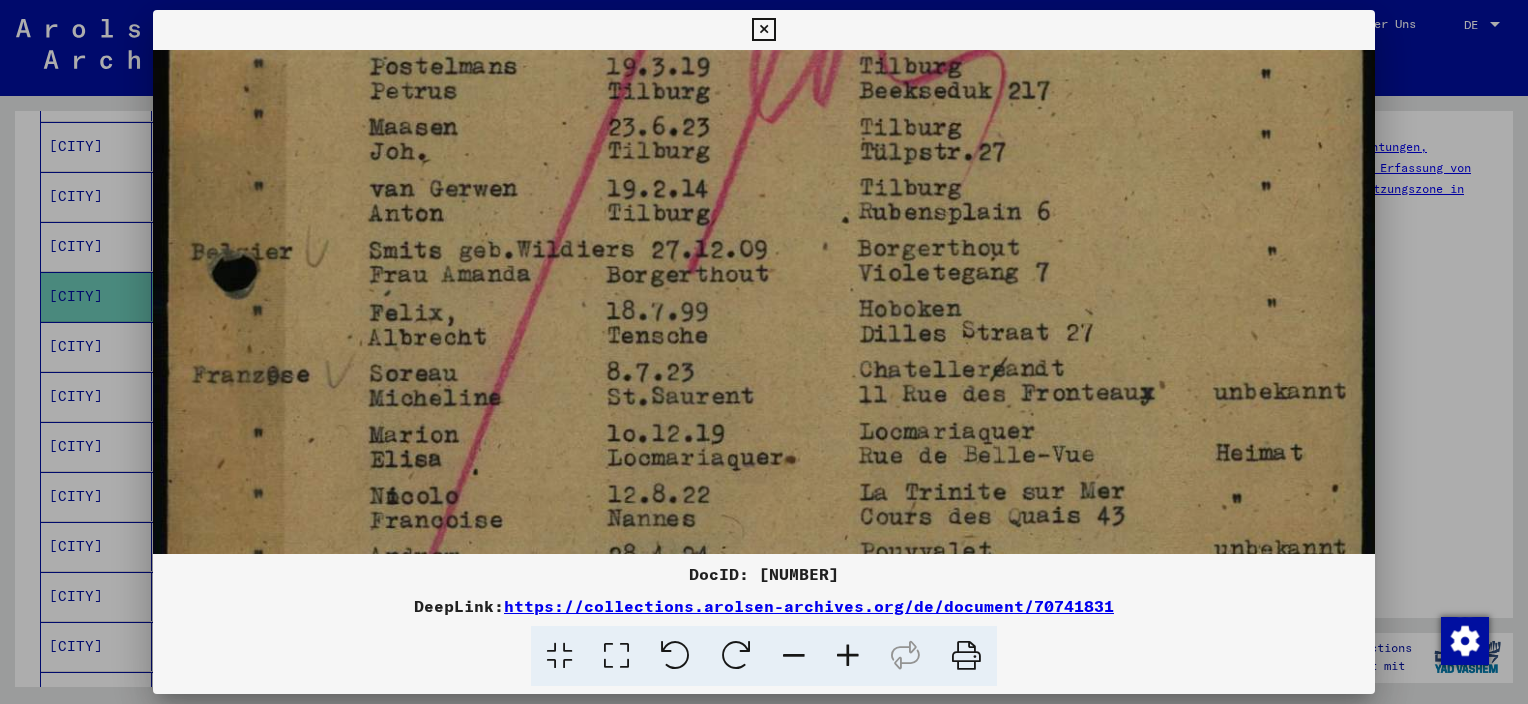 scroll, scrollTop: 883, scrollLeft: 0, axis: vertical 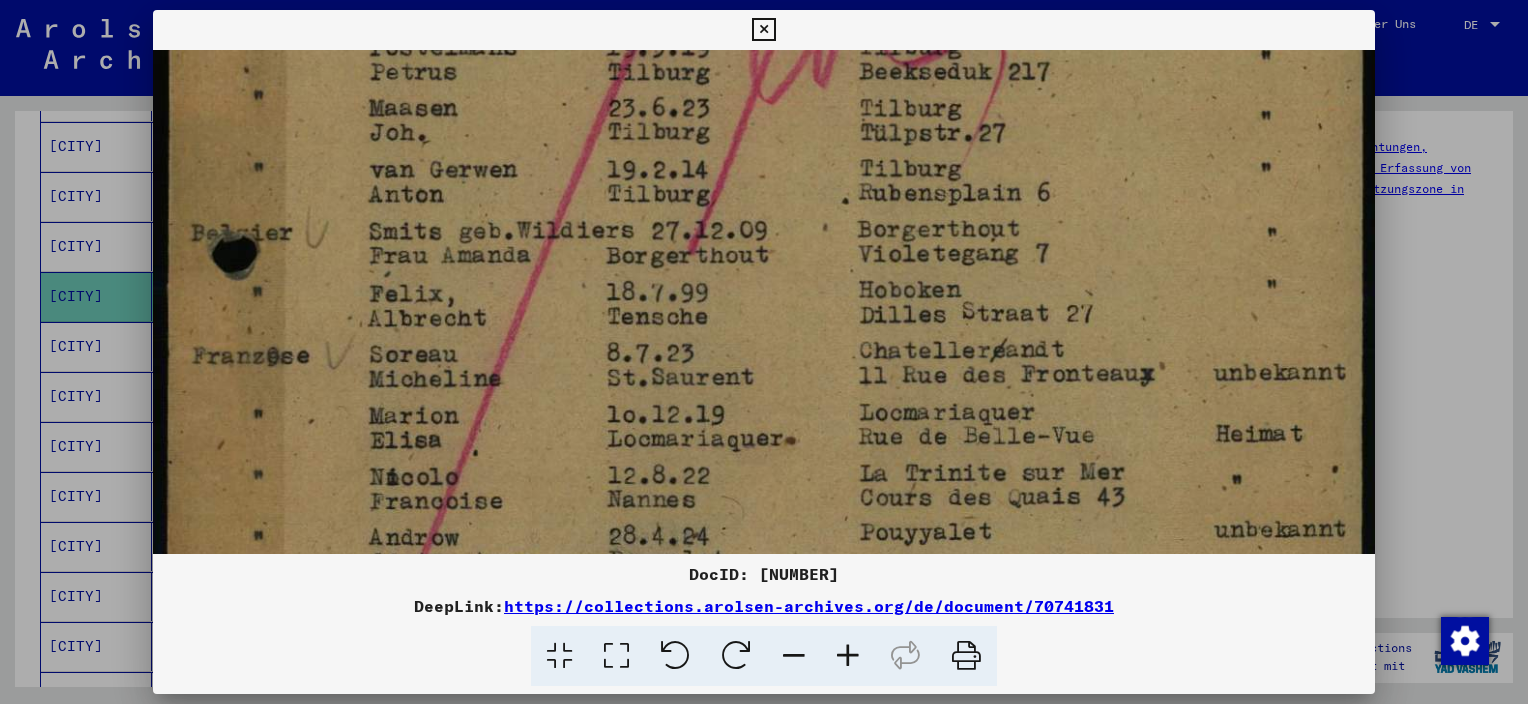 drag, startPoint x: 833, startPoint y: 453, endPoint x: 829, endPoint y: 211, distance: 242.03305 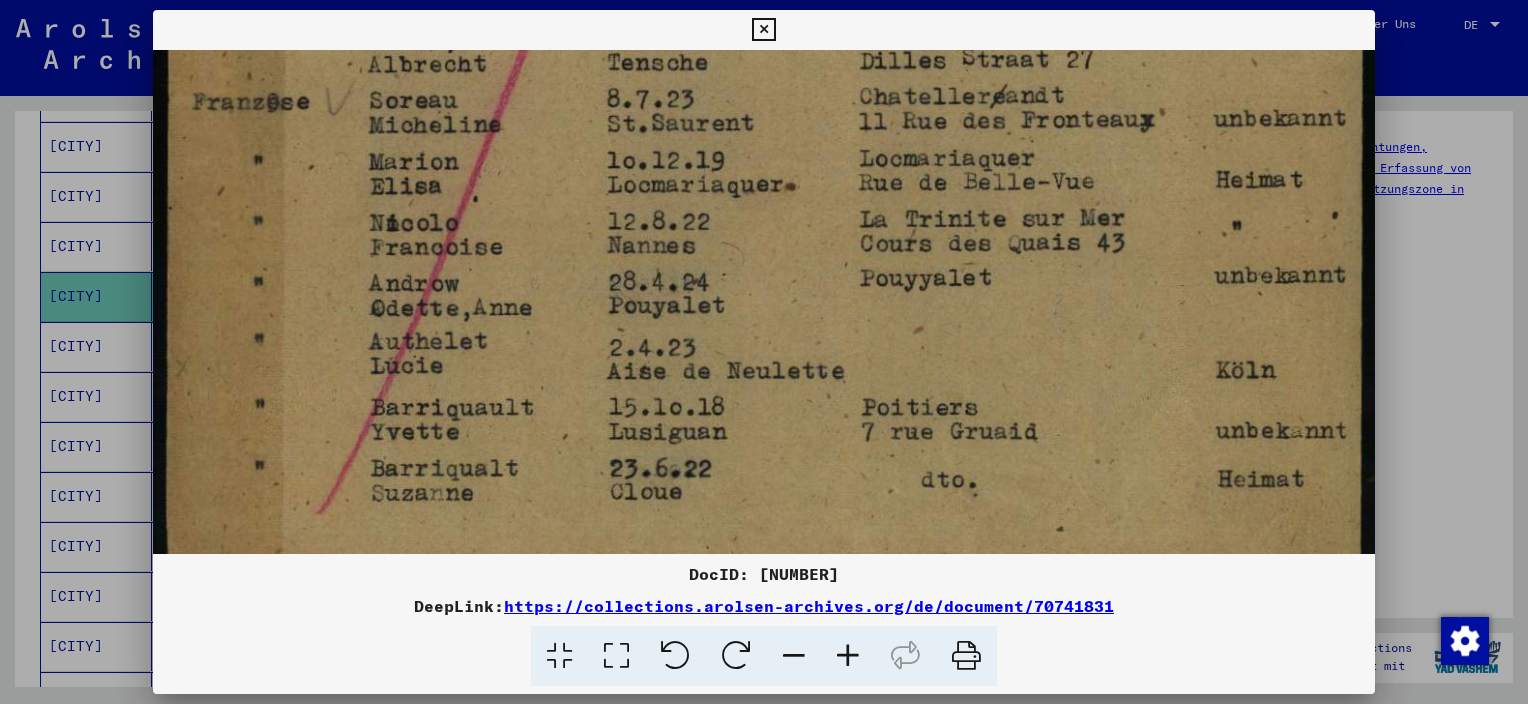 scroll, scrollTop: 1146, scrollLeft: 0, axis: vertical 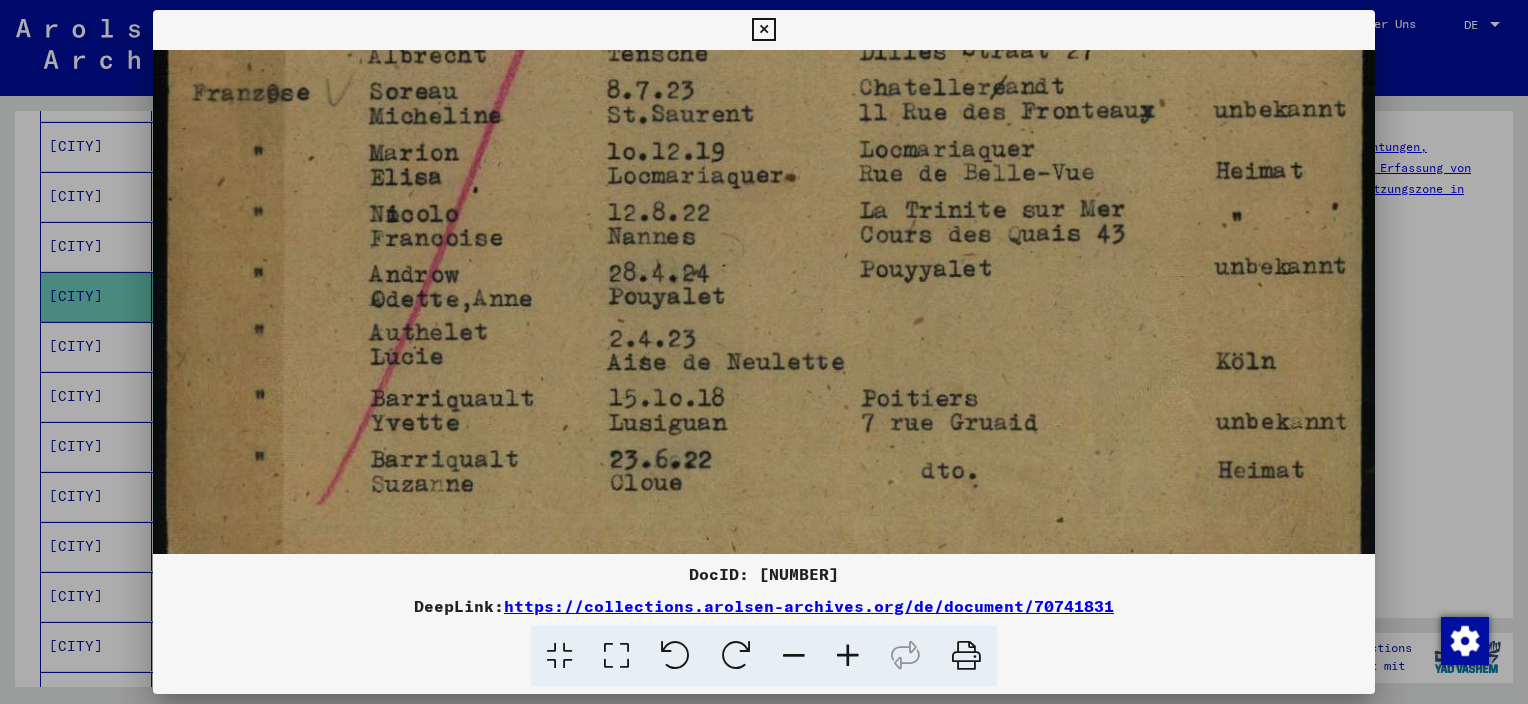 drag, startPoint x: 827, startPoint y: 503, endPoint x: 804, endPoint y: 242, distance: 262.01144 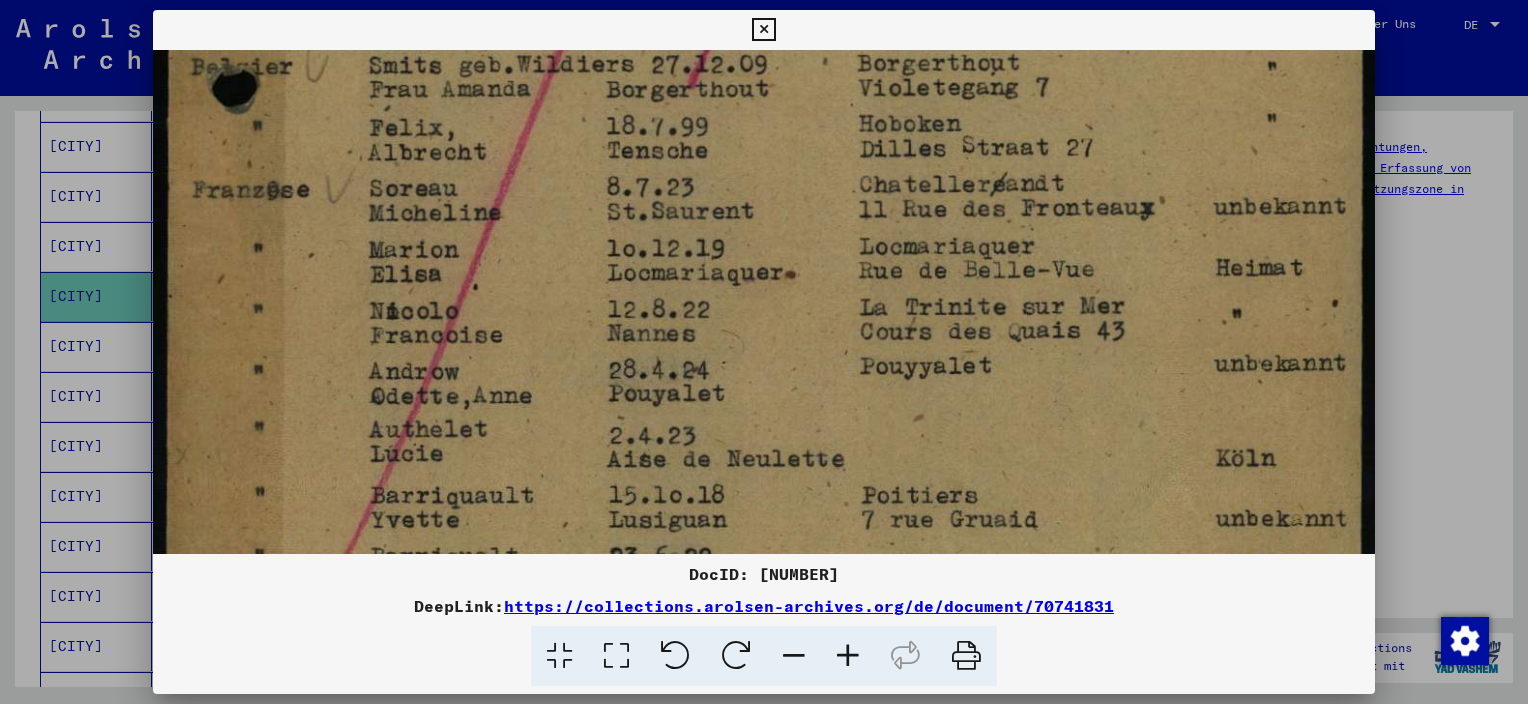 drag, startPoint x: 872, startPoint y: 520, endPoint x: 837, endPoint y: 423, distance: 103.121284 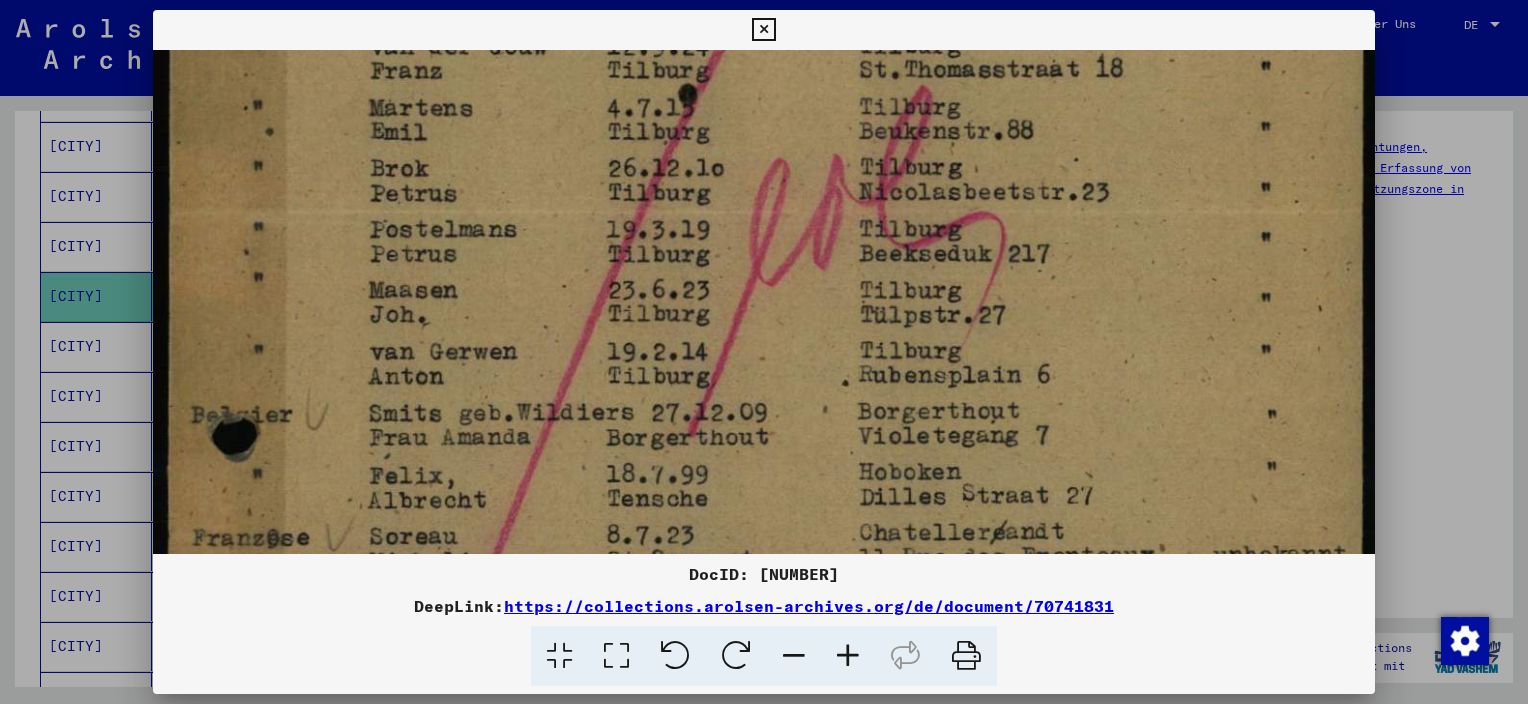 drag, startPoint x: 892, startPoint y: 193, endPoint x: 877, endPoint y: 542, distance: 349.3222 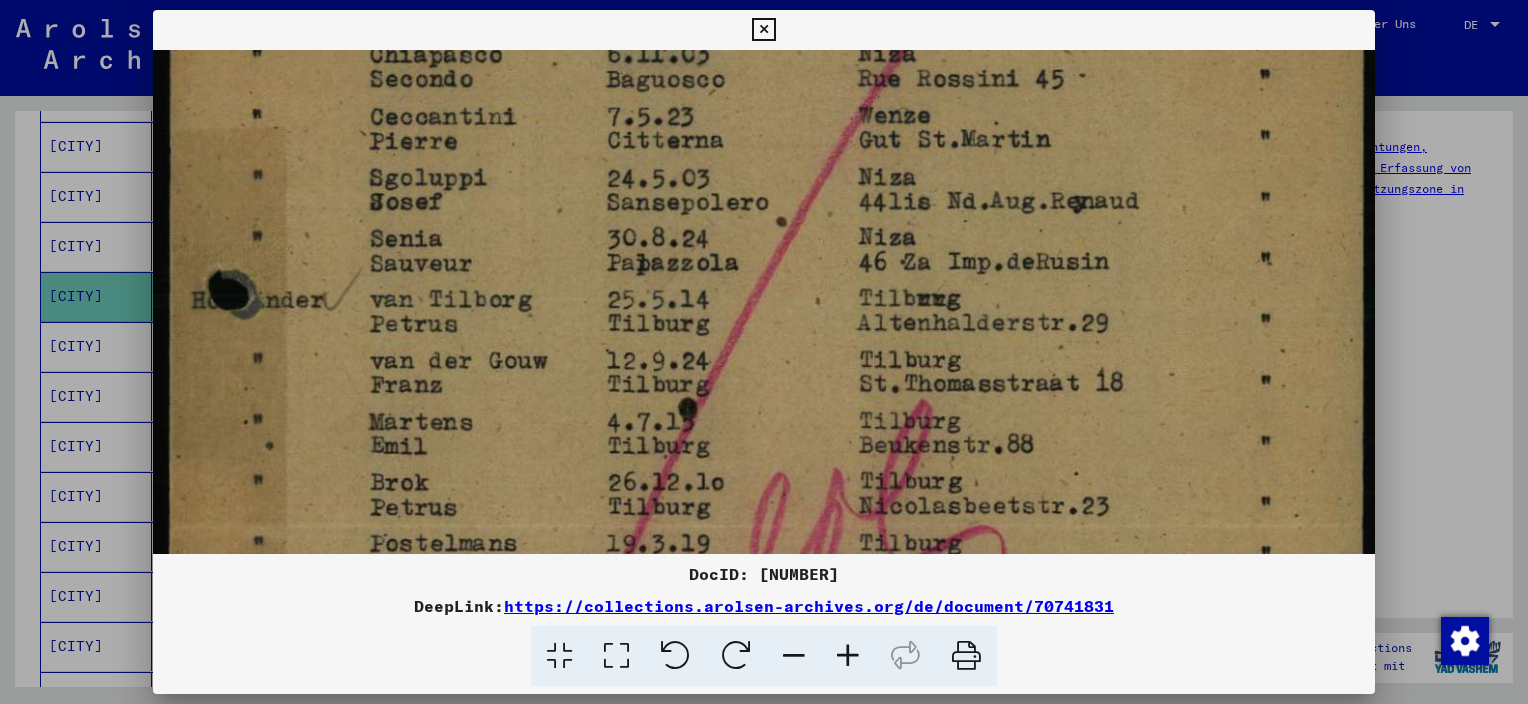 drag, startPoint x: 877, startPoint y: 228, endPoint x: 845, endPoint y: 496, distance: 269.9037 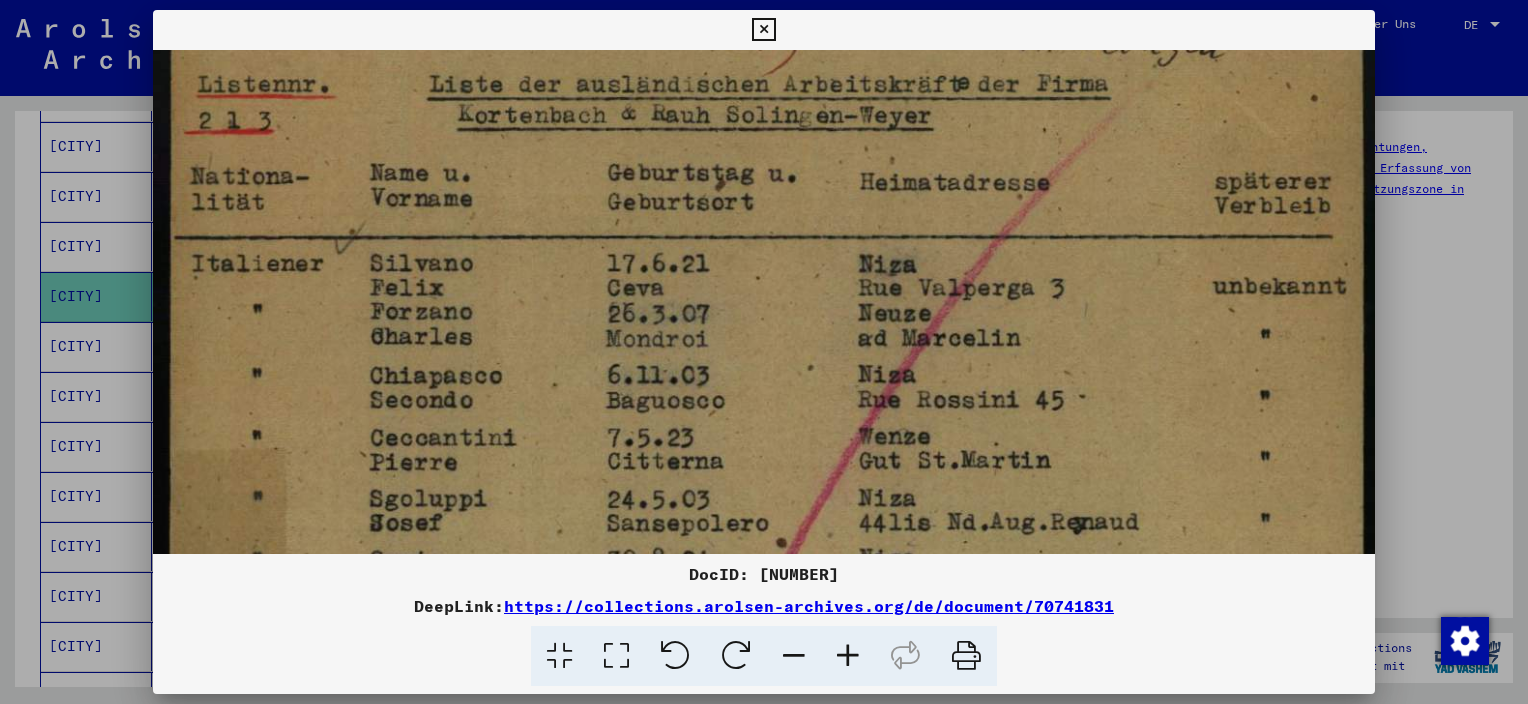 scroll, scrollTop: 49, scrollLeft: 0, axis: vertical 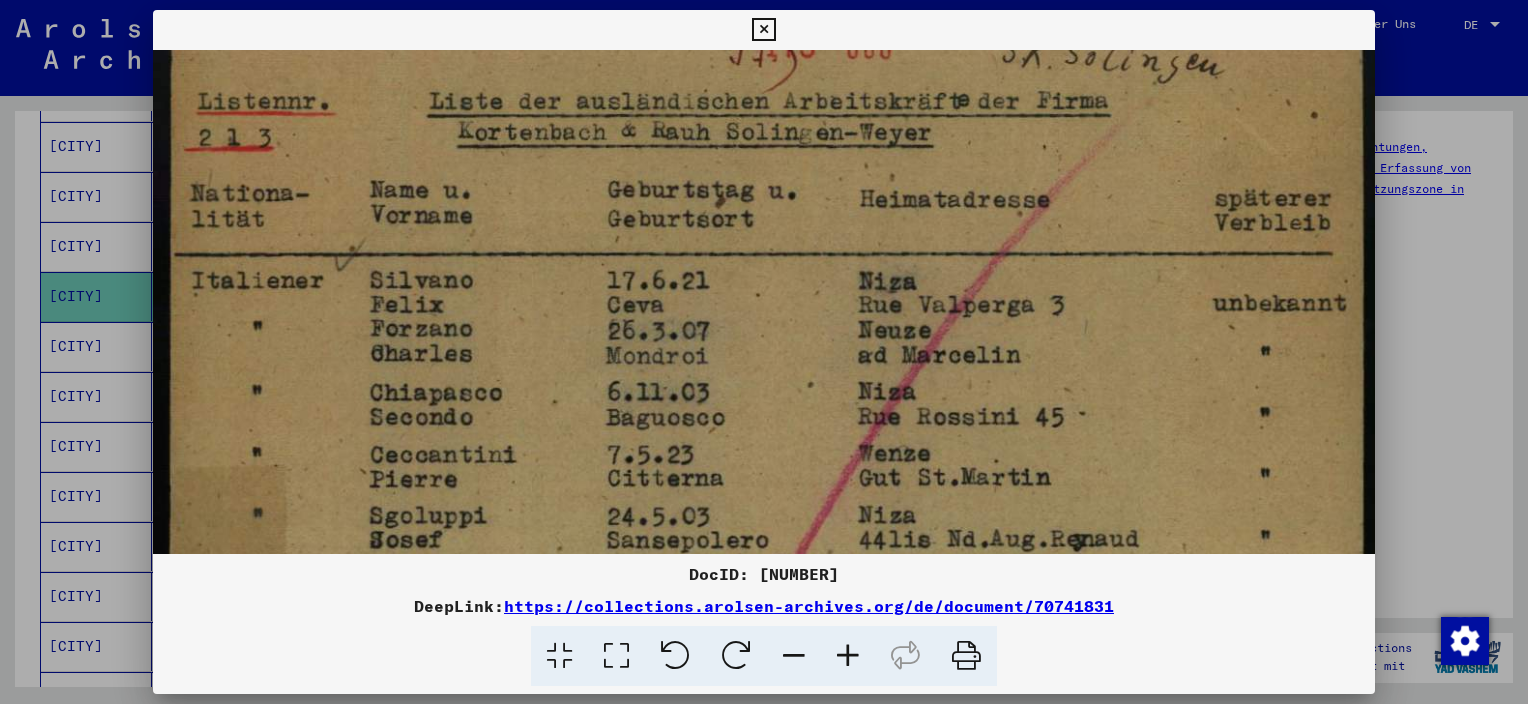 drag, startPoint x: 780, startPoint y: 336, endPoint x: 766, endPoint y: 526, distance: 190.51509 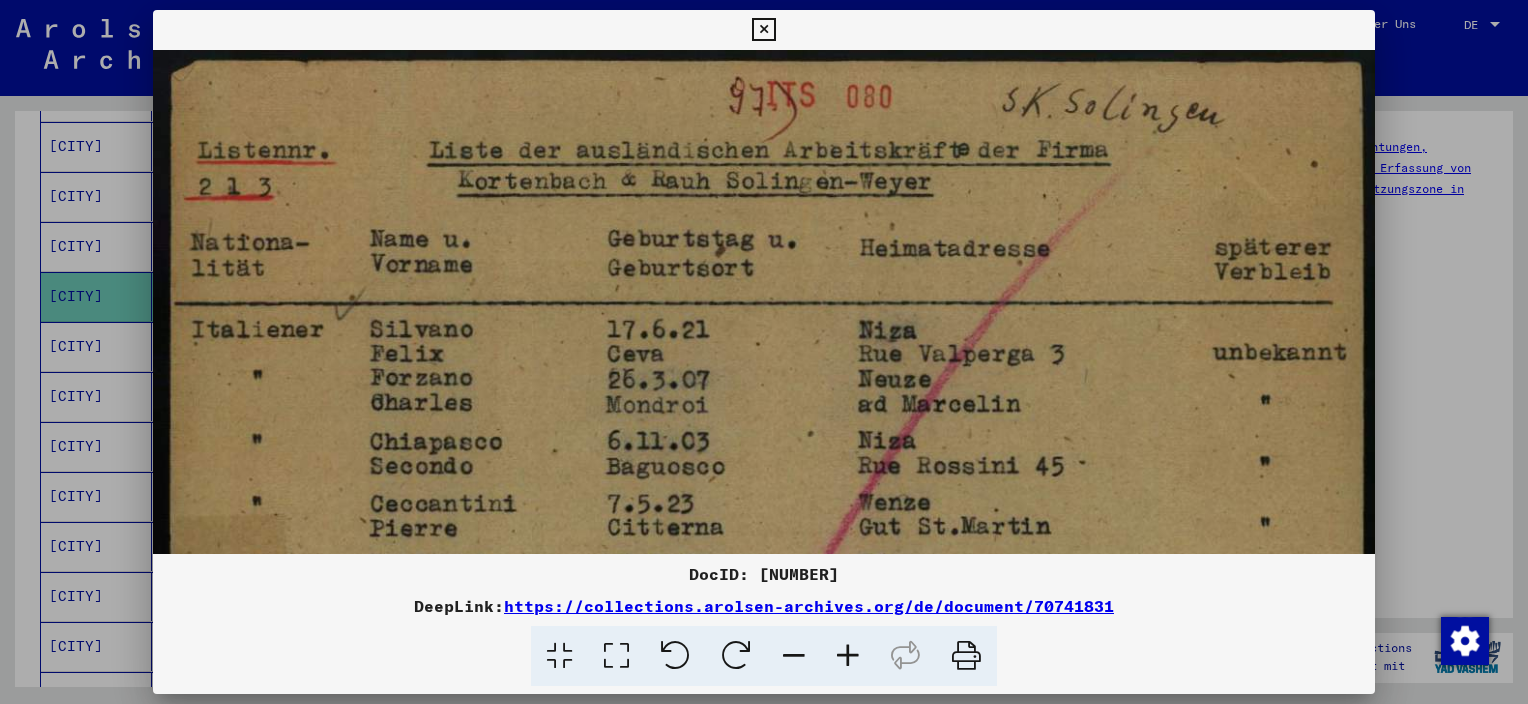 drag, startPoint x: 776, startPoint y: 285, endPoint x: 763, endPoint y: 454, distance: 169.49927 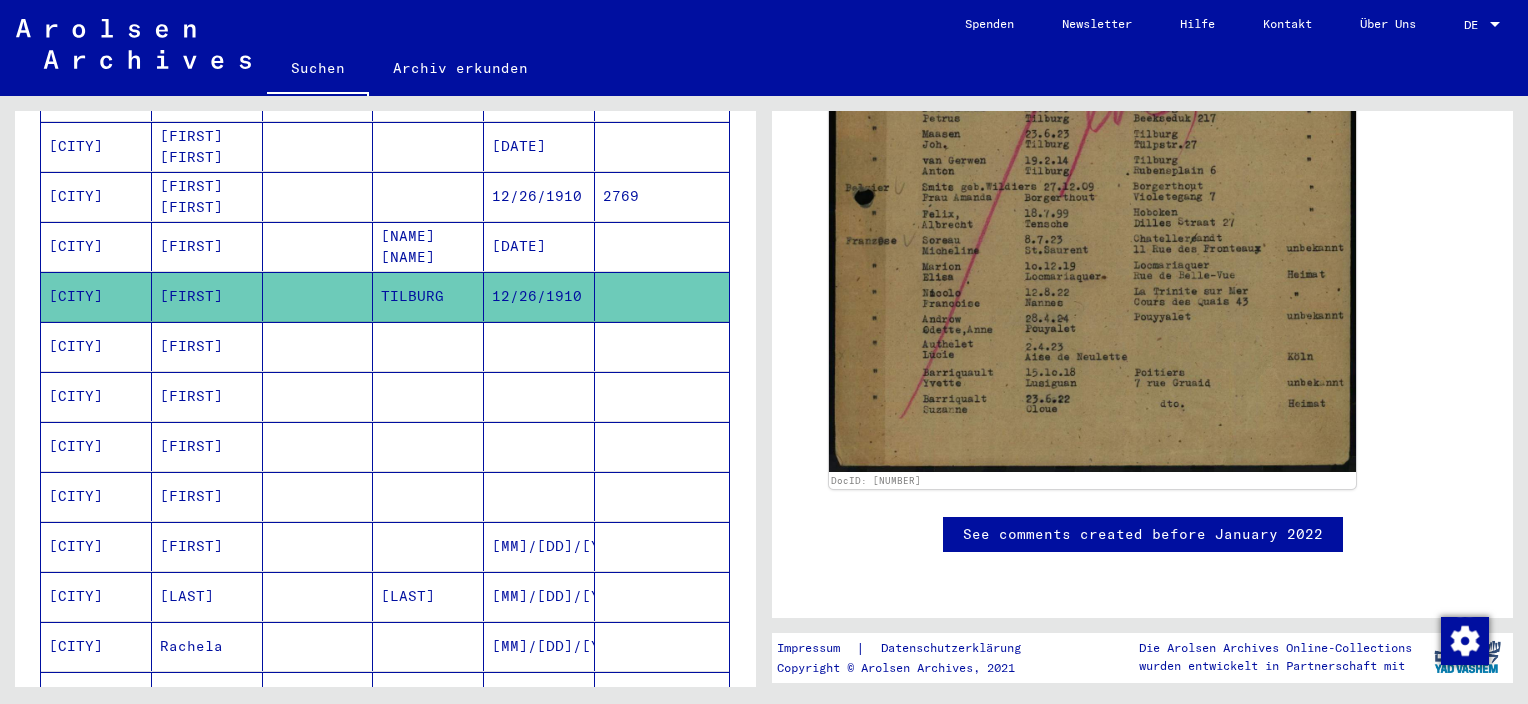 scroll, scrollTop: 1000, scrollLeft: 0, axis: vertical 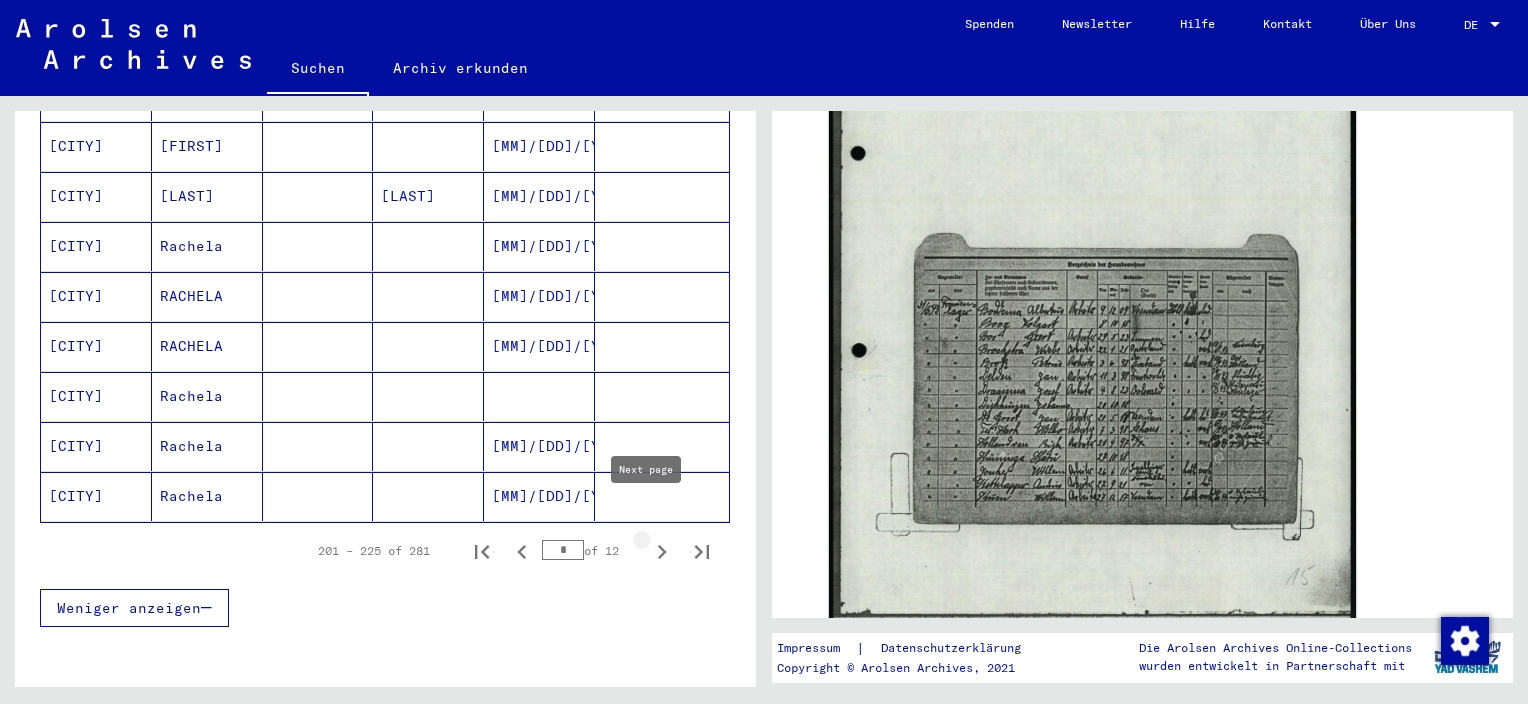 click 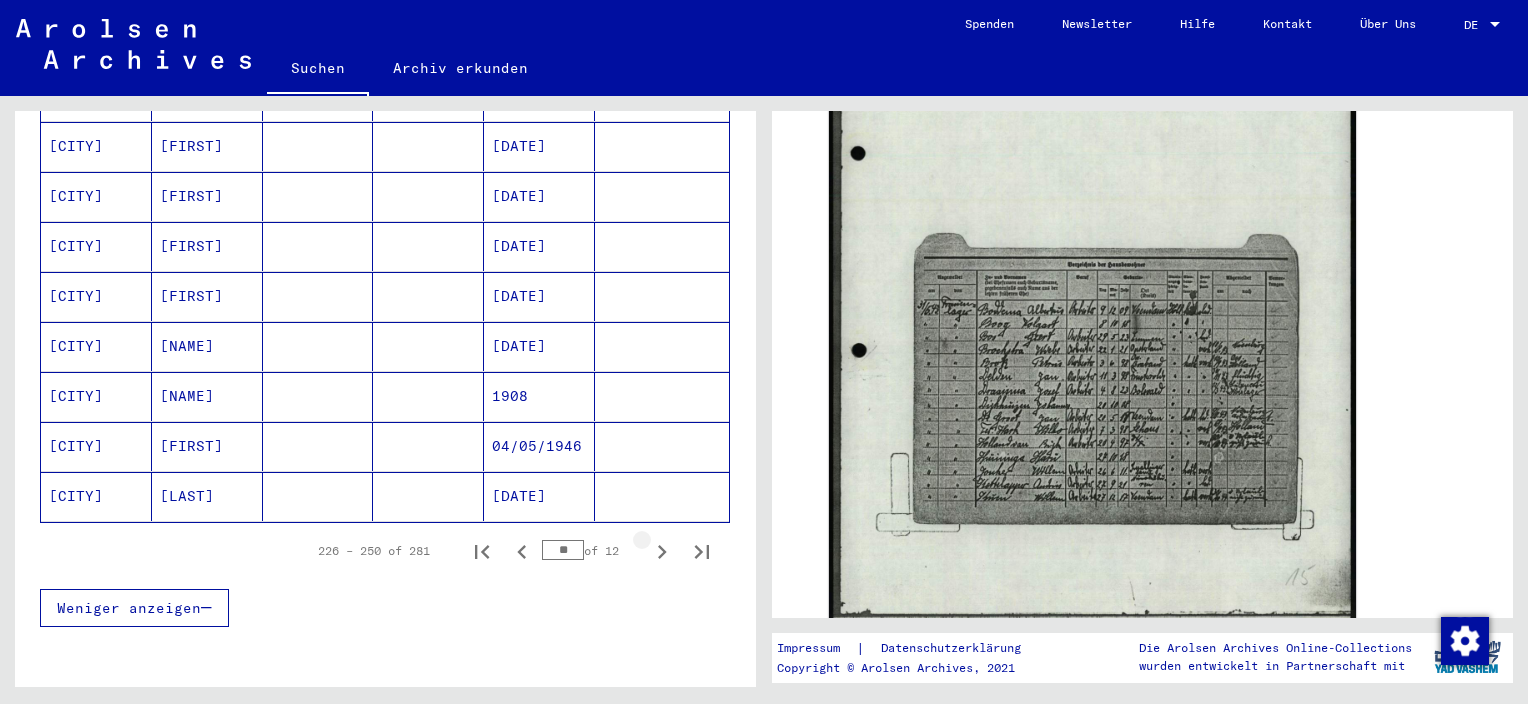 click 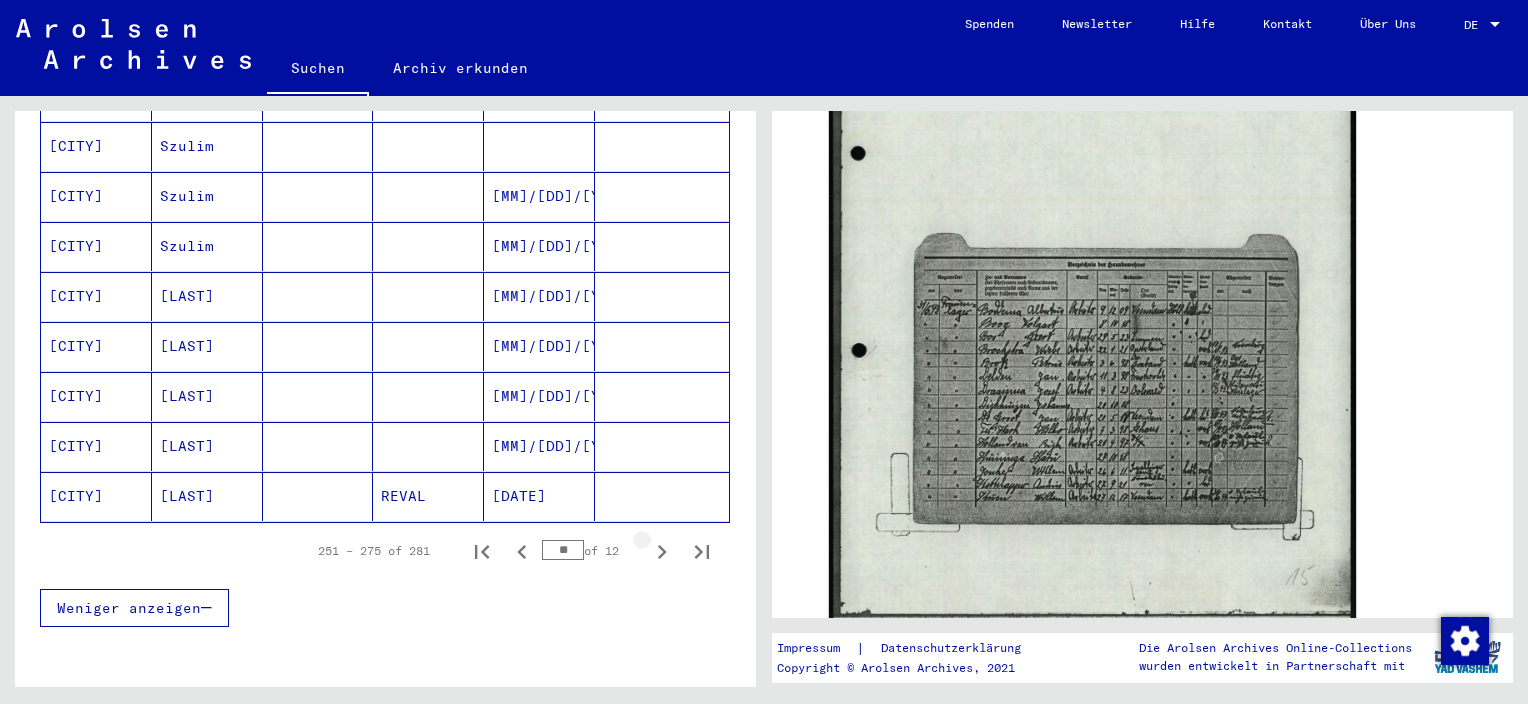 click 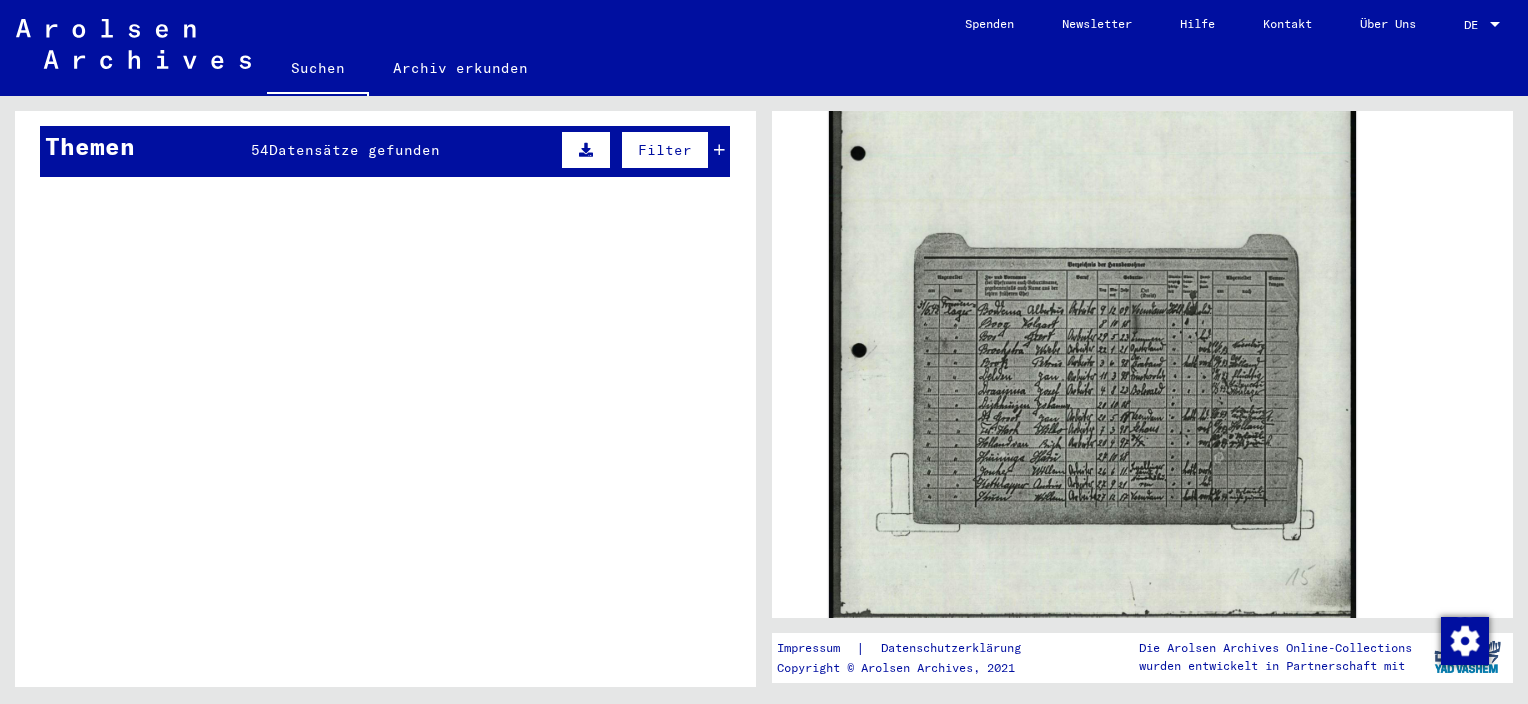 scroll, scrollTop: 635, scrollLeft: 0, axis: vertical 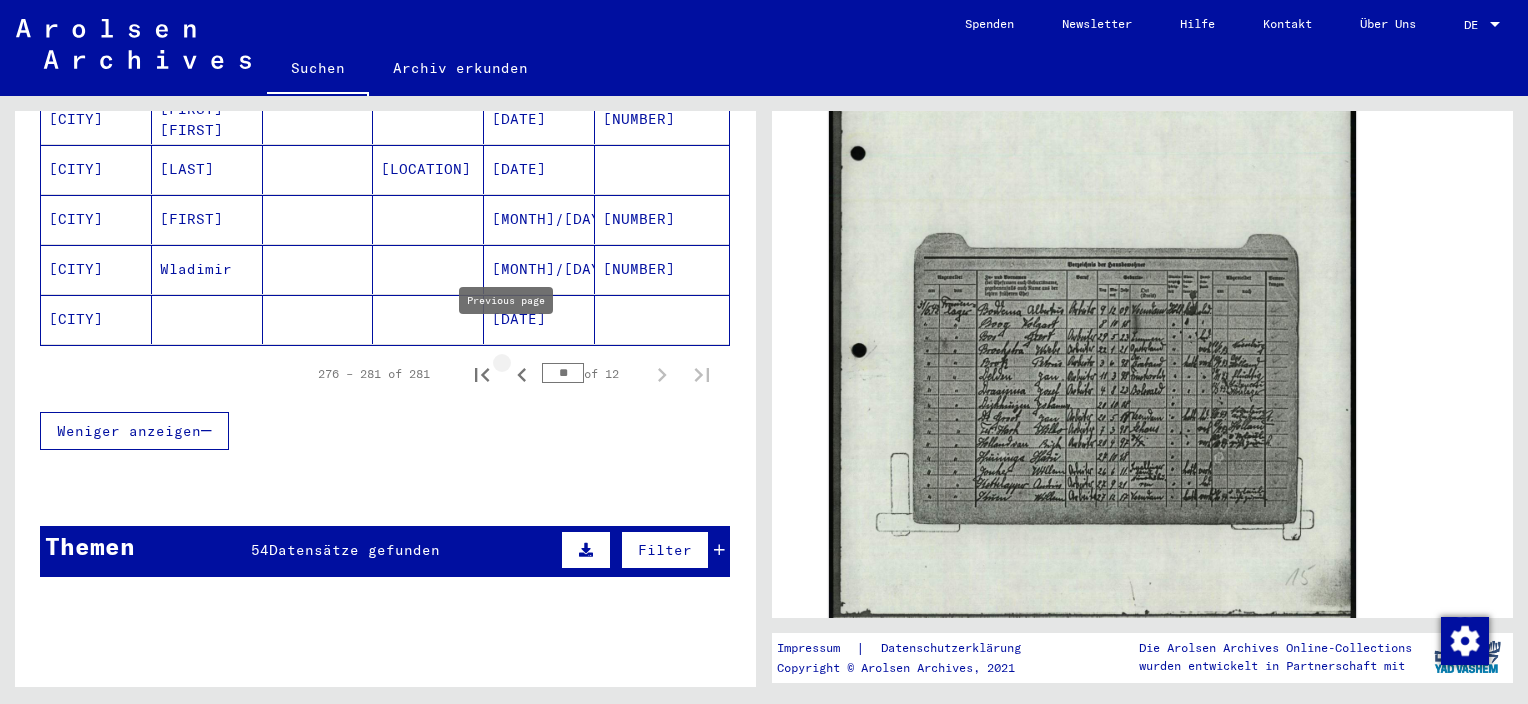 click 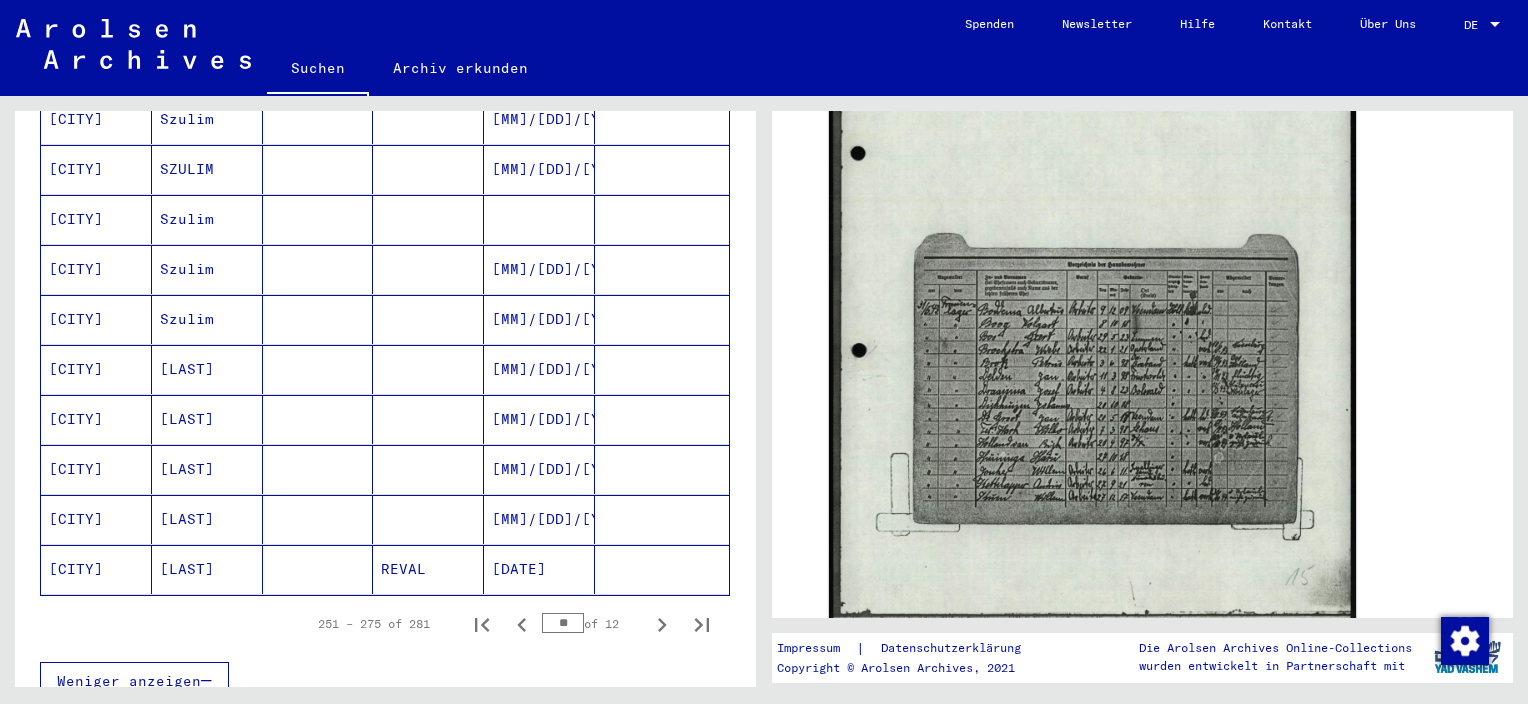 scroll, scrollTop: 1235, scrollLeft: 0, axis: vertical 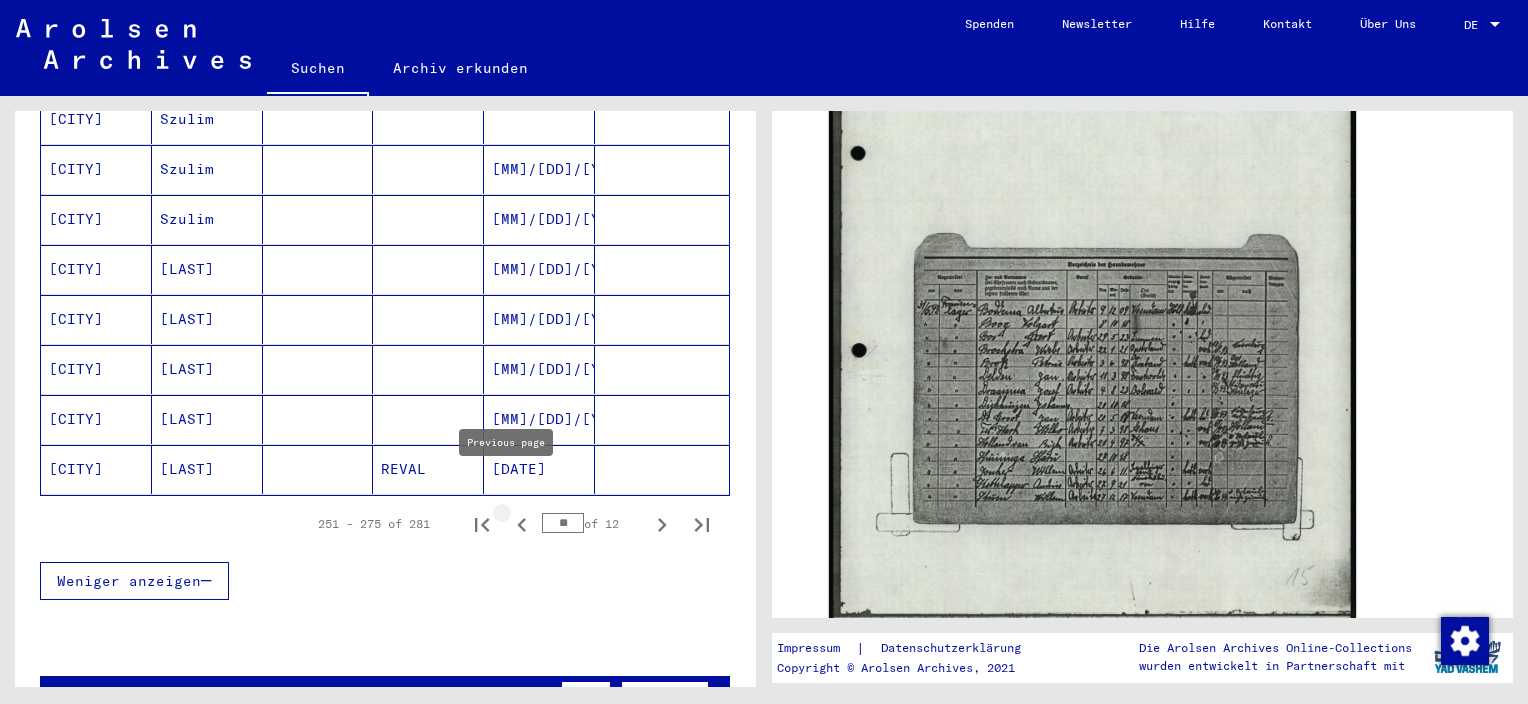 click 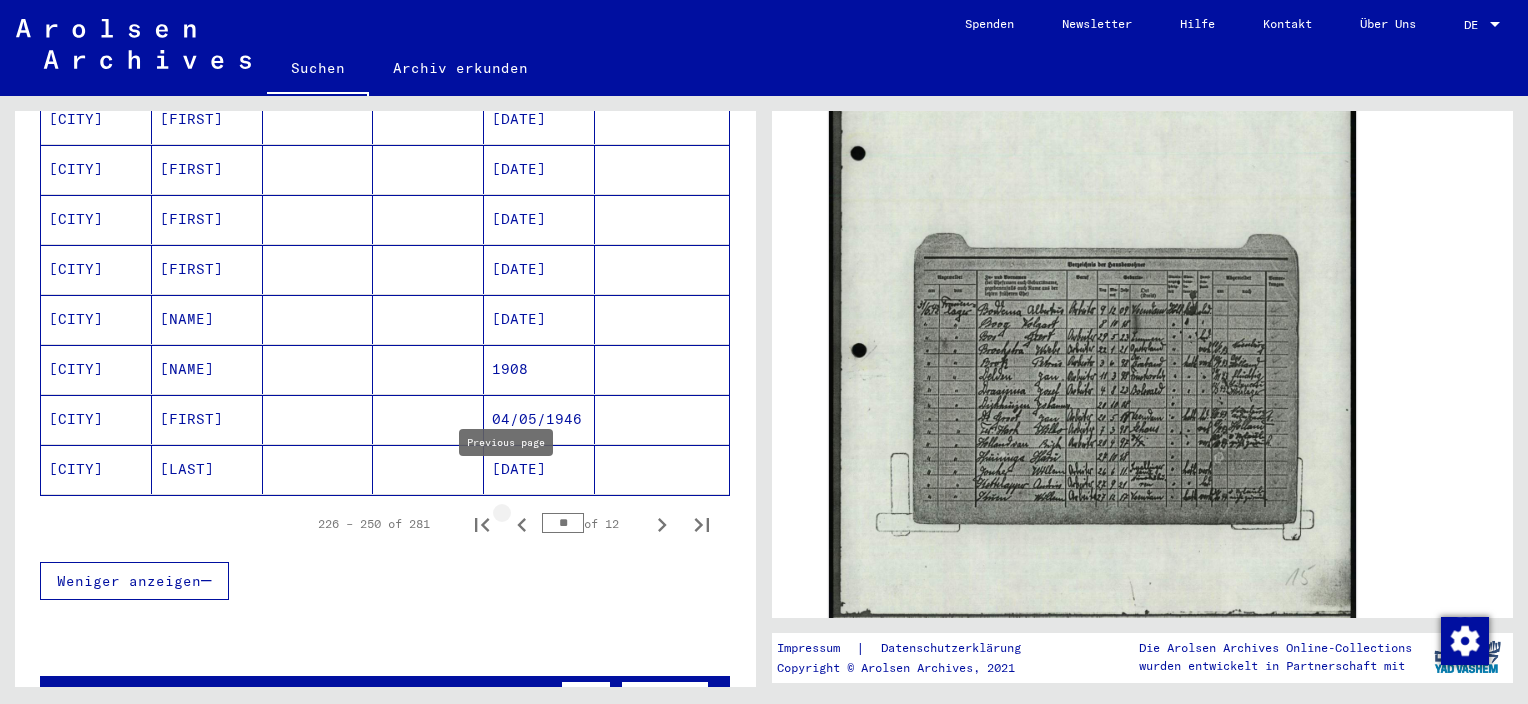 click 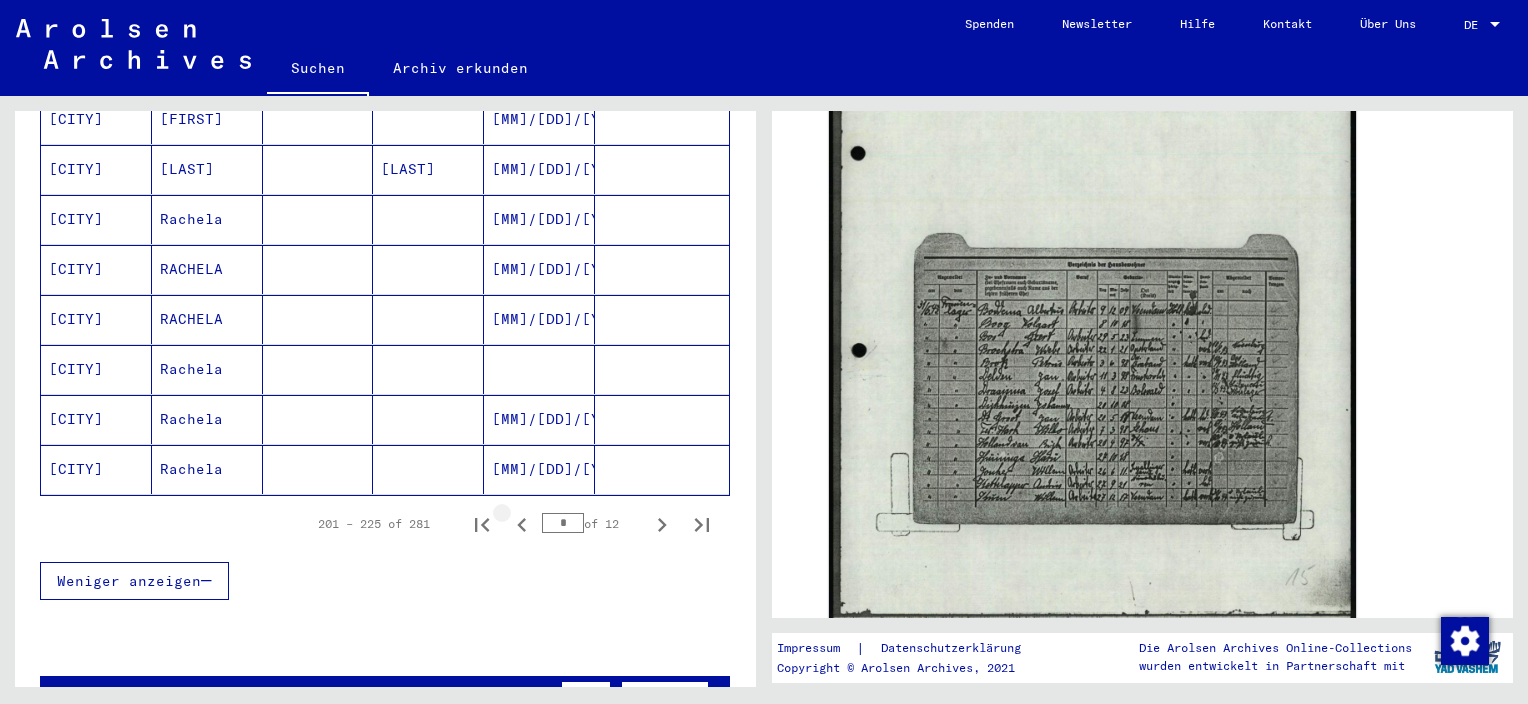 click 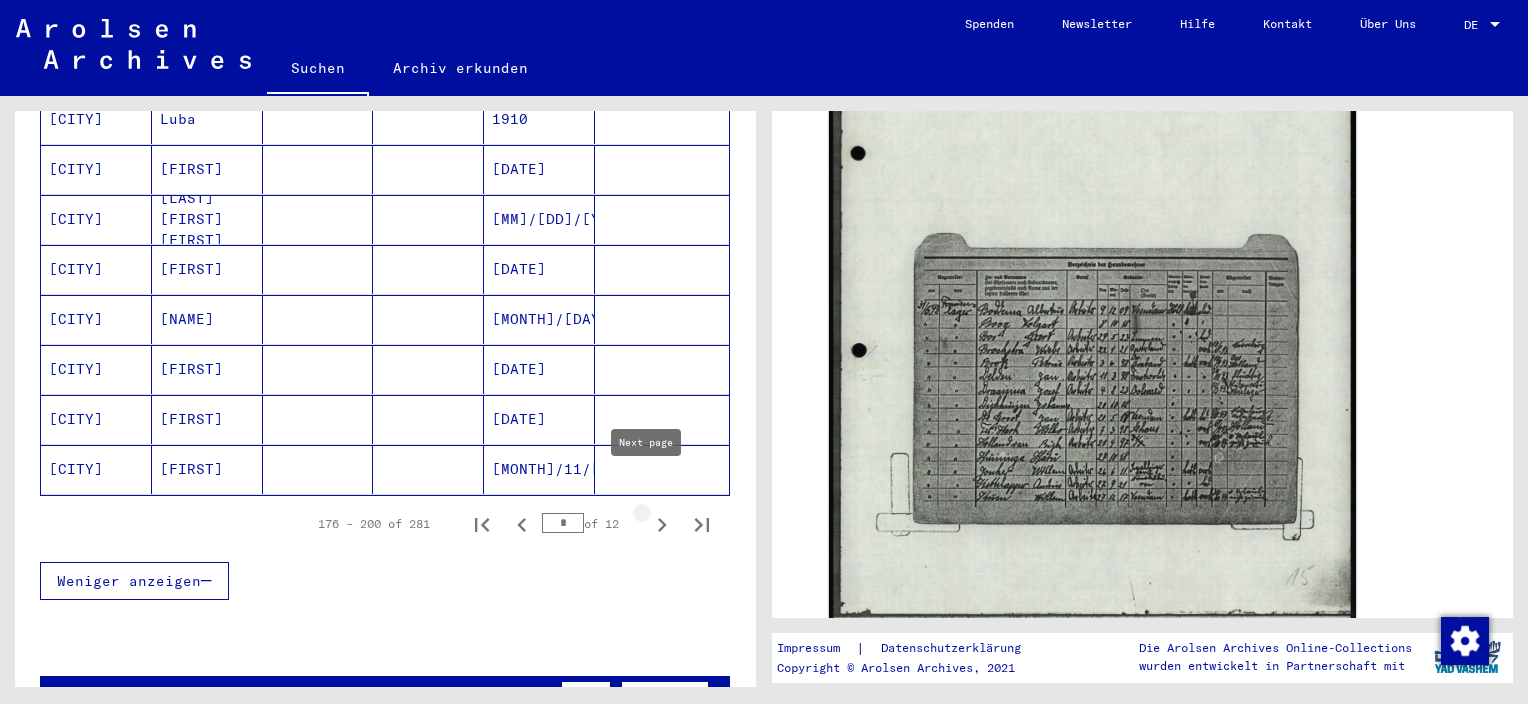click 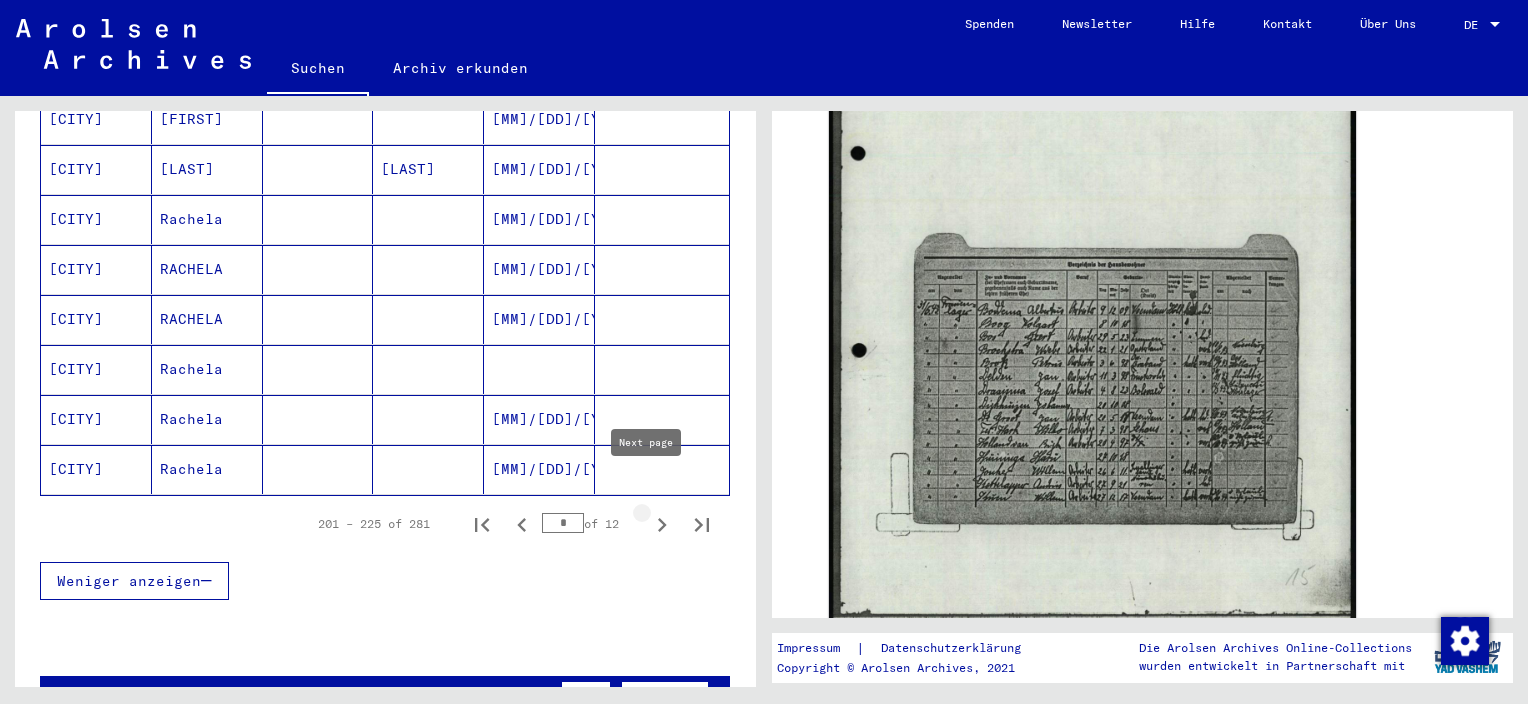 type on "*" 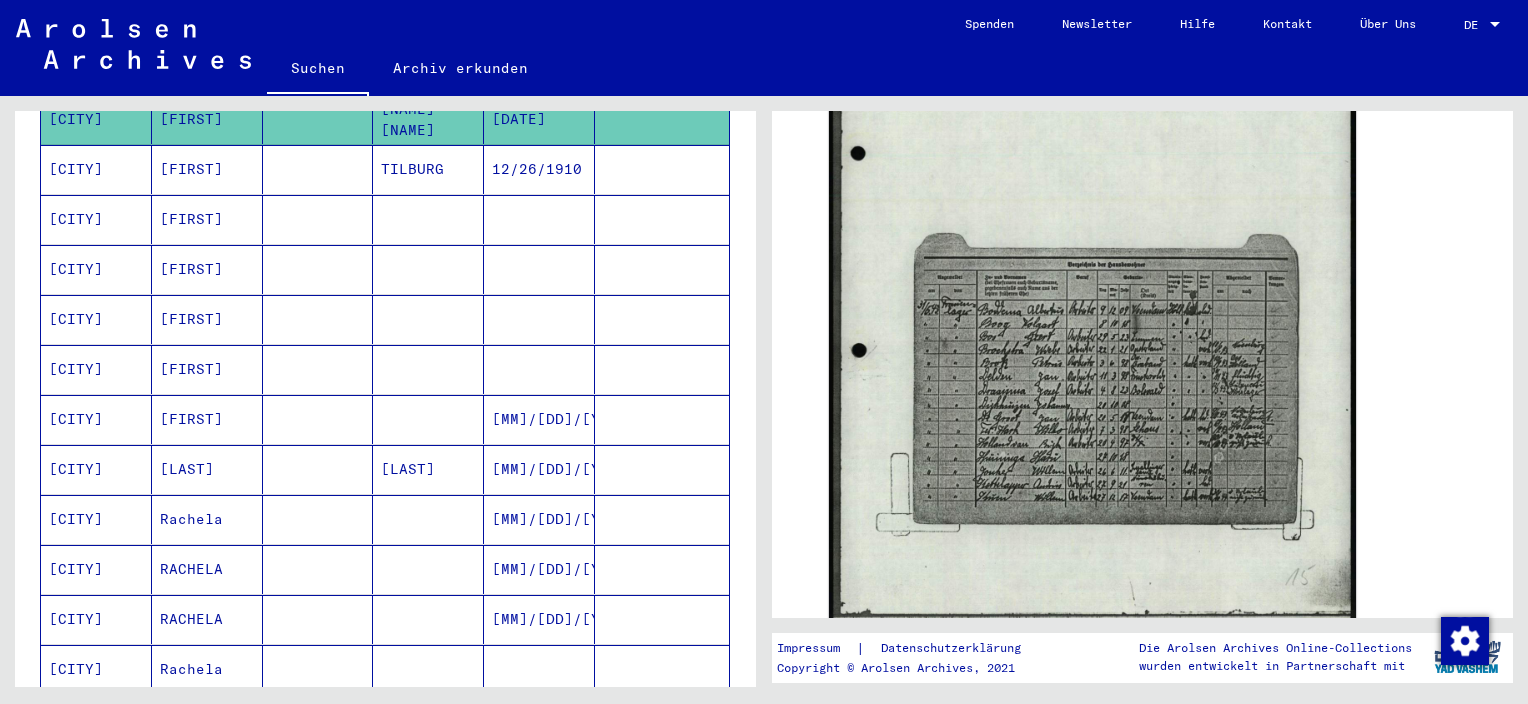 scroll, scrollTop: 835, scrollLeft: 0, axis: vertical 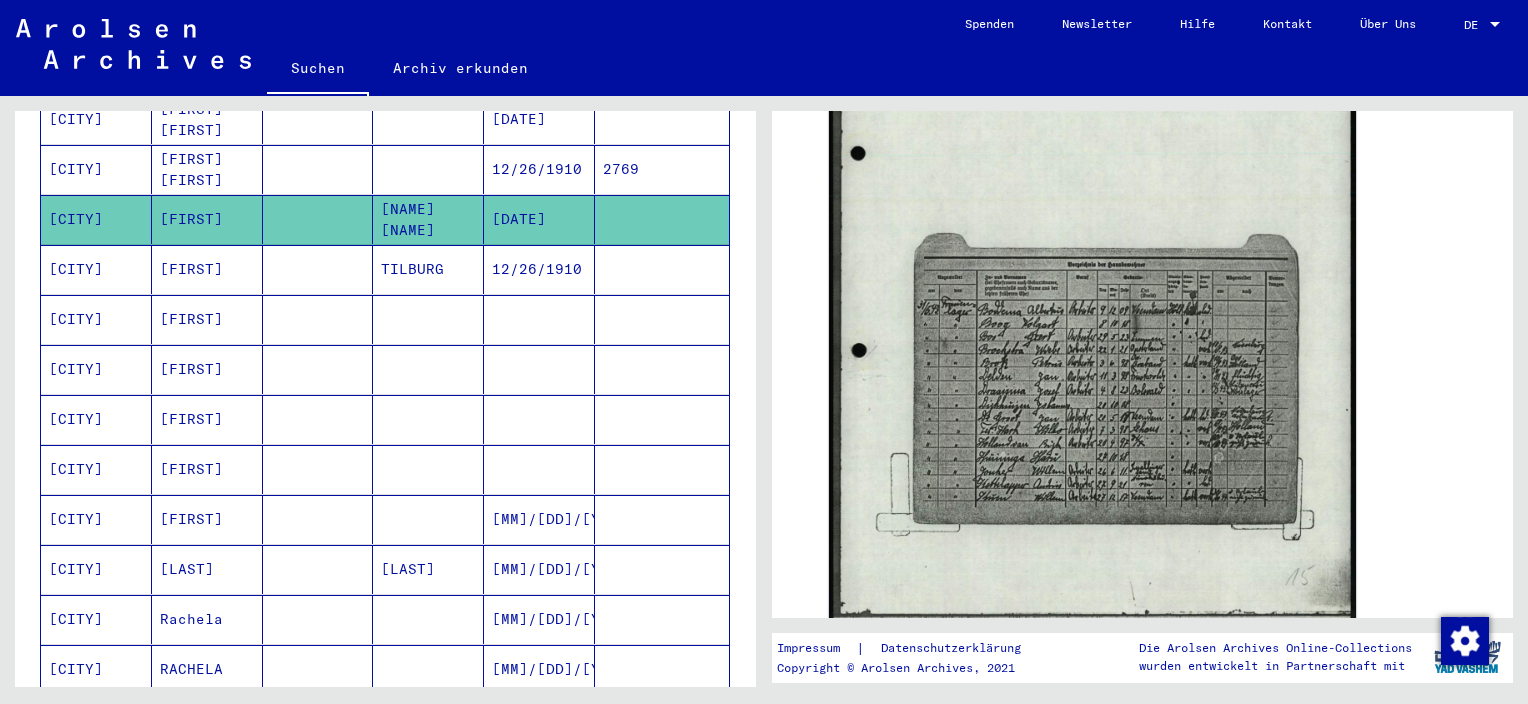 click at bounding box center [428, 219] 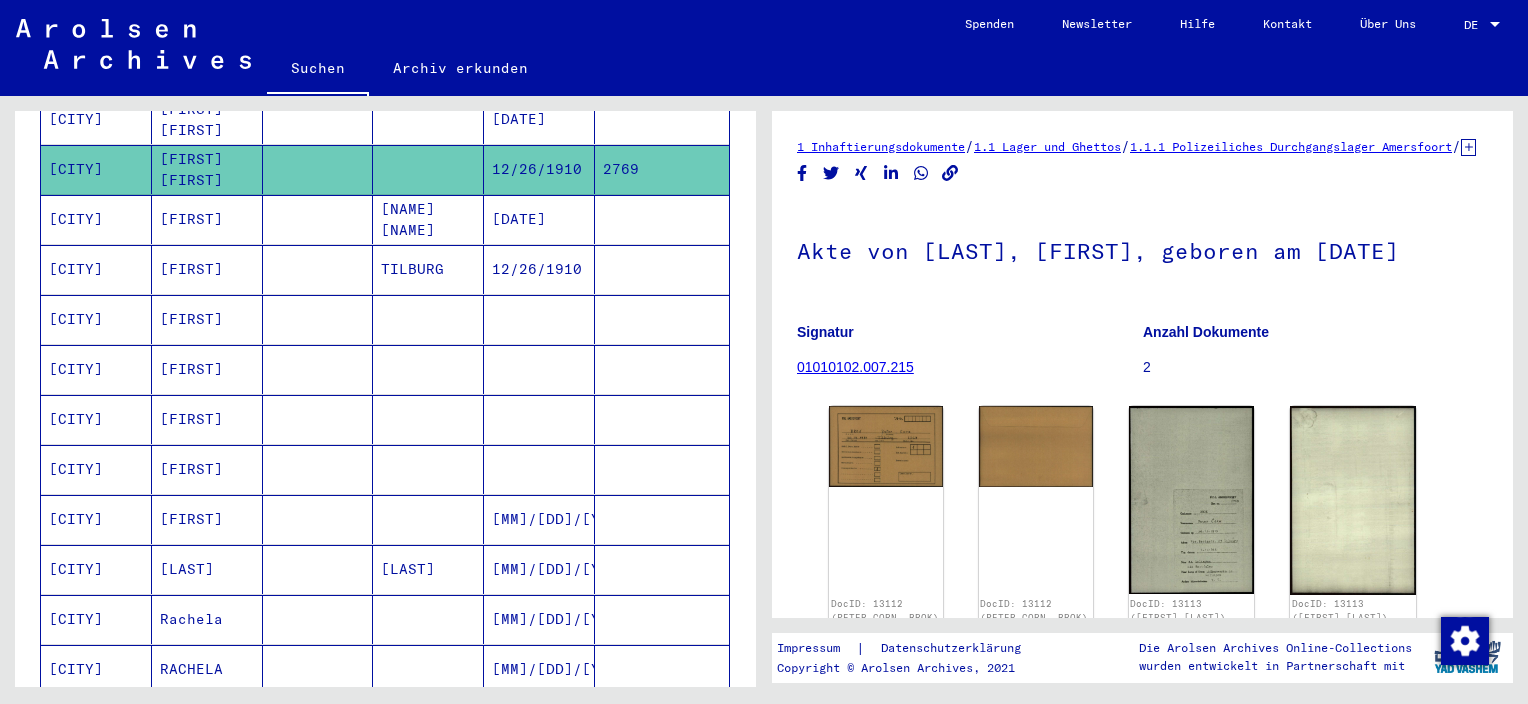 scroll, scrollTop: 0, scrollLeft: 0, axis: both 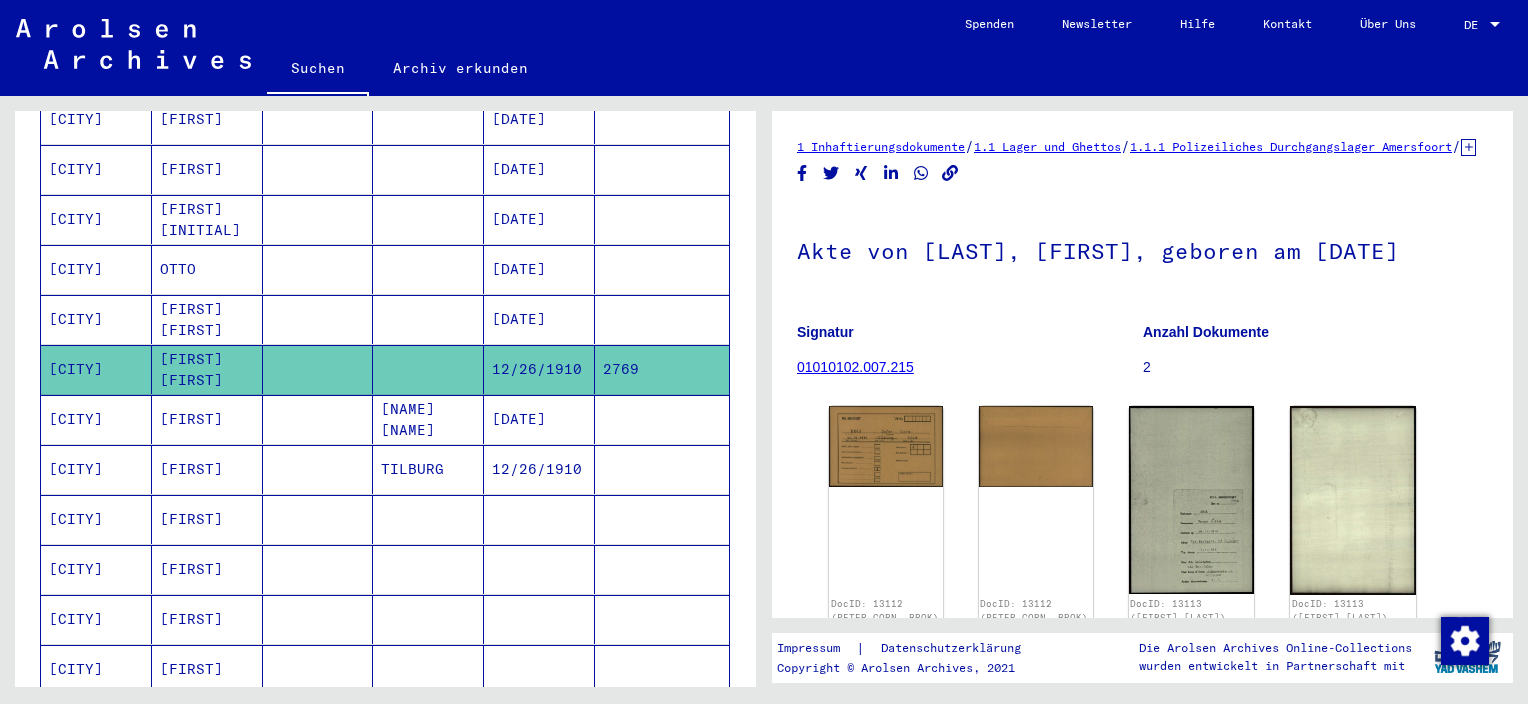 click on "[FIRST]" at bounding box center (207, 519) 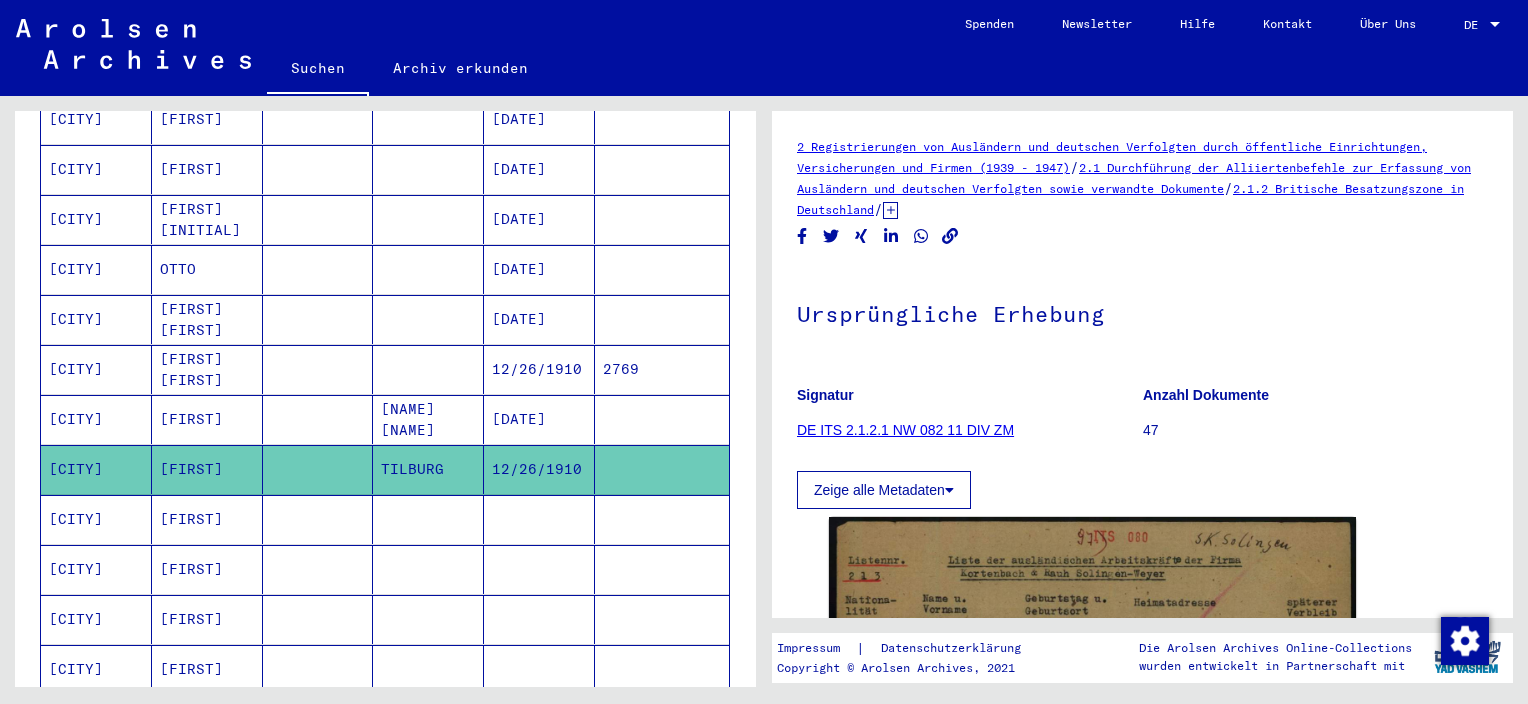 scroll, scrollTop: 0, scrollLeft: 0, axis: both 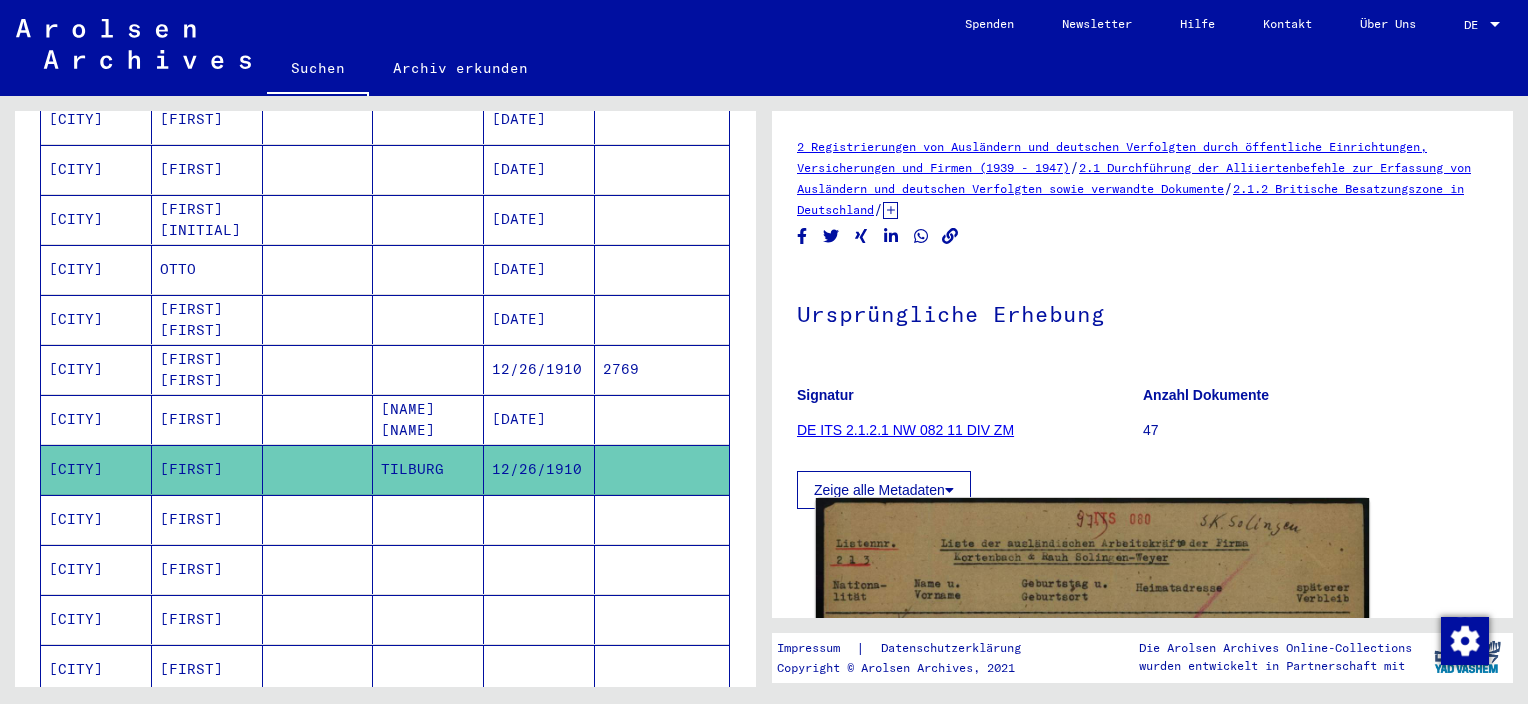 click 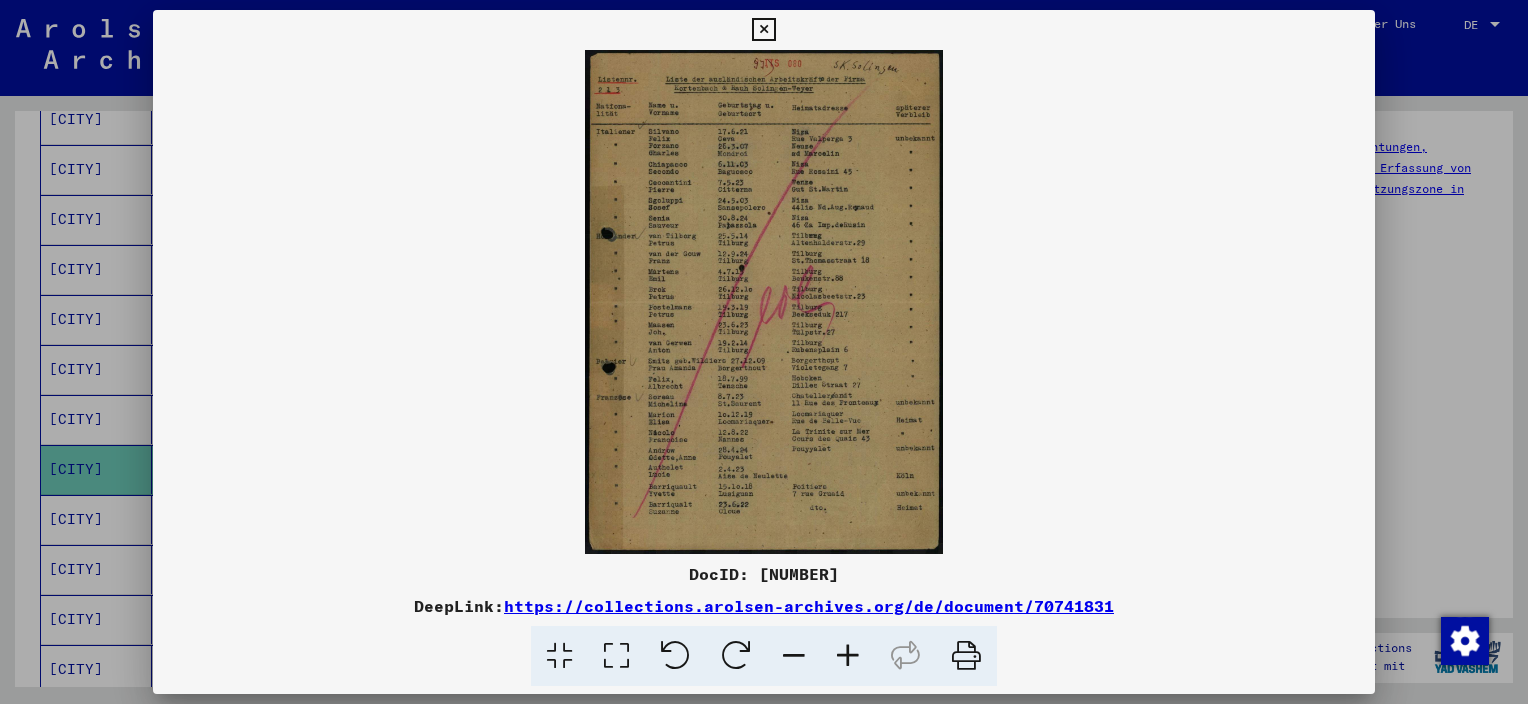 click at bounding box center [966, 656] 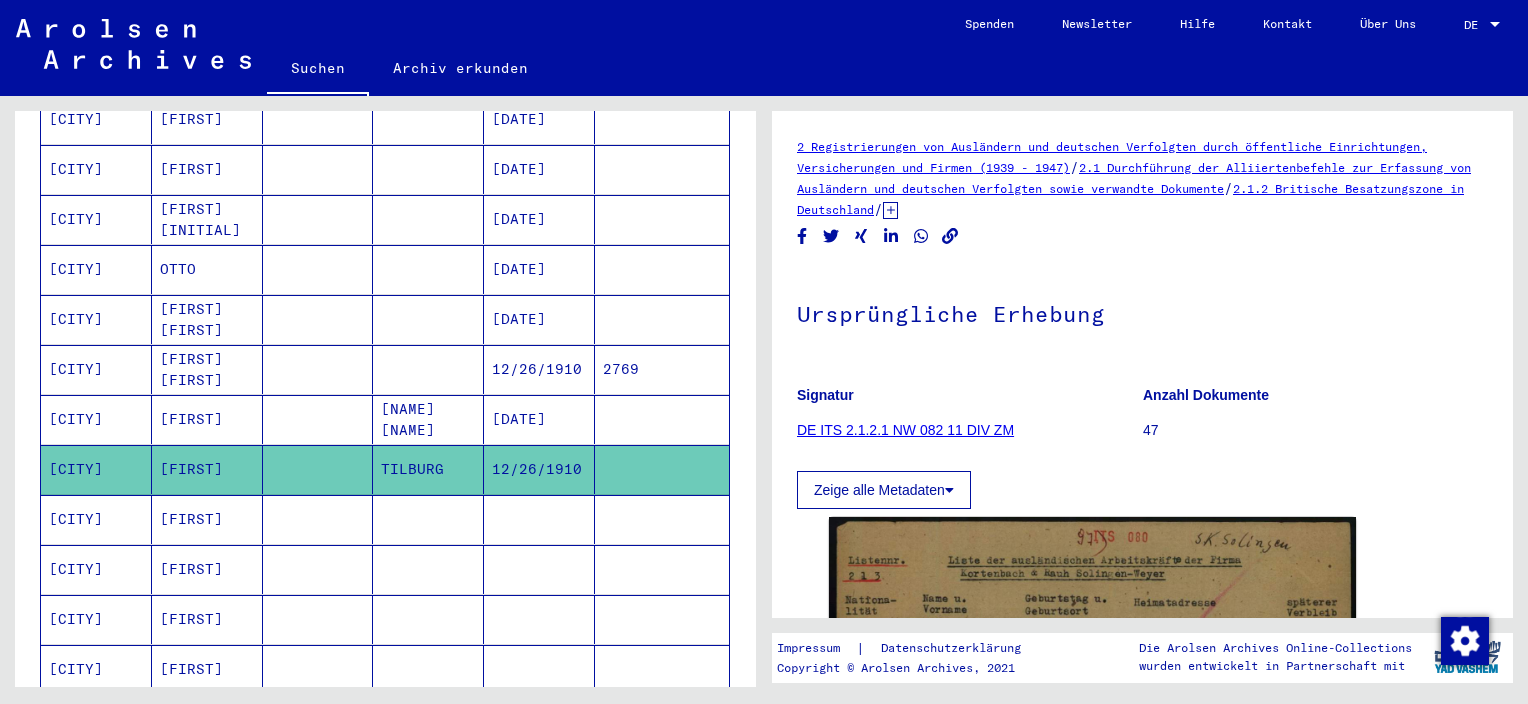 click on "[FIRST] [FIRST]" at bounding box center [207, 419] 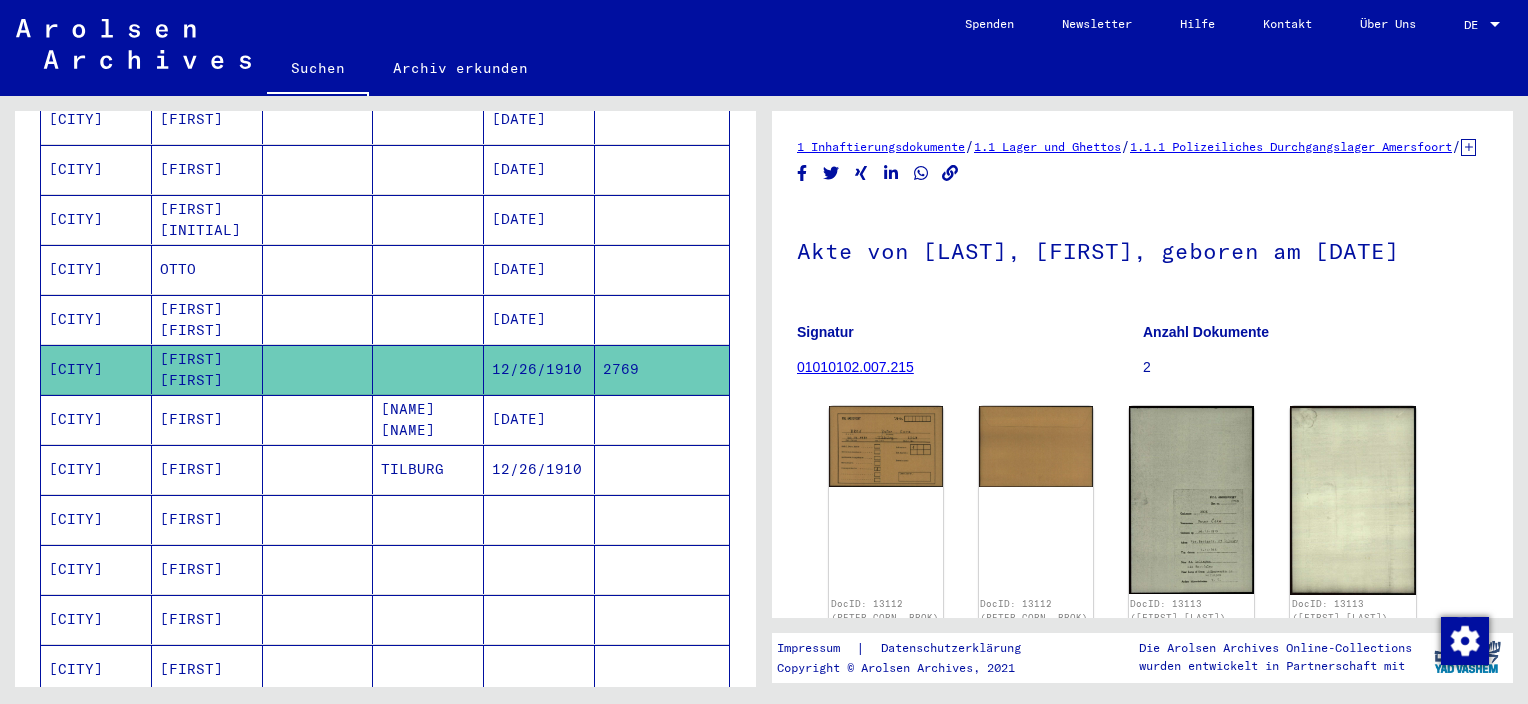 scroll, scrollTop: 0, scrollLeft: 0, axis: both 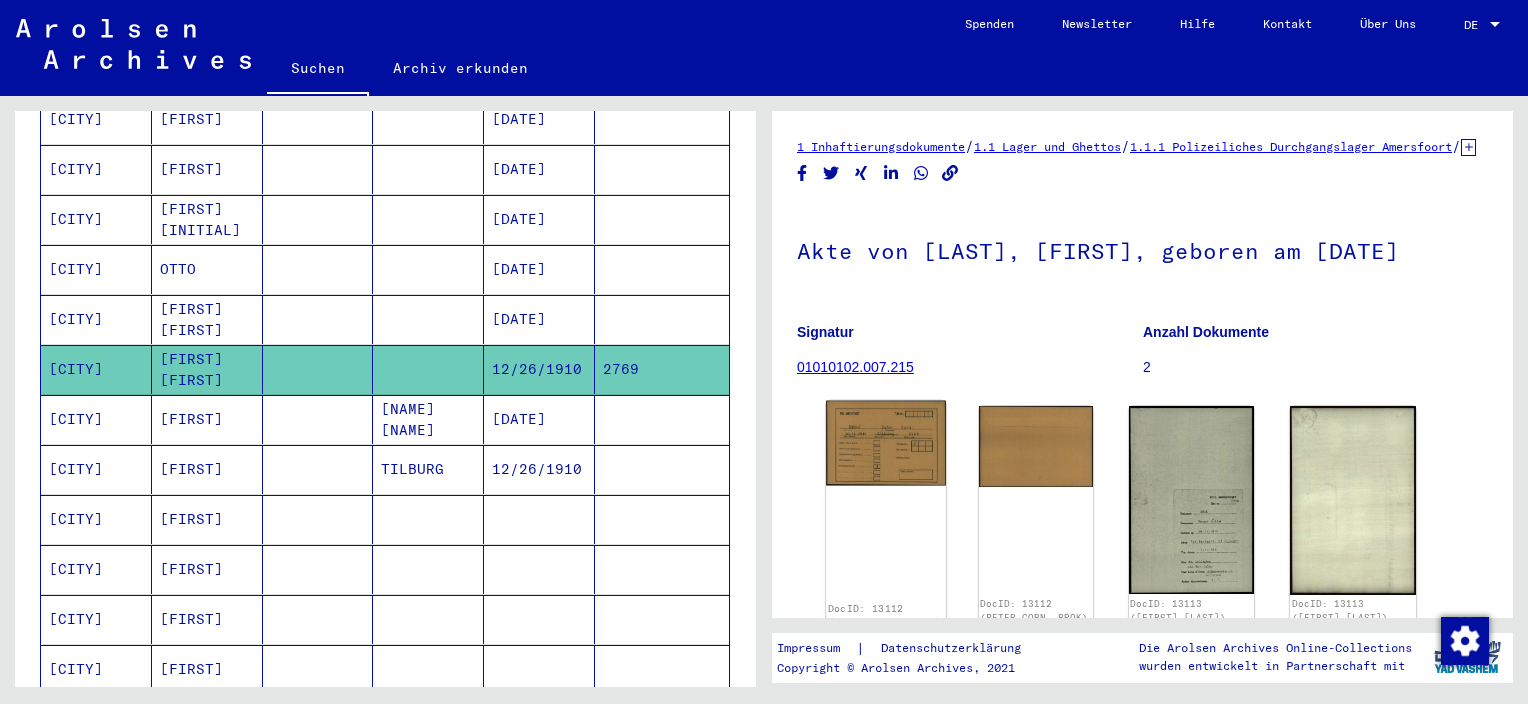 click 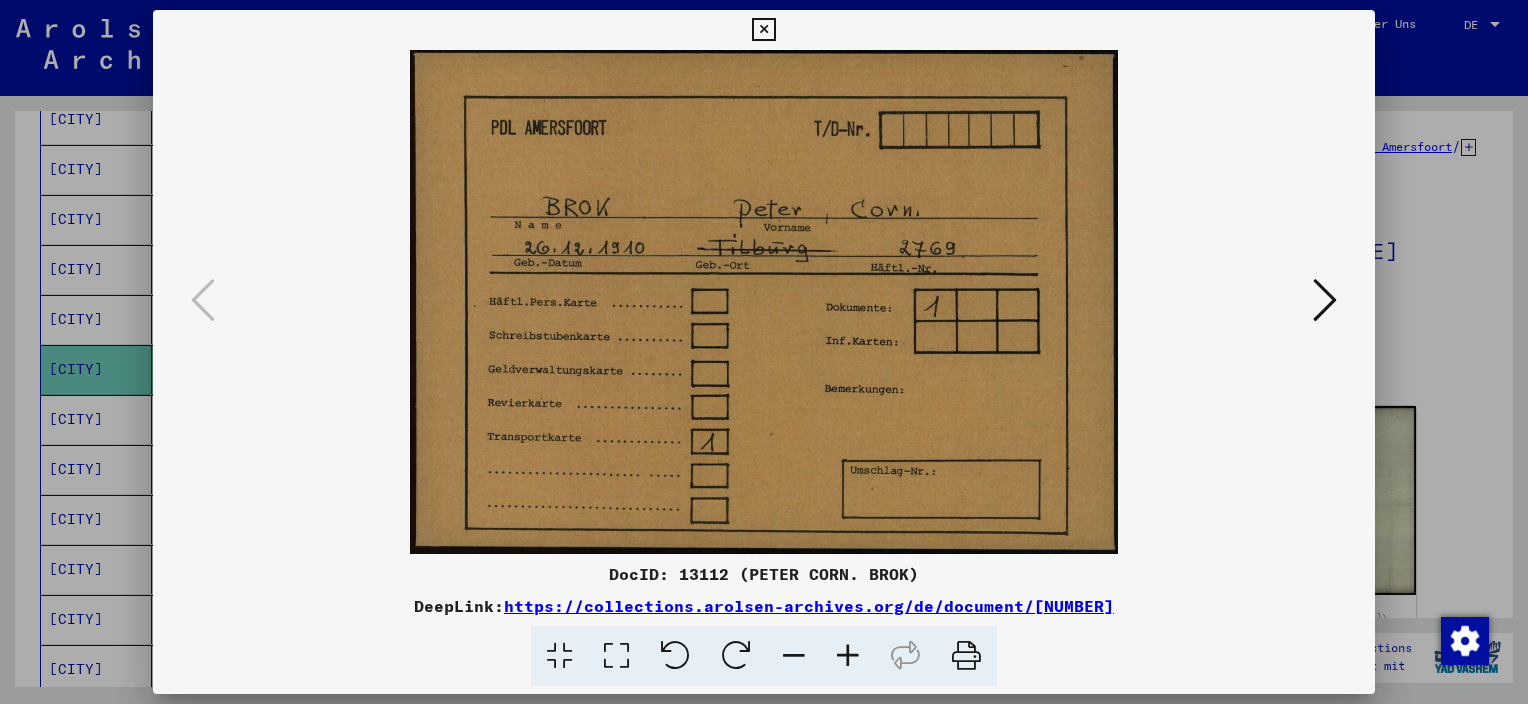 click at bounding box center (966, 656) 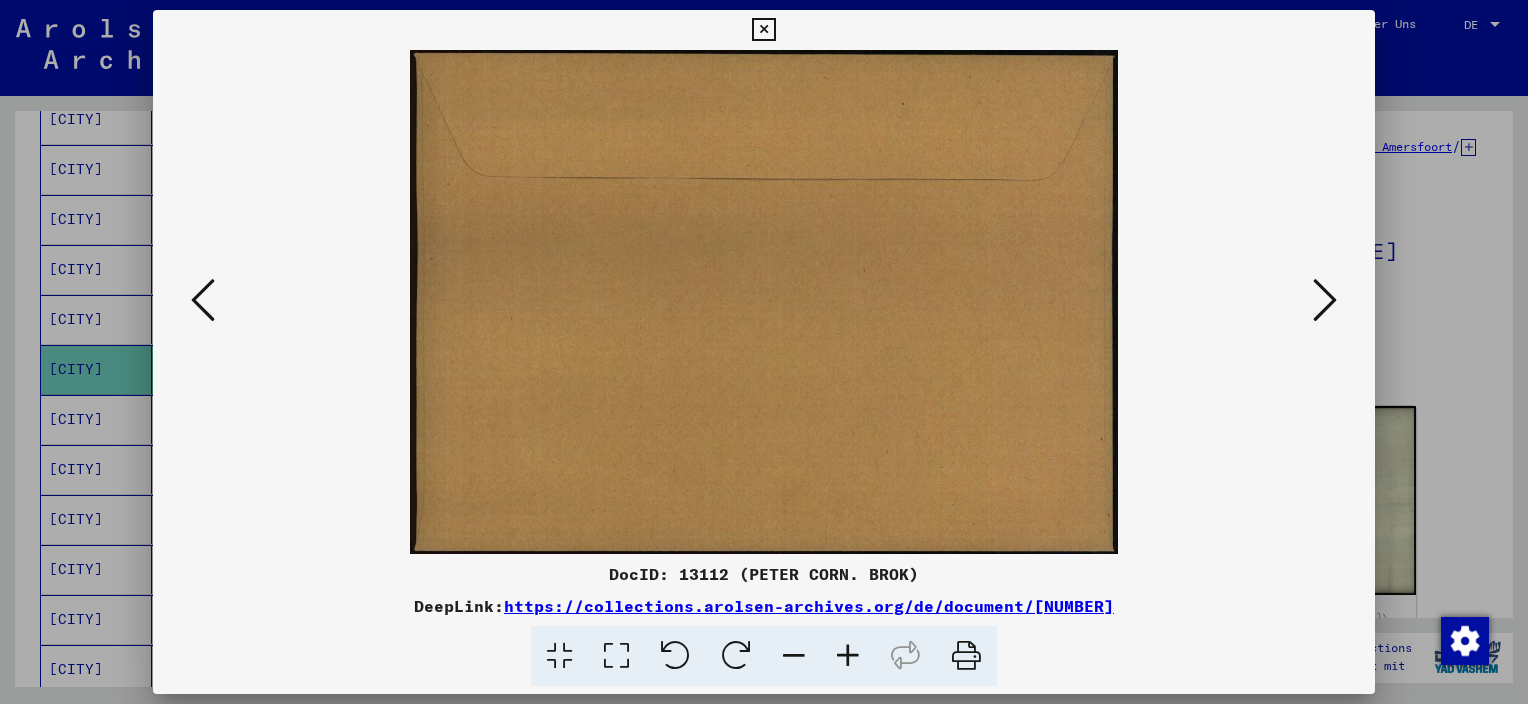 click at bounding box center (1325, 300) 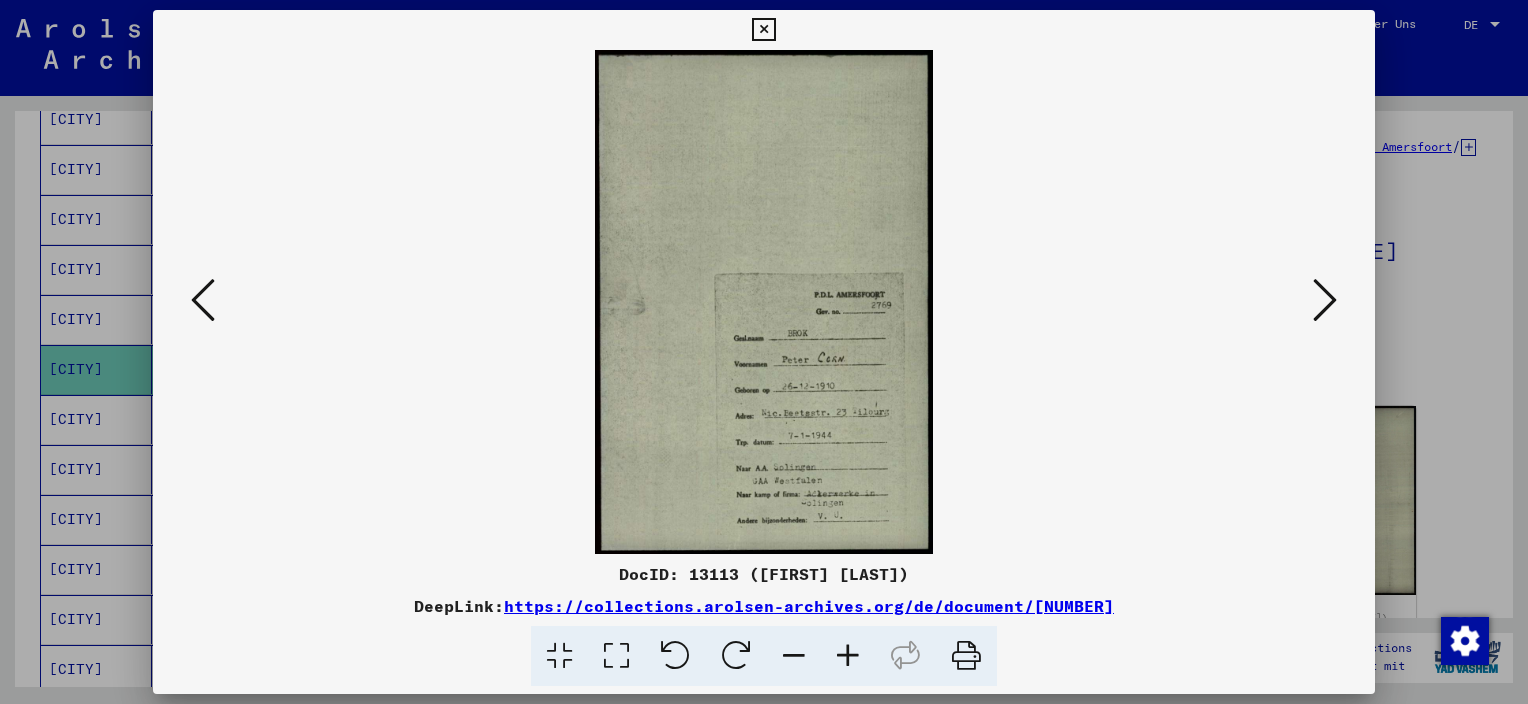 click at bounding box center (203, 300) 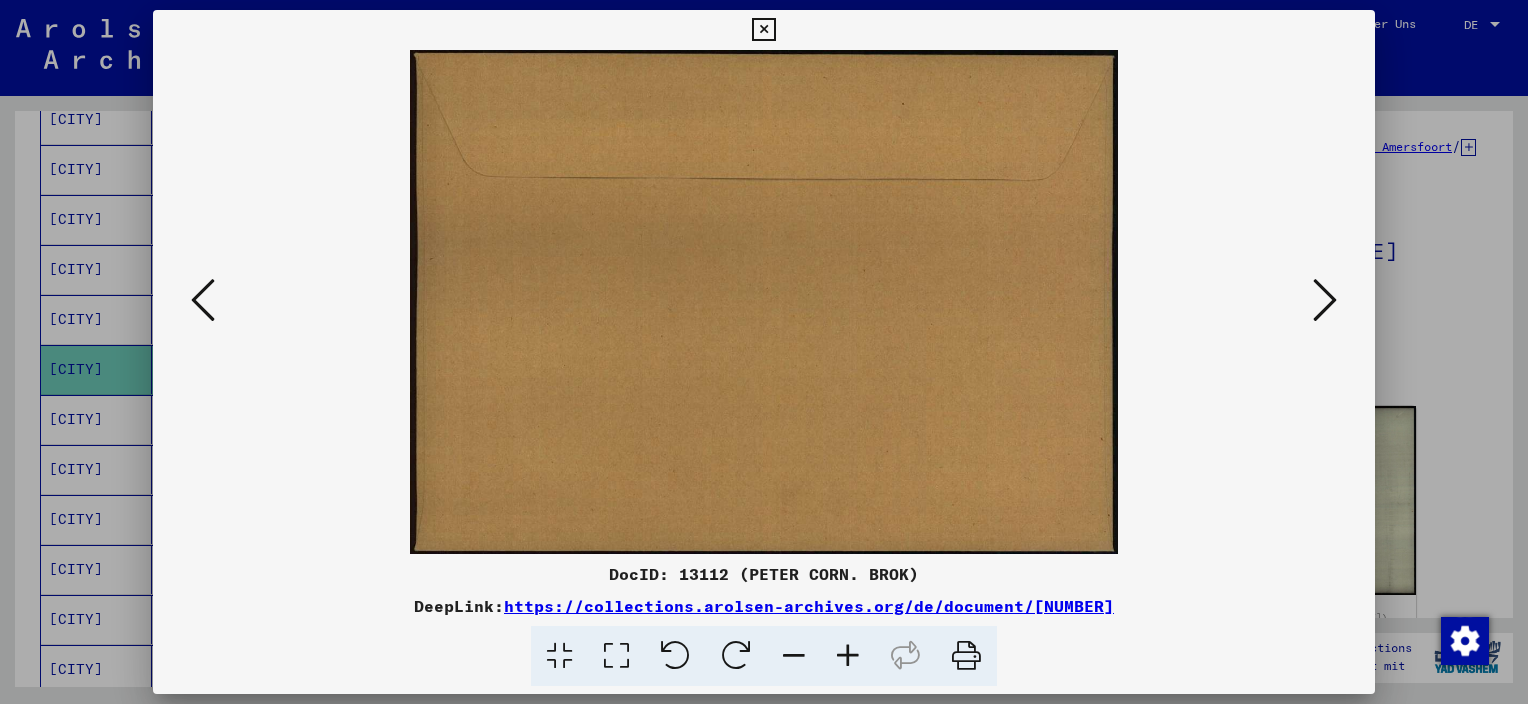 click at bounding box center [966, 656] 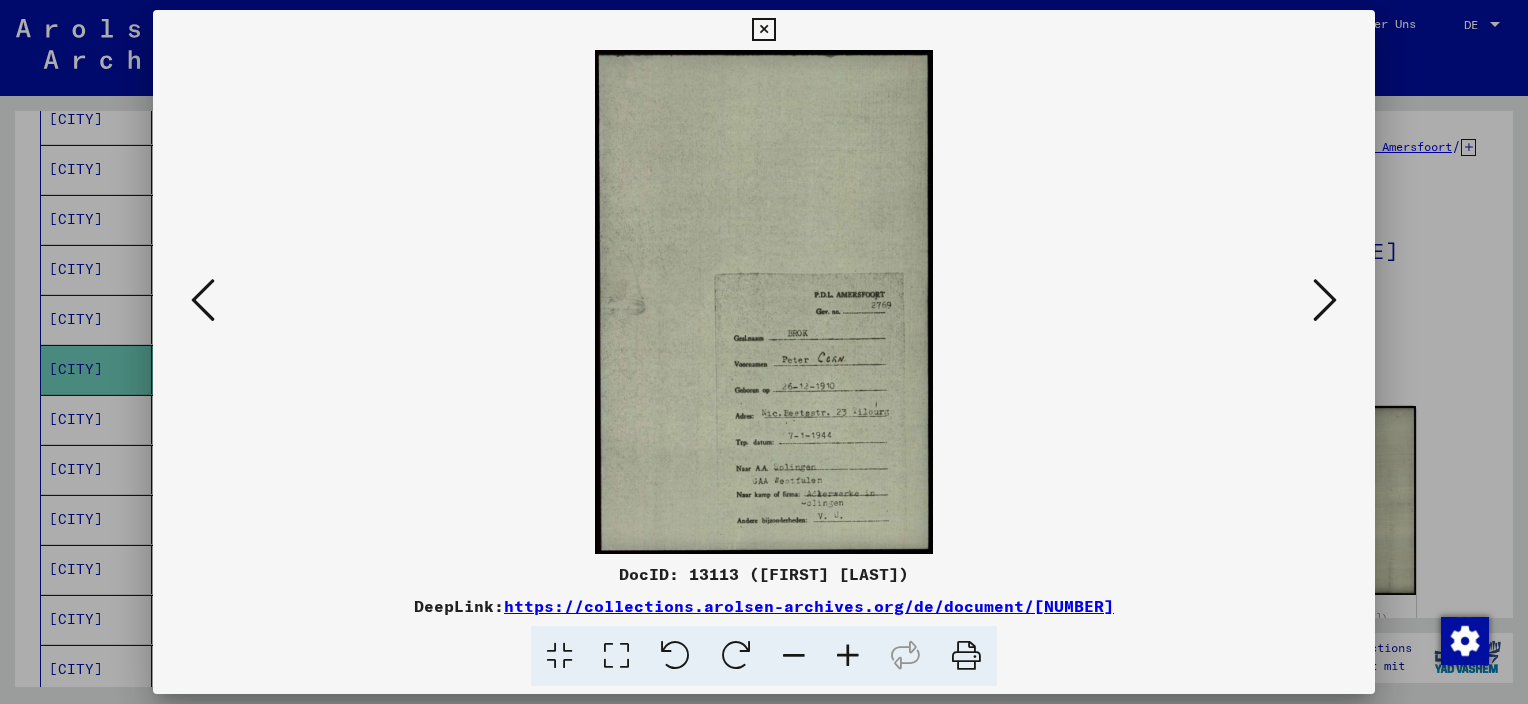 click at bounding box center (848, 656) 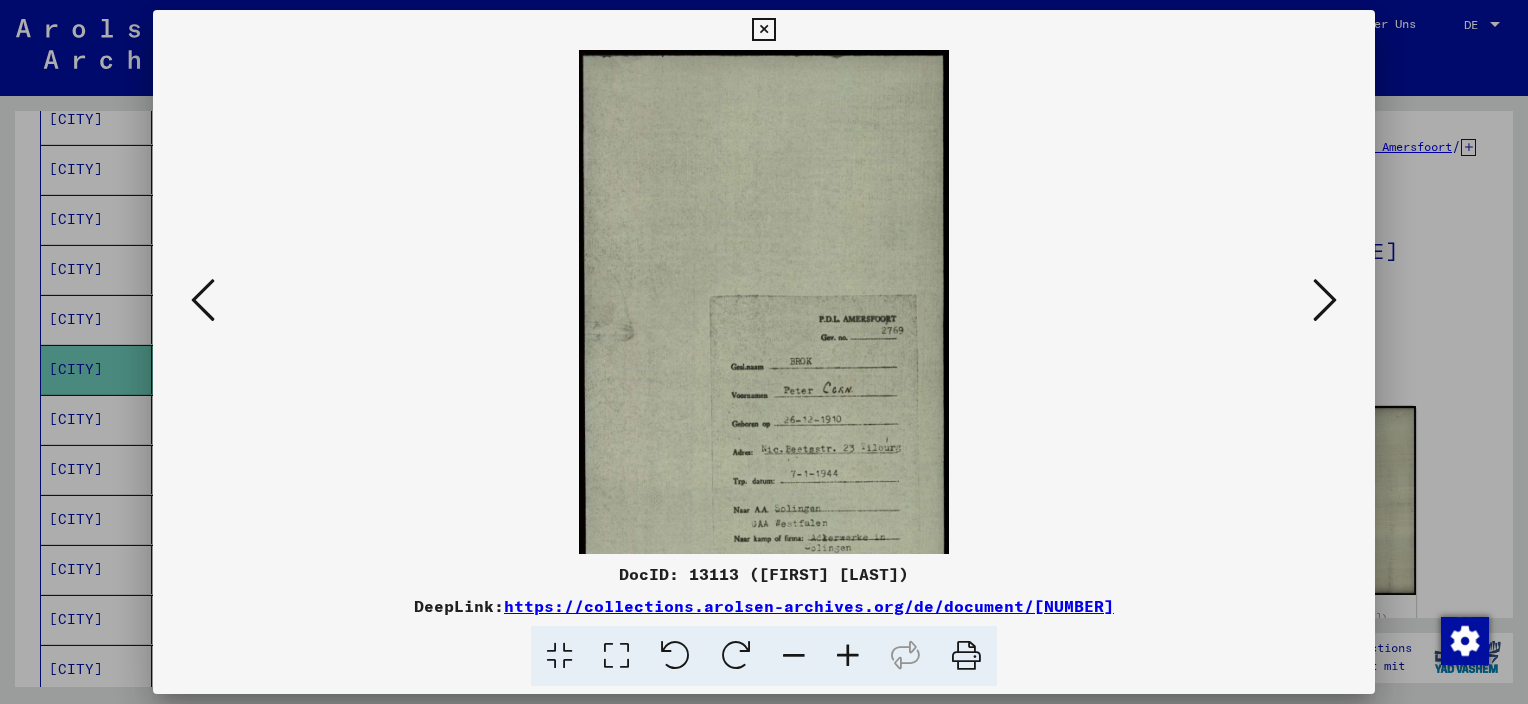 click at bounding box center (848, 656) 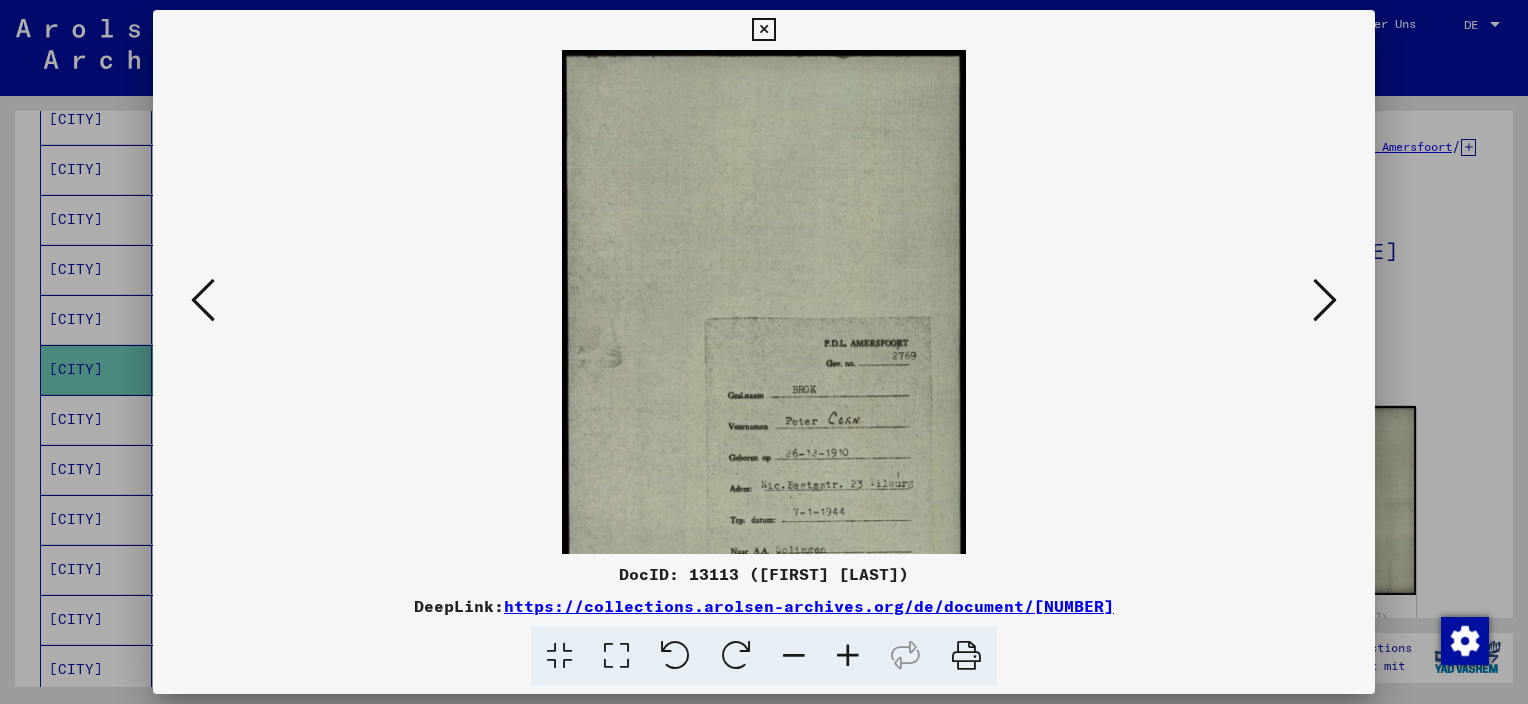 click at bounding box center (848, 656) 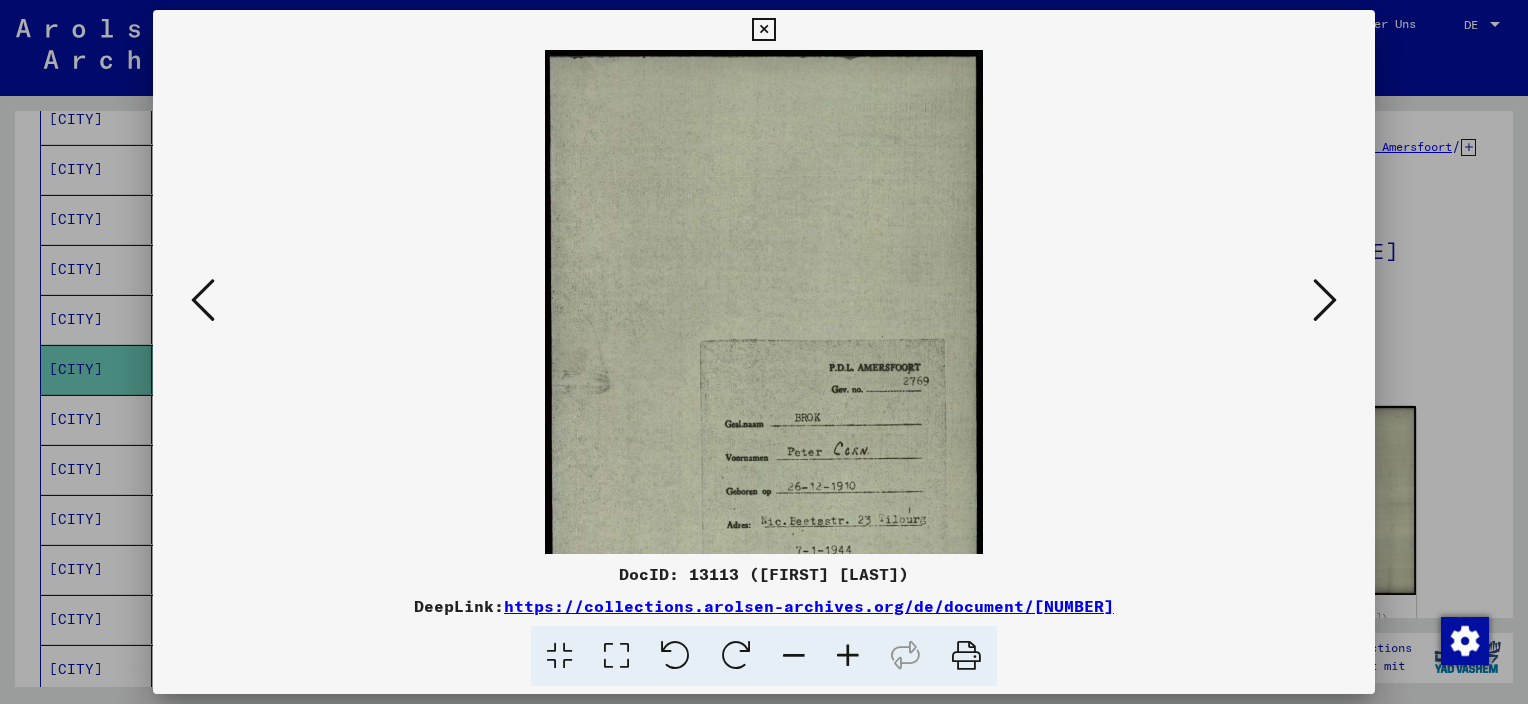 click at bounding box center (848, 656) 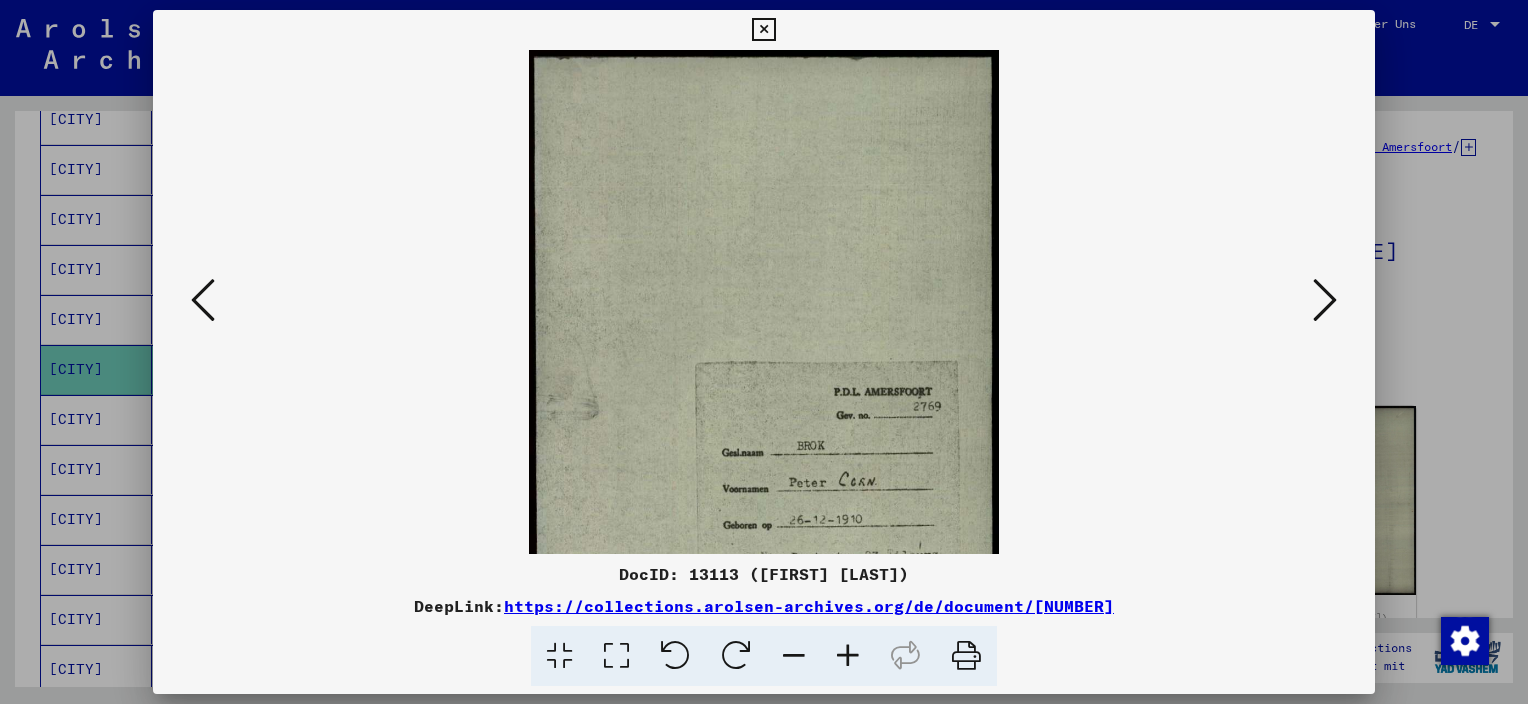 click at bounding box center (848, 656) 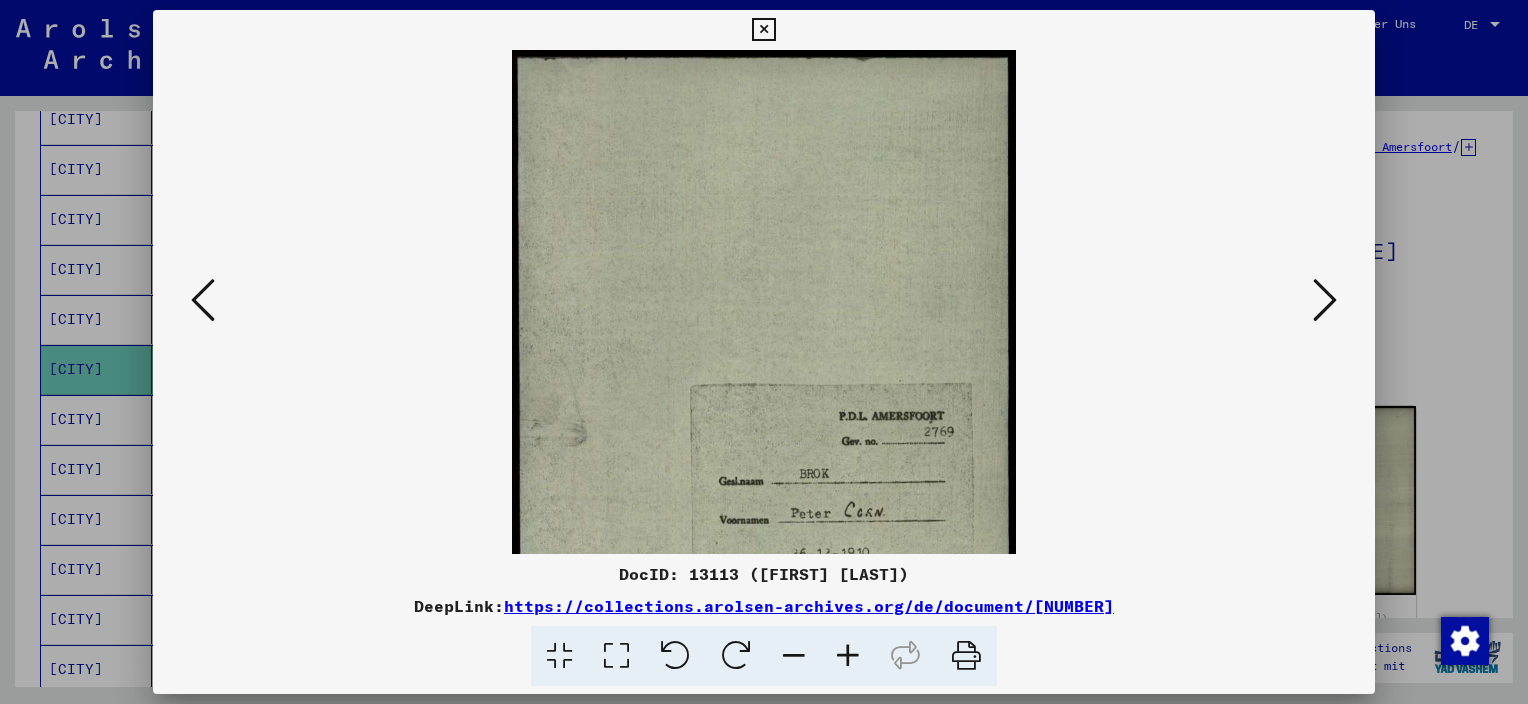 click at bounding box center [848, 656] 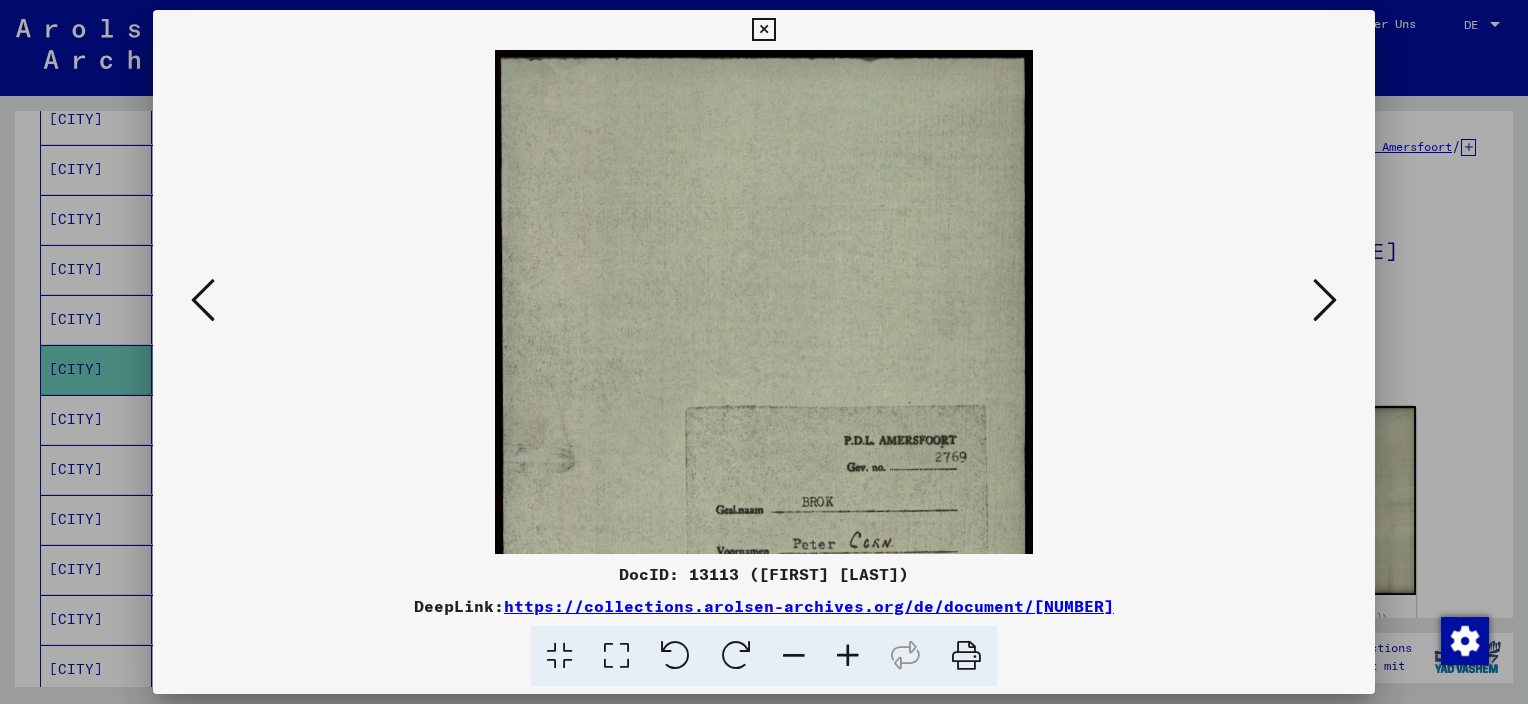 click at bounding box center (848, 656) 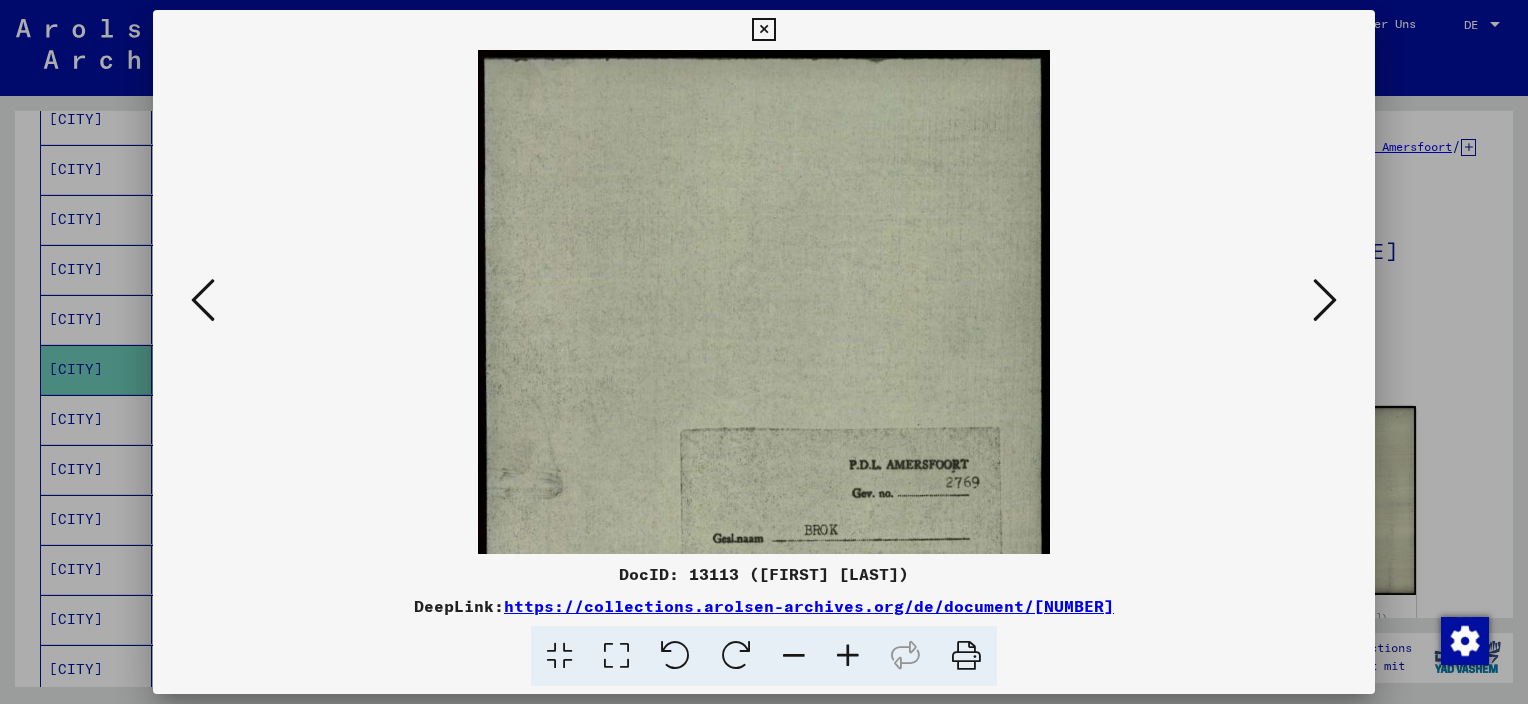 click at bounding box center (848, 656) 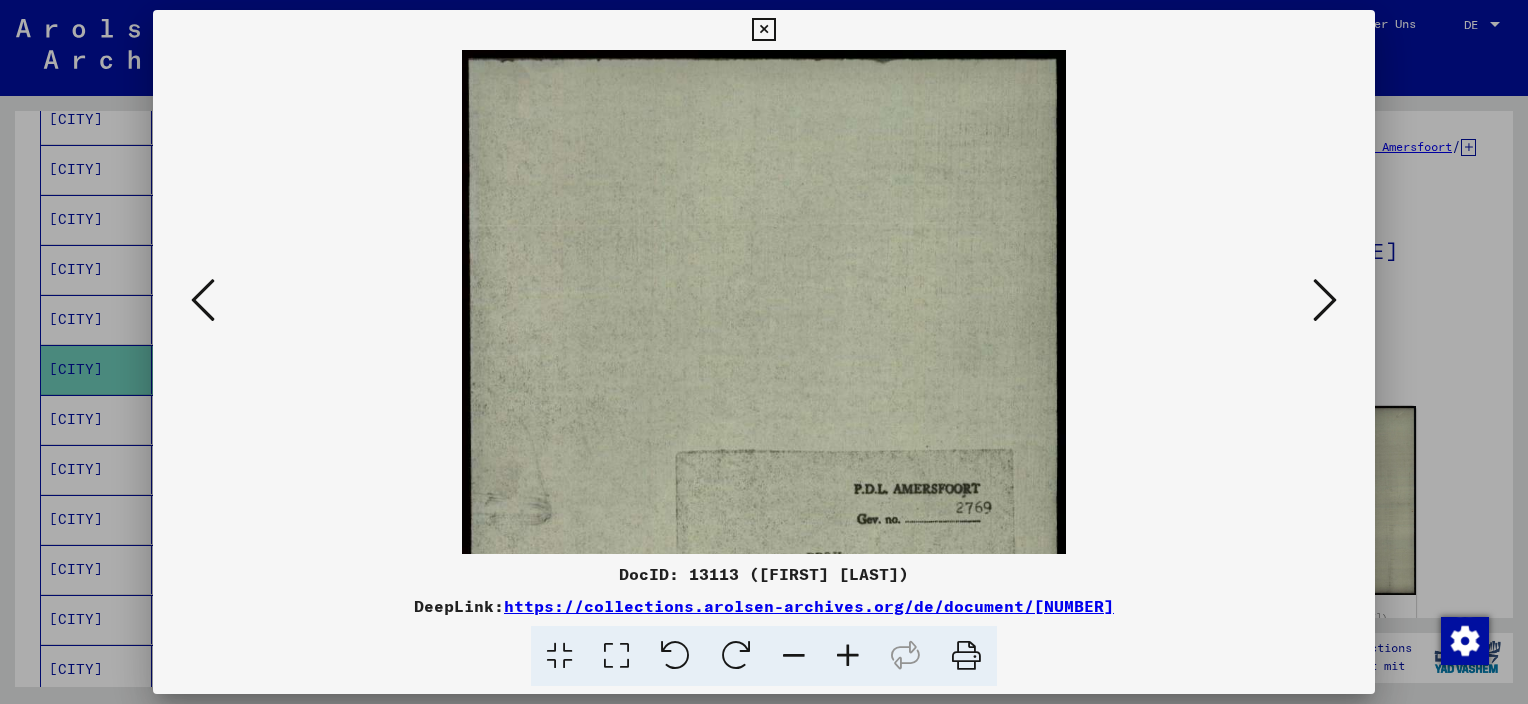 click at bounding box center (848, 656) 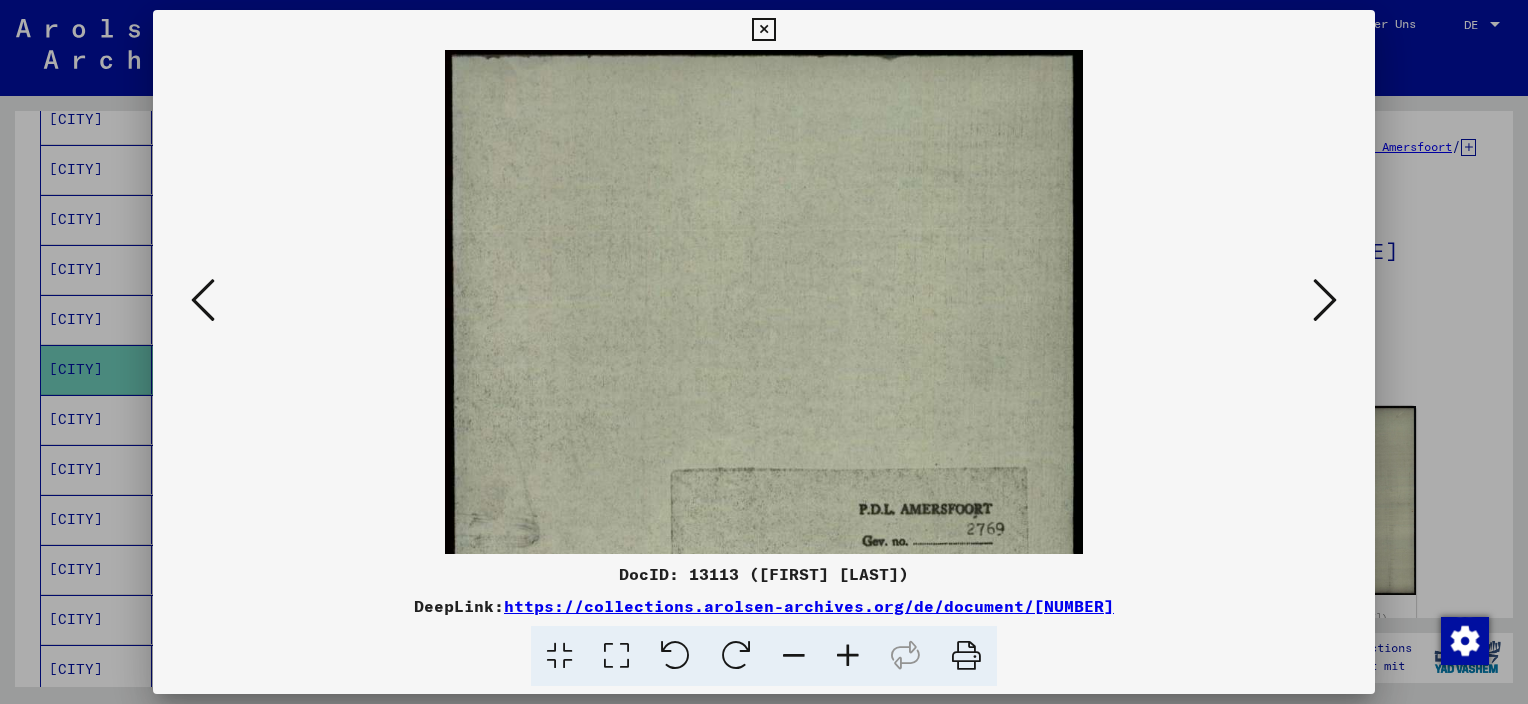 click at bounding box center [764, 523] 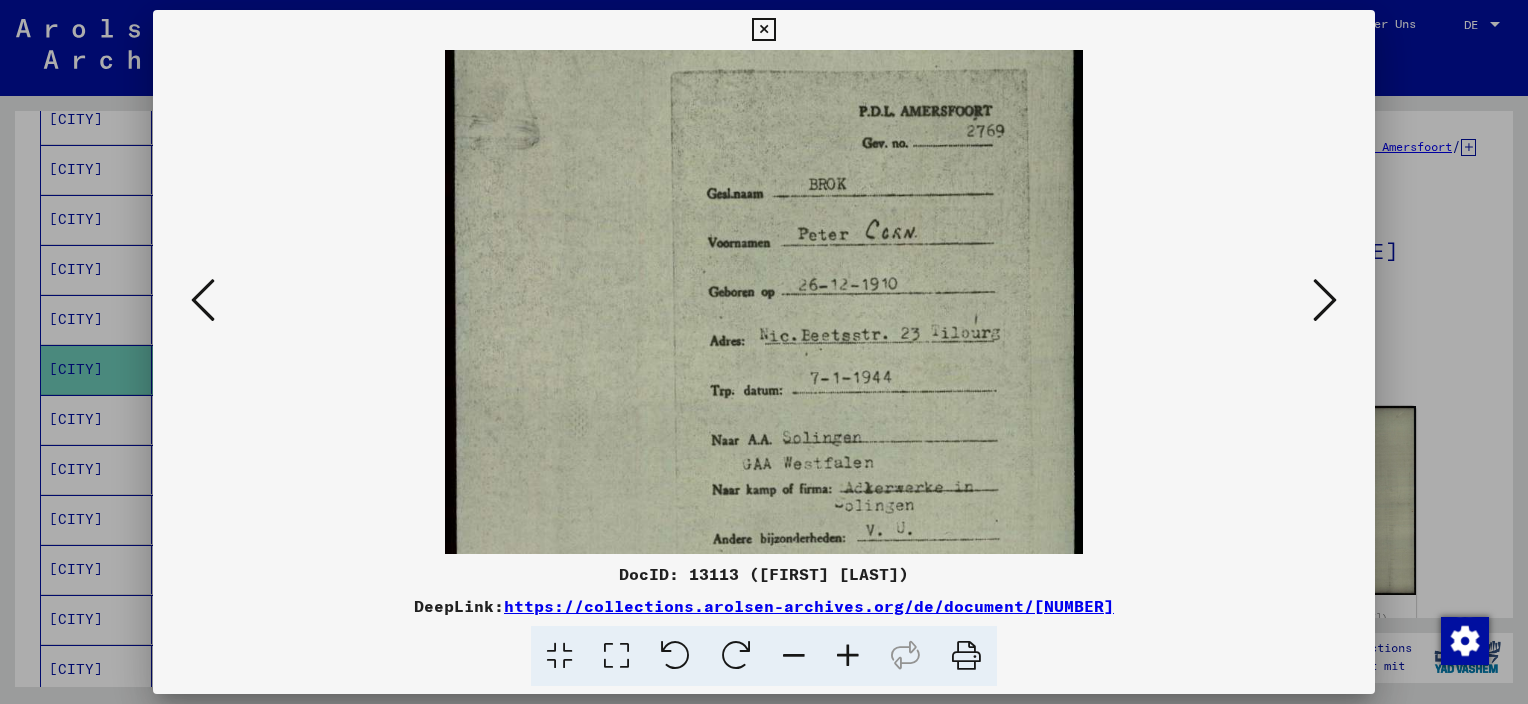 scroll, scrollTop: 450, scrollLeft: 0, axis: vertical 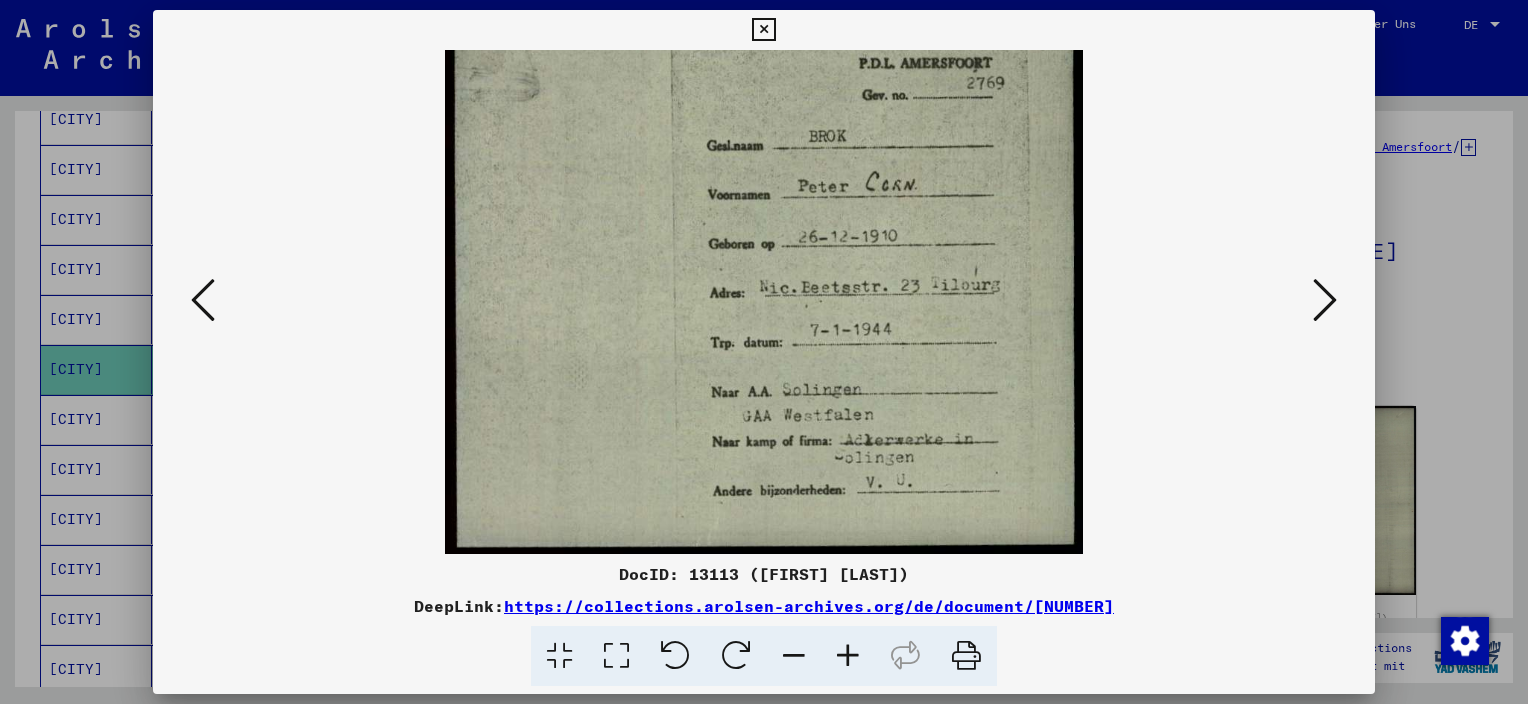 drag, startPoint x: 827, startPoint y: 544, endPoint x: 773, endPoint y: 92, distance: 455.21423 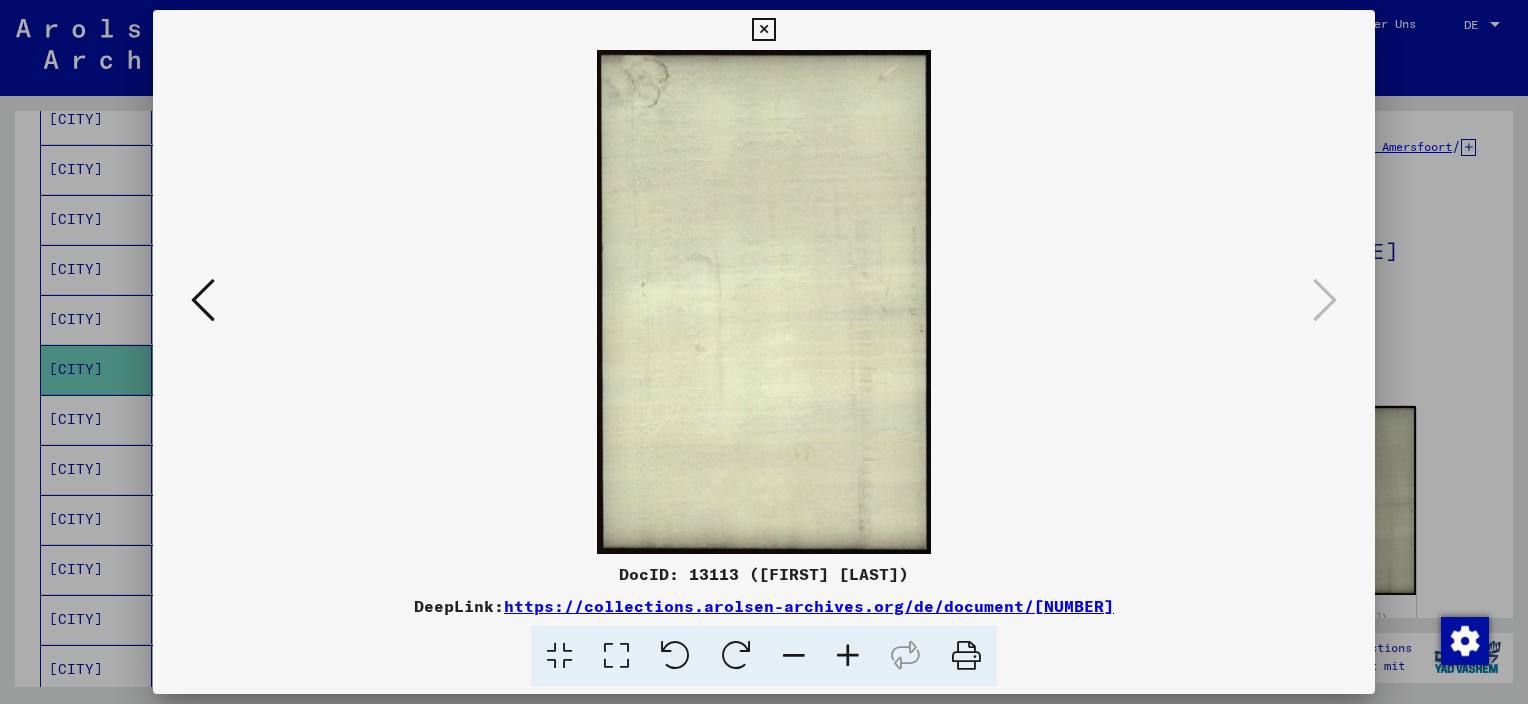 click at bounding box center [966, 656] 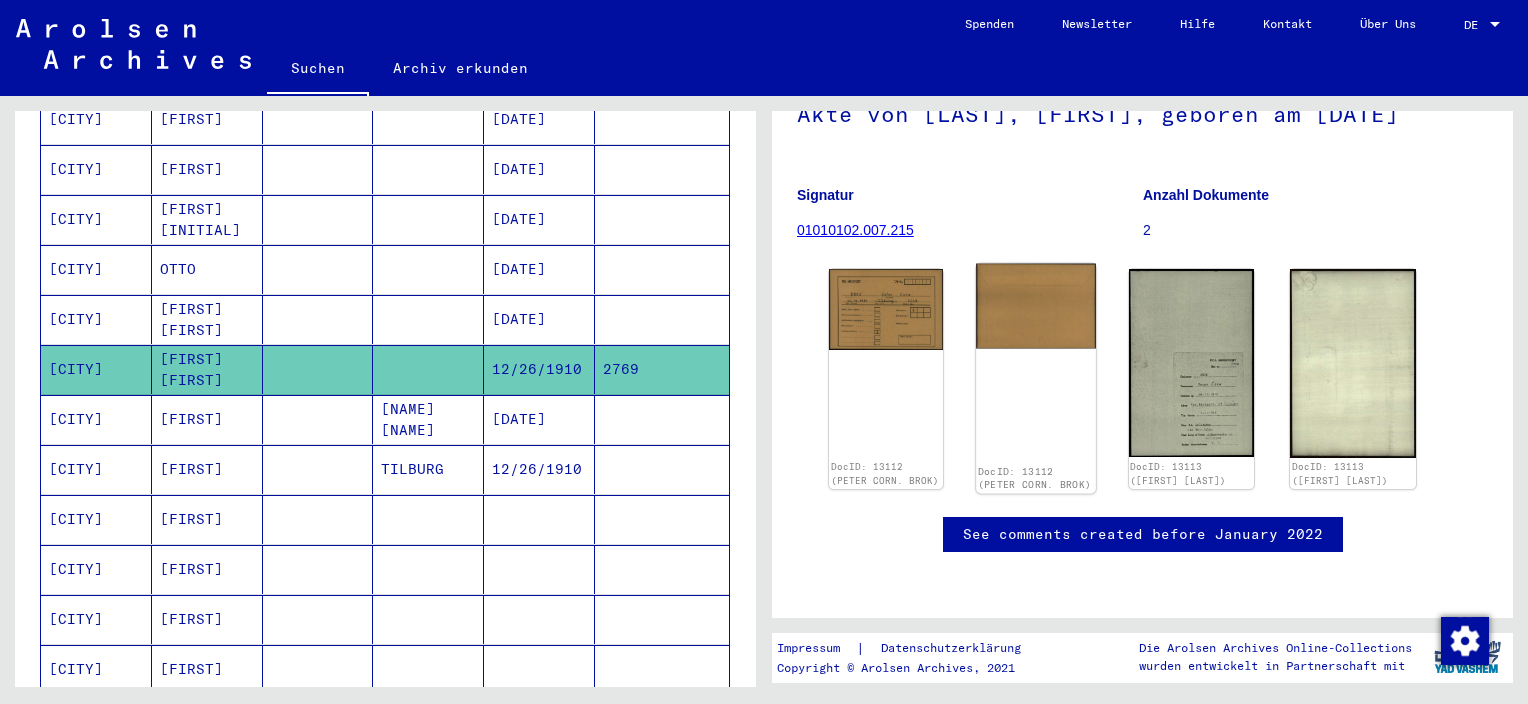 scroll, scrollTop: 600, scrollLeft: 0, axis: vertical 